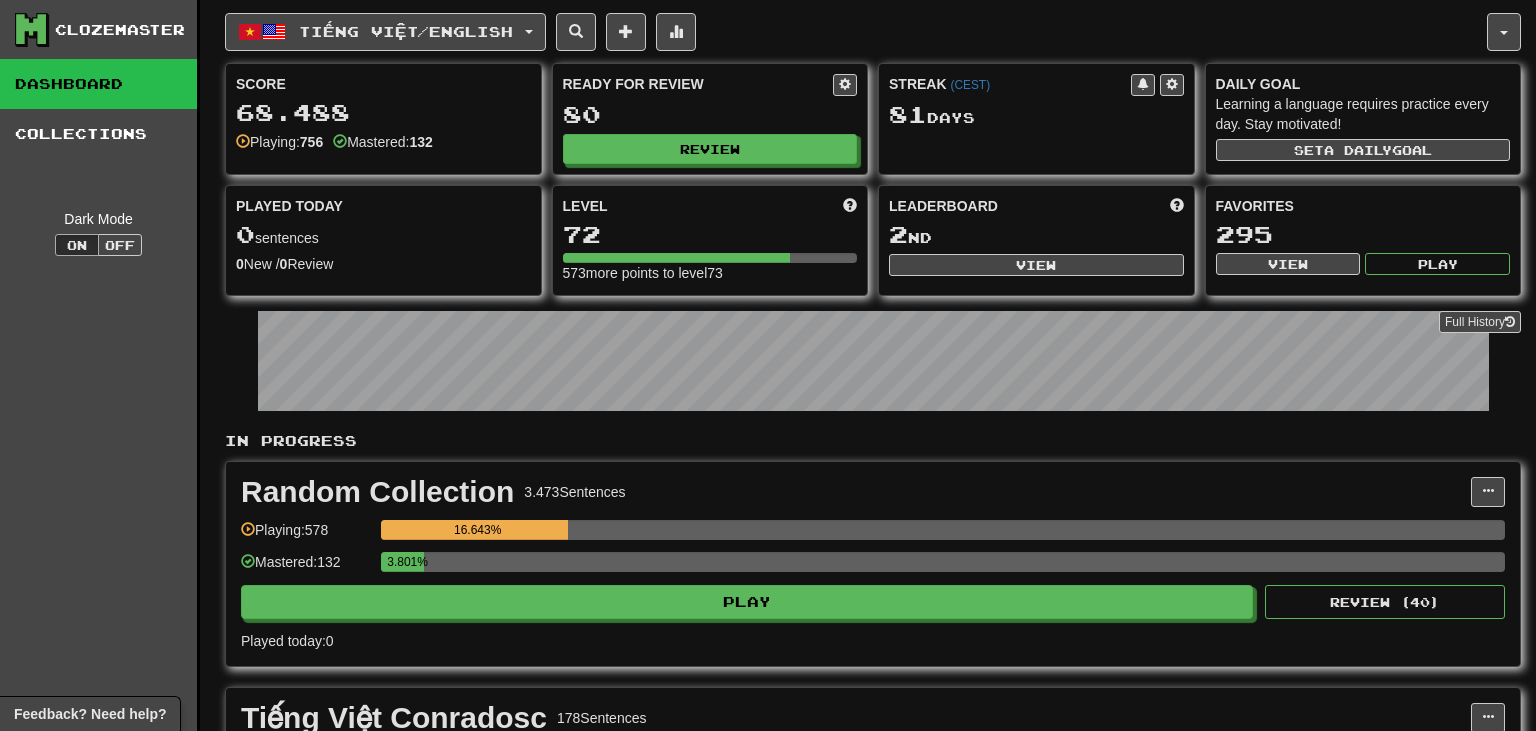 scroll, scrollTop: 0, scrollLeft: 0, axis: both 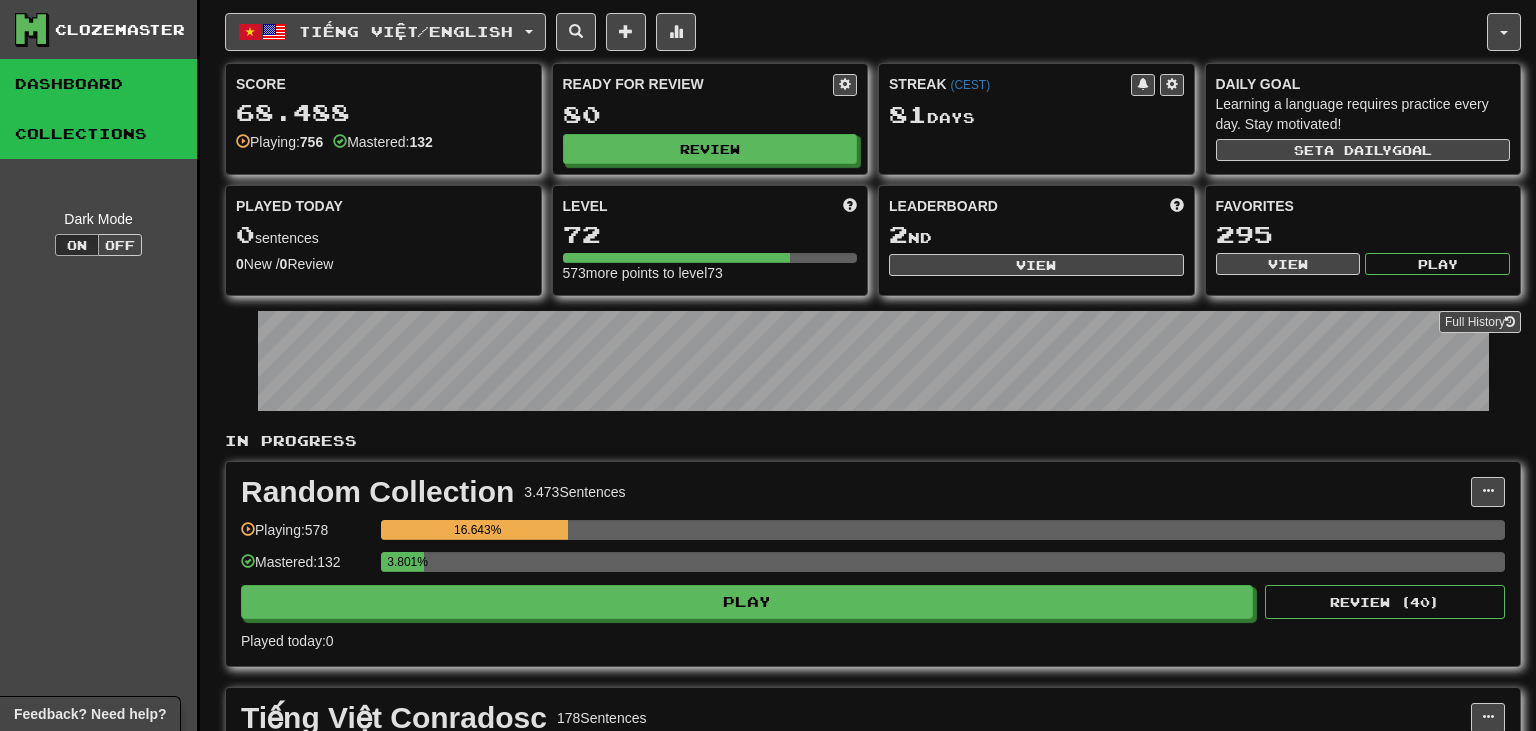 click on "Collections" at bounding box center [98, 134] 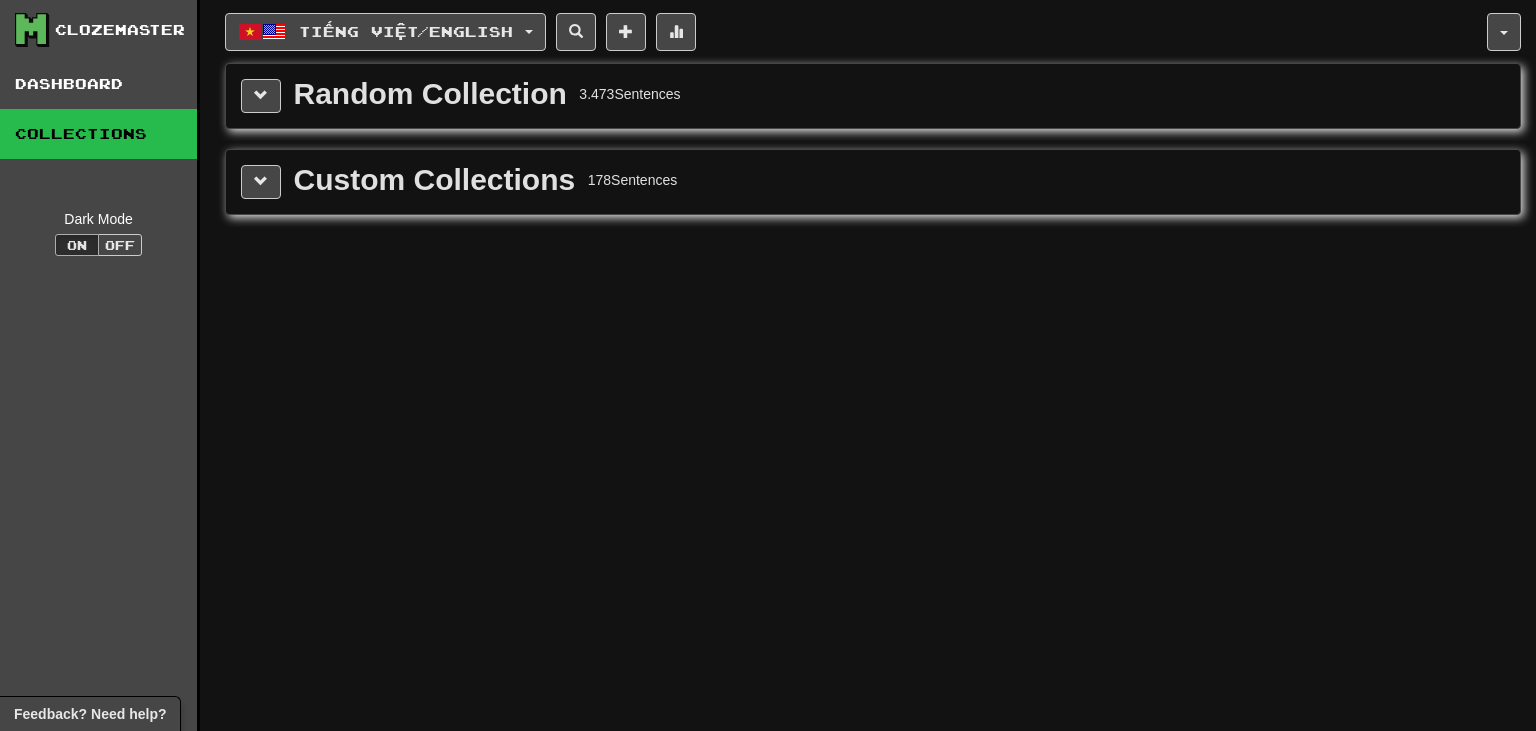 click on "Custom Collections" at bounding box center (435, 180) 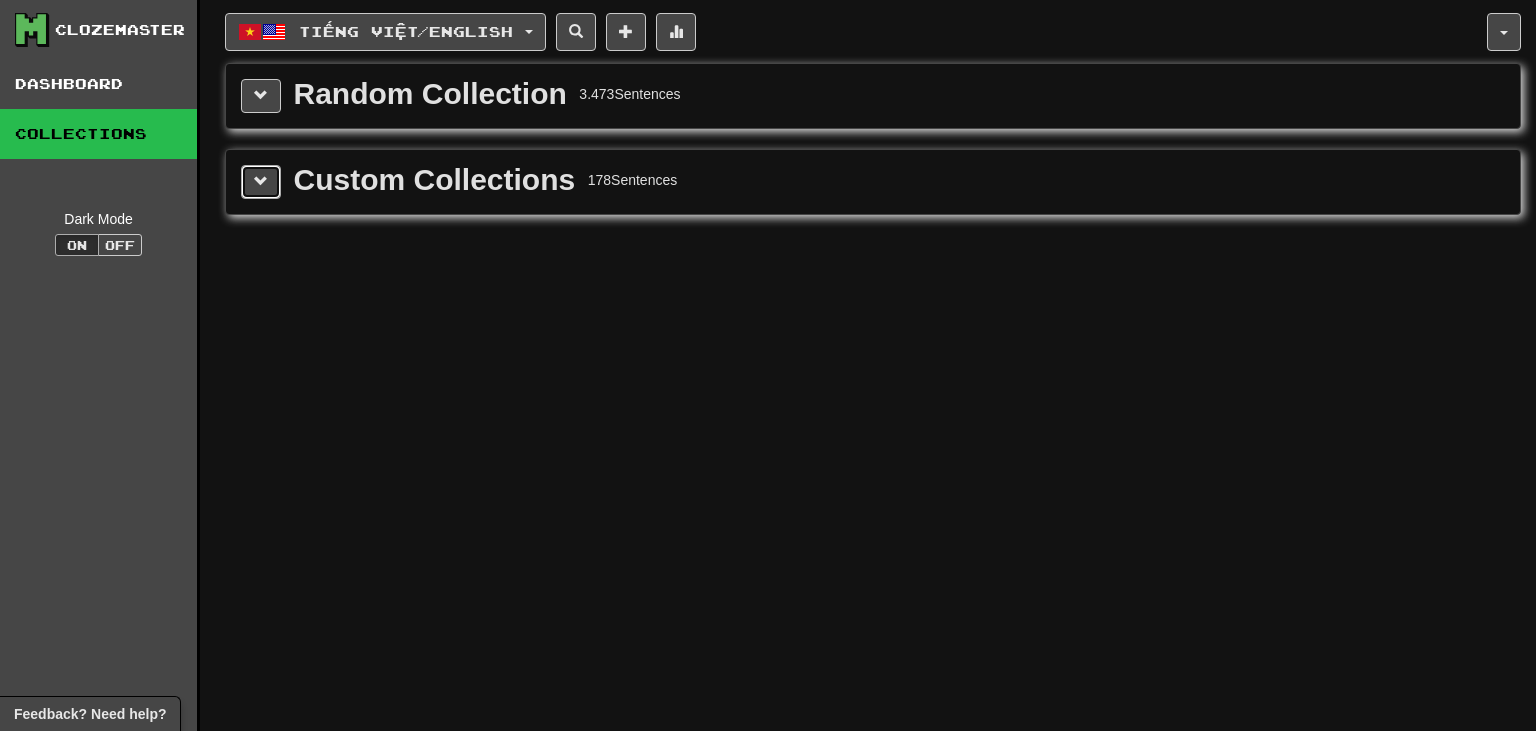 click at bounding box center [261, 181] 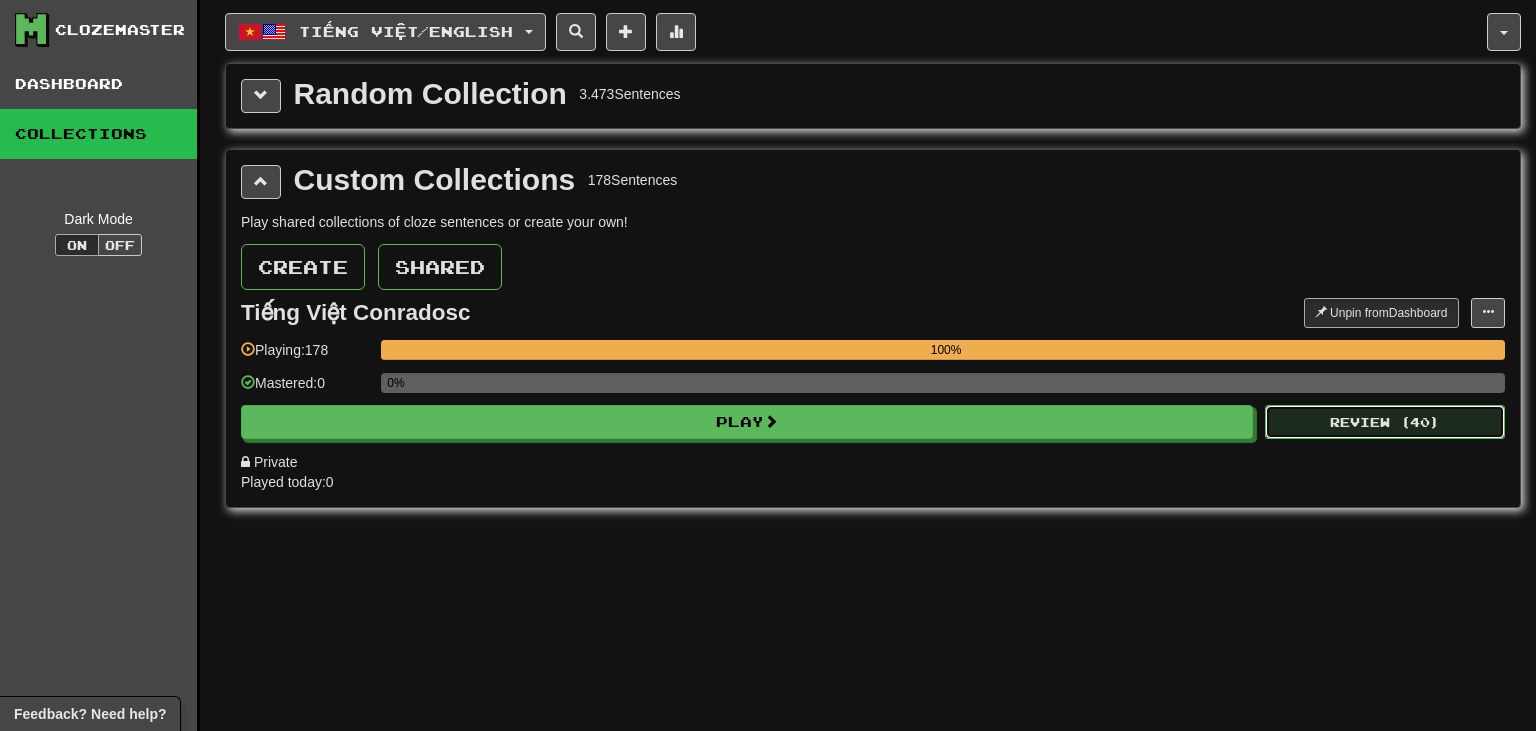 click on "Review ( 40 )" at bounding box center (1385, 422) 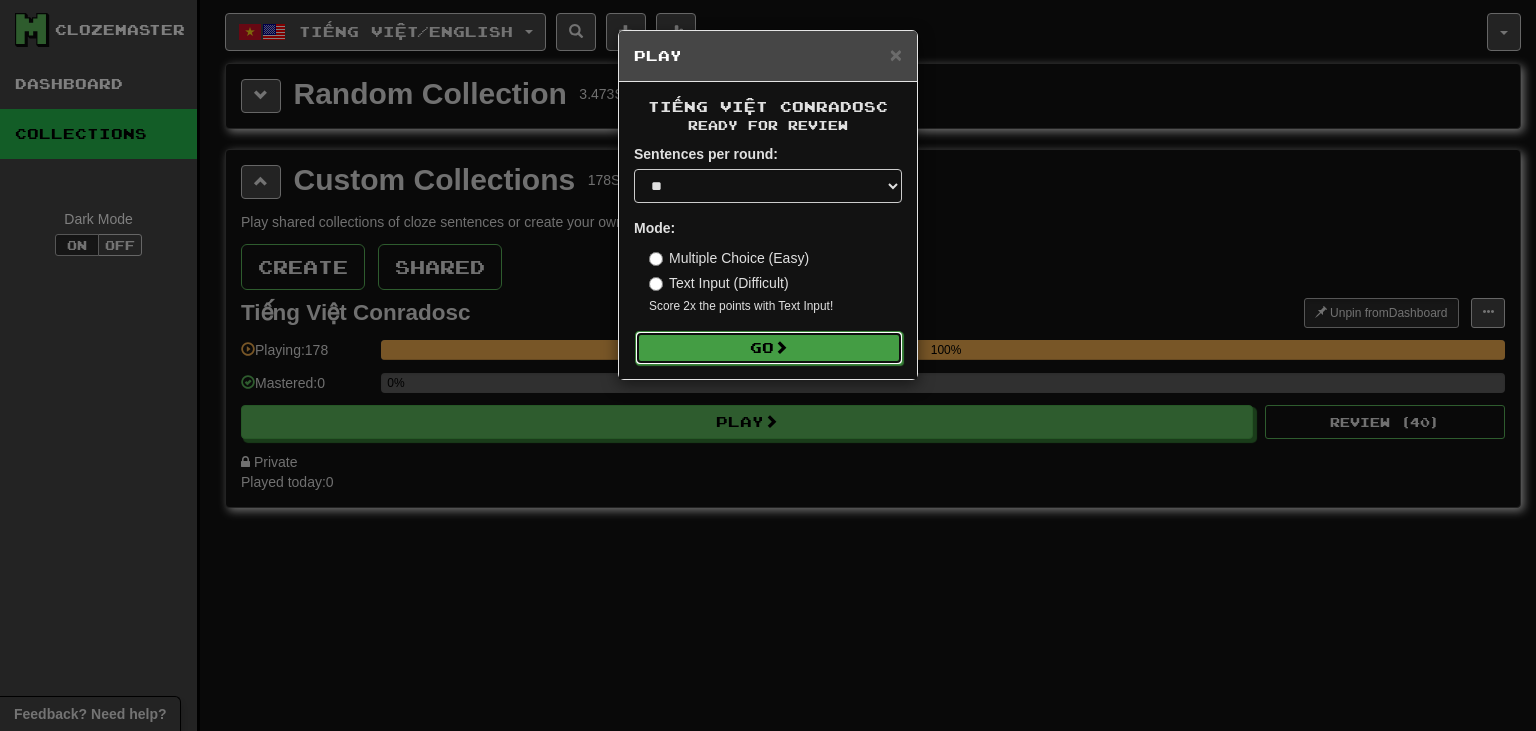 click at bounding box center [781, 347] 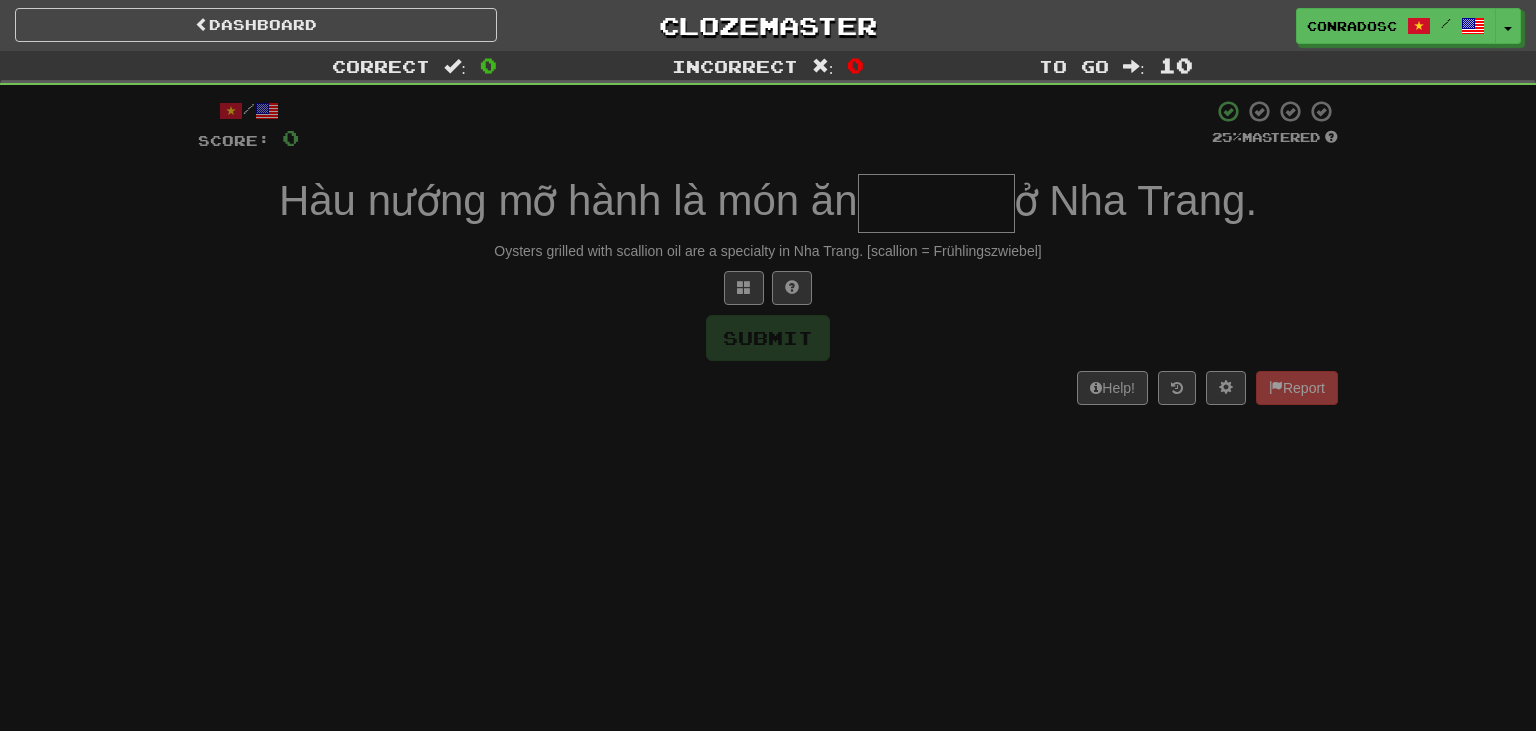 scroll, scrollTop: 0, scrollLeft: 0, axis: both 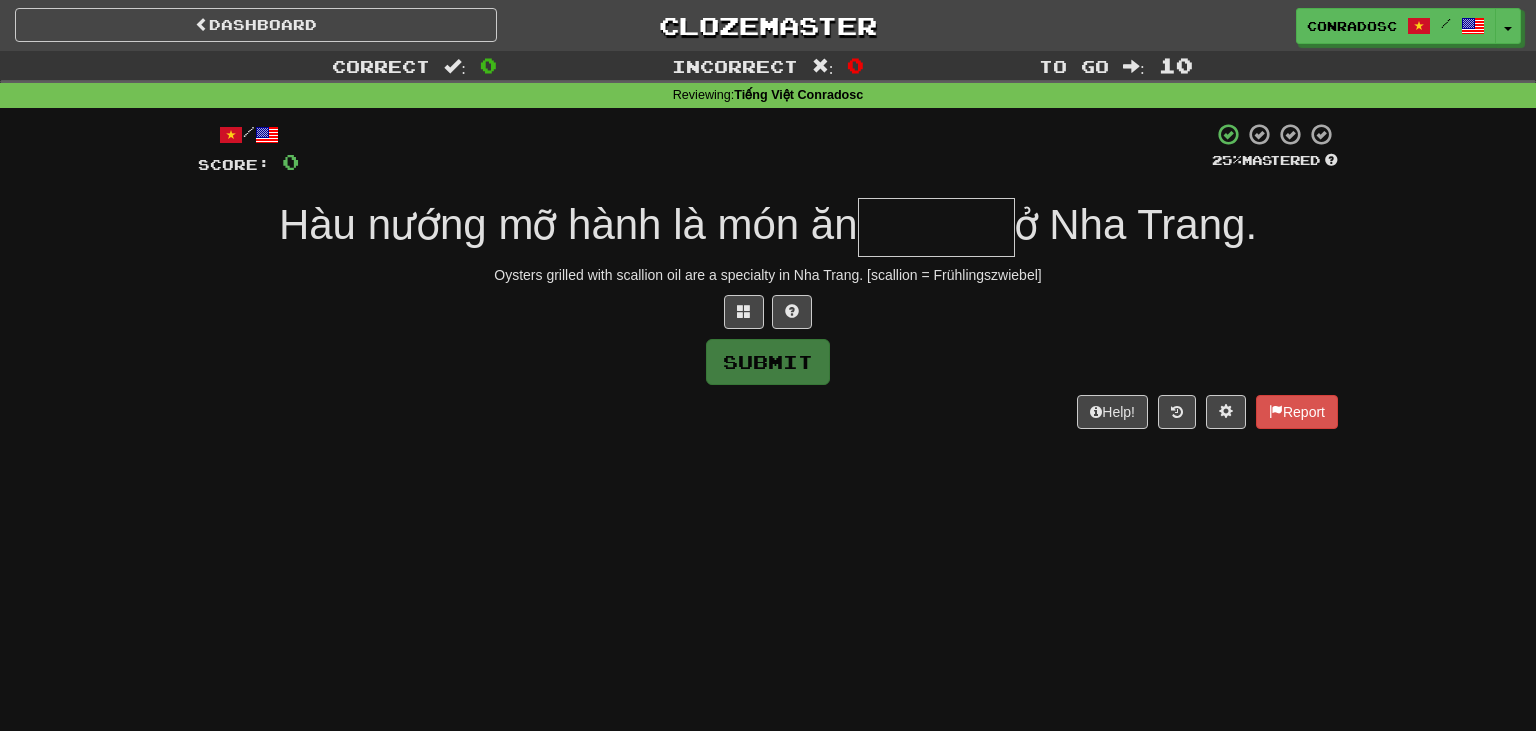 click at bounding box center [936, 227] 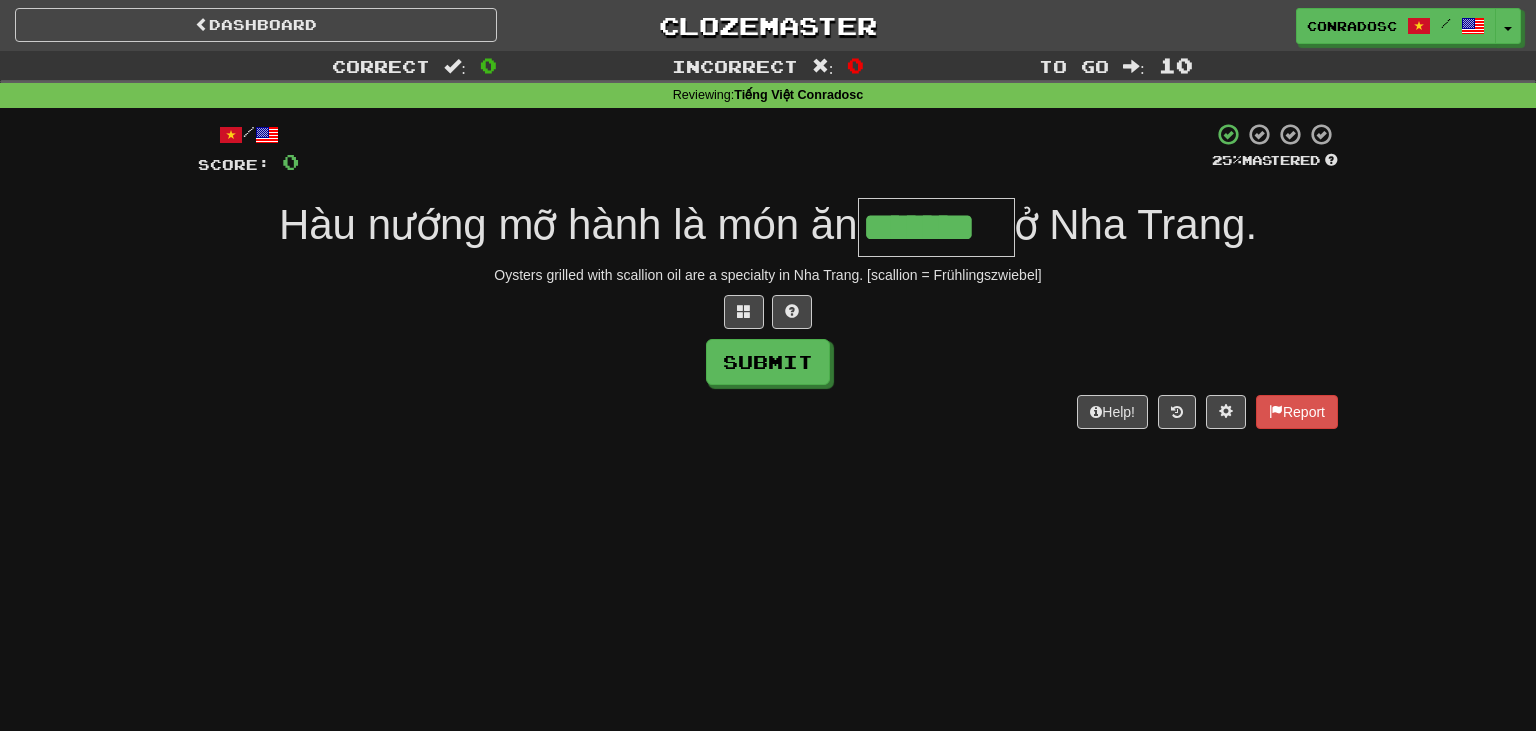 type on "*******" 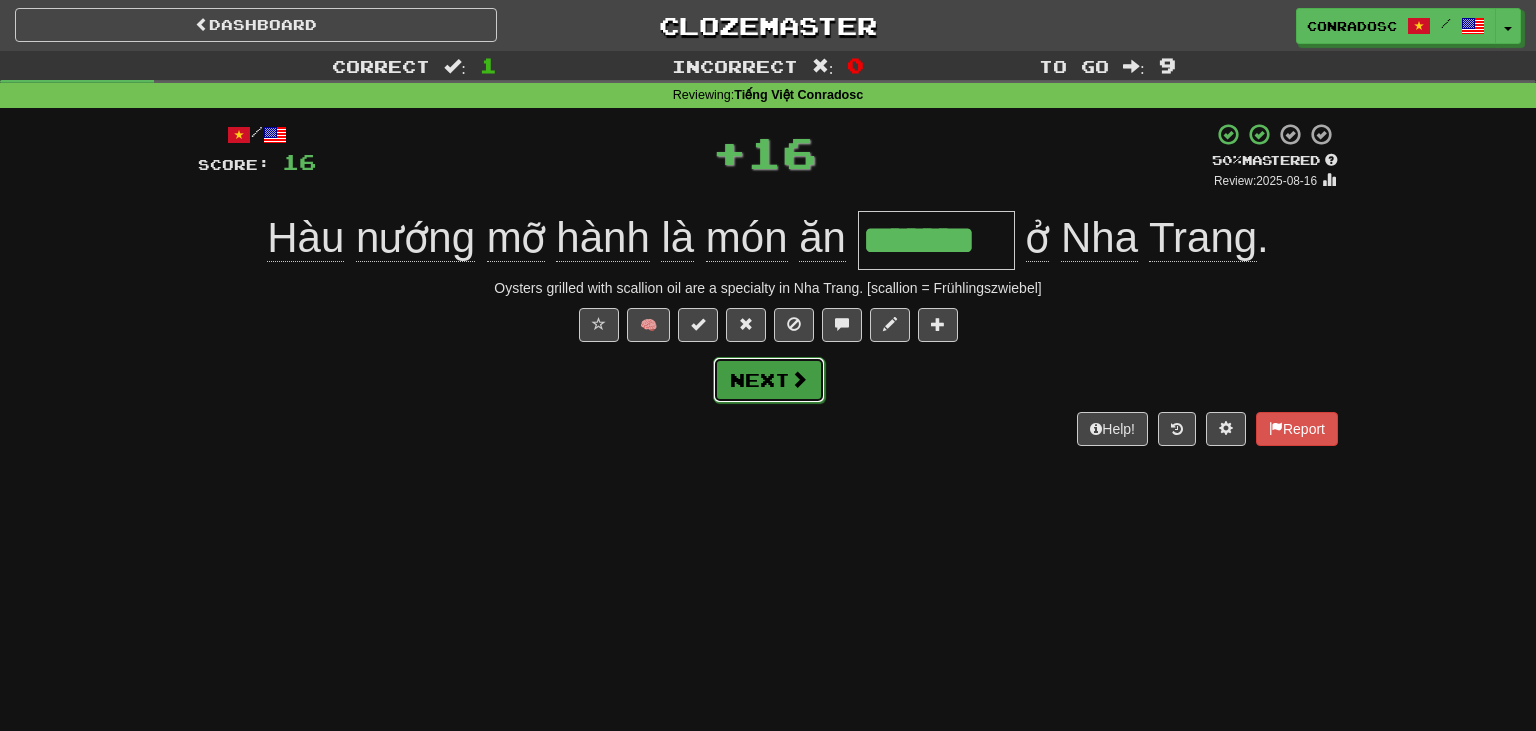 click at bounding box center [799, 379] 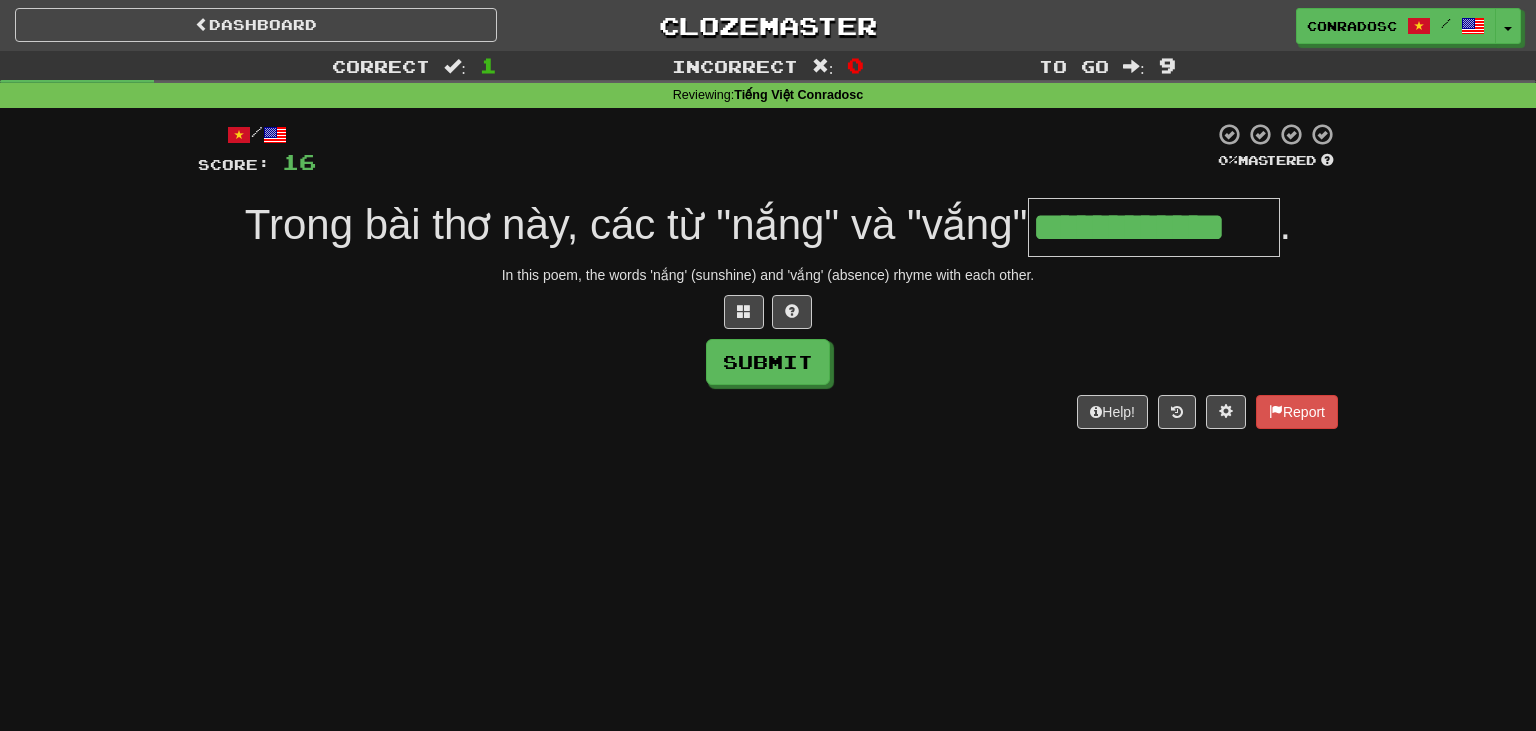 type on "**********" 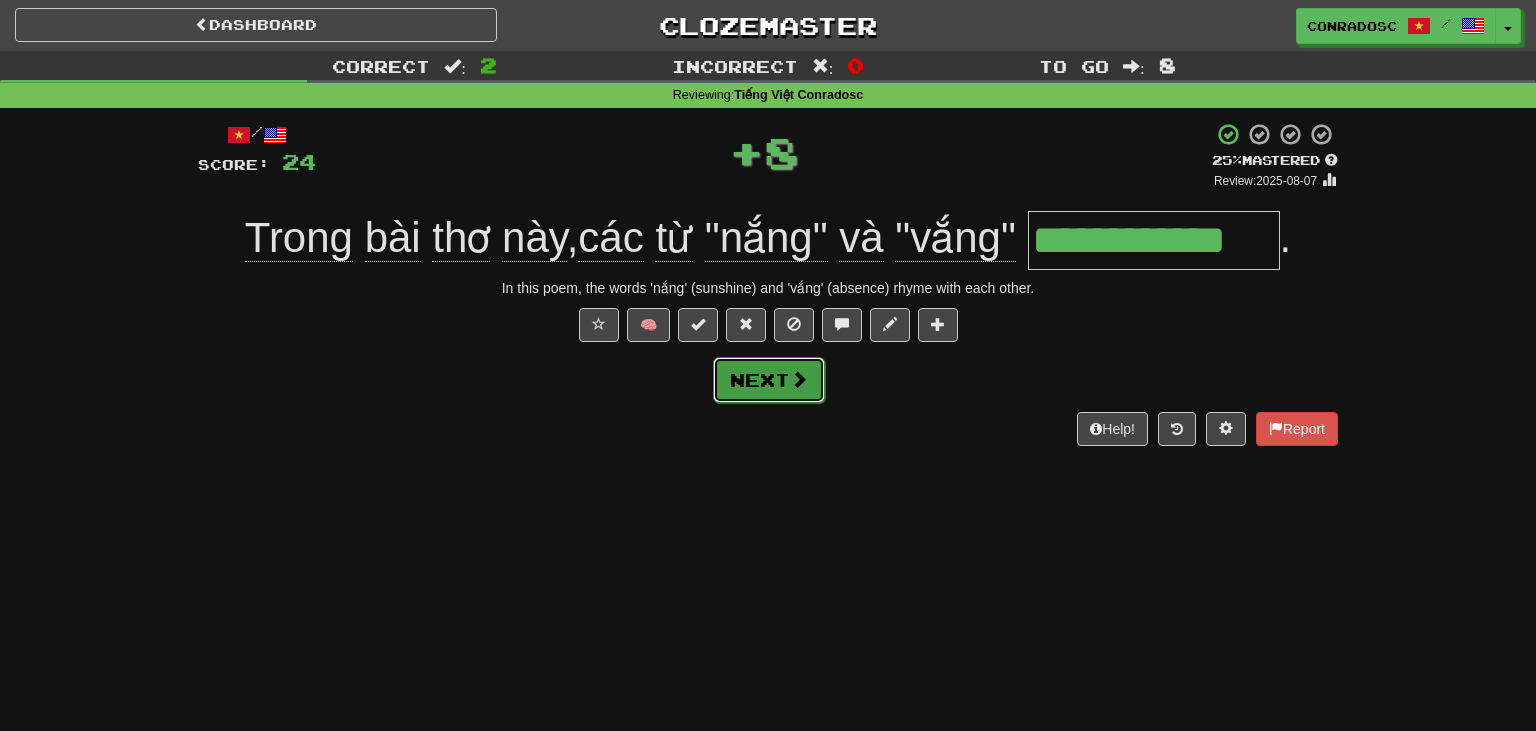 click on "Next" at bounding box center [769, 380] 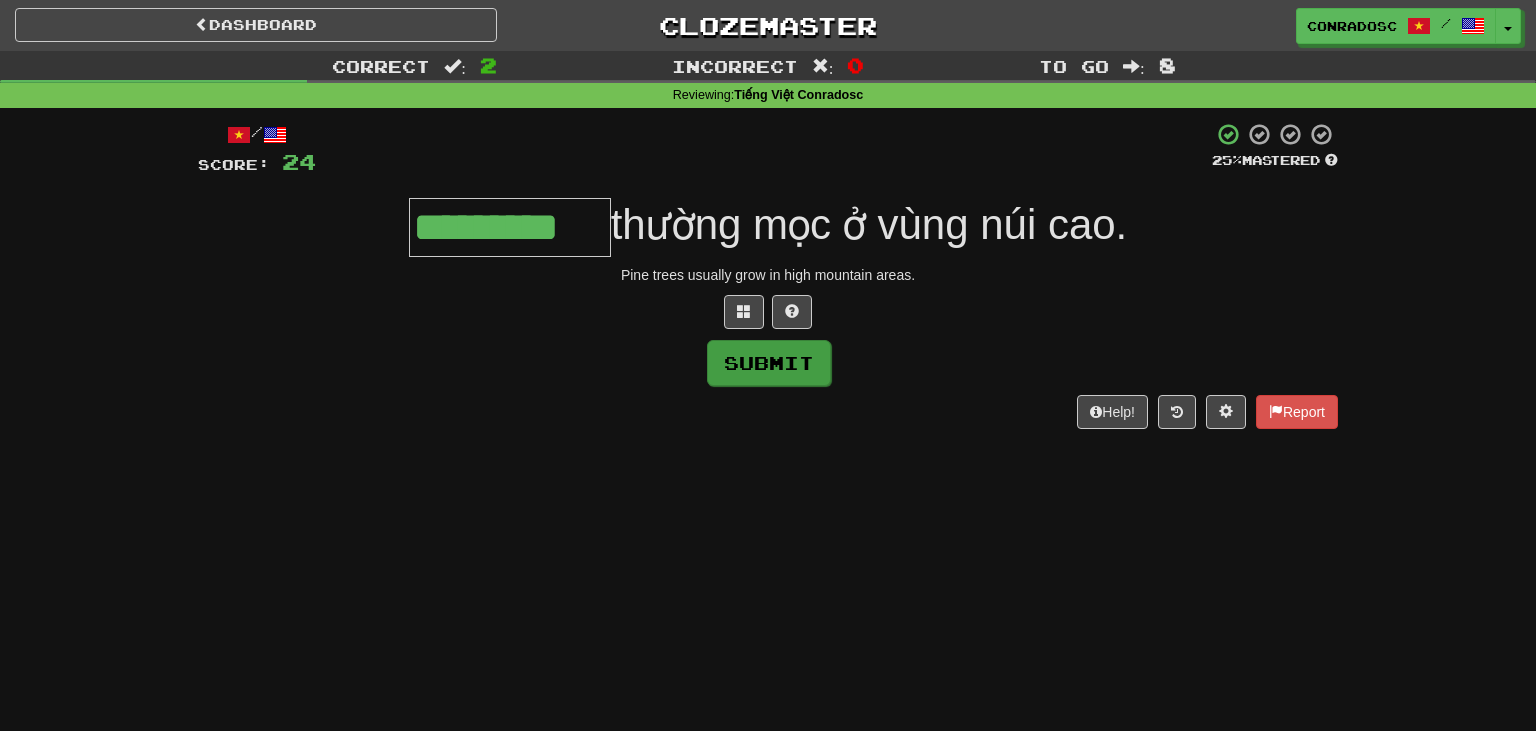 type on "*********" 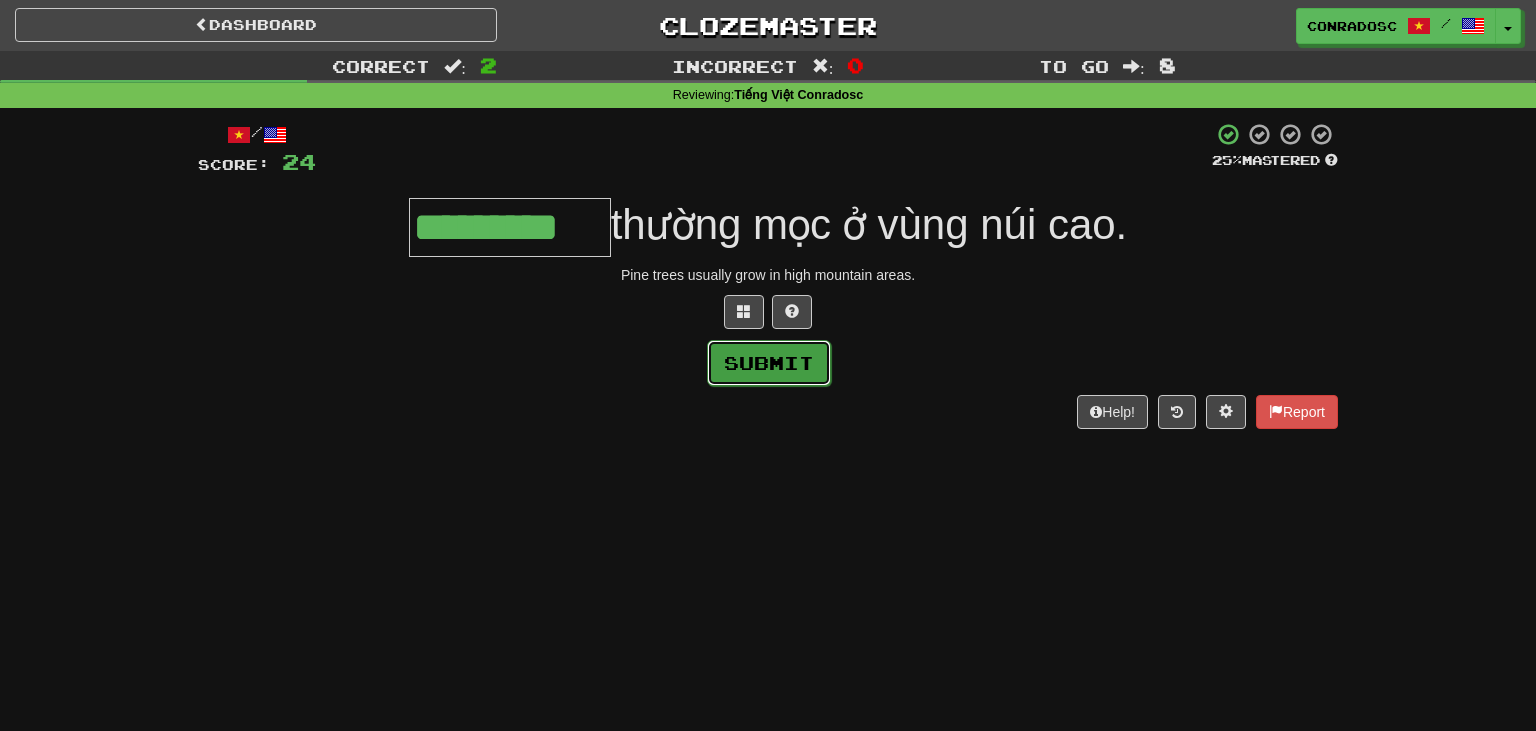 click on "Submit" at bounding box center (769, 363) 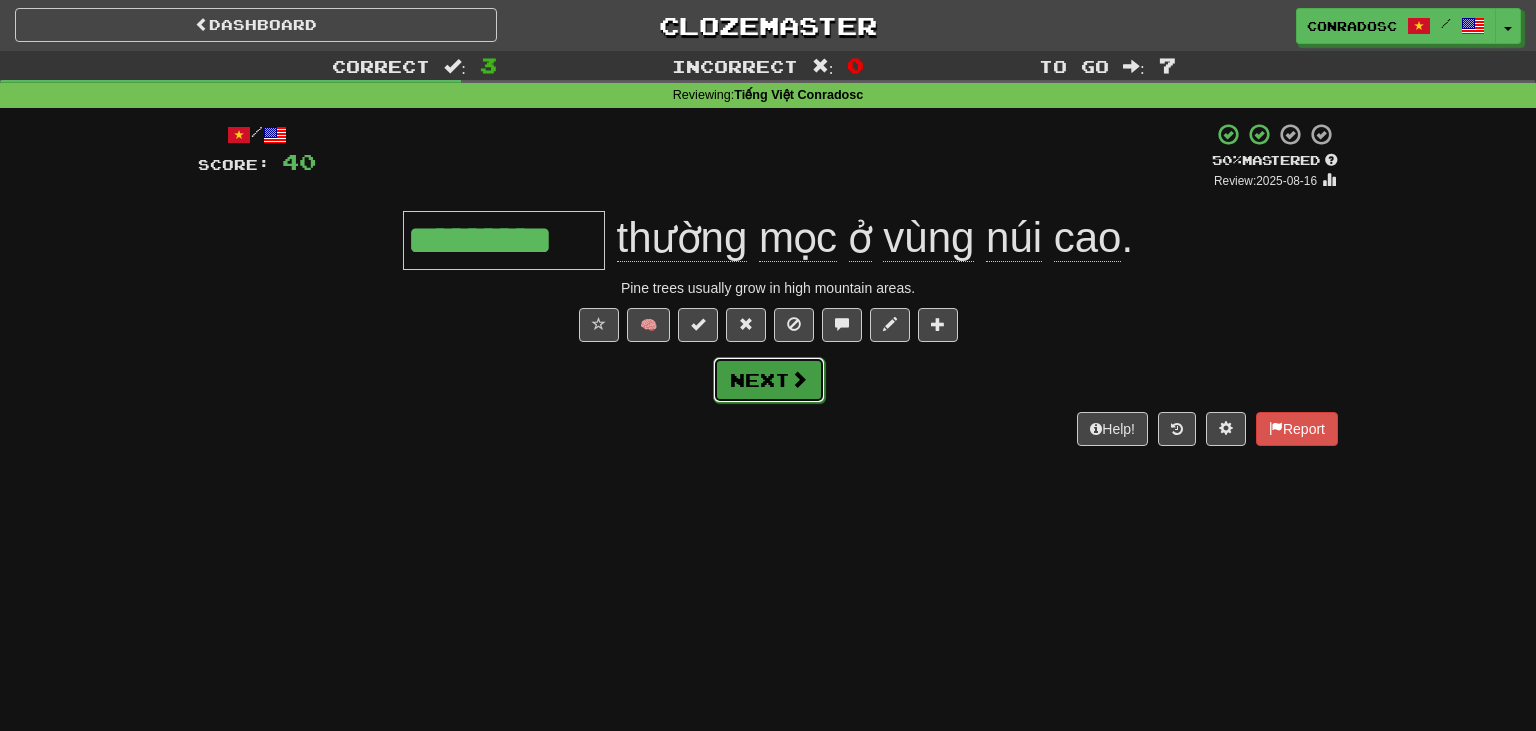 click on "Next" at bounding box center (769, 380) 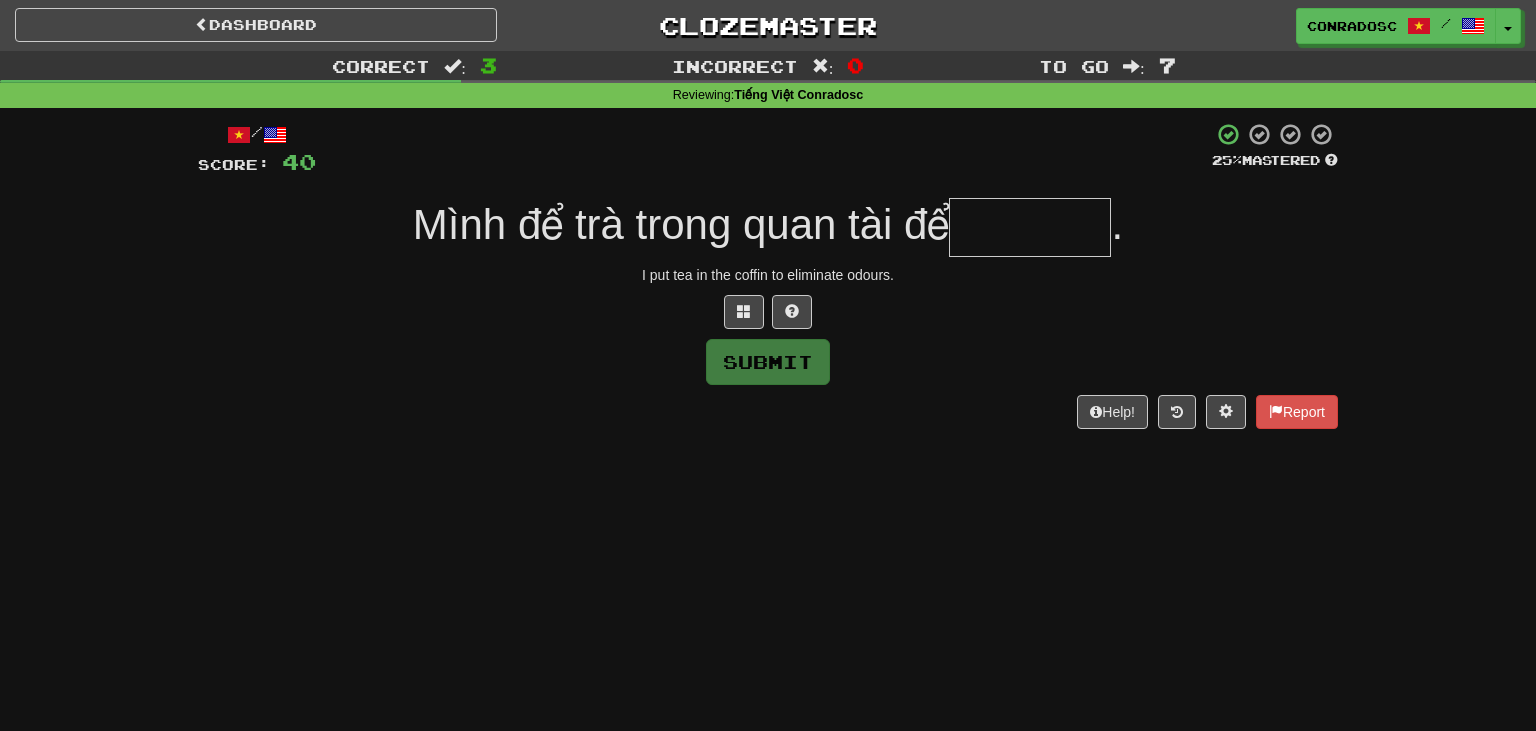 click at bounding box center (1030, 227) 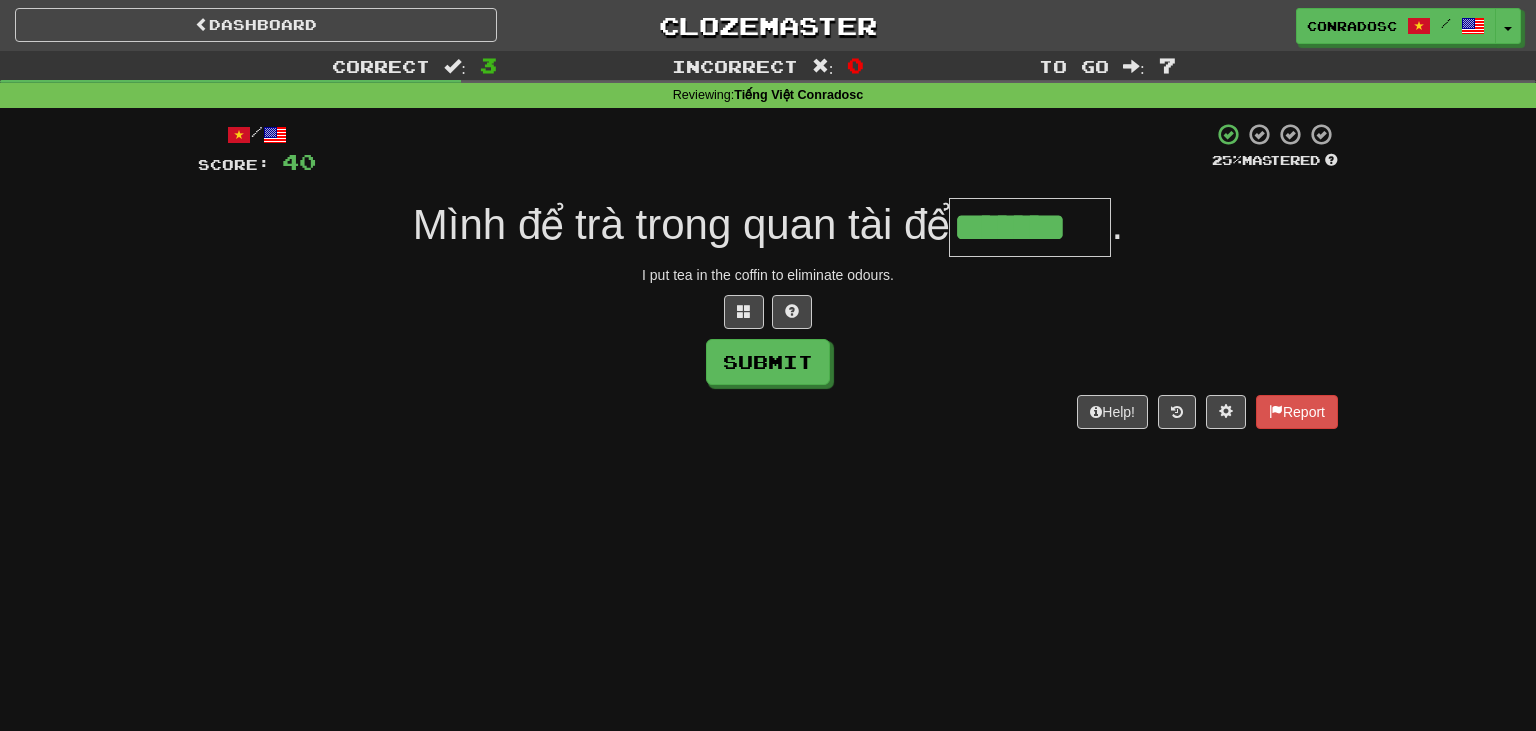 type on "*******" 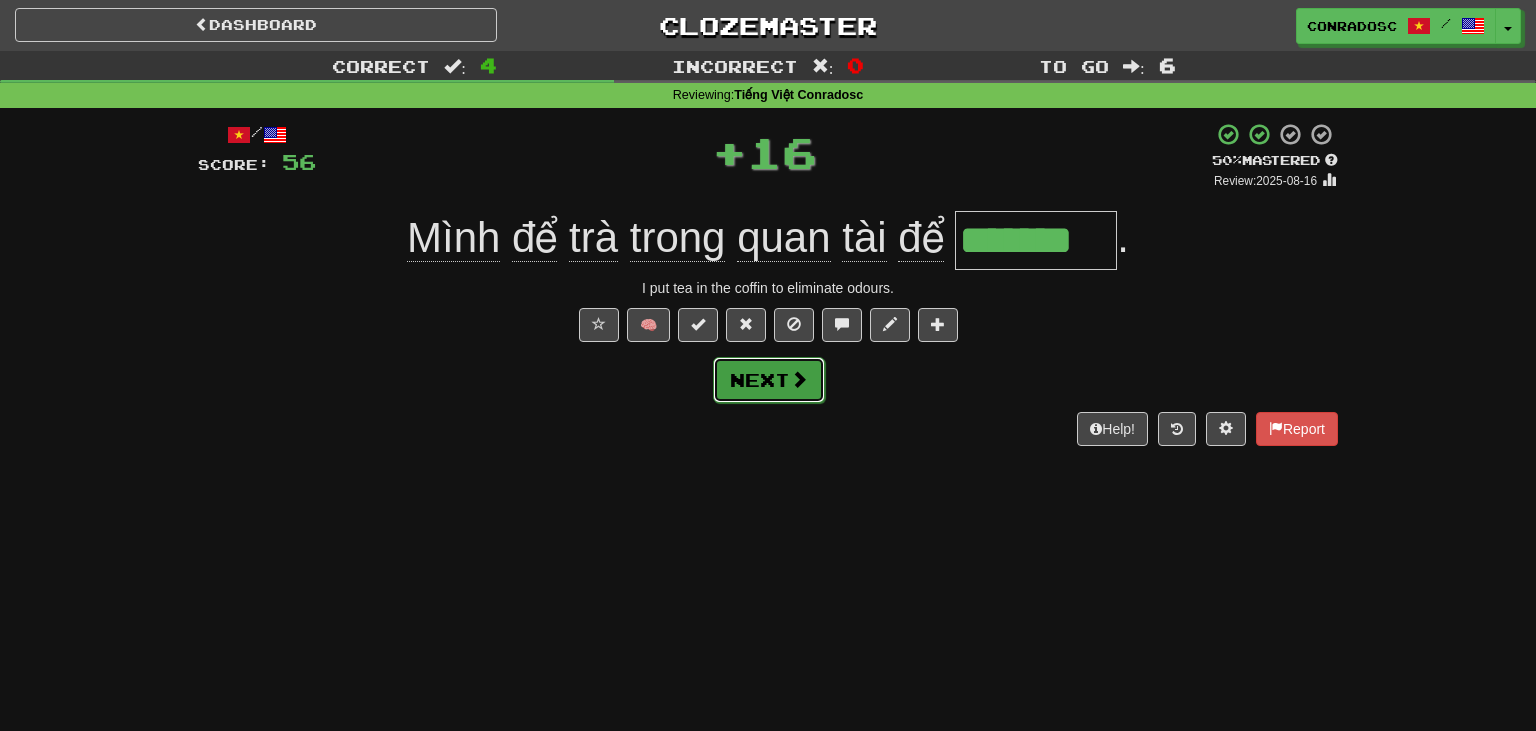 click at bounding box center [799, 379] 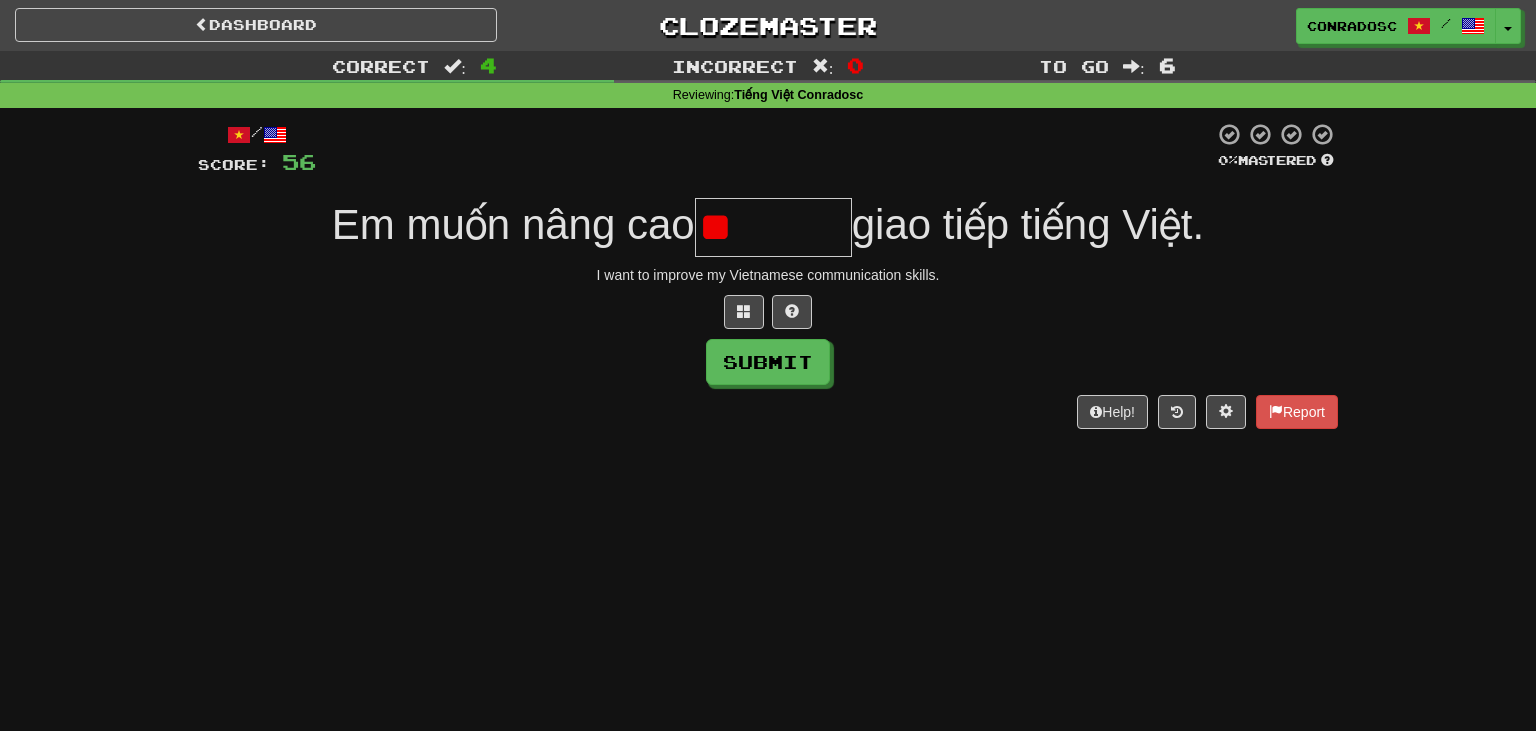 type on "*" 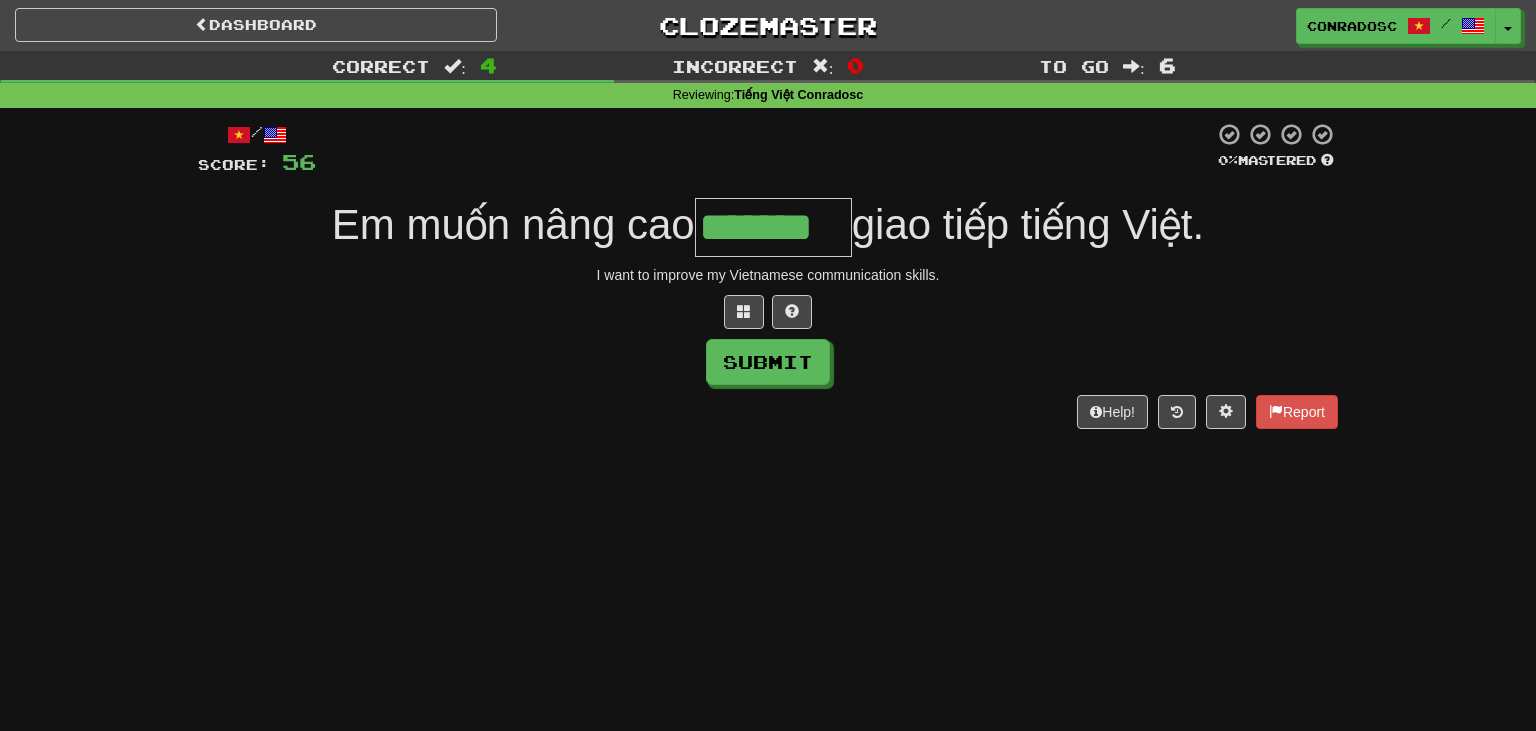 type on "*******" 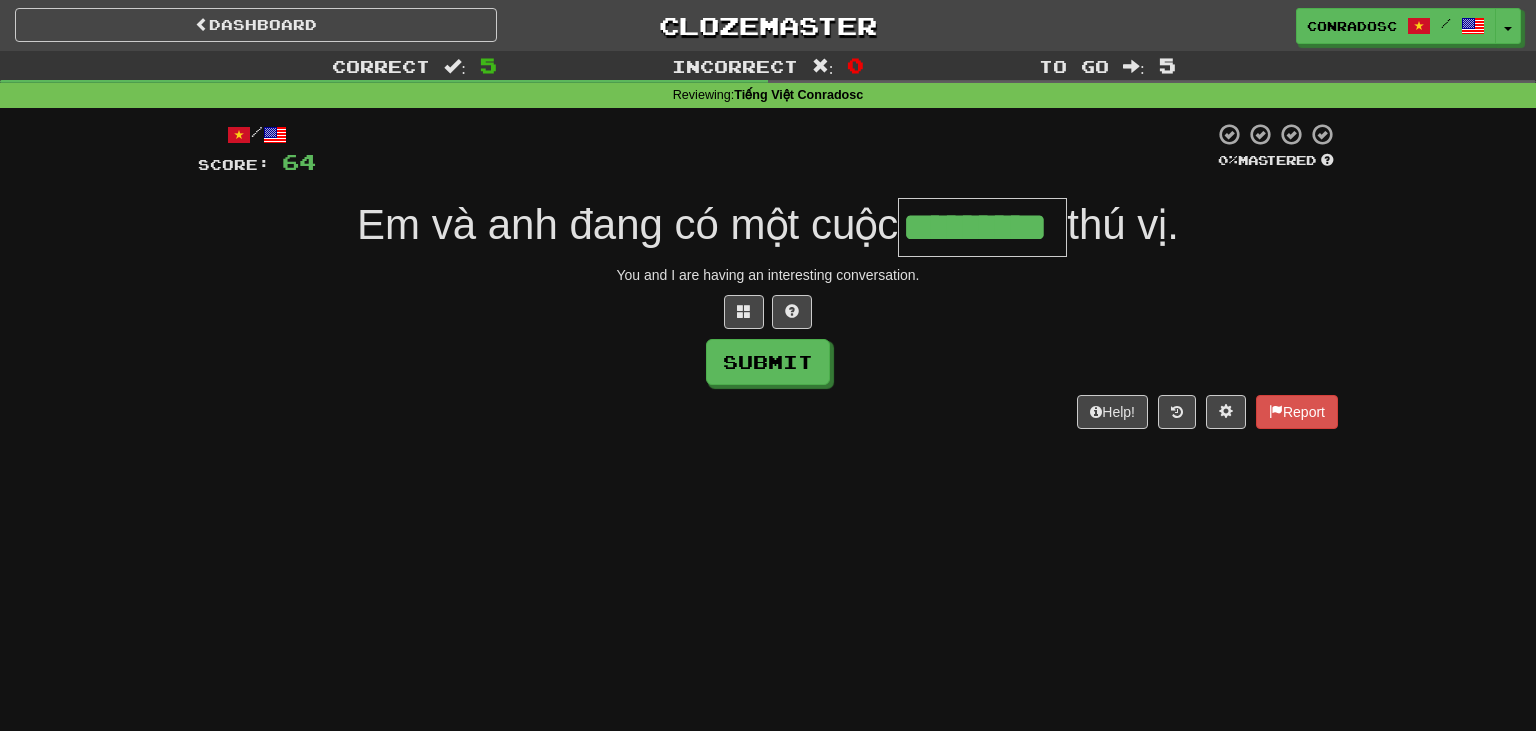 type on "*********" 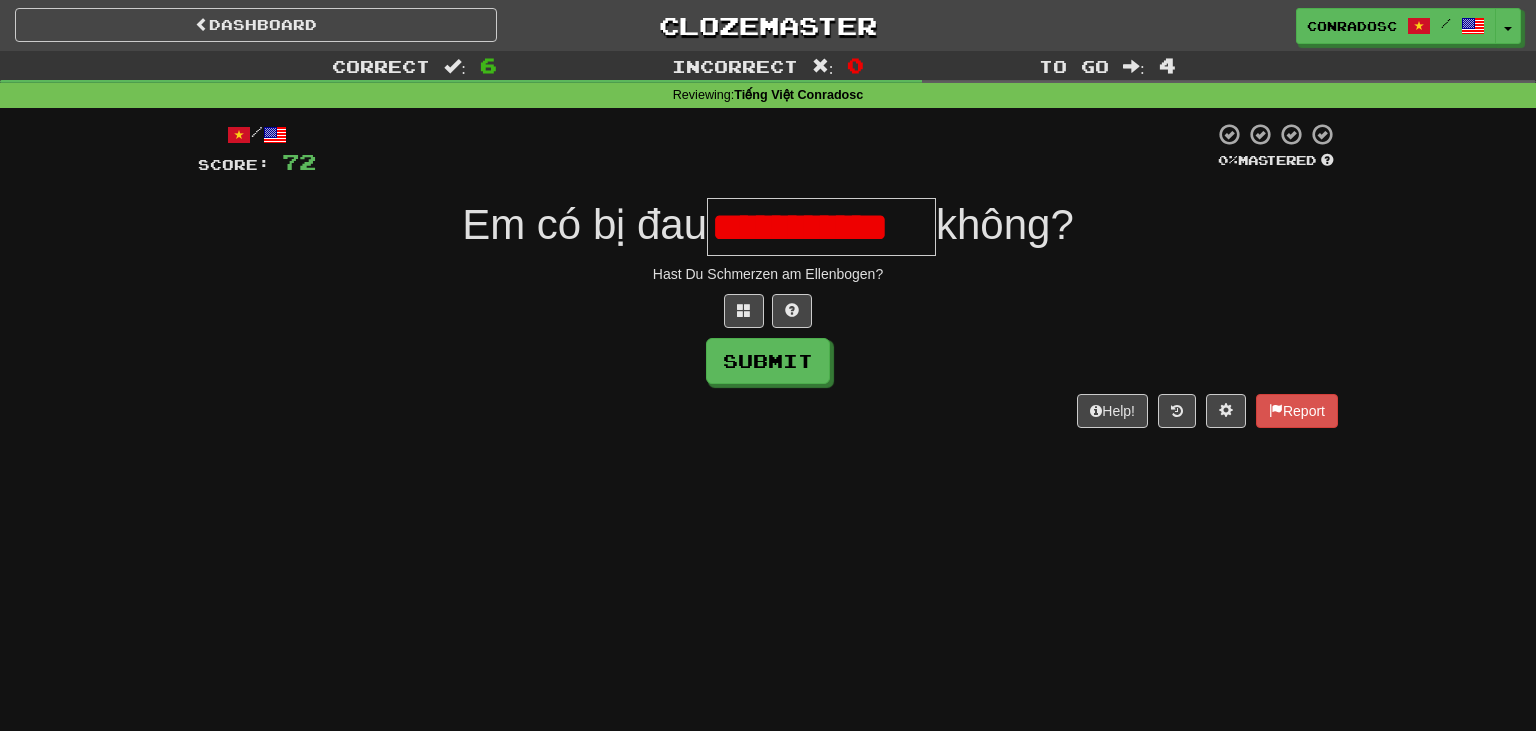 scroll, scrollTop: 0, scrollLeft: 0, axis: both 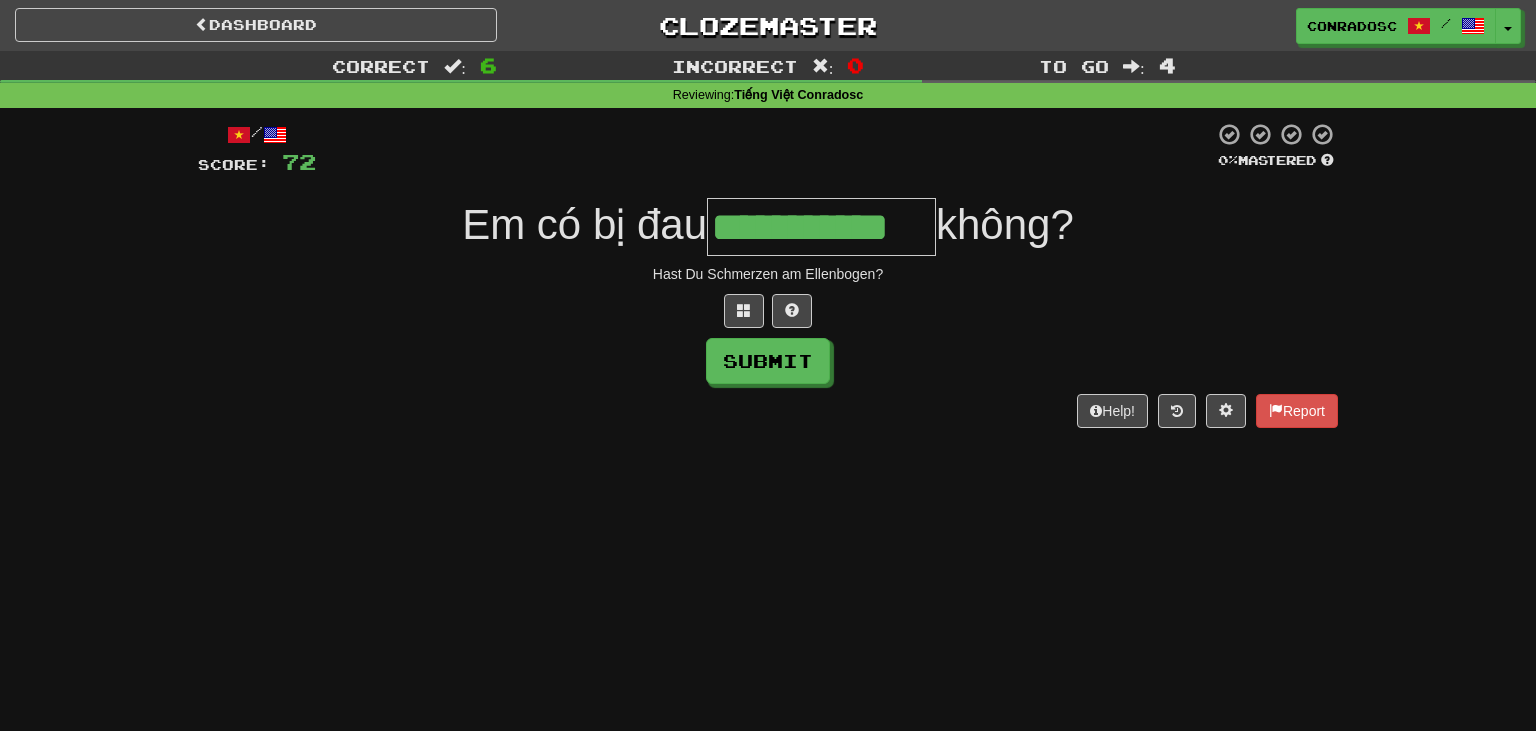type on "**********" 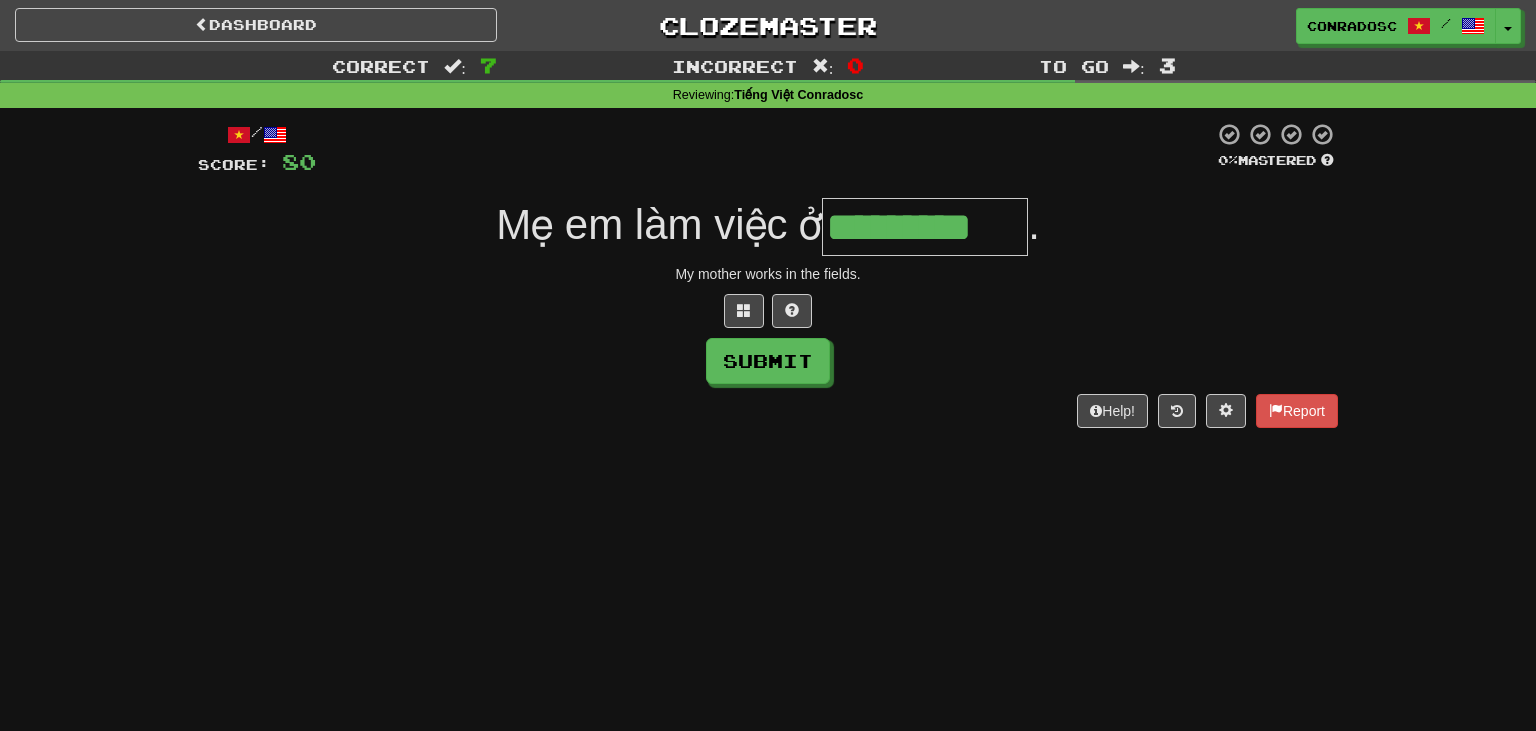 type on "*********" 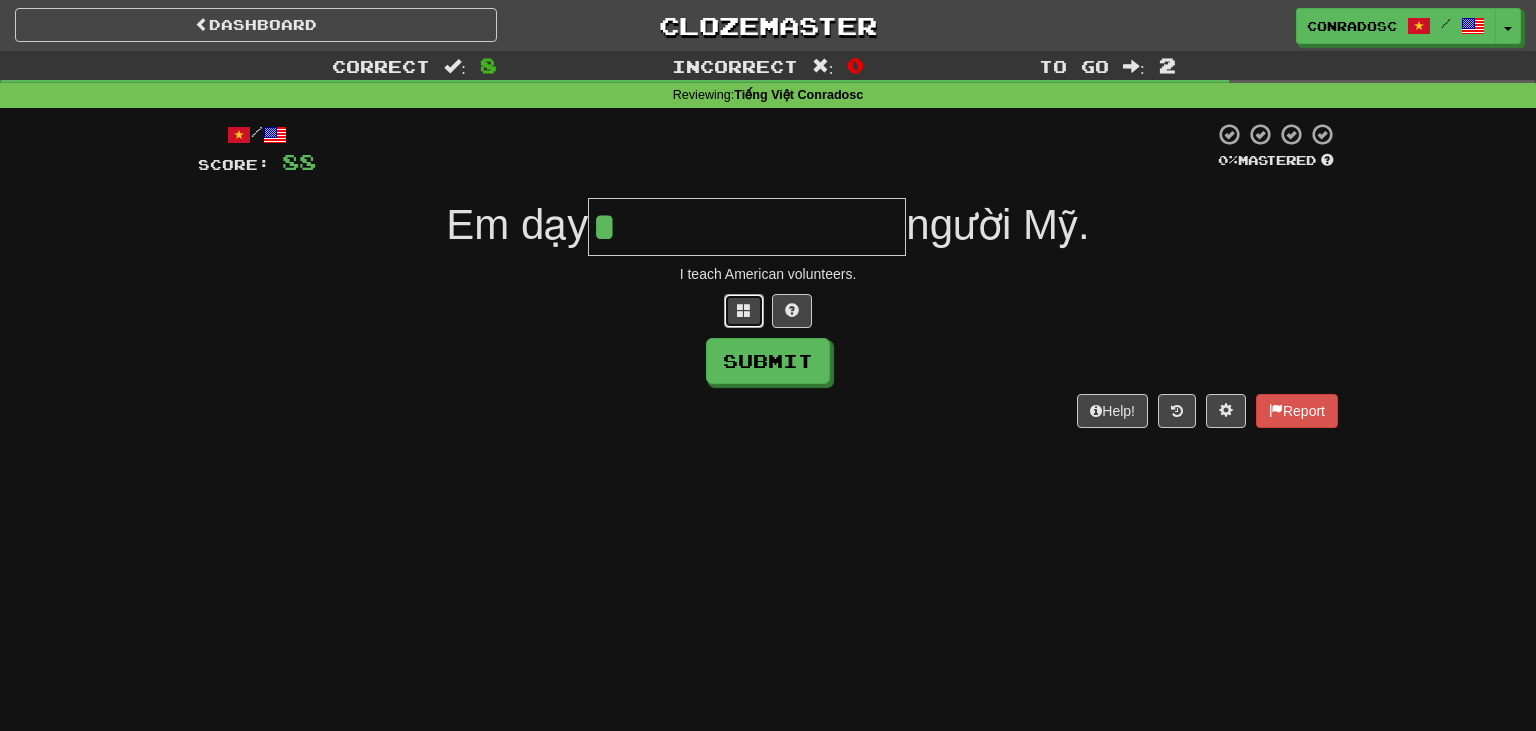 click at bounding box center [744, 311] 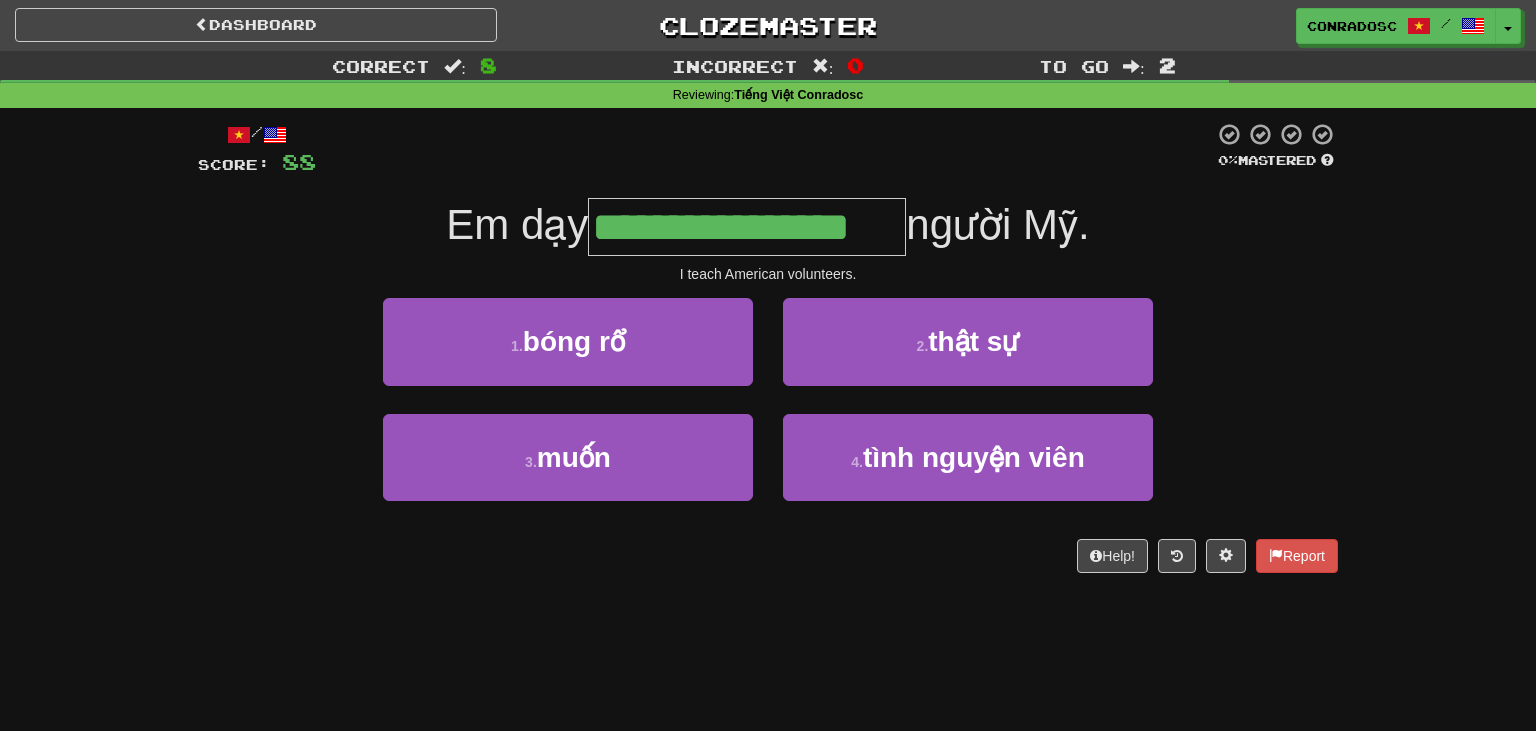 type on "**********" 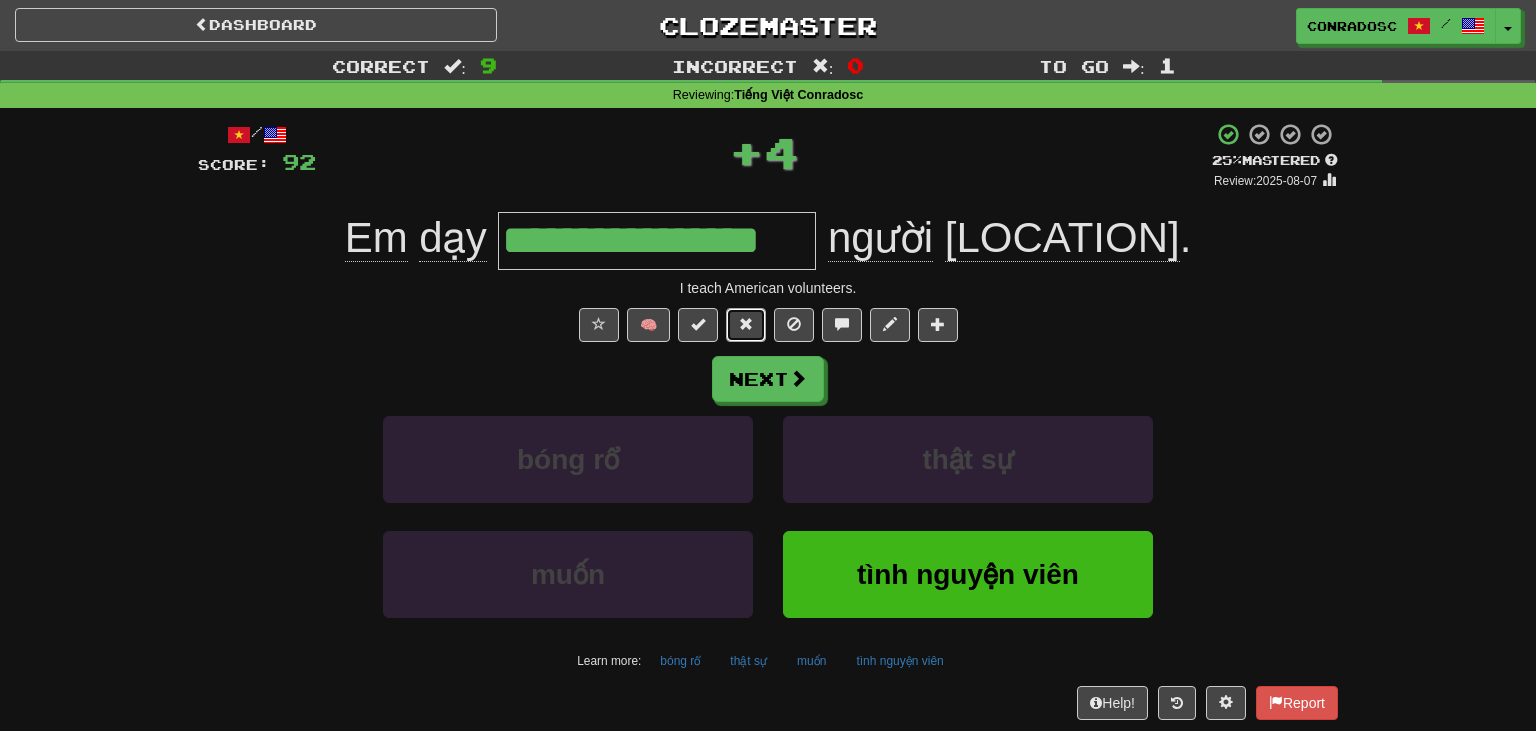 click at bounding box center [746, 324] 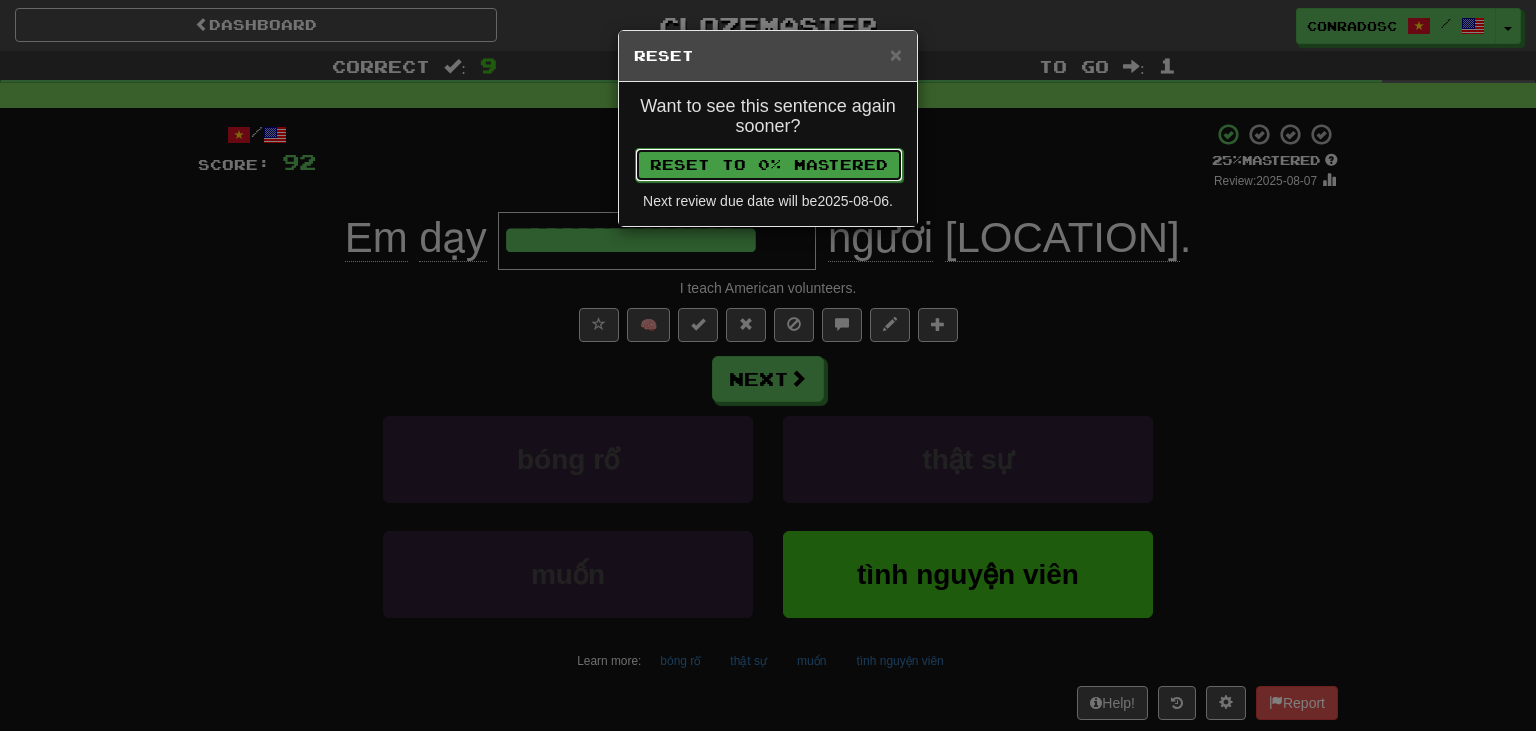 click on "Reset to 0% Mastered" at bounding box center [769, 165] 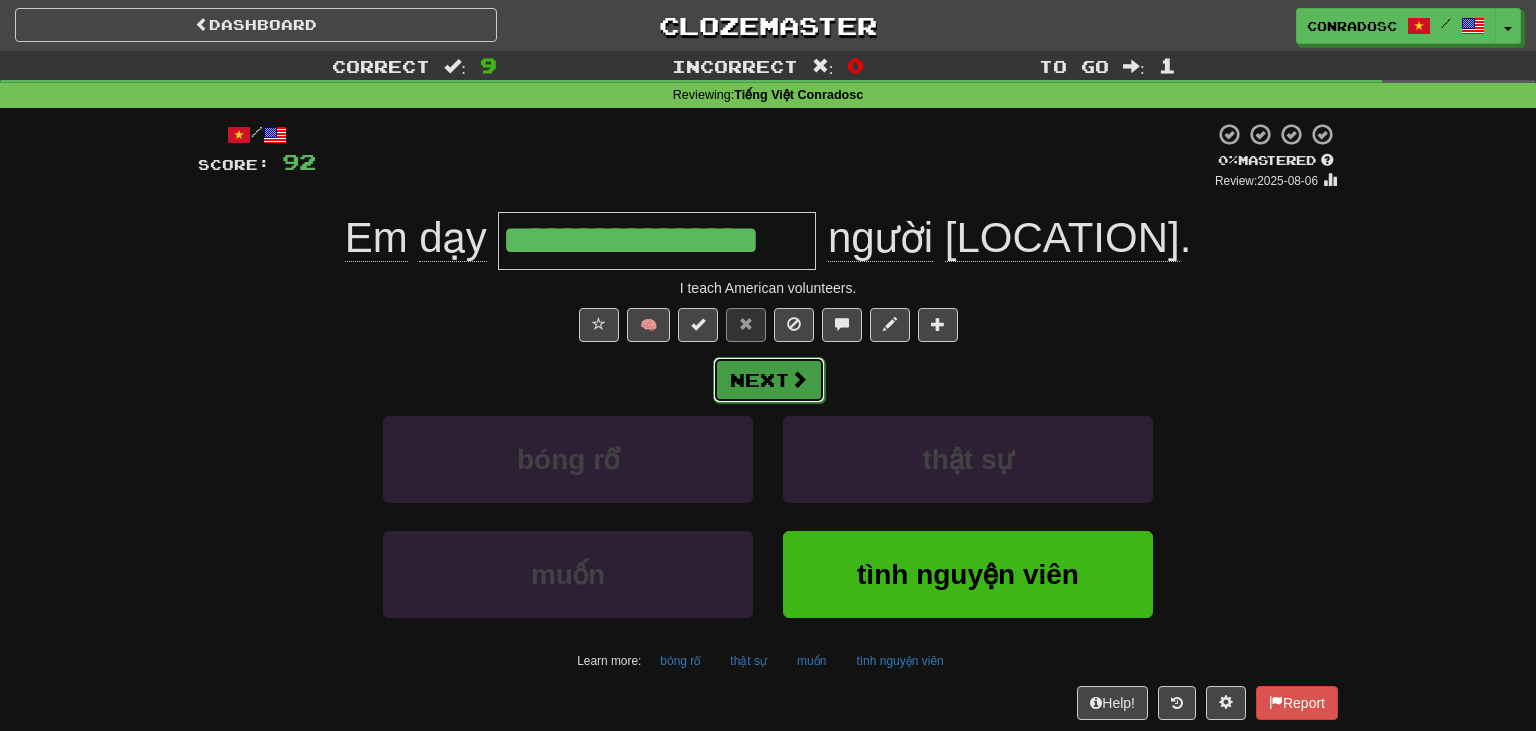 click on "Next" at bounding box center (769, 380) 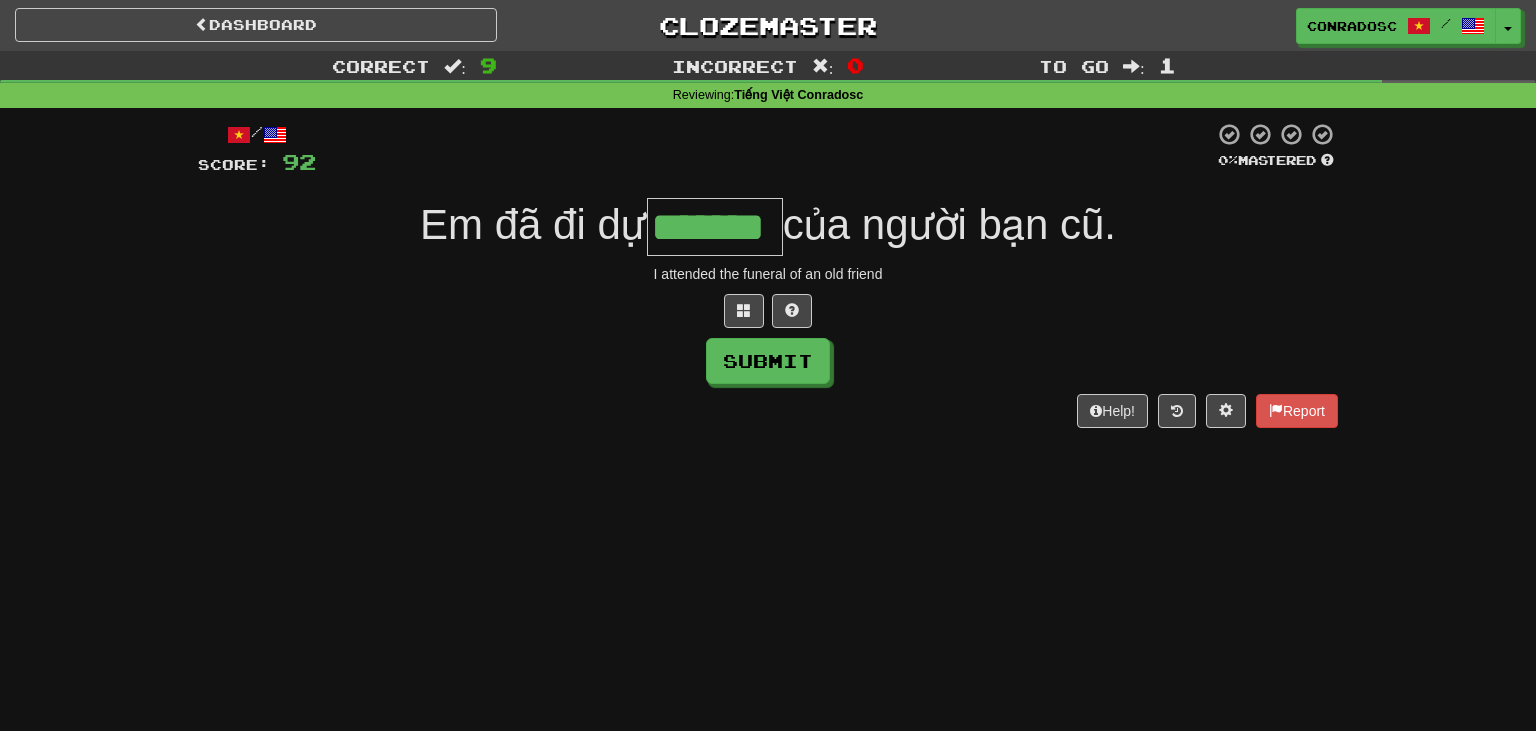type on "*******" 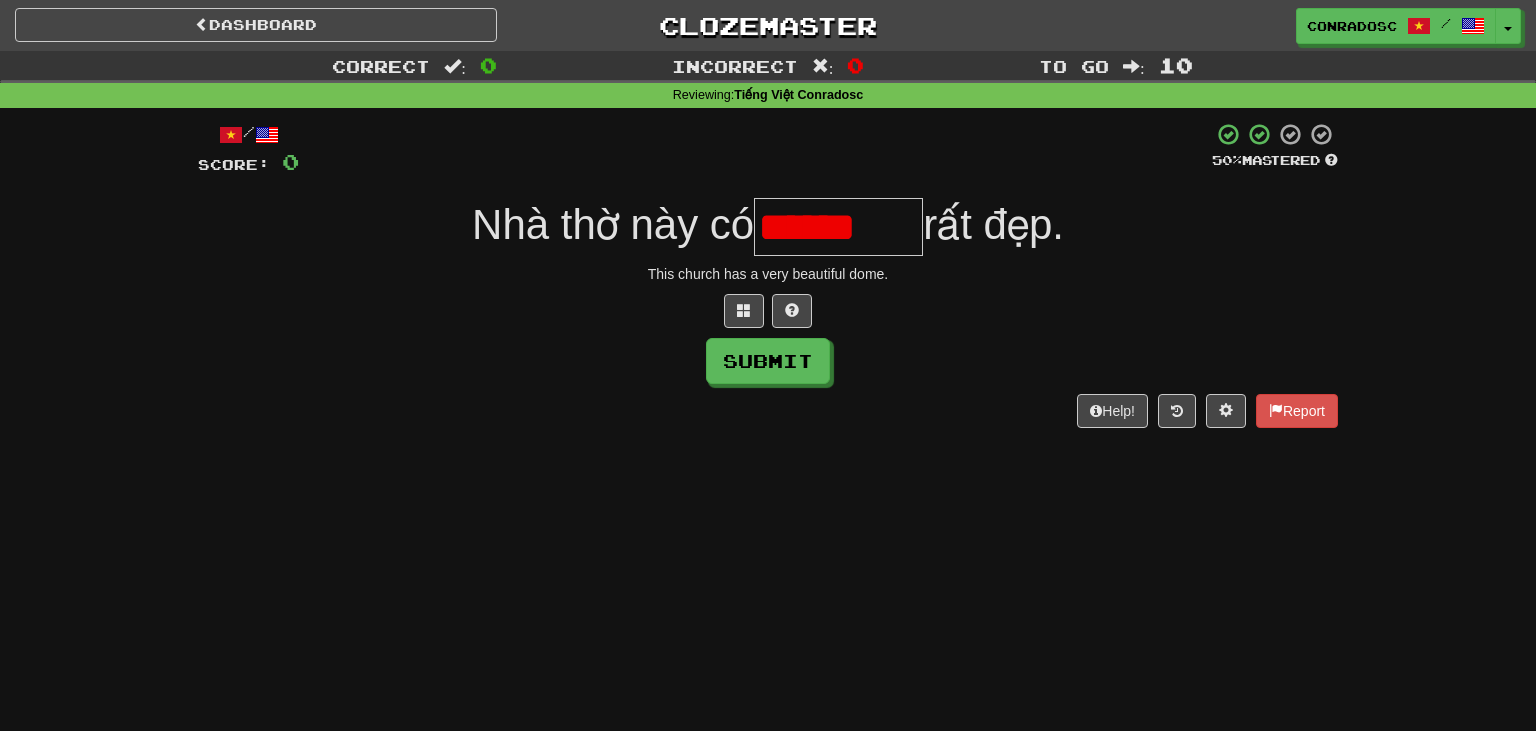 scroll, scrollTop: 0, scrollLeft: 0, axis: both 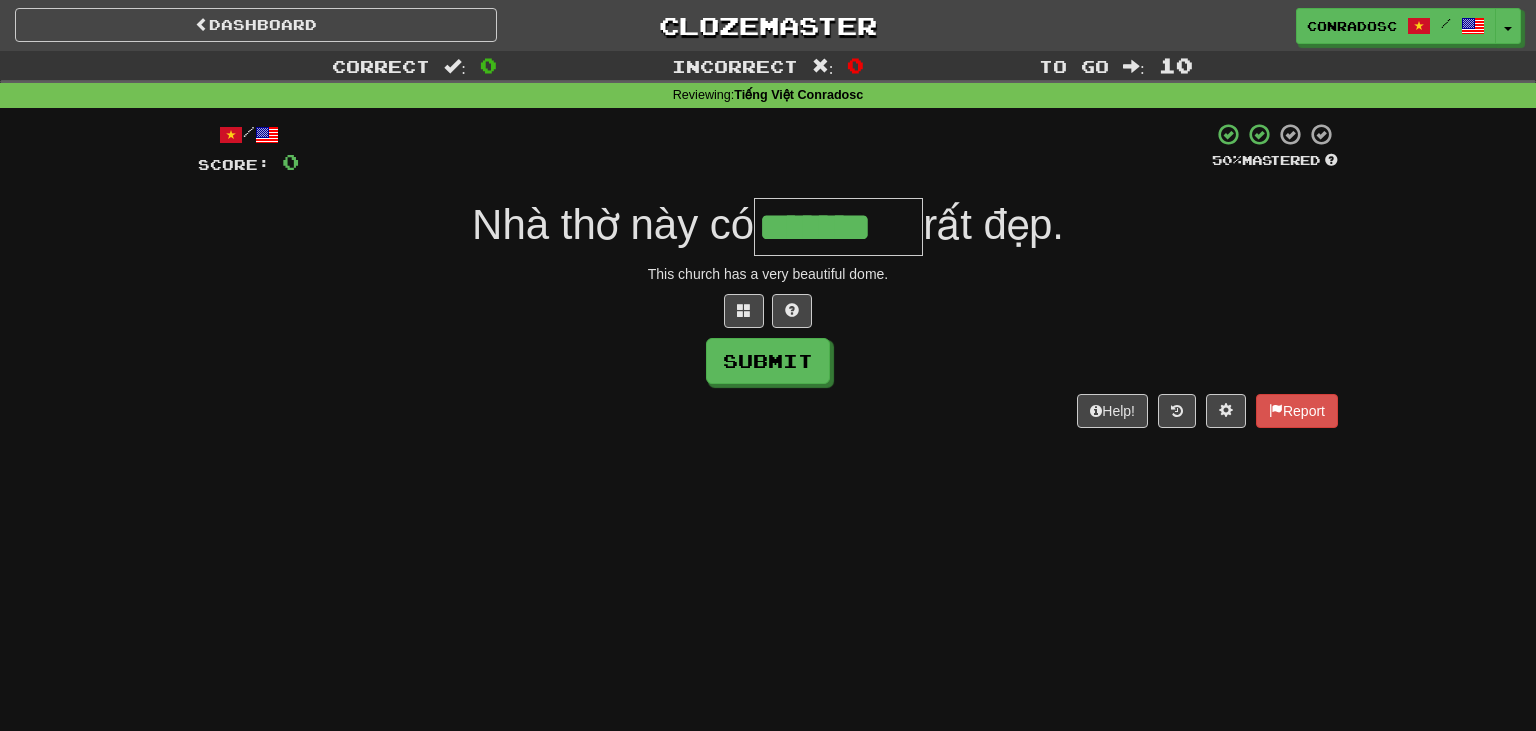 type on "*******" 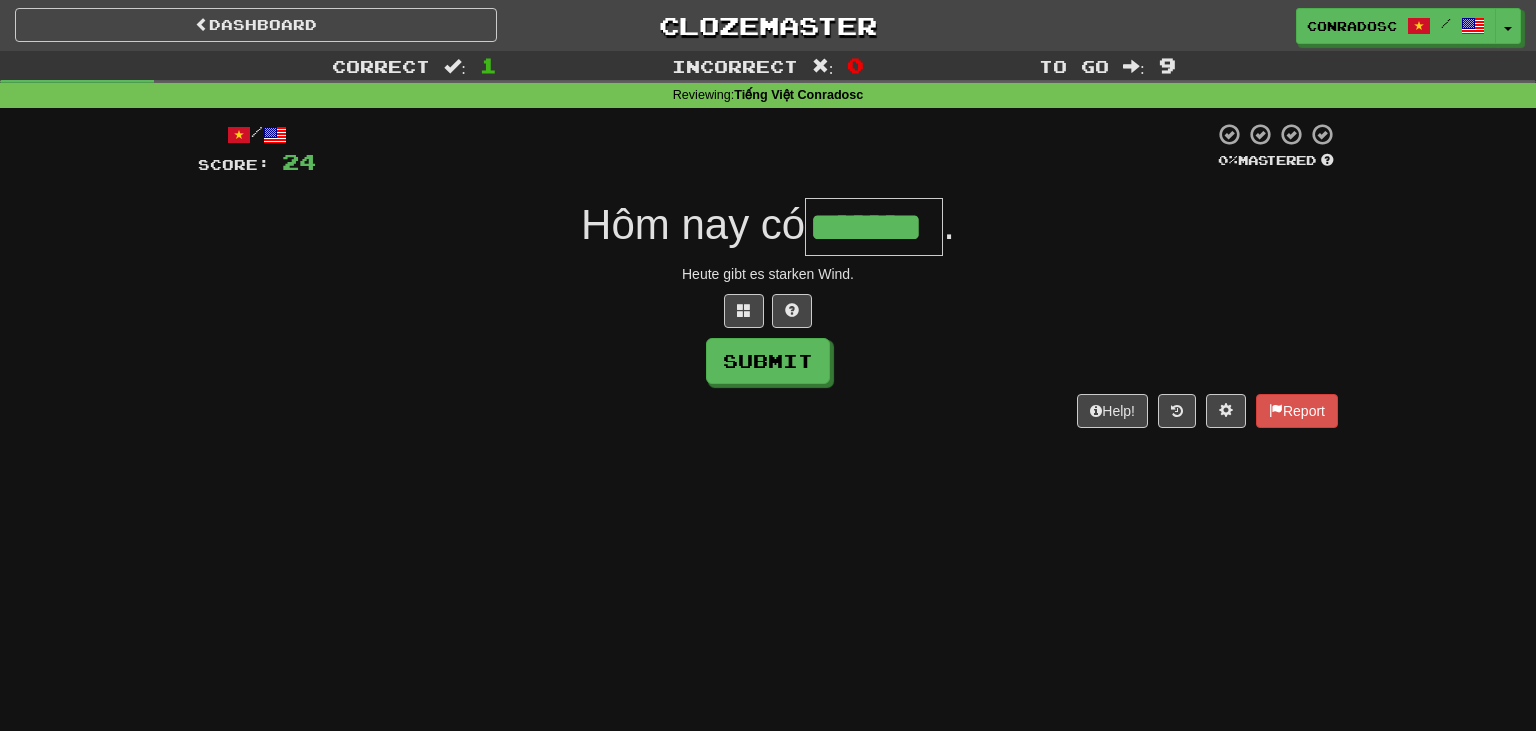 type on "*******" 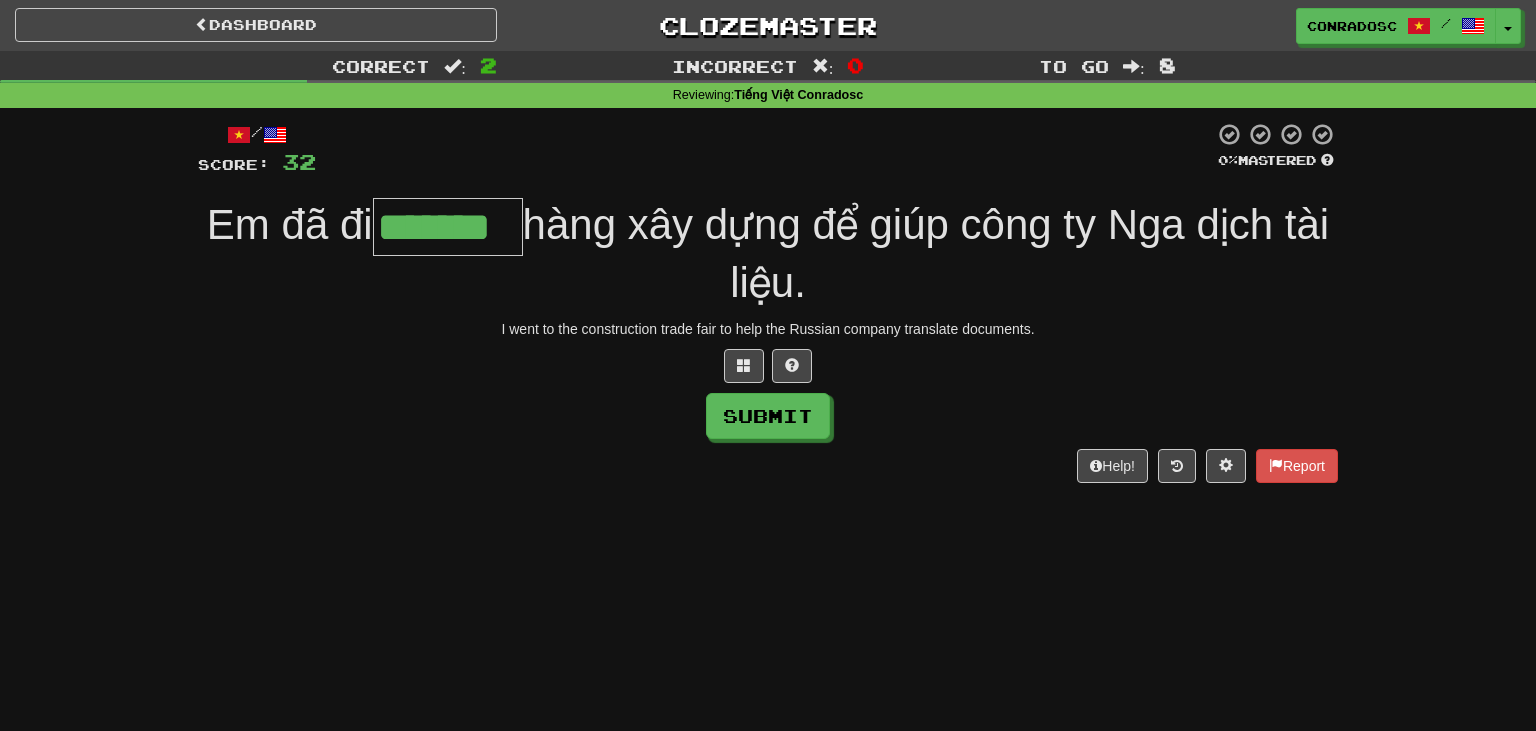 type on "*******" 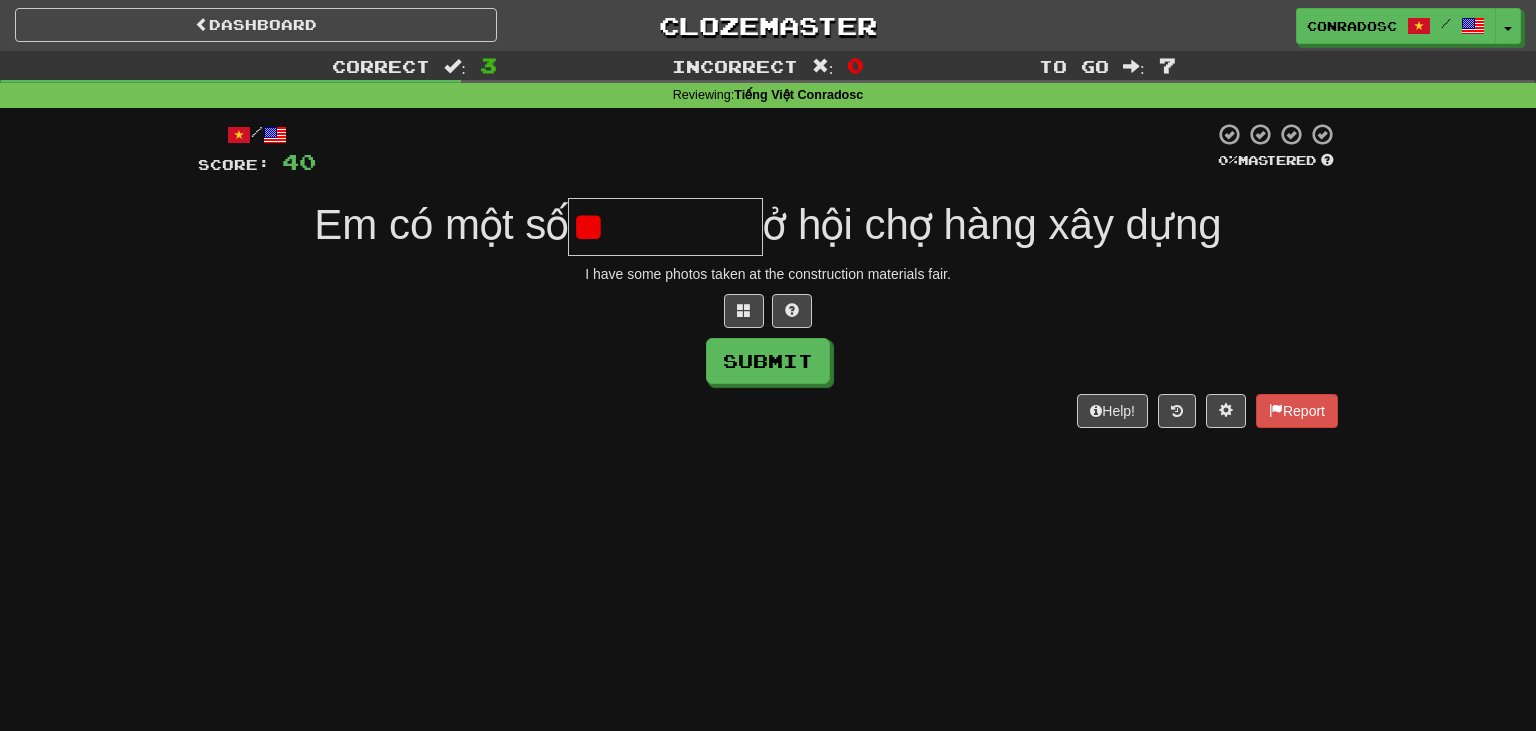 type on "*" 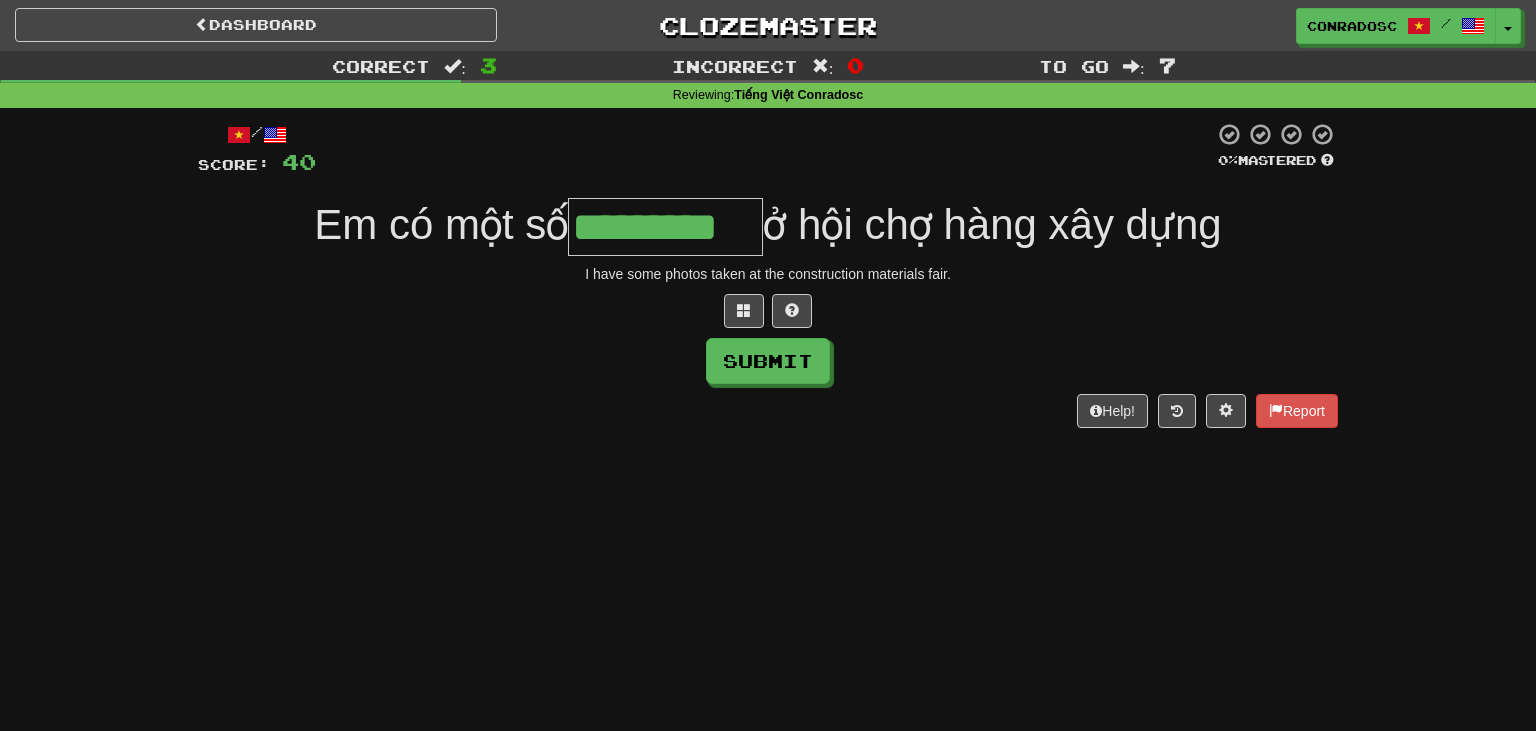 type on "*********" 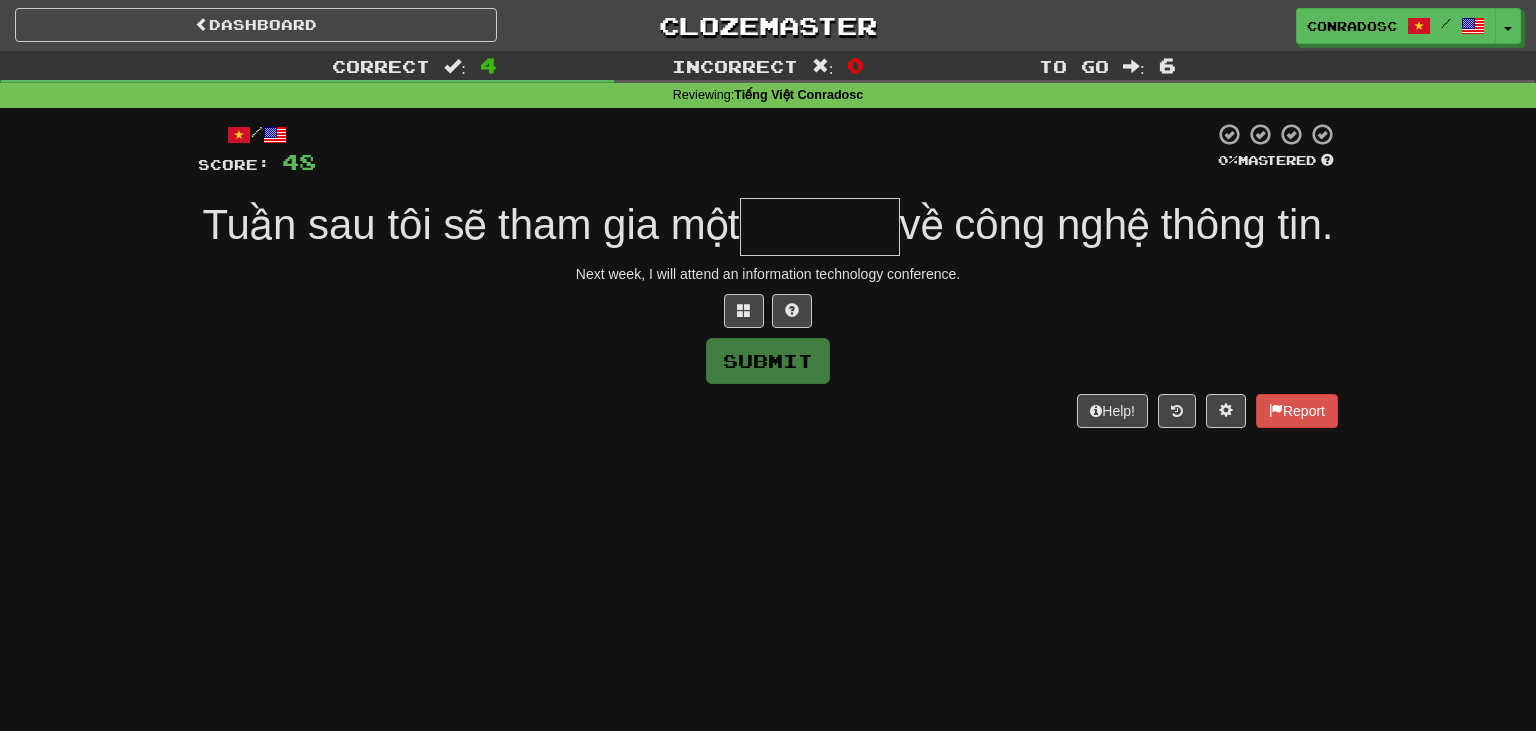click at bounding box center (820, 227) 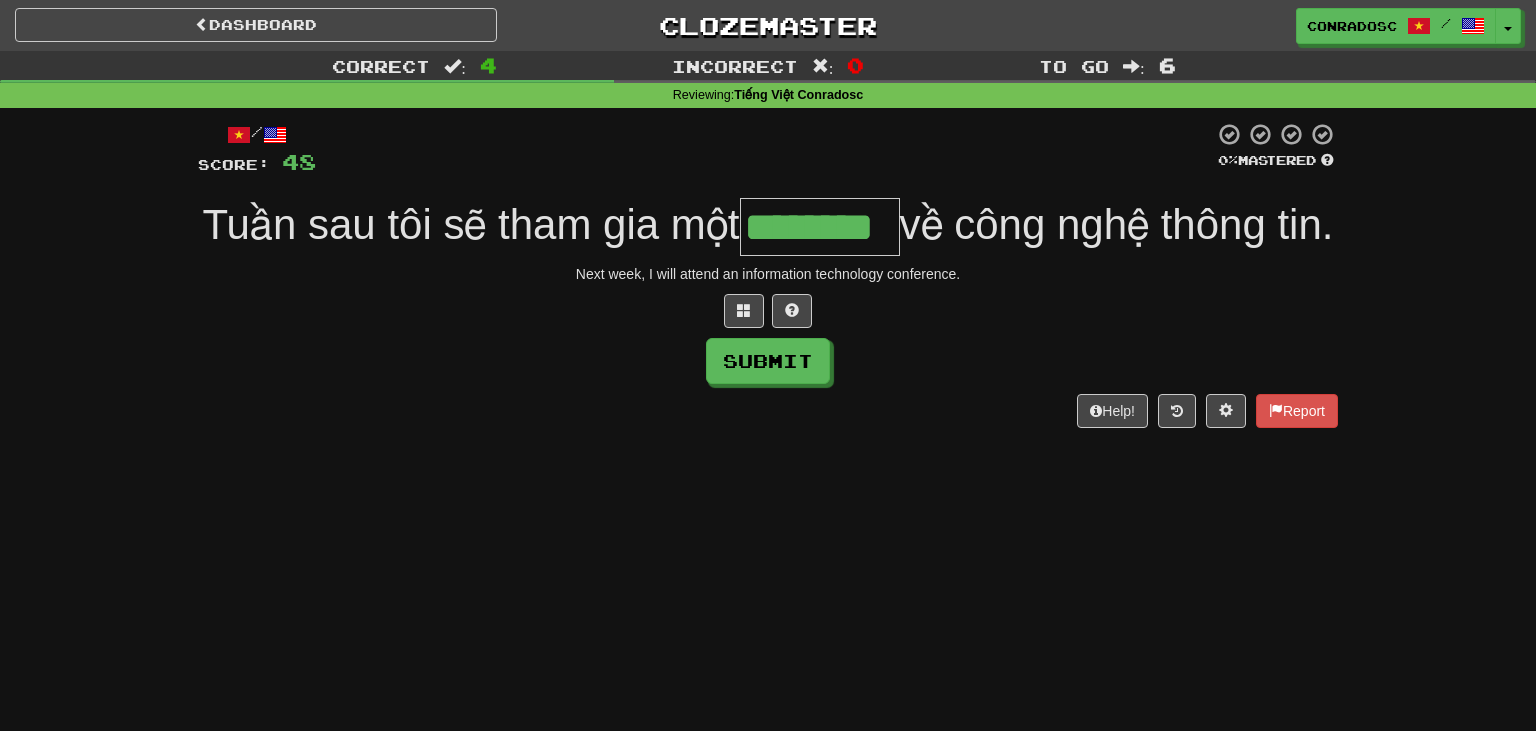 type on "********" 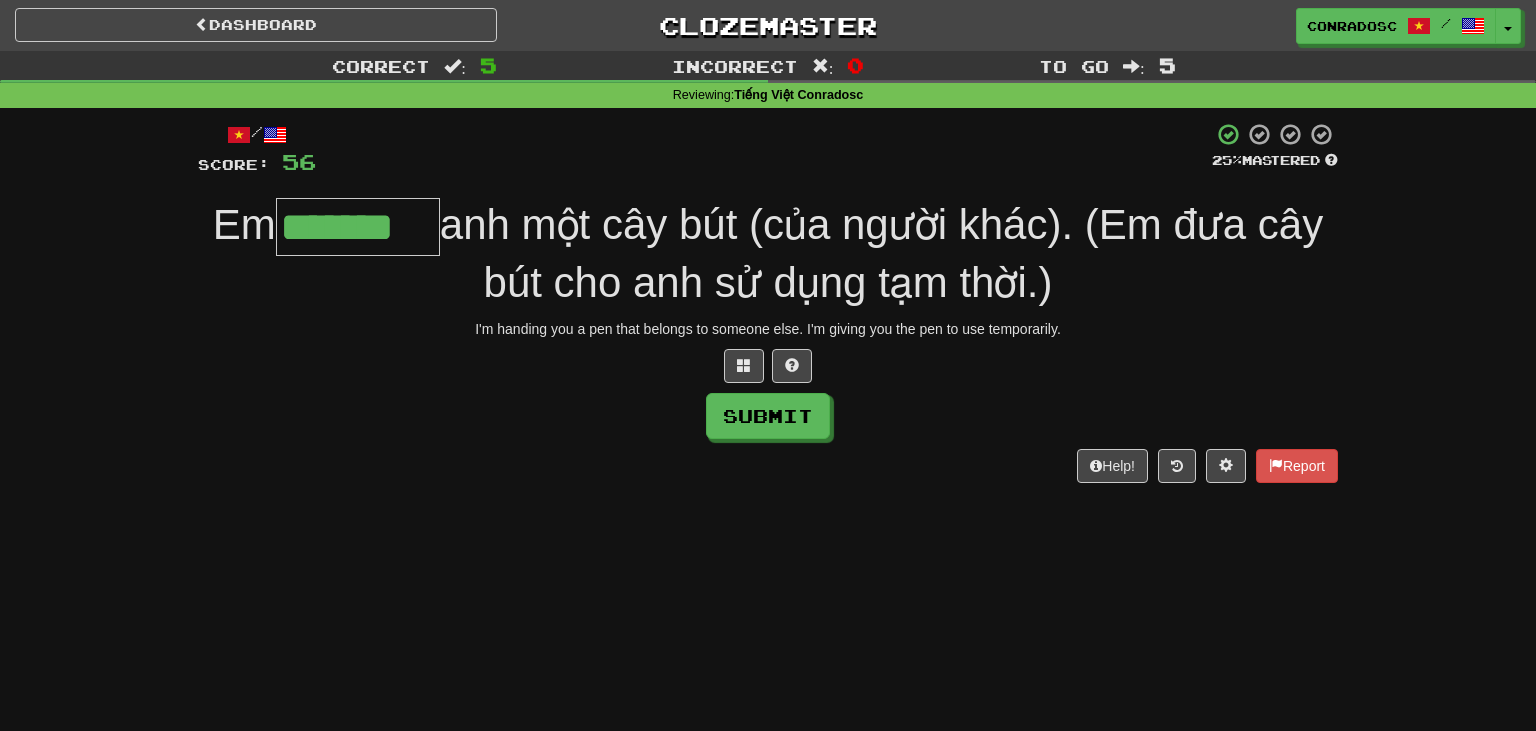 type on "*******" 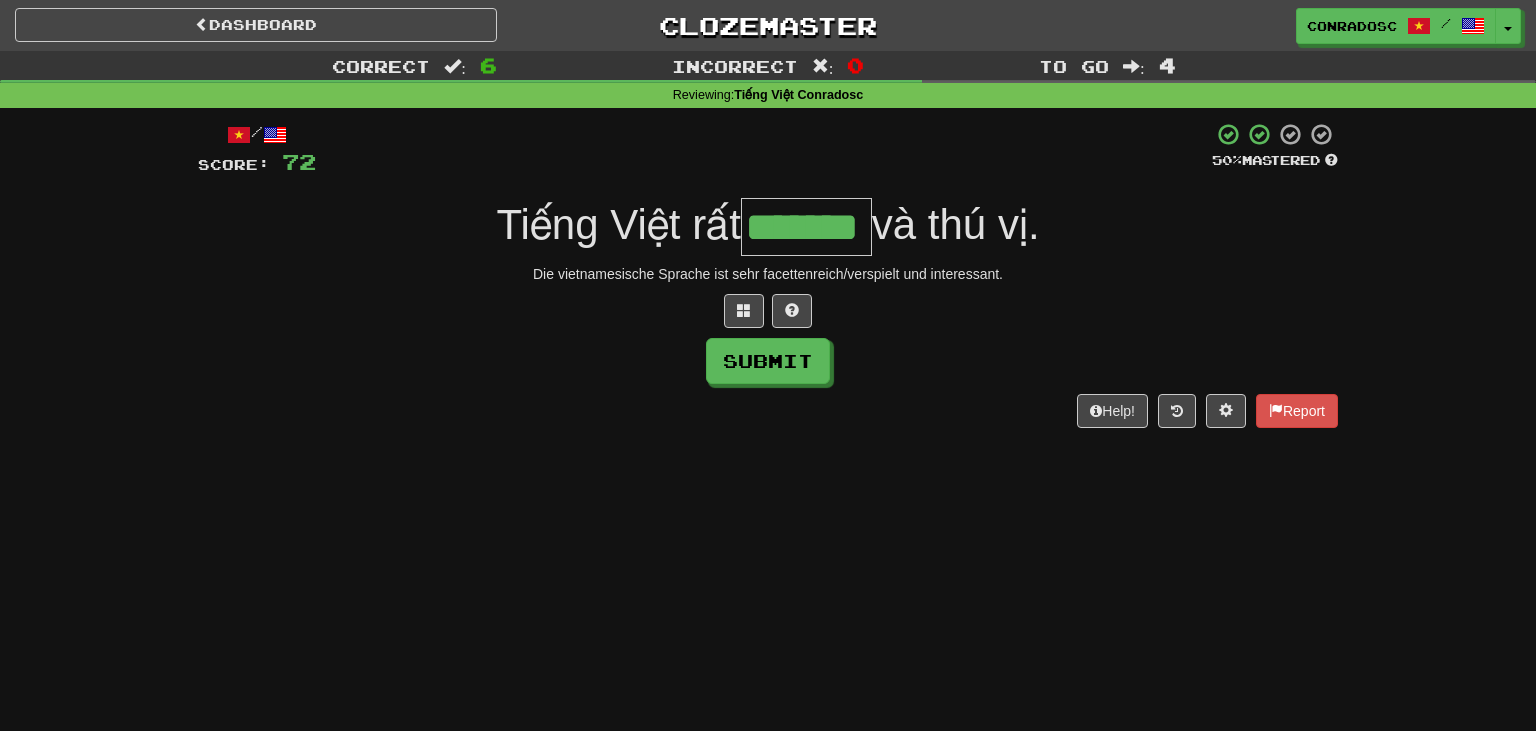 type on "*******" 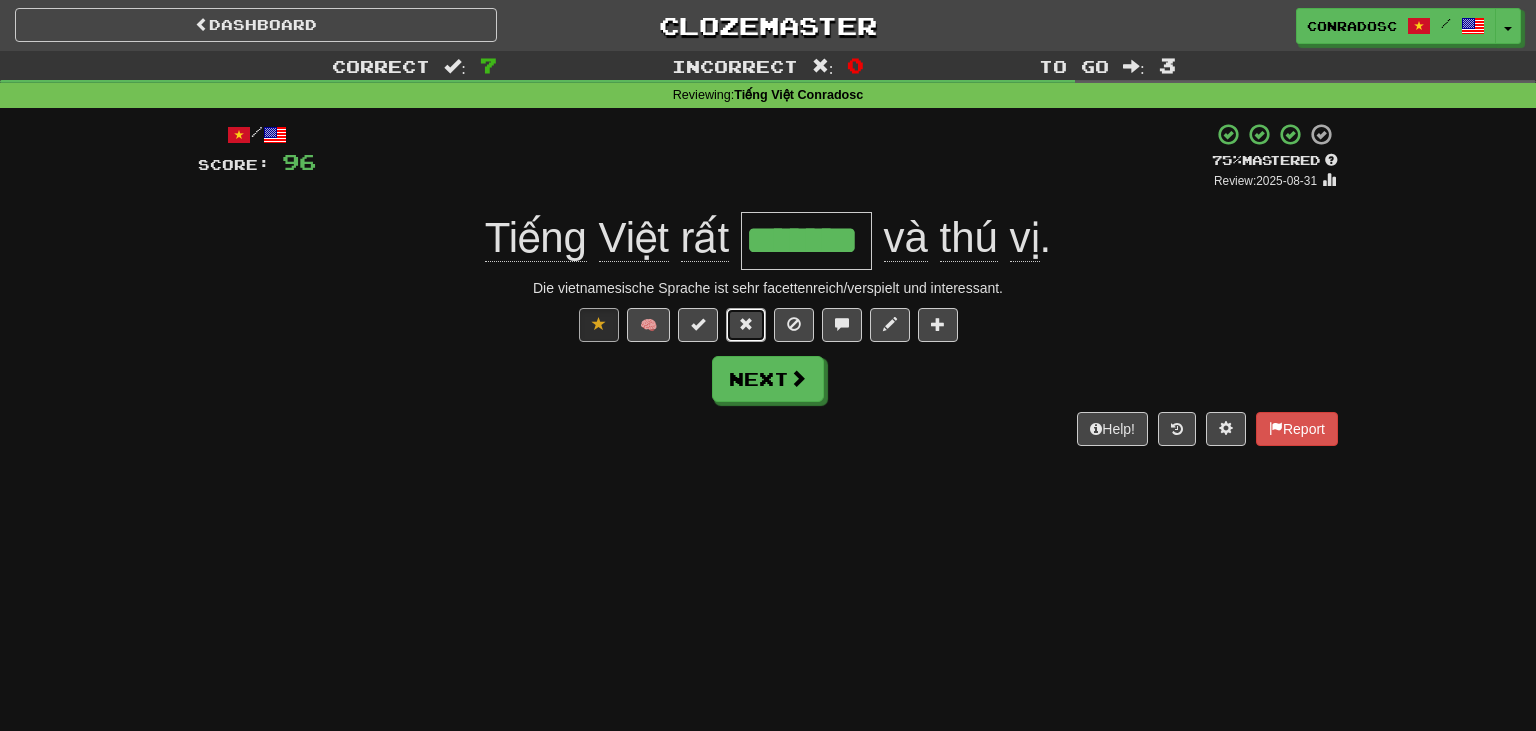 click at bounding box center (746, 324) 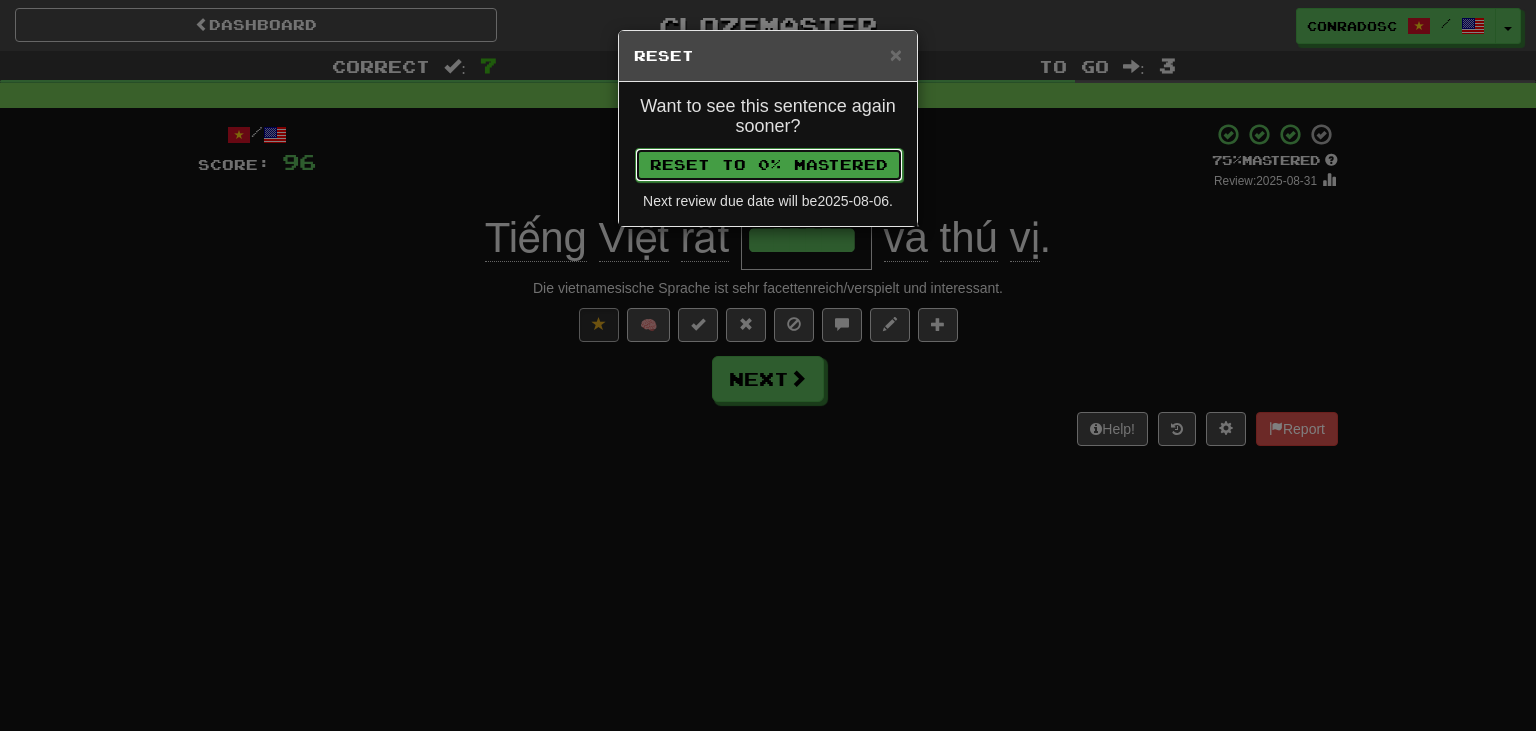 click on "Reset to 0% Mastered" at bounding box center [769, 165] 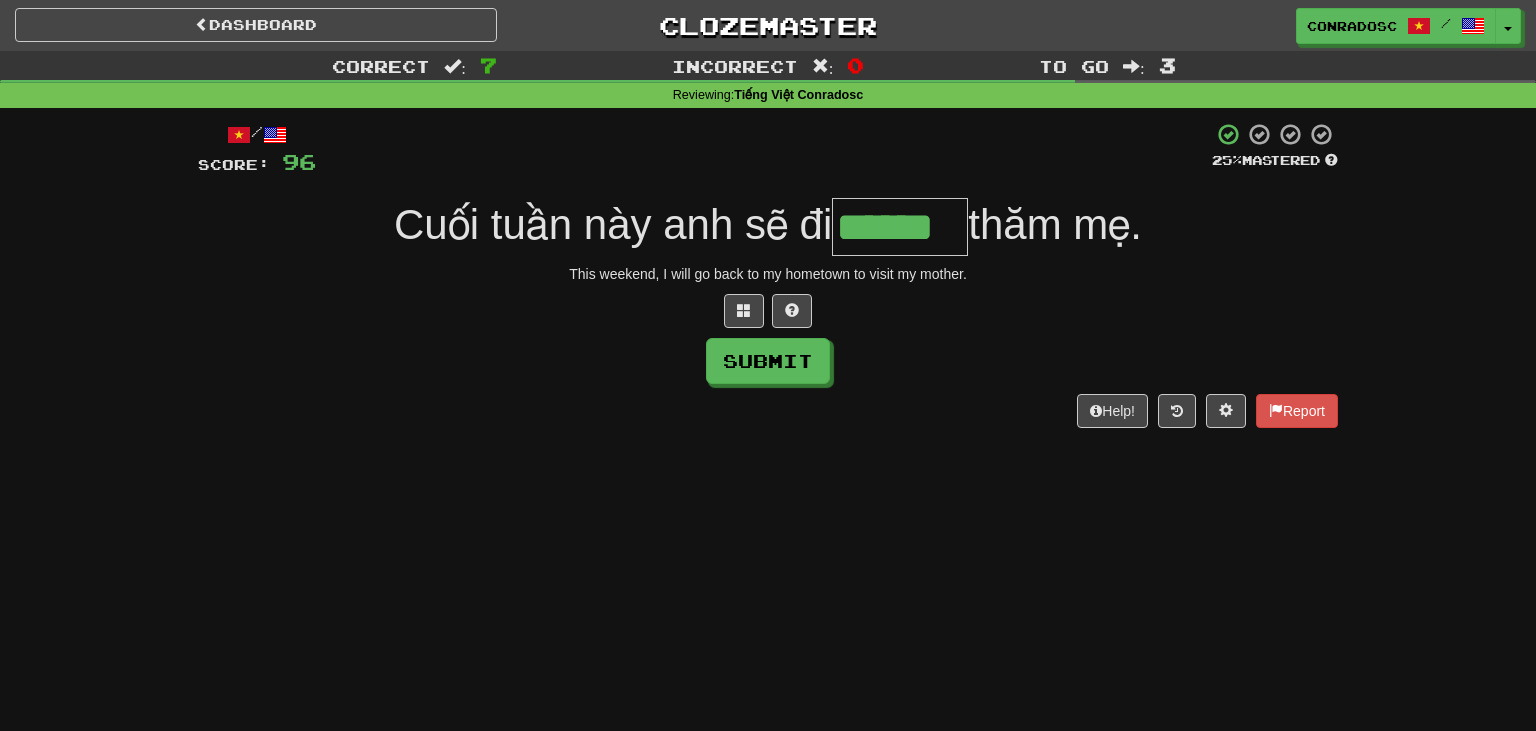 type on "******" 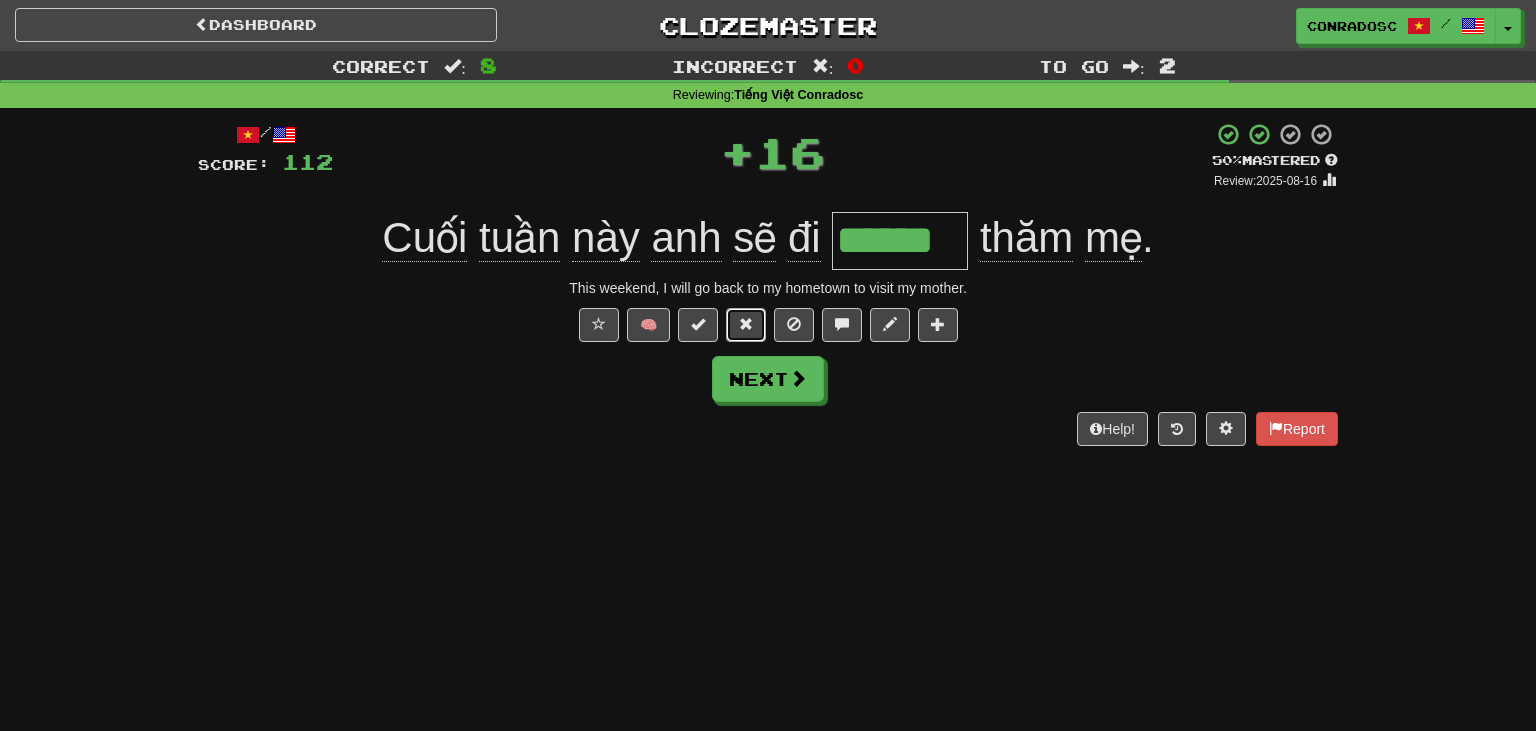 click at bounding box center (746, 324) 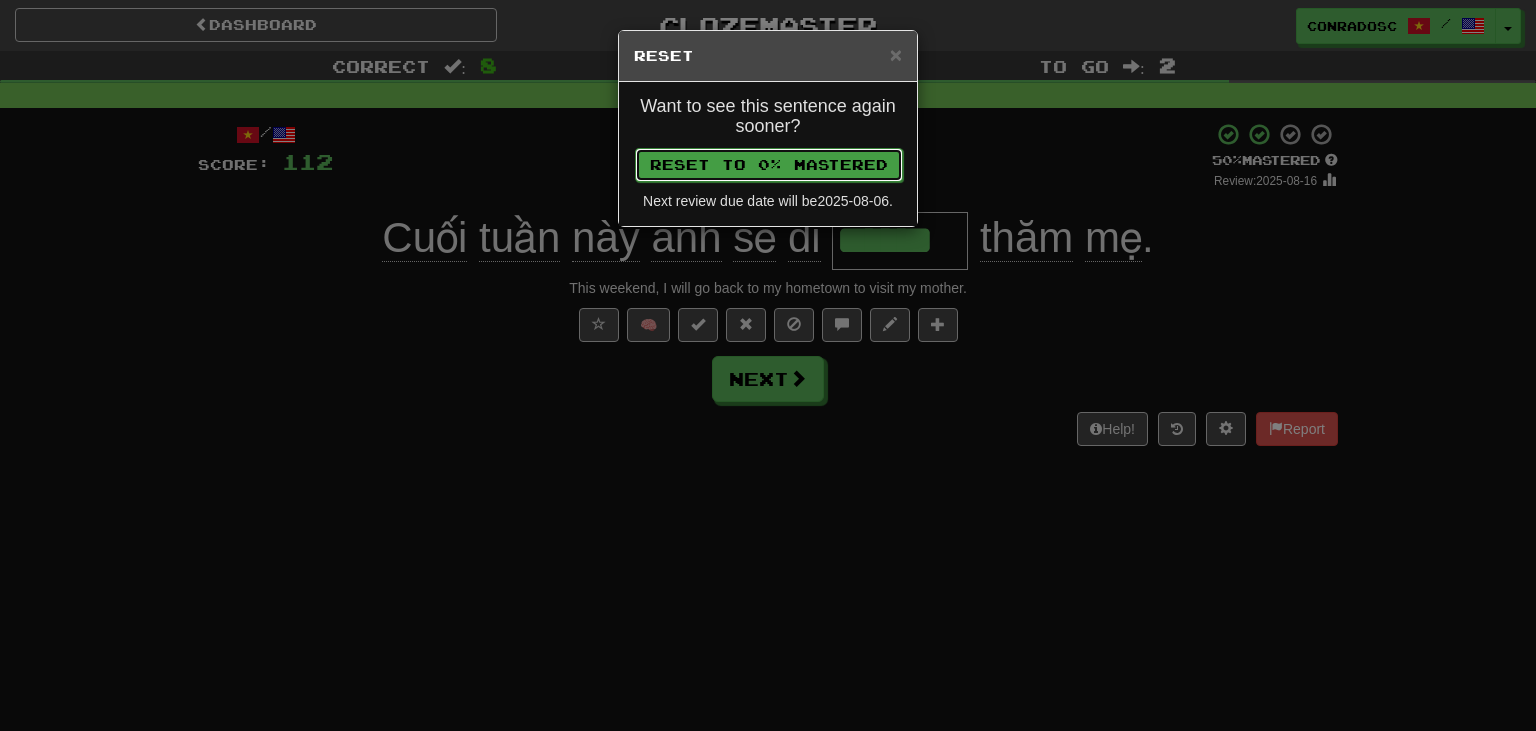 click on "Reset to 0% Mastered" at bounding box center (769, 165) 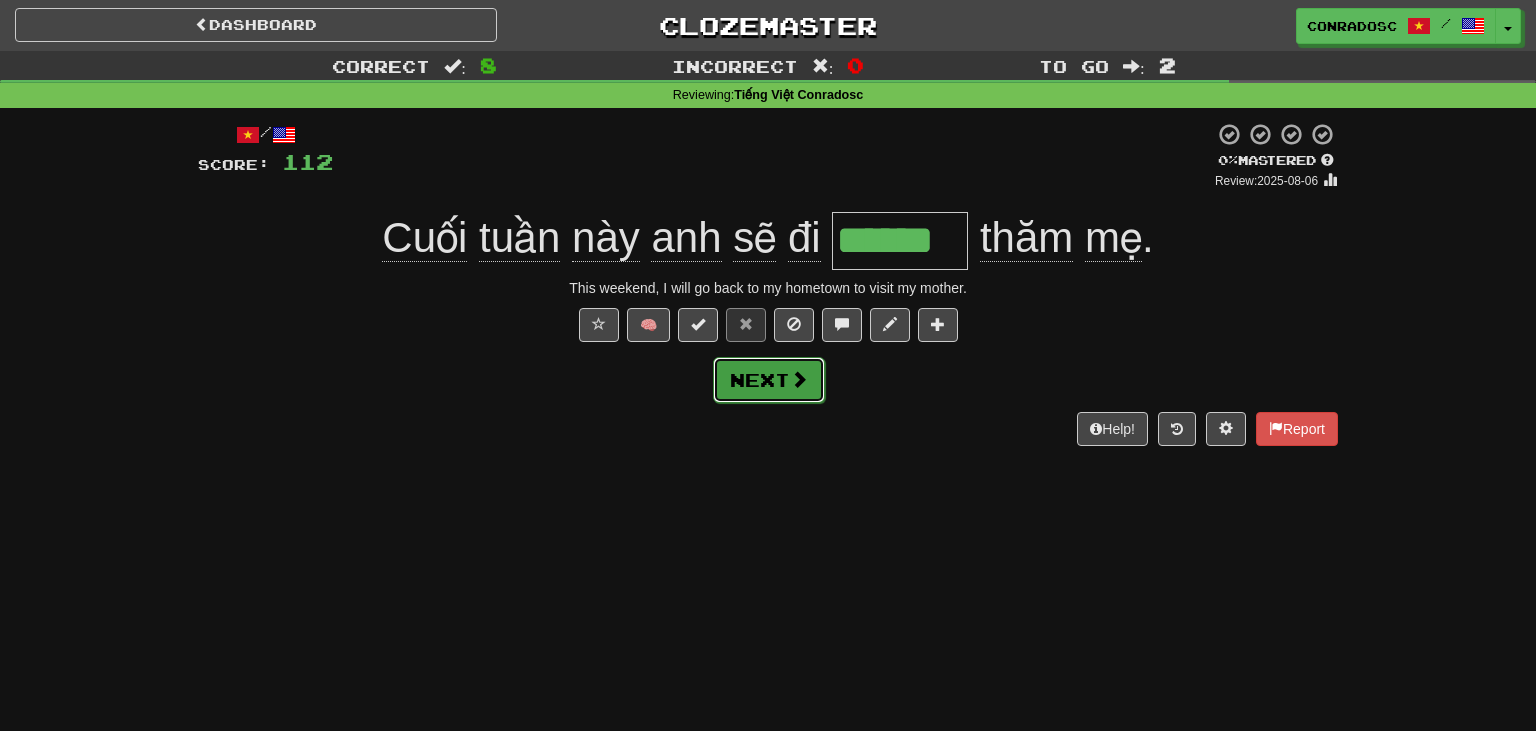 click on "Next" at bounding box center [769, 380] 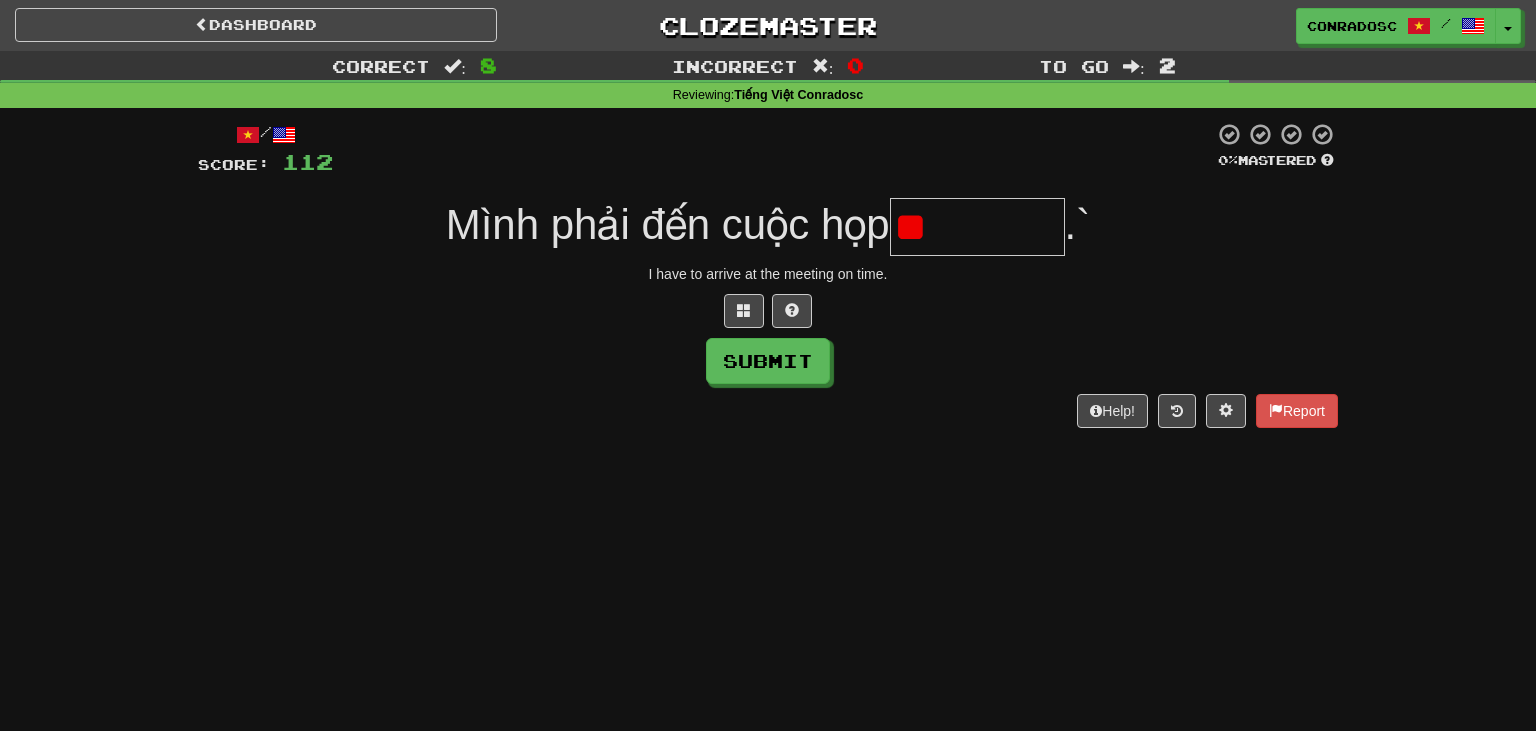 type on "*" 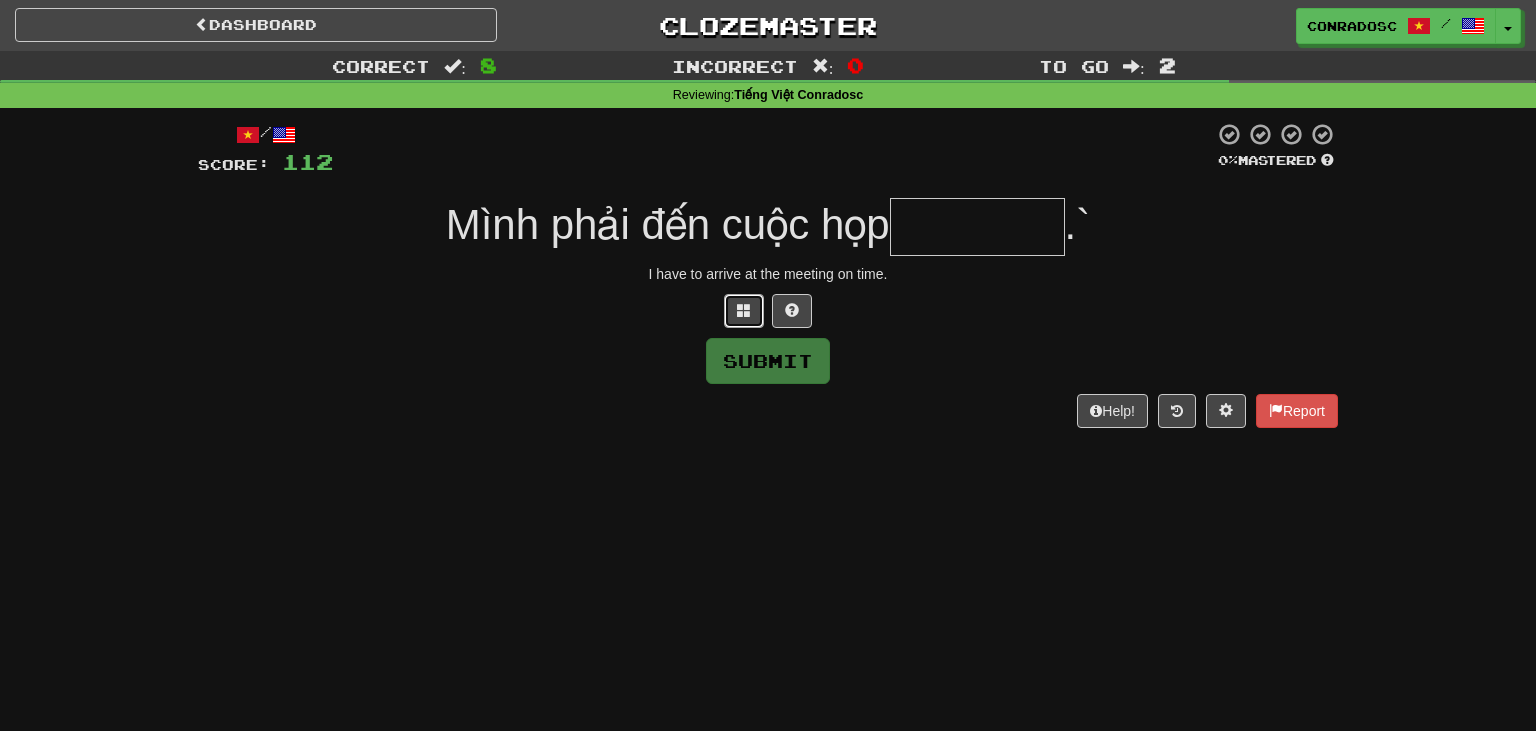 click at bounding box center [744, 311] 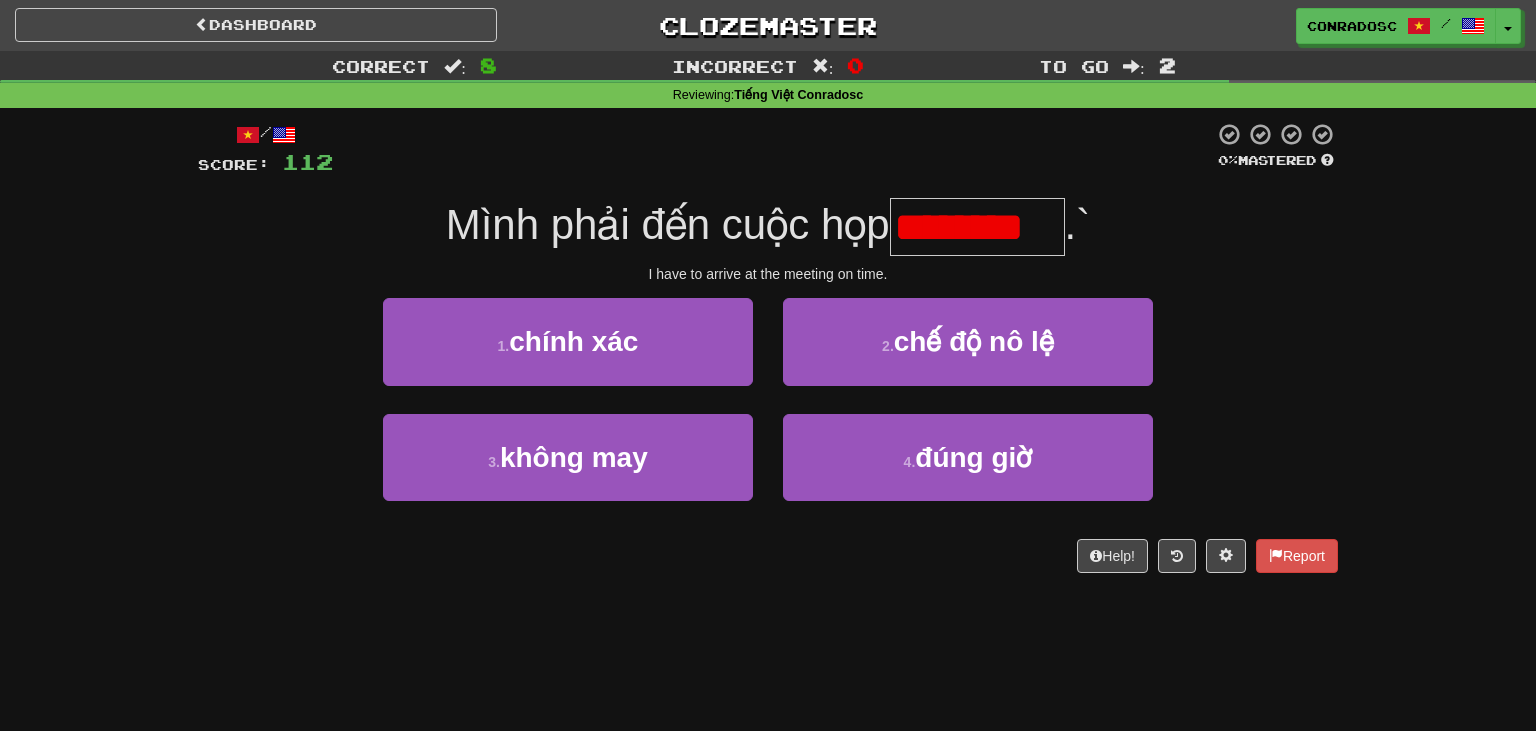 scroll, scrollTop: 0, scrollLeft: 0, axis: both 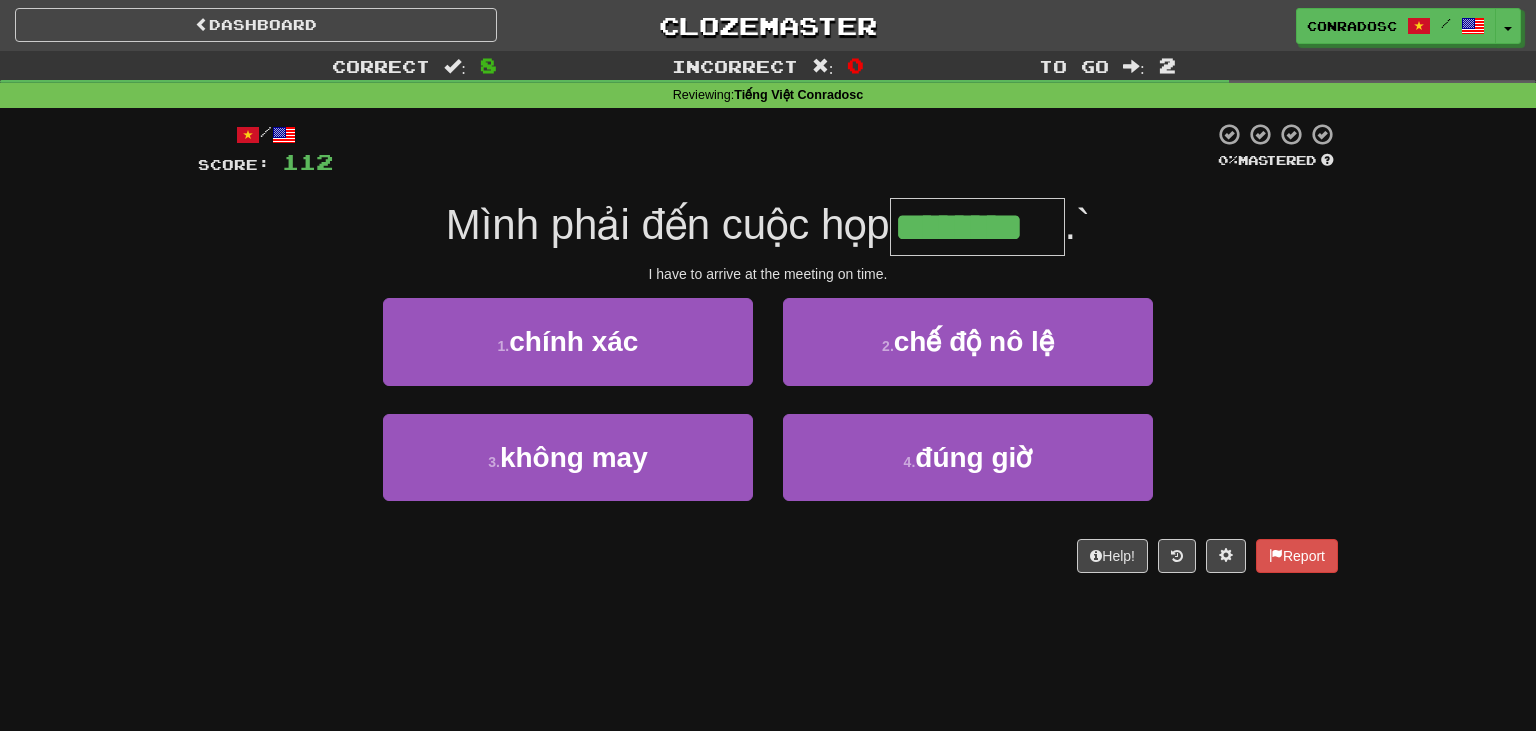 type on "********" 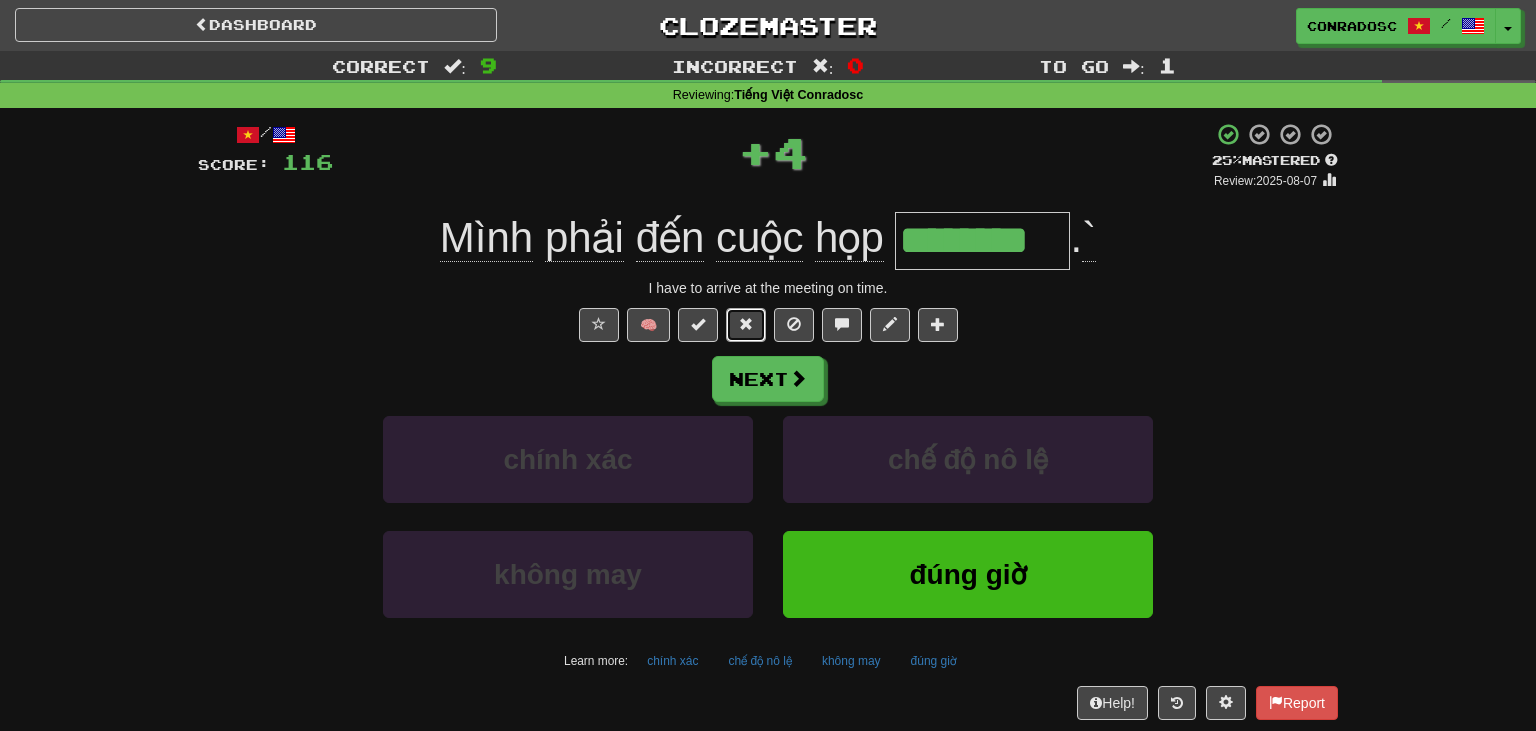 click at bounding box center (746, 325) 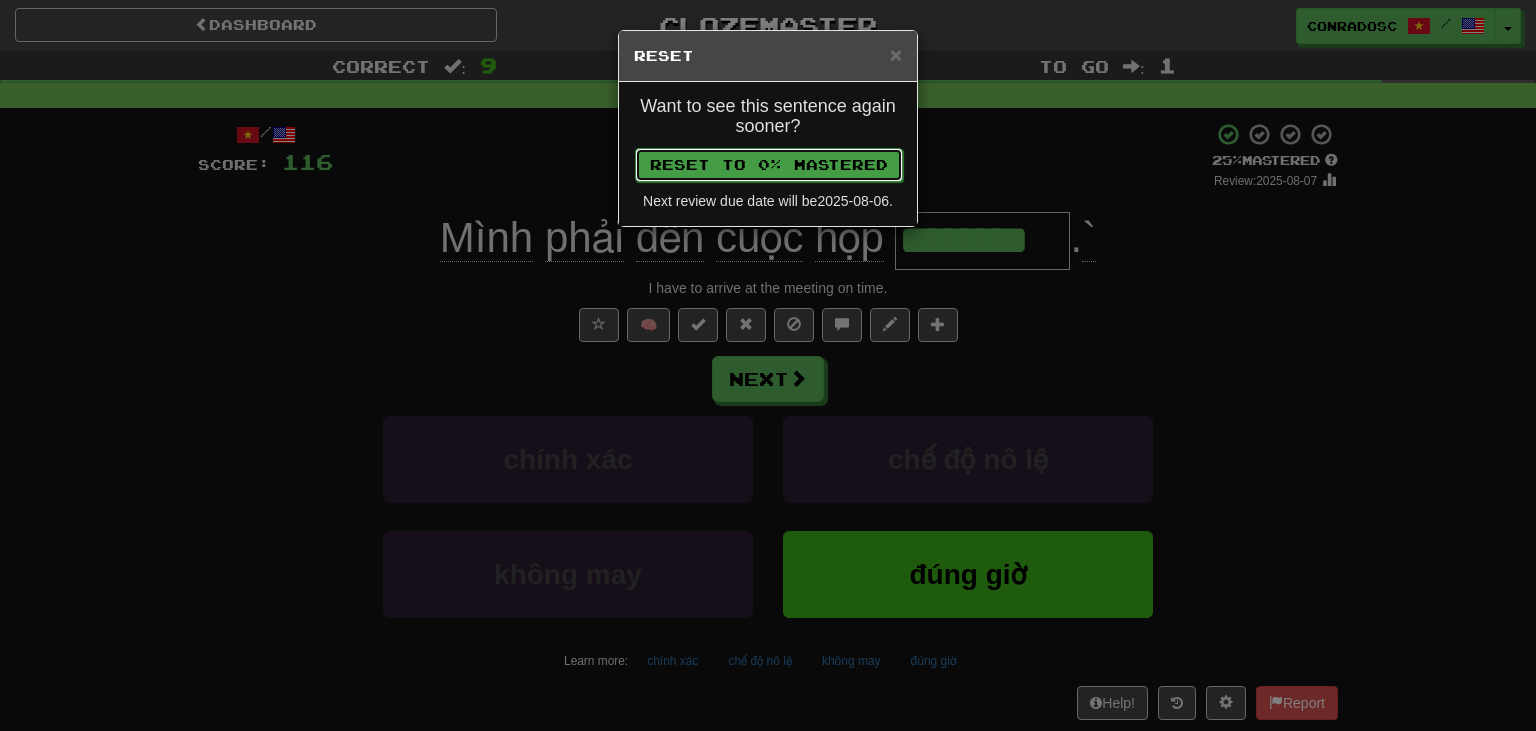 click on "Reset to 0% Mastered" at bounding box center [769, 165] 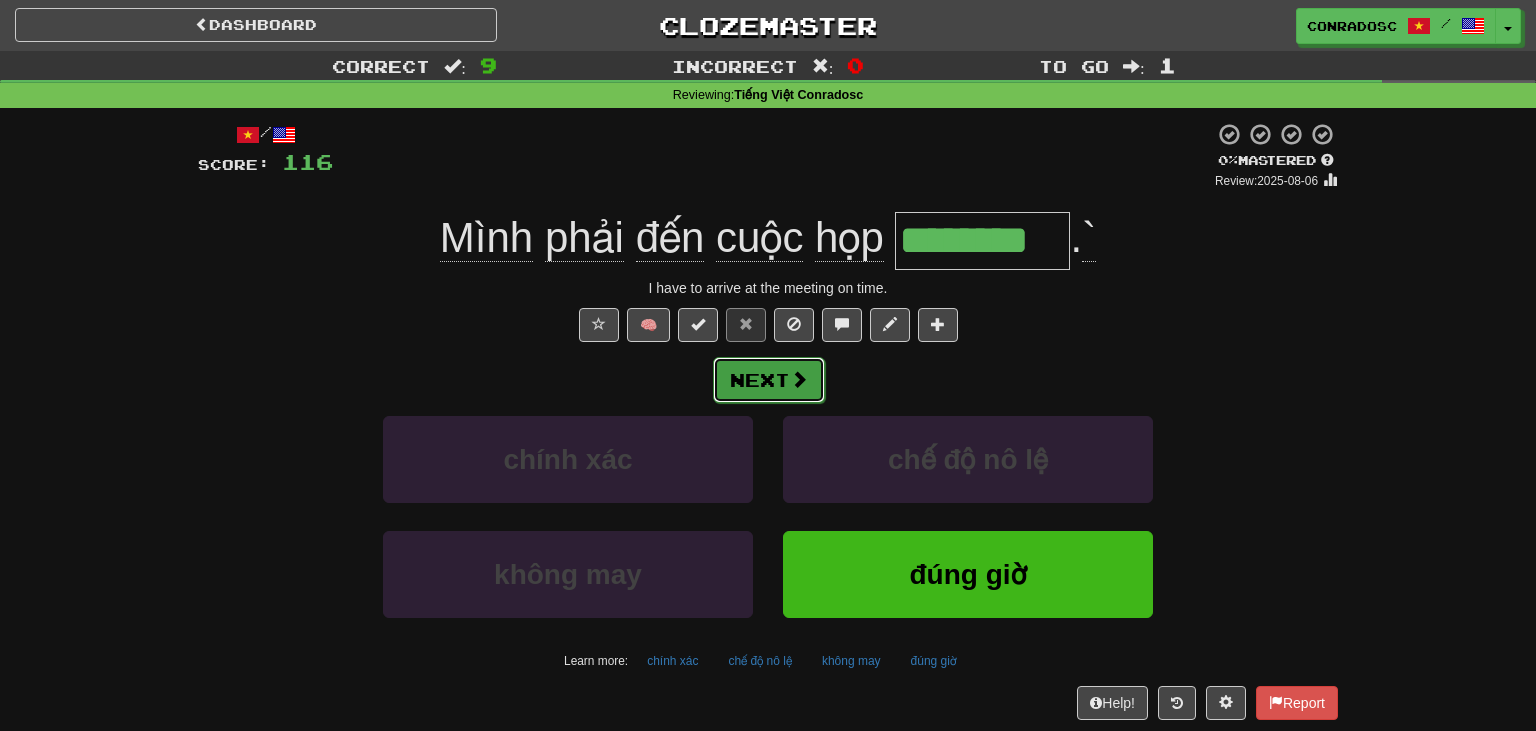 click on "Next" at bounding box center [769, 380] 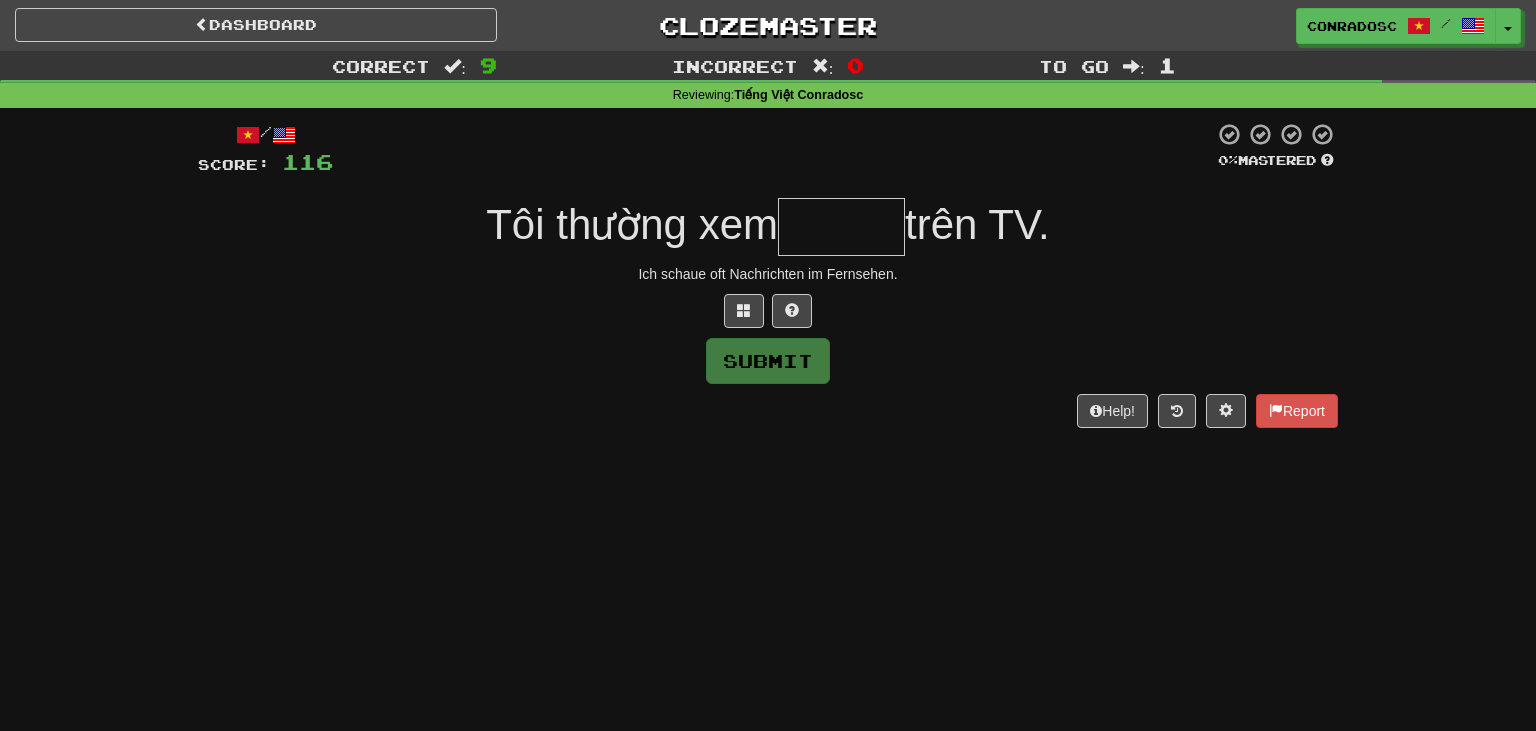 click at bounding box center [841, 227] 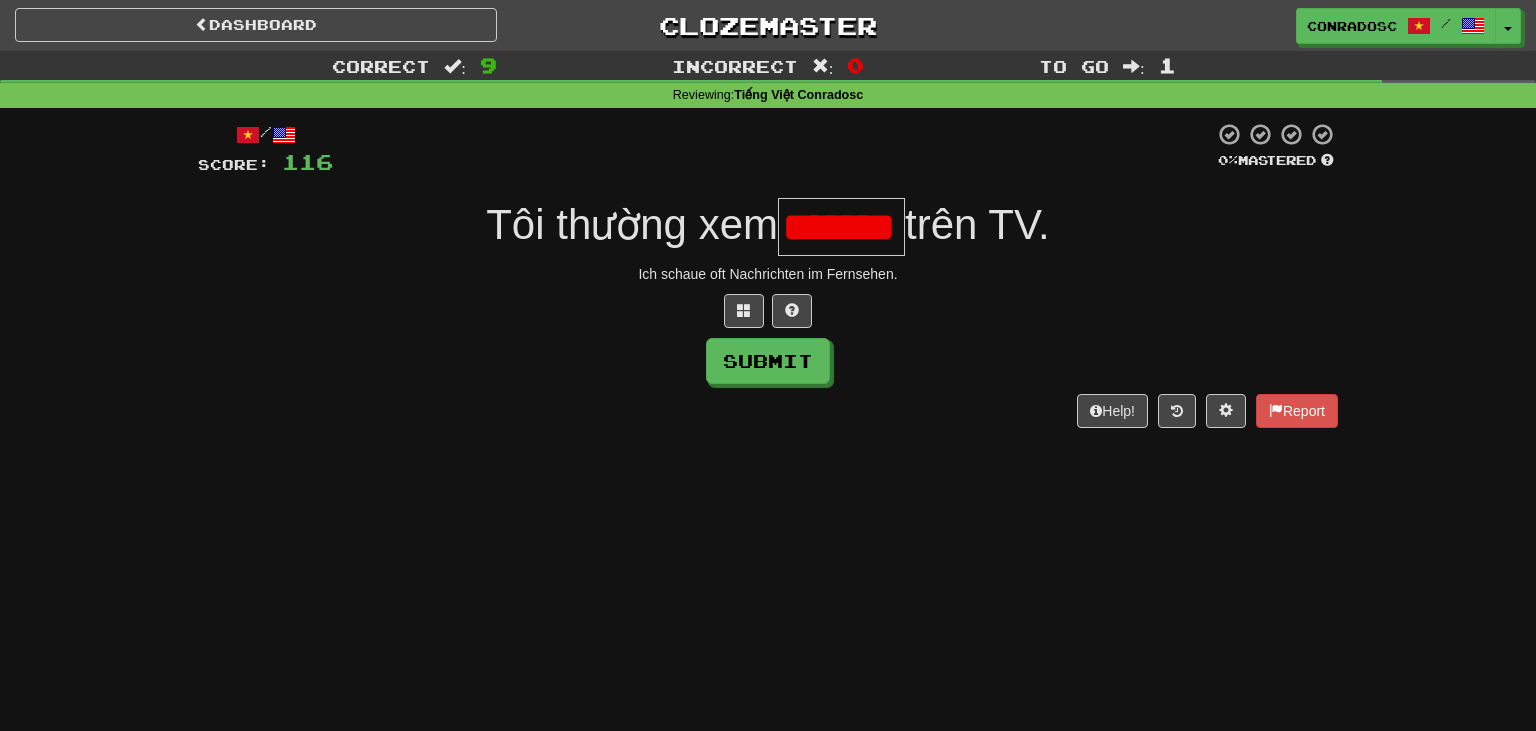 scroll, scrollTop: 0, scrollLeft: 0, axis: both 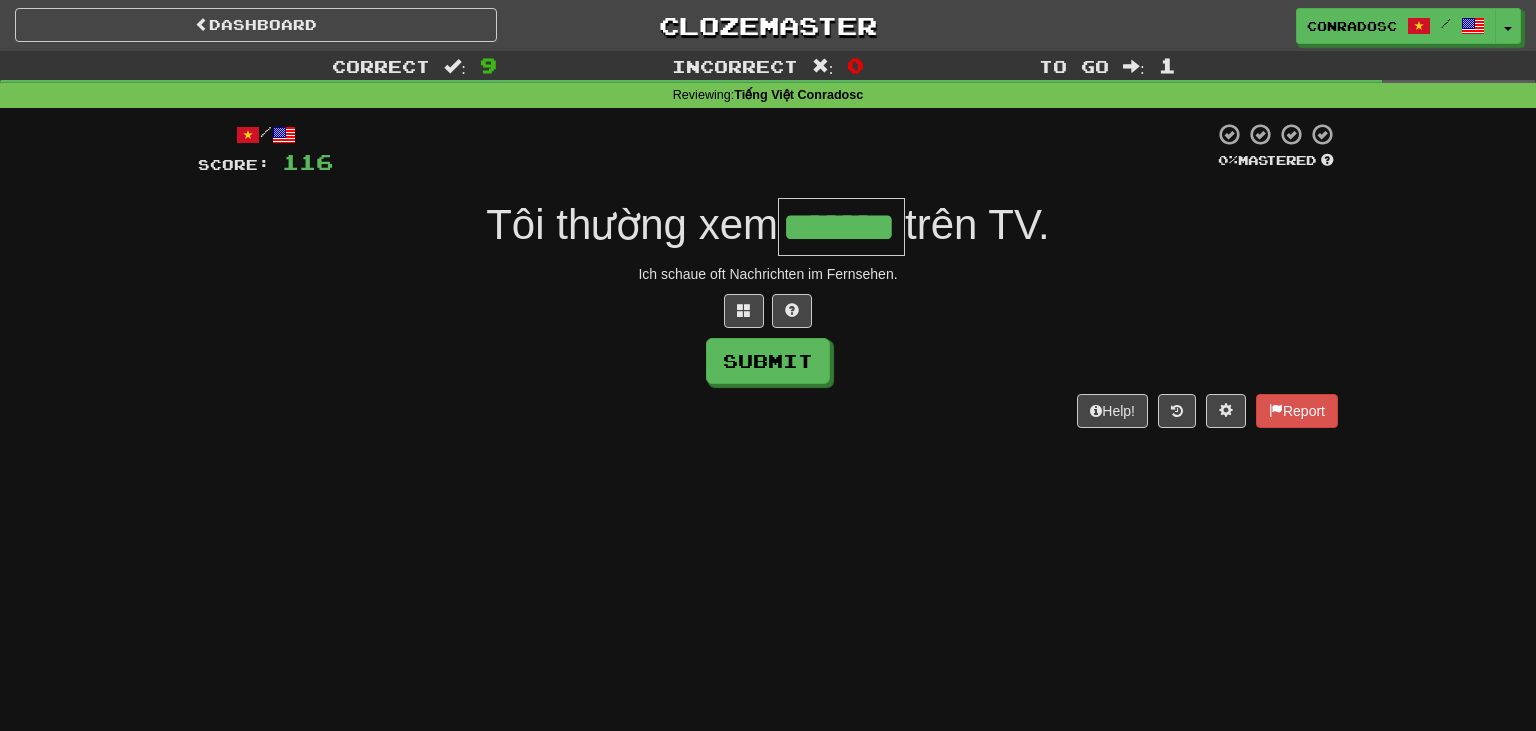 type on "*******" 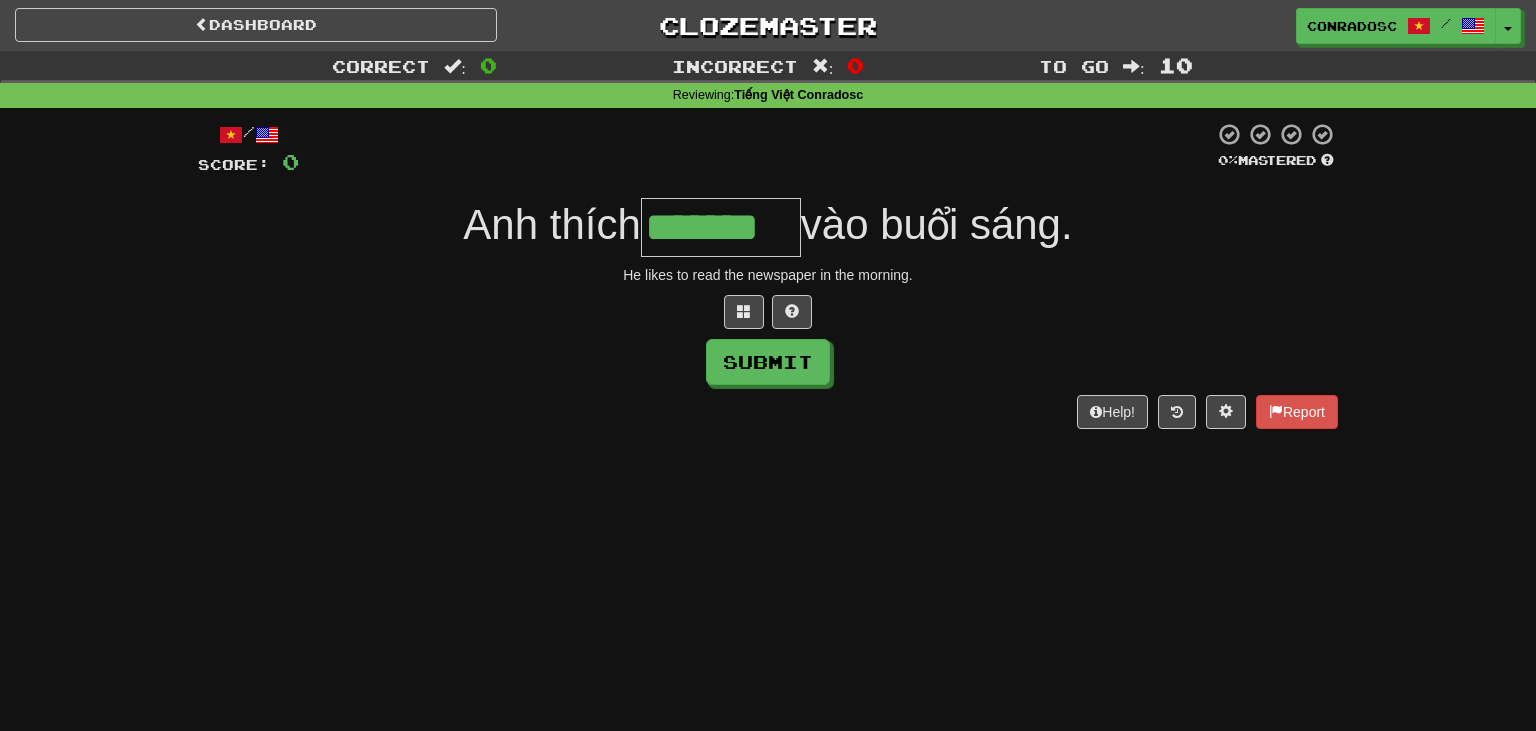 type on "*******" 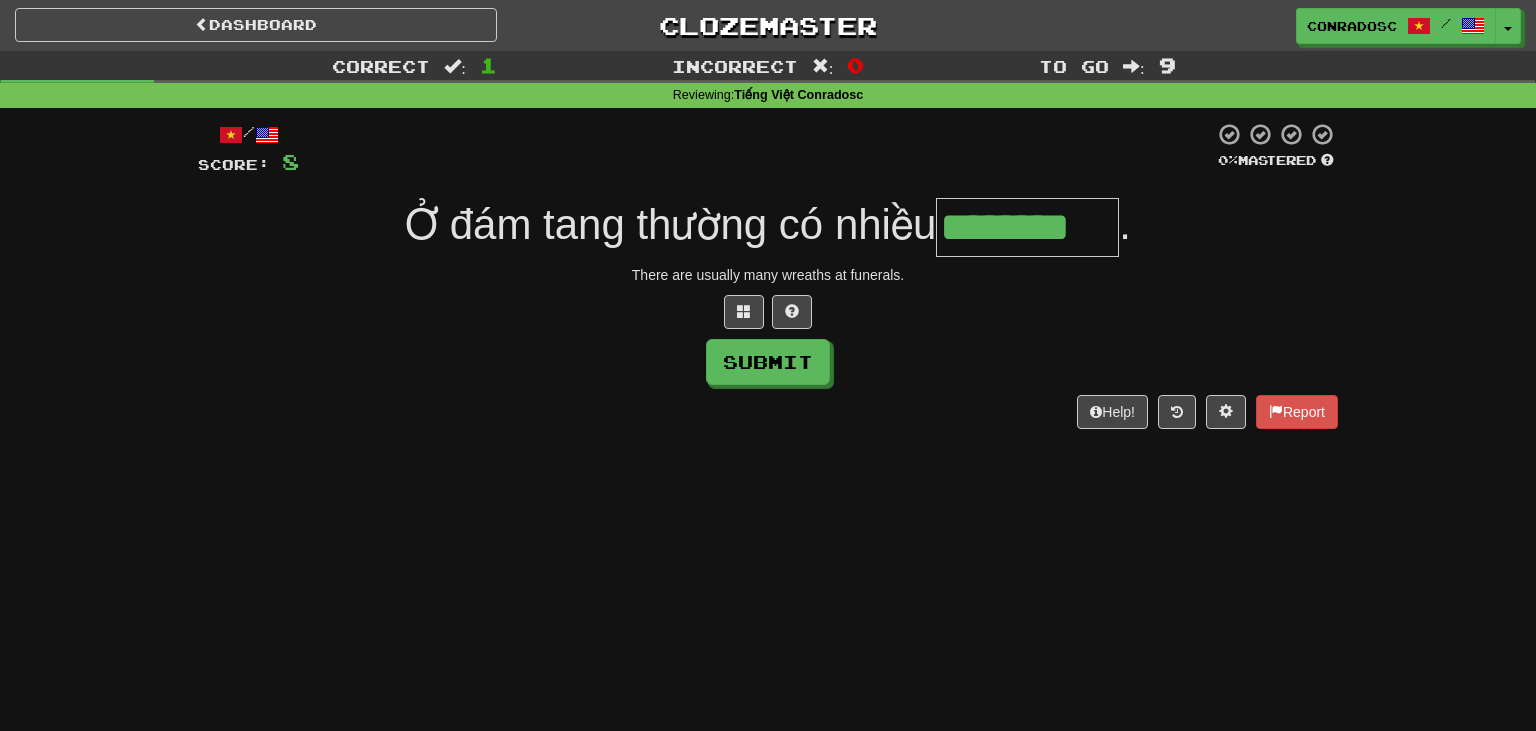 type on "********" 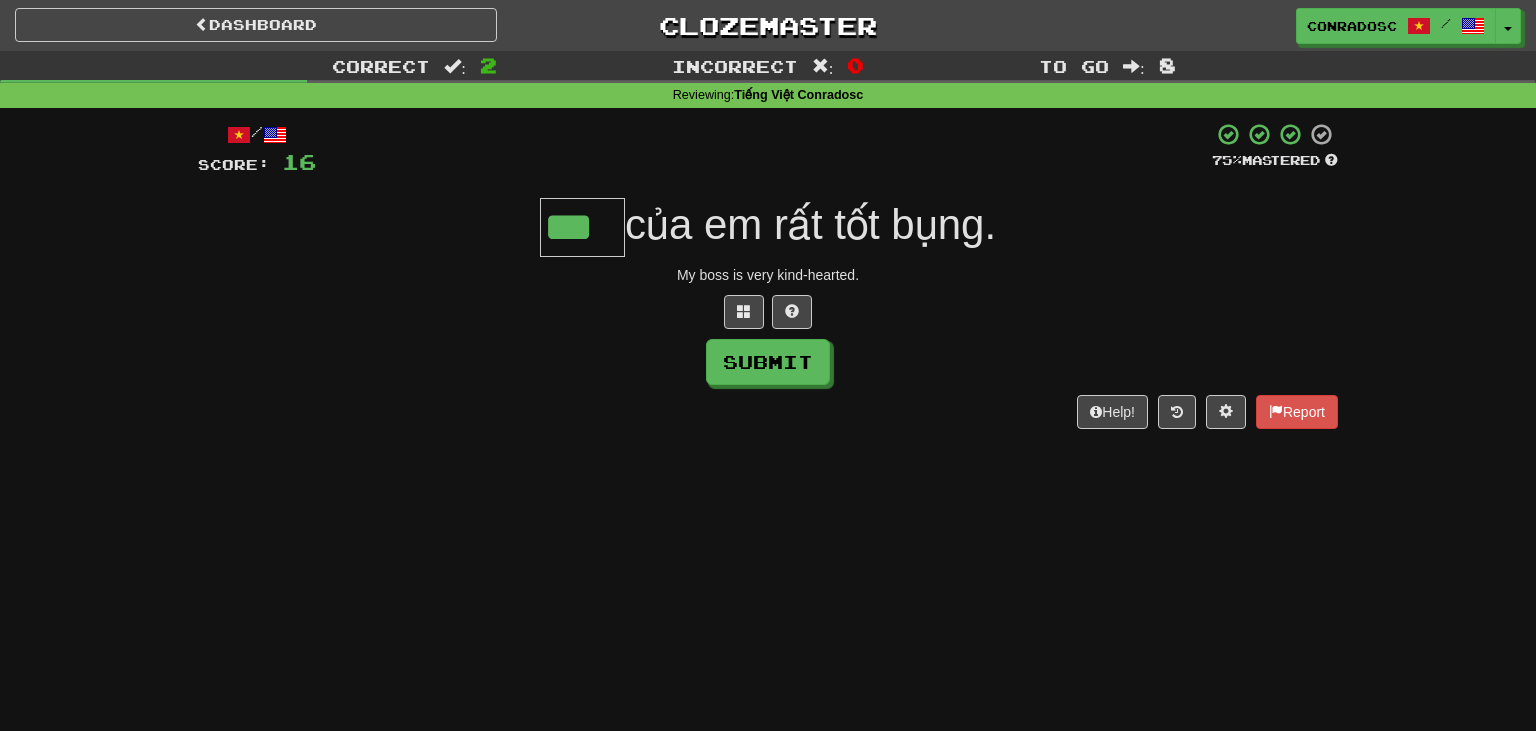 type on "***" 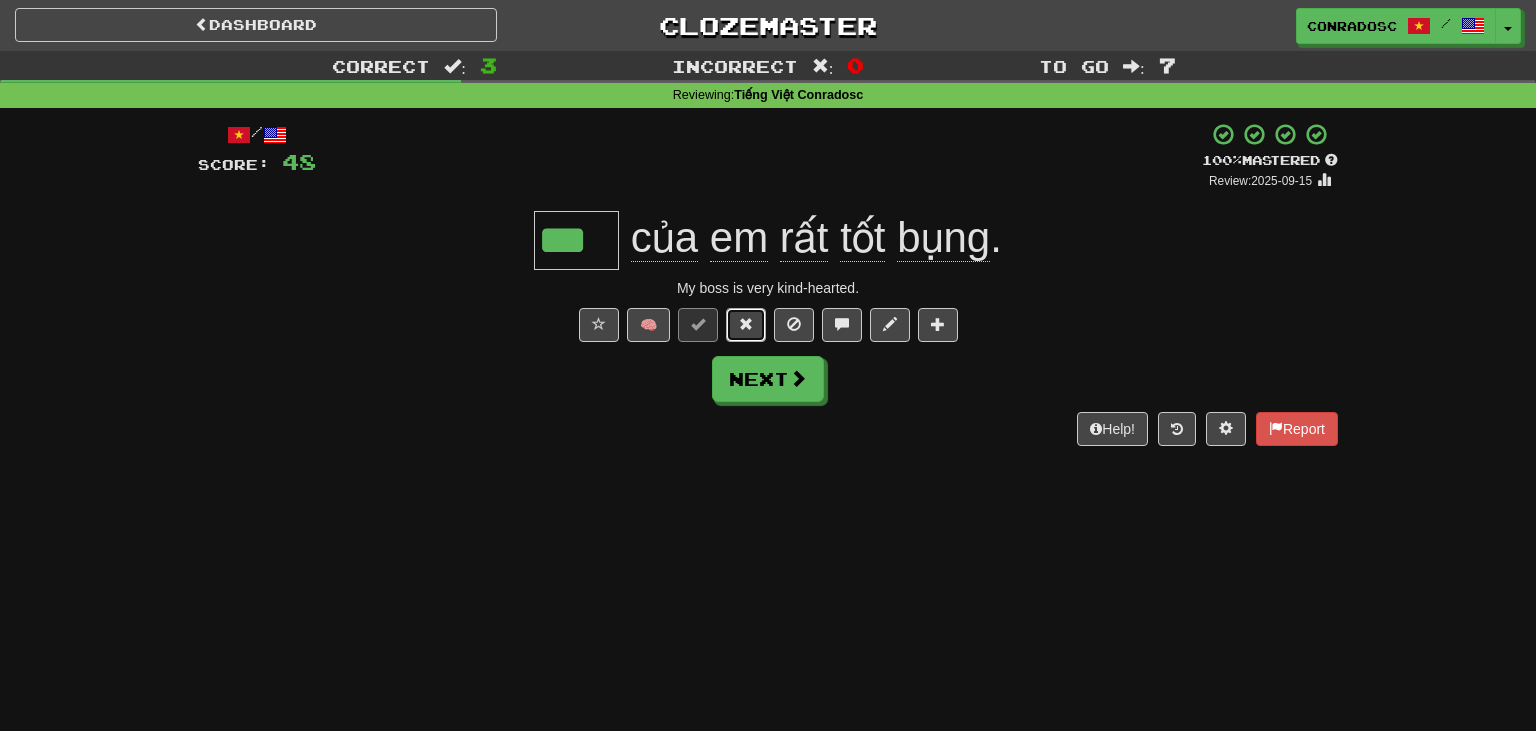 click at bounding box center [746, 325] 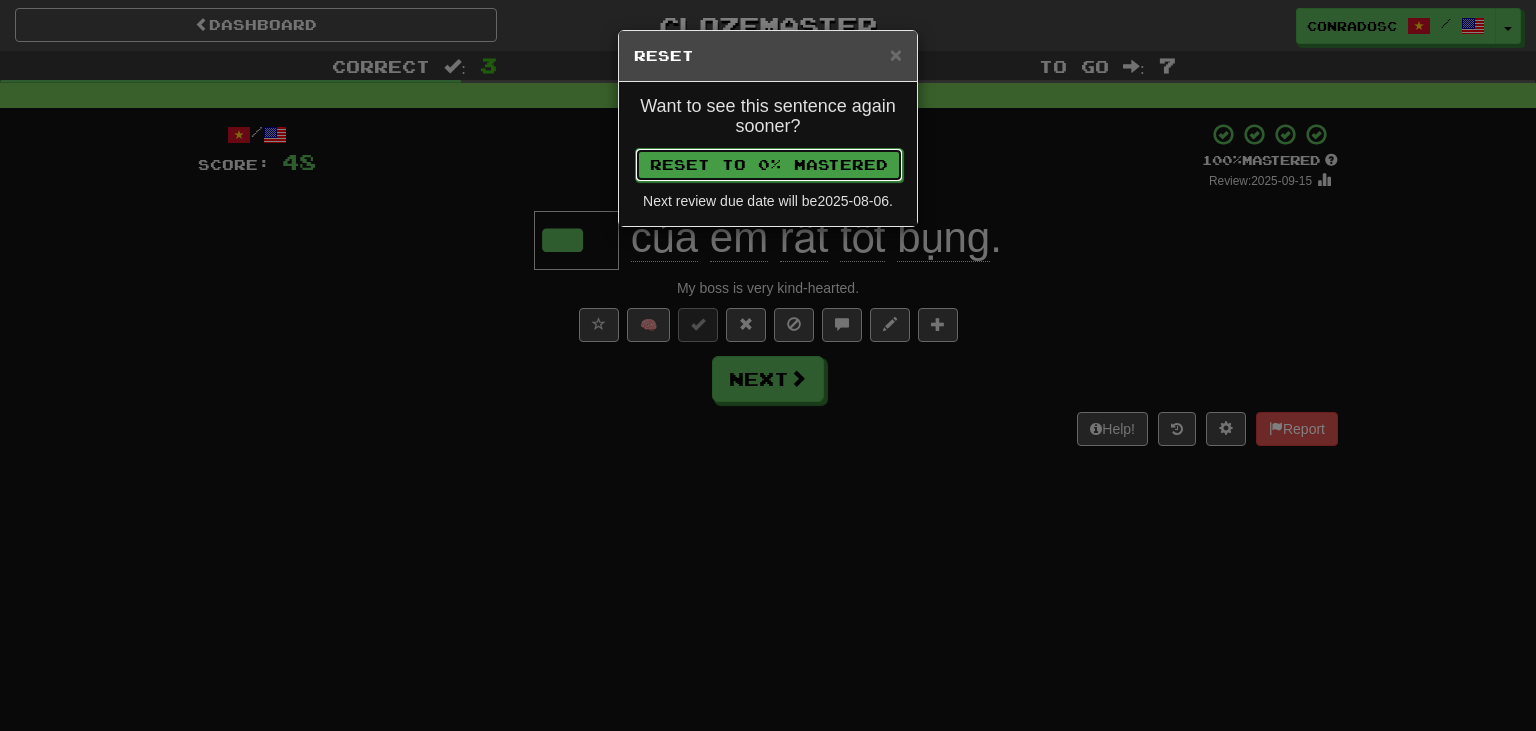click on "Reset to 0% Mastered" at bounding box center (769, 165) 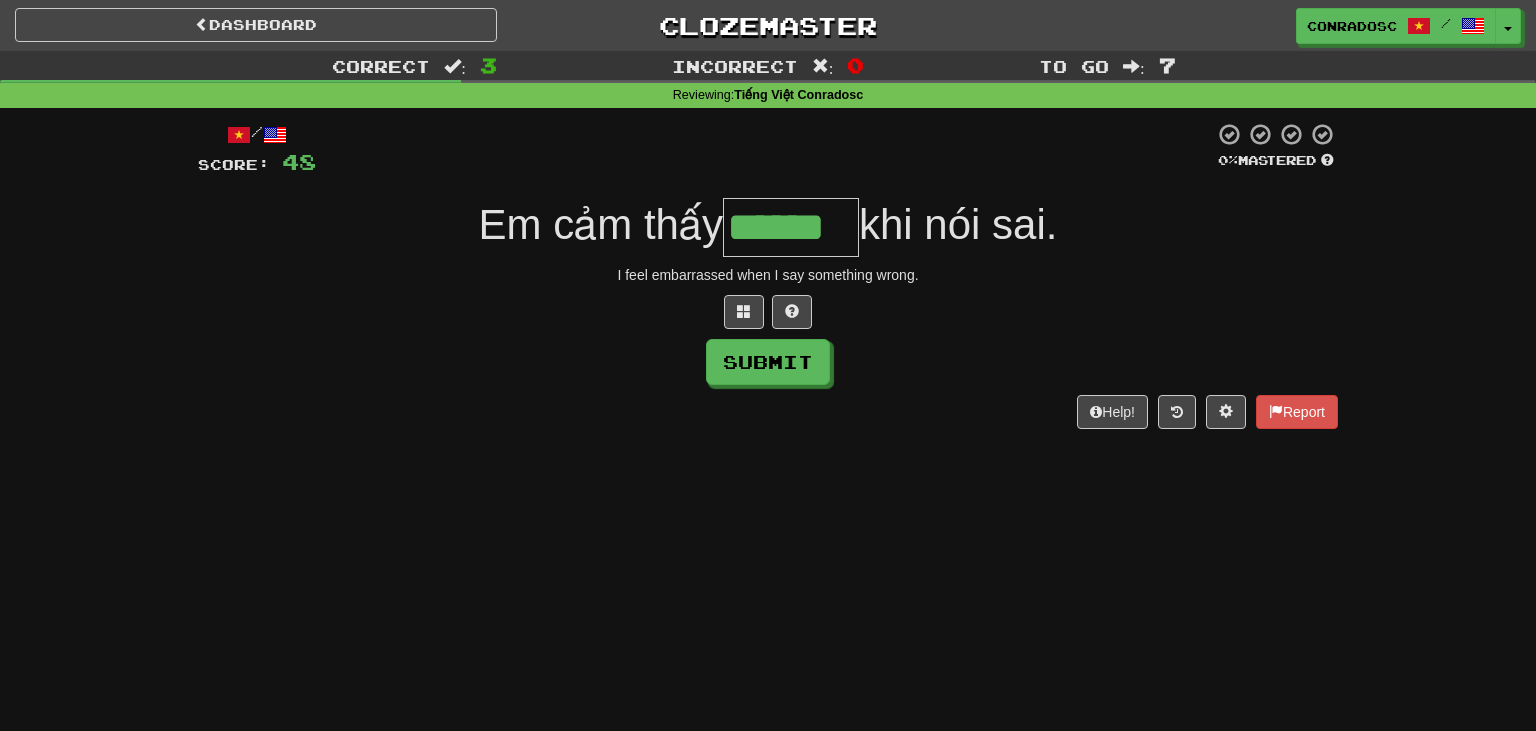 type on "******" 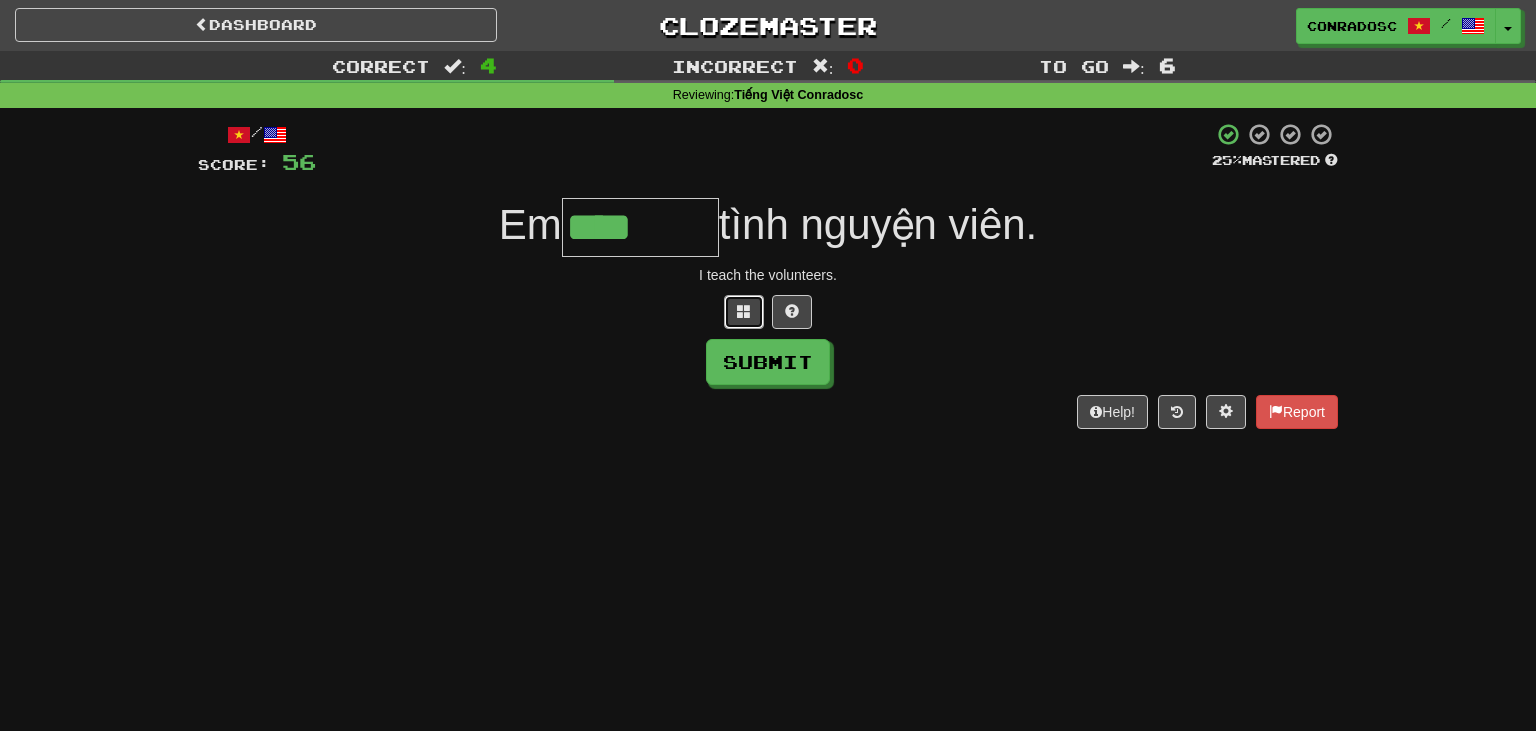 click at bounding box center (744, 312) 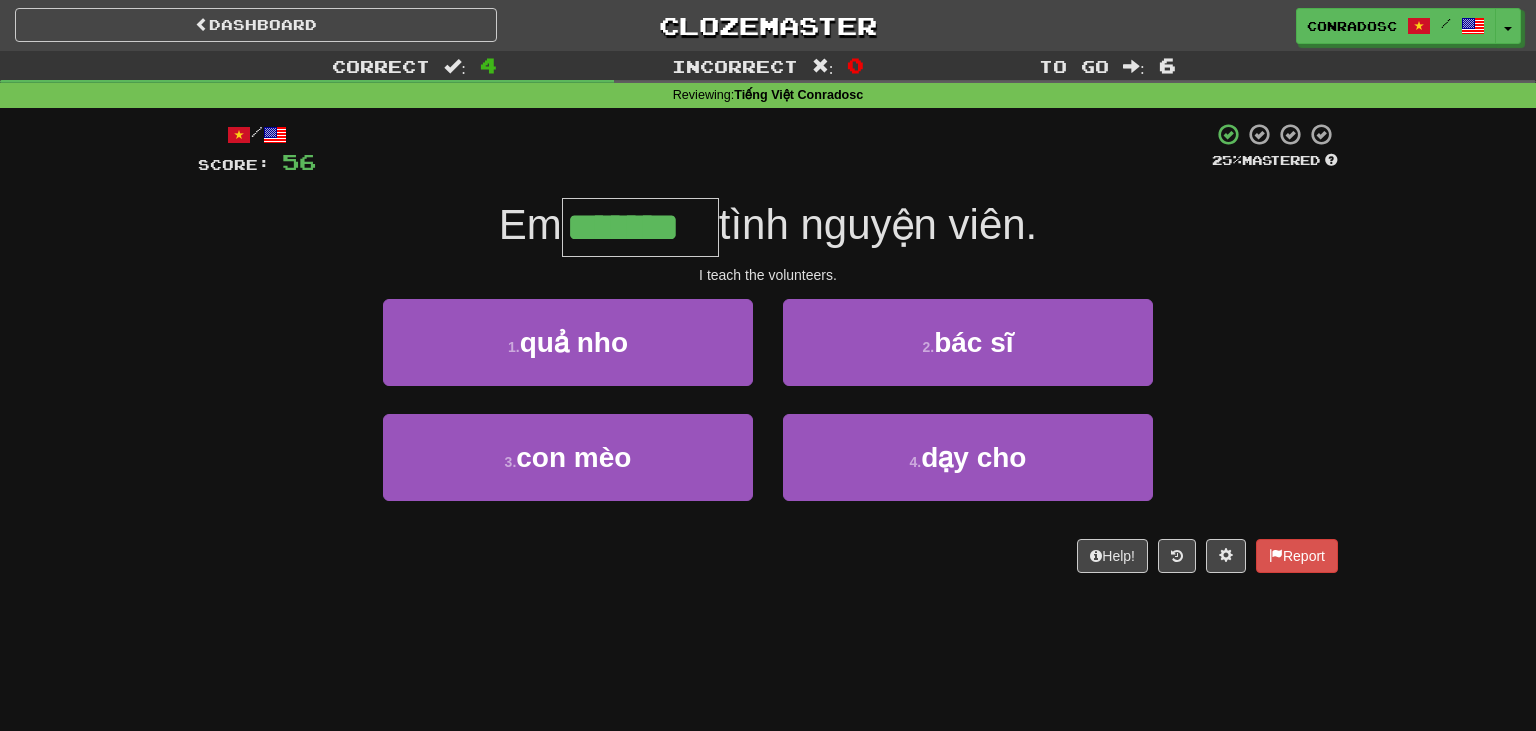 type on "*******" 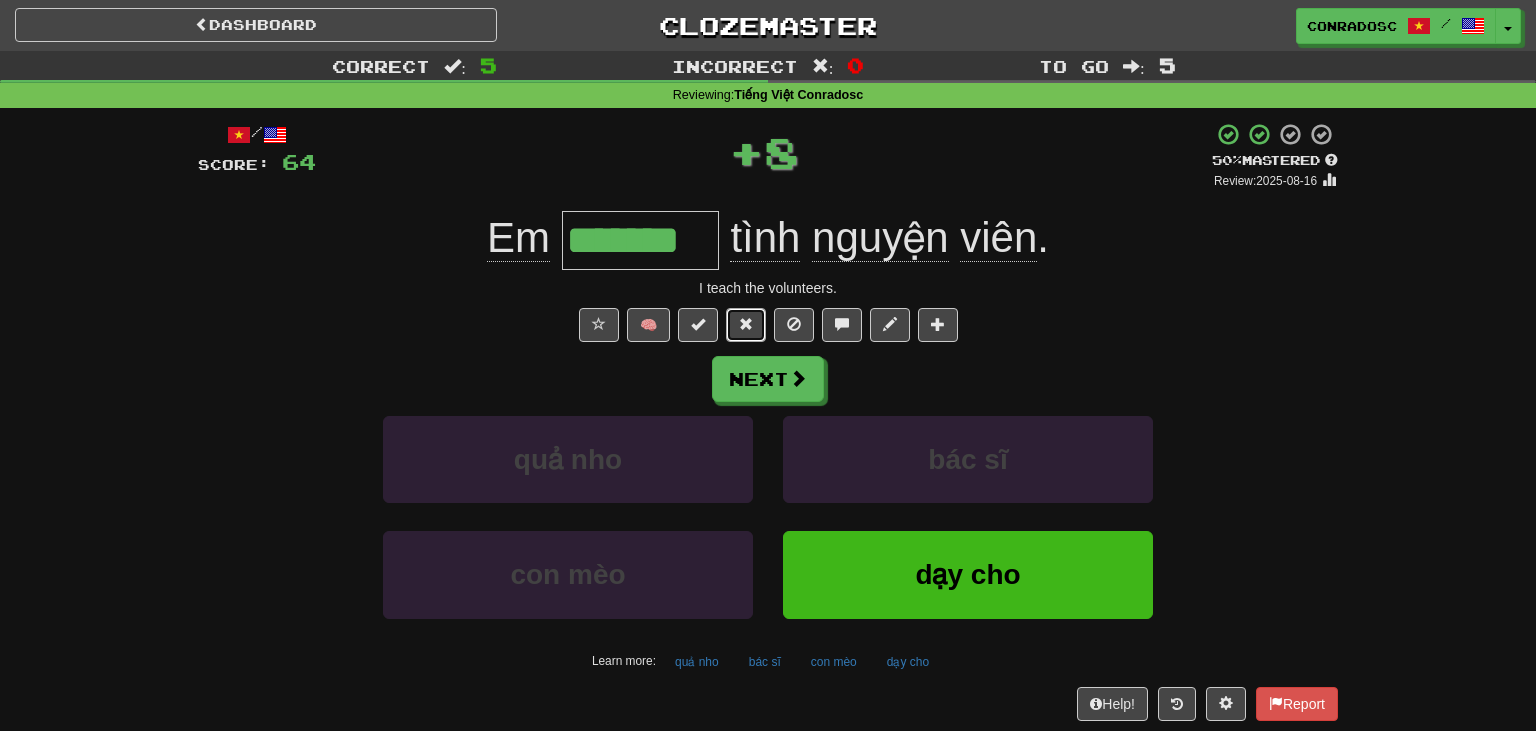 click at bounding box center (746, 325) 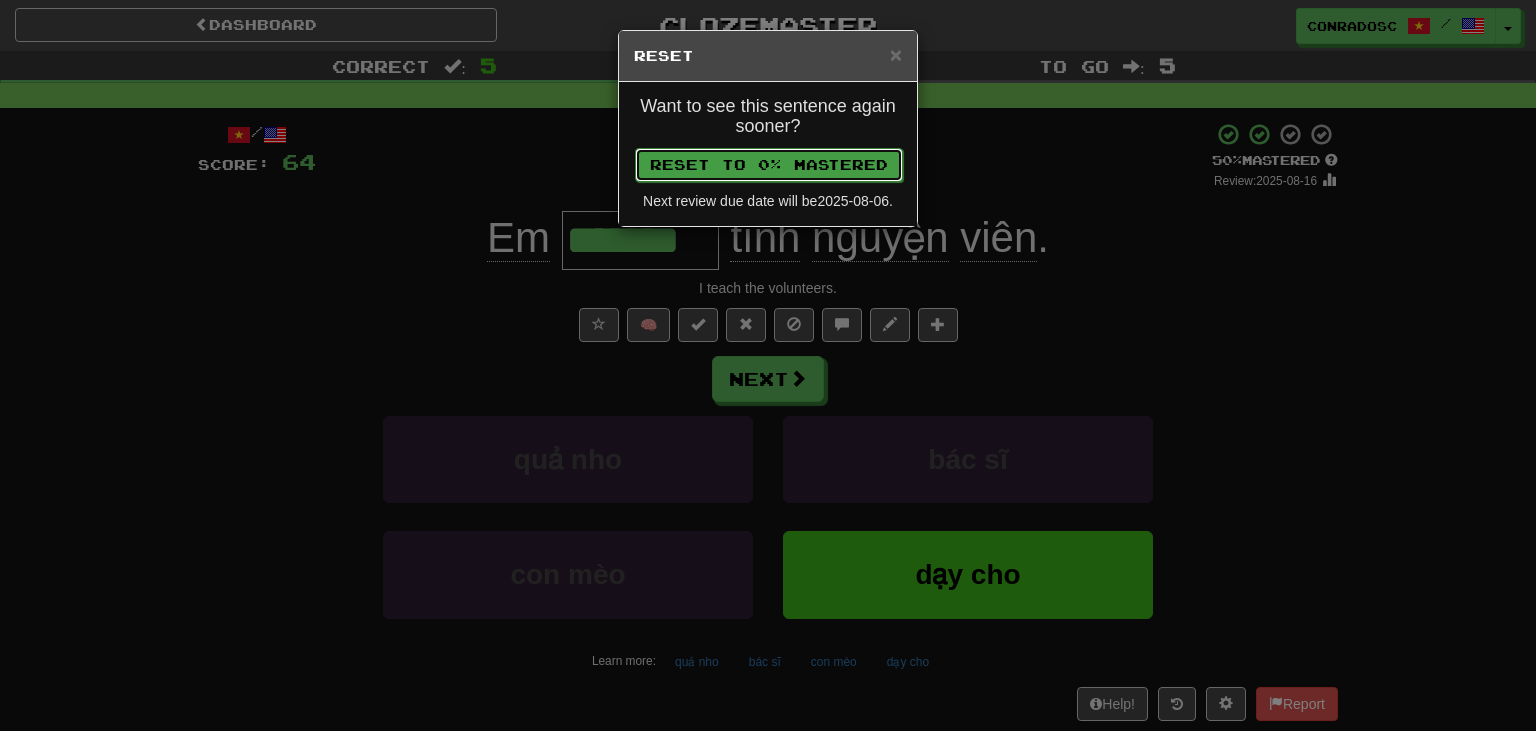 click on "Reset to 0% Mastered" at bounding box center [769, 165] 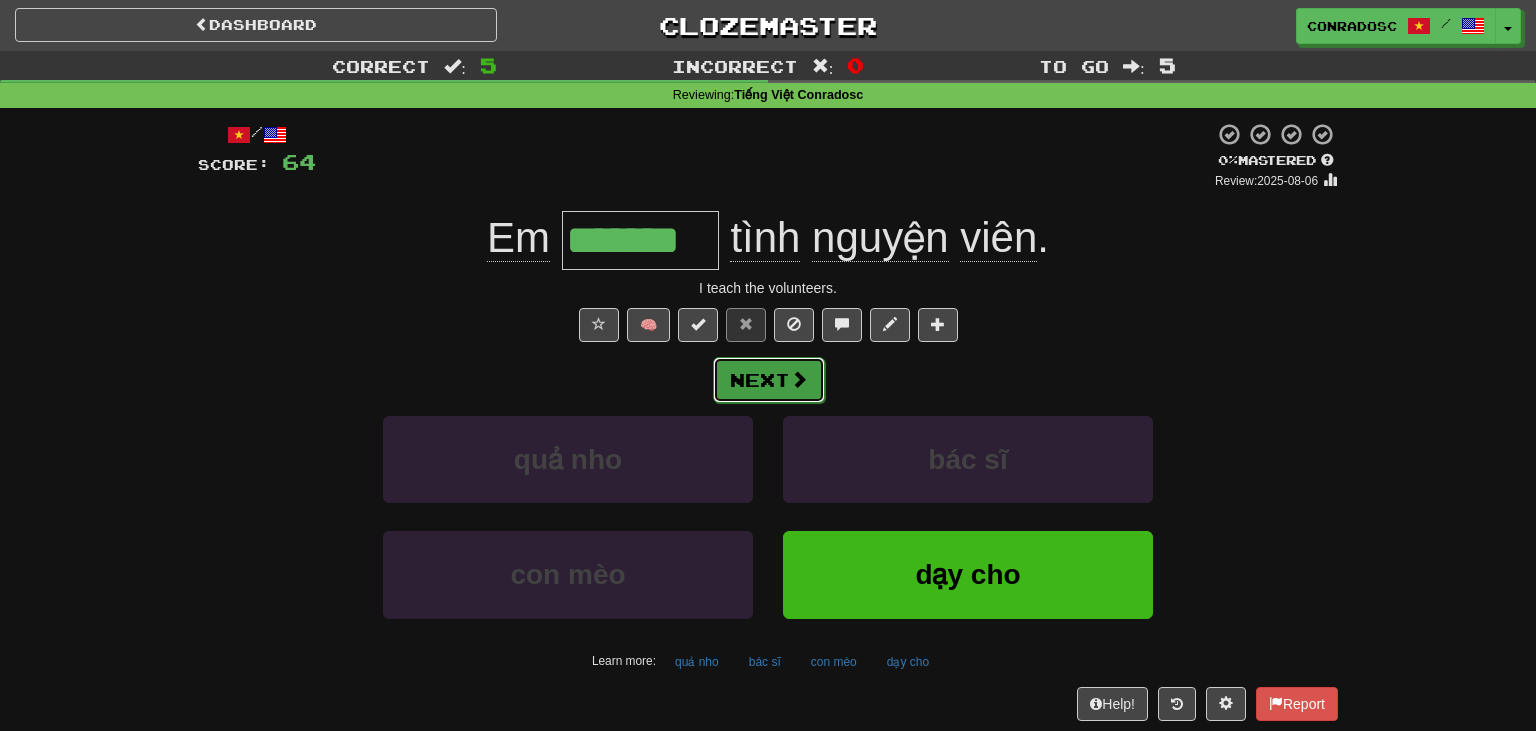 click on "Next" at bounding box center (769, 380) 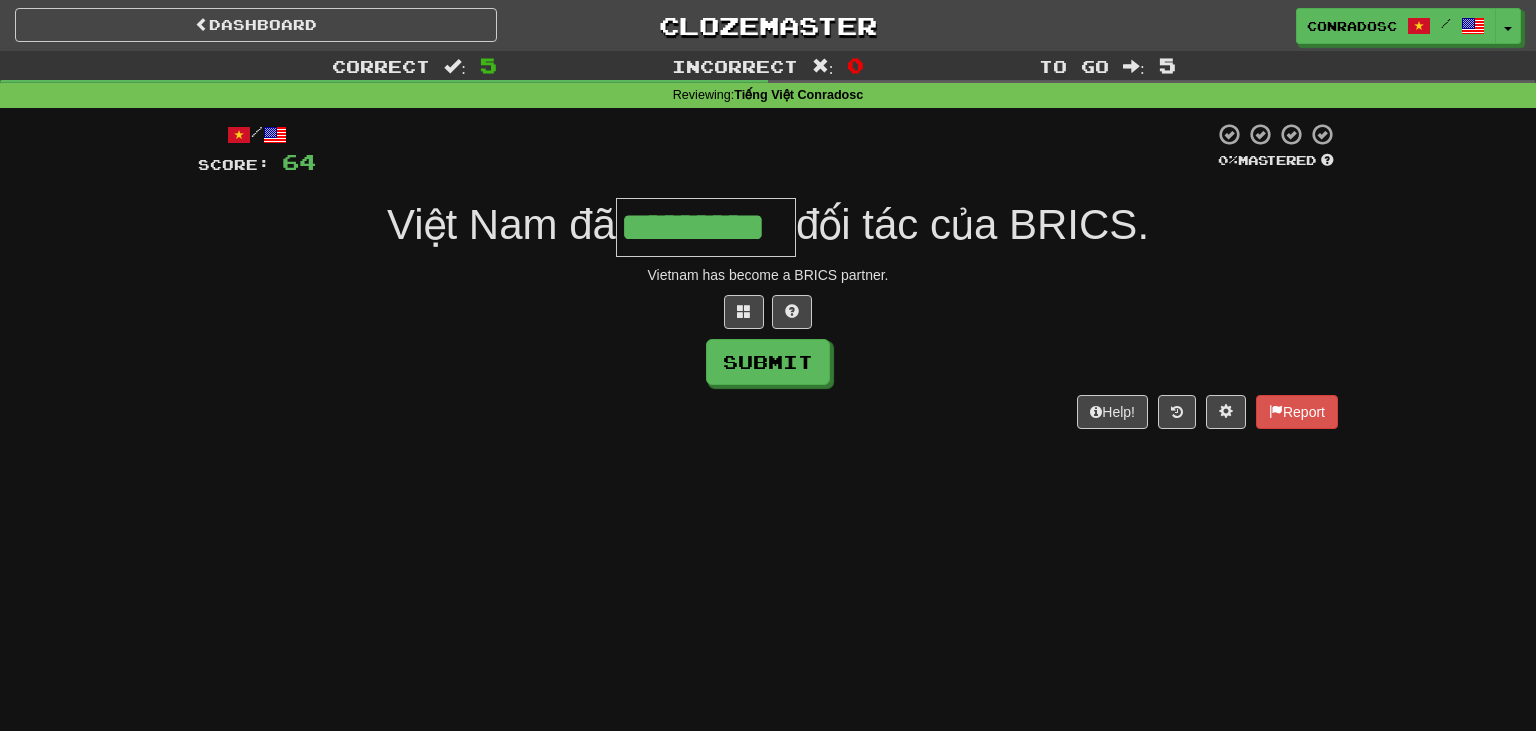 type on "*********" 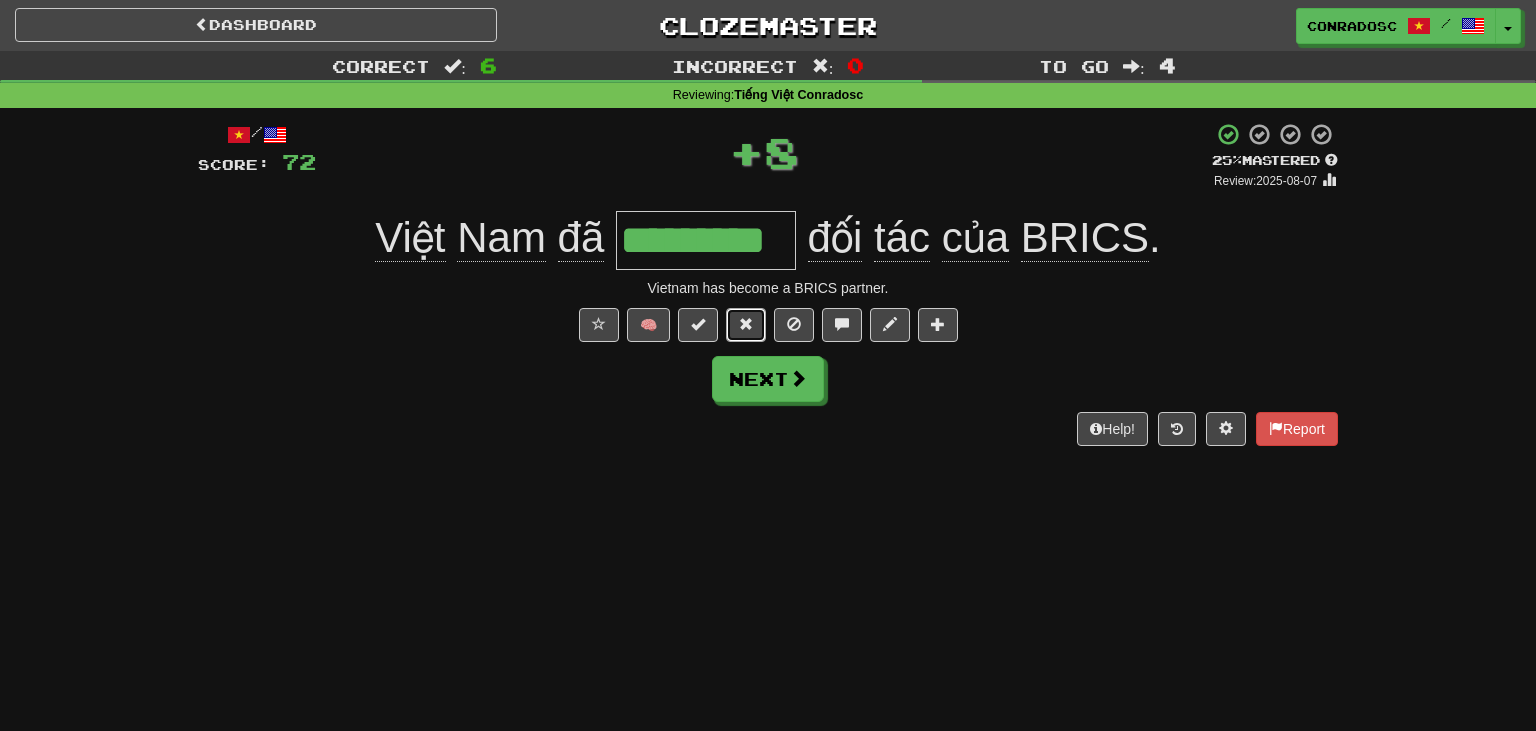 click at bounding box center [746, 324] 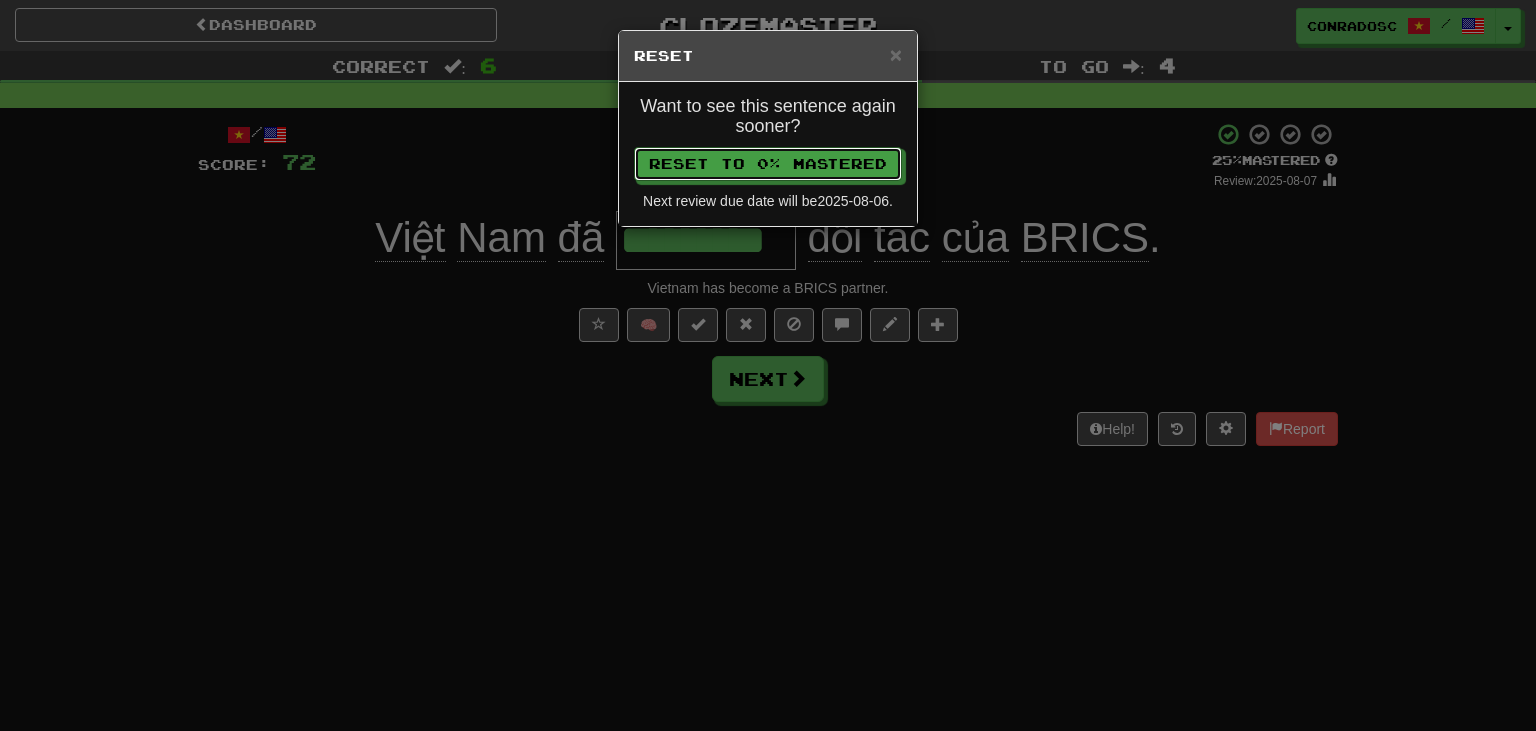 drag, startPoint x: 716, startPoint y: 166, endPoint x: 762, endPoint y: 389, distance: 227.69498 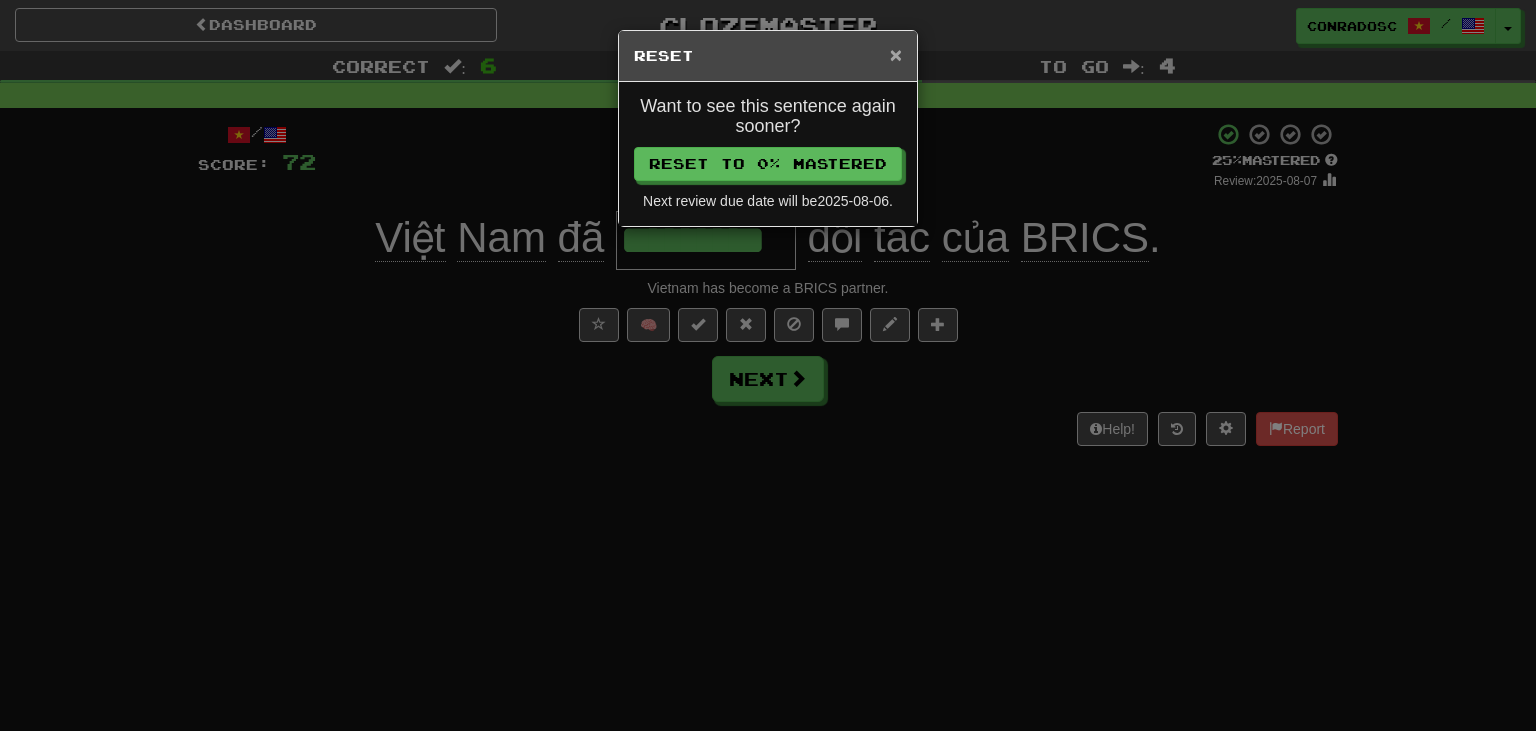 click on "×" at bounding box center [896, 54] 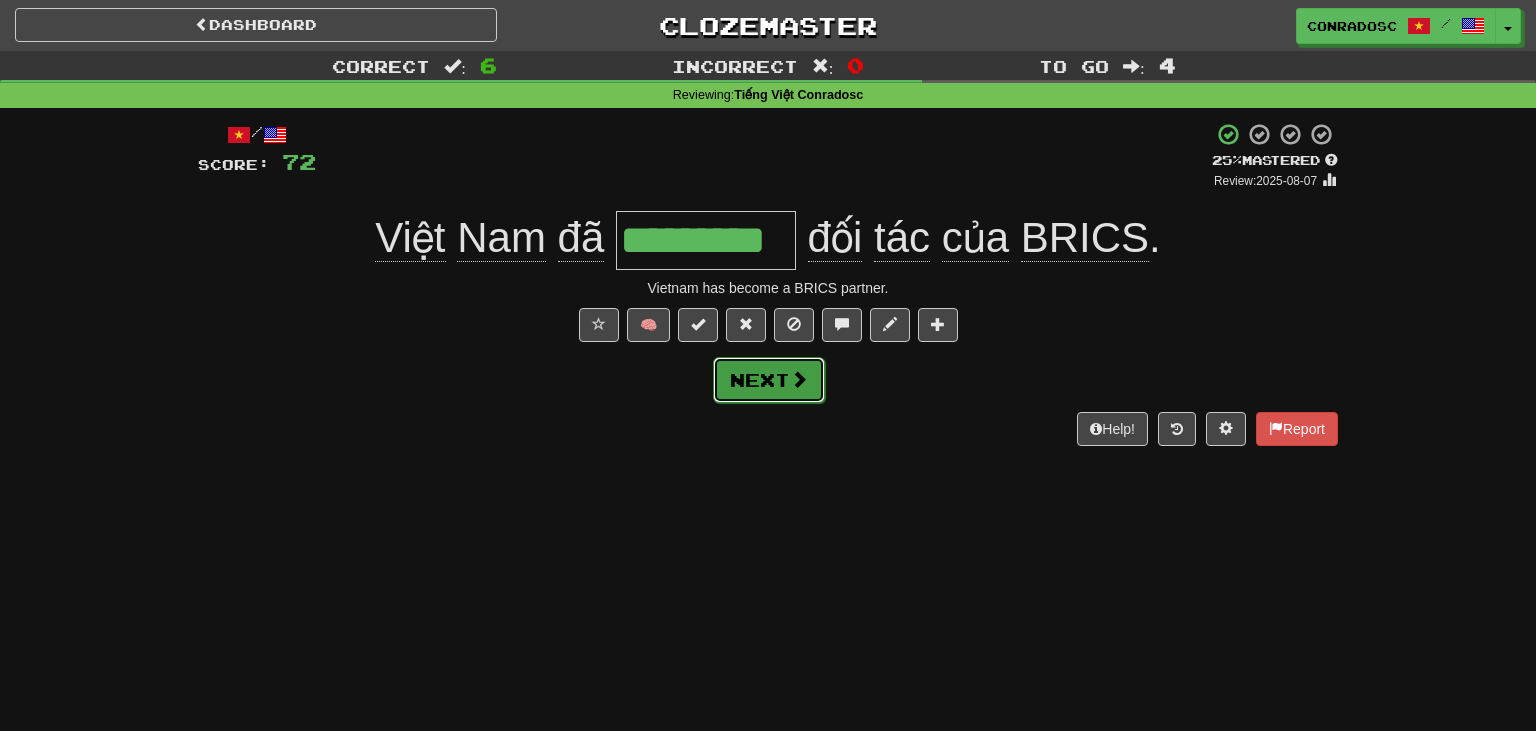 click on "Next" at bounding box center [769, 380] 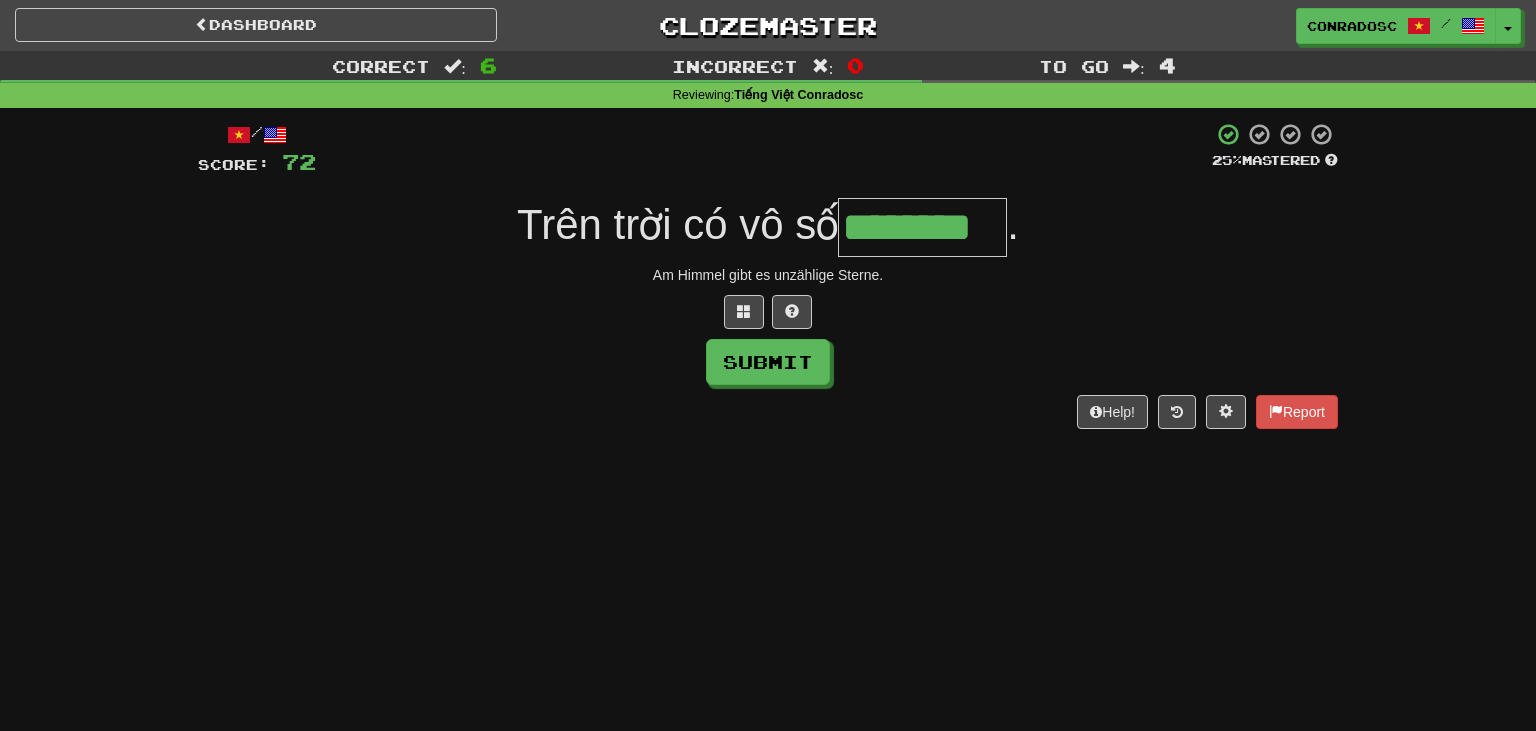 type on "********" 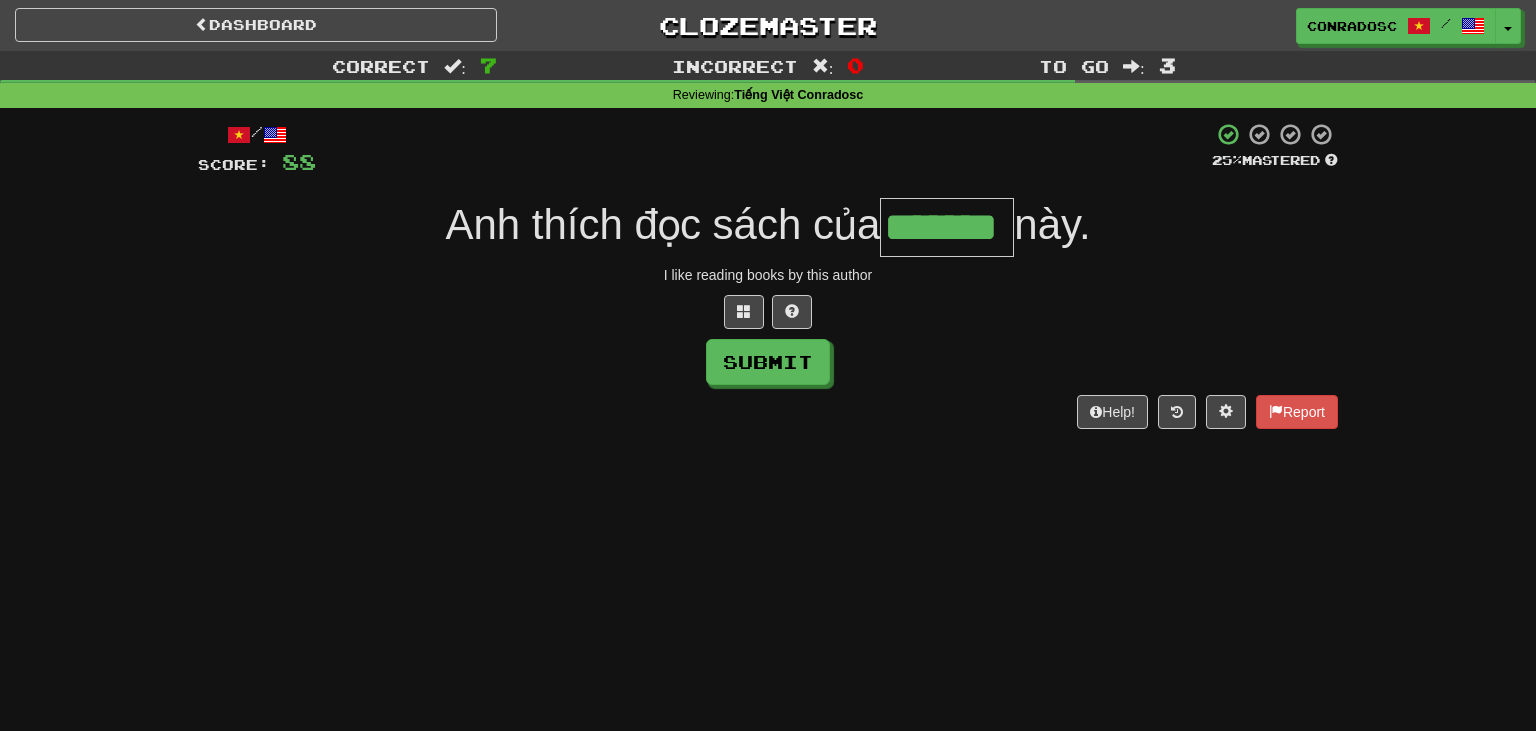 type on "*******" 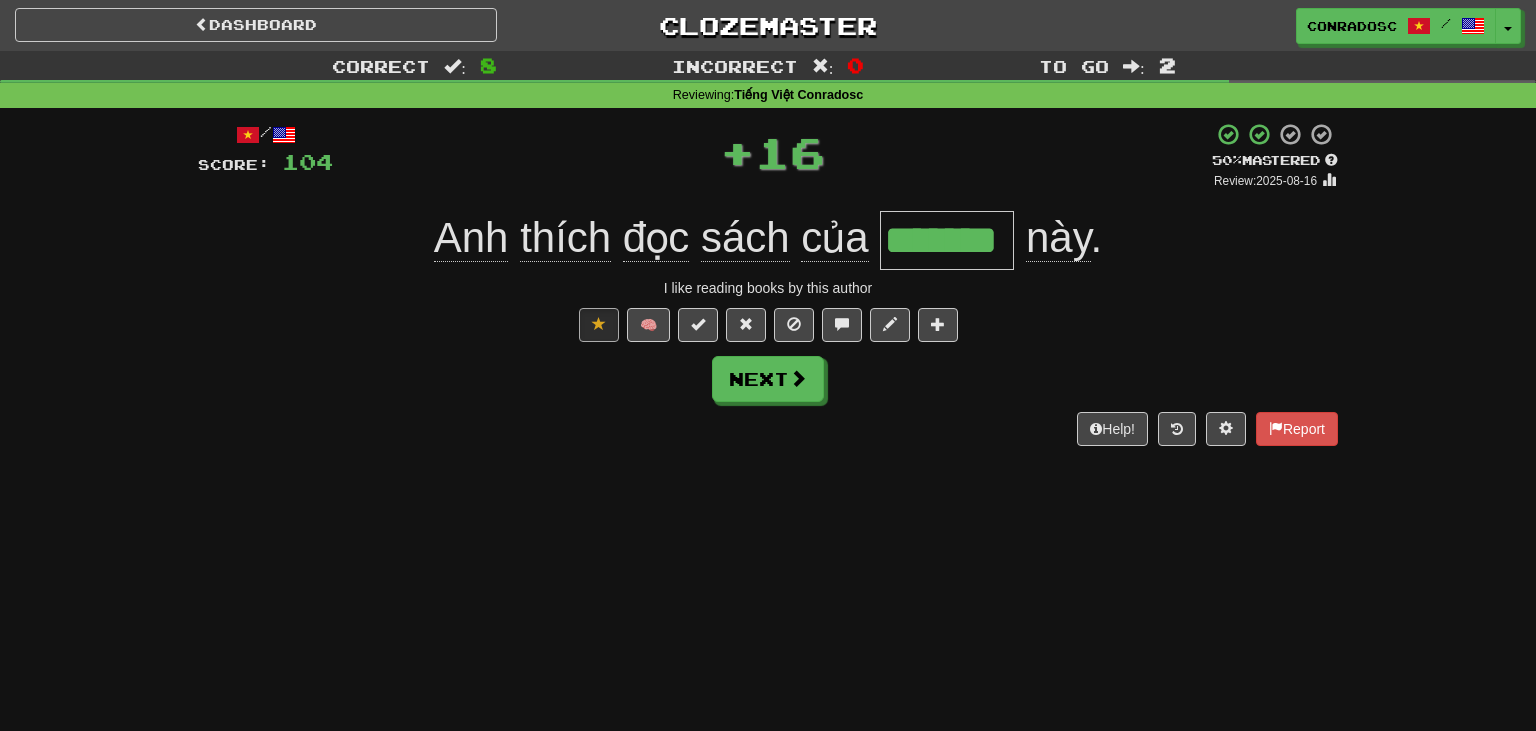 click on "/  Score:   104 + 16 50 %  Mastered Review:  2025-08-16 Anh   thích   đọc   sách   của   *******   này . I like reading books by this author 🧠 Next  Help!  Report" at bounding box center (768, 284) 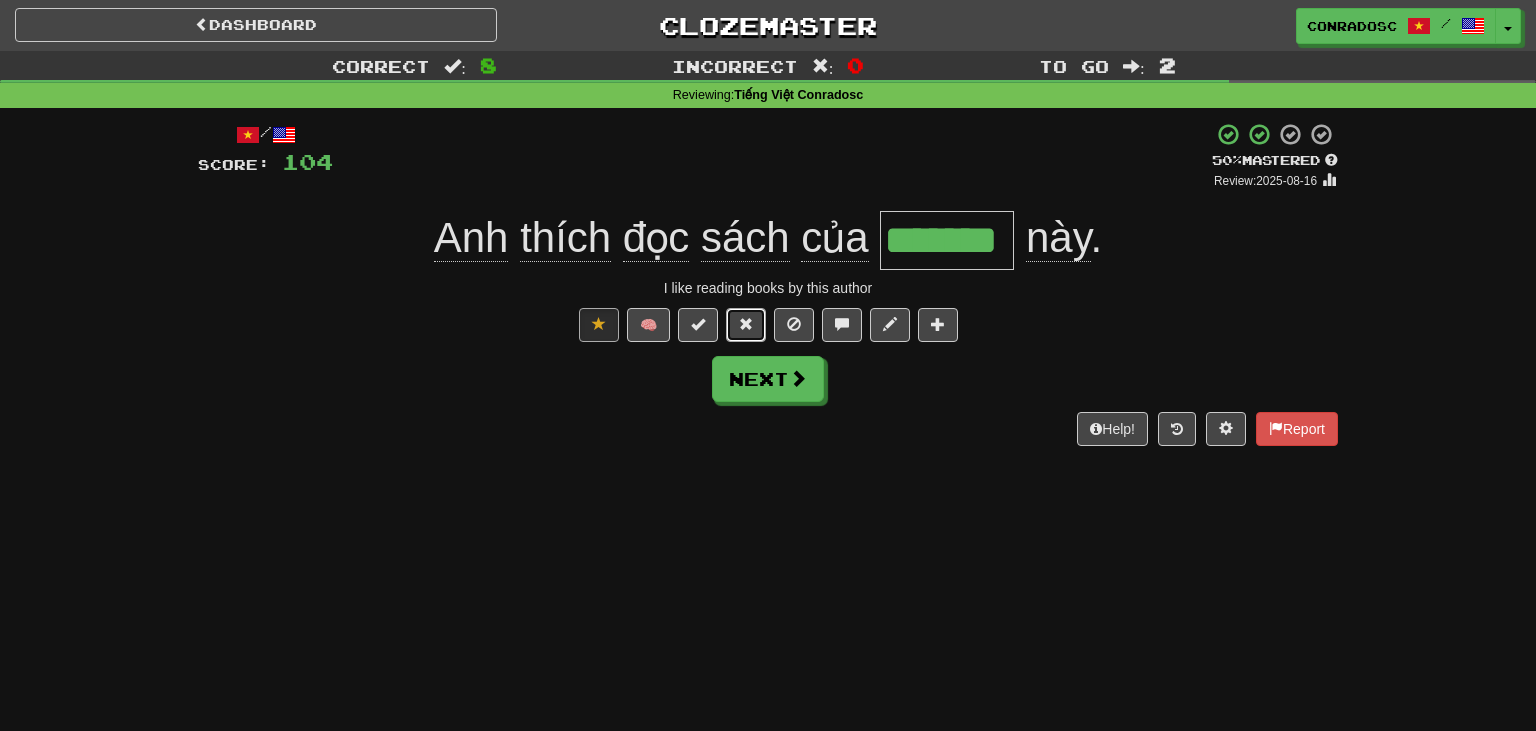 click at bounding box center (746, 324) 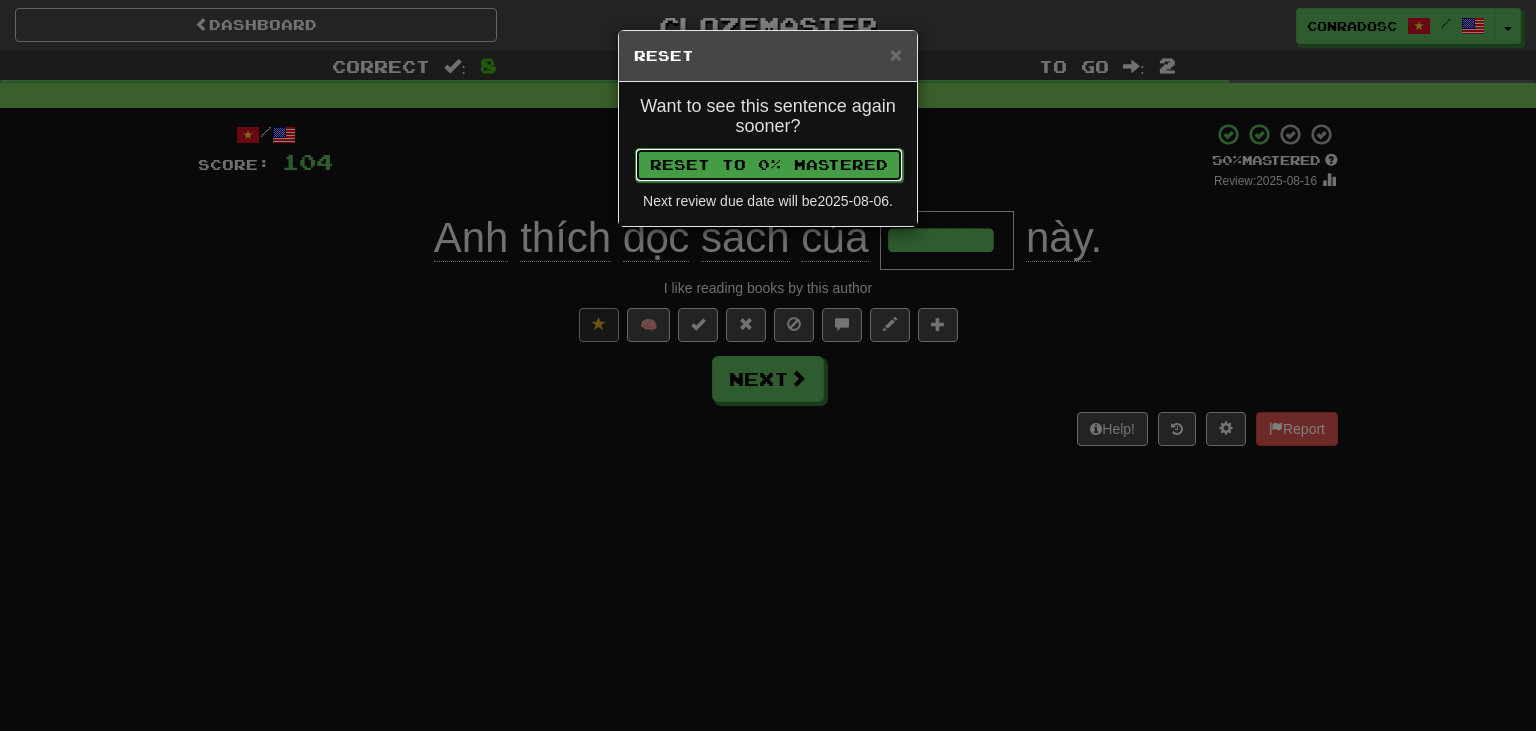click on "Reset to 0% Mastered" at bounding box center (769, 165) 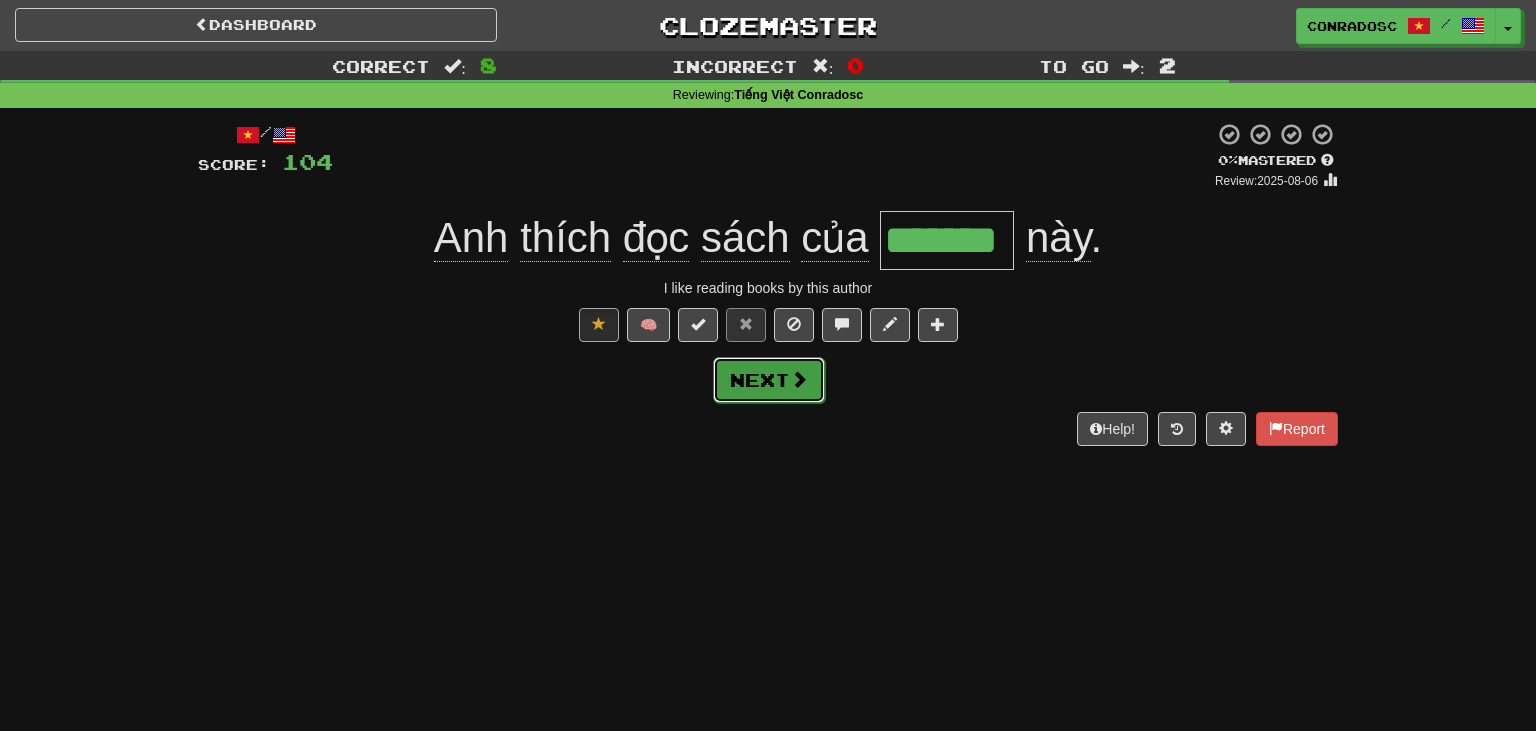click on "Next" at bounding box center [769, 380] 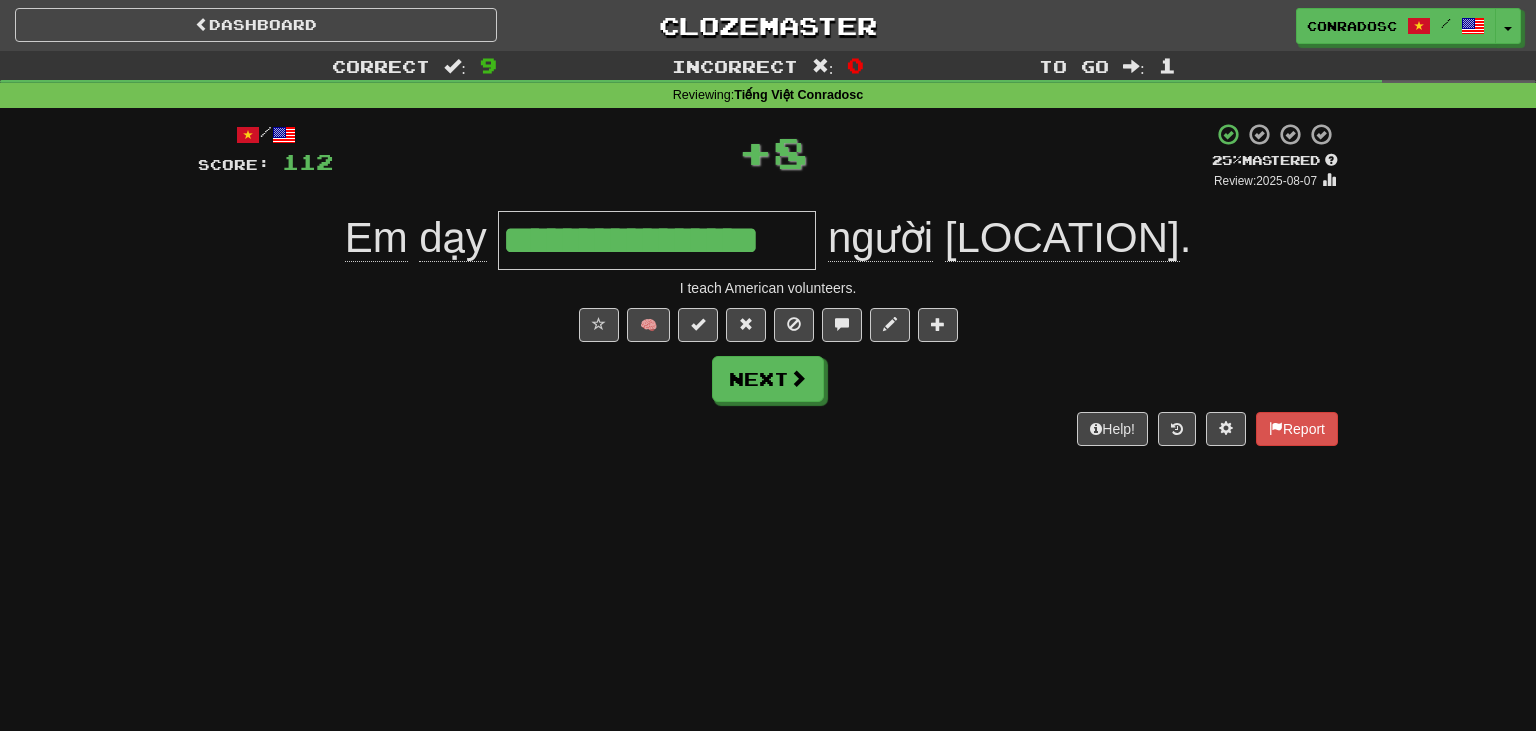 type on "**********" 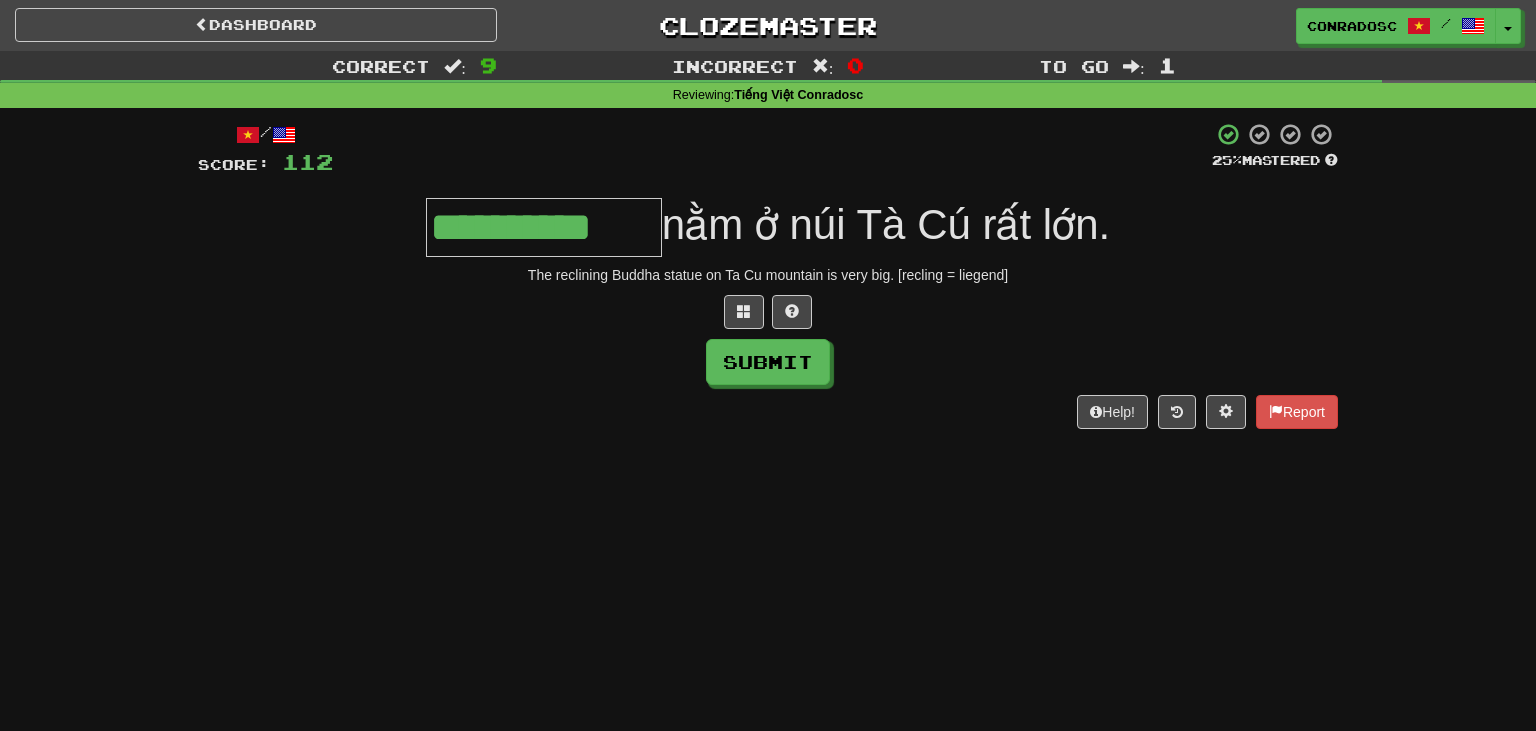 type on "**********" 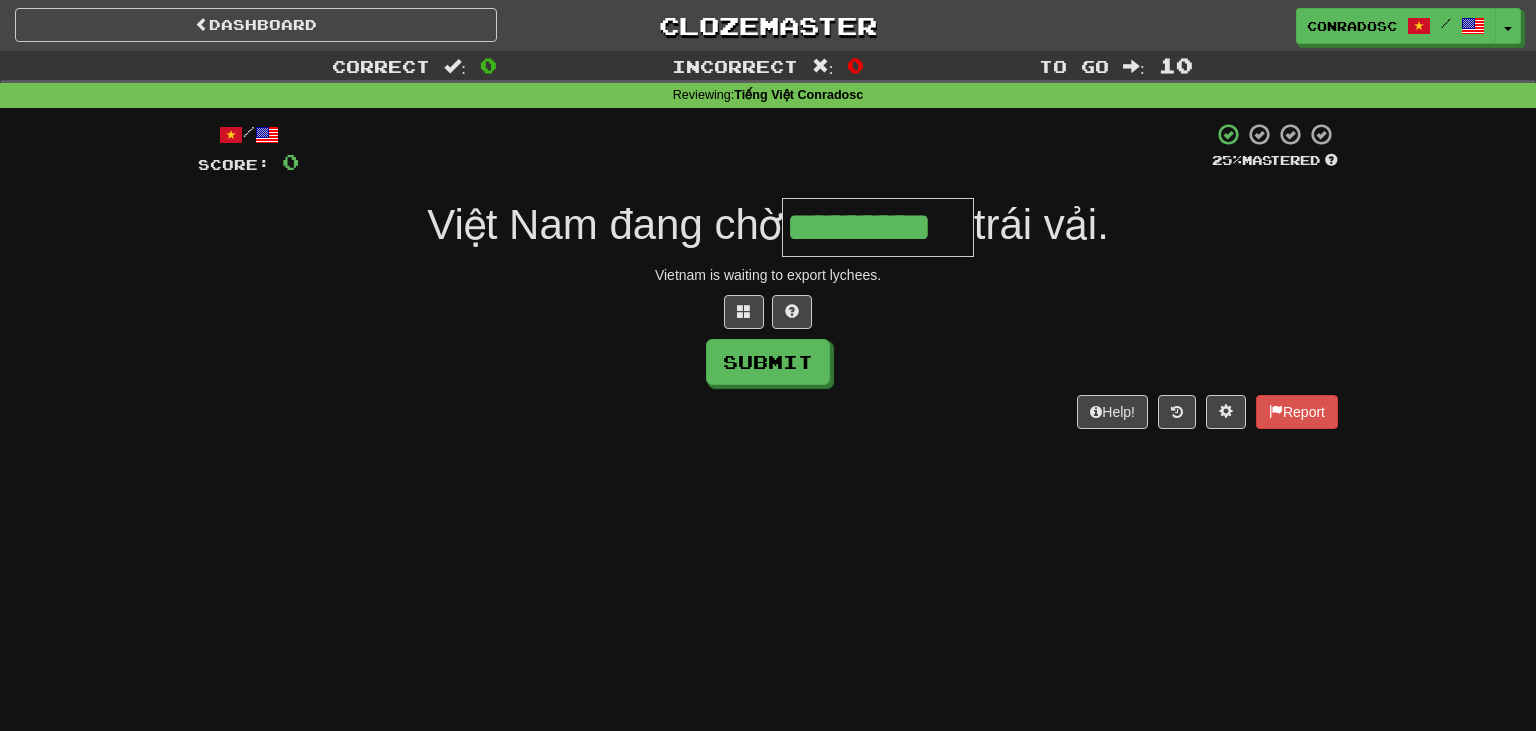 type on "*********" 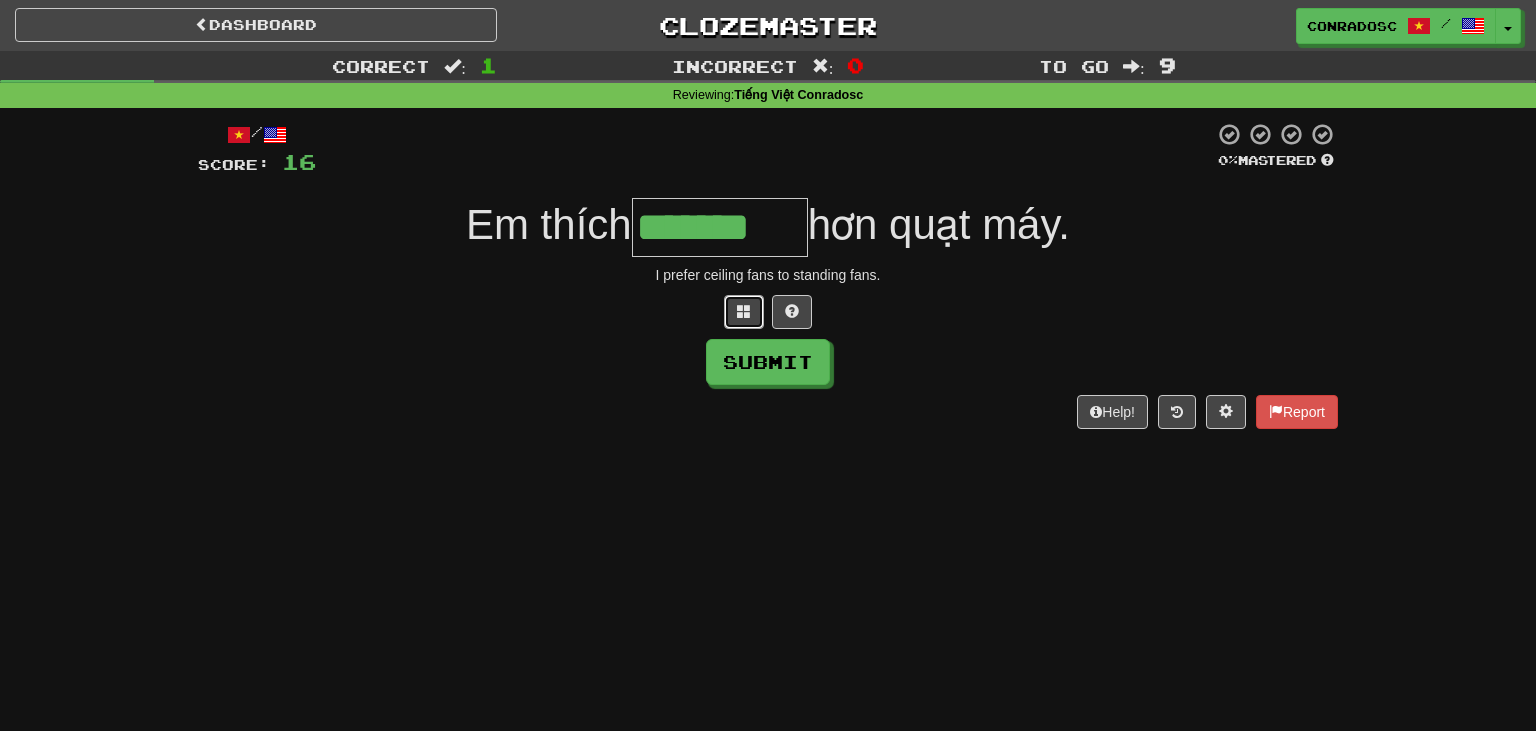 click at bounding box center [744, 312] 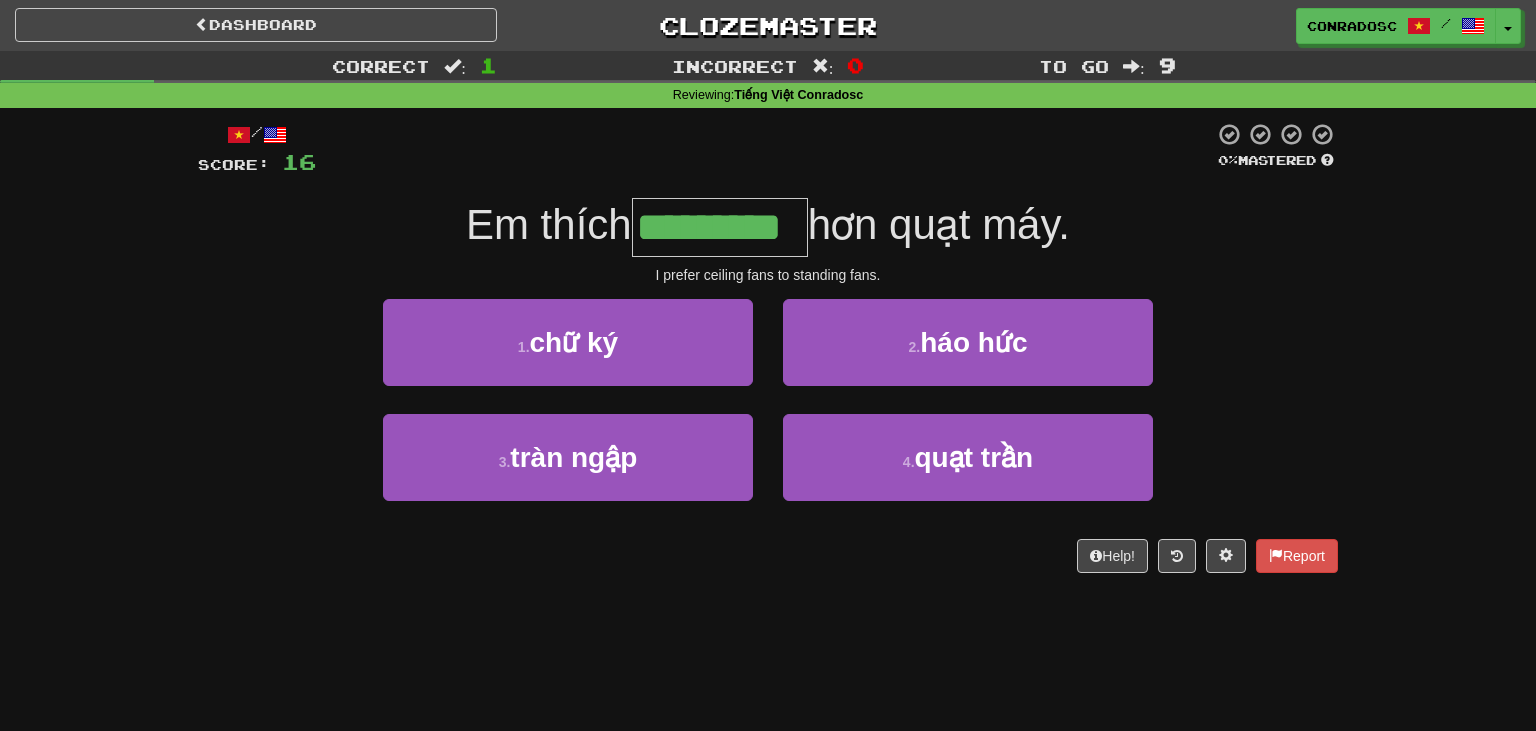 type on "*********" 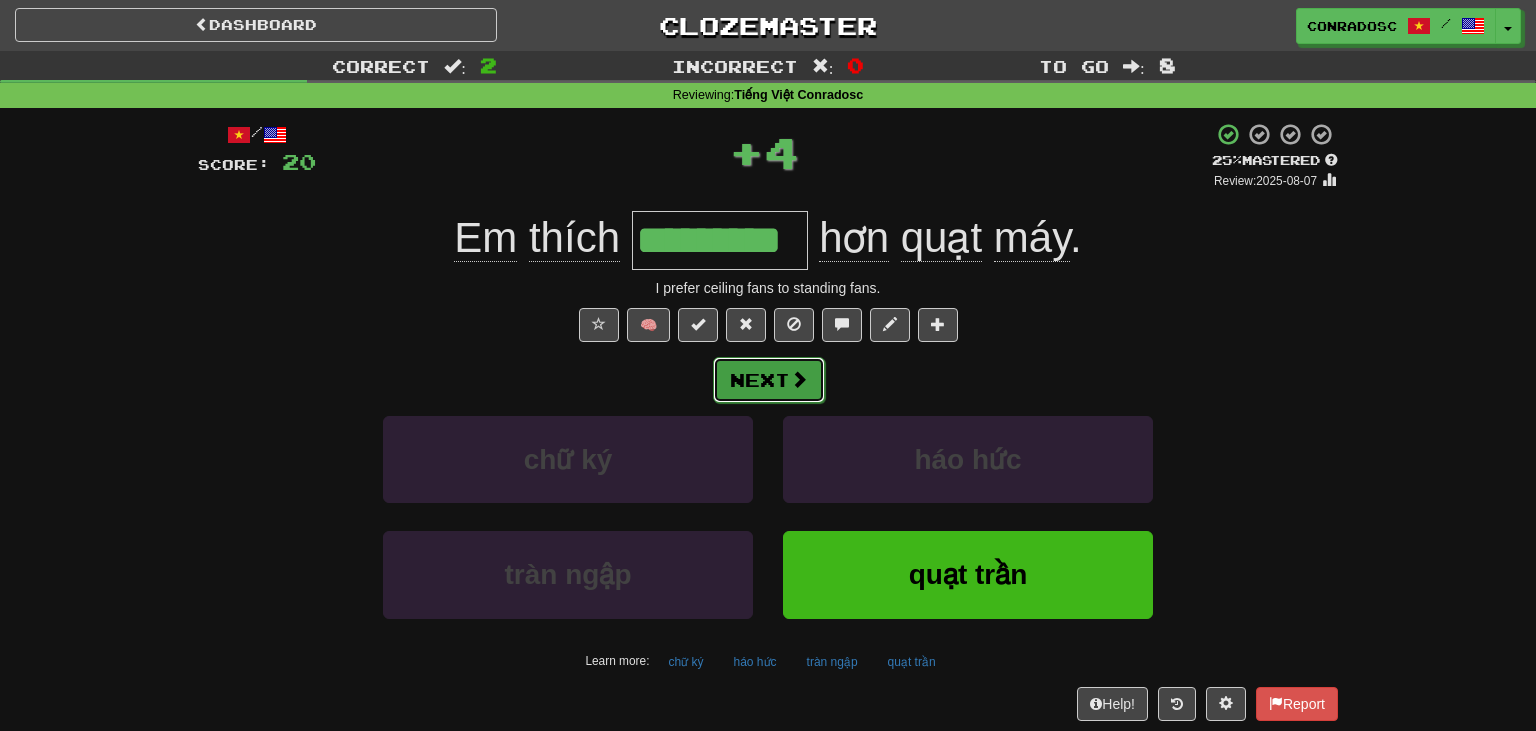 click on "Next" at bounding box center [769, 380] 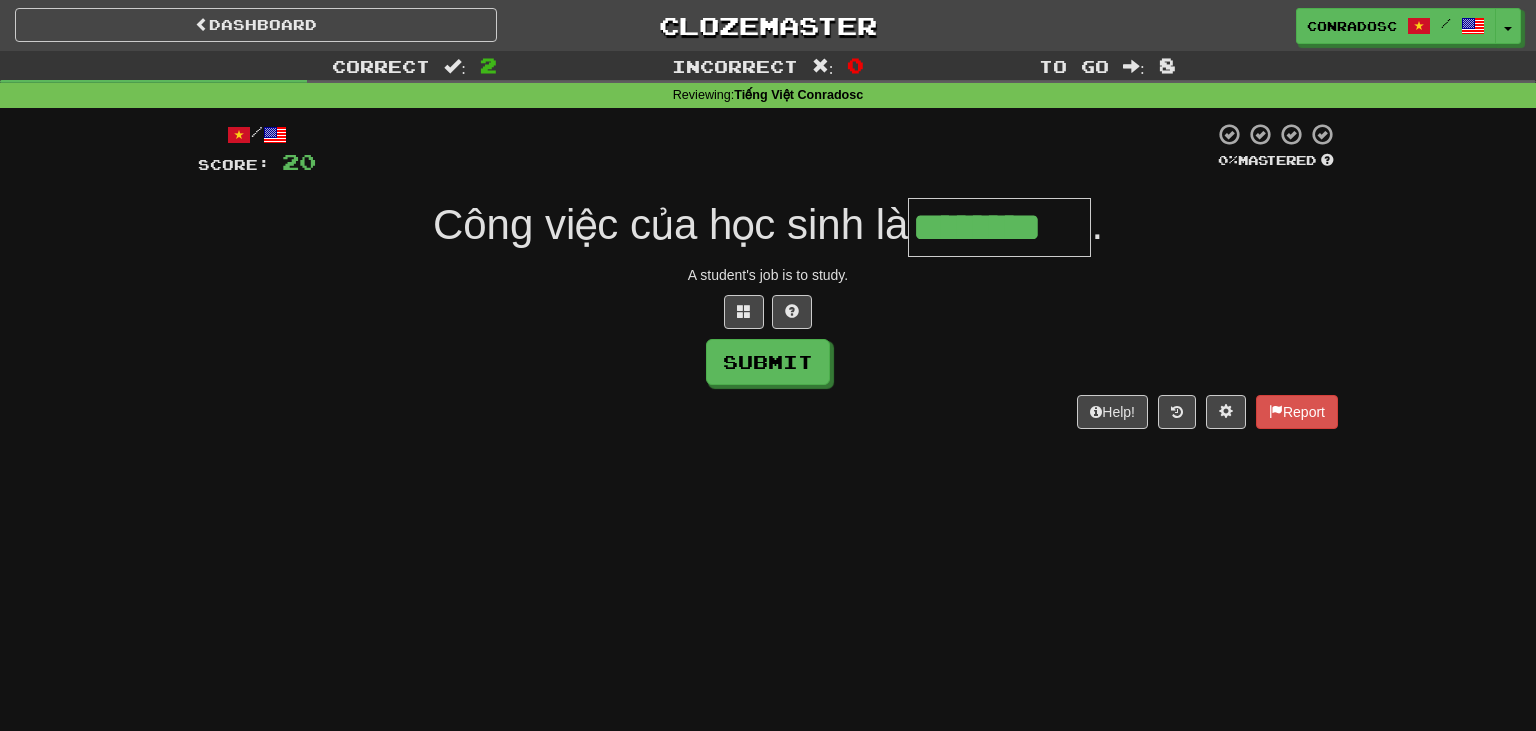 type on "********" 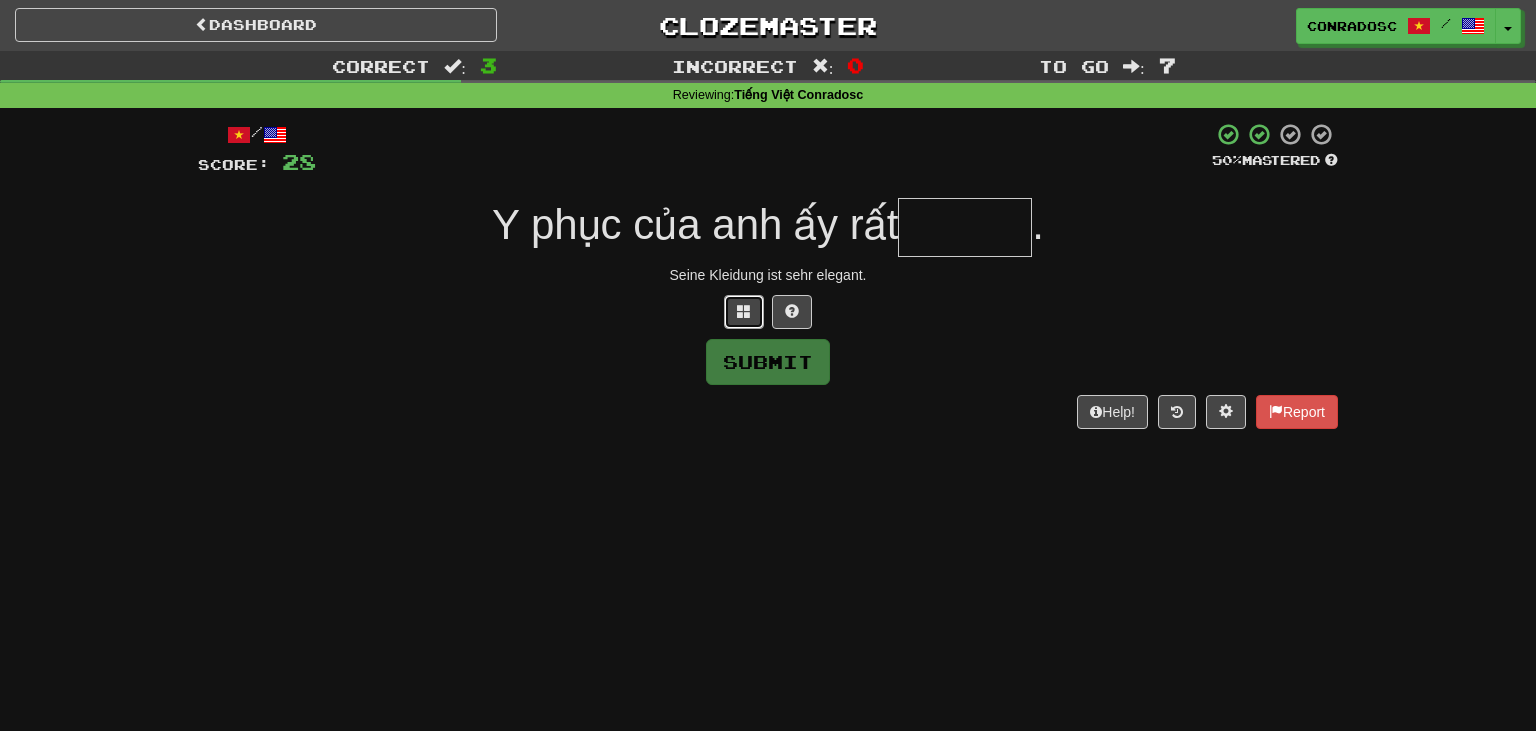 click at bounding box center (744, 311) 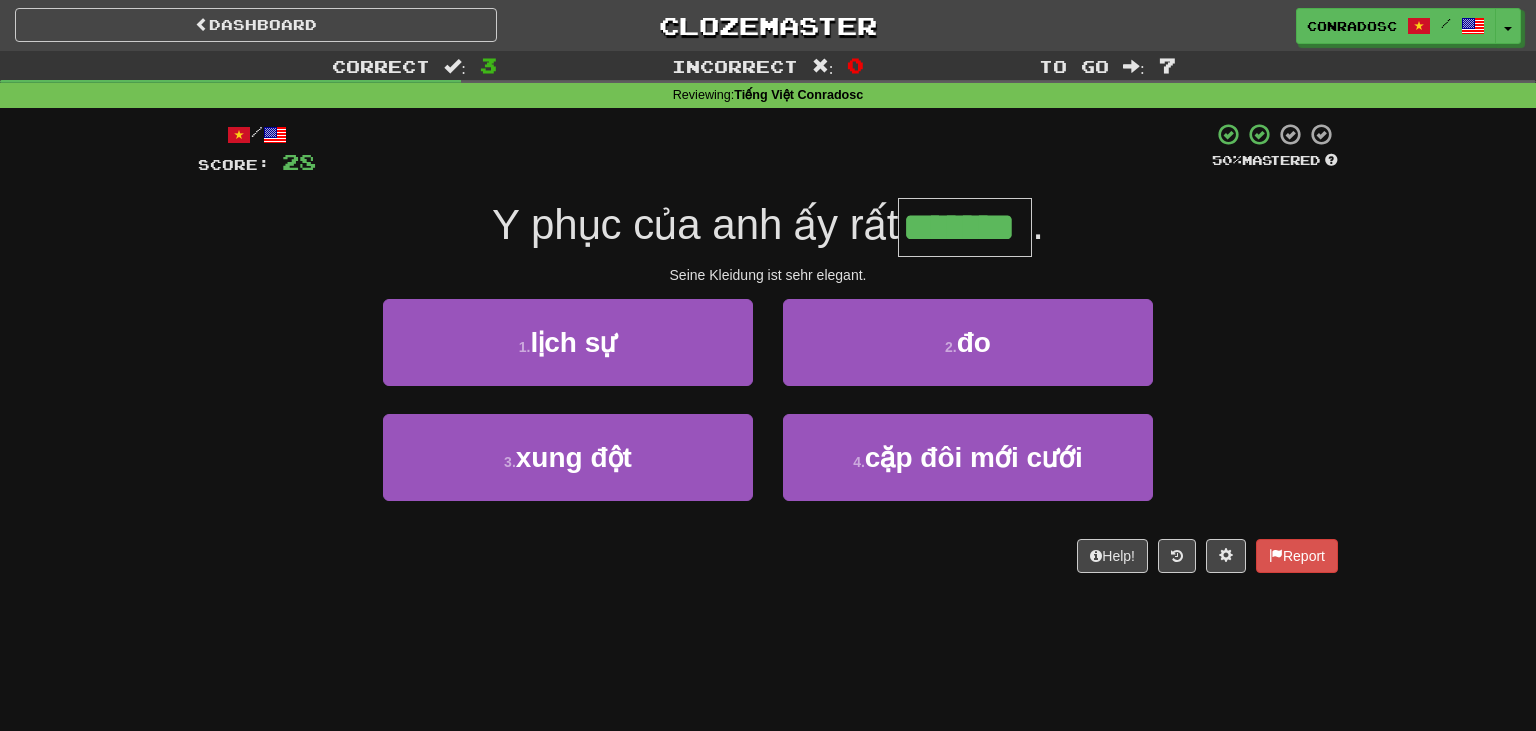 type on "*******" 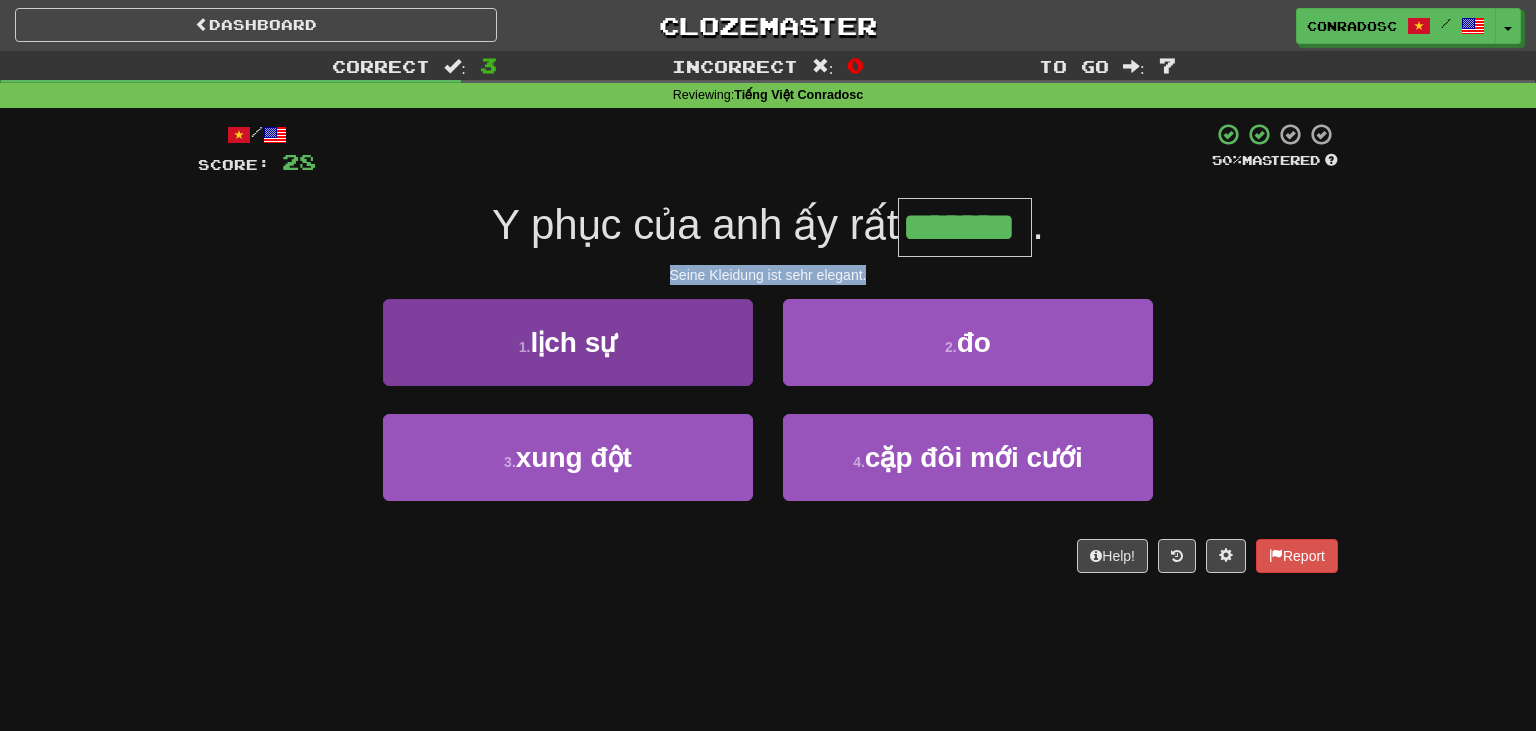 drag, startPoint x: 1091, startPoint y: 242, endPoint x: 644, endPoint y: 366, distance: 463.88037 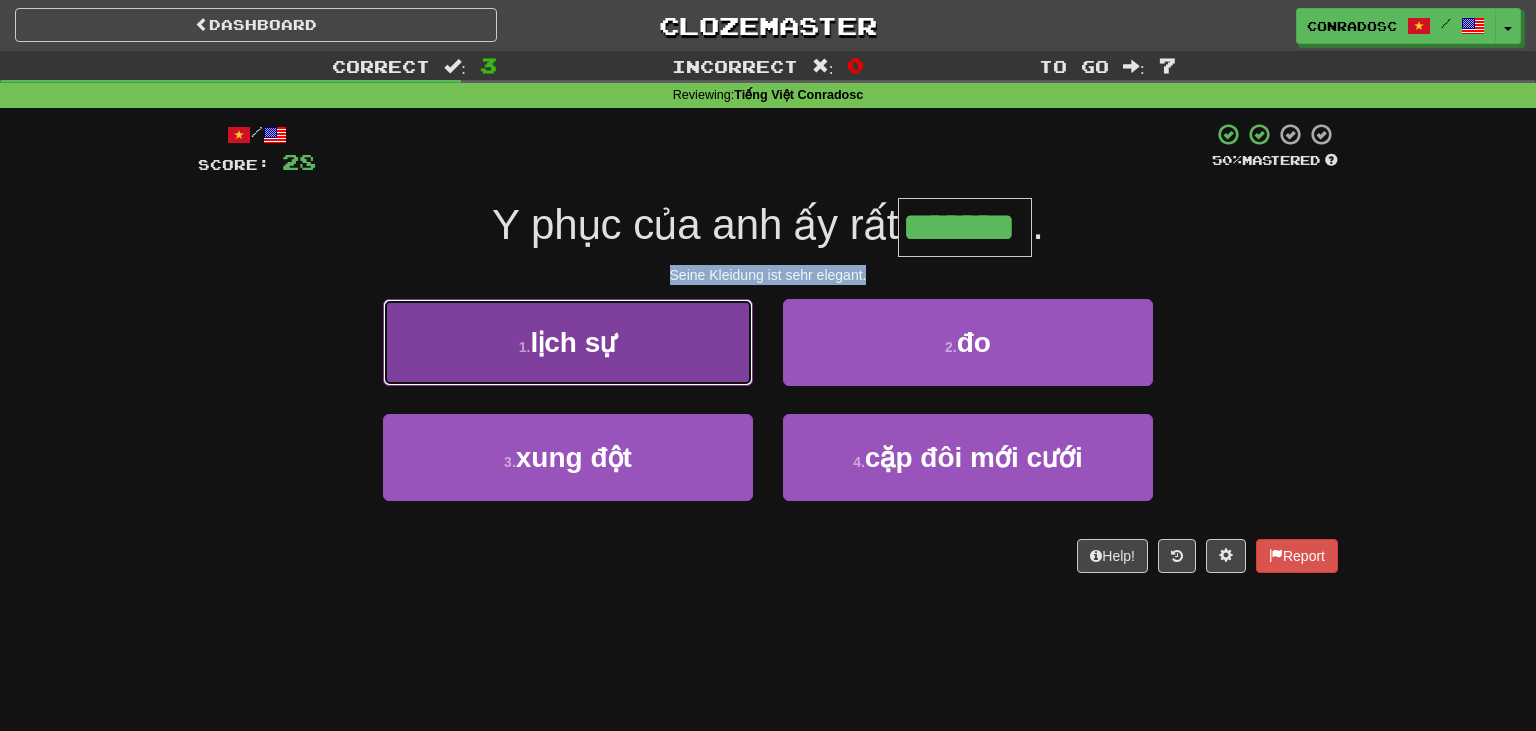 click on "1 .  lịch sự" at bounding box center (568, 342) 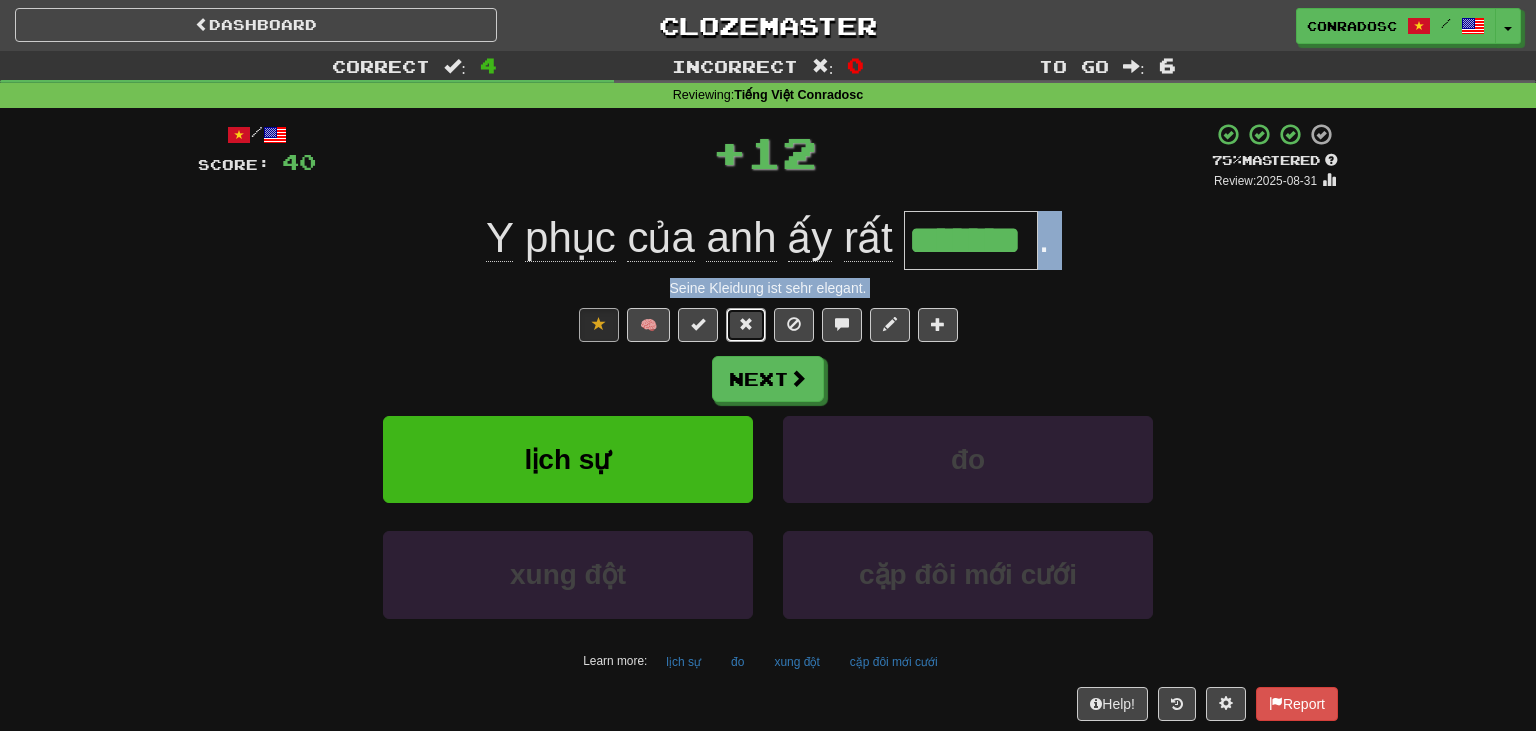click at bounding box center [746, 324] 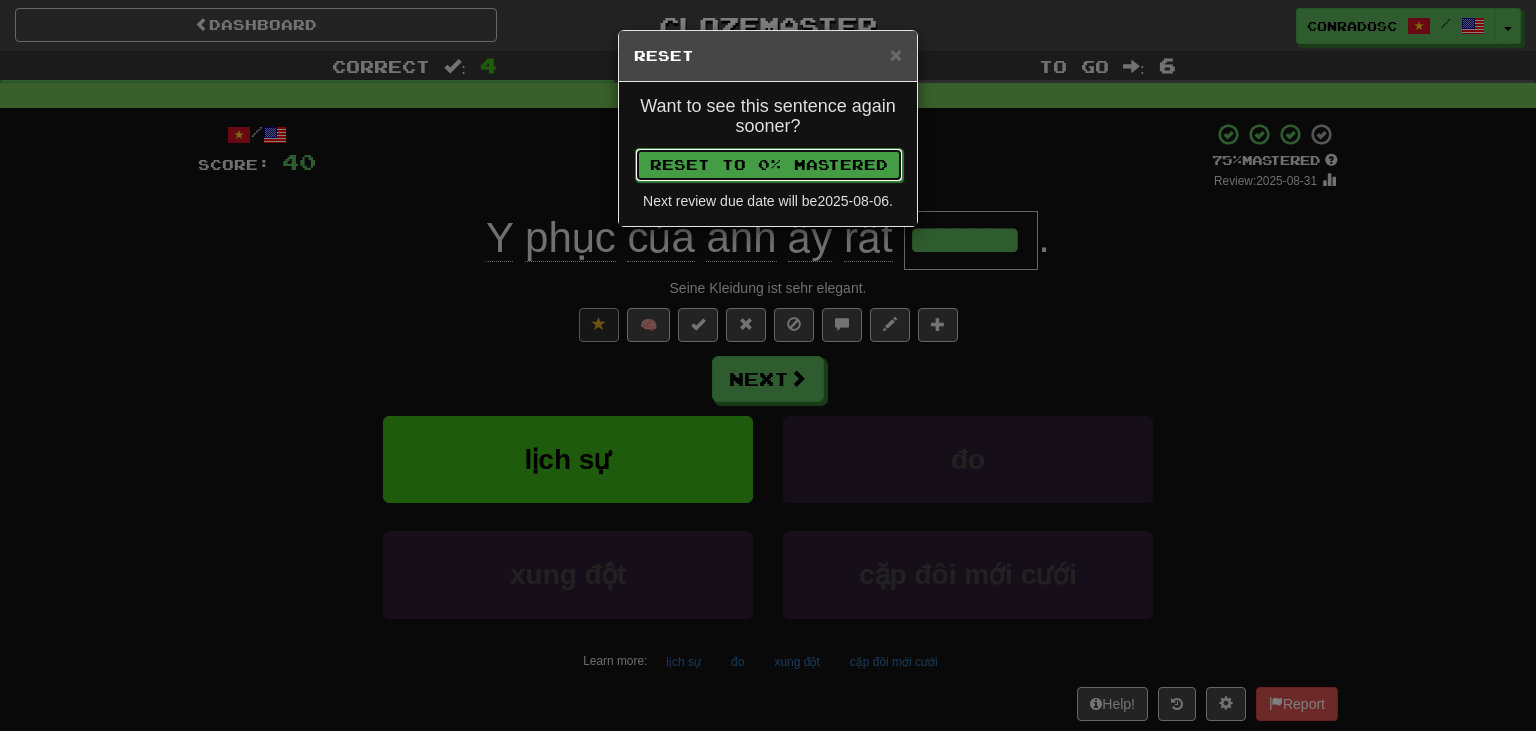 click on "Reset to 0% Mastered" at bounding box center [769, 165] 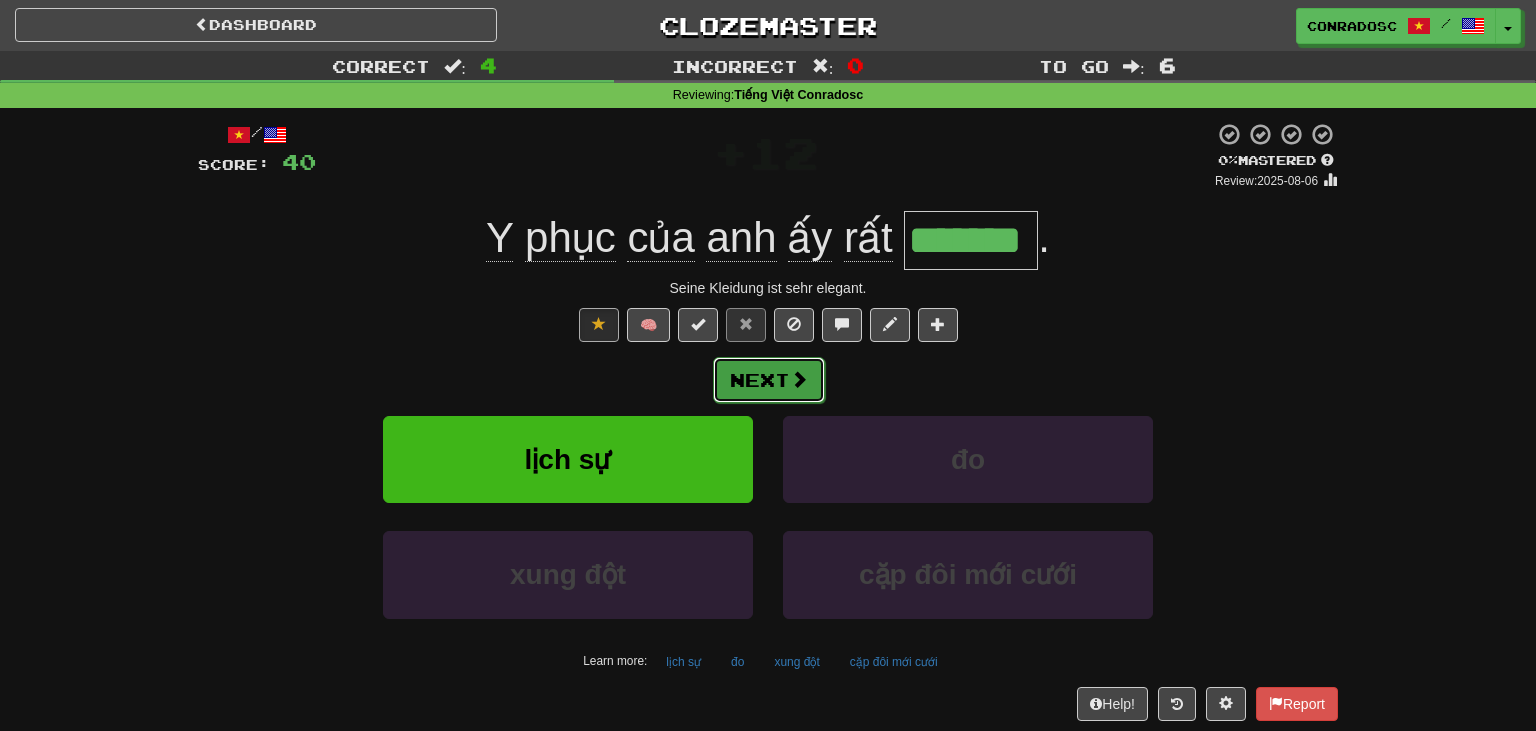 click on "Next" at bounding box center (769, 380) 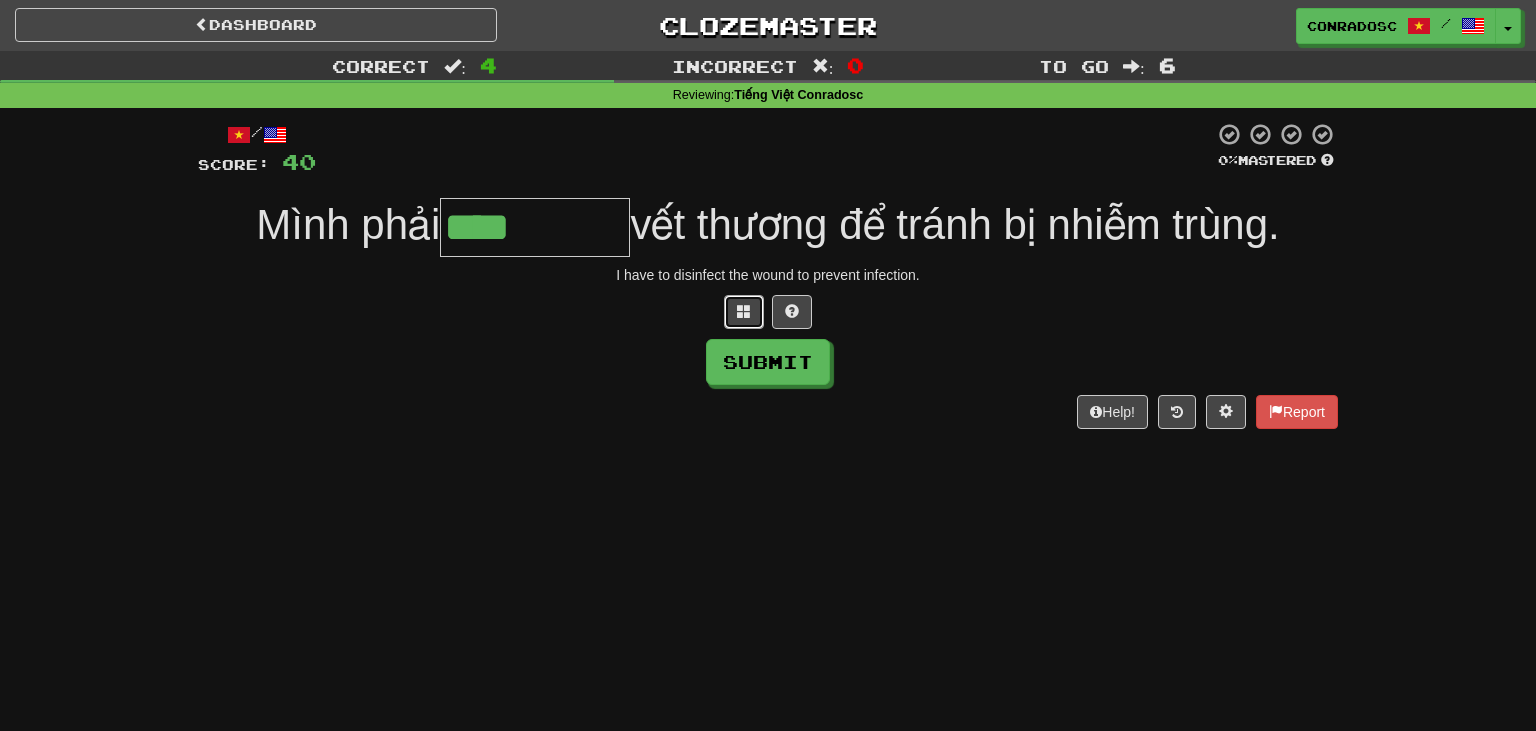 click at bounding box center (744, 312) 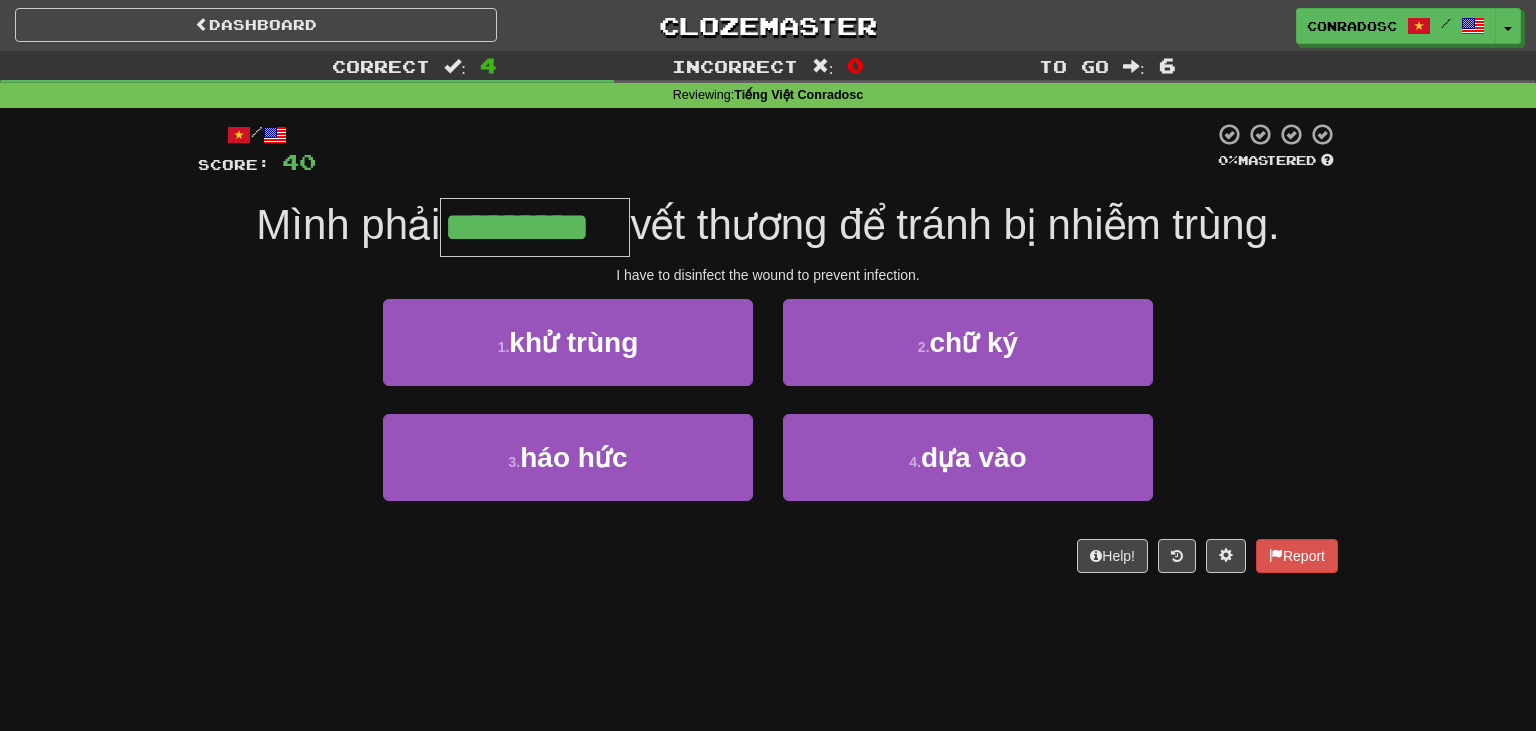type on "*********" 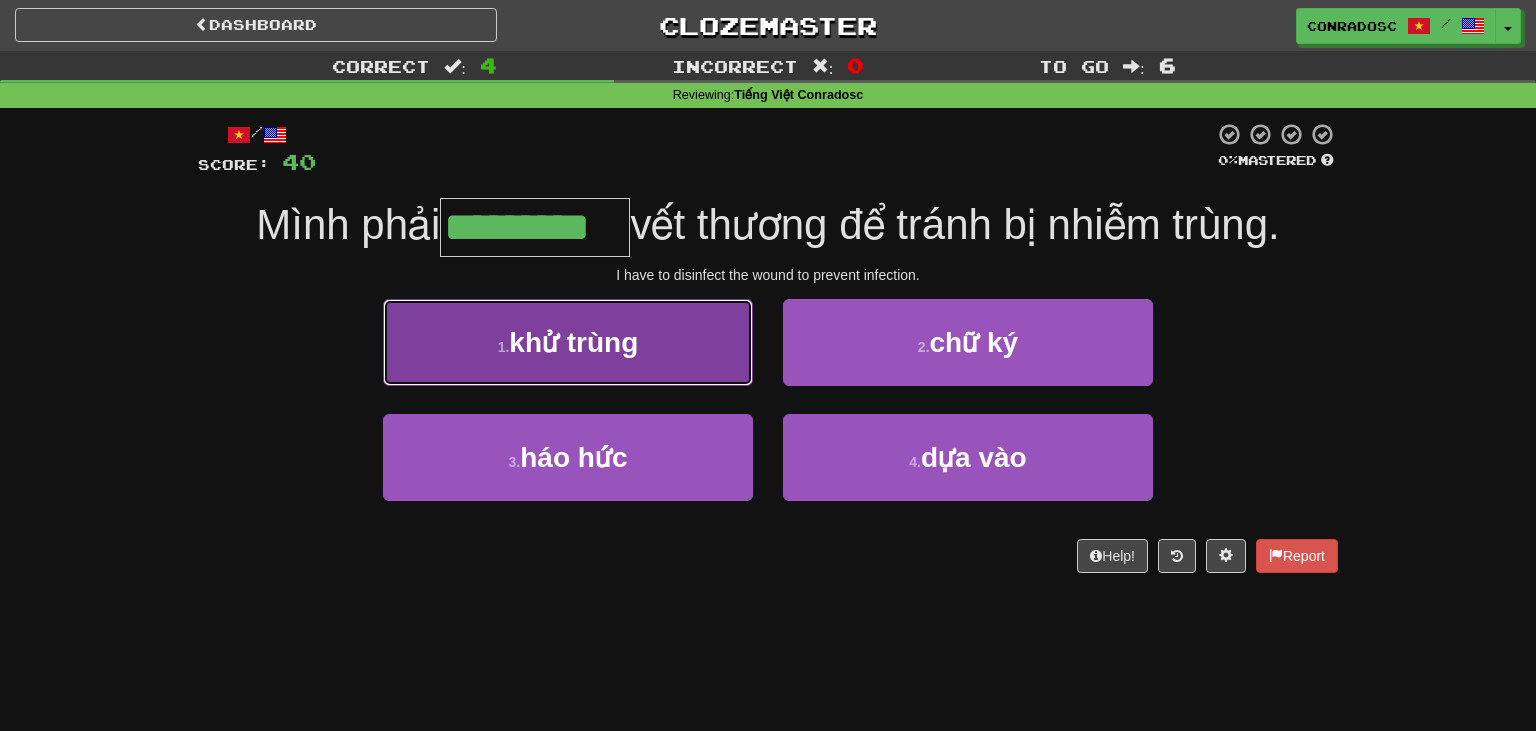 click on "khử trùng" at bounding box center (573, 342) 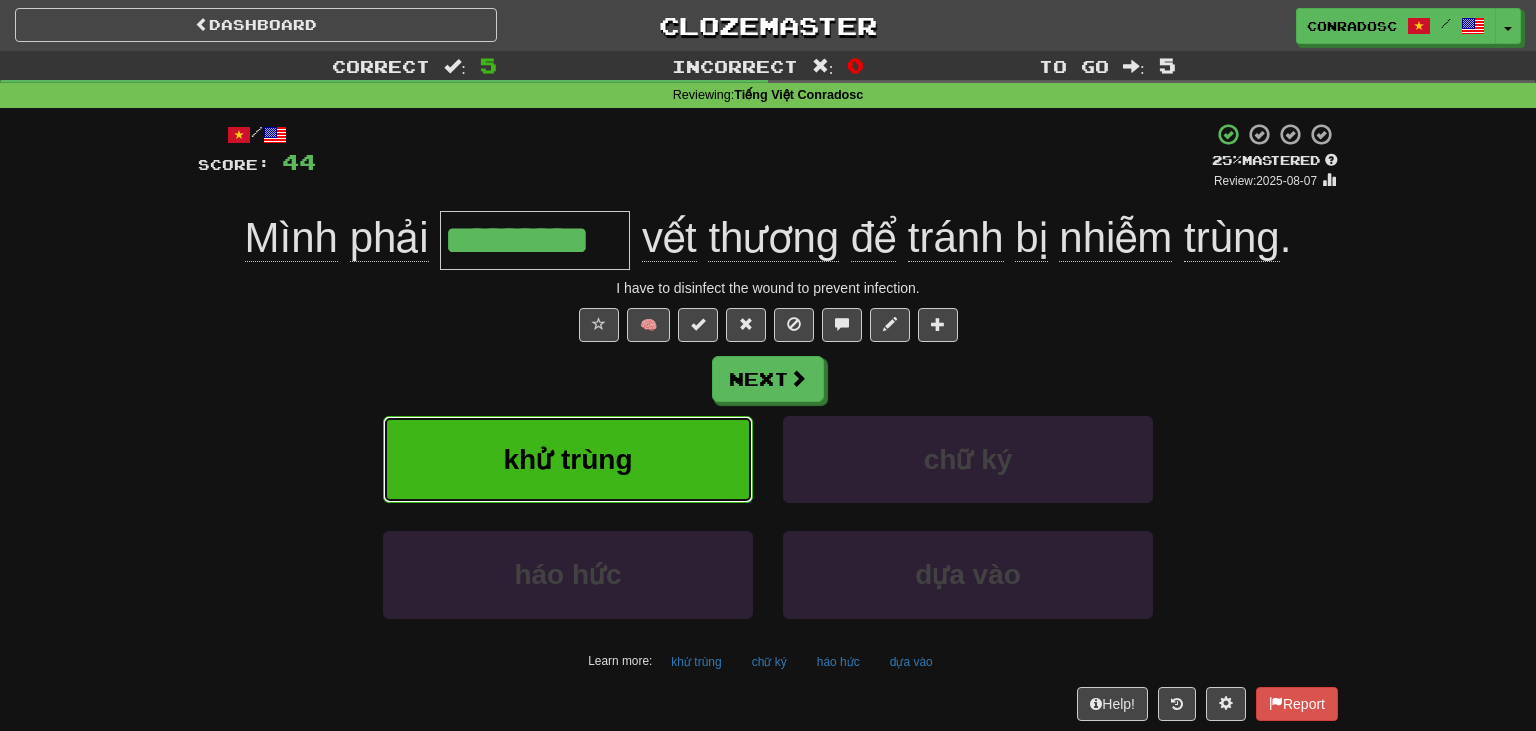 click on "khử trùng" at bounding box center (568, 459) 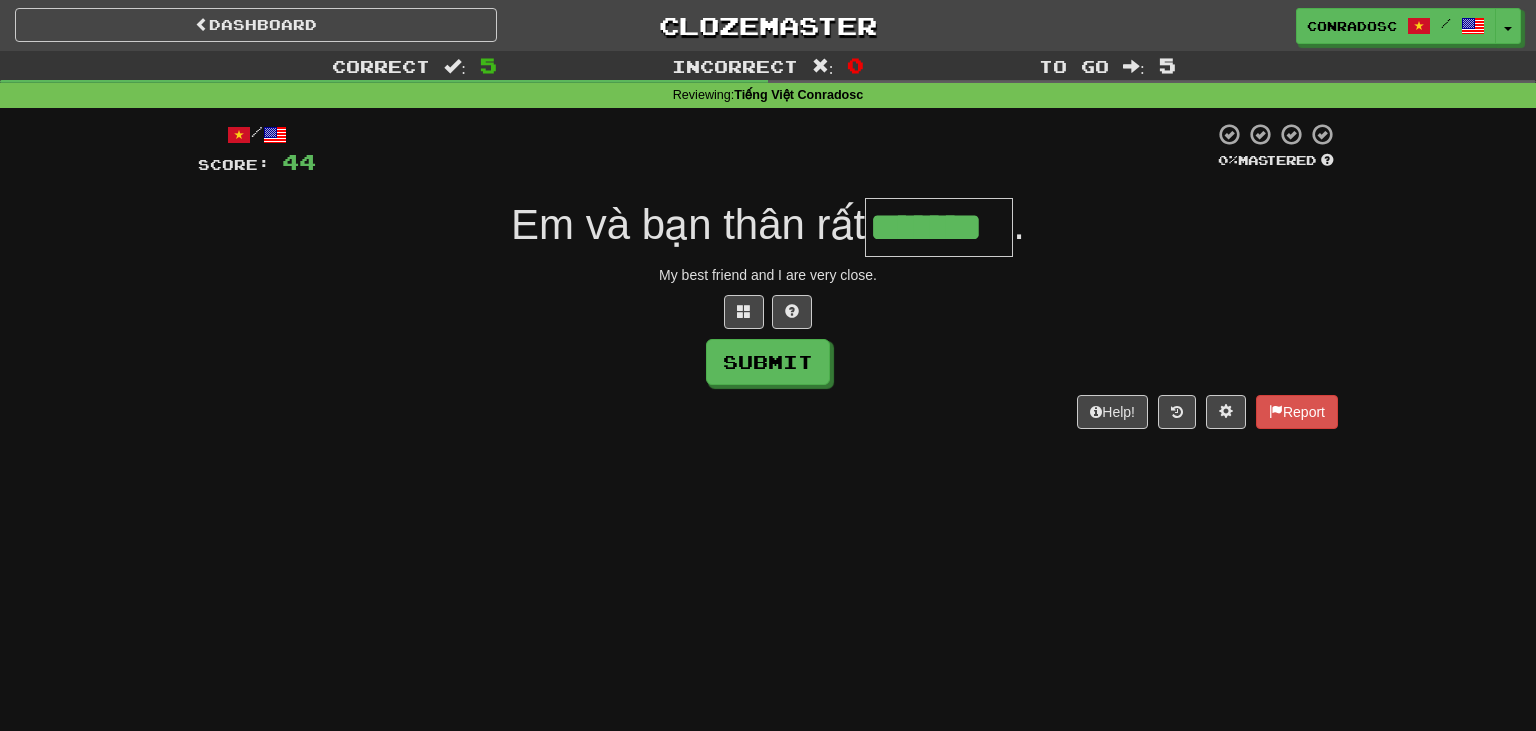 type on "*******" 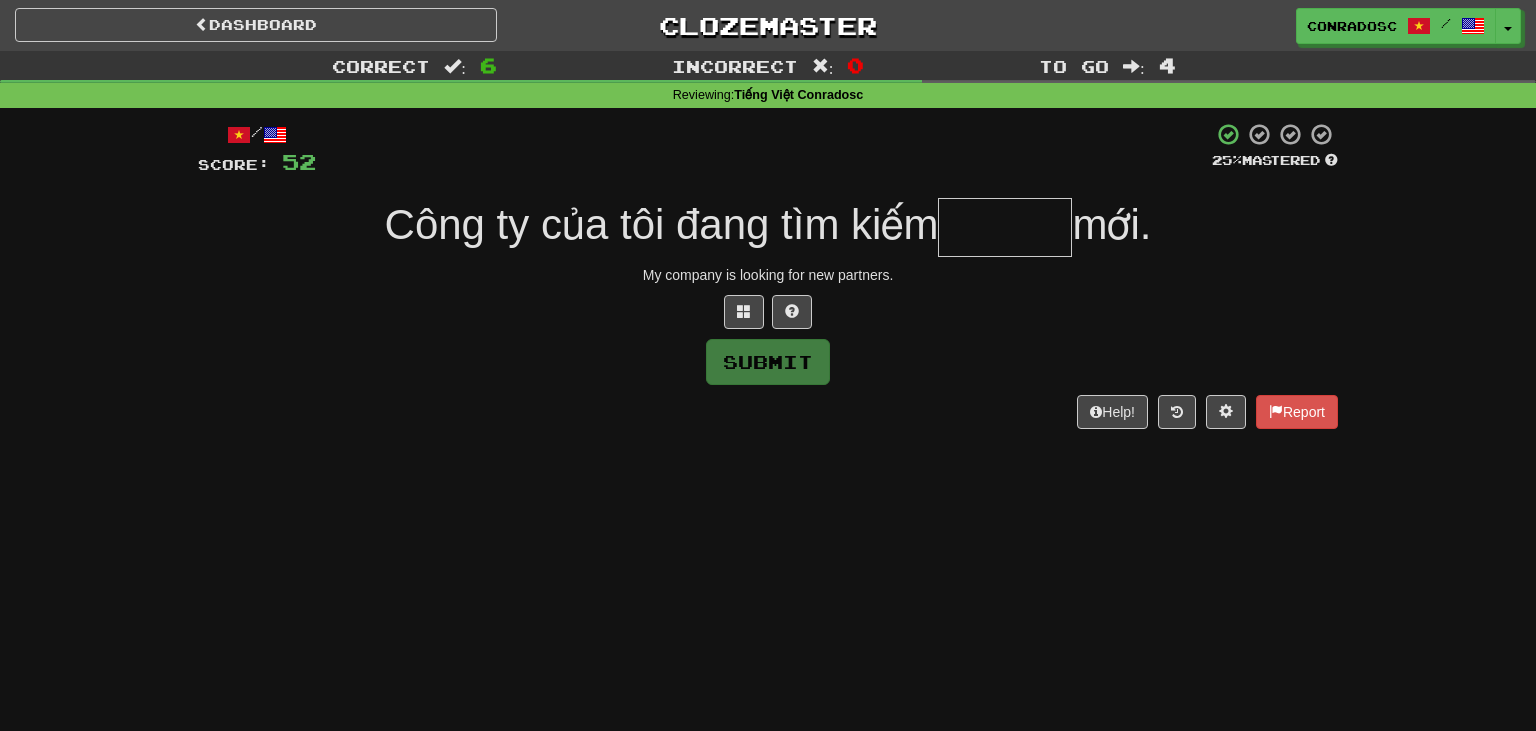 type on "*" 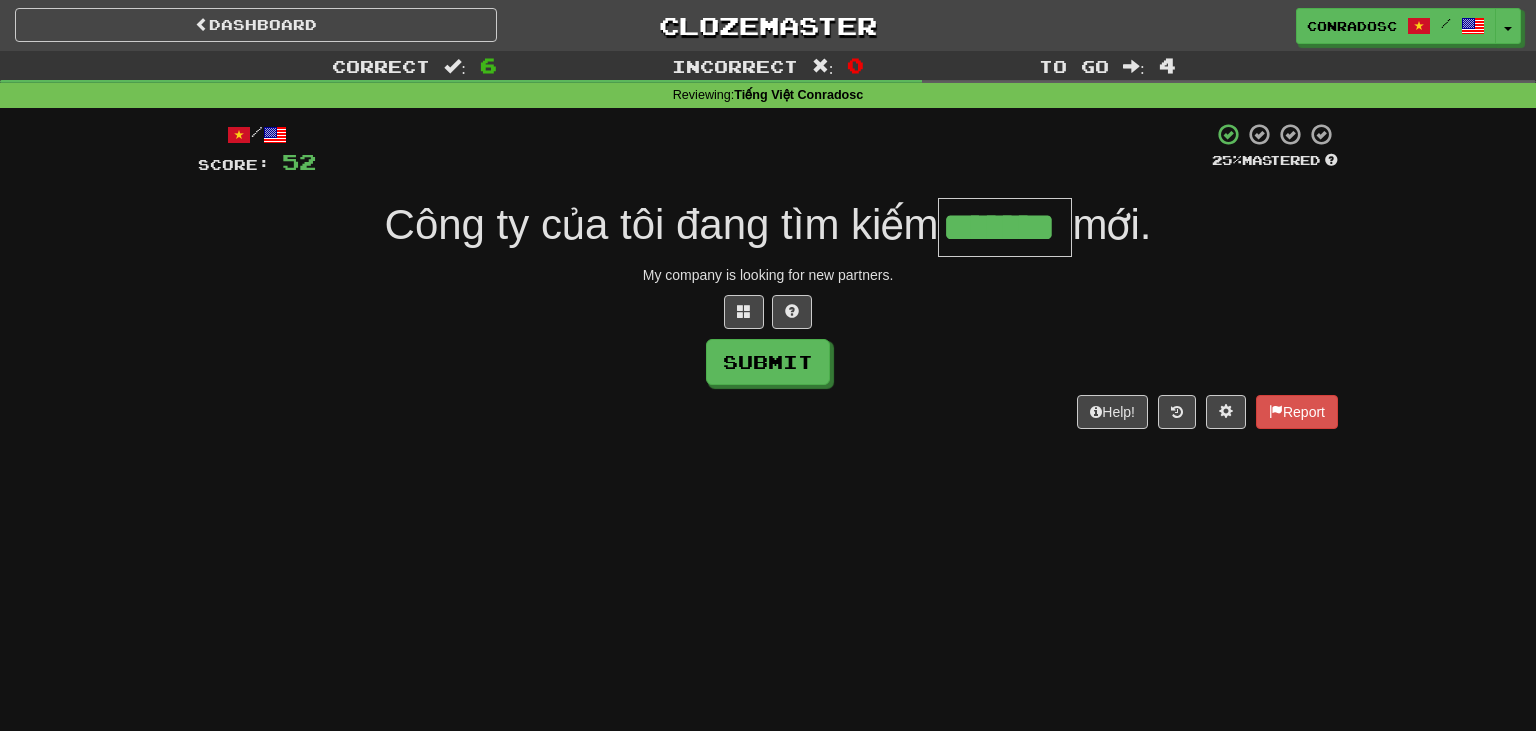 type on "*******" 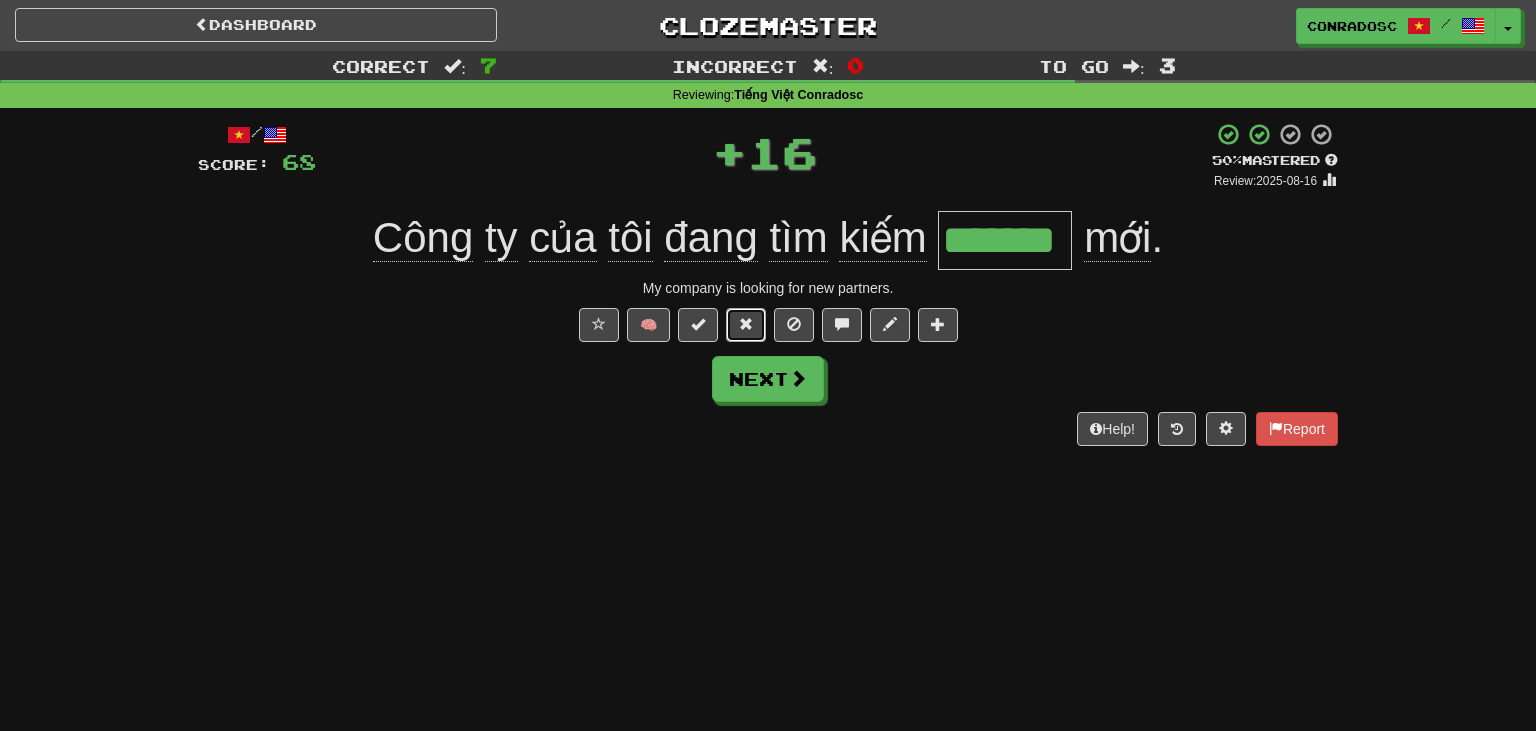 click at bounding box center [746, 324] 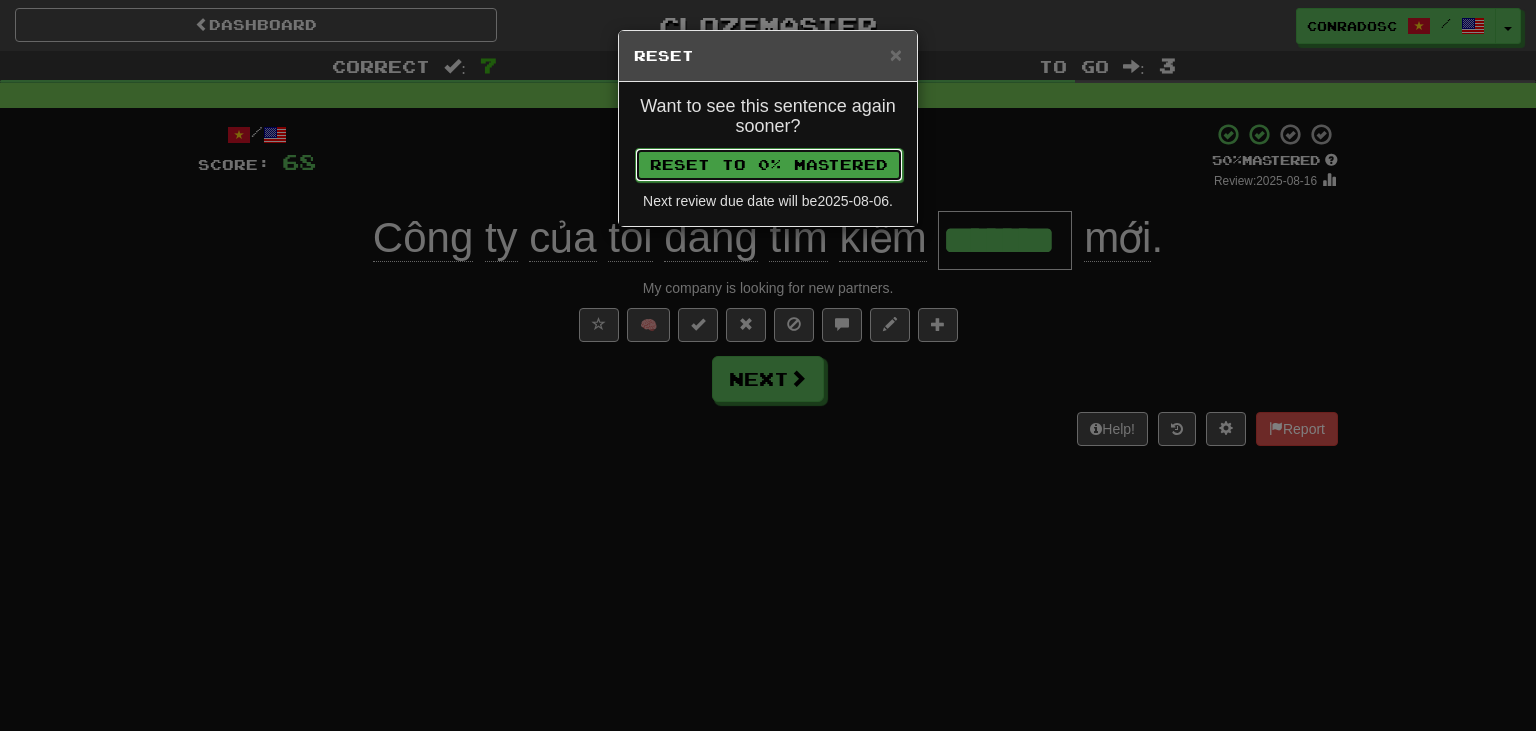 click on "Reset to 0% Mastered" at bounding box center [769, 165] 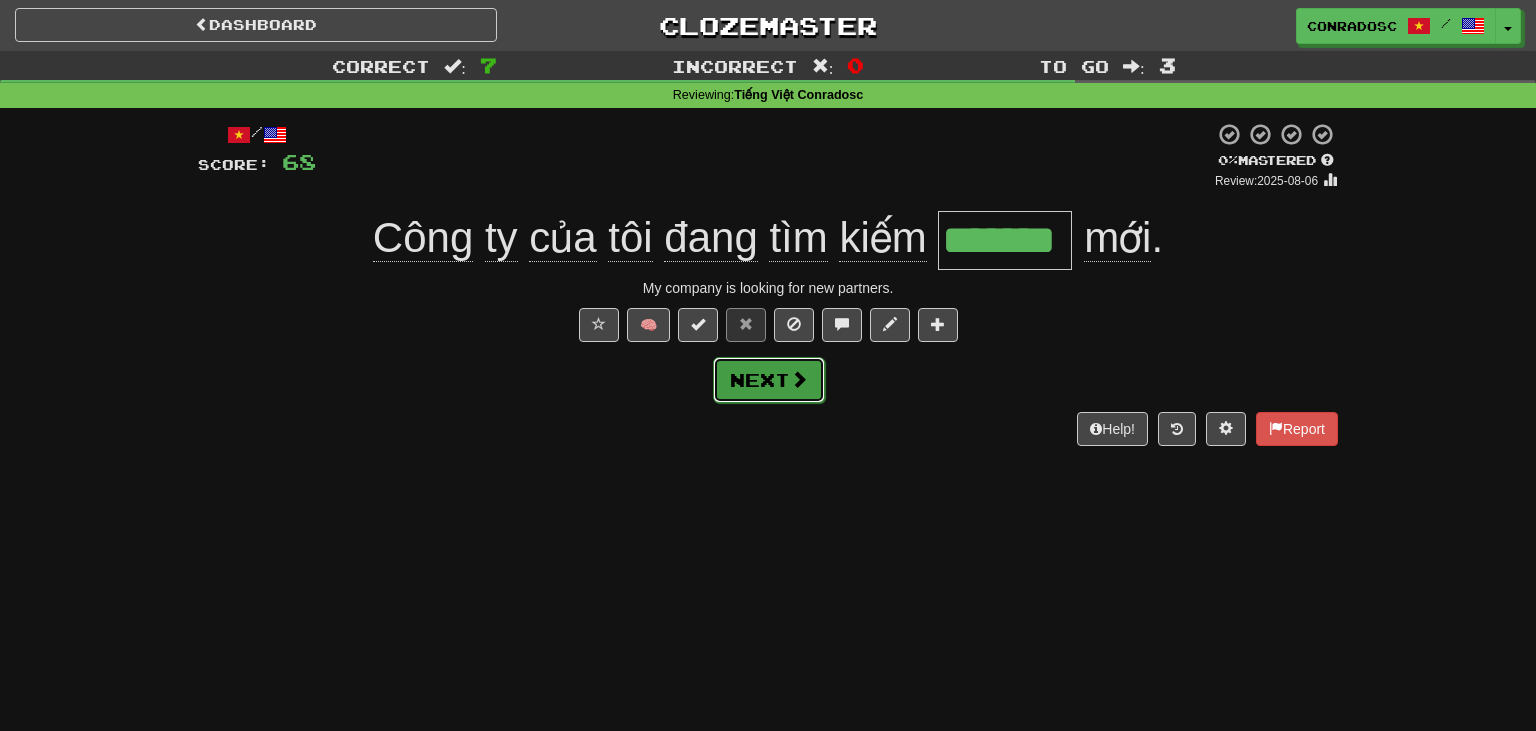 click at bounding box center [799, 379] 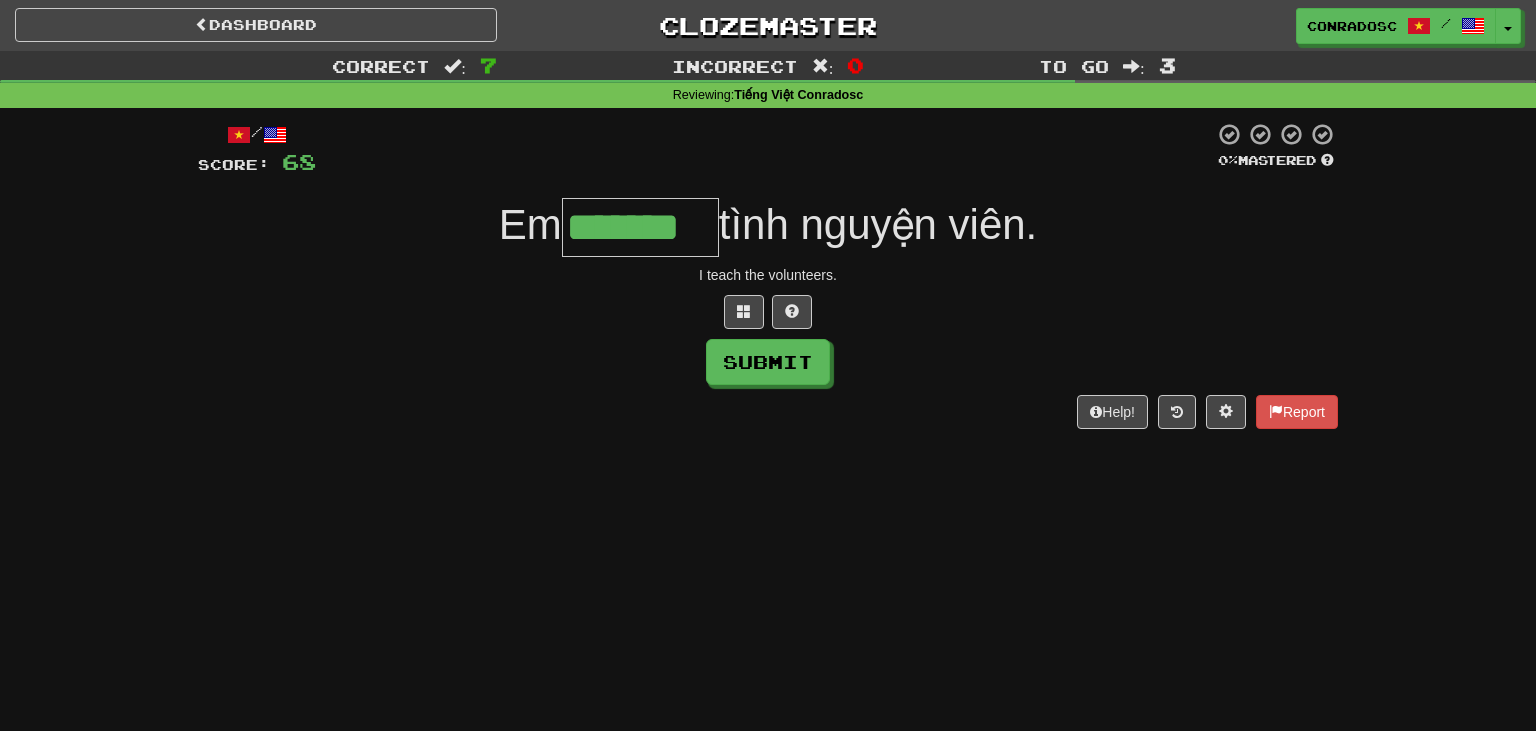 type on "*******" 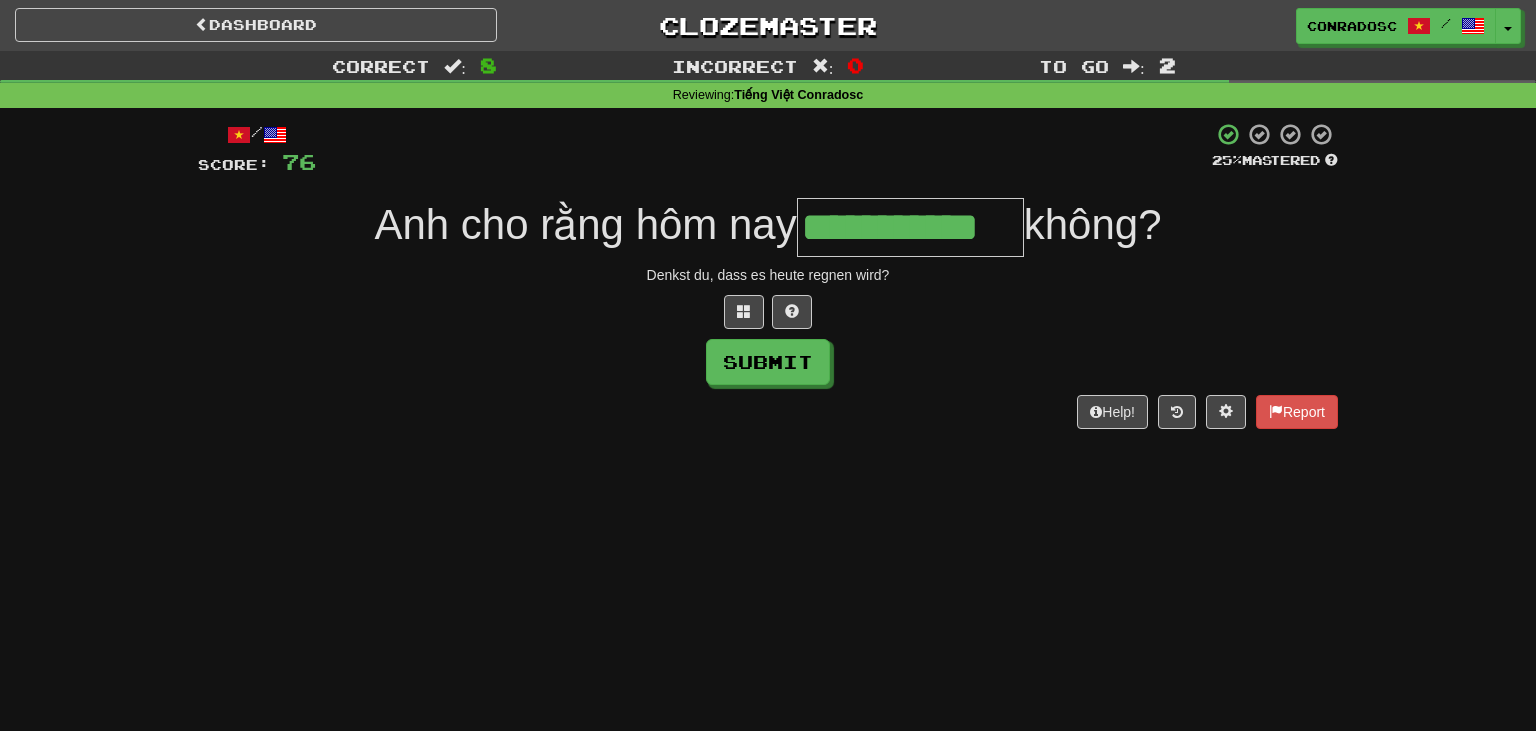 type on "**********" 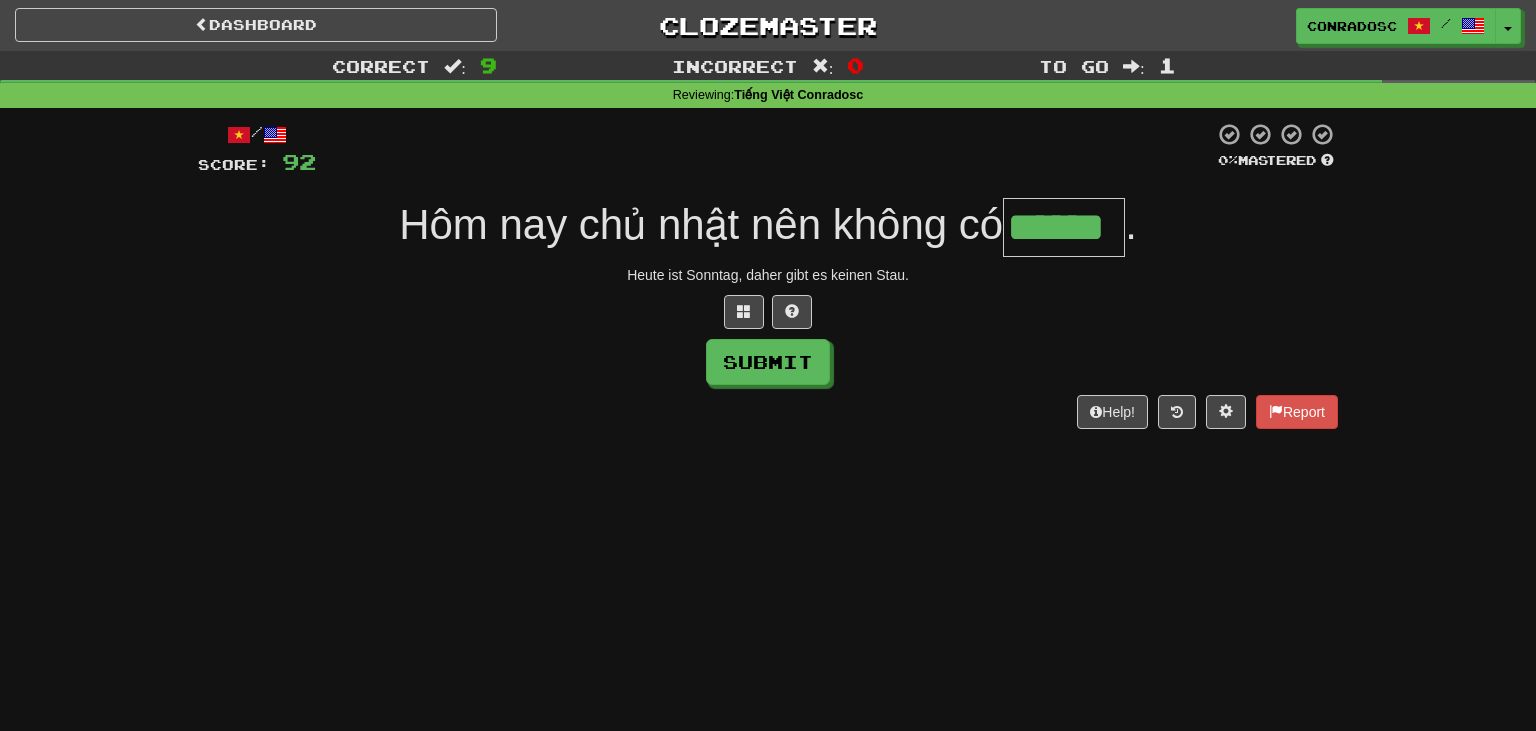 type on "******" 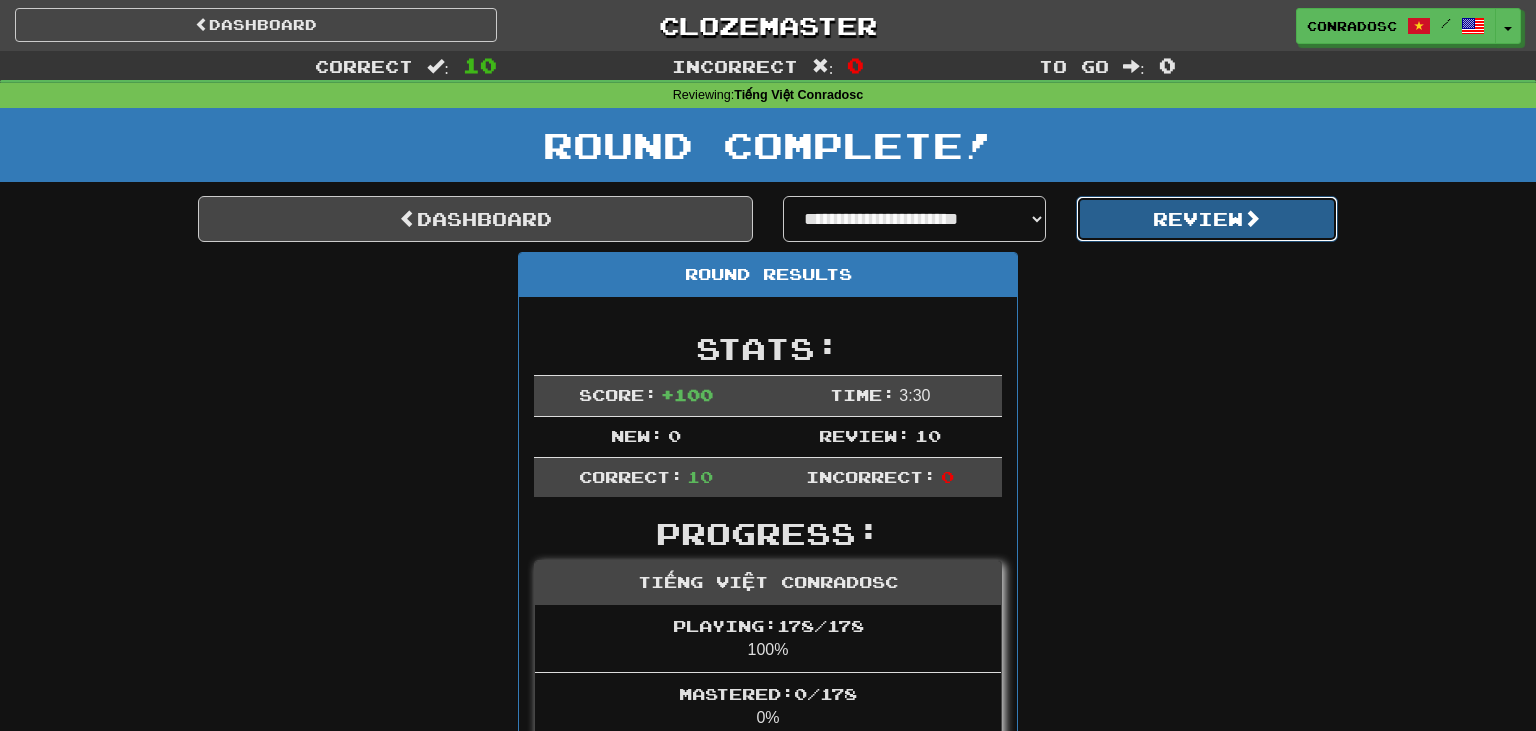 click on "Review" at bounding box center (1207, 219) 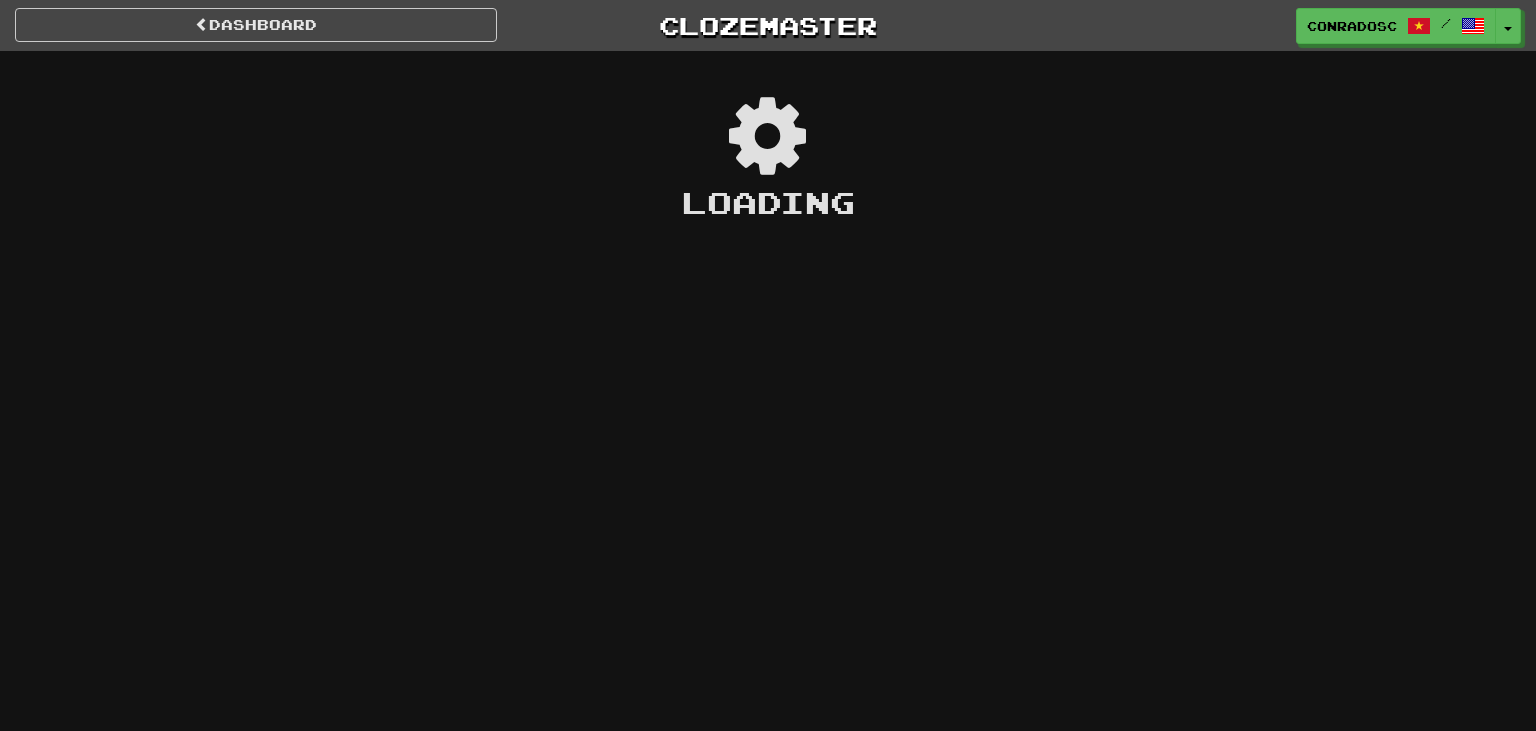 scroll, scrollTop: 0, scrollLeft: 0, axis: both 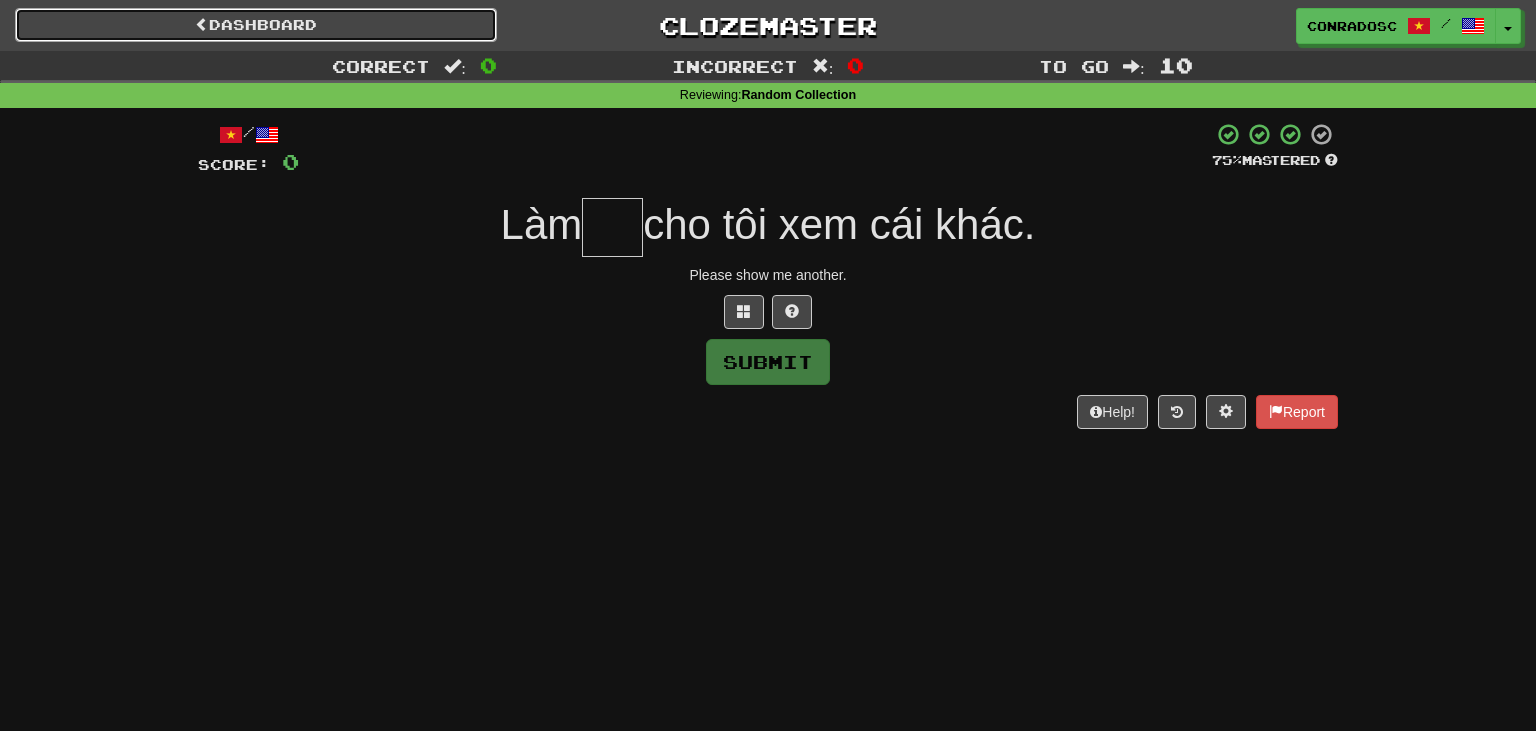 click on "Dashboard" at bounding box center (256, 25) 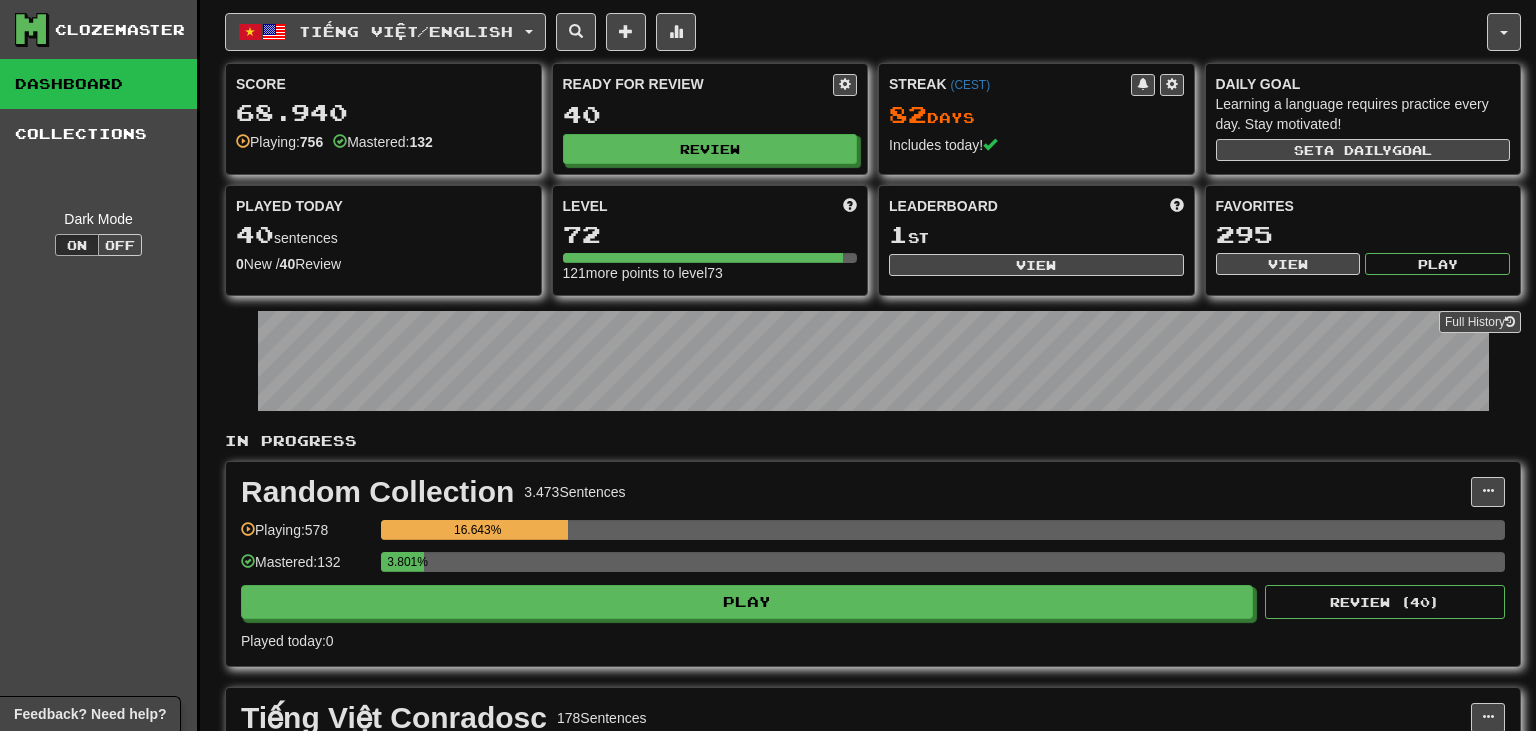 scroll, scrollTop: 0, scrollLeft: 0, axis: both 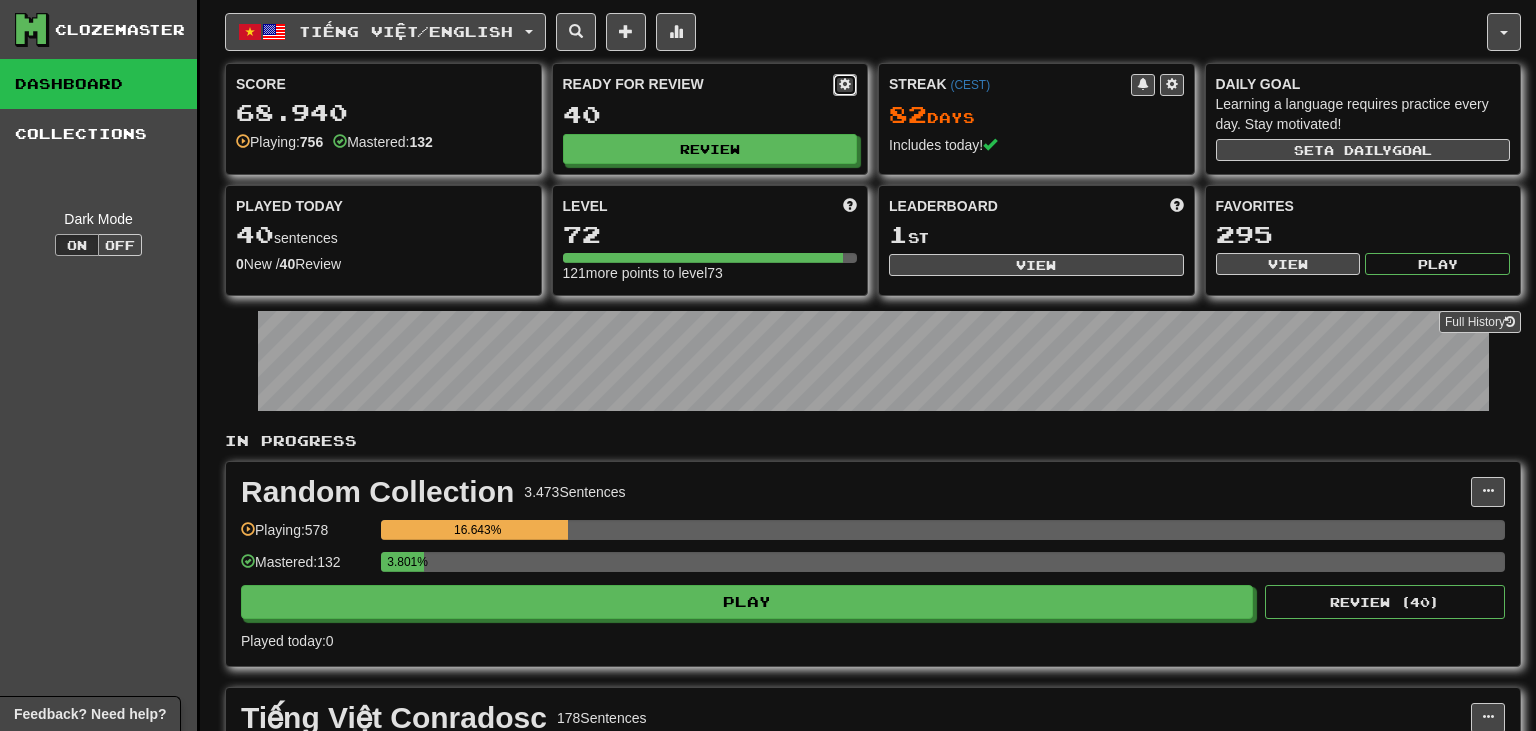 click at bounding box center (845, 84) 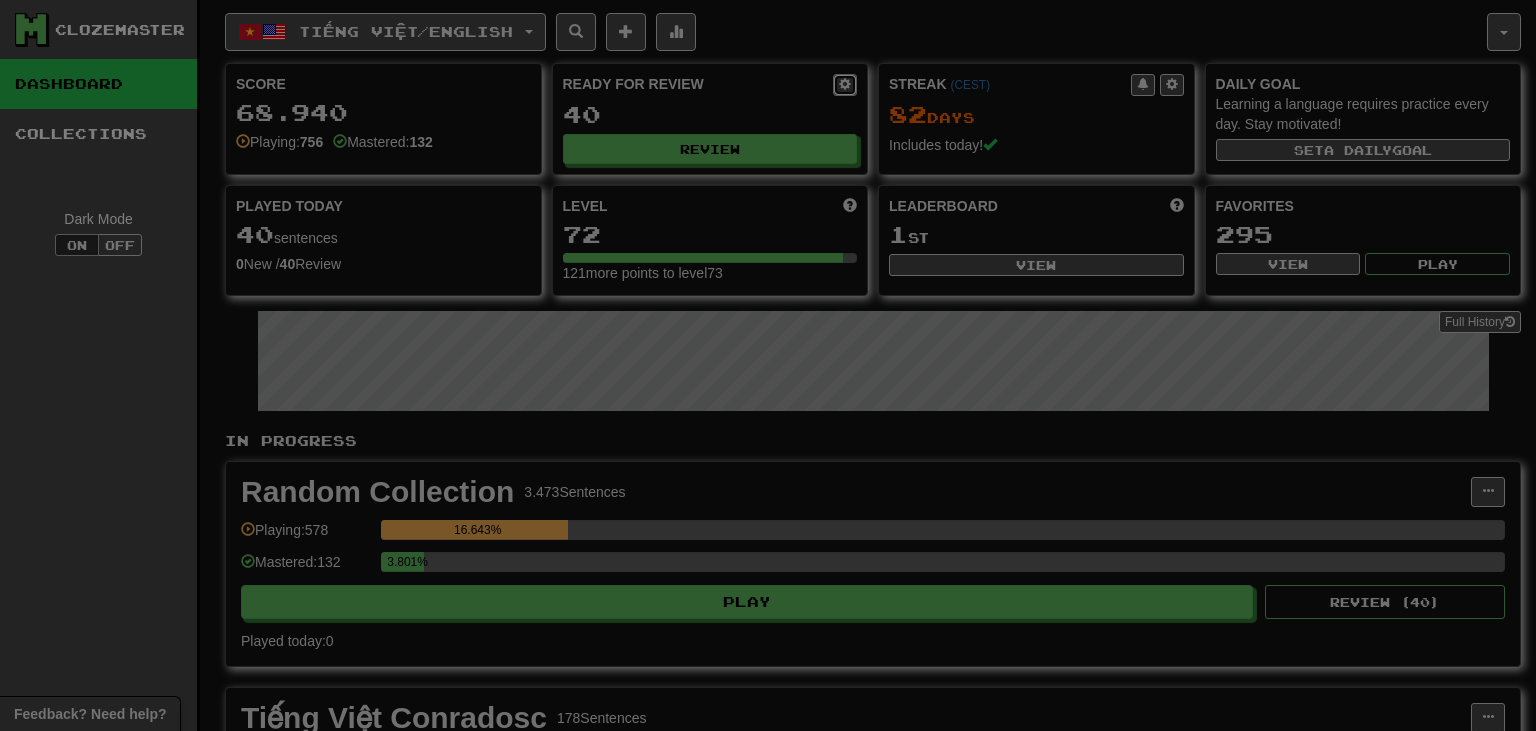 select on "*" 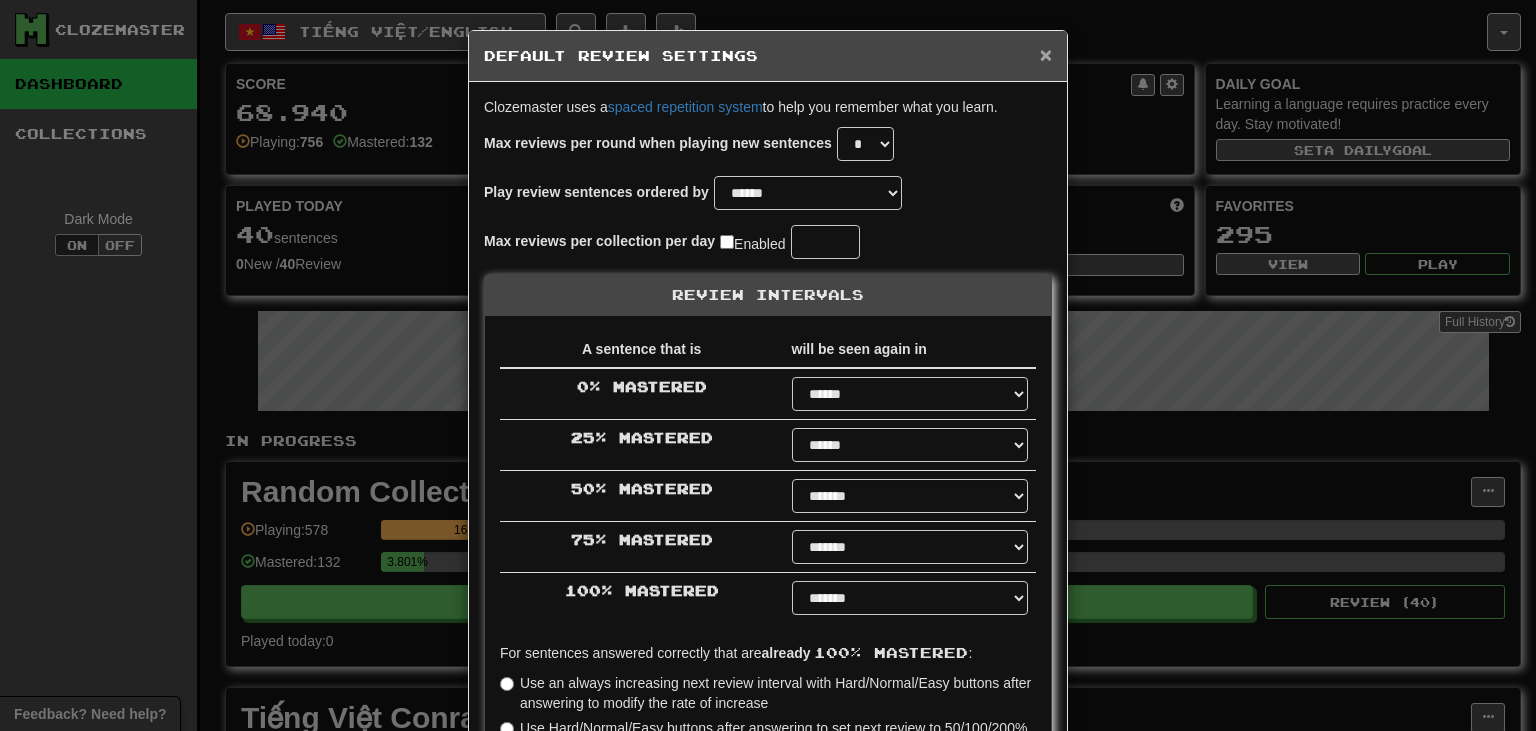 click on "×" at bounding box center (1046, 54) 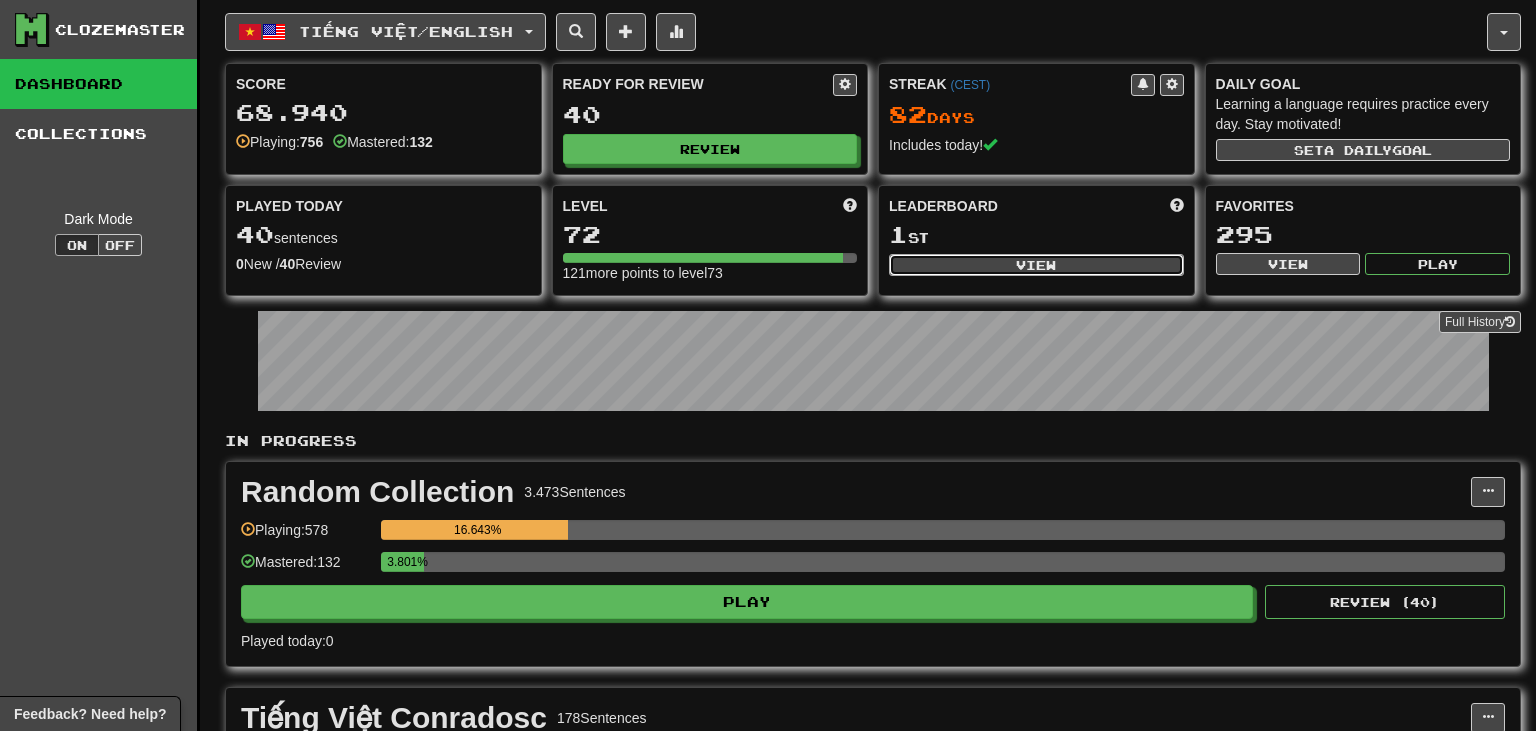 click on "View" at bounding box center [1036, 265] 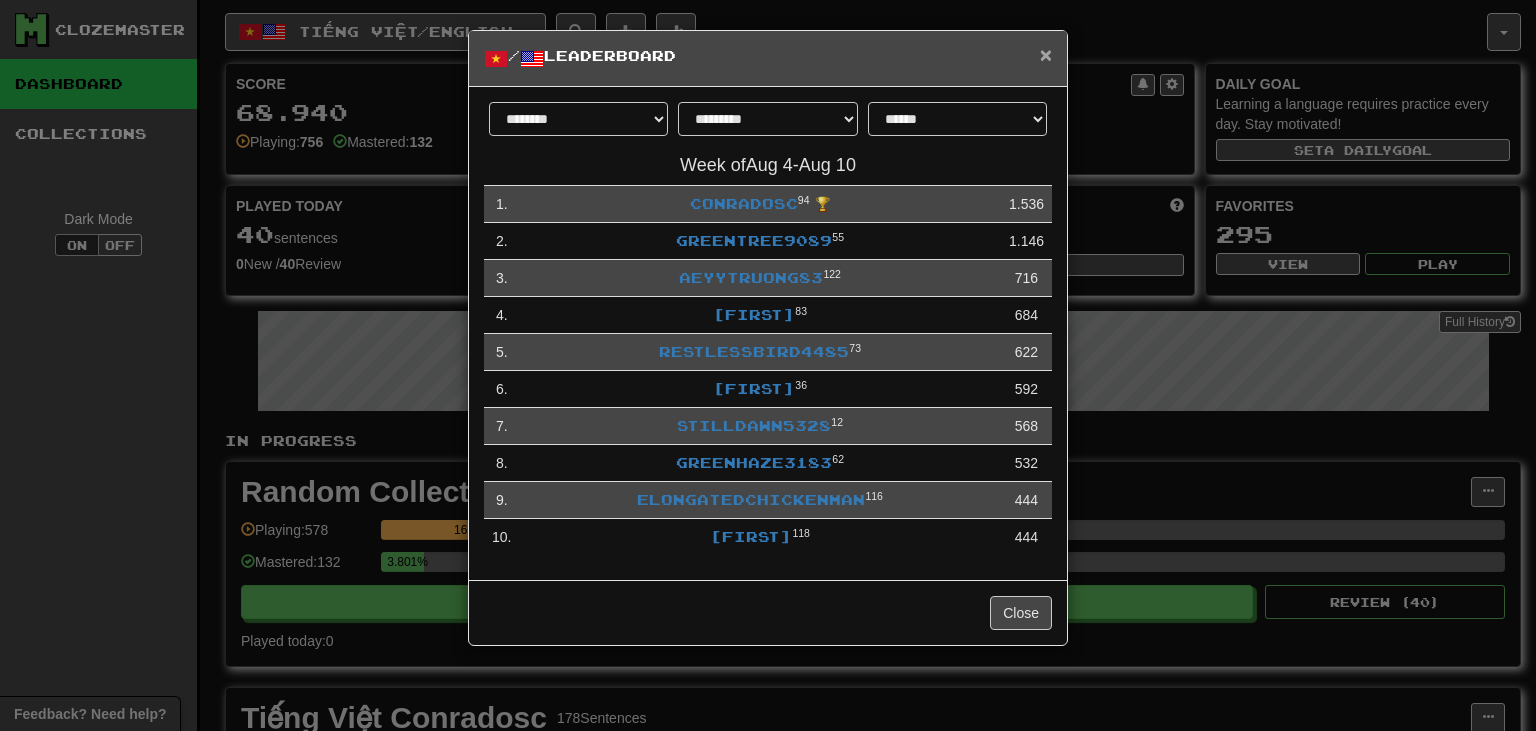 click on "×" at bounding box center [1046, 54] 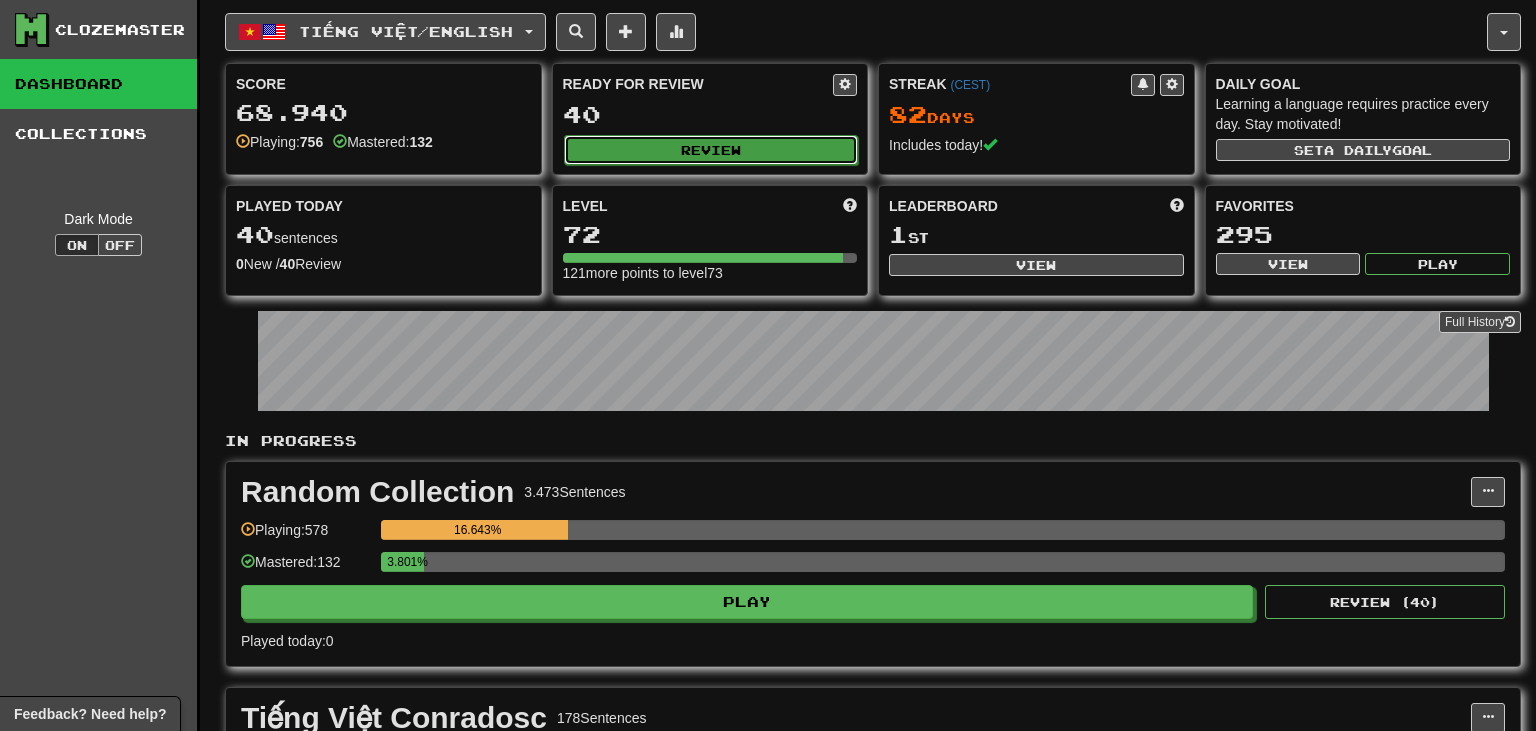 click on "Review" at bounding box center (711, 150) 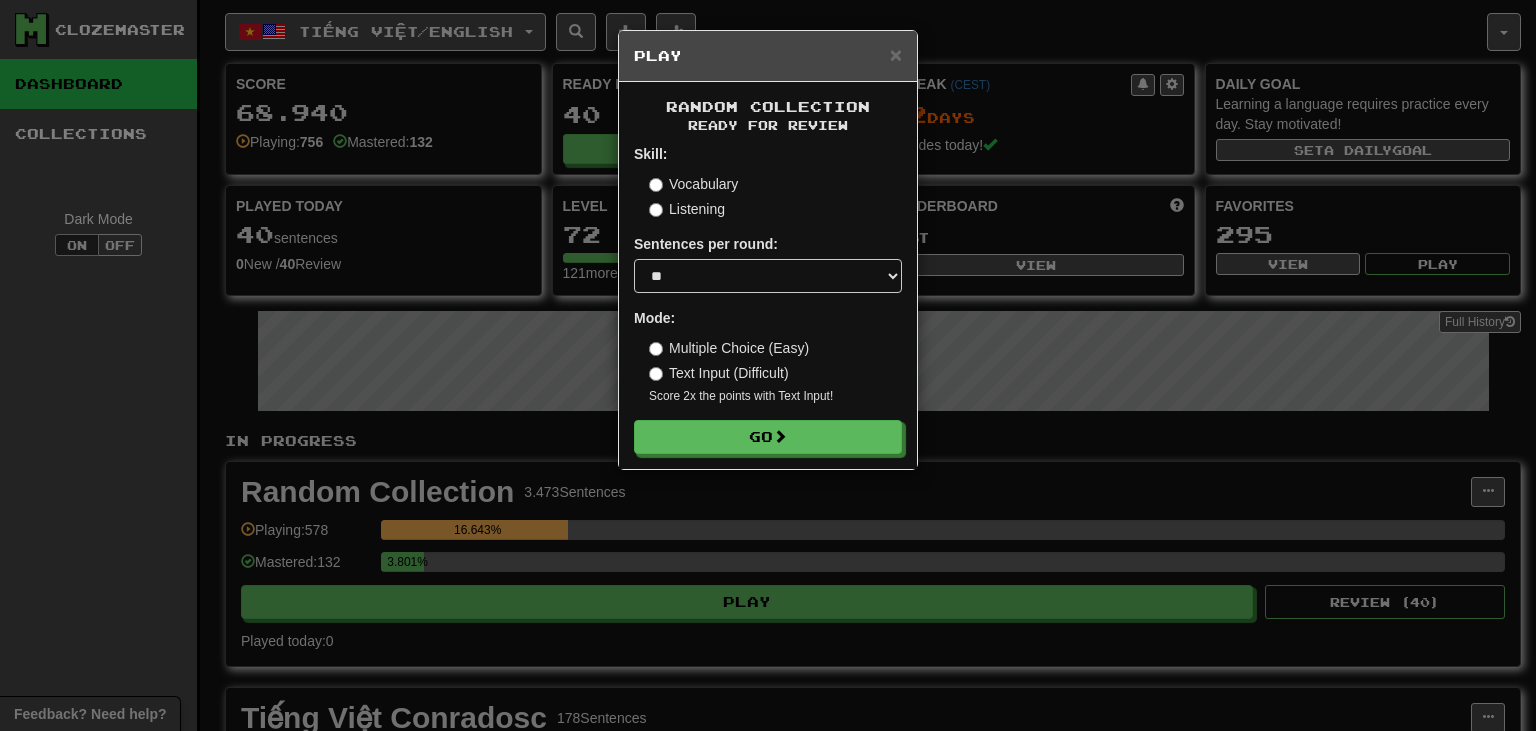 click on "Listening" at bounding box center [687, 209] 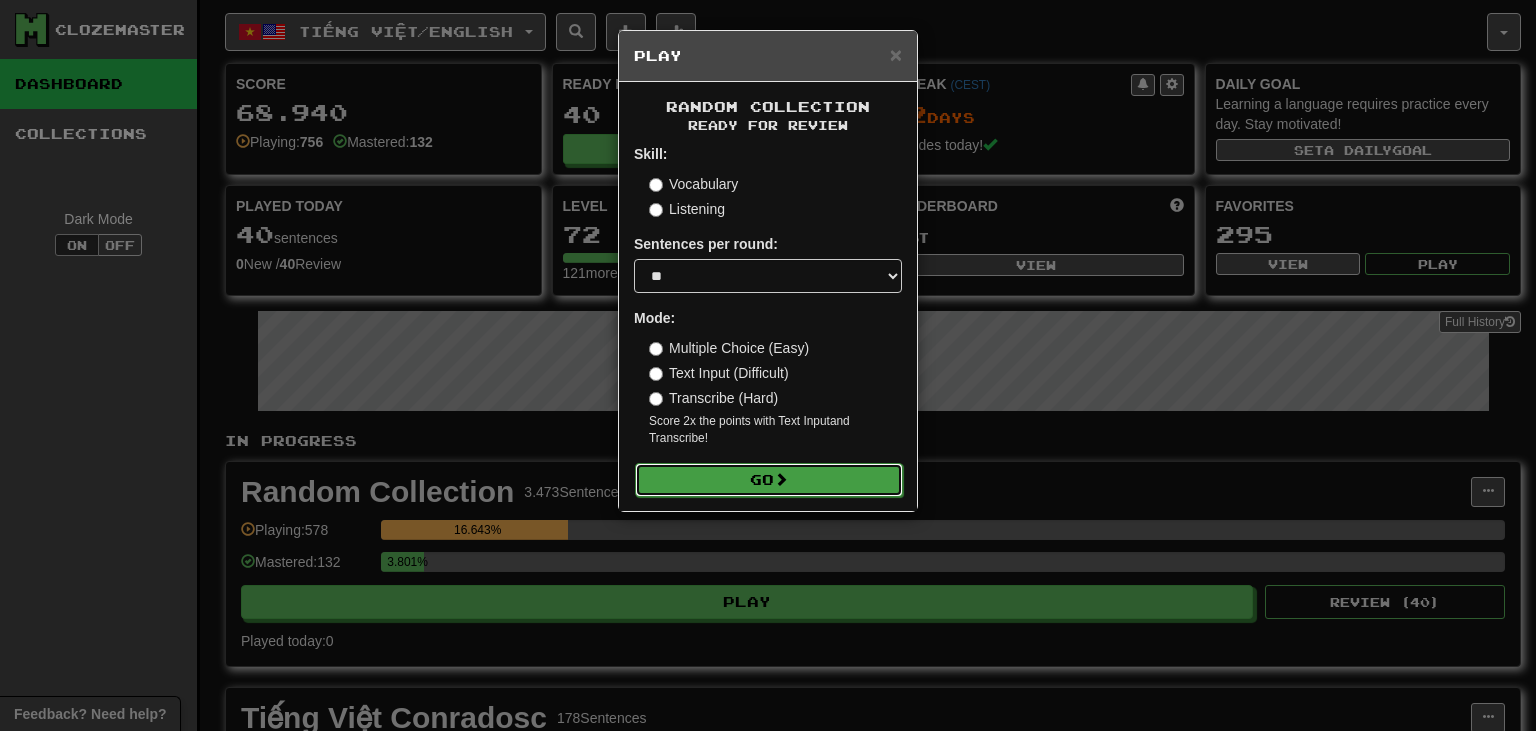 click on "Go" at bounding box center [769, 480] 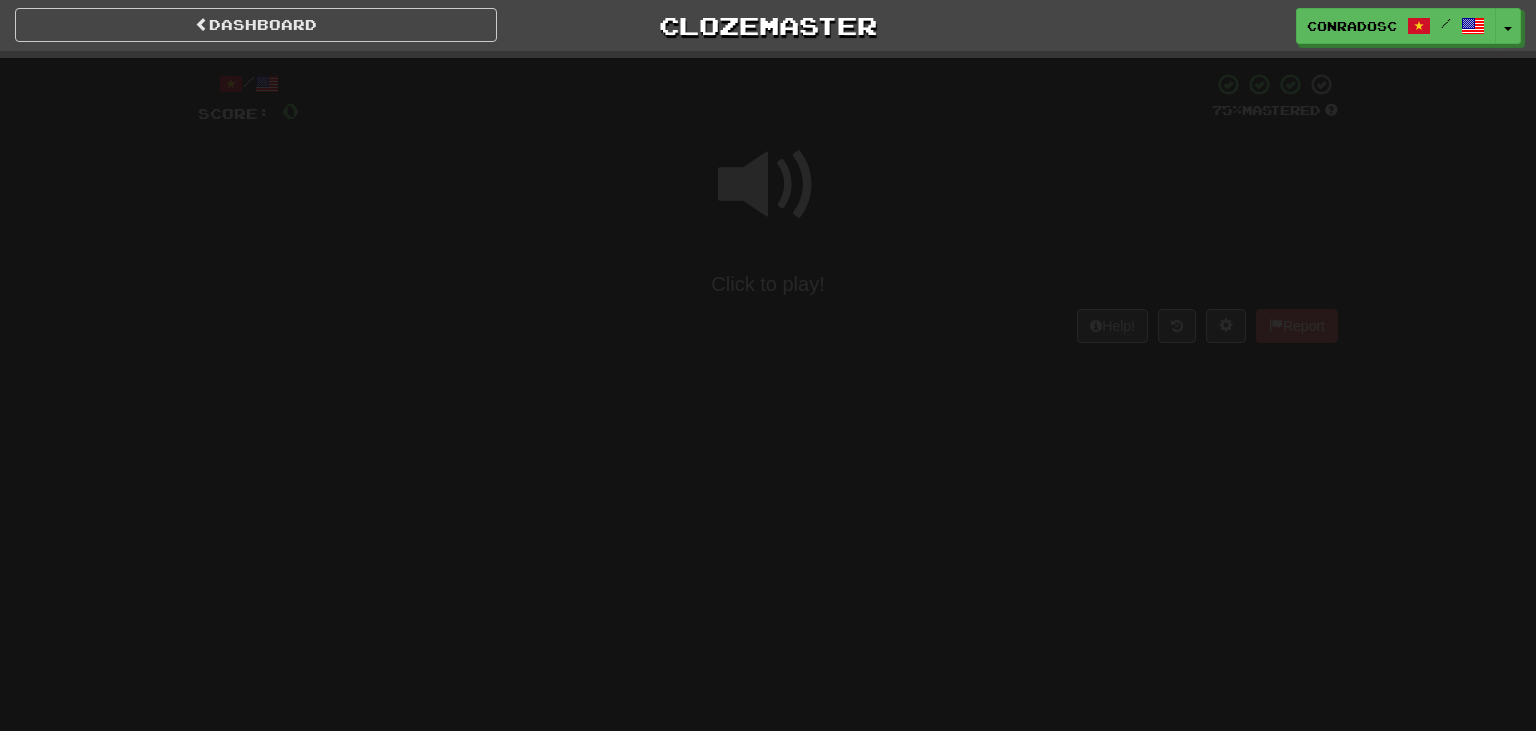 scroll, scrollTop: 0, scrollLeft: 0, axis: both 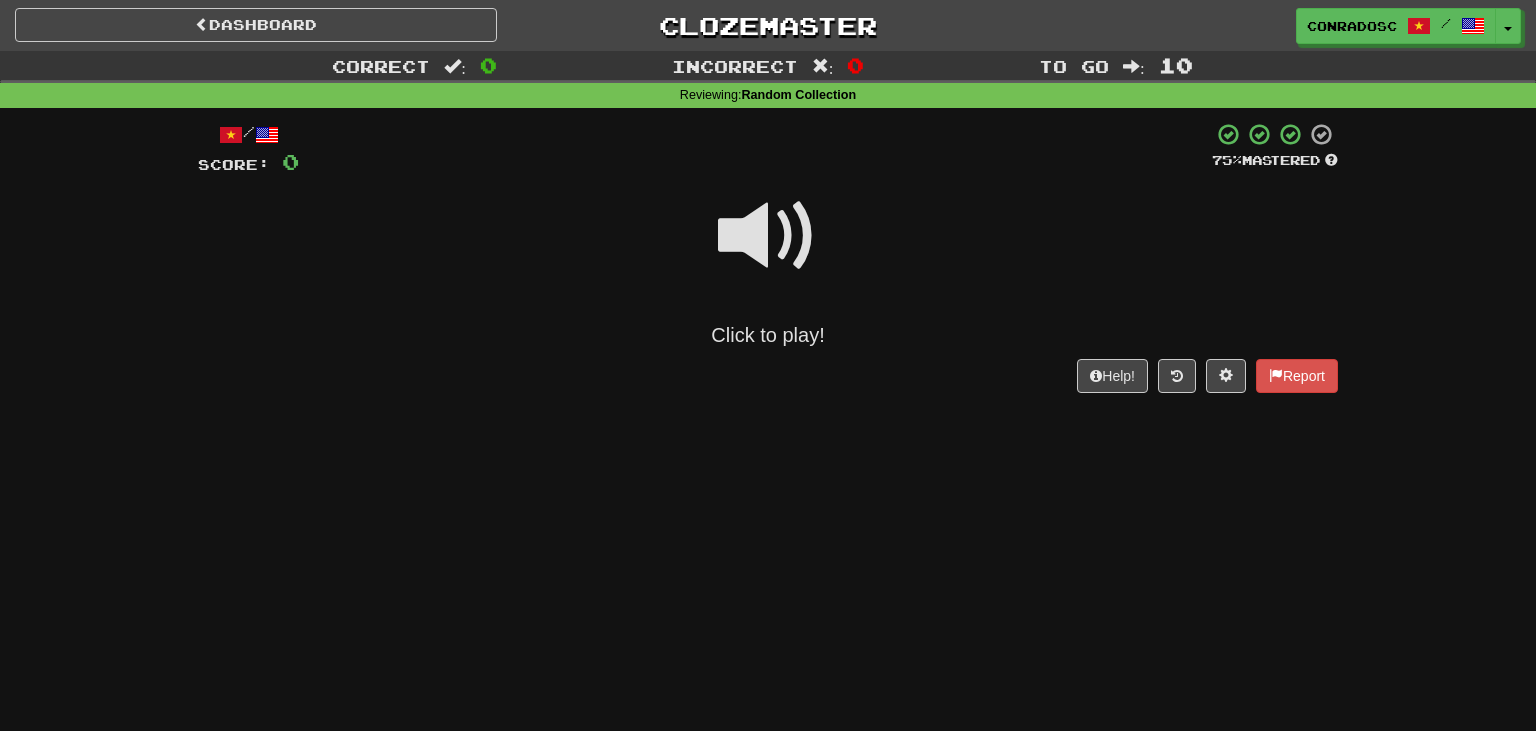 click at bounding box center [768, 236] 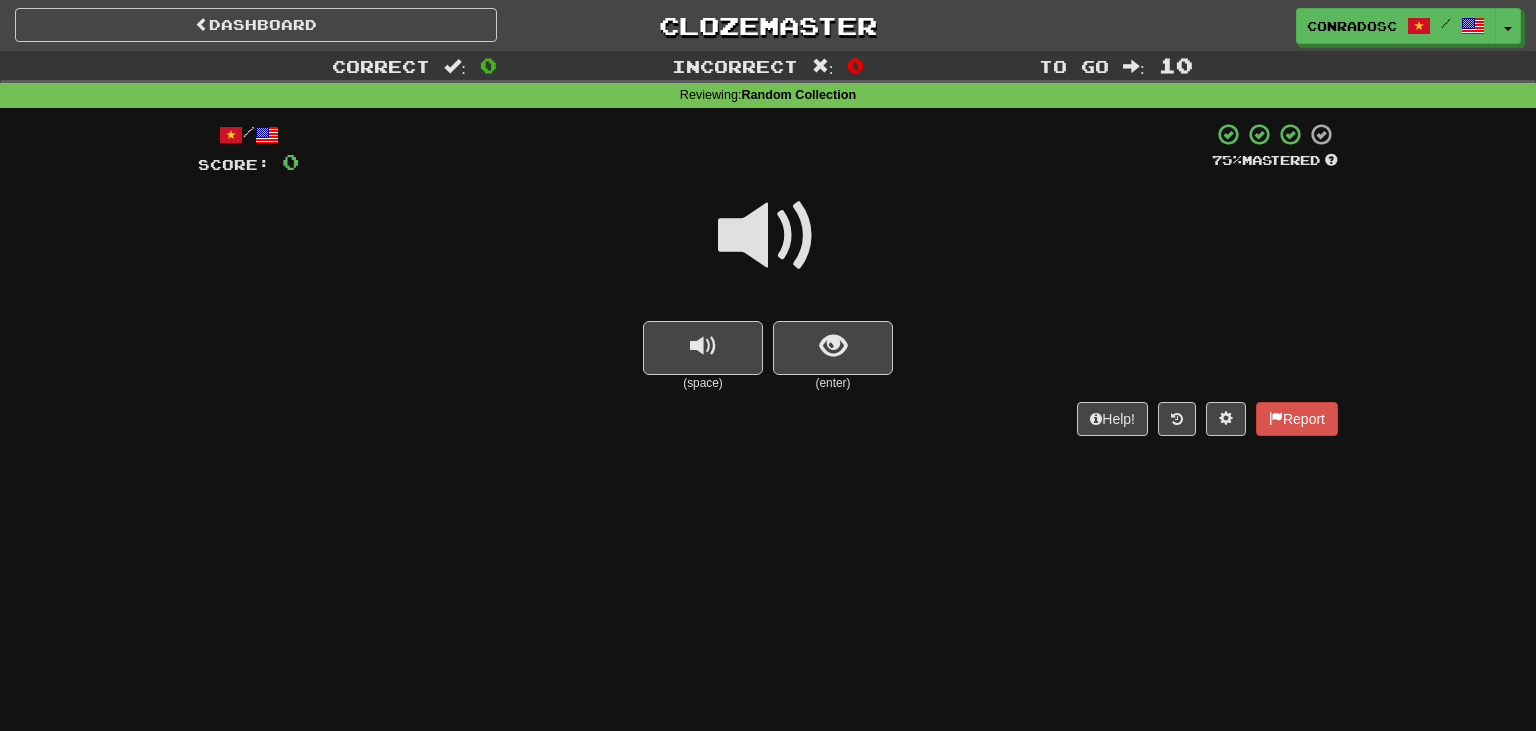 click at bounding box center (768, 236) 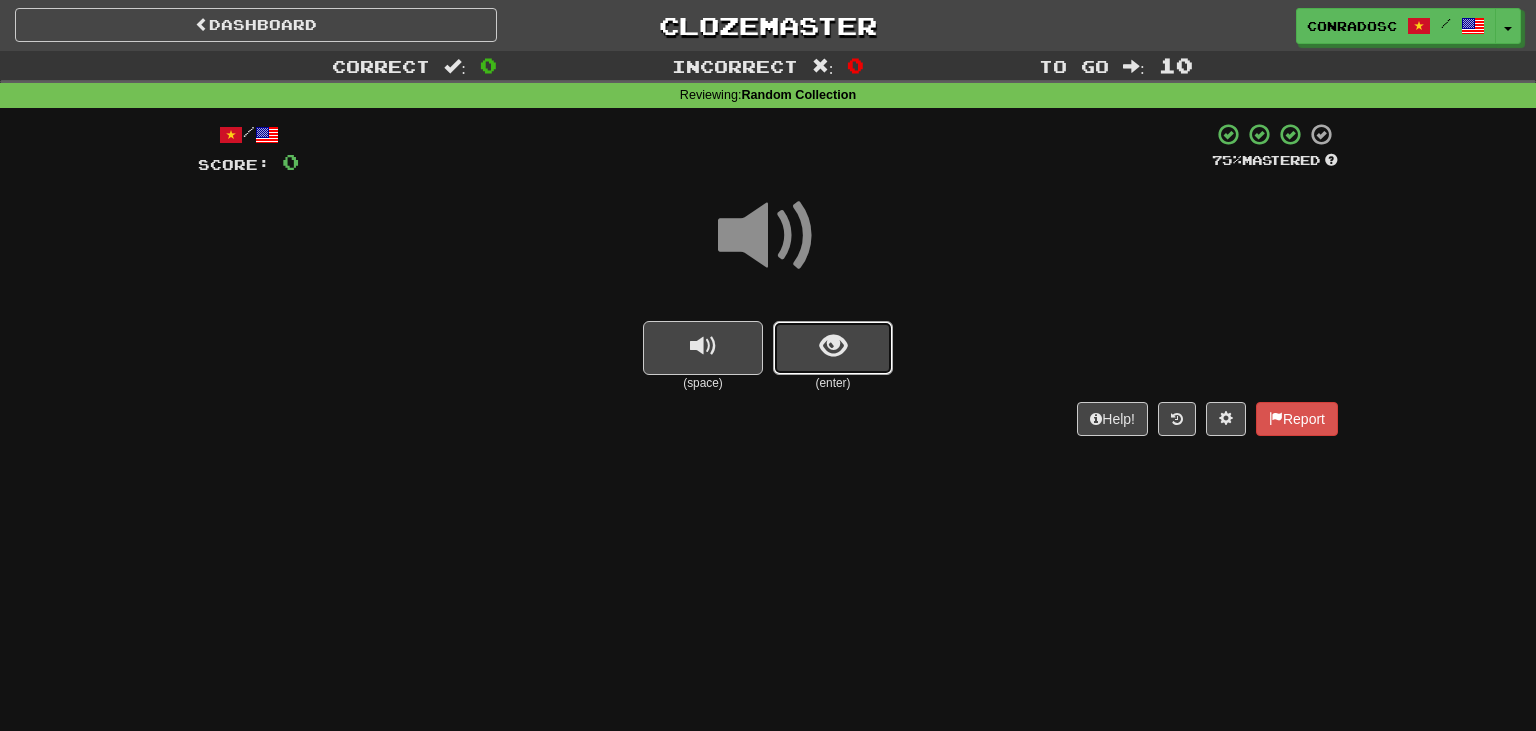 click at bounding box center [833, 346] 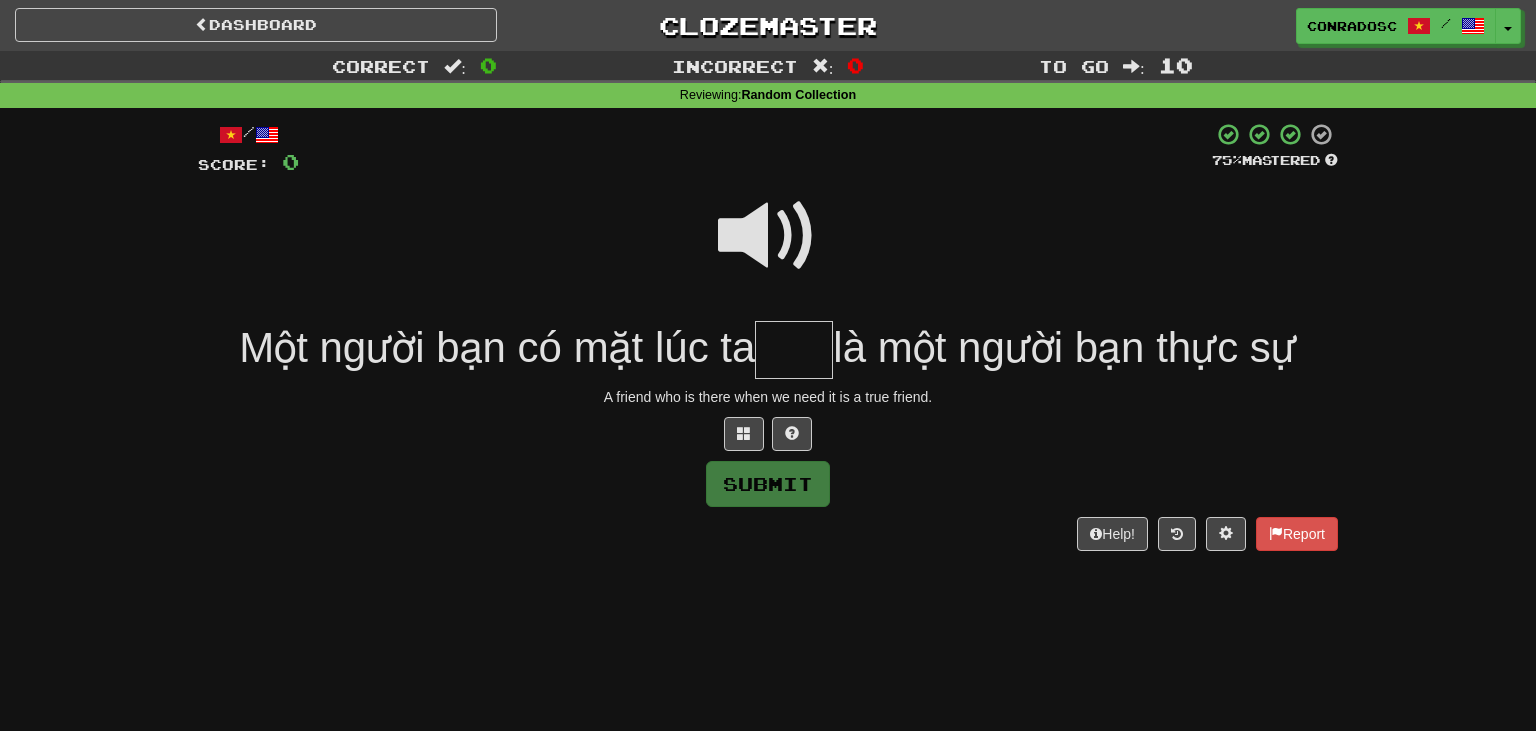 click at bounding box center [768, 249] 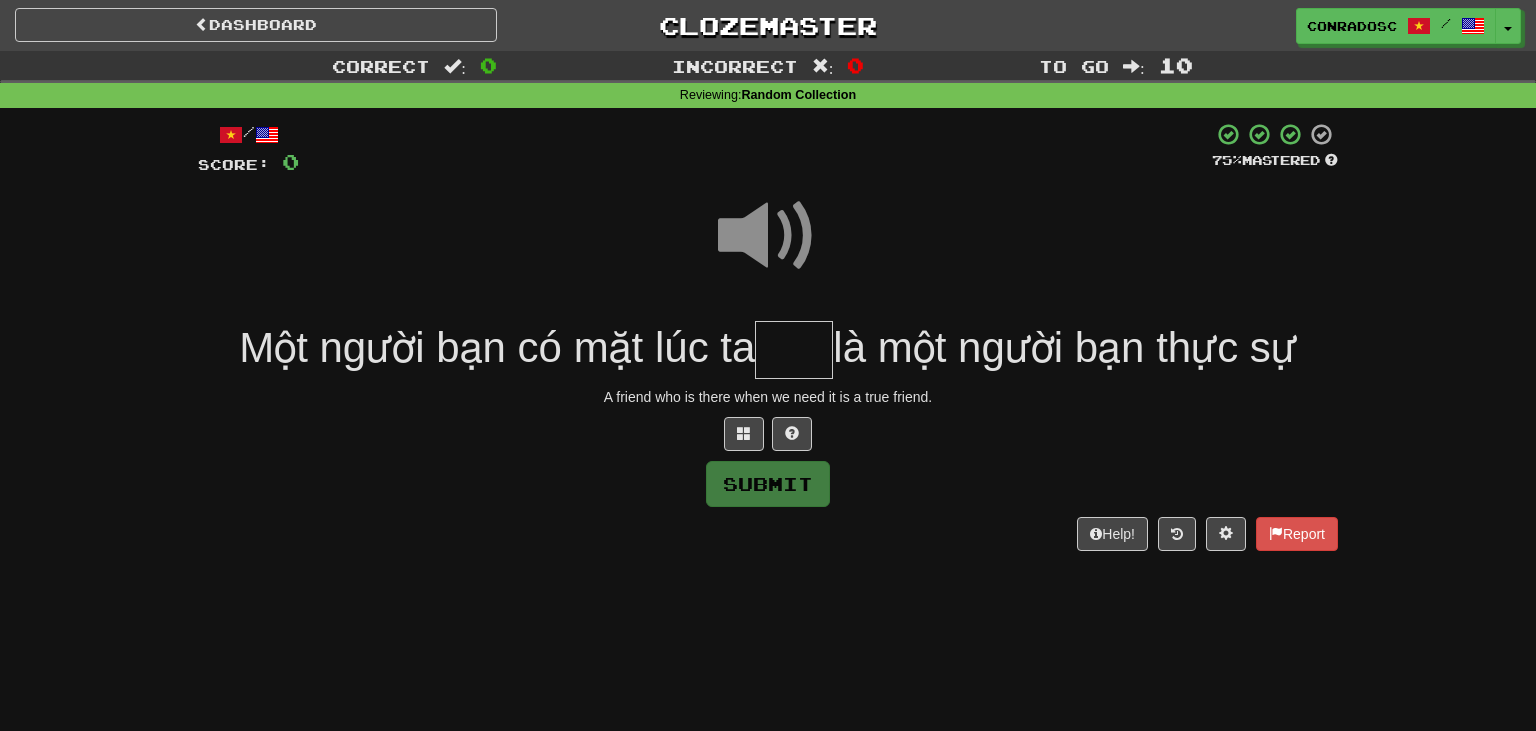 click at bounding box center (794, 350) 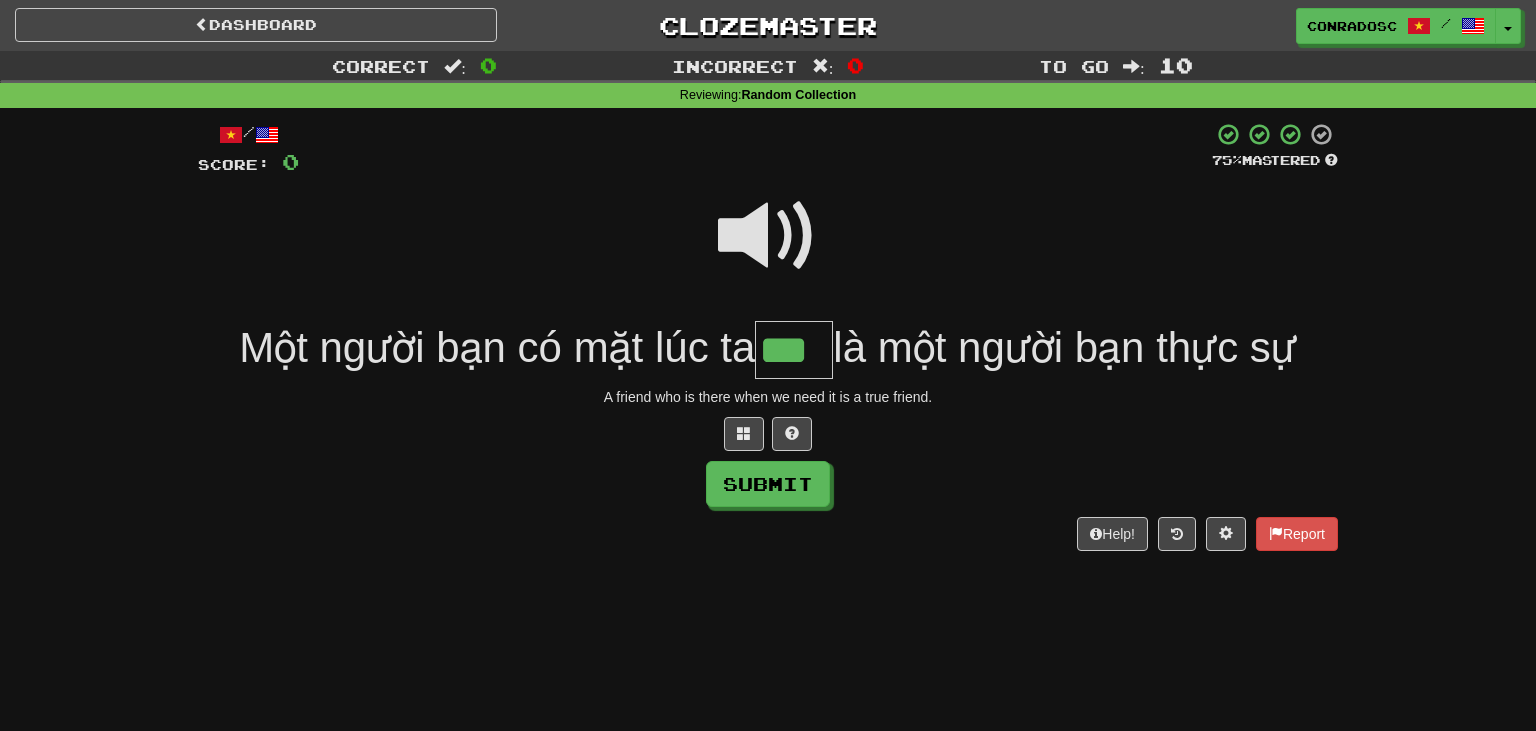 type on "***" 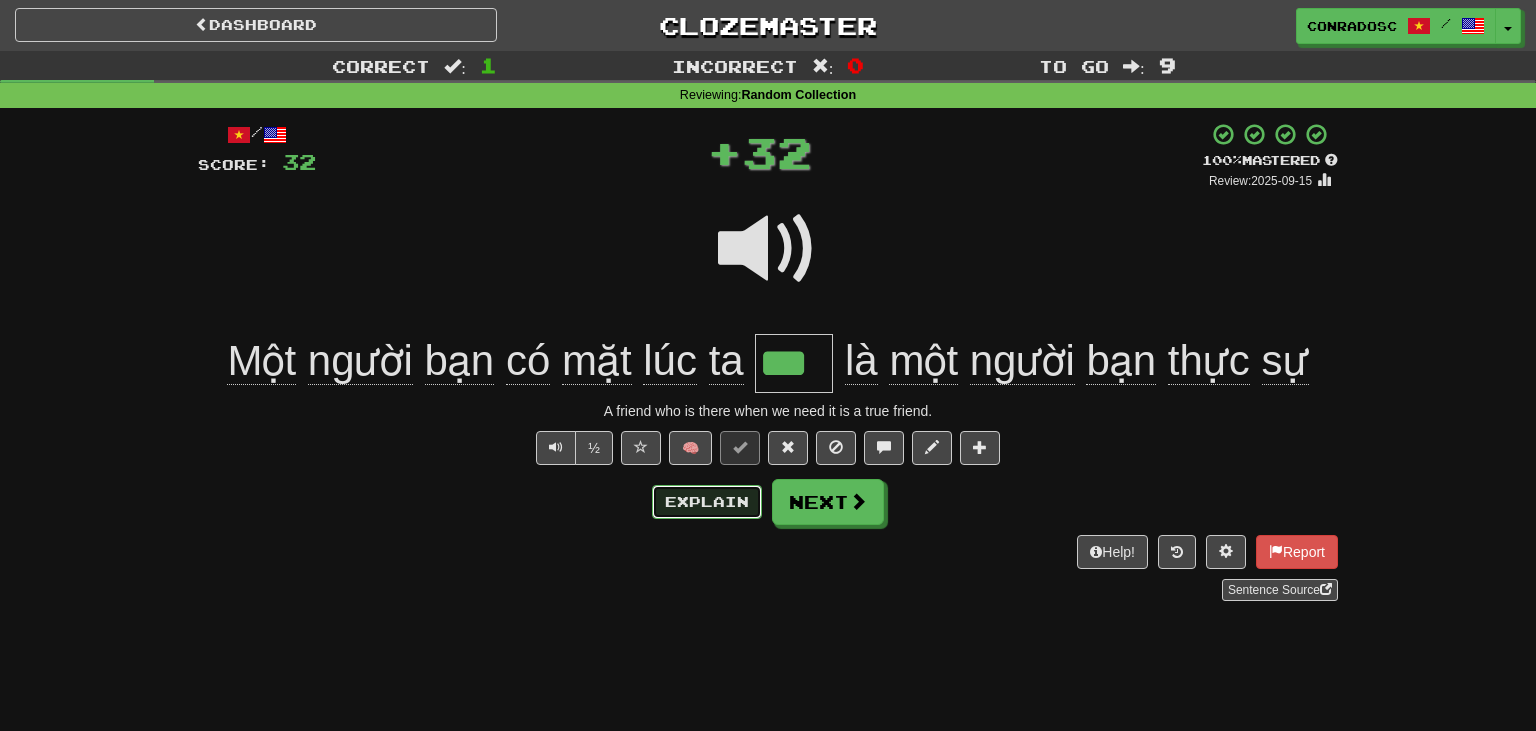 click on "Explain" at bounding box center [707, 502] 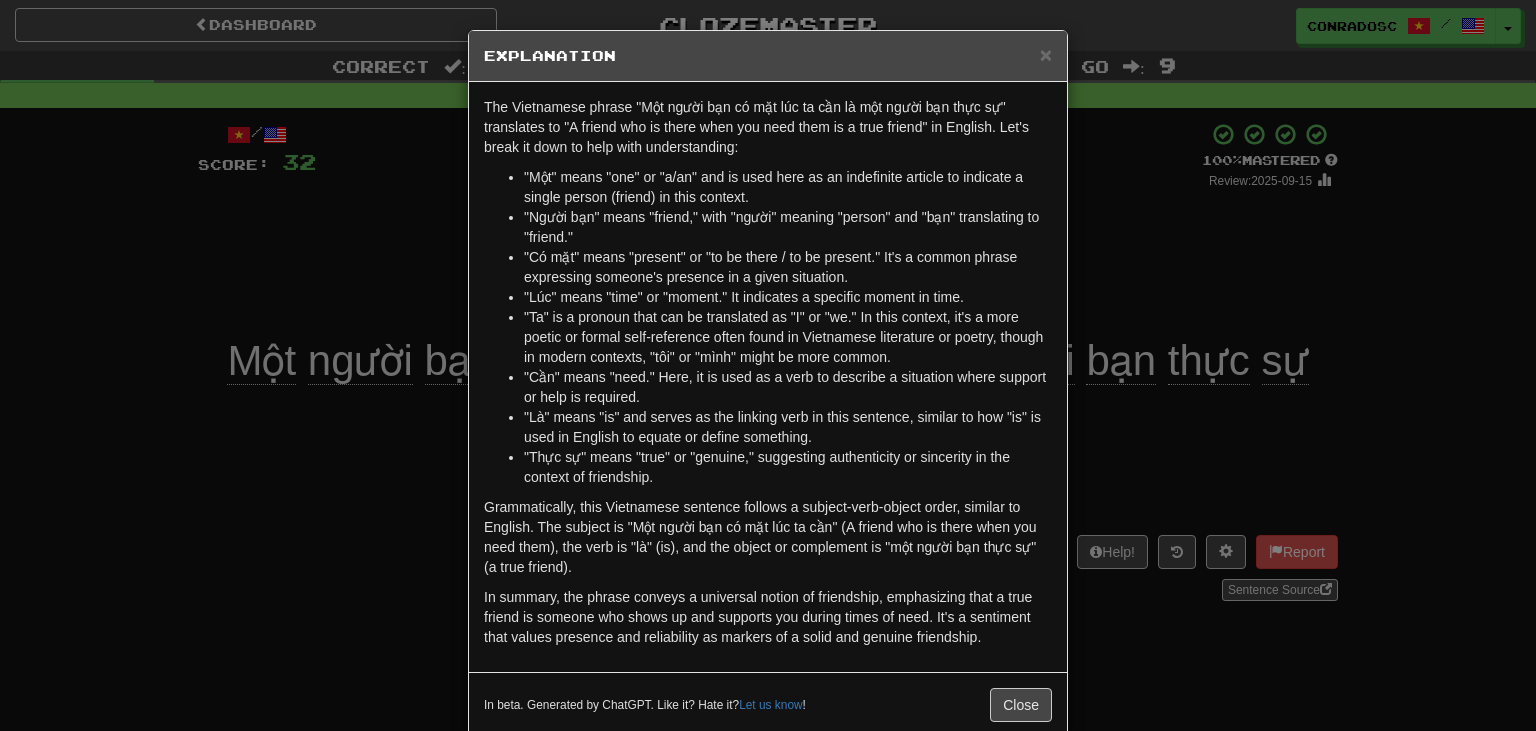 click on "× Explanation The Vietnamese phrase "Một người bạn có mặt lúc ta cần là một người bạn thực sự" translates to "A friend who is there when you need them is a true friend" in English. Let's break it down to help with understanding:
"Một" means "one" or "a/an" and is used here as an indefinite article to indicate a single person (friend) in this context.
"Người bạn" means "friend," with "người" meaning "person" and "bạn" translating to "friend."
"Có mặt" means "present" or "to be there / to be present." It's a common phrase expressing someone's presence in a given situation.
"Lúc" means "time" or "moment." It indicates a specific moment in time.
"Ta" is a pronoun that can be translated as "I" or "we." In this context, it's a more poetic or formal self-reference often found in Vietnamese literature or poetry, though in modern contexts, "tôi" or "mình" might be more common.
In beta. Generated by ChatGPT. Like it? Hate it?  Let us know ! Close" at bounding box center [768, 365] 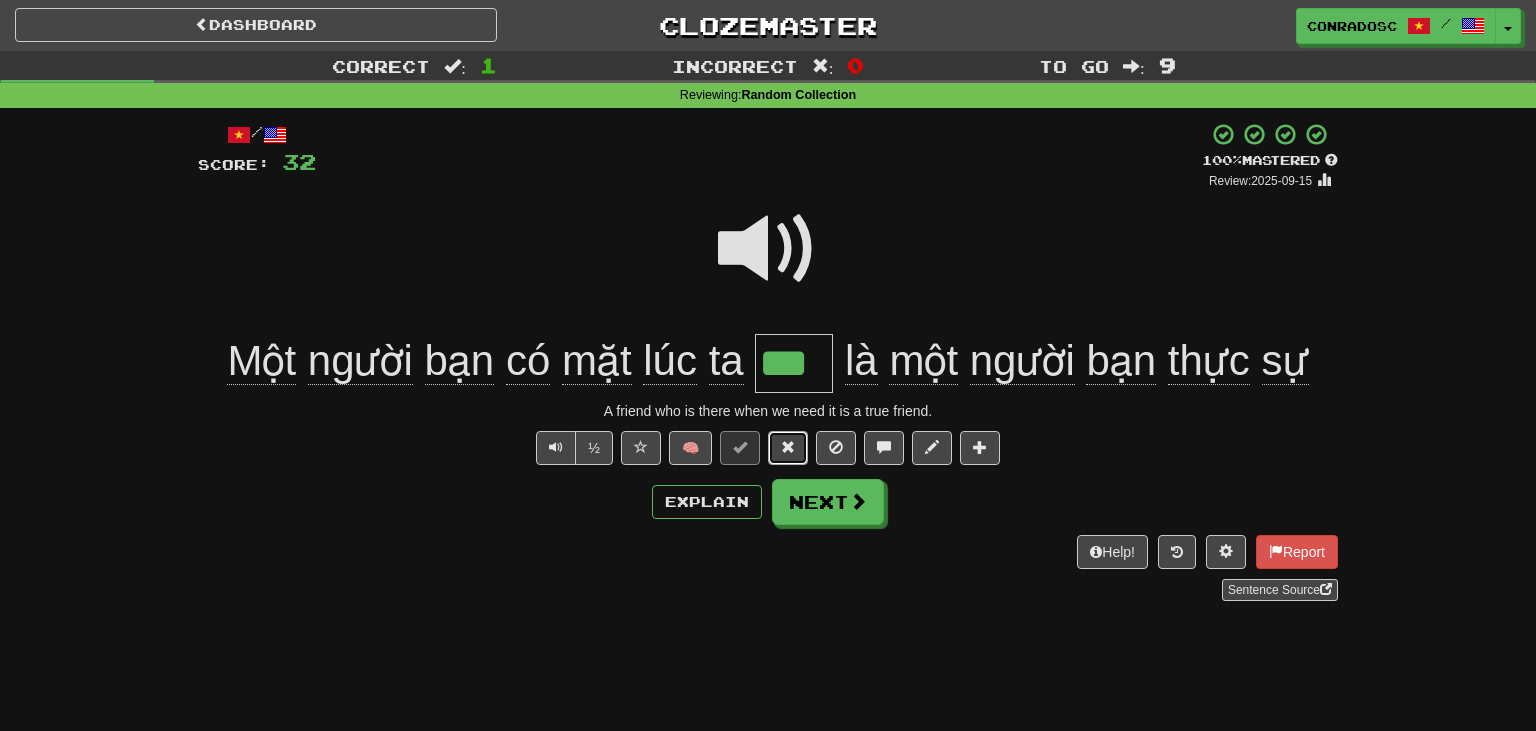 click at bounding box center [788, 447] 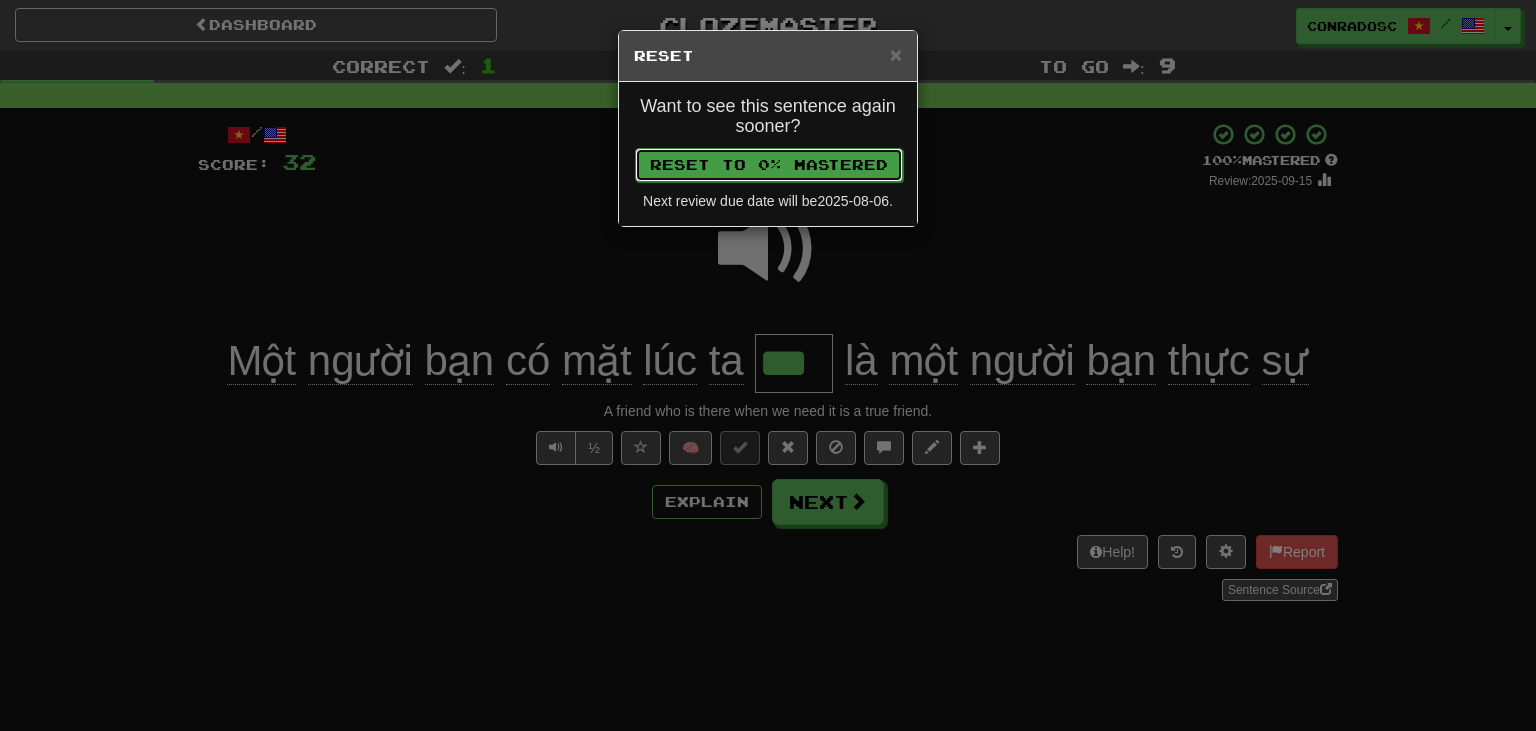 click on "Reset to 0% Mastered" at bounding box center [769, 165] 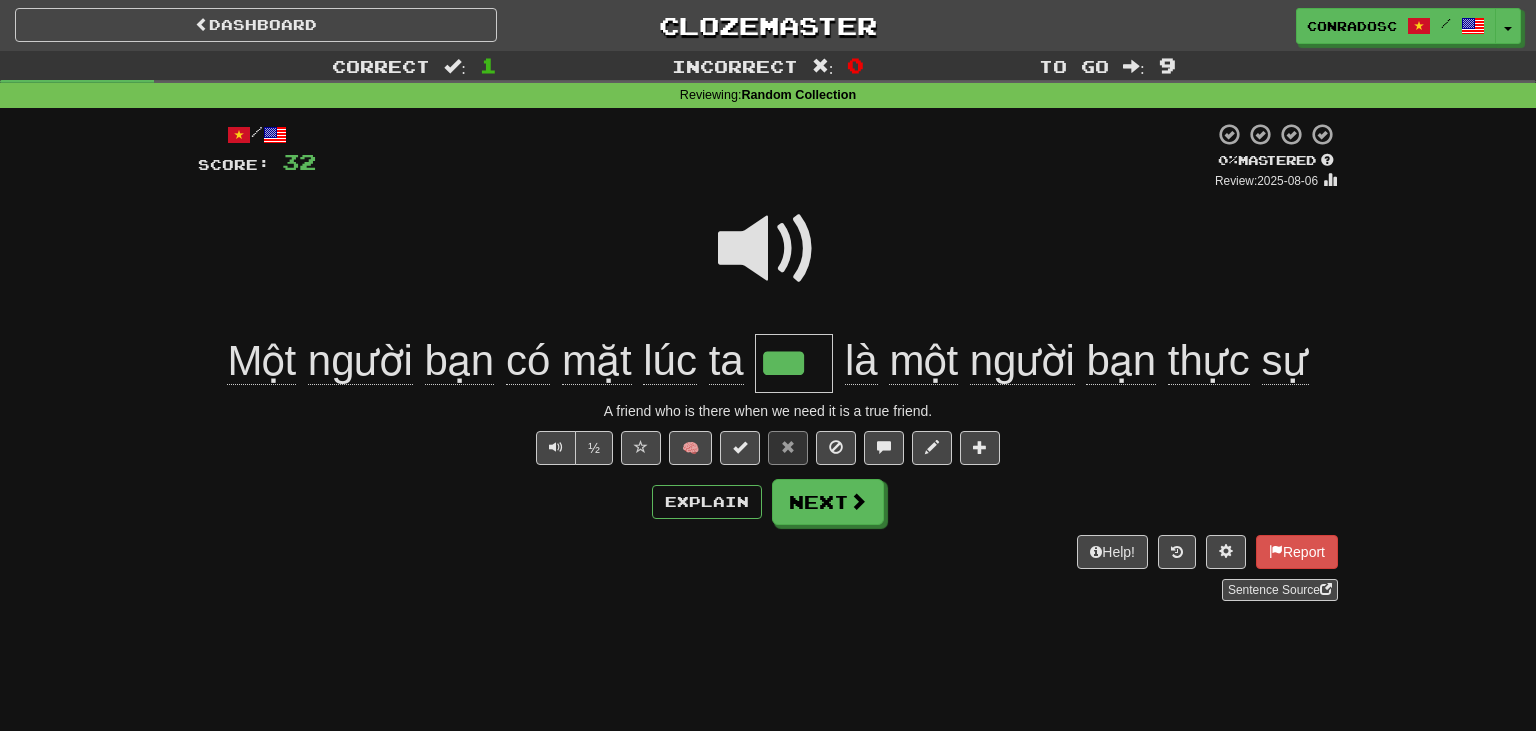 click at bounding box center (768, 249) 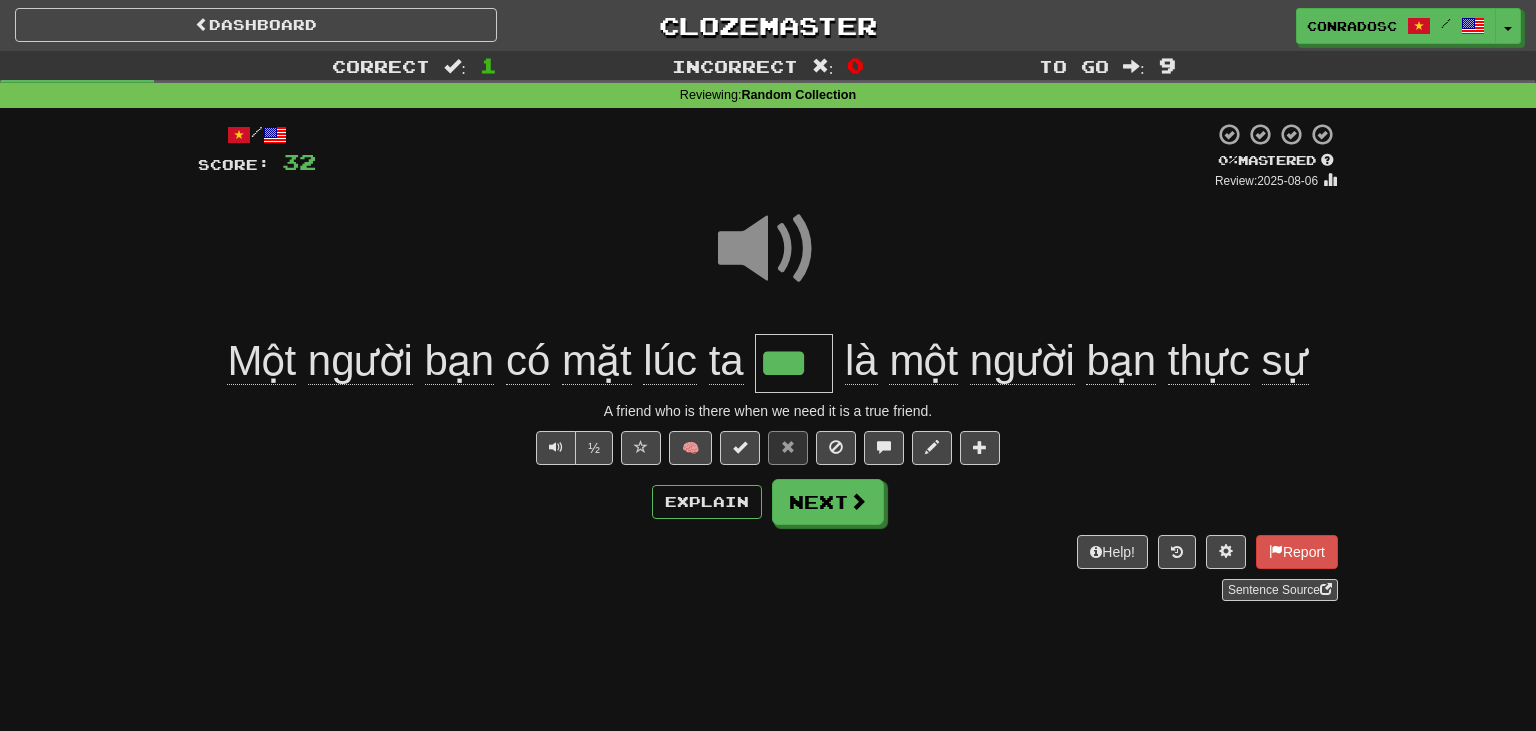 click at bounding box center [768, 249] 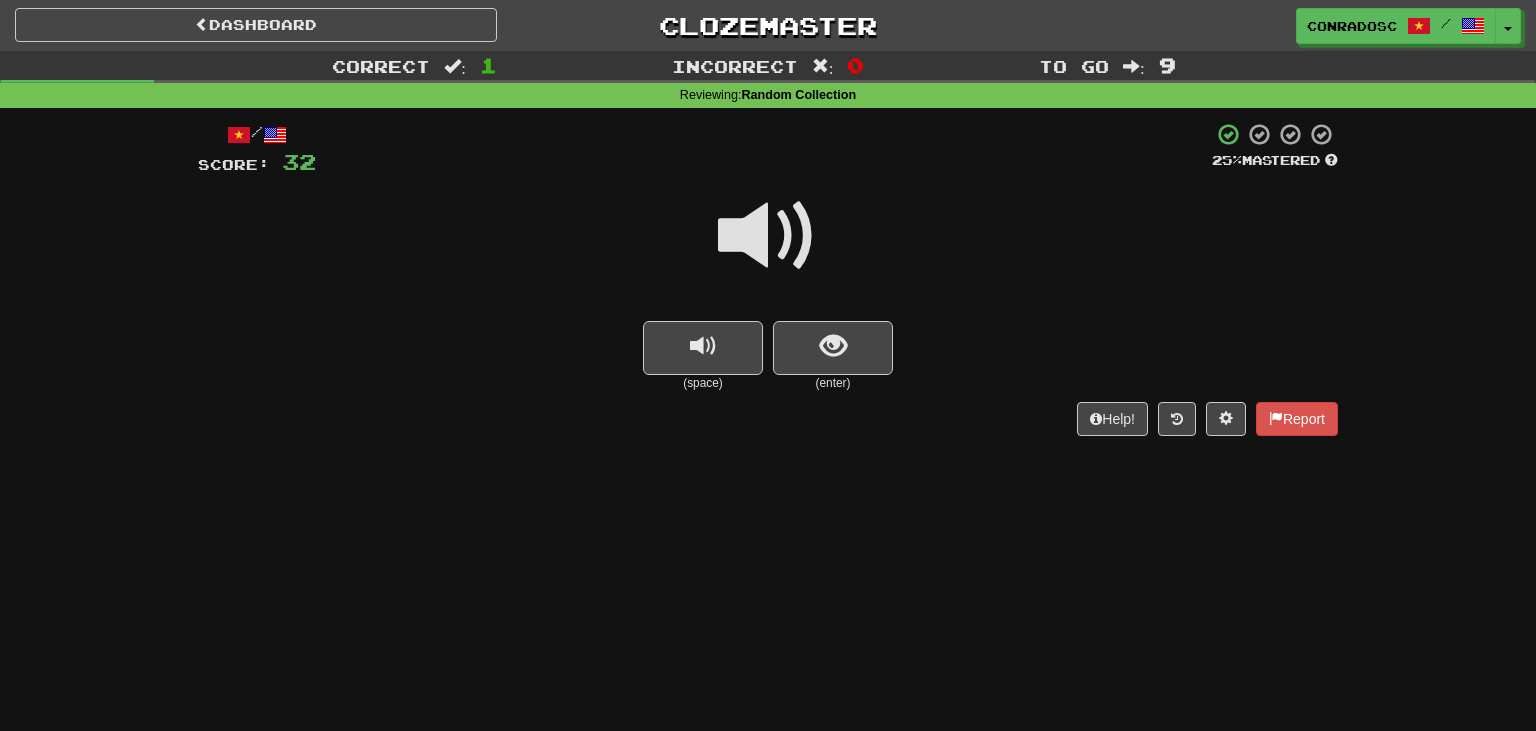click at bounding box center [768, 236] 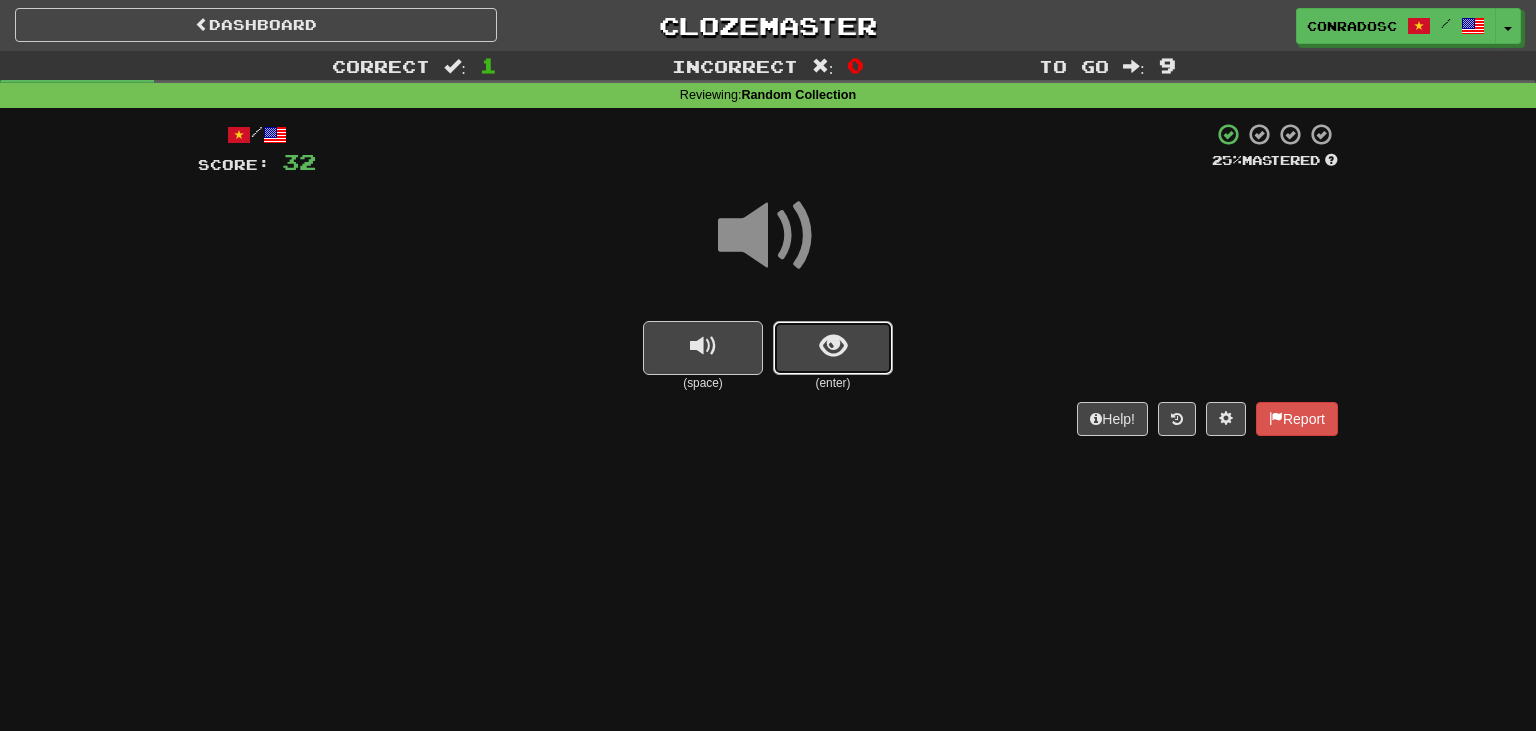 click at bounding box center (833, 346) 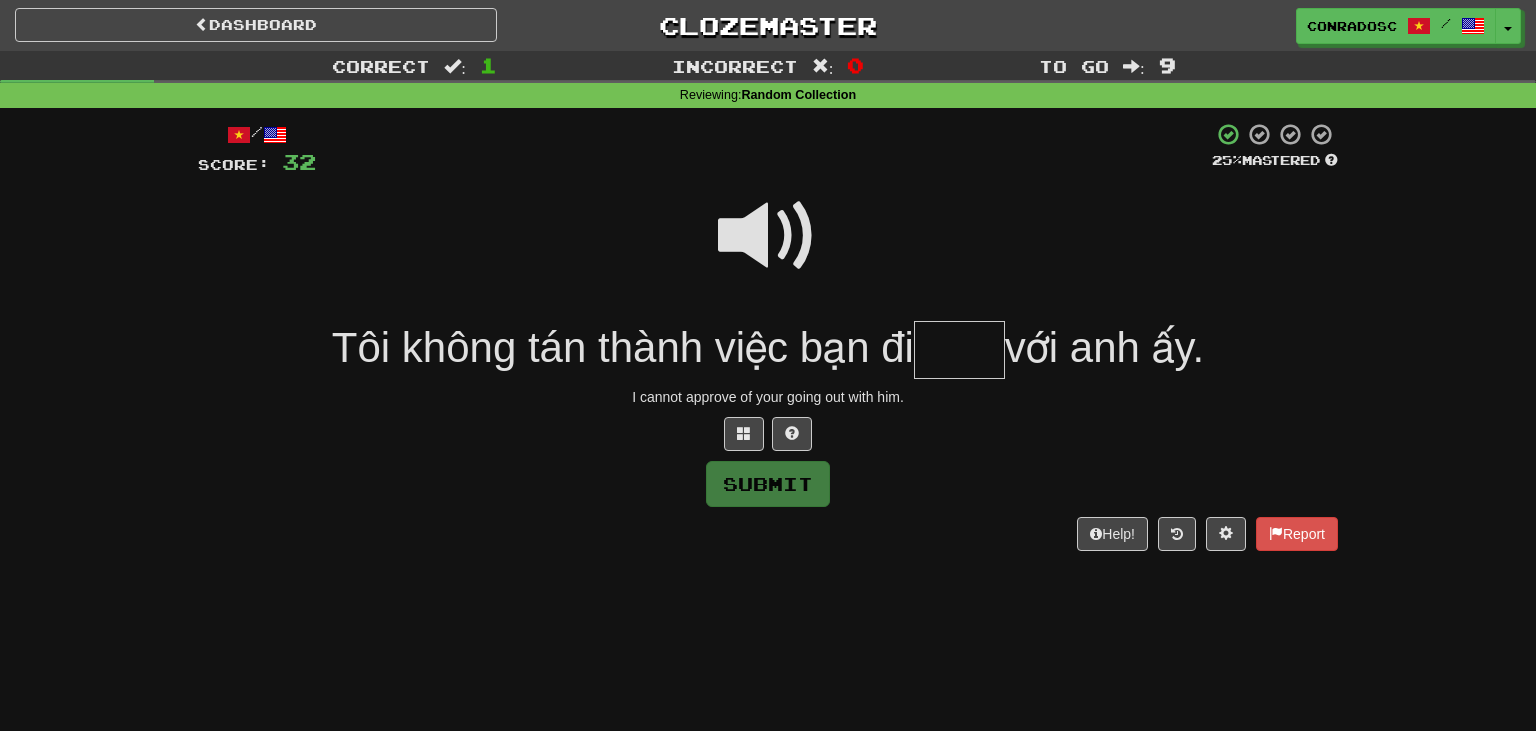 click at bounding box center (768, 236) 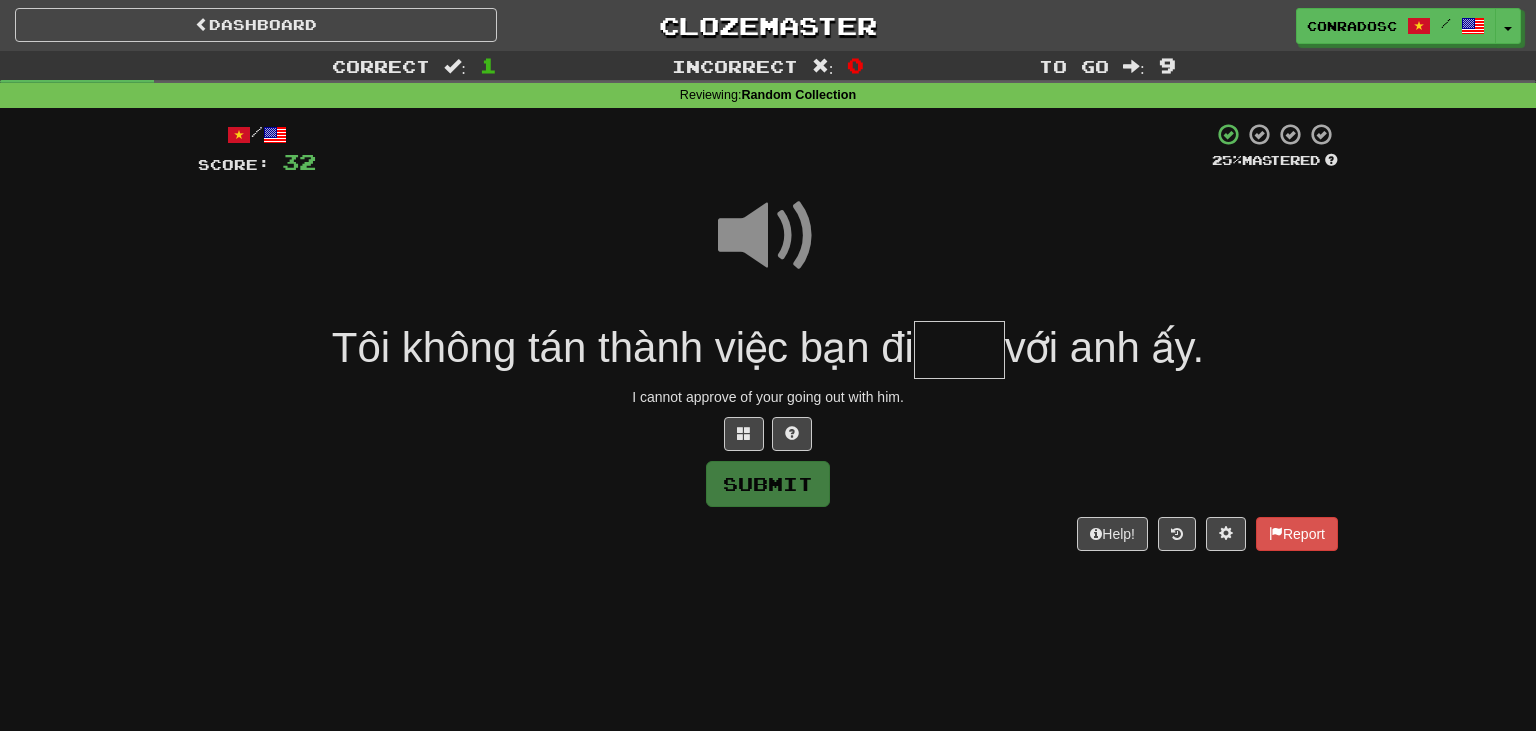 click at bounding box center (768, 236) 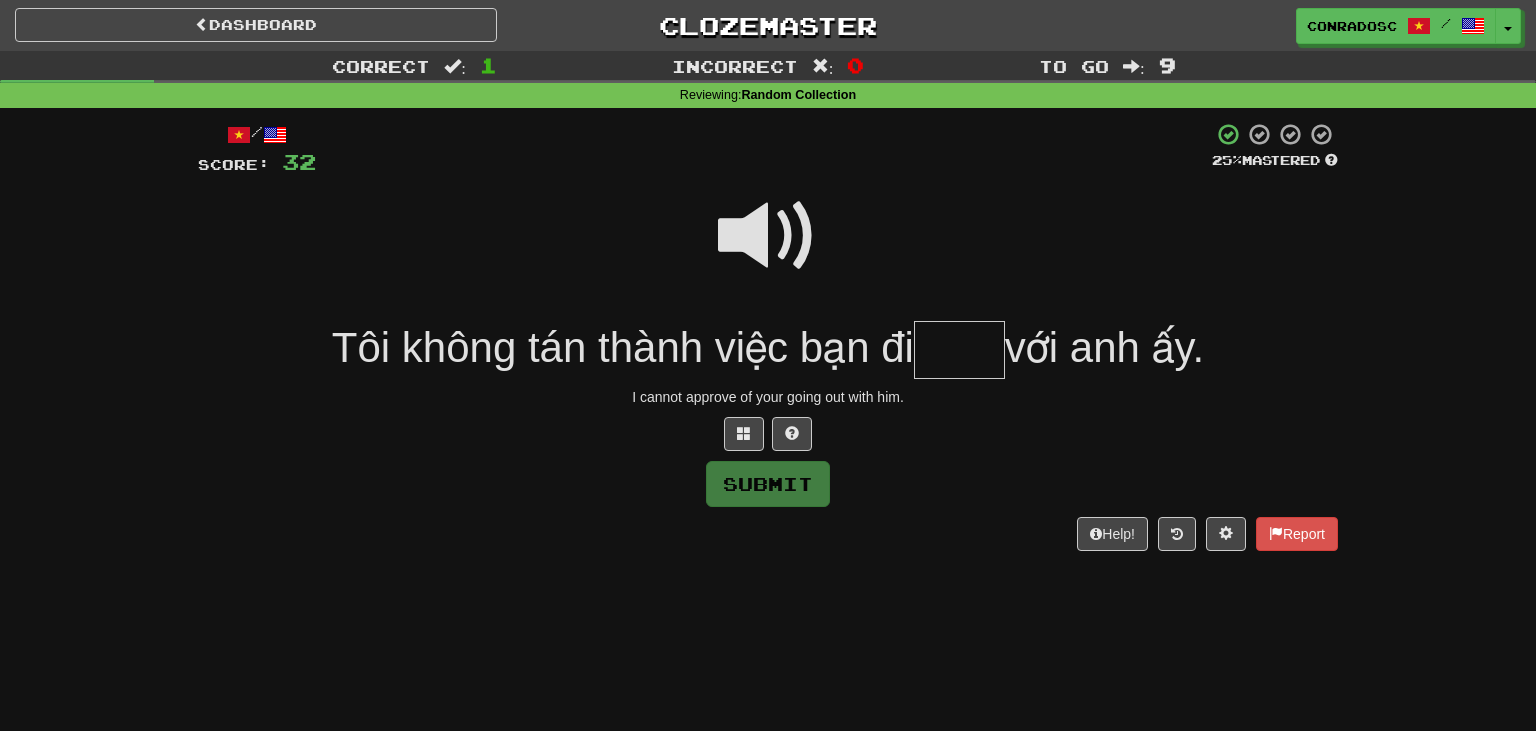 click at bounding box center [768, 236] 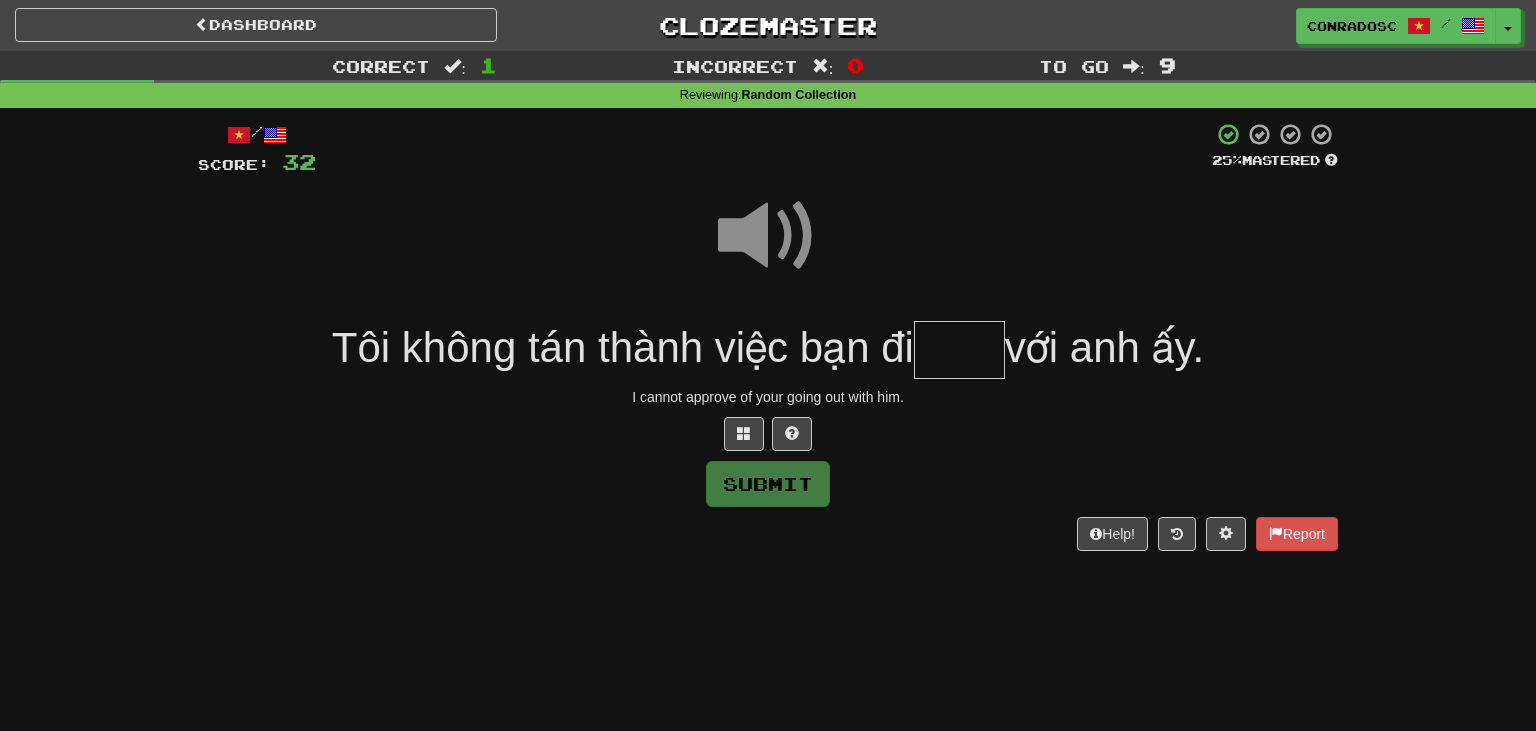 click at bounding box center (959, 350) 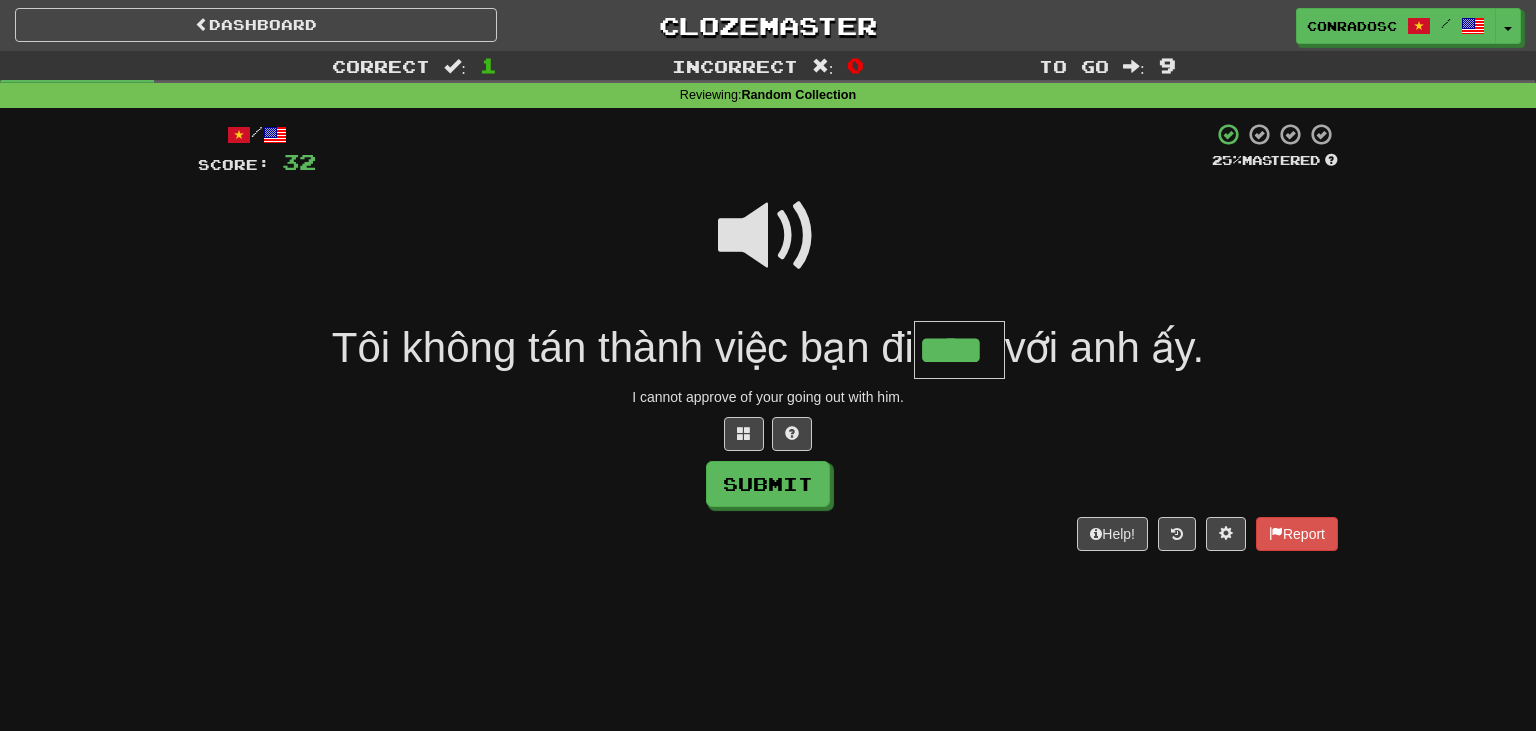 click on "****" at bounding box center [959, 350] 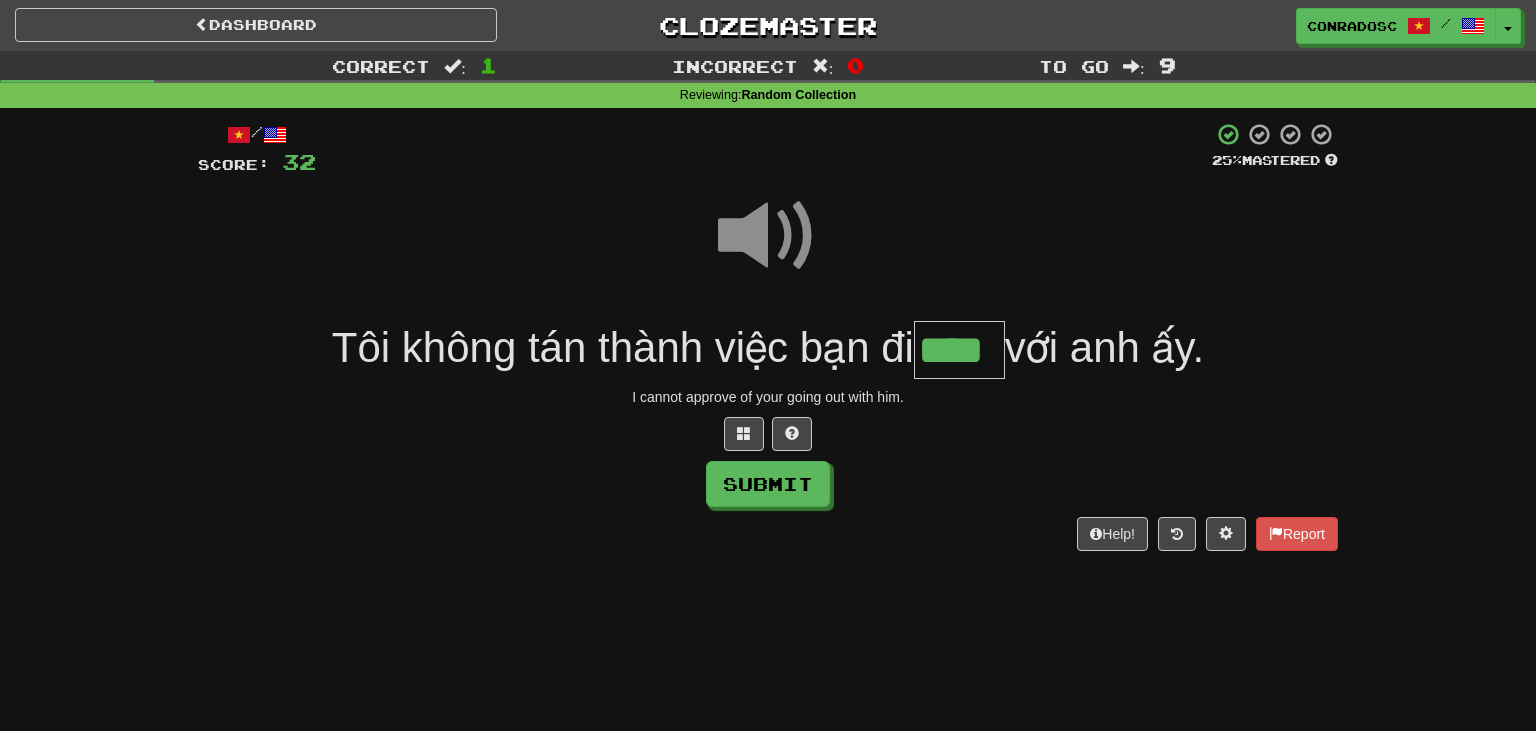 click at bounding box center [768, 236] 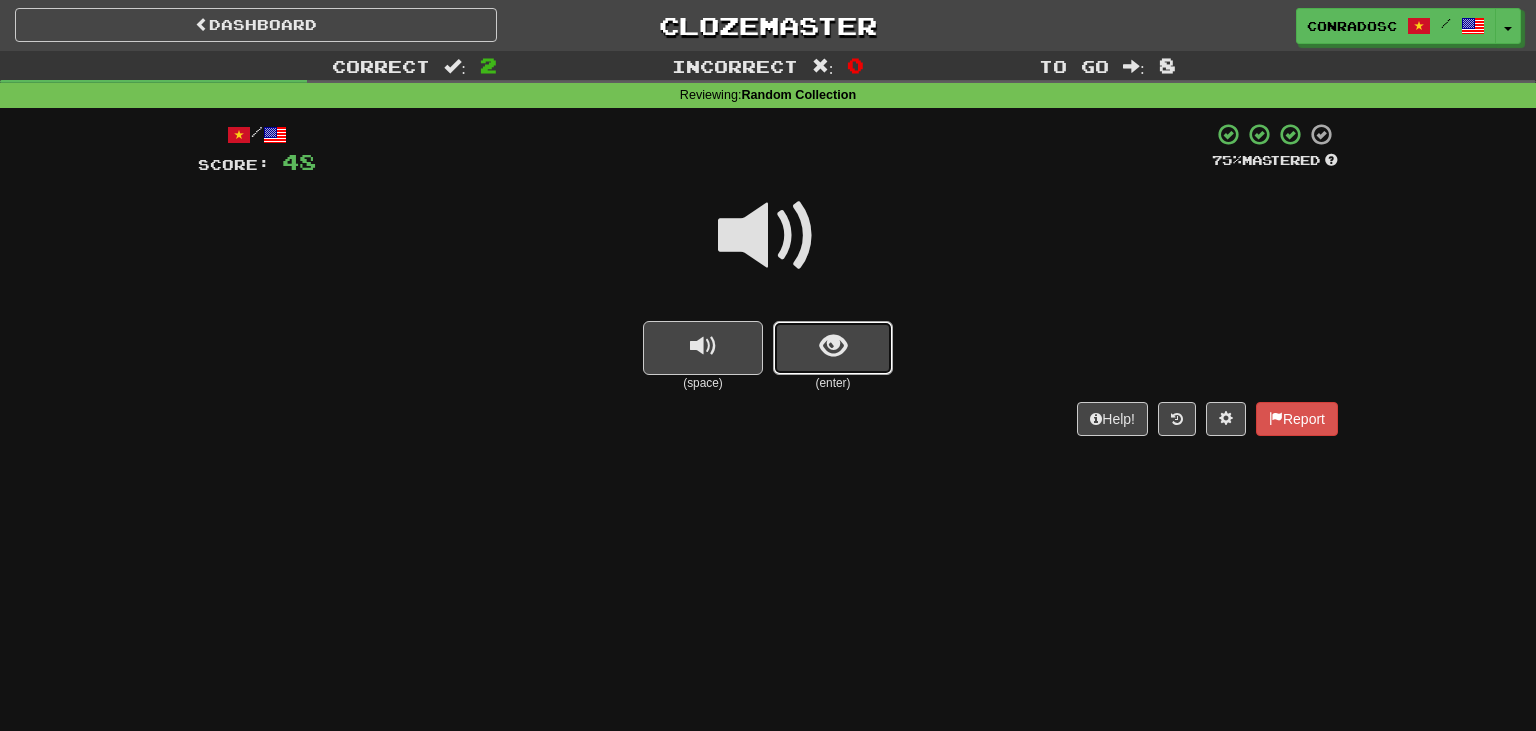 click at bounding box center (833, 348) 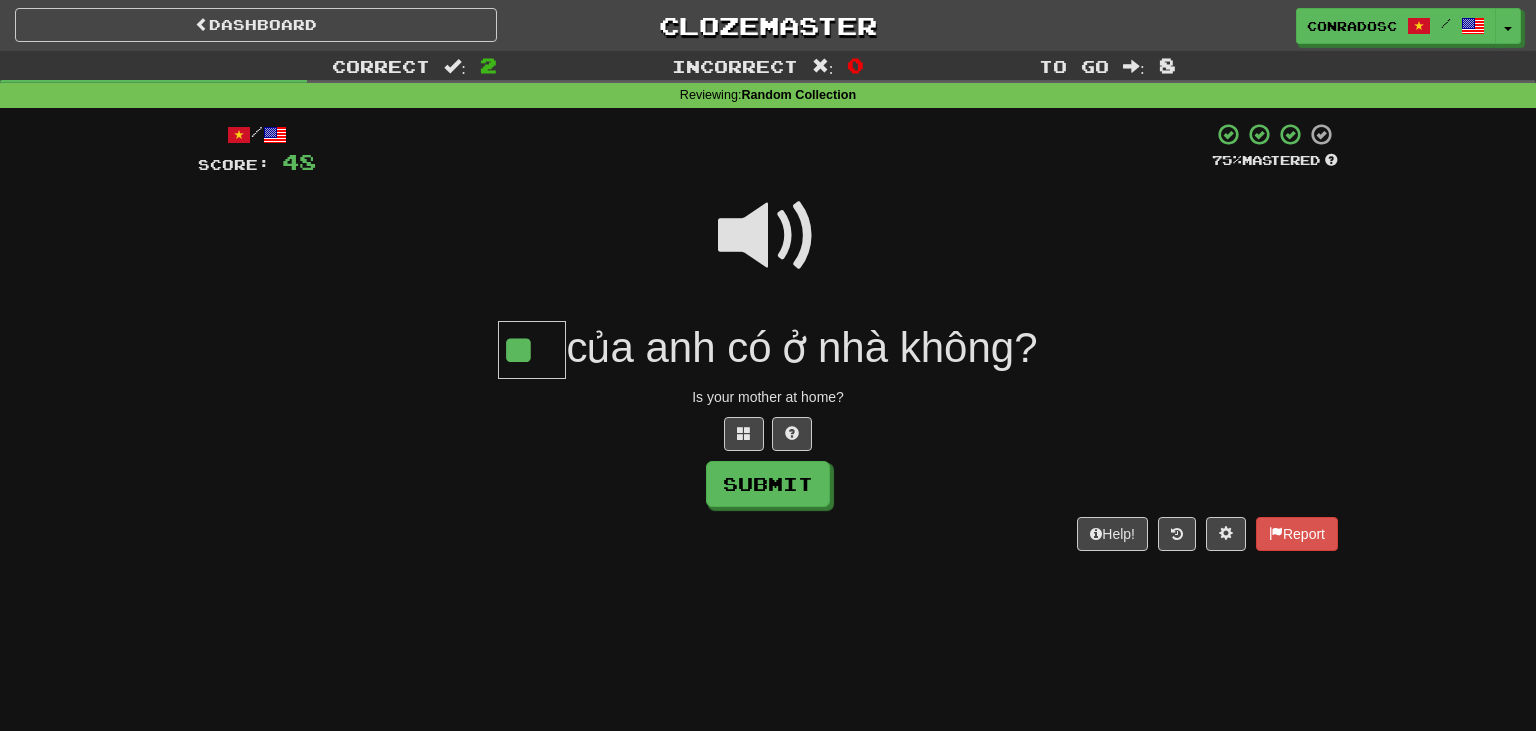 type on "**" 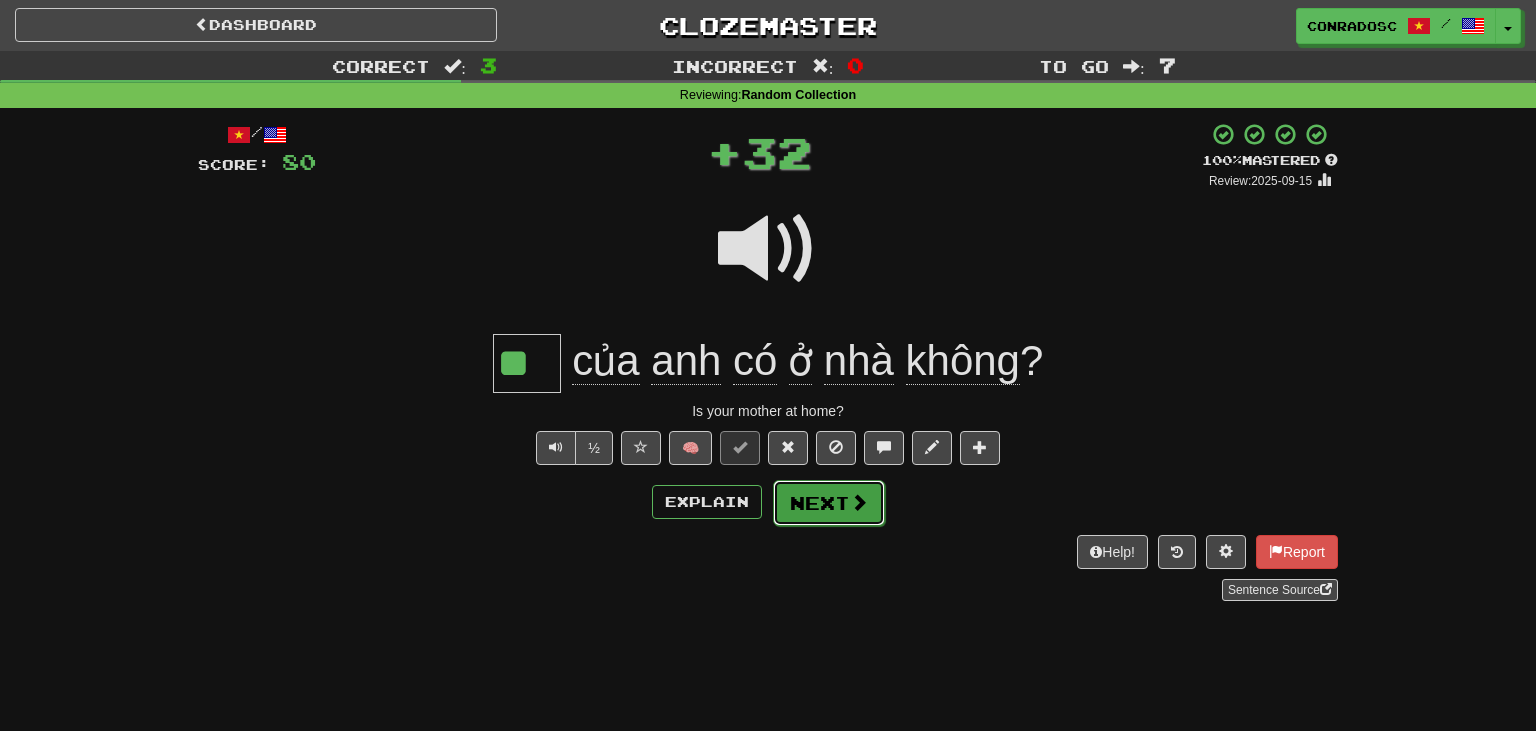click on "Next" at bounding box center [829, 503] 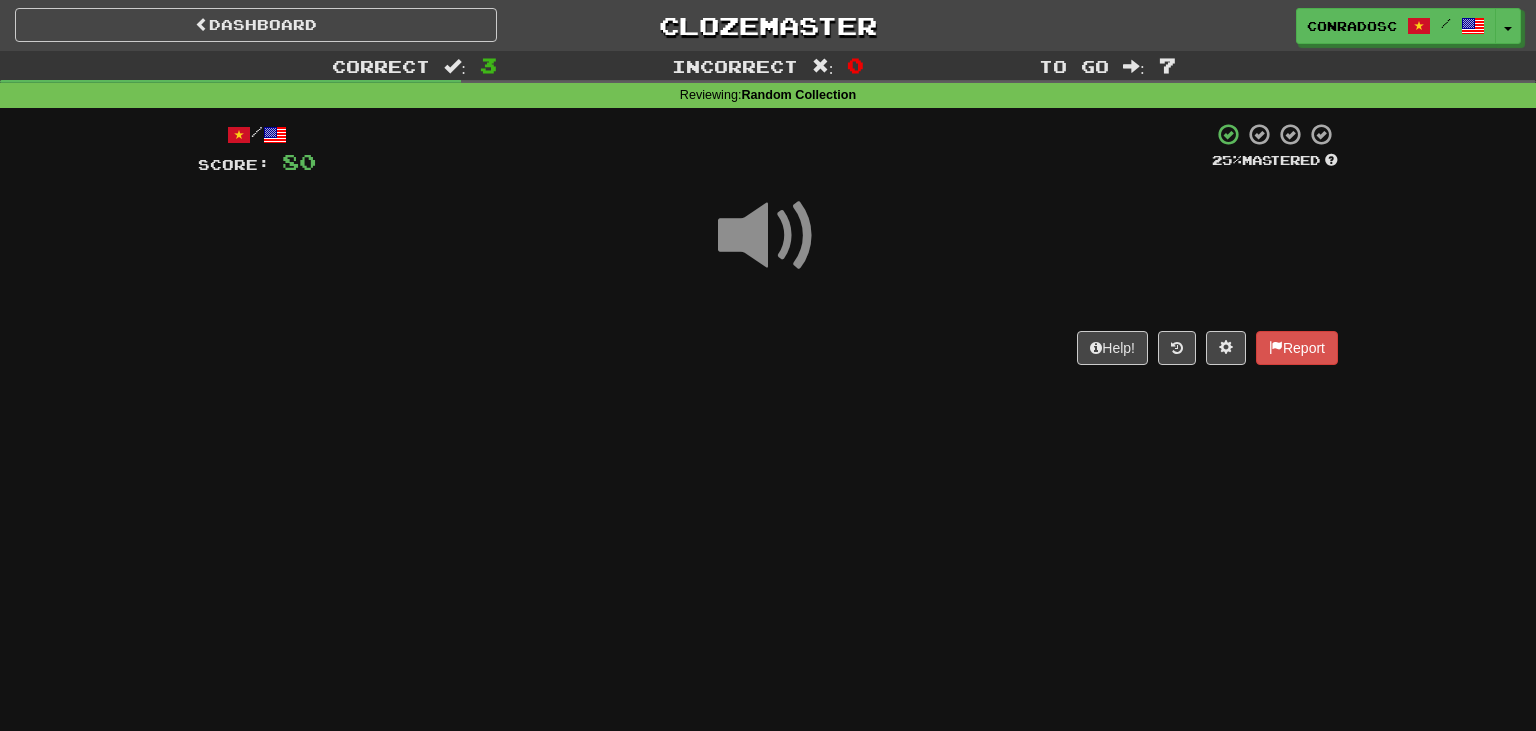 click at bounding box center [768, 236] 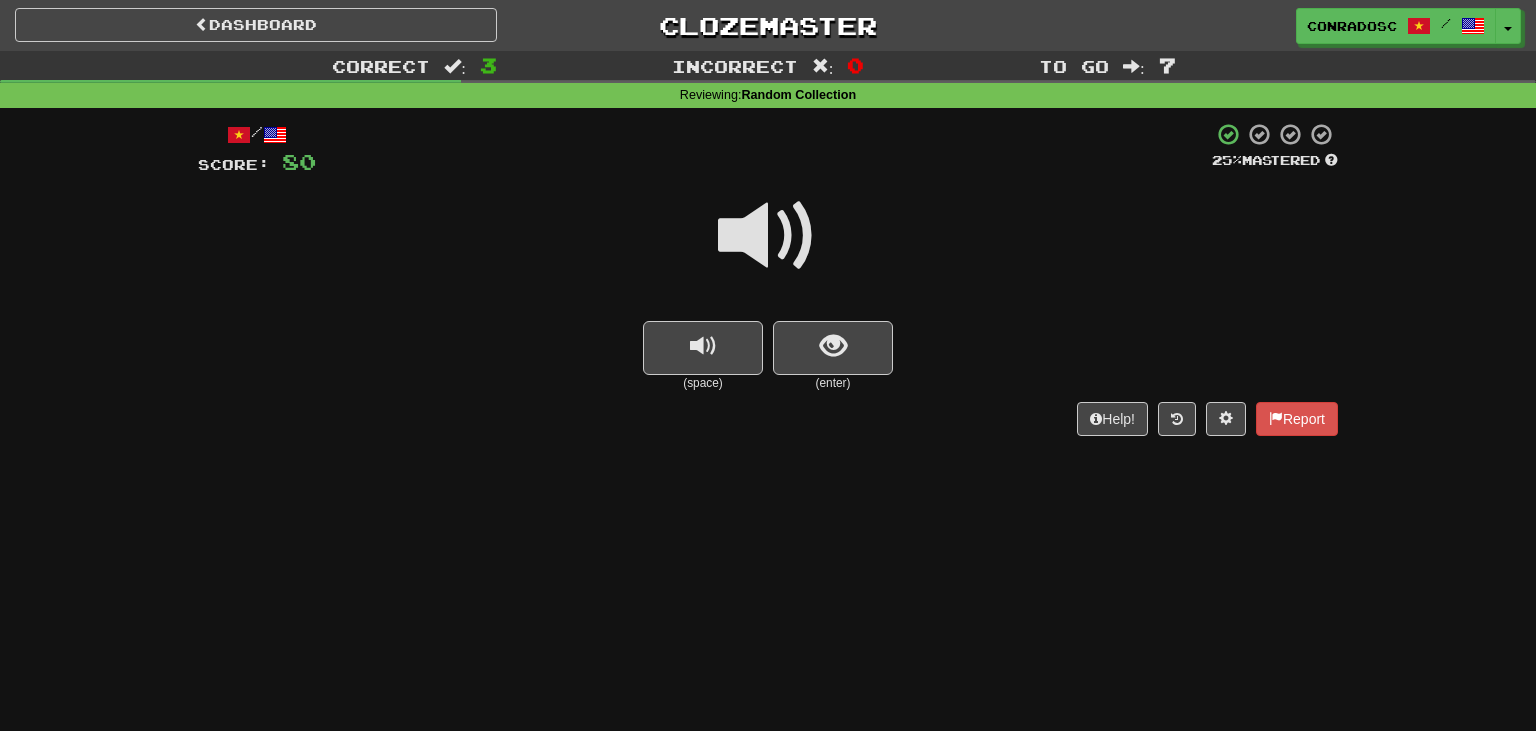 click at bounding box center (768, 236) 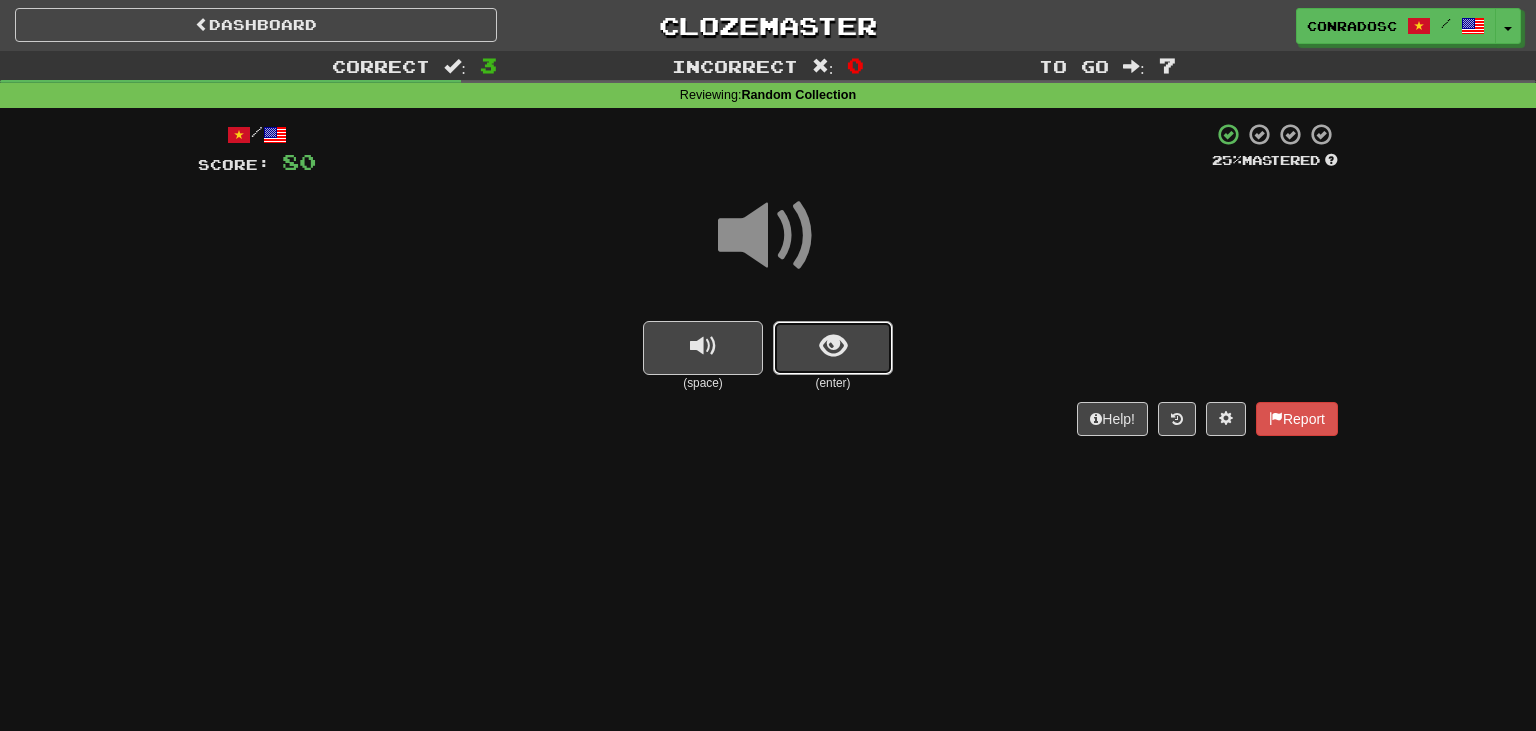 click at bounding box center (833, 348) 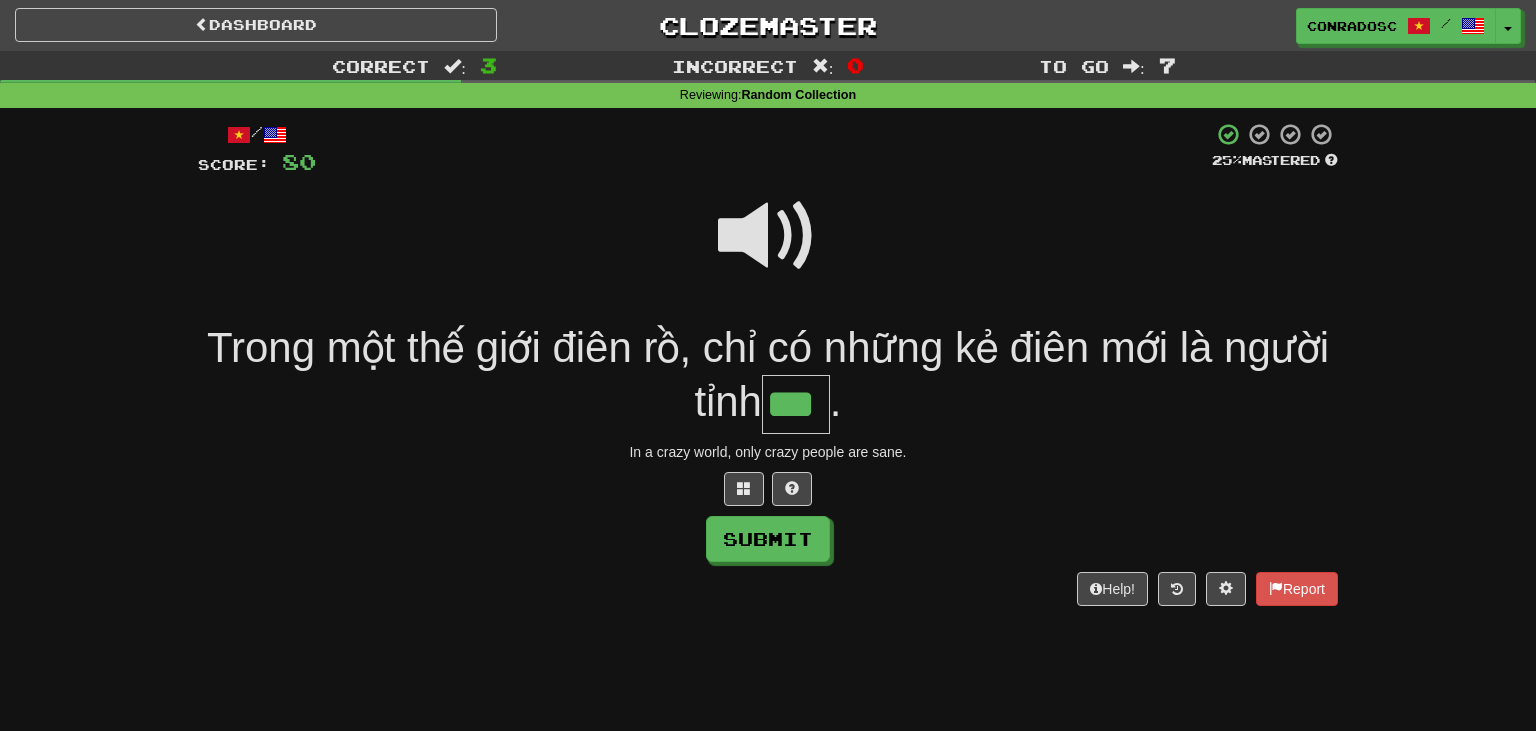 type on "***" 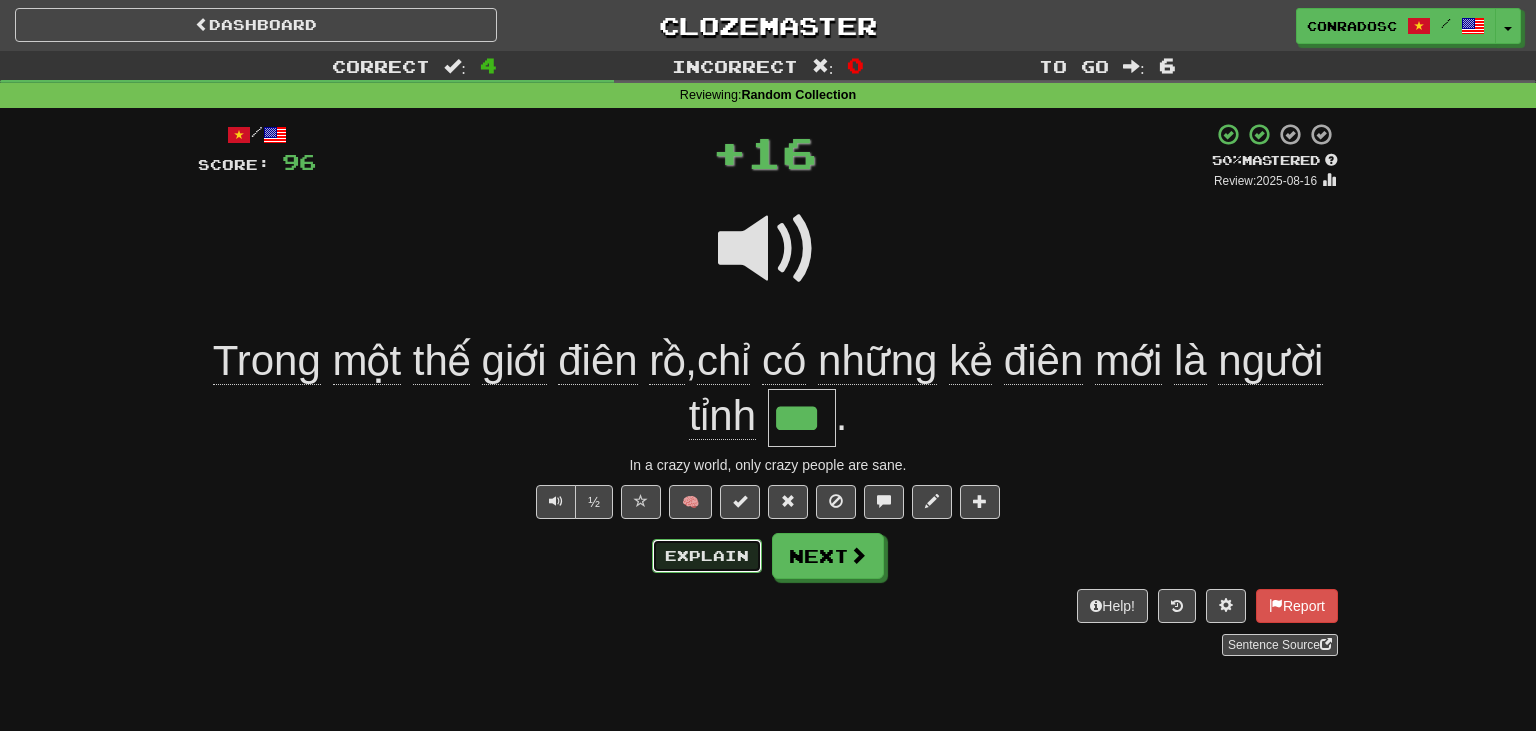drag, startPoint x: 722, startPoint y: 548, endPoint x: 765, endPoint y: 582, distance: 54.81788 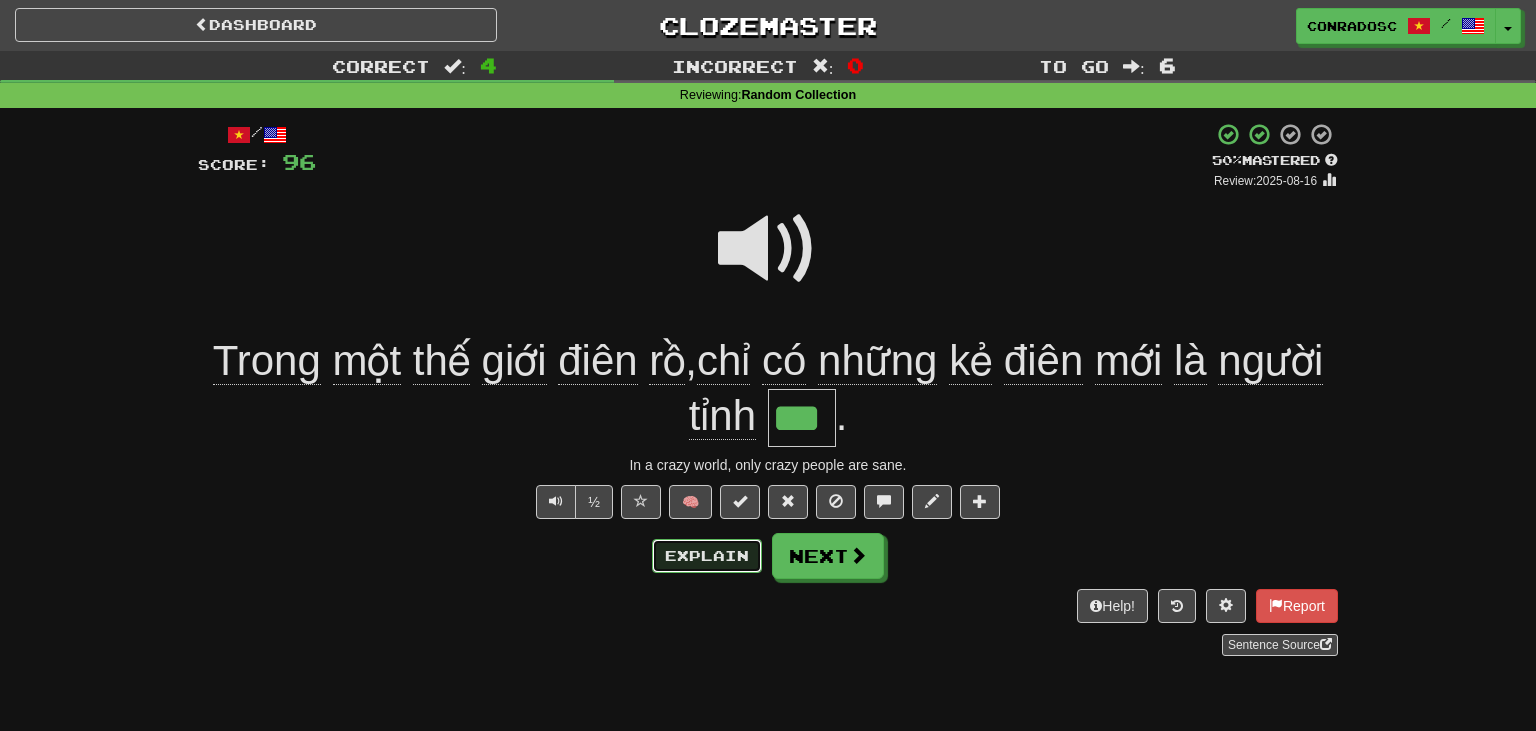 click on "Explain" at bounding box center (707, 556) 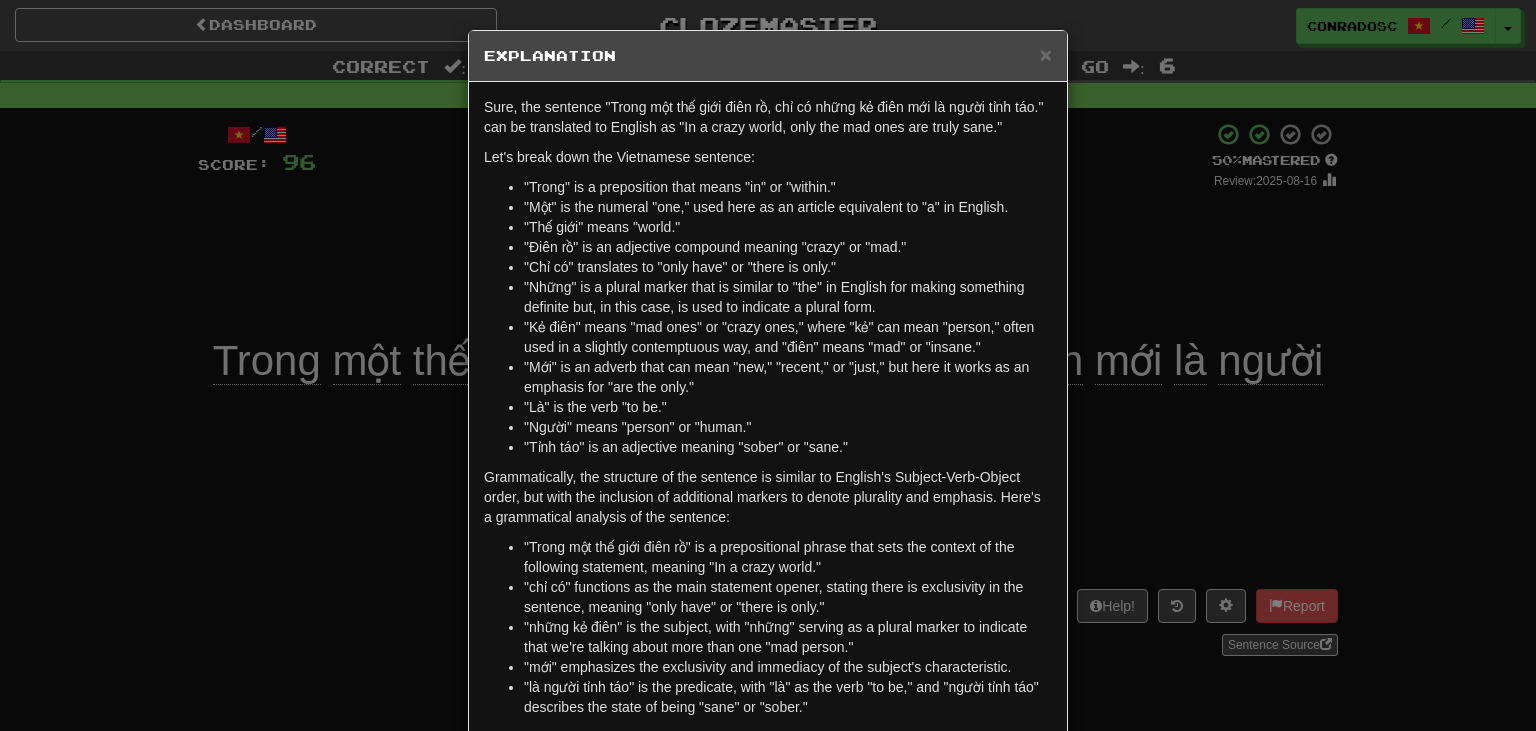 click on "× Explanation Sure, the sentence "Trong một thế giới điên rồ, chỉ có những kẻ điên mới là người tỉnh táo." can be translated to English as "In a crazy world, only the mad ones are truly sane."
Let's break down the Vietnamese sentence:
"Trong" is a preposition that means "in" or "within."
"Một" is the numeral "one," used here as an article equivalent to "a" in English.
"Thế giới" means "world."
"Điên rồ" is an adjective compound meaning "crazy" or "mad."
"Chỉ có" translates to "only have" or "there is only."
"Những" is a plural marker that is similar to "the" in English for making something definite but, in this case, is used to indicate a plural form.
"Kẻ điên" means "mad ones" or "crazy ones," where "kẻ" can mean "person," often used in a slightly contemptuous way, and "điên" means "mad" or "insane."
"Mới" is an adverb that can mean "new," "recent," or "just," but here it works as an emphasis for "are the only."" at bounding box center [768, 365] 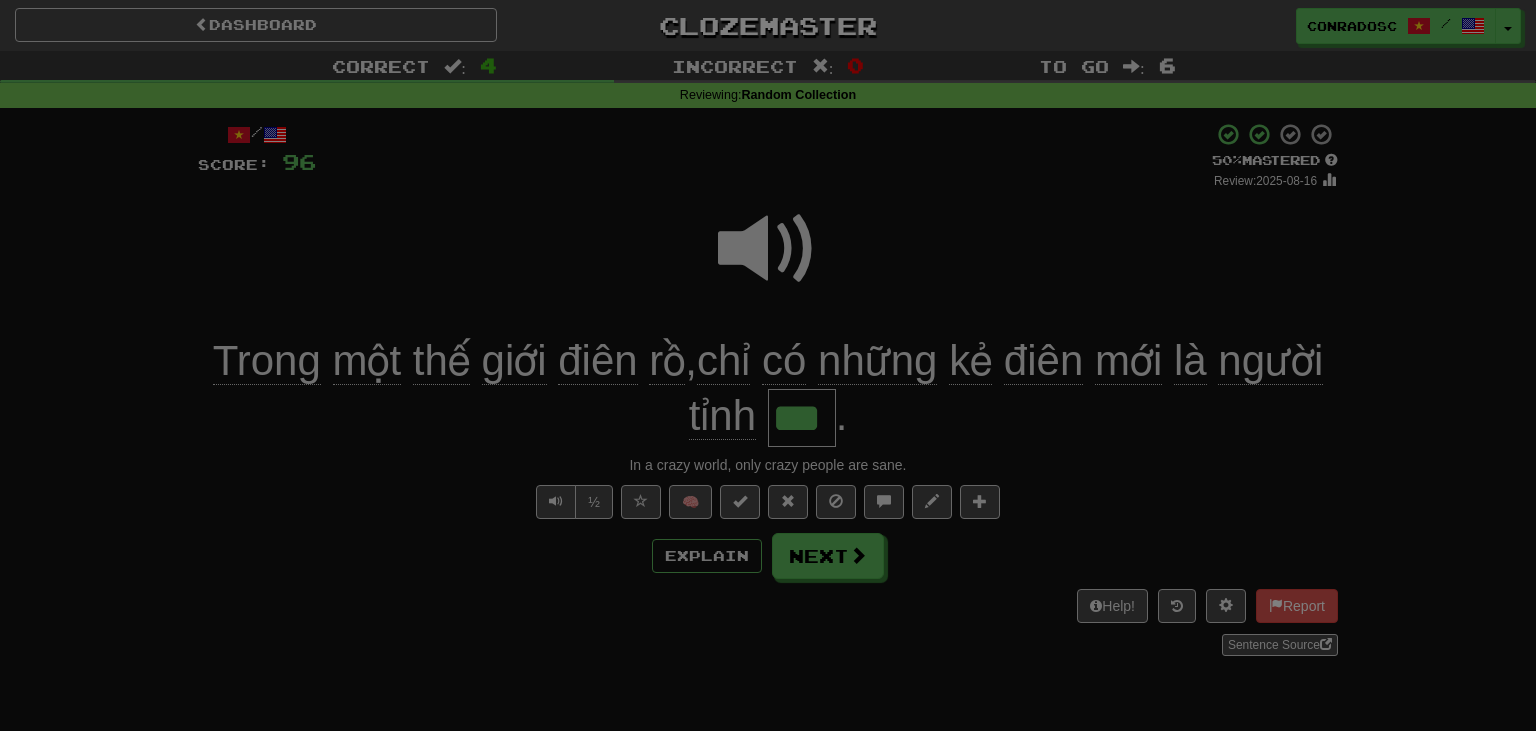 click on "Dashboard
Clozemaster
conradosc
/
Toggle Dropdown
Dashboard
Leaderboard
Activity Feed
Notifications
Profile
Discussions
English
/
Deutsch
Streak:
0
Review:
20
Points Today: 0
Polski
/
Deutsch
Streak:
14
Review:
5
Points Today: 856
Tiếng Việt
/
English
Streak:
82
Review:
40
Points Today: 452
Tiếng Việt
/
Français
Streak:
0
Review:
1
Points Today: 0
Русский
/
Deutsch
Streak:
29
Review:
9
Points Today: 524
Languages
Account
Logout
conradosc
/
Toggle Dropdown
Dashboard
Leaderboard
Activity Feed
Notifications
Profile" at bounding box center (768, 720) 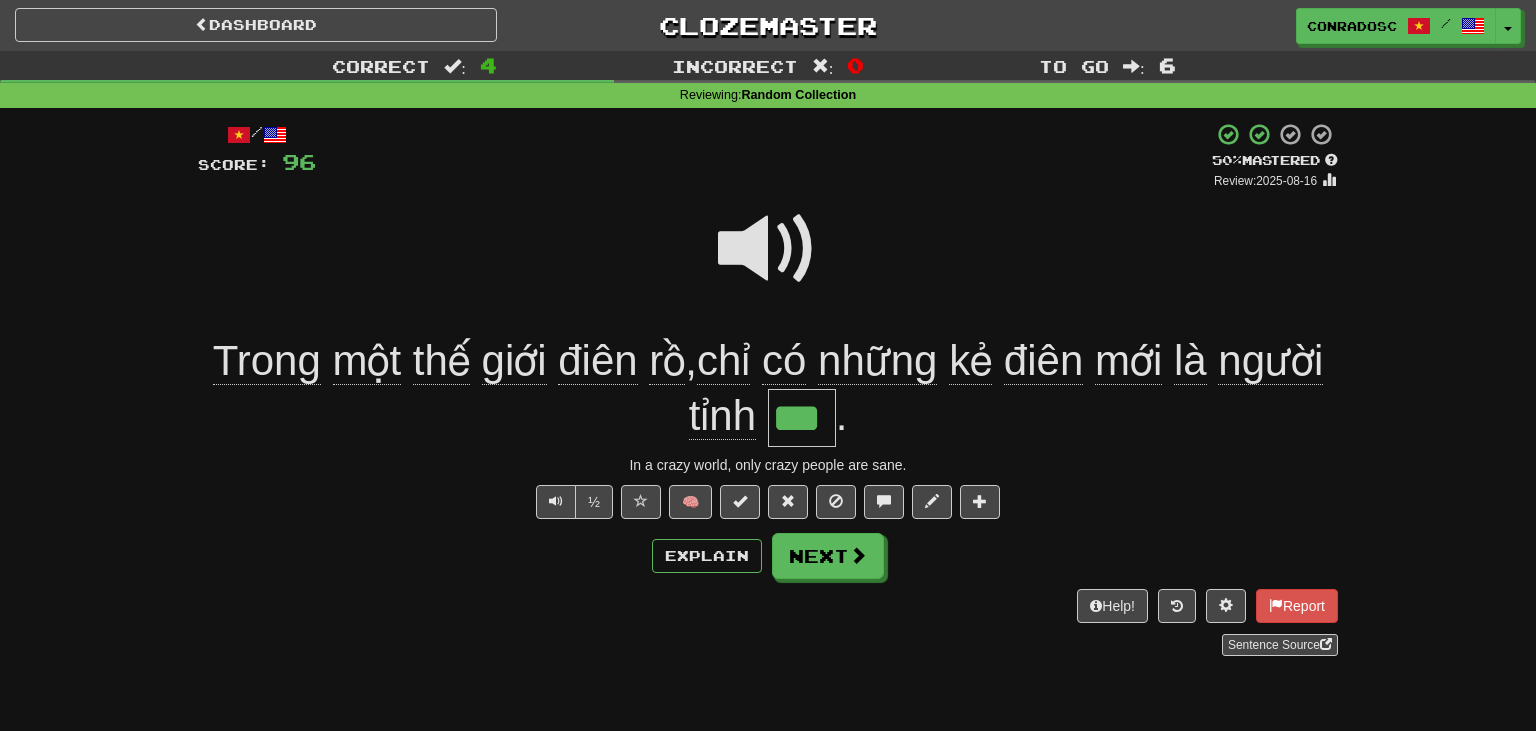click at bounding box center [768, 249] 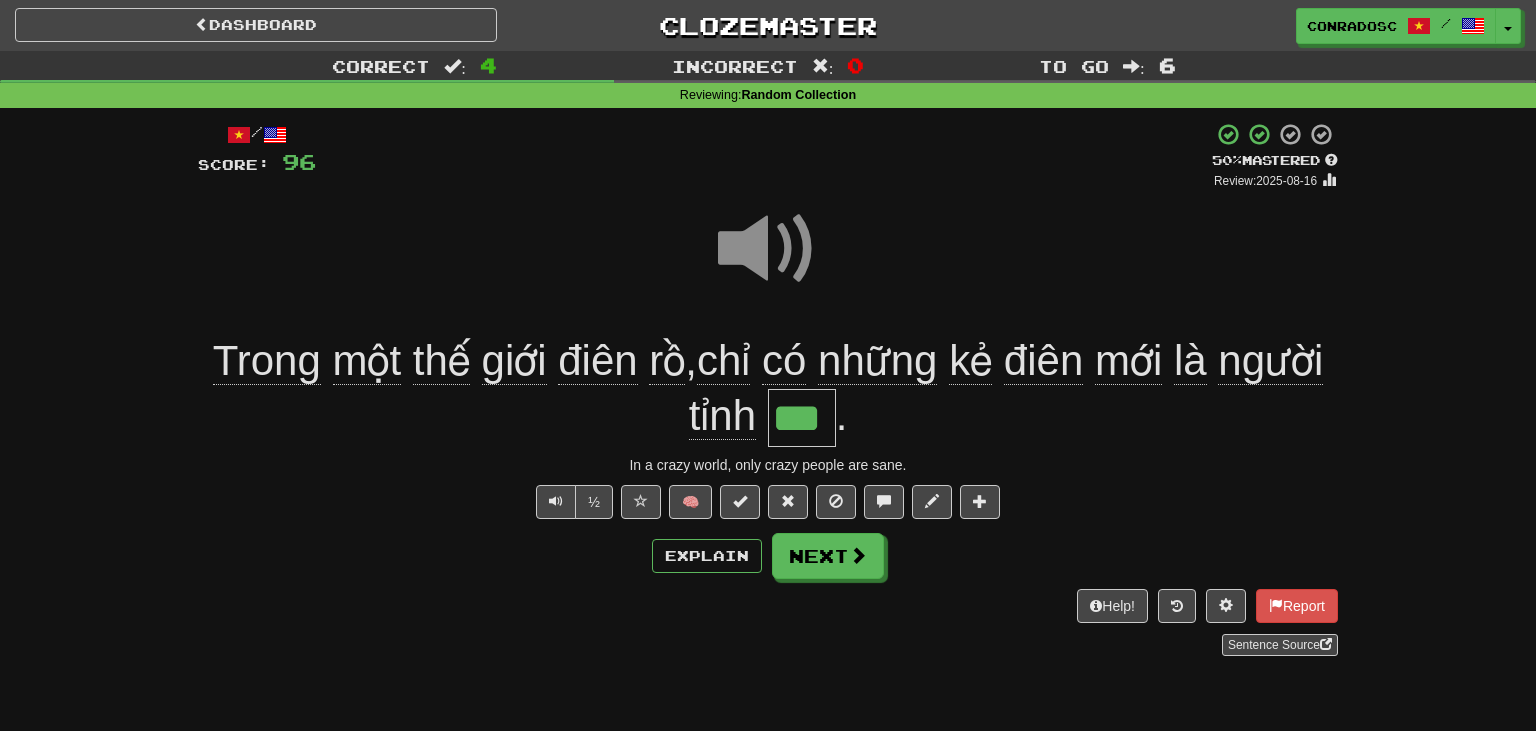 click at bounding box center [768, 249] 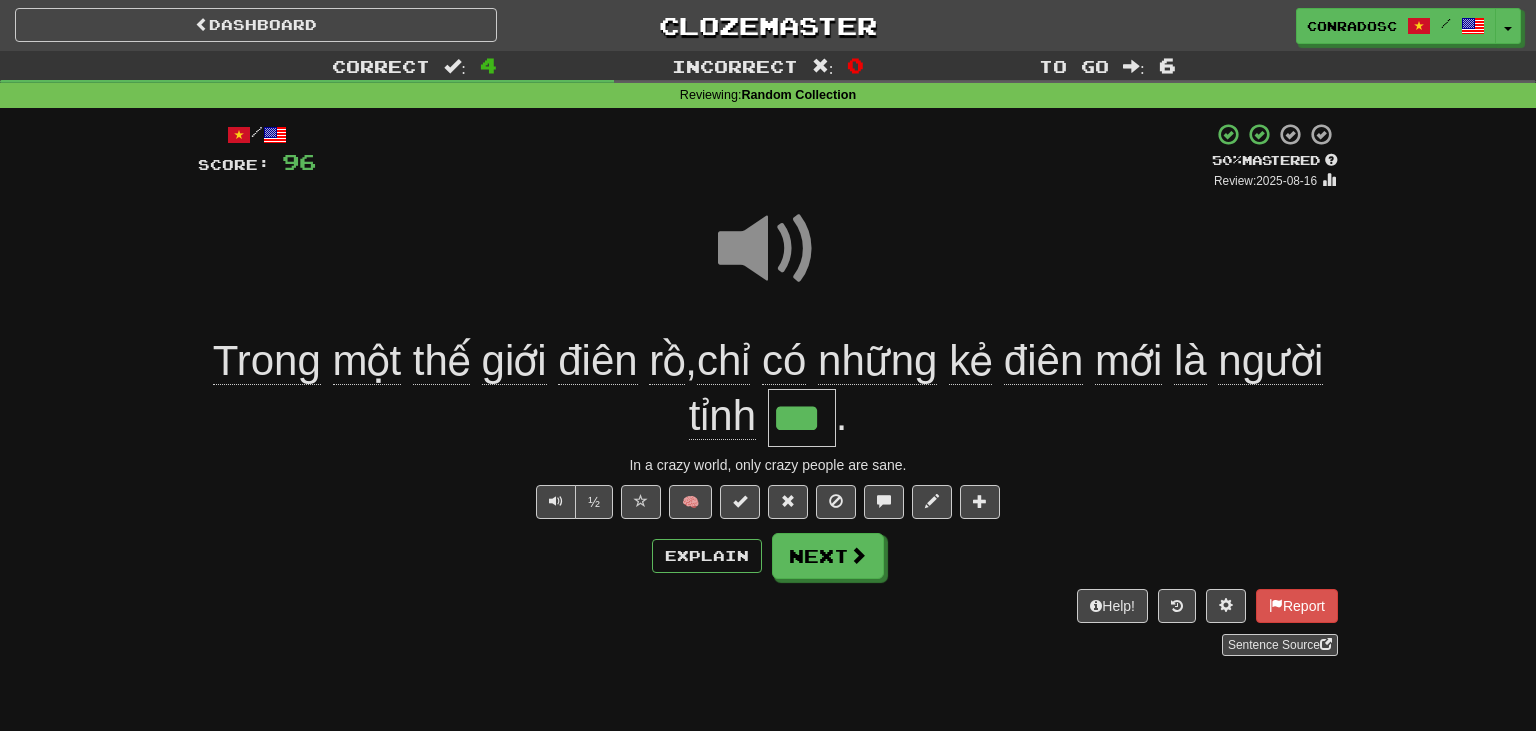 click at bounding box center (768, 249) 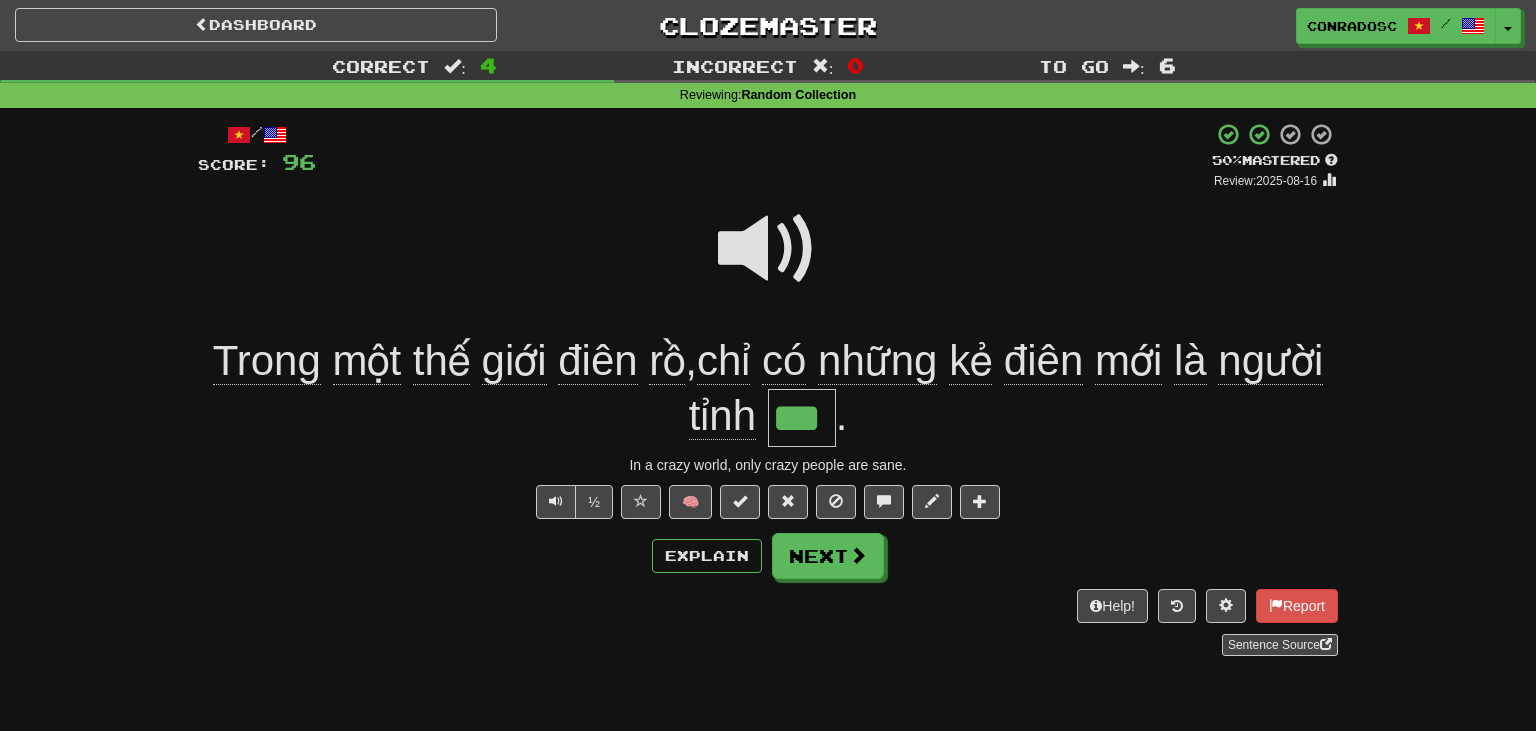 click on "/  Score:   96 + 16 50 %  Mastered Review:  2025-08-16 Trong   một   thế   giới   điên   rồ ,  chỉ   có   những   kẻ   điên   mới   là   người   tỉnh   *** . In a crazy world, only crazy people are sane. ½ 🧠 Explain Next  Help!  Report Sentence Source" at bounding box center [768, 388] 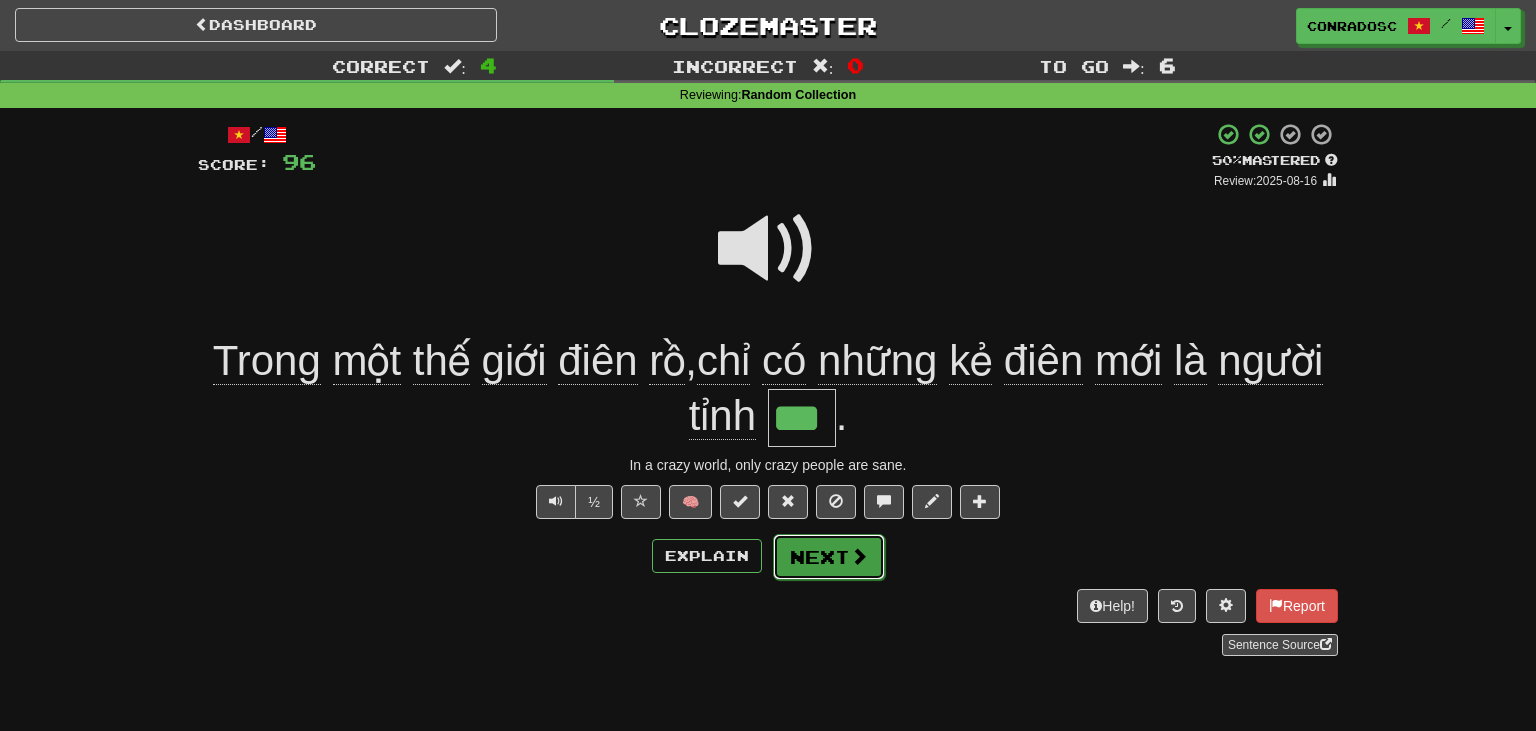 click on "Next" at bounding box center (829, 557) 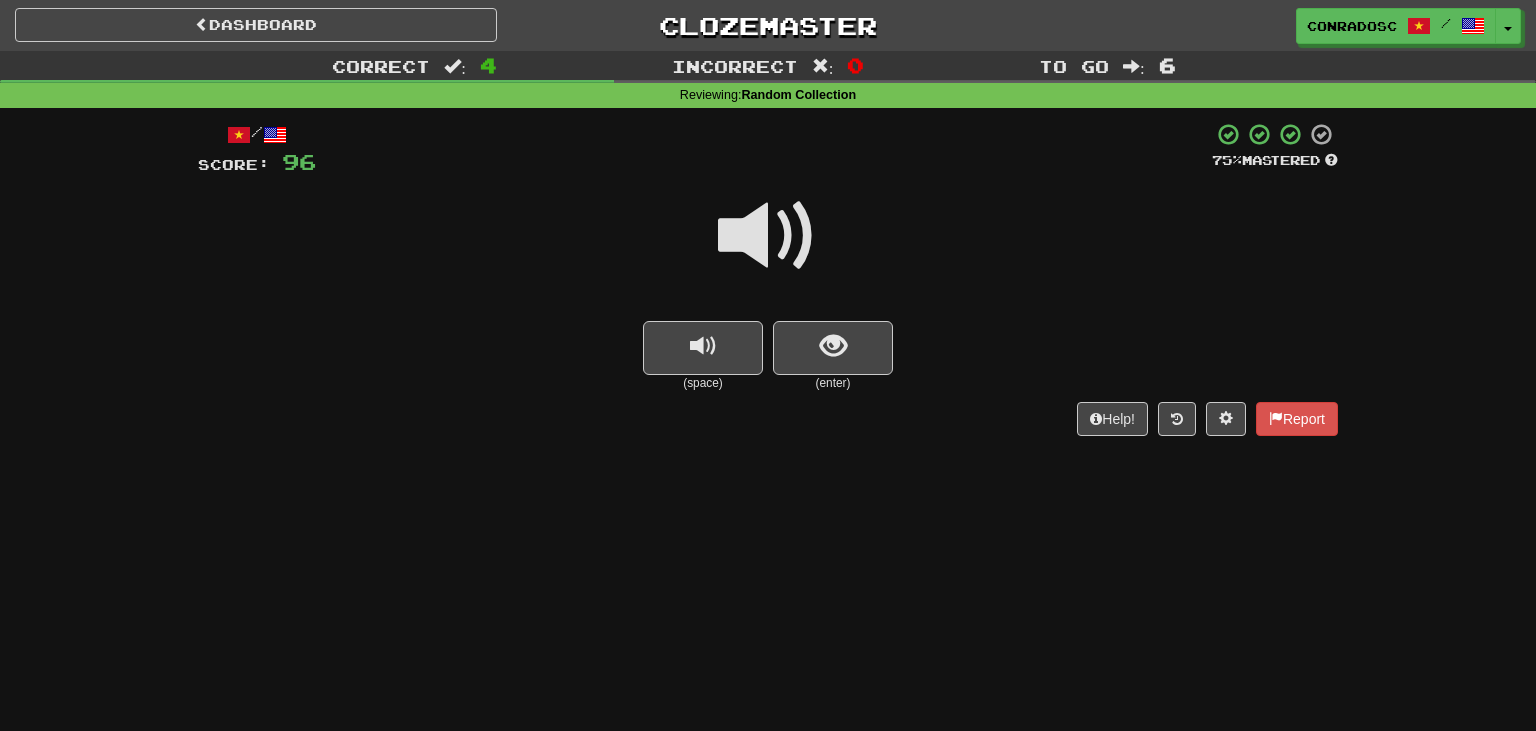 click at bounding box center [768, 236] 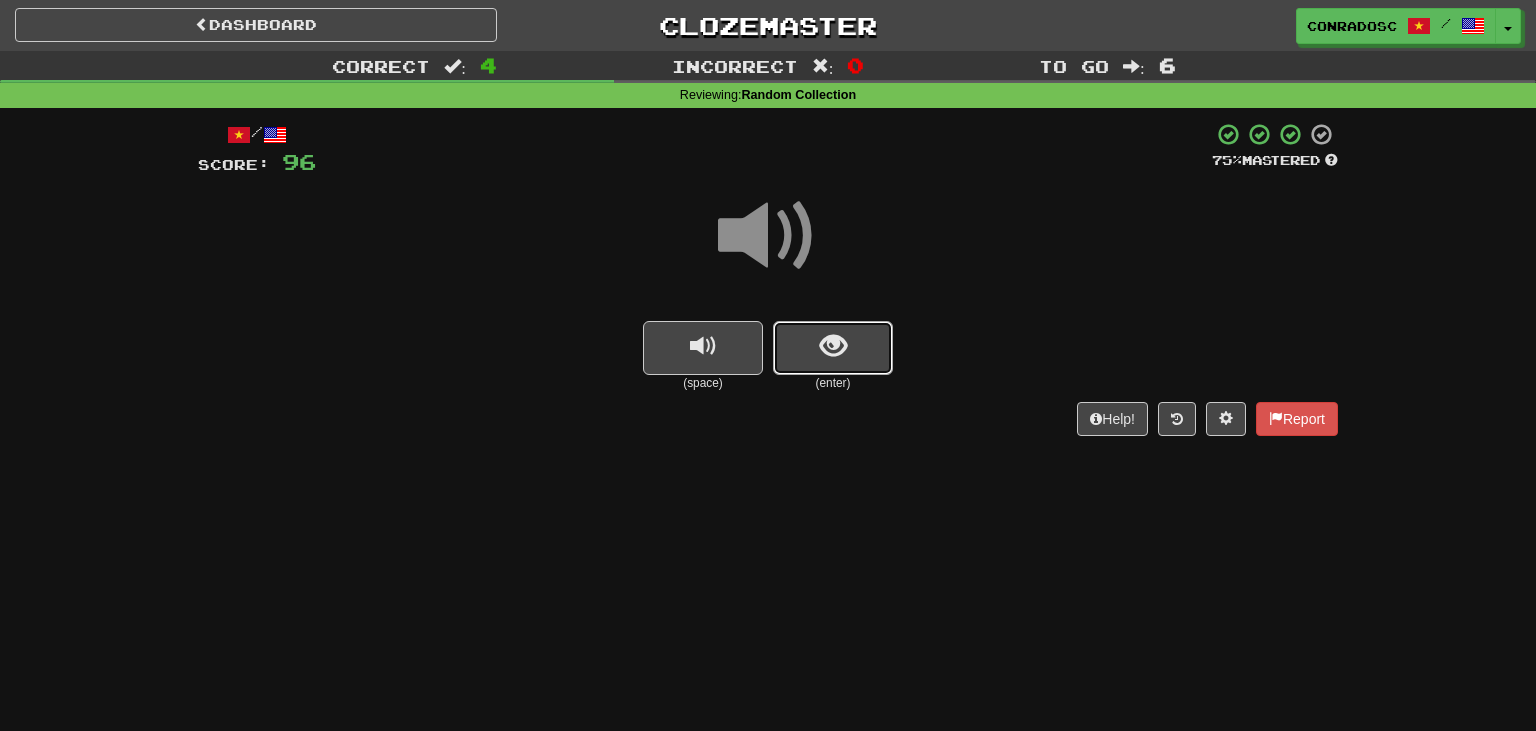 click at bounding box center [833, 346] 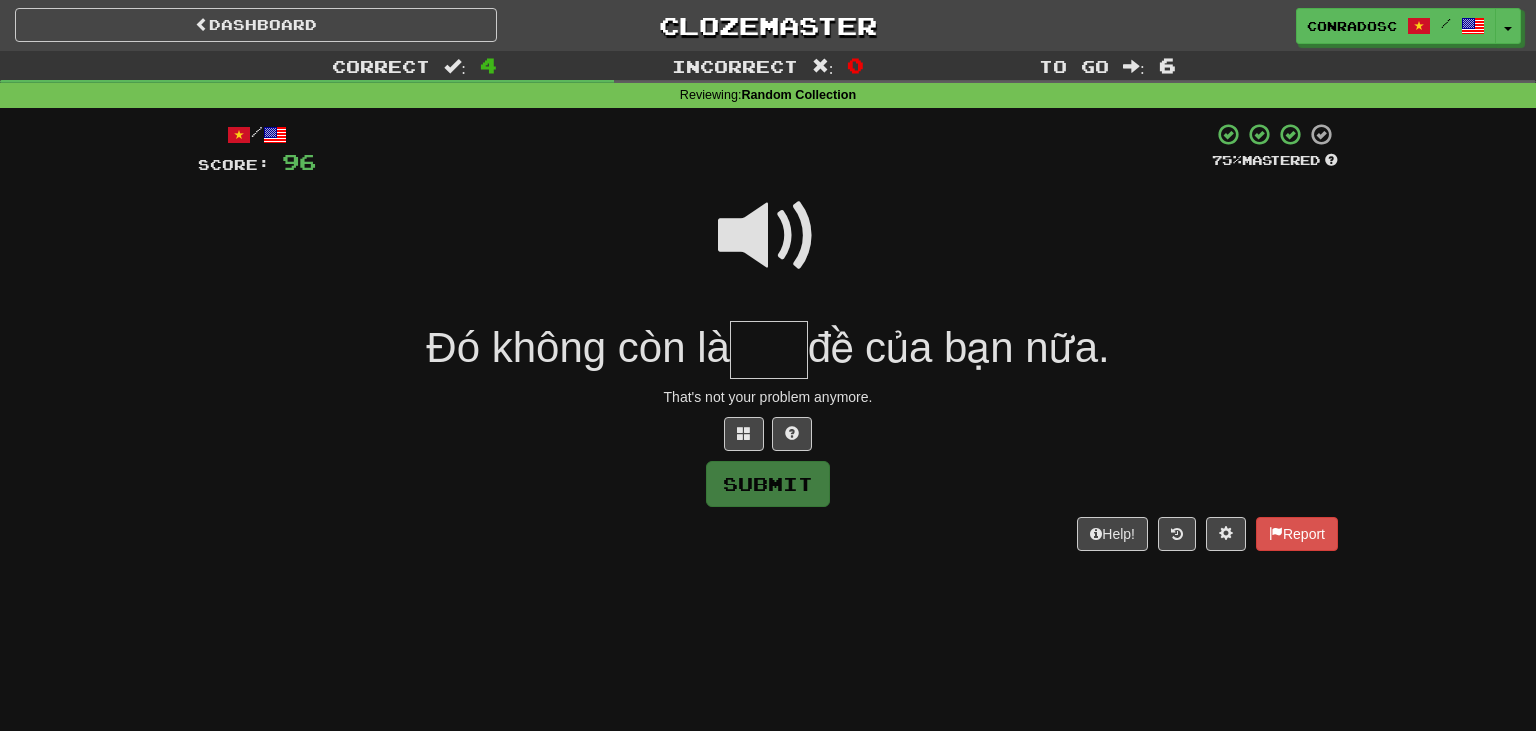 click at bounding box center (768, 236) 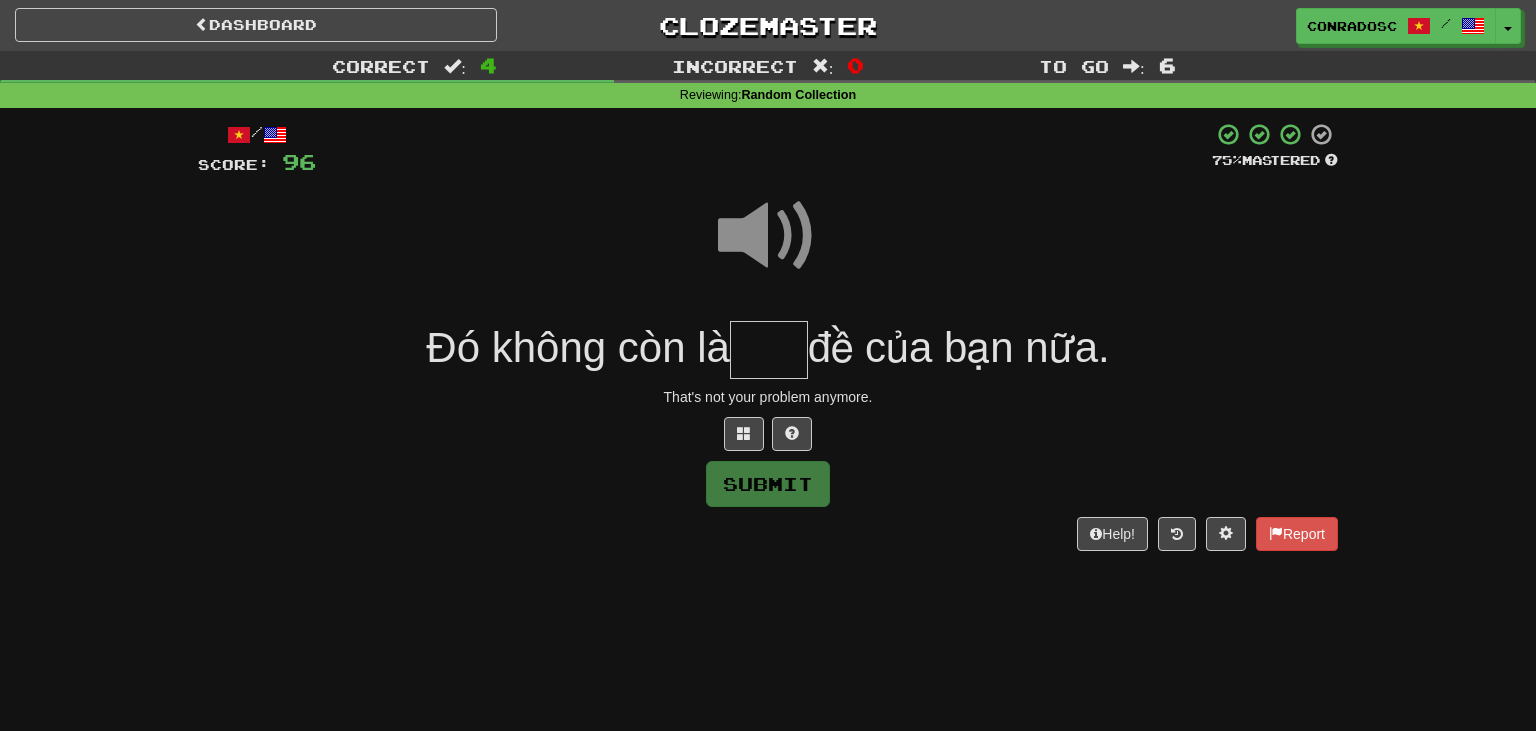 click at bounding box center (769, 350) 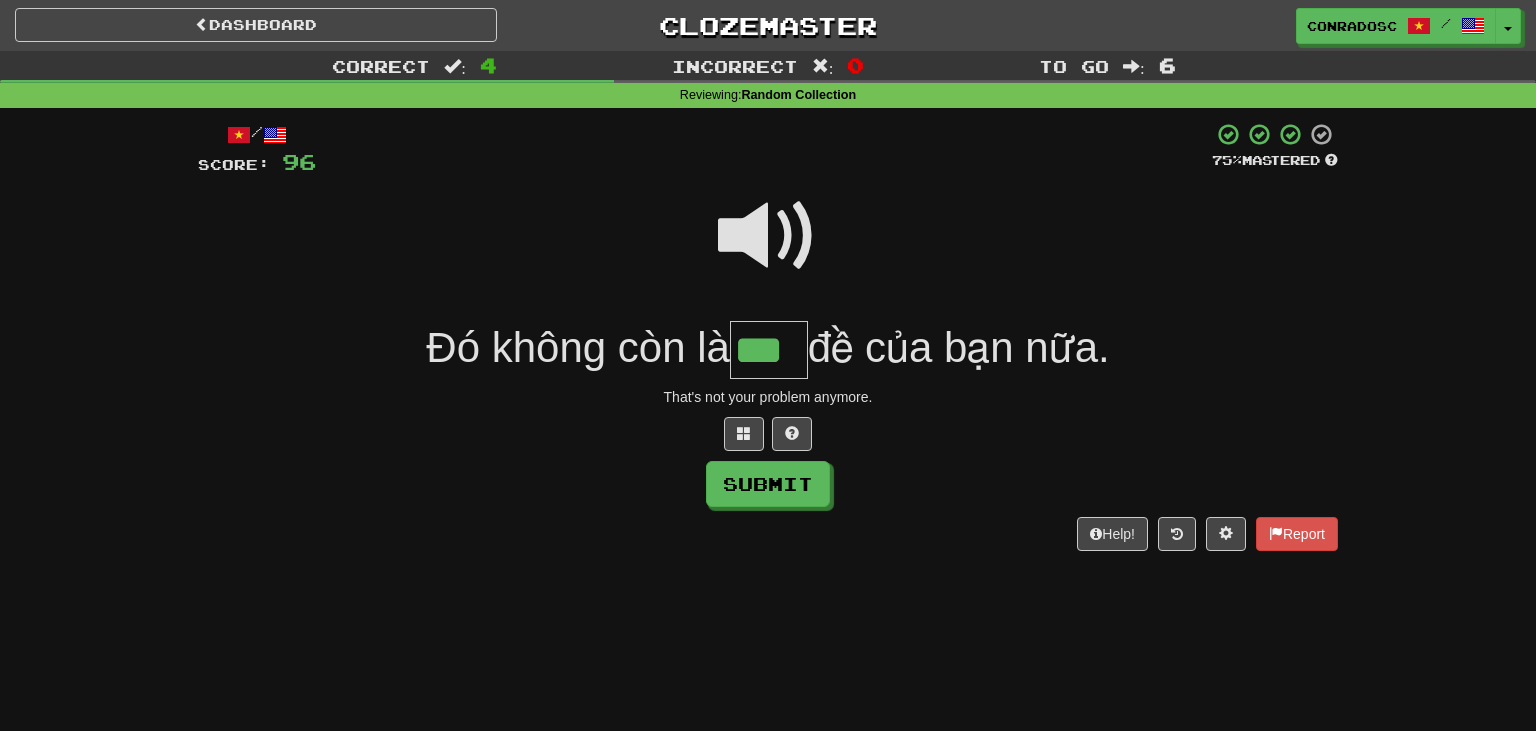 type on "***" 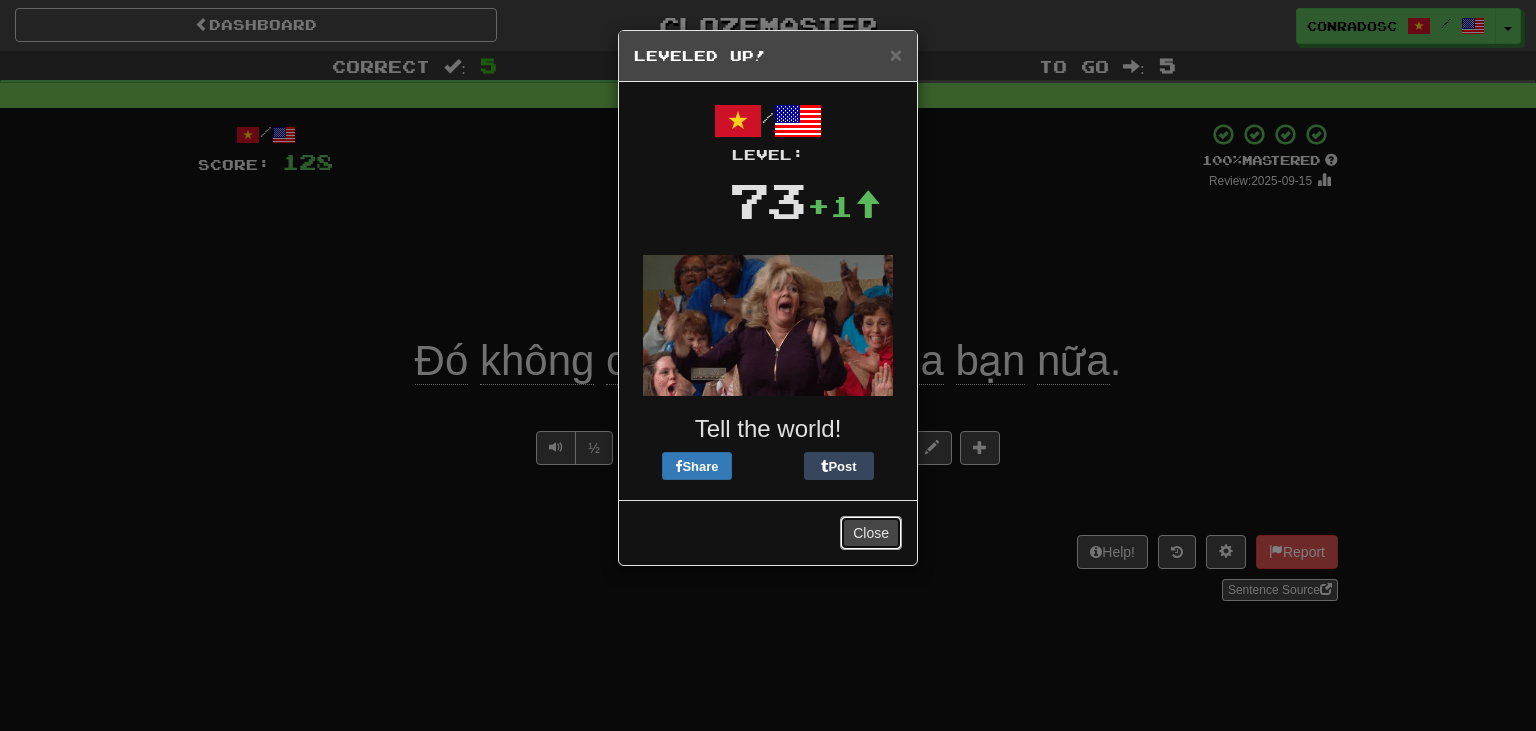 click on "Close" at bounding box center (871, 533) 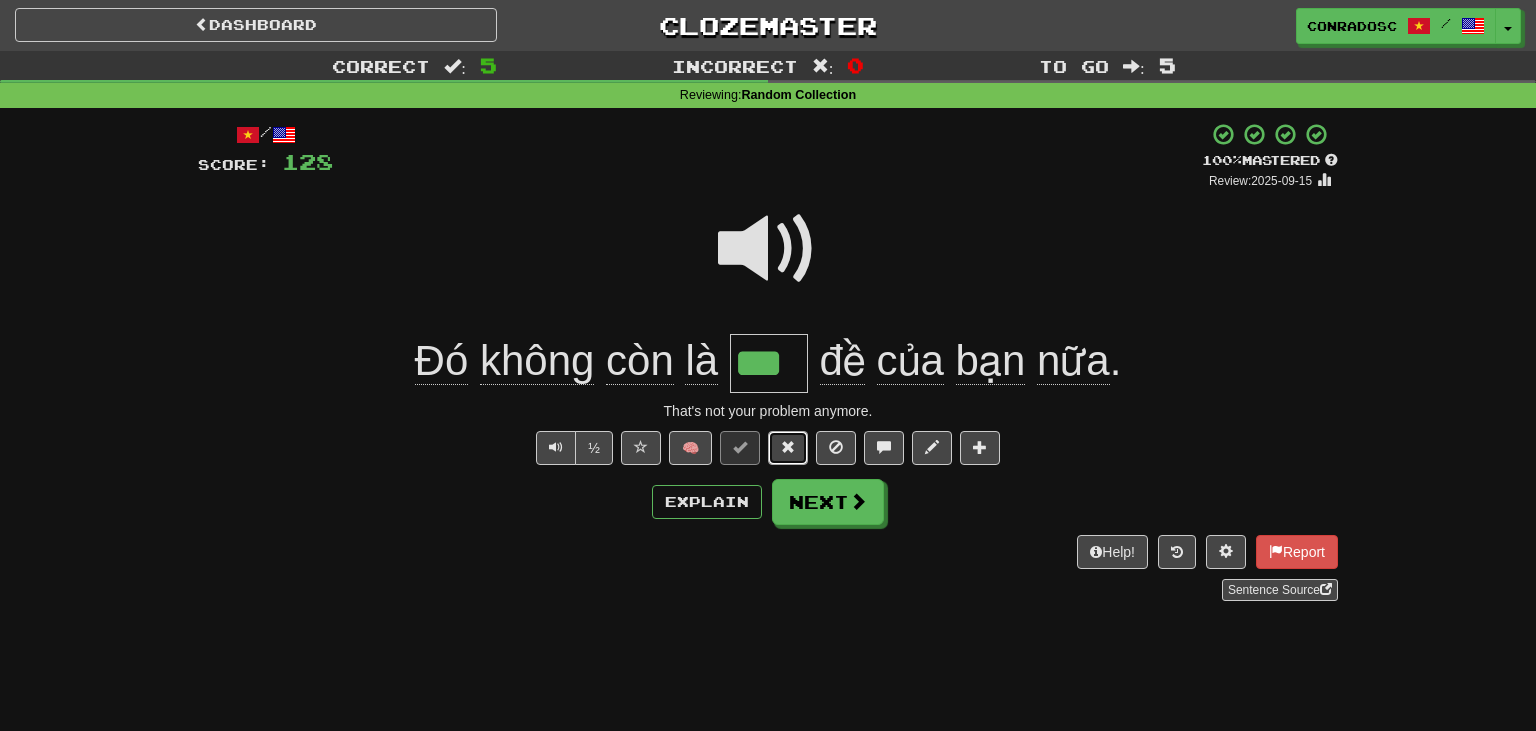 click at bounding box center (788, 447) 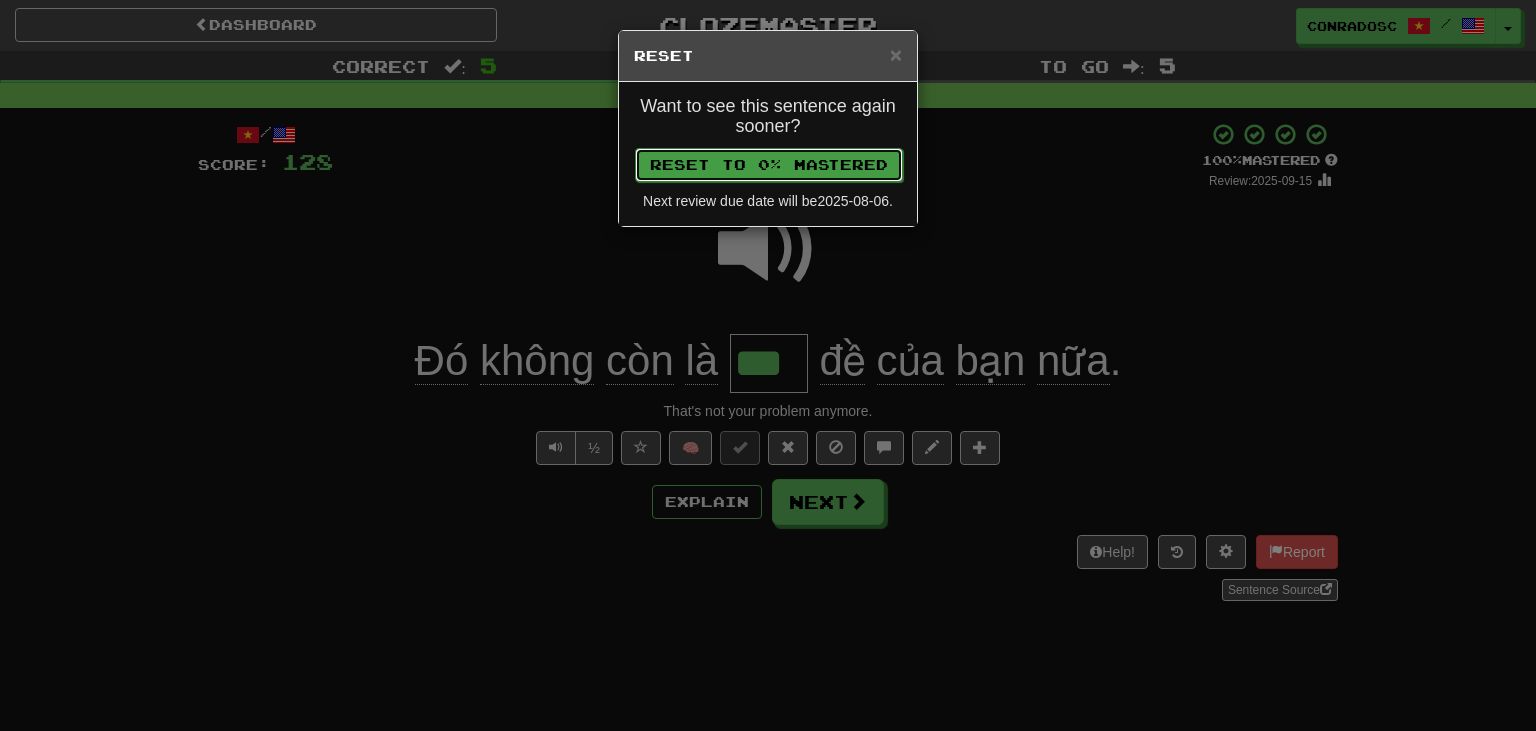 click on "Reset to 0% Mastered" at bounding box center (769, 165) 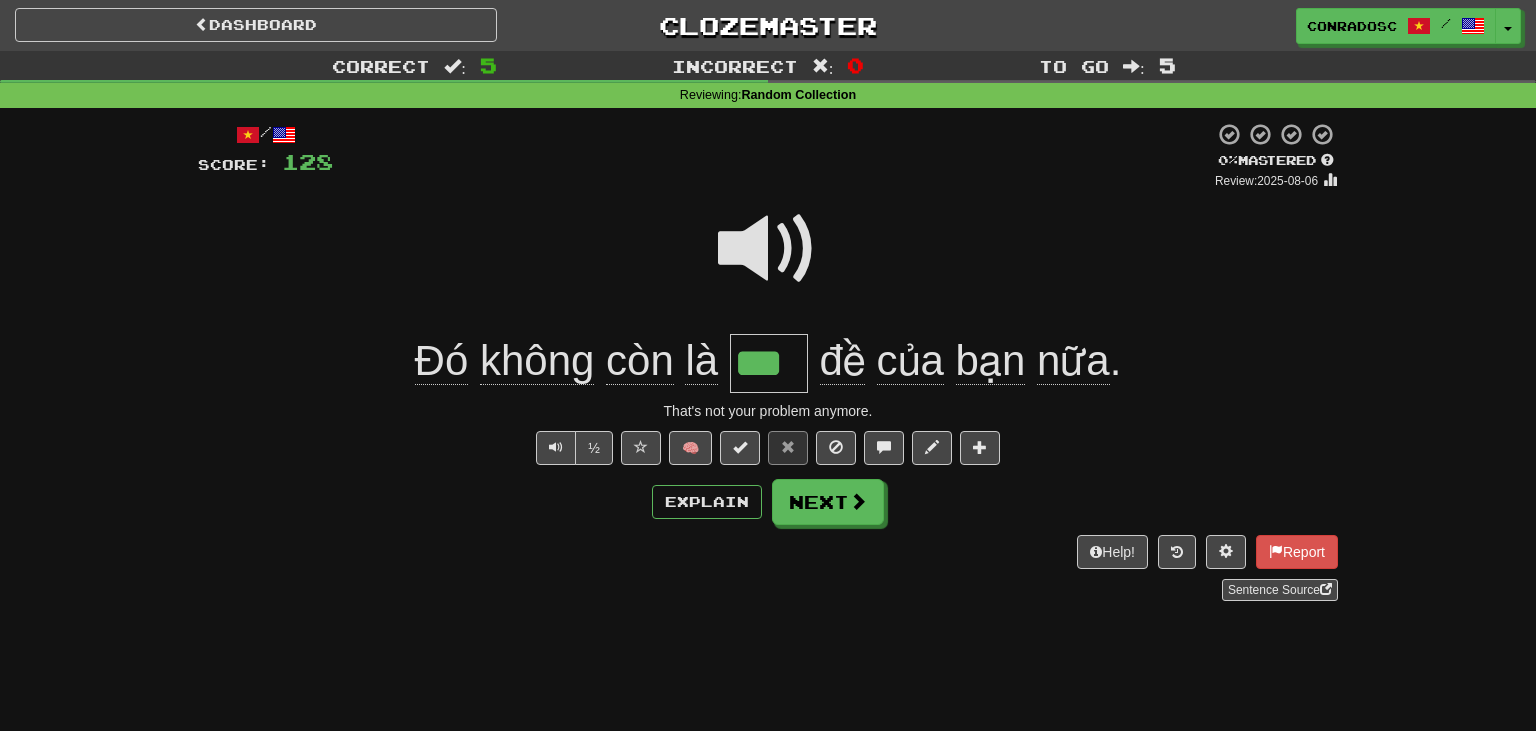 click on "/  Score:   128 + 32 0 %  Mastered Review:  2025-08-06 Đó   không   còn   là   ***   đề   của   bạn   nữa . That's not your problem anymore. ½ 🧠 Explain Next  Help!  Report Sentence Source" at bounding box center [768, 361] 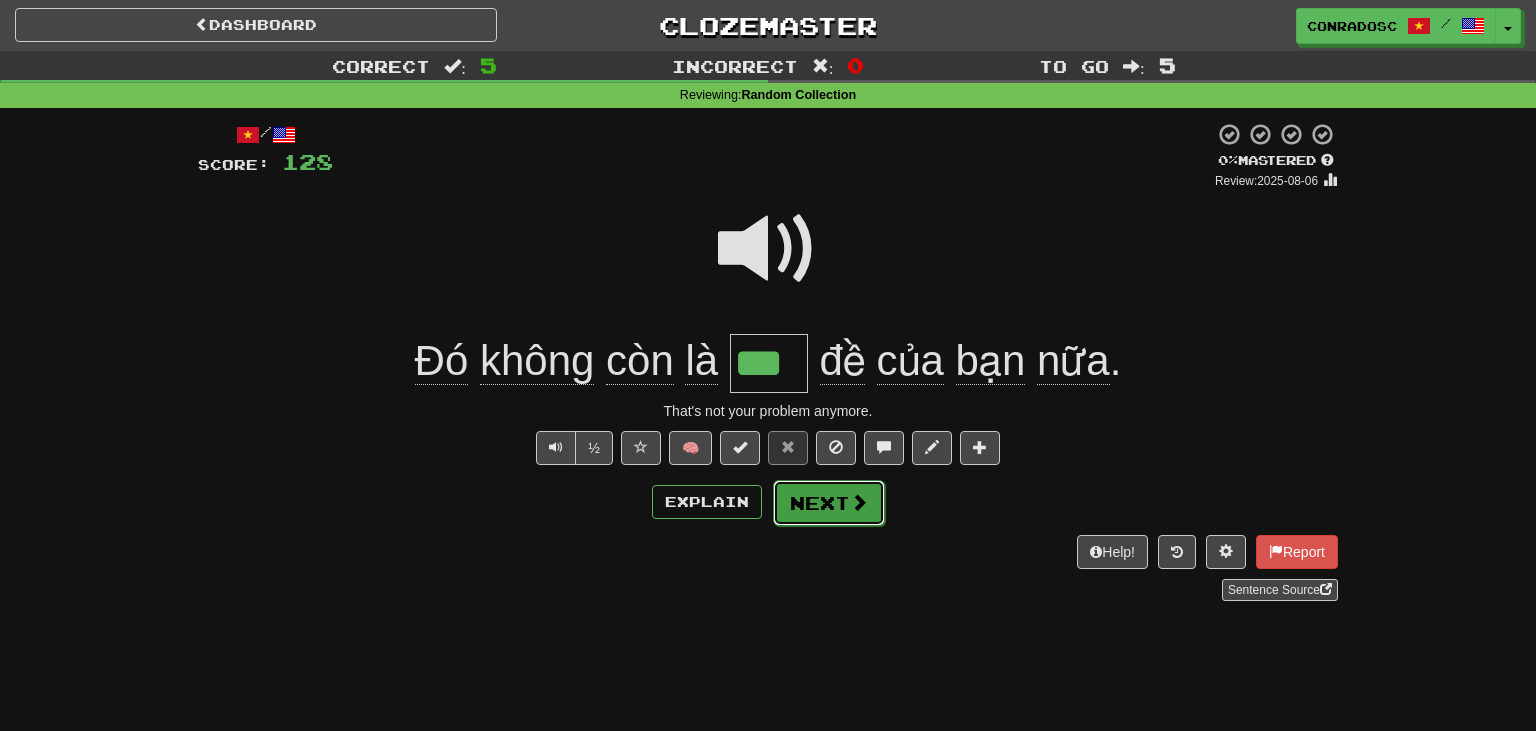click on "Next" at bounding box center [829, 503] 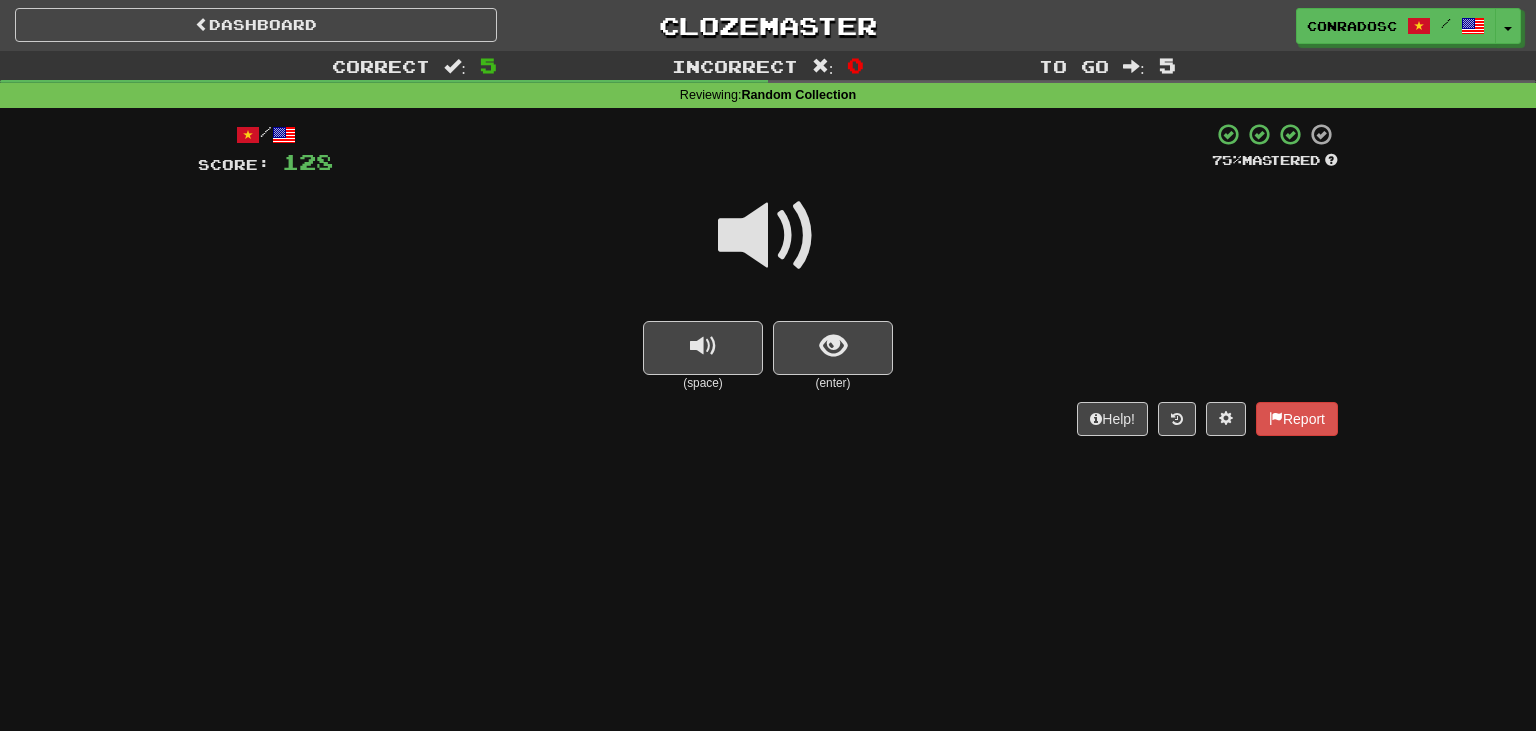 click at bounding box center [768, 236] 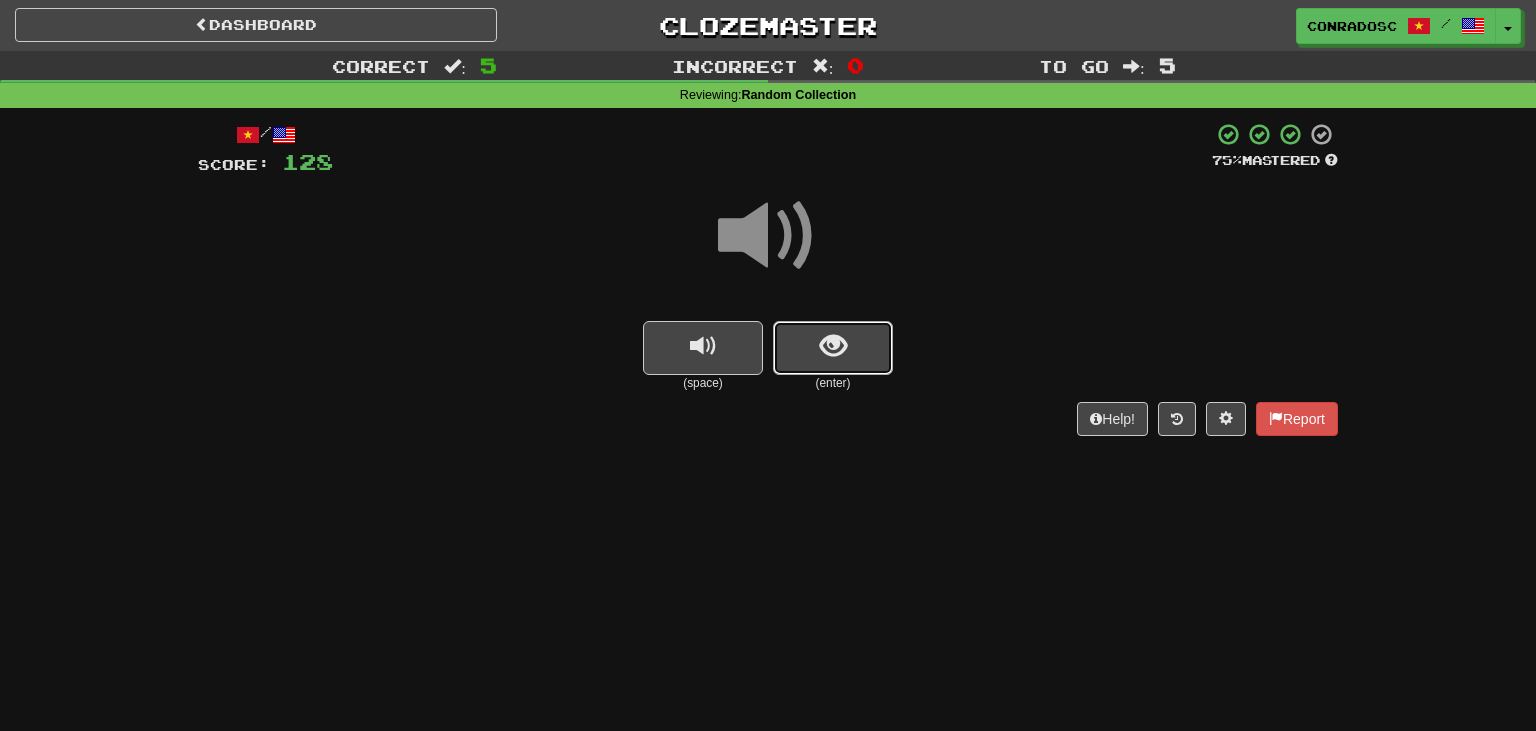 click at bounding box center [833, 348] 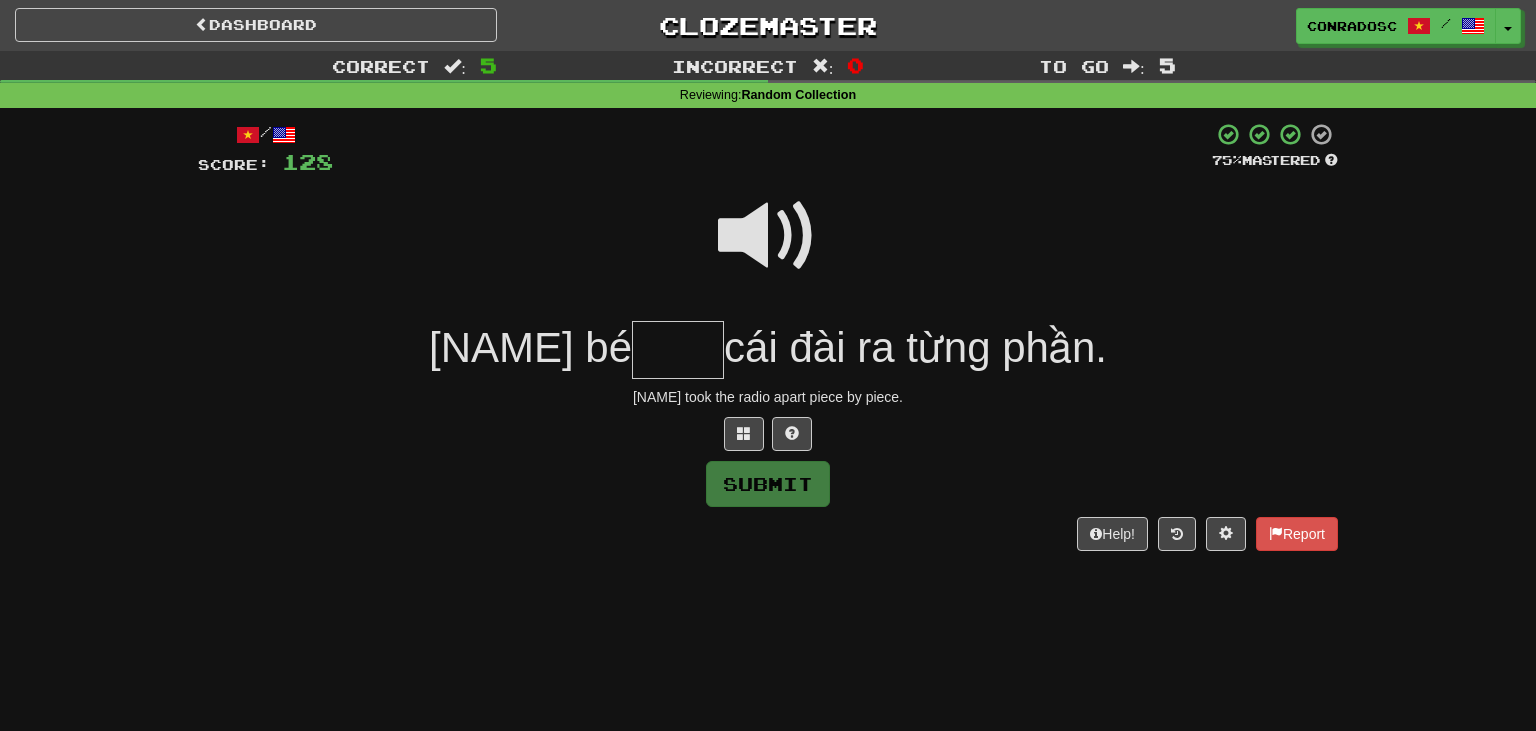 click at bounding box center (768, 236) 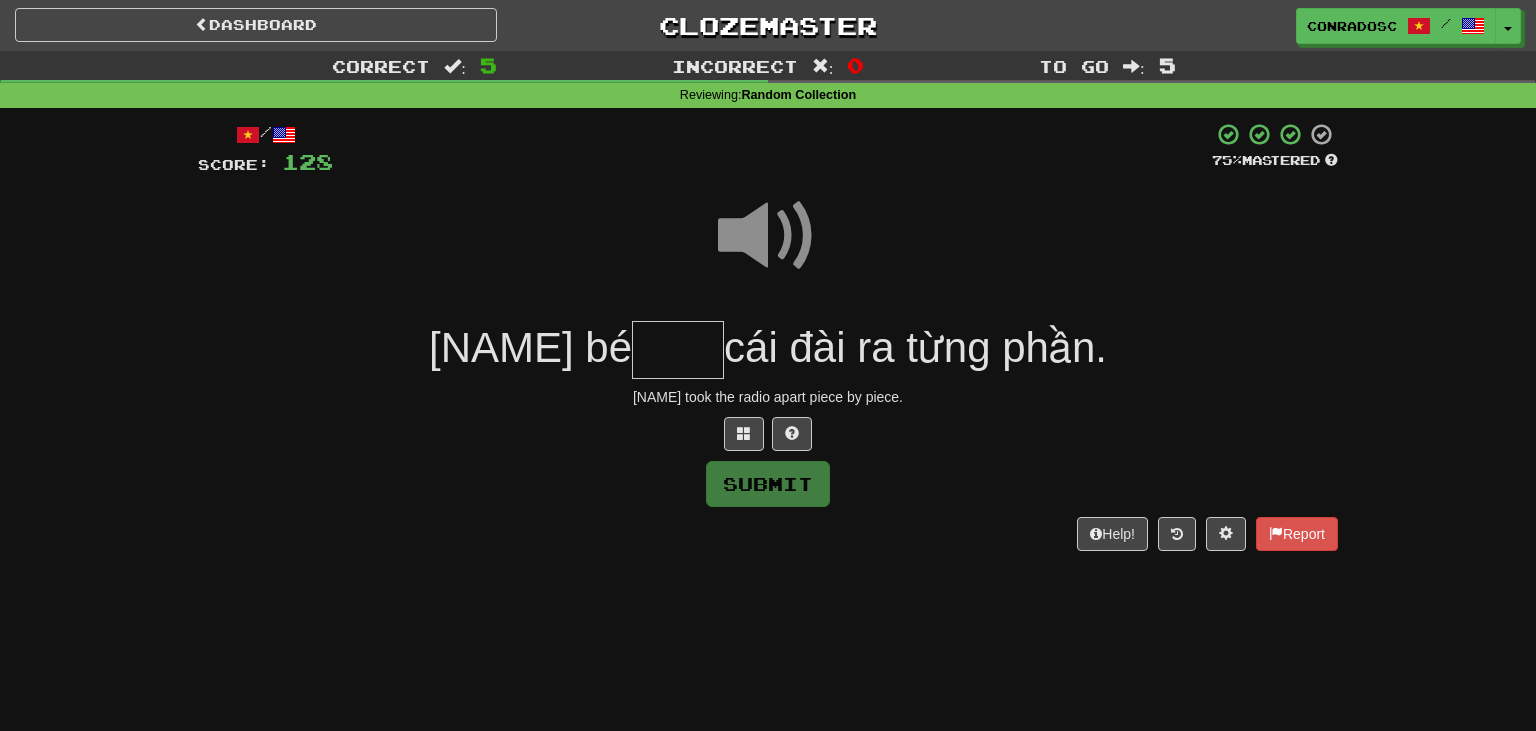 click at bounding box center [678, 350] 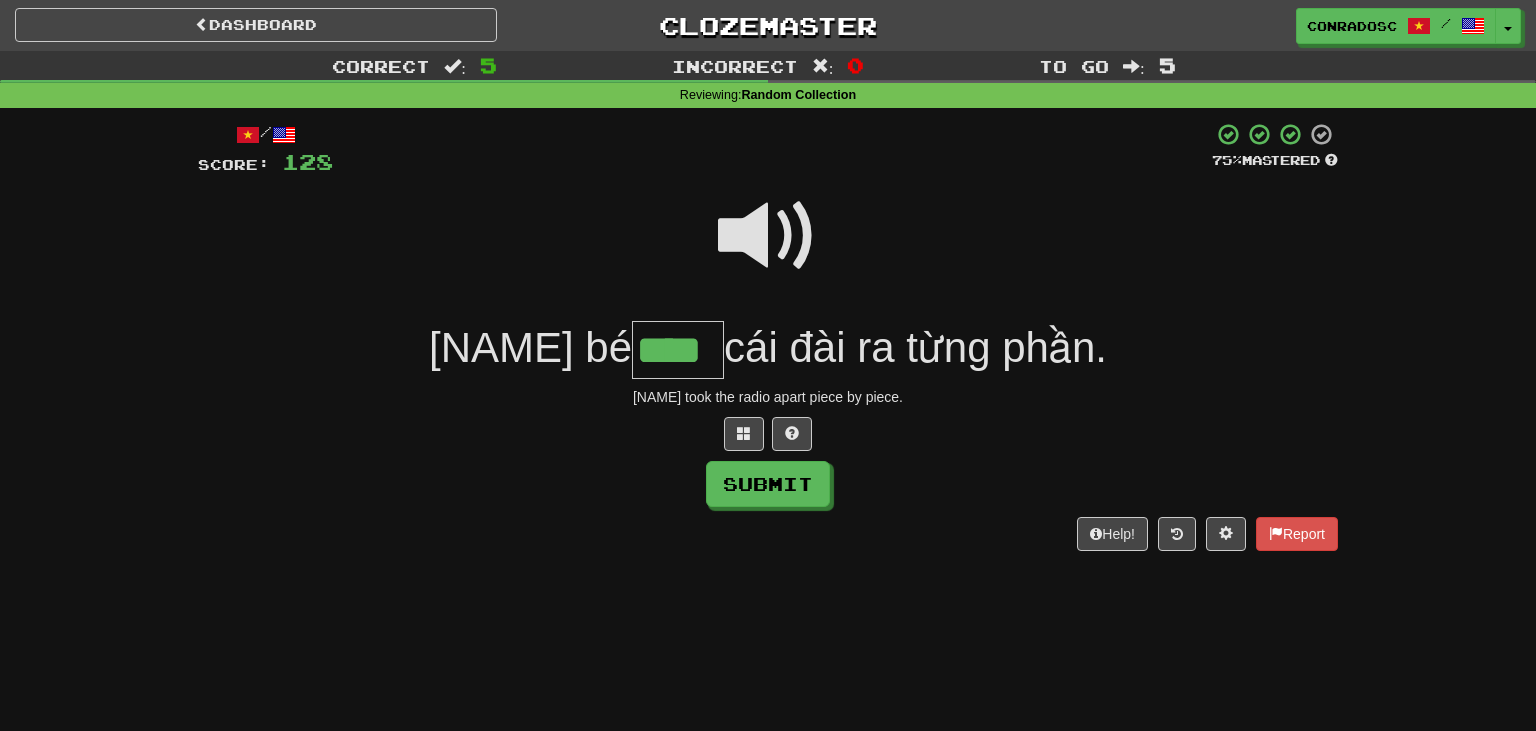 type on "****" 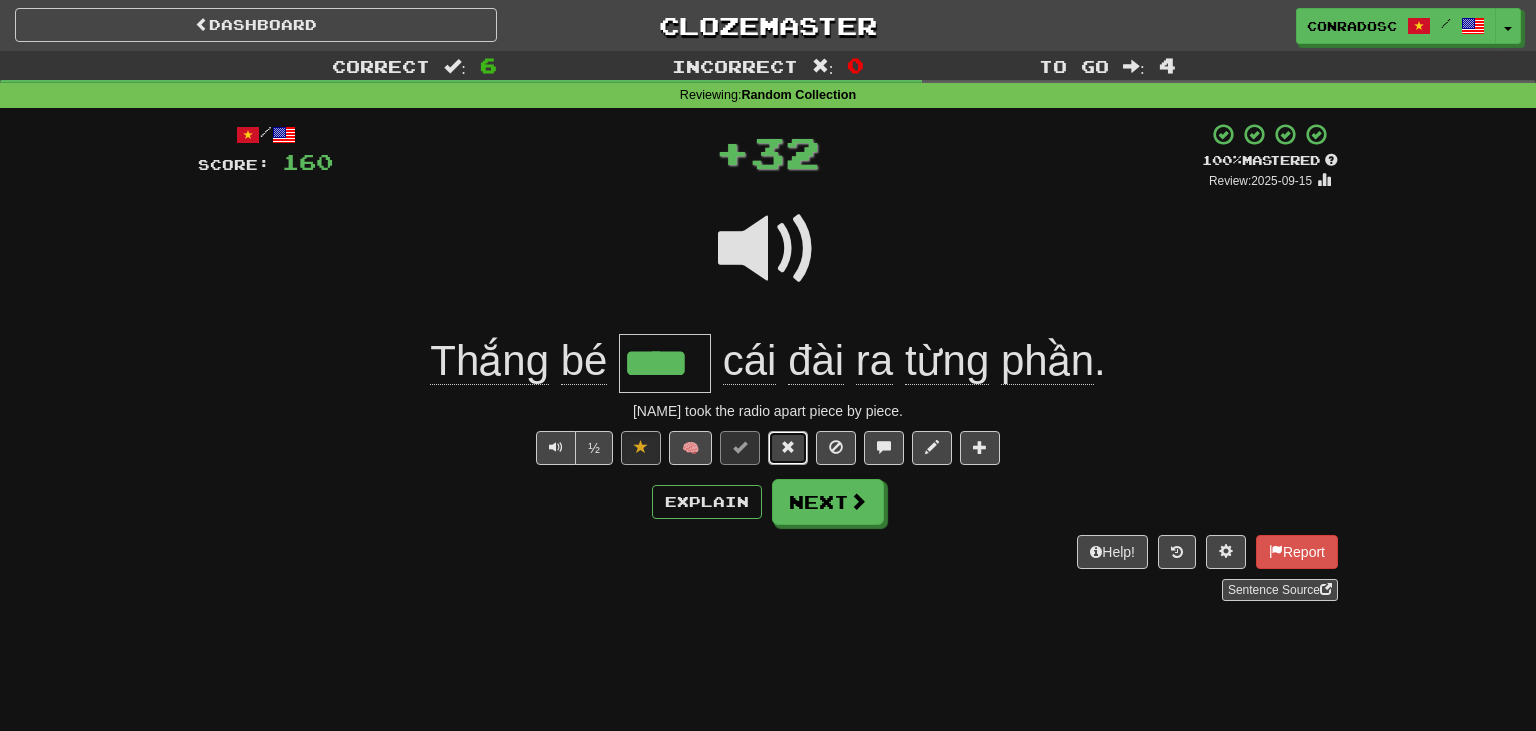 click at bounding box center (788, 448) 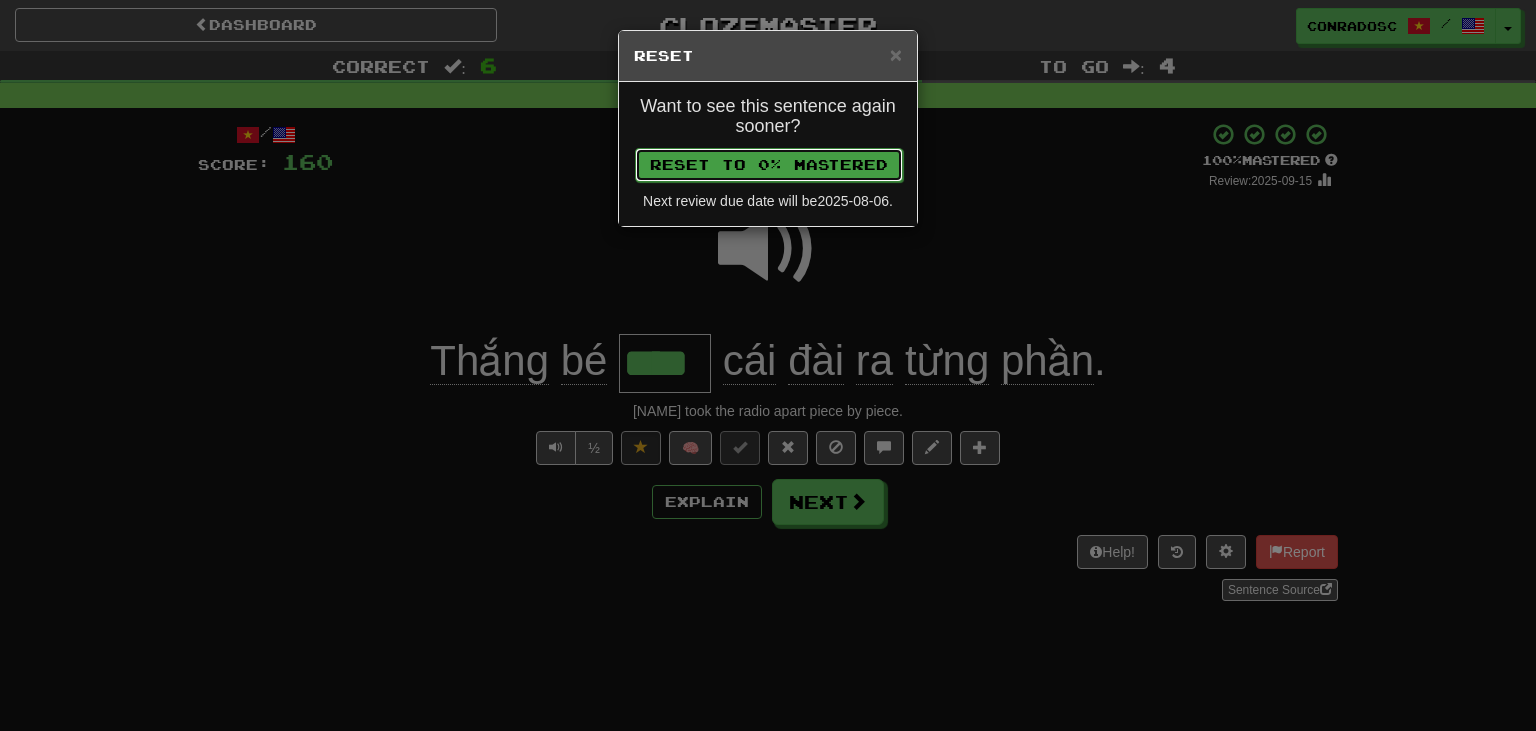 click on "Reset to 0% Mastered" at bounding box center [769, 165] 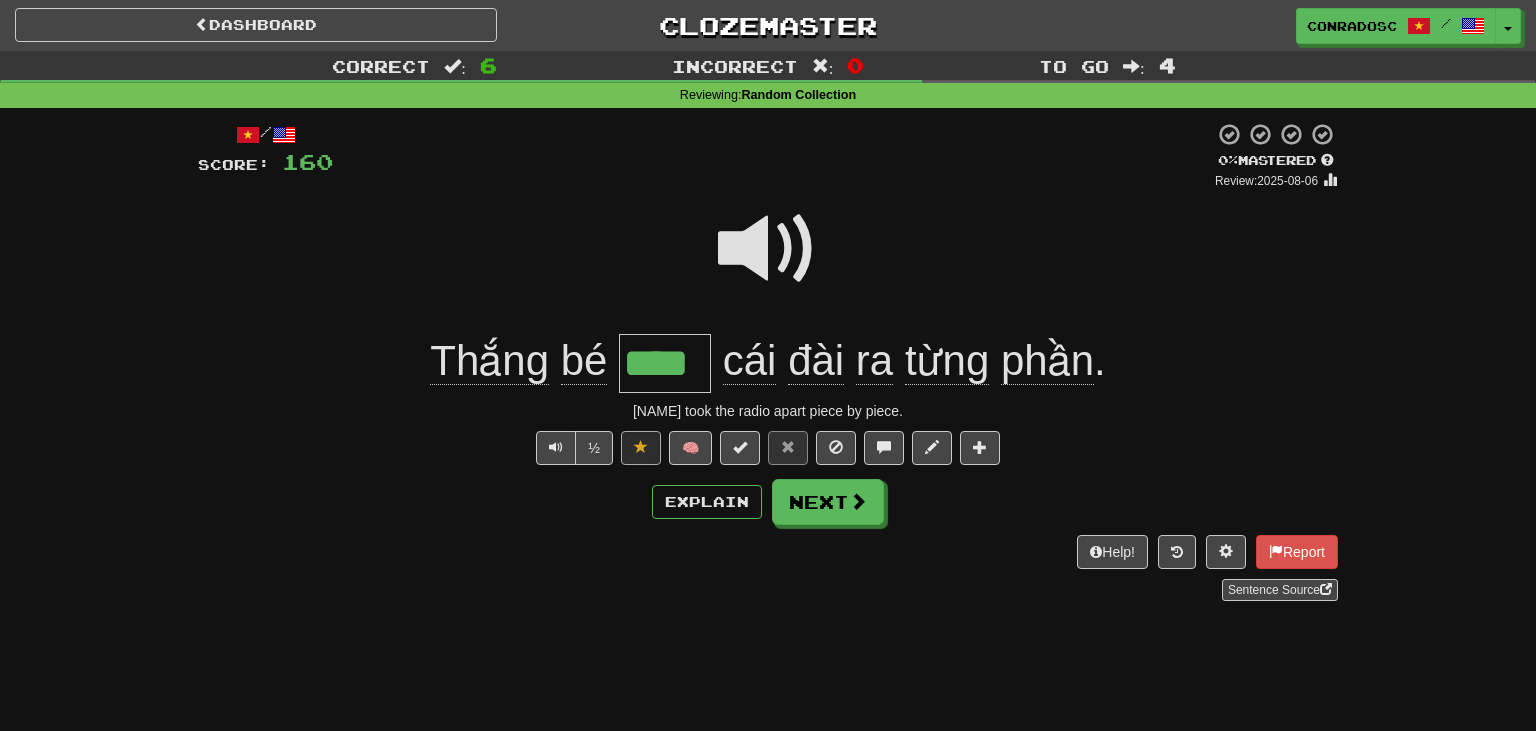 click at bounding box center [768, 249] 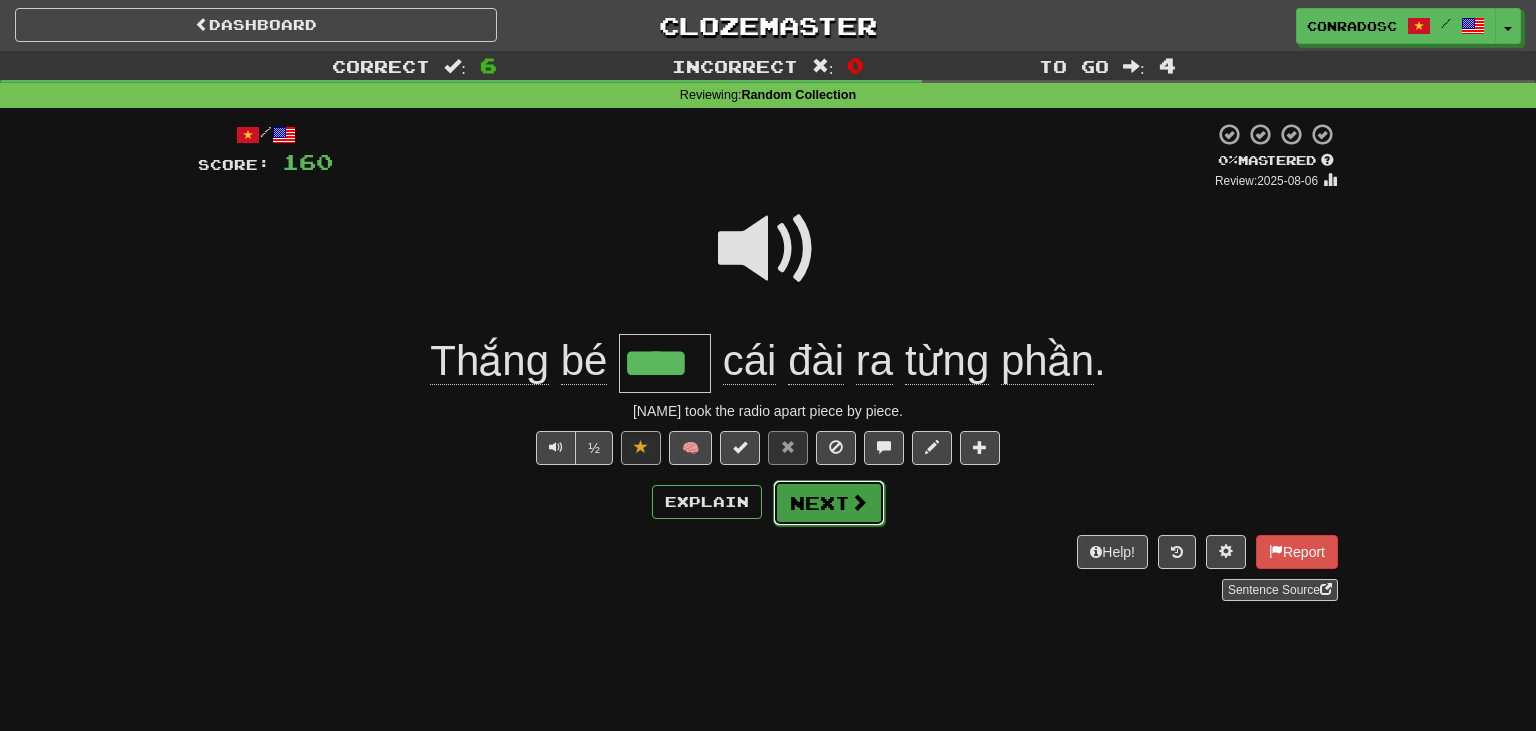 click on "Next" at bounding box center [829, 503] 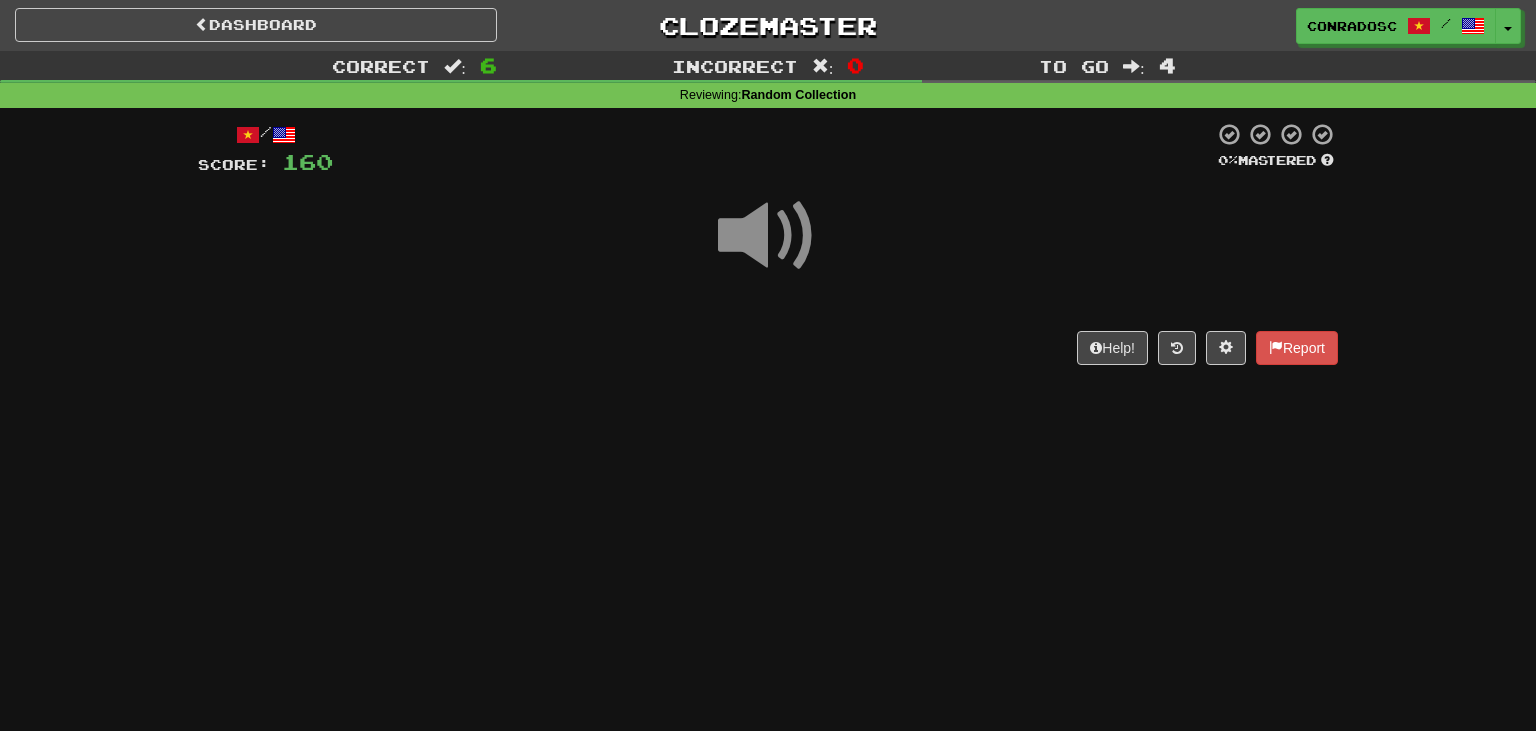 click at bounding box center [768, 236] 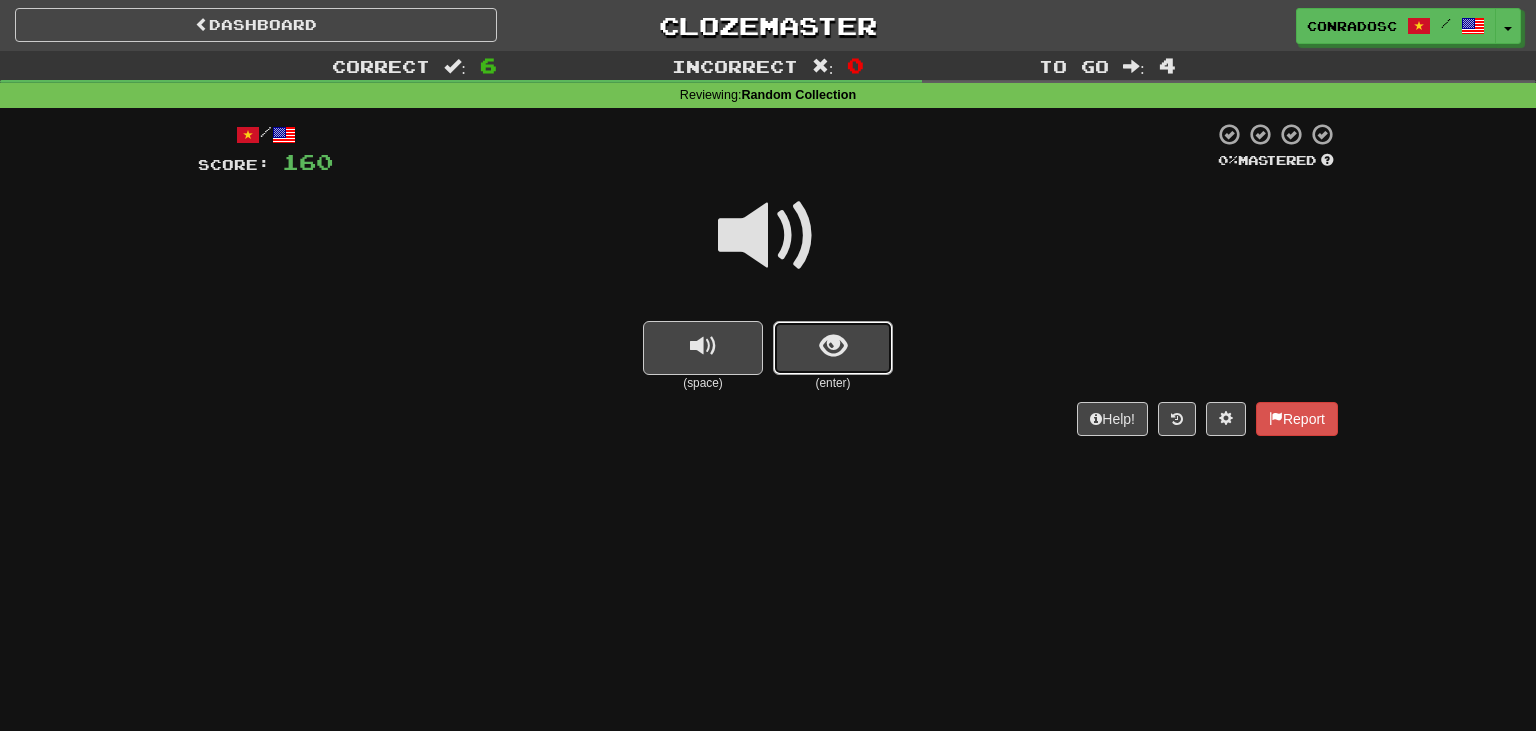 click at bounding box center [833, 348] 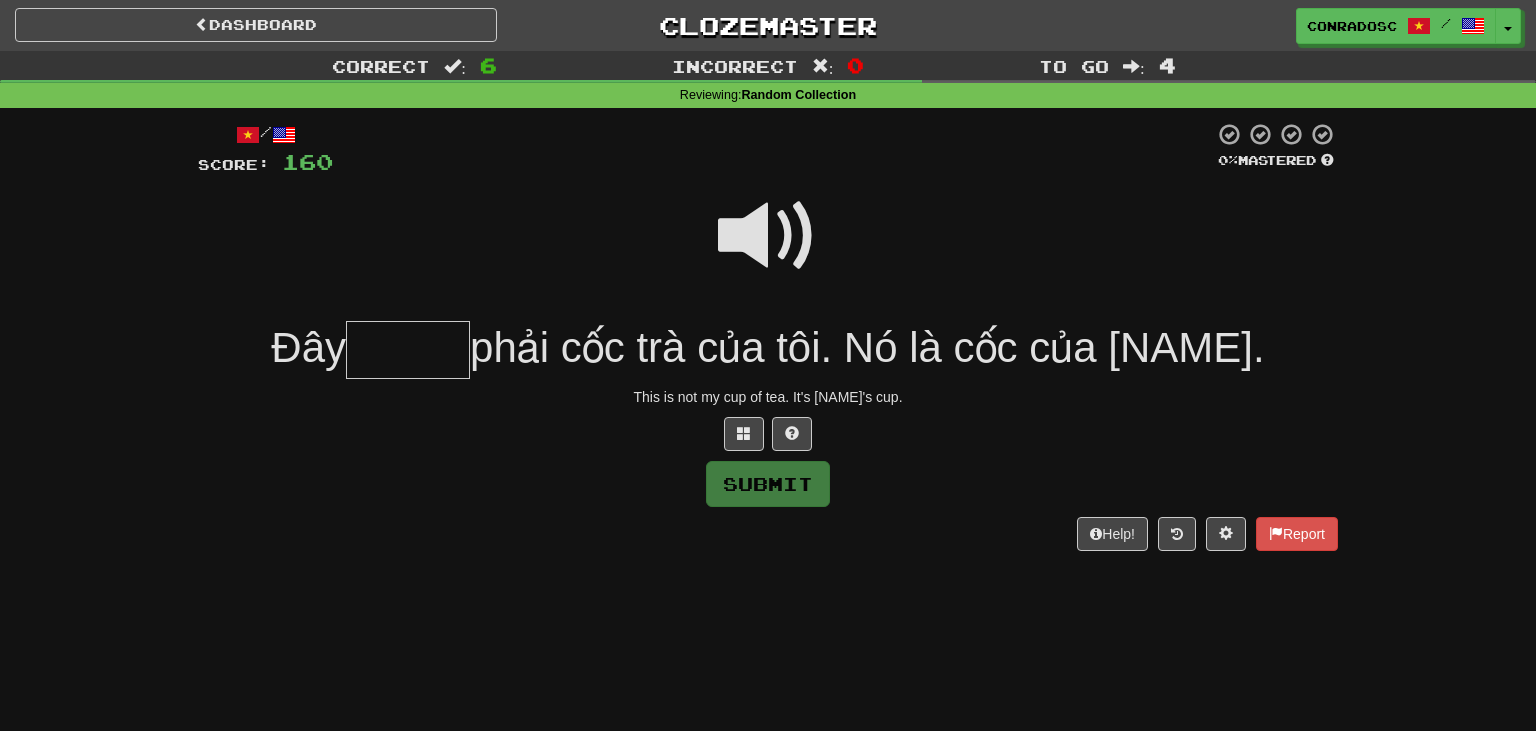 click at bounding box center (768, 236) 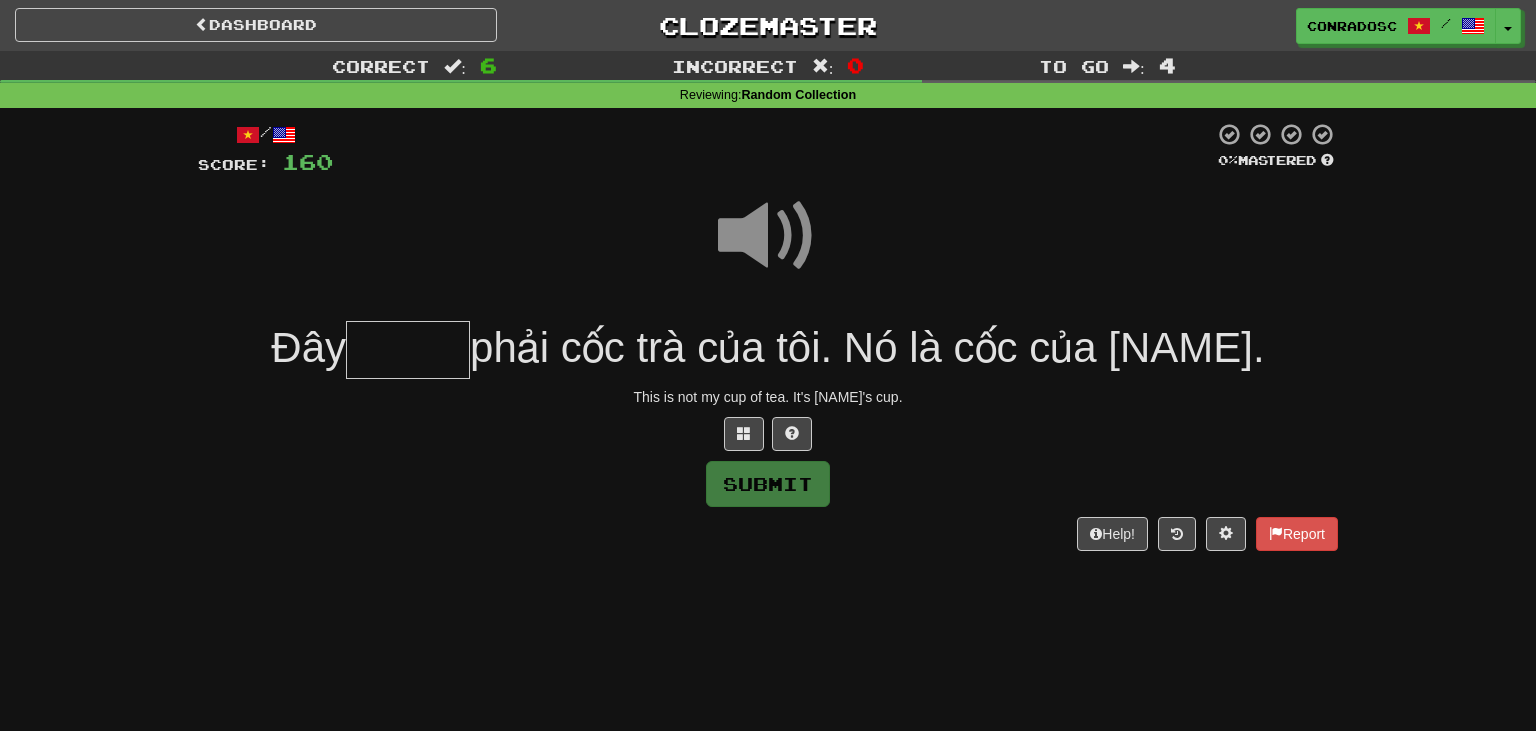 click at bounding box center [408, 350] 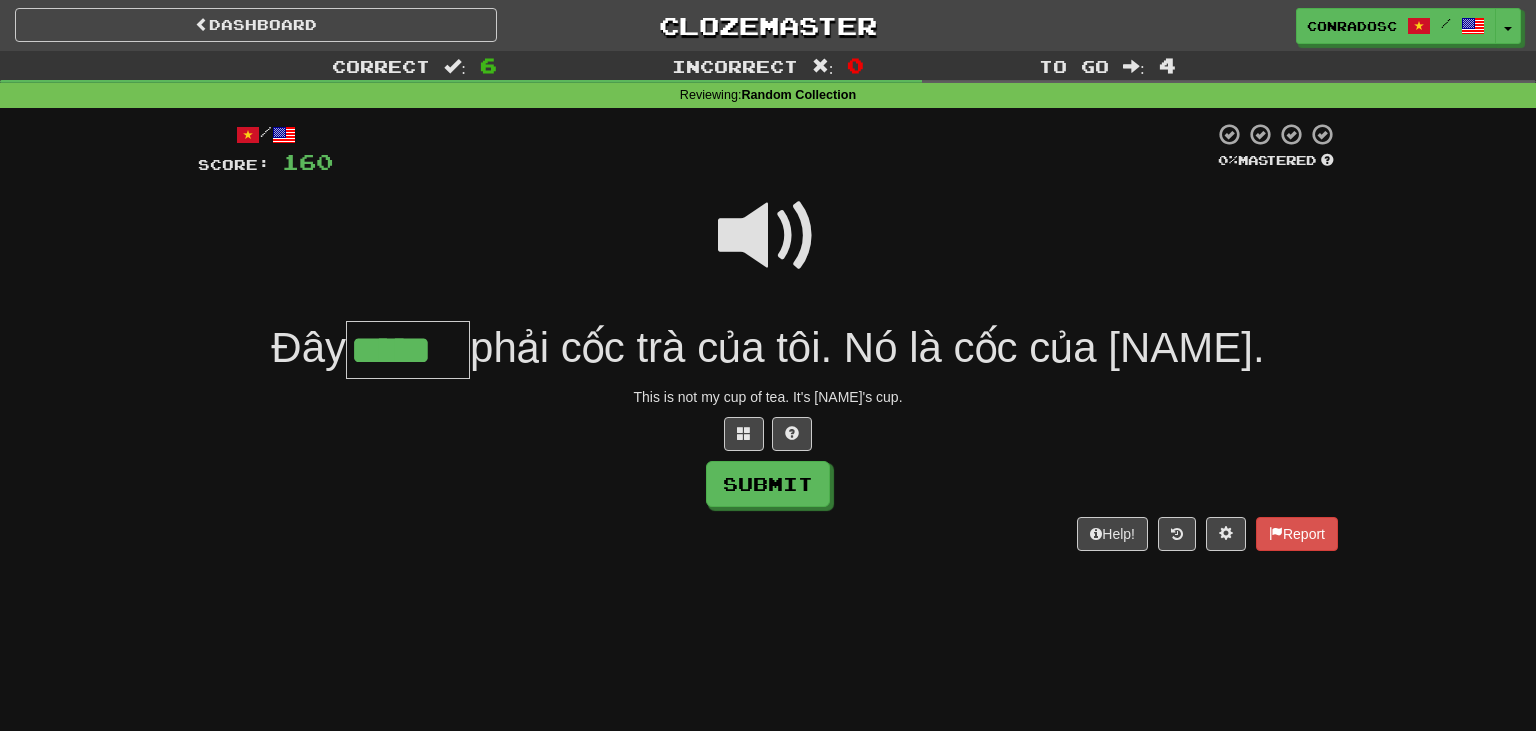 type on "*****" 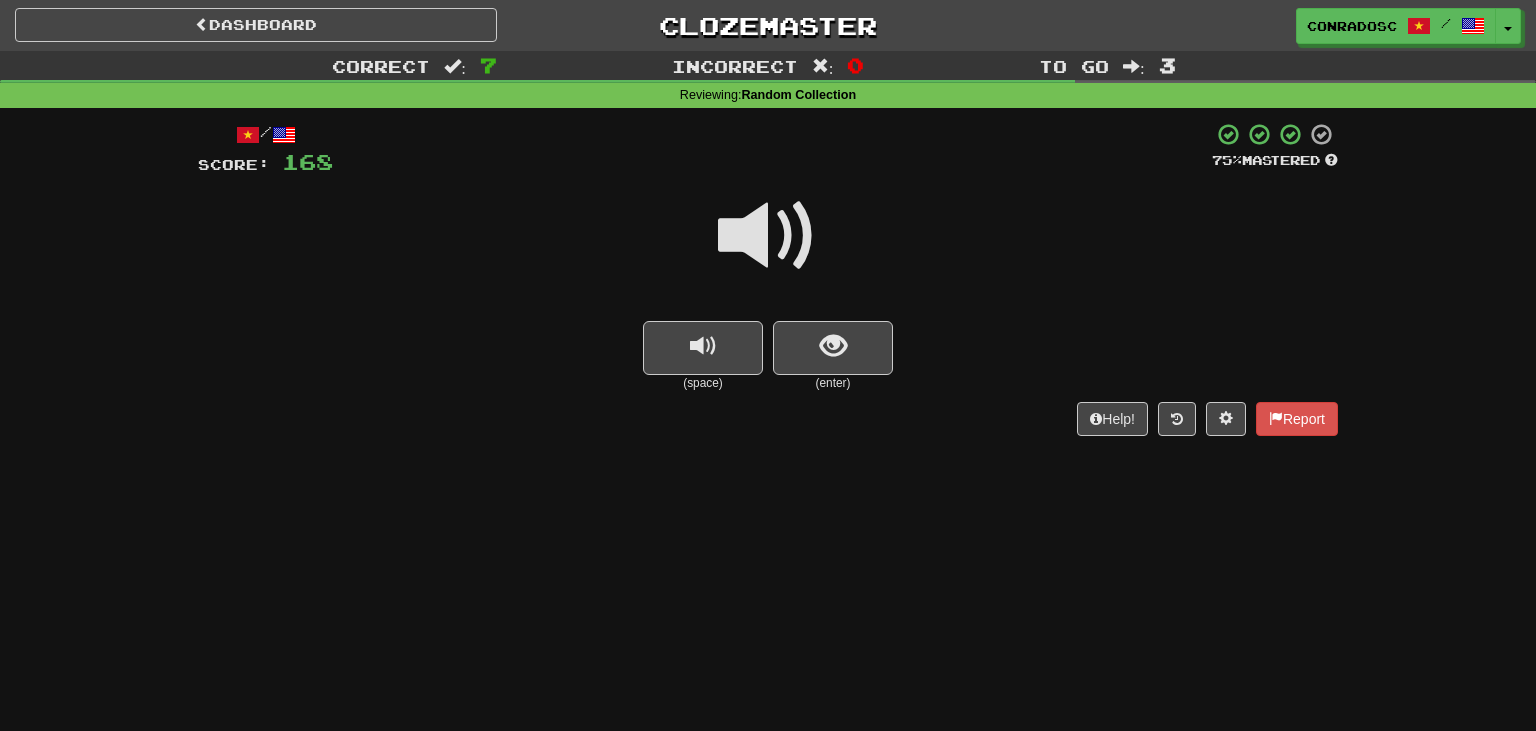 click at bounding box center [768, 236] 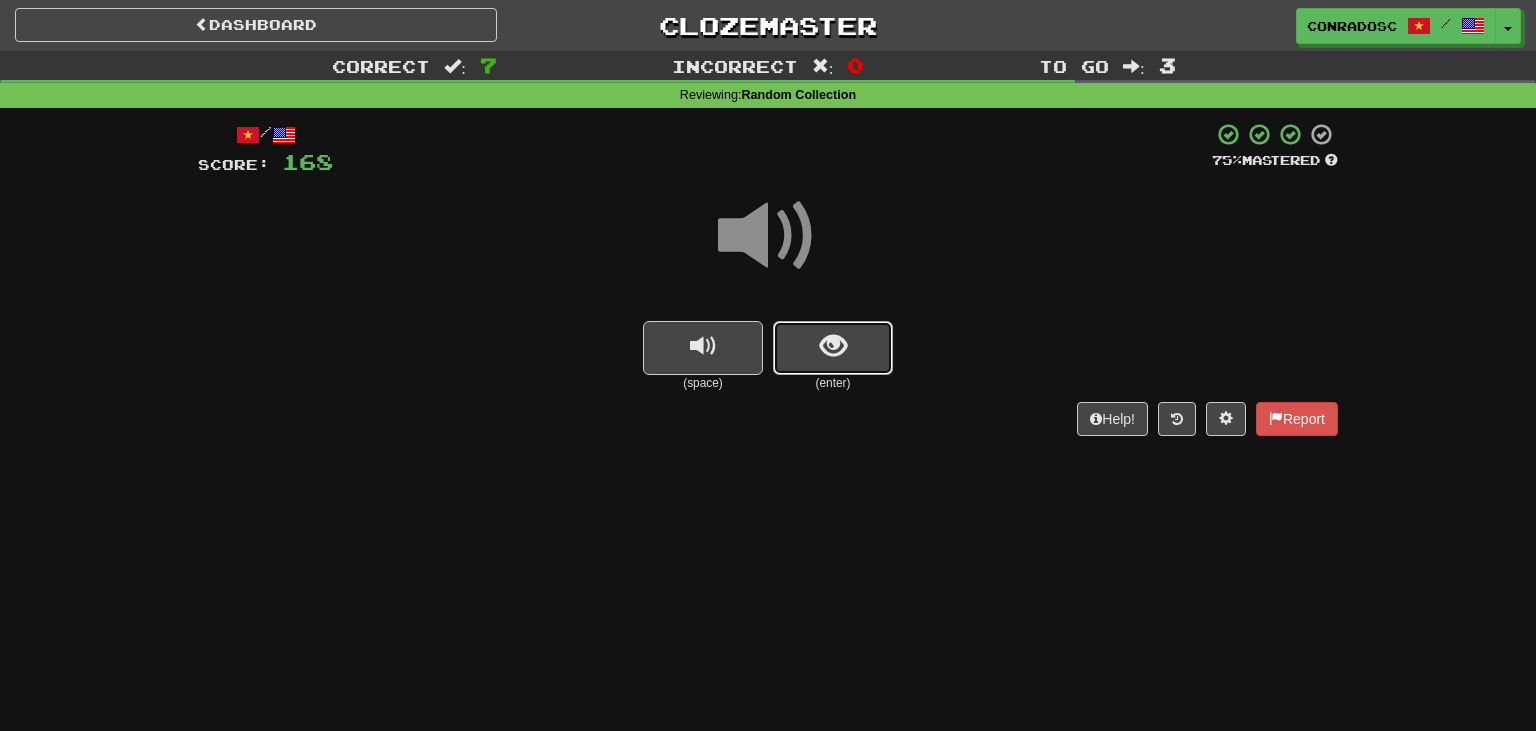 click at bounding box center [833, 346] 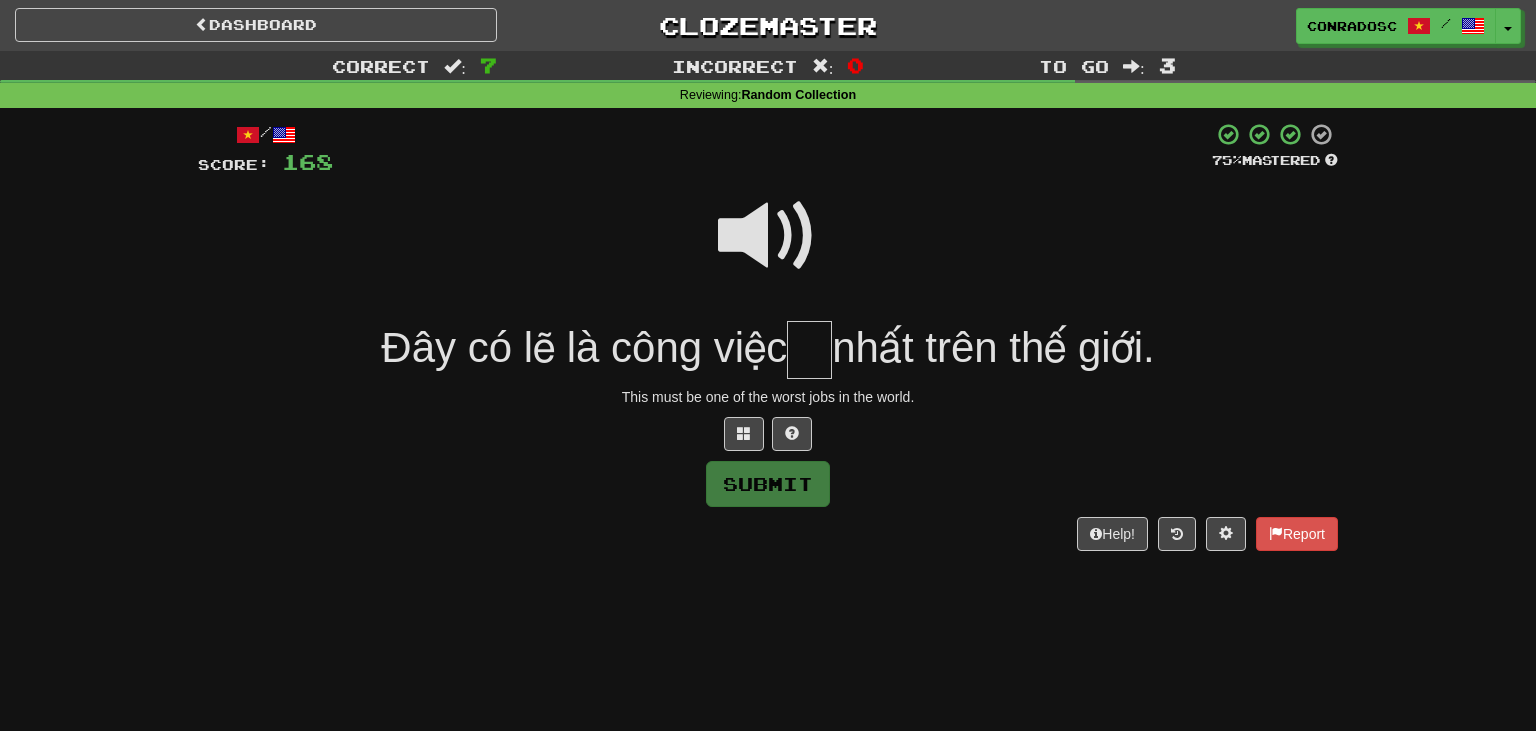 click at bounding box center (768, 236) 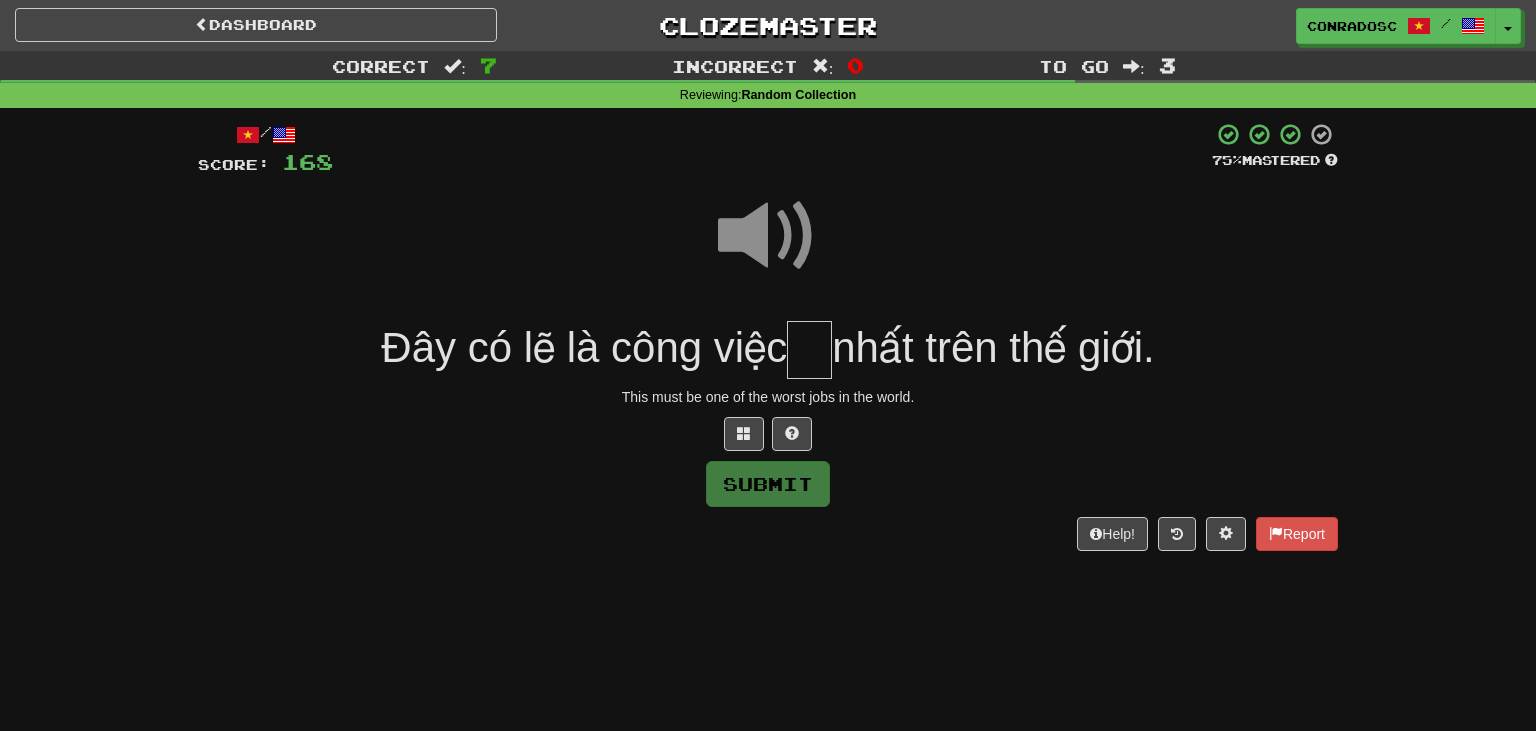 click at bounding box center (809, 350) 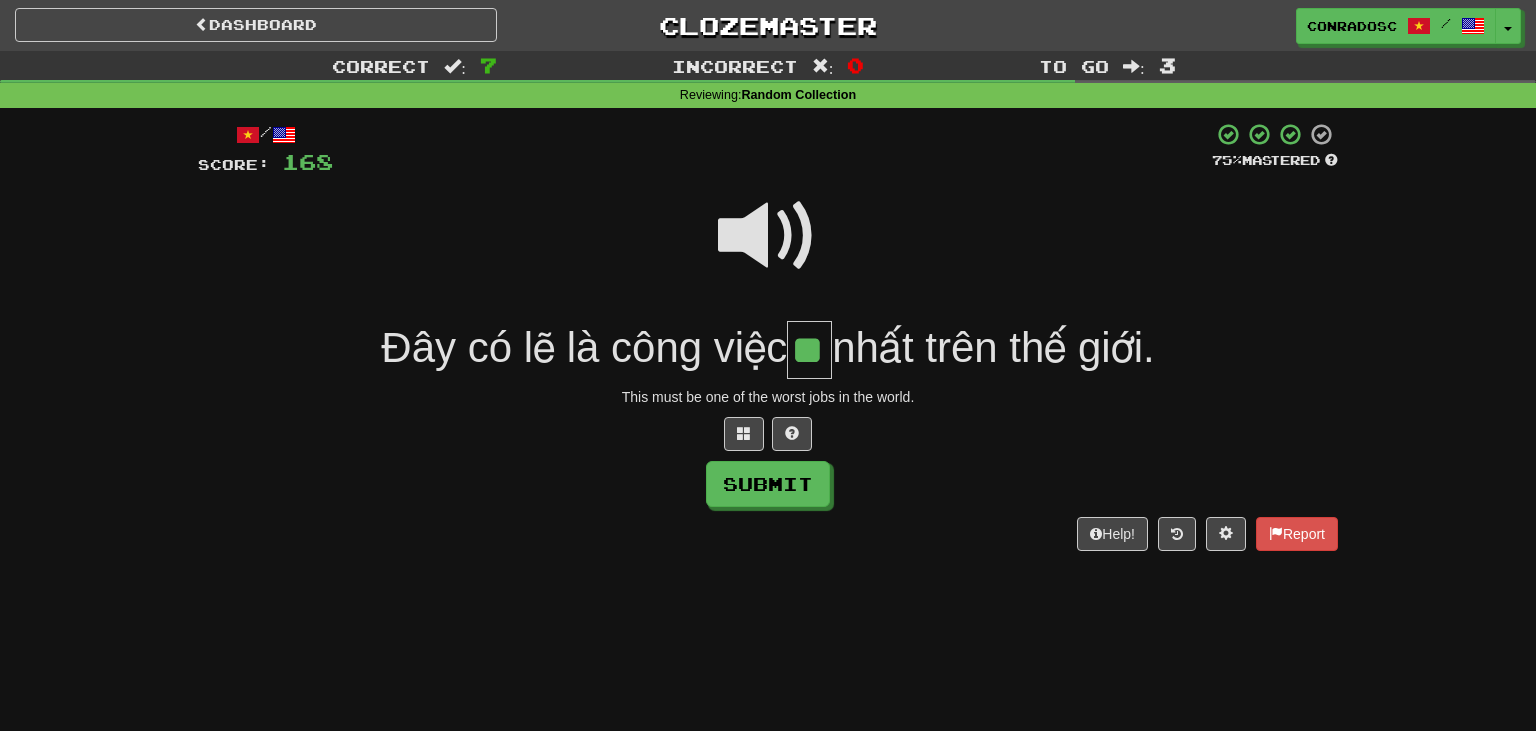 type on "**" 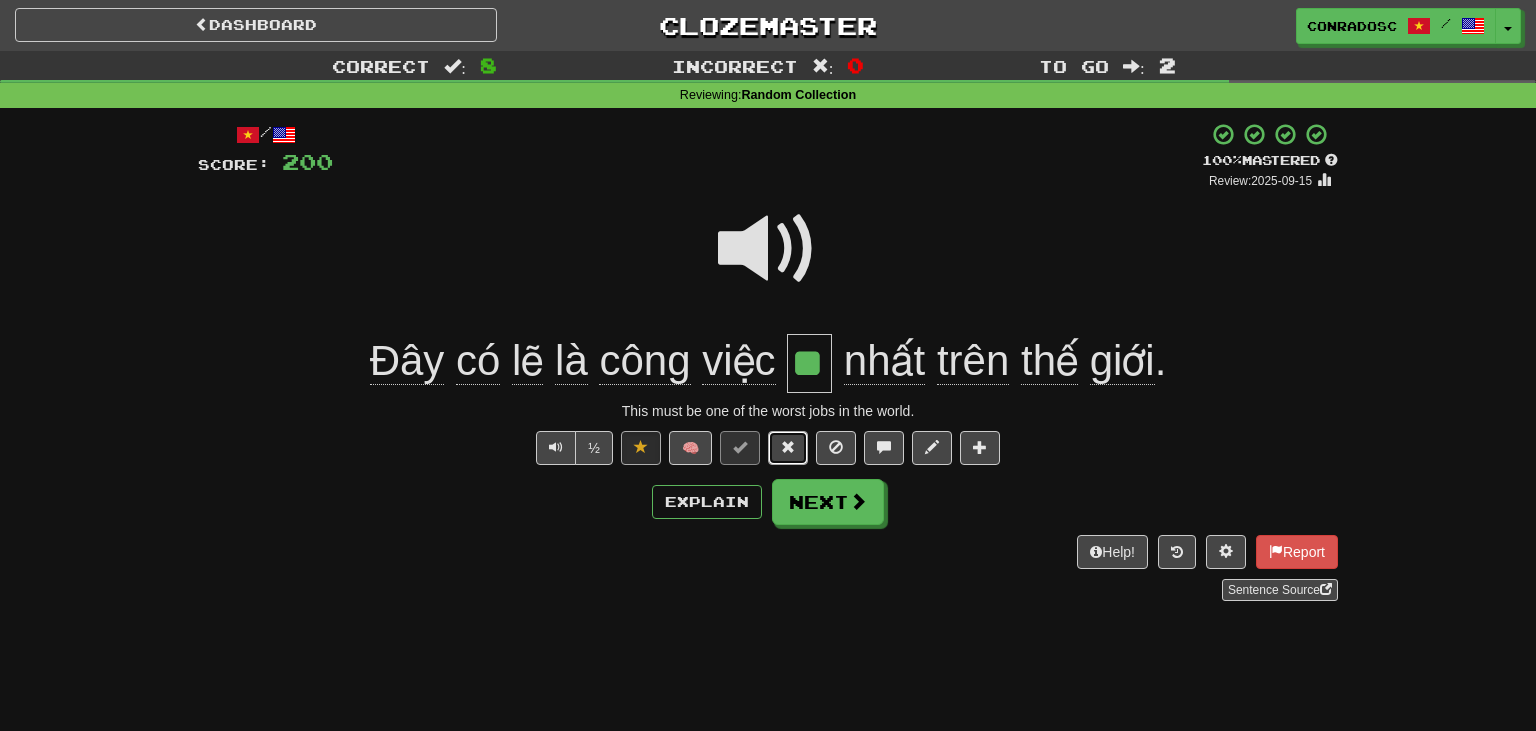 click at bounding box center [788, 448] 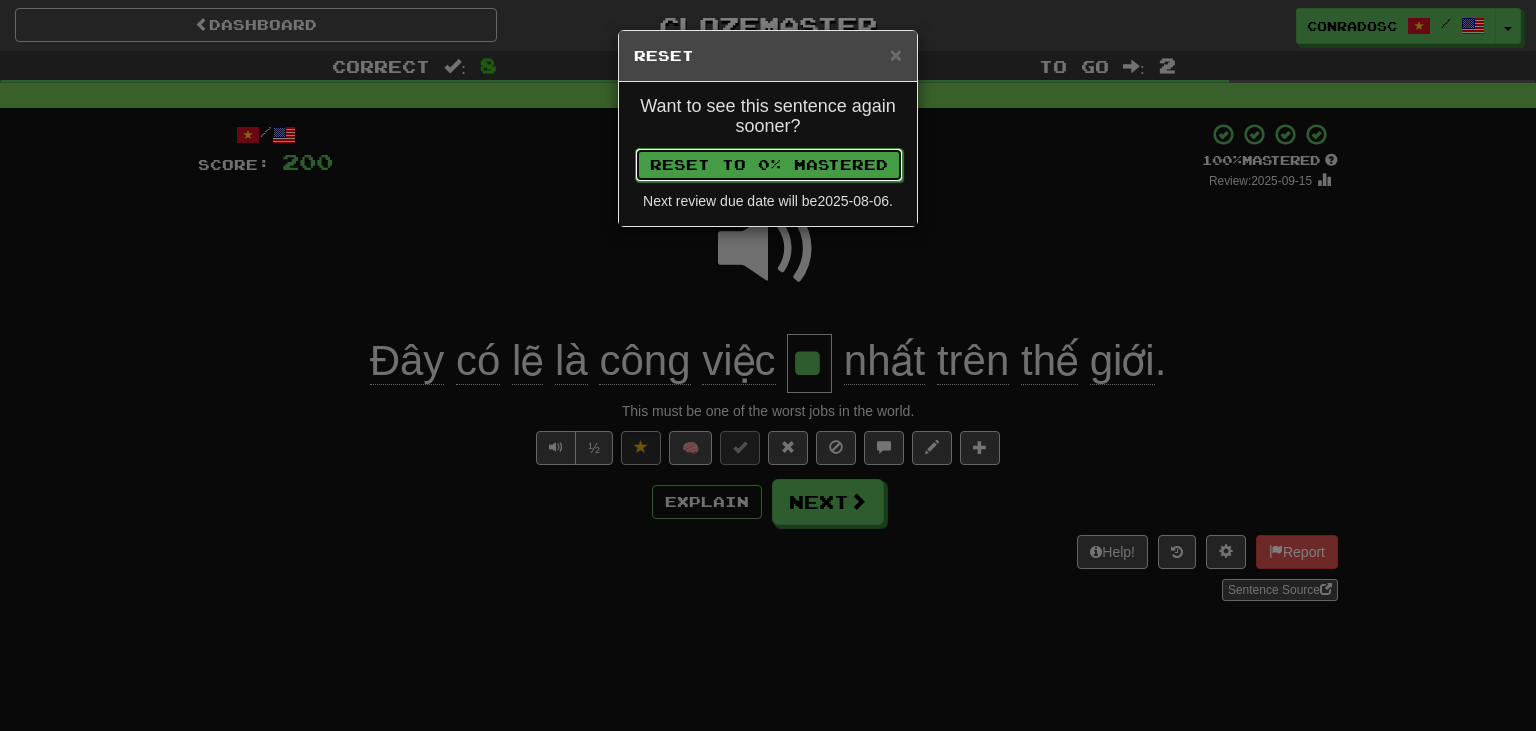 click on "Reset to 0% Mastered" at bounding box center [769, 165] 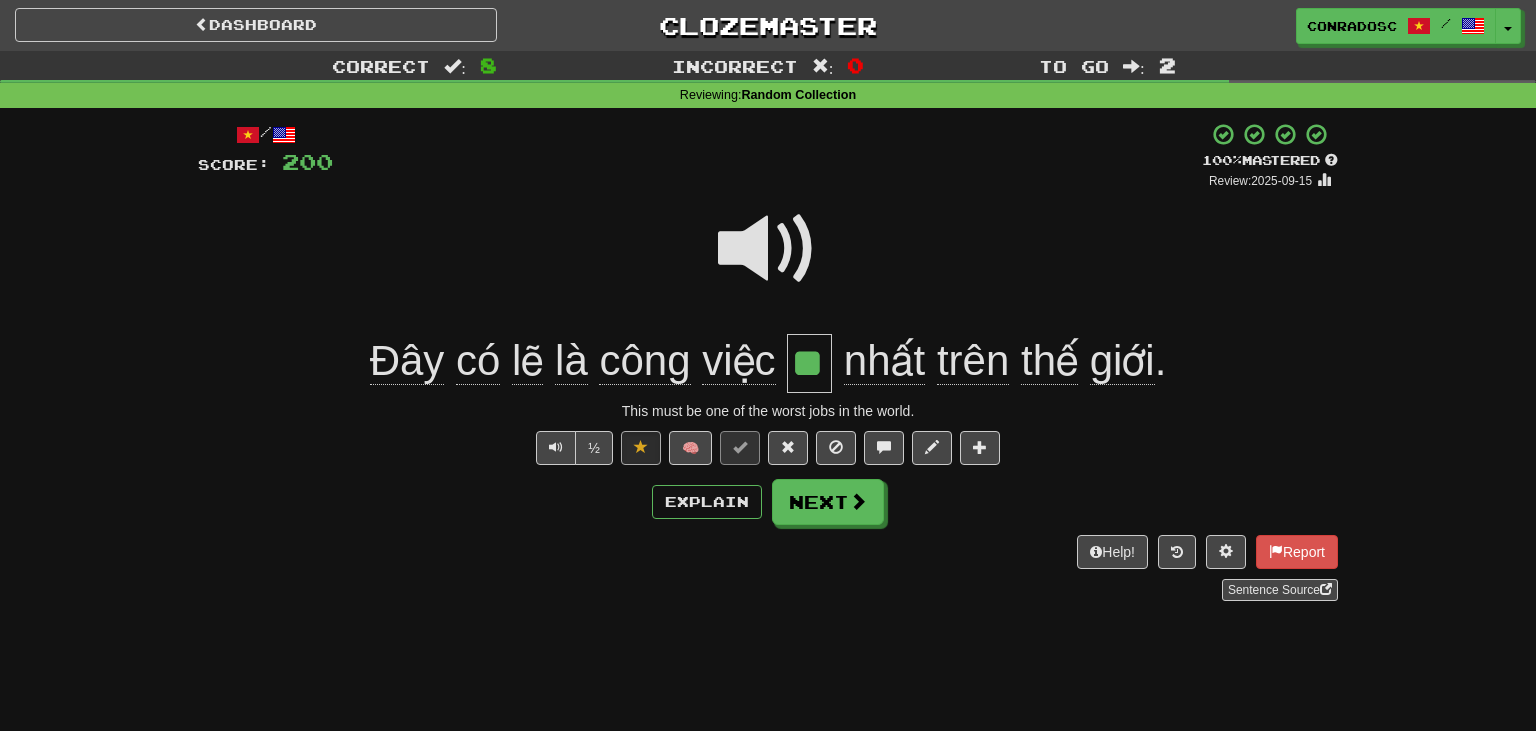 click on "Dashboard
Clozemaster
conradosc
/
Toggle Dropdown
Dashboard
Leaderboard
Activity Feed
Notifications
Profile
Discussions
English
/
Deutsch
Streak:
0
Review:
20
Points Today: 0
Polski
/
Deutsch
Streak:
14
Review:
5
Points Today: 856
Tiếng Việt
/
English
Streak:
82
Review:
40
Points Today: 452
Tiếng Việt
/
Français
Streak:
0
Review:
1
Points Today: 0
Русский
/
Deutsch
Streak:
29
Review:
9
Points Today: 524
Languages
Account
Logout
conradosc
/
Toggle Dropdown
Dashboard
Leaderboard
Activity Feed
Notifications
Profile" at bounding box center (768, 720) 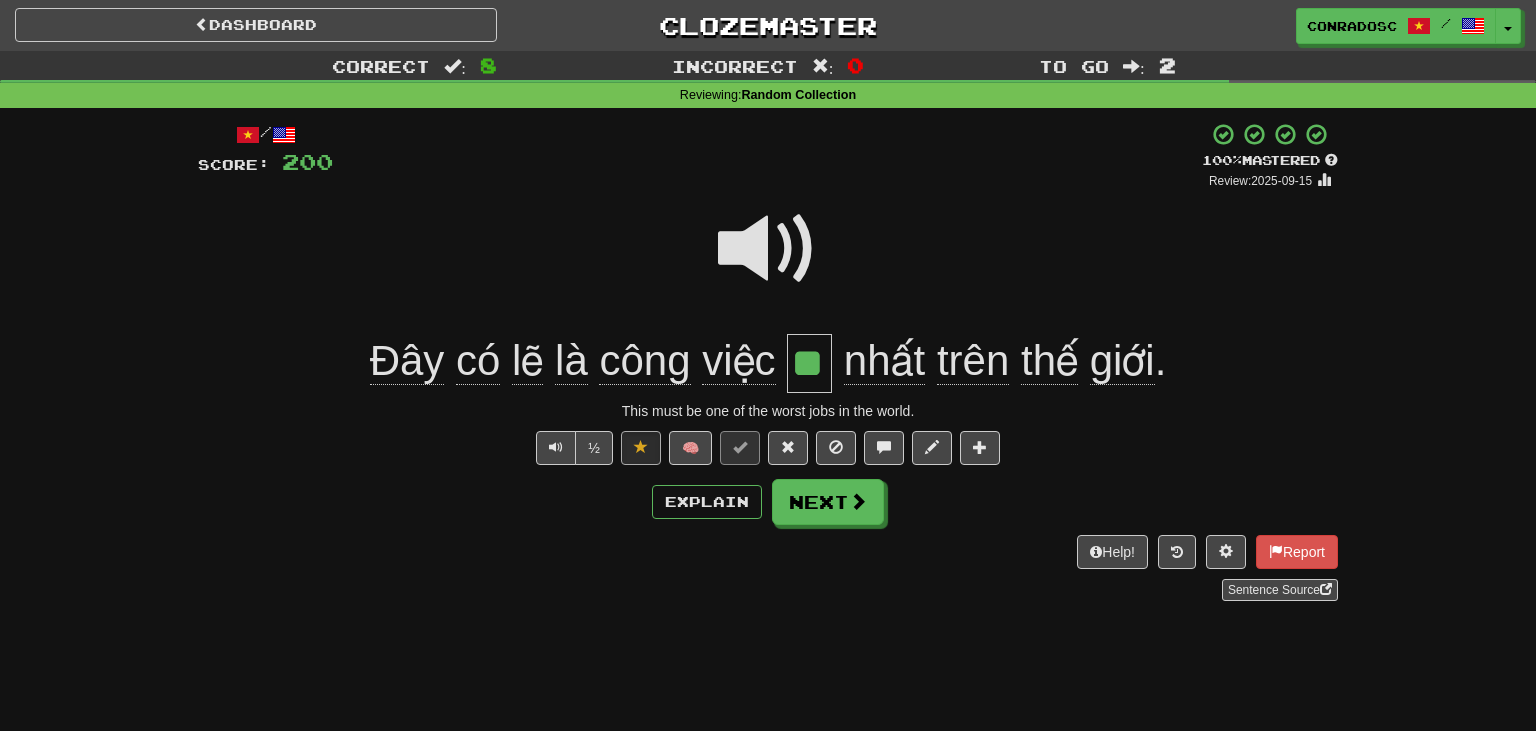 click at bounding box center [768, 249] 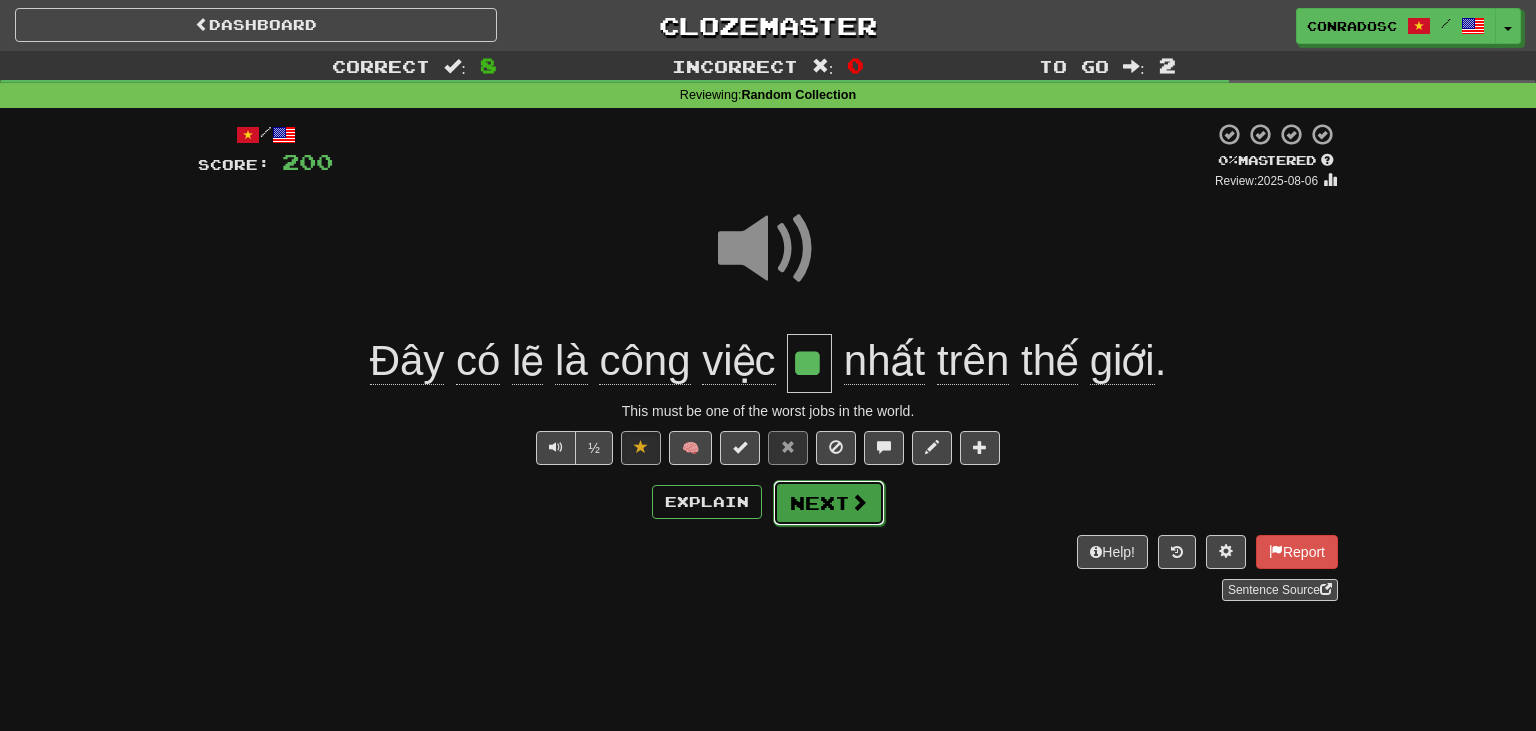 click on "Next" at bounding box center [829, 503] 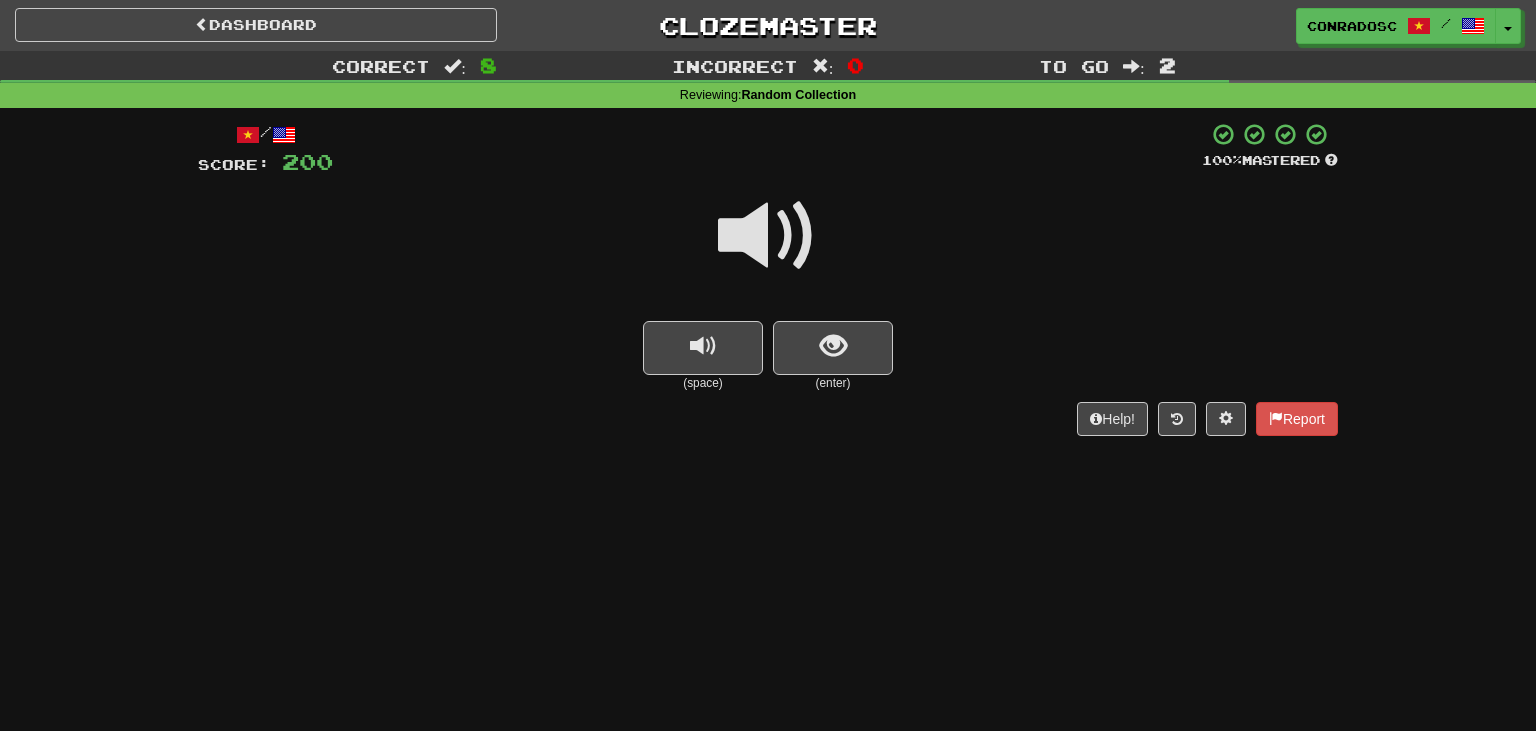 click at bounding box center [768, 236] 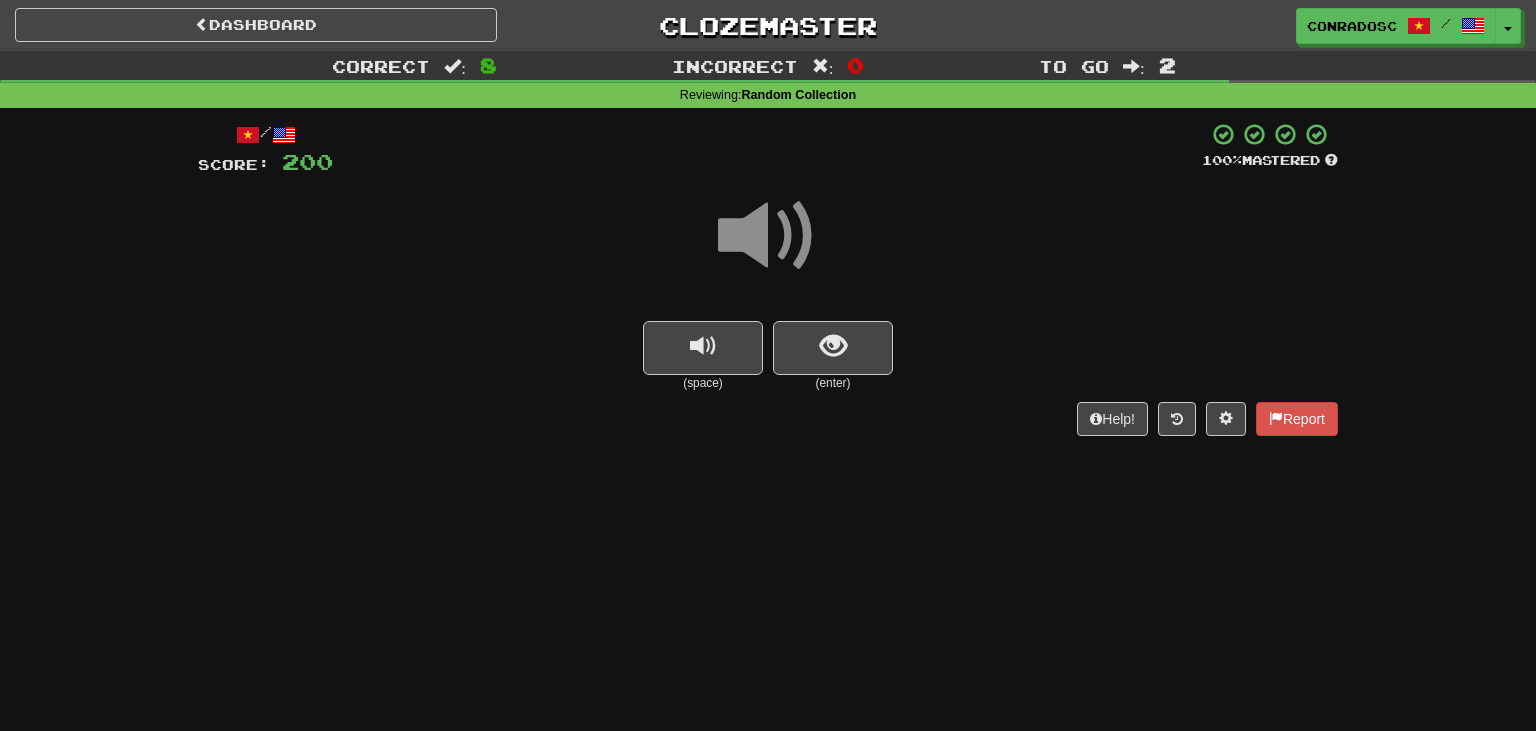 click at bounding box center [768, 236] 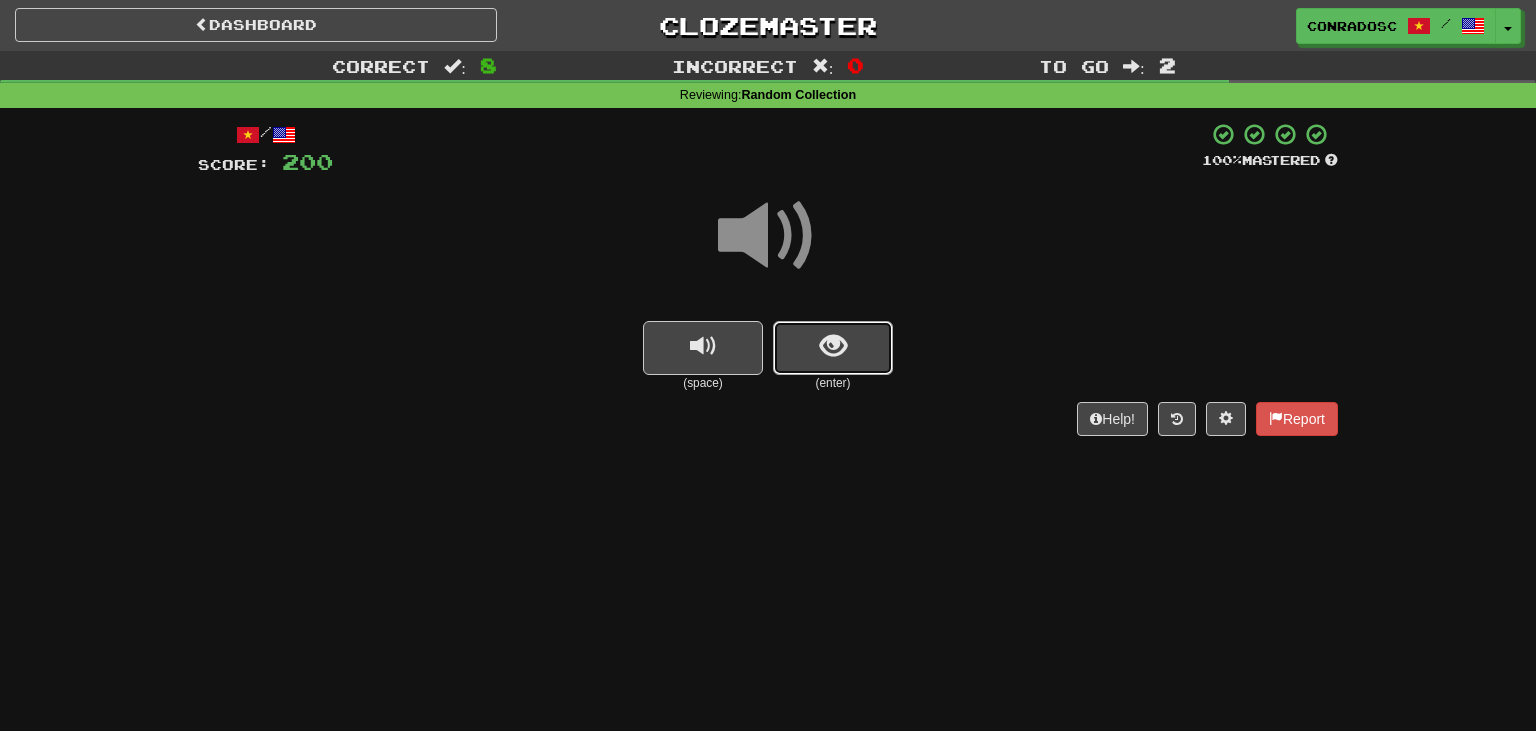 click at bounding box center (833, 348) 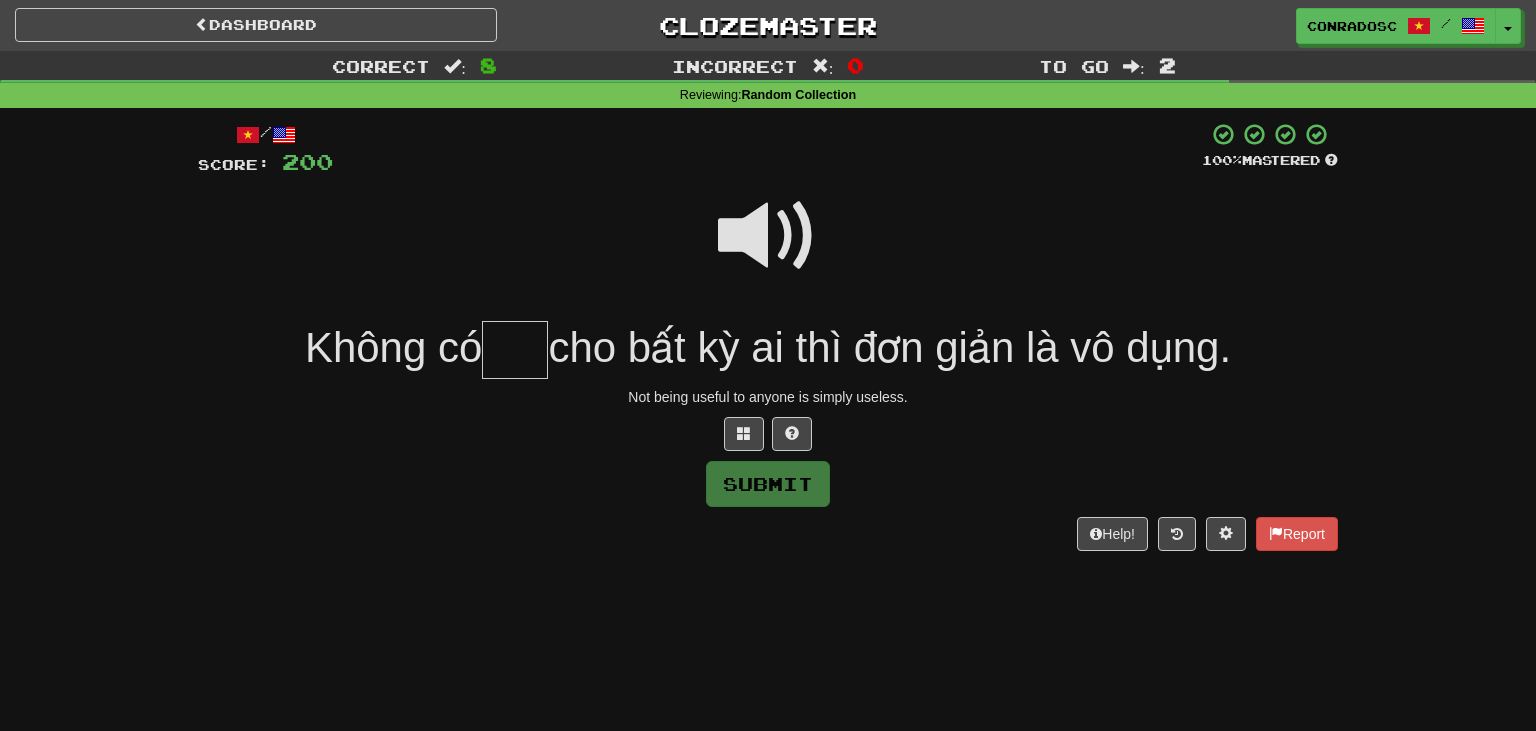click at bounding box center [768, 236] 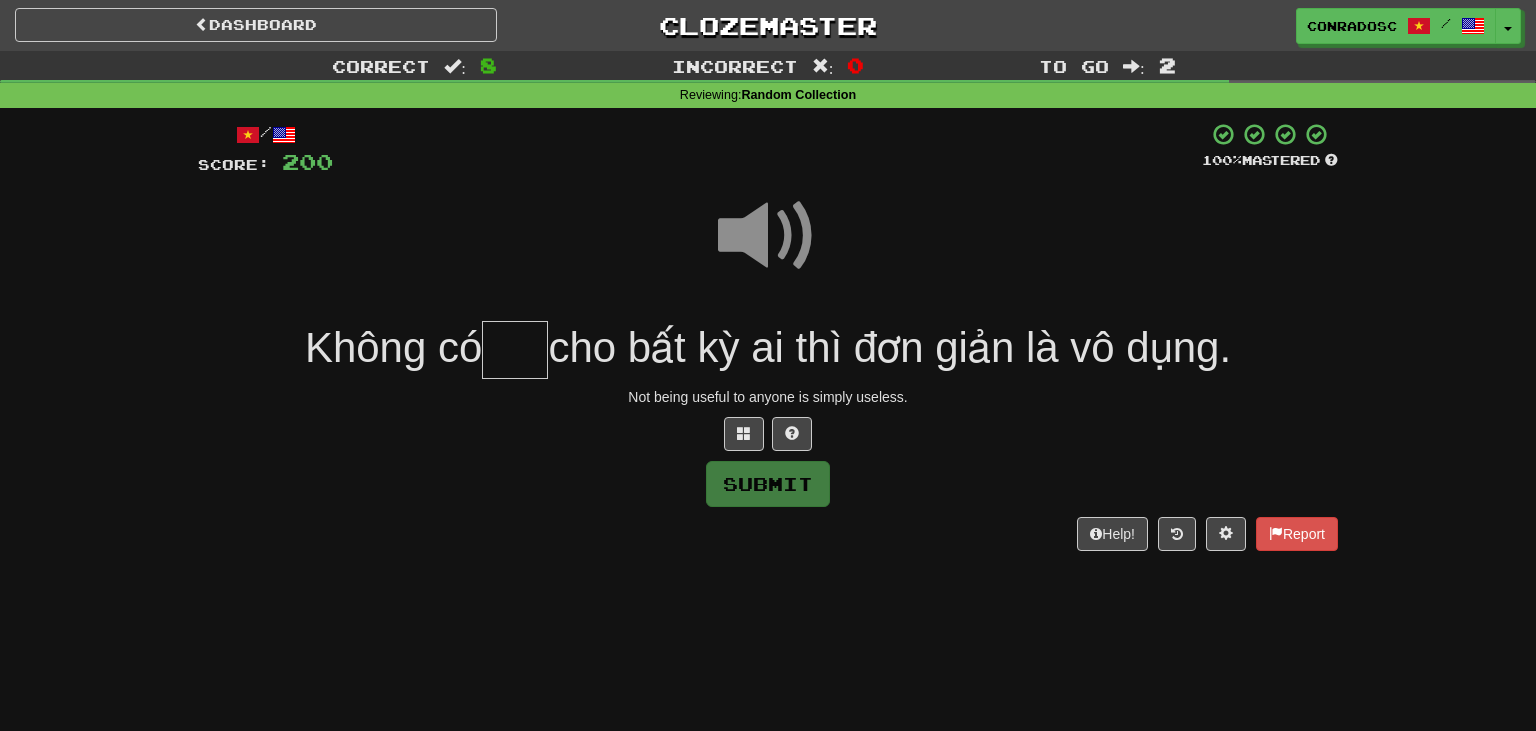click at bounding box center (515, 350) 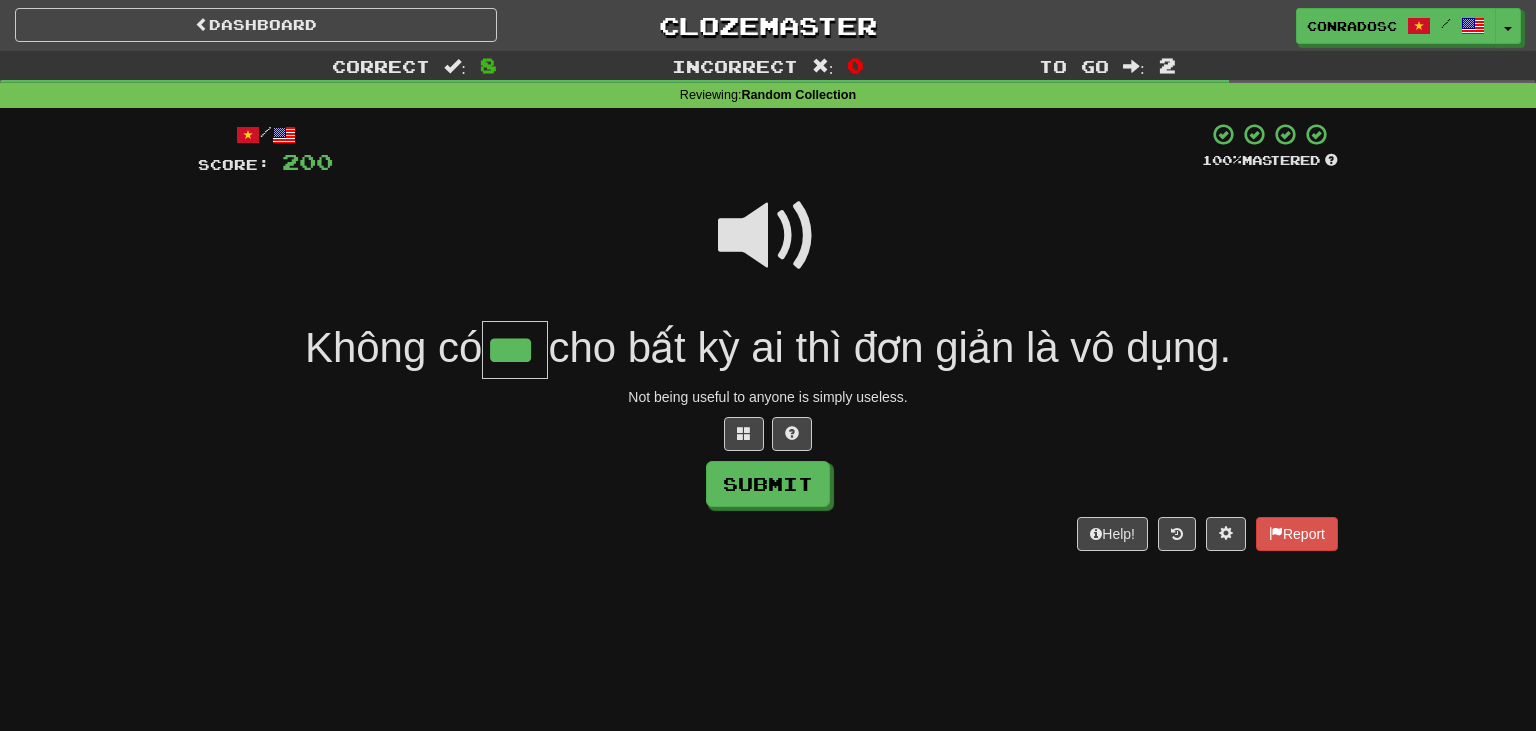 type on "***" 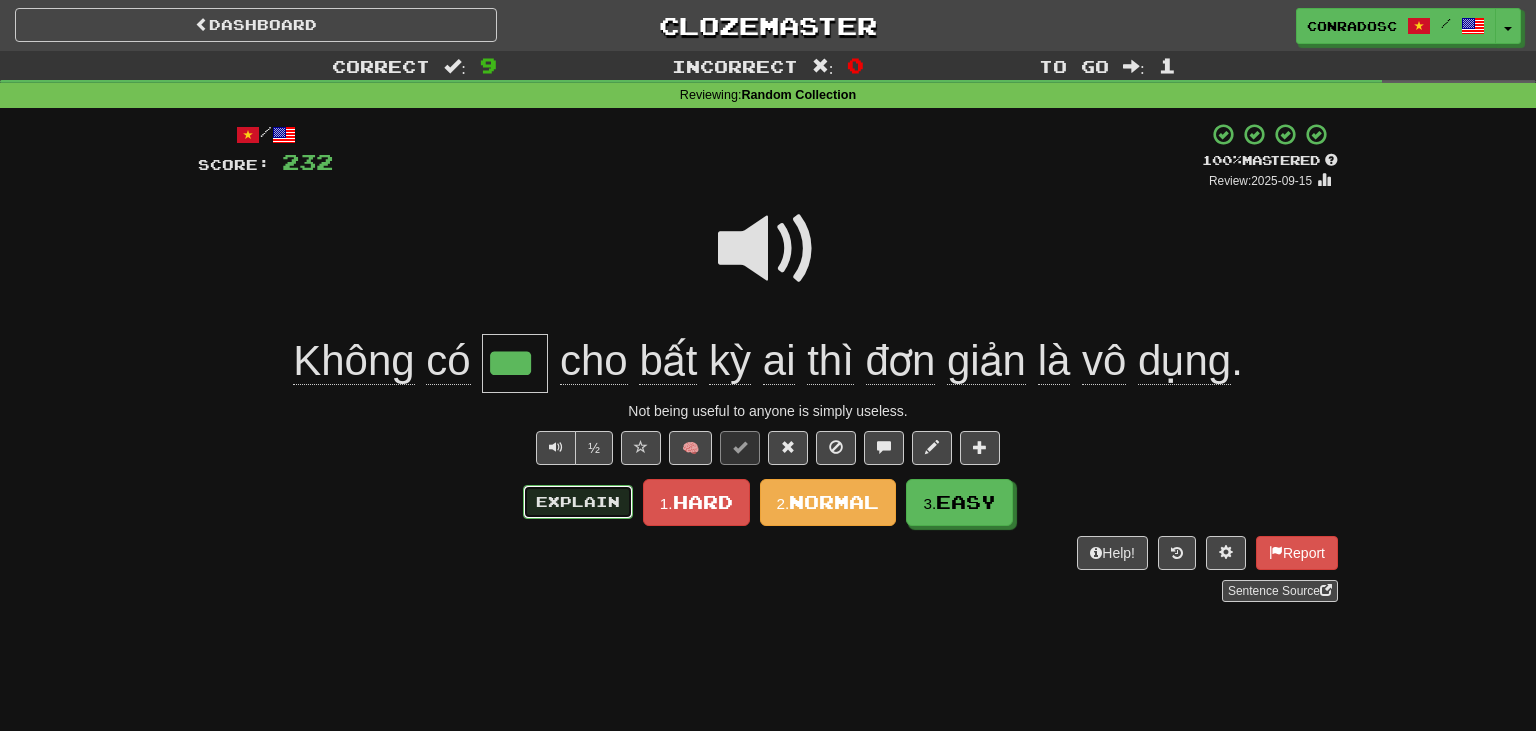 click on "Explain" at bounding box center [578, 502] 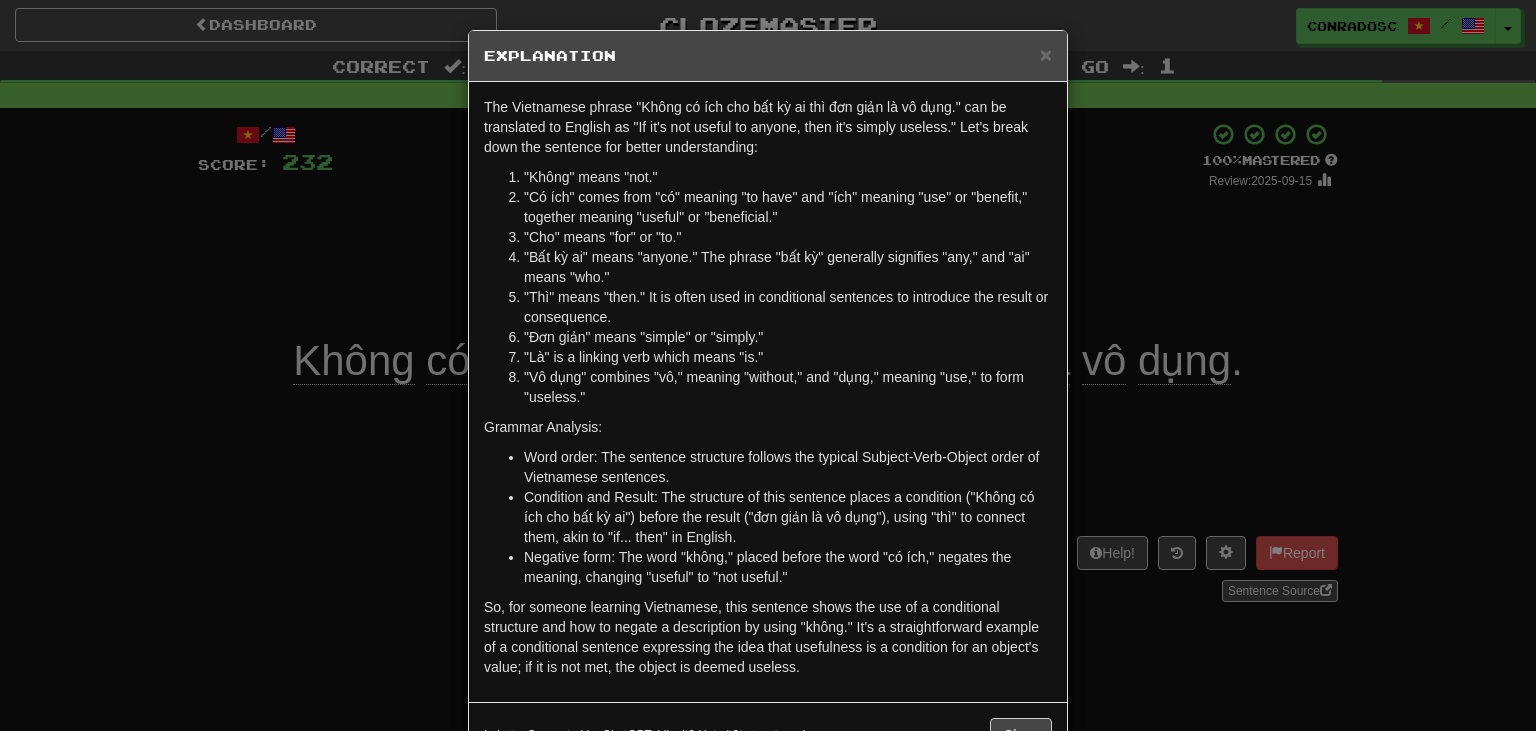 click on "× Explanation The Vietnamese phrase "Không có ích cho bất kỳ ai thì đơn giản là vô dụng." can be translated to English as "If it's not useful to anyone, then it's simply useless." Let's break down the sentence for better understanding:
"Không" means "not."
"Có ích" comes from "có" meaning "to have" and "ích" meaning "use" or "benefit," together meaning "useful" or "beneficial."
"Cho" means "for" or "to."
"Bất kỳ ai" means "anyone." The phrase "bất kỳ" generally signifies "any," and "ai" means "who."
"Thì" means "then." It is often used in conditional sentences to introduce the result or consequence.
"Đơn giản" means "simple" or "simply."
"Là" is a linking verb which means "is."
"Vô dụng" combines "vô," meaning "without," and "dụng," meaning "use," to form "useless."
Grammar Analysis:
Word order: The sentence structure follows the typical Subject-Verb-Object order of Vietnamese sentences.
Let us know ! Close" at bounding box center [768, 365] 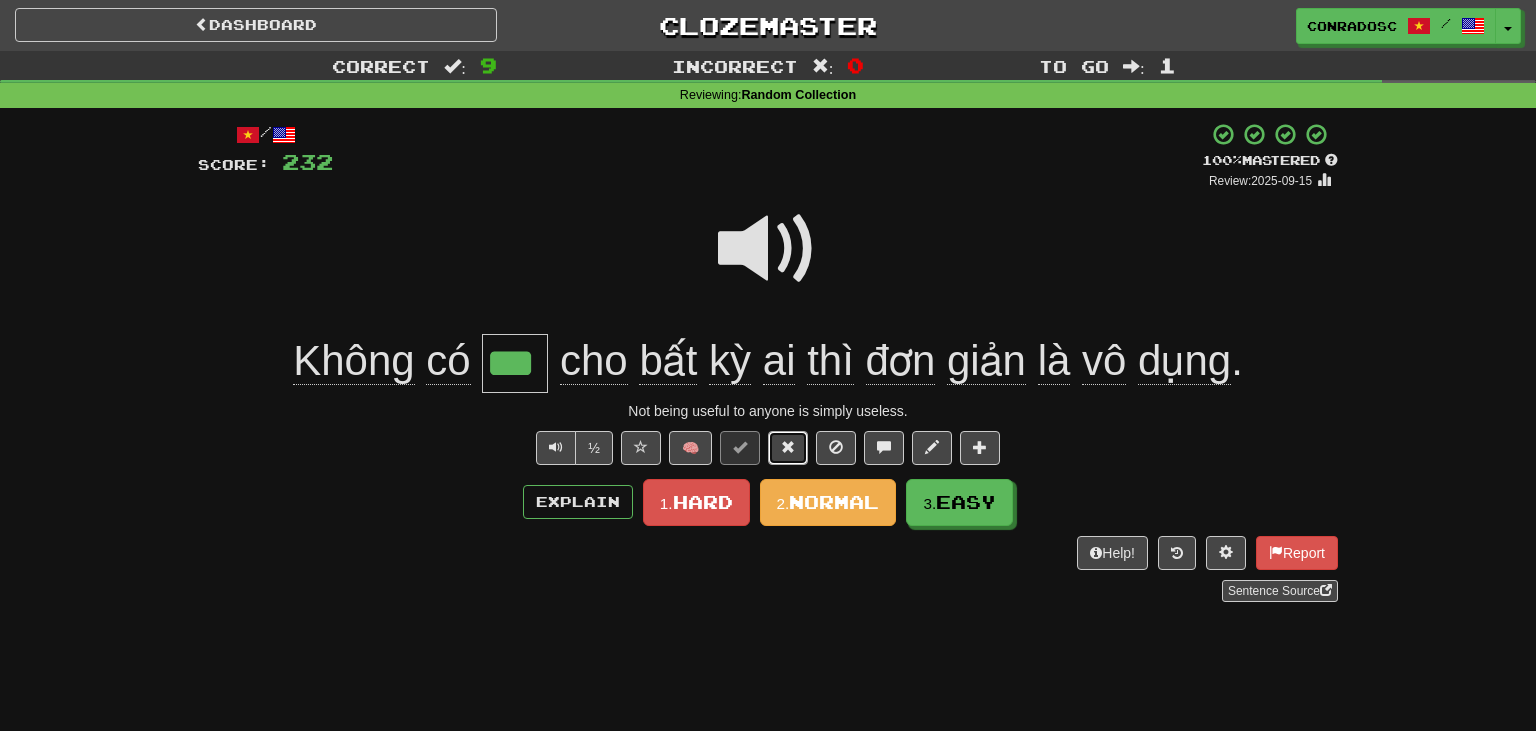 click at bounding box center [788, 447] 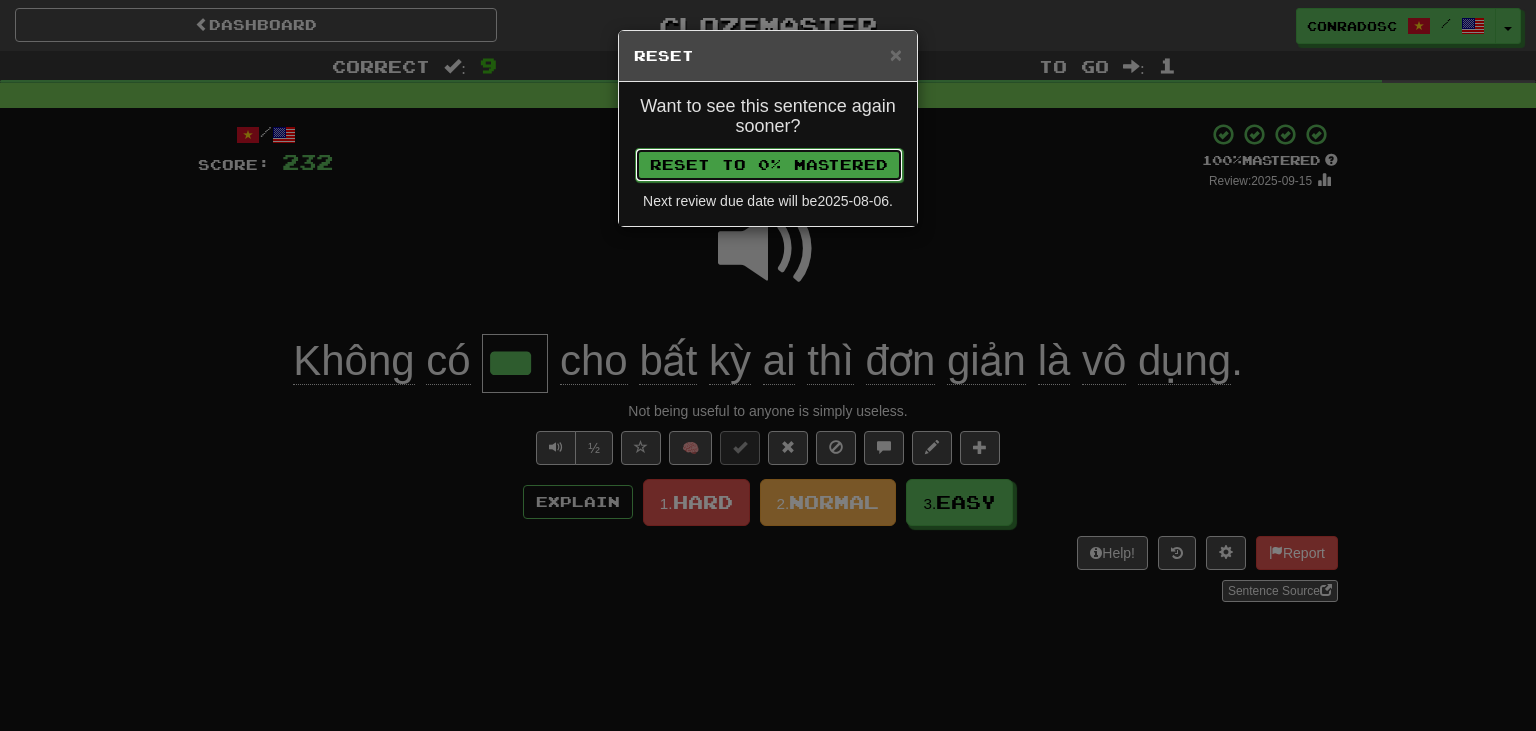 click on "Reset to 0% Mastered" at bounding box center (769, 165) 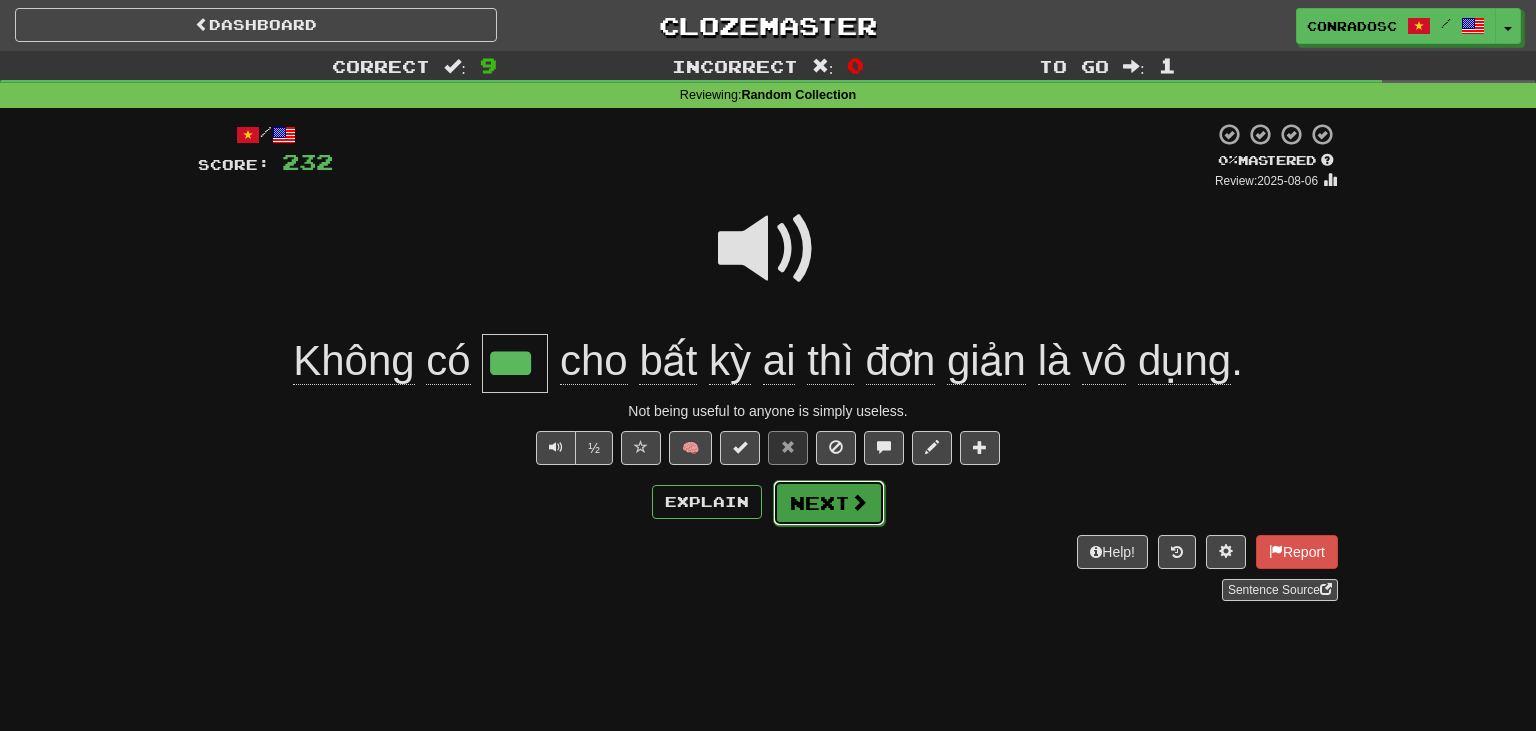 click on "Next" at bounding box center [829, 503] 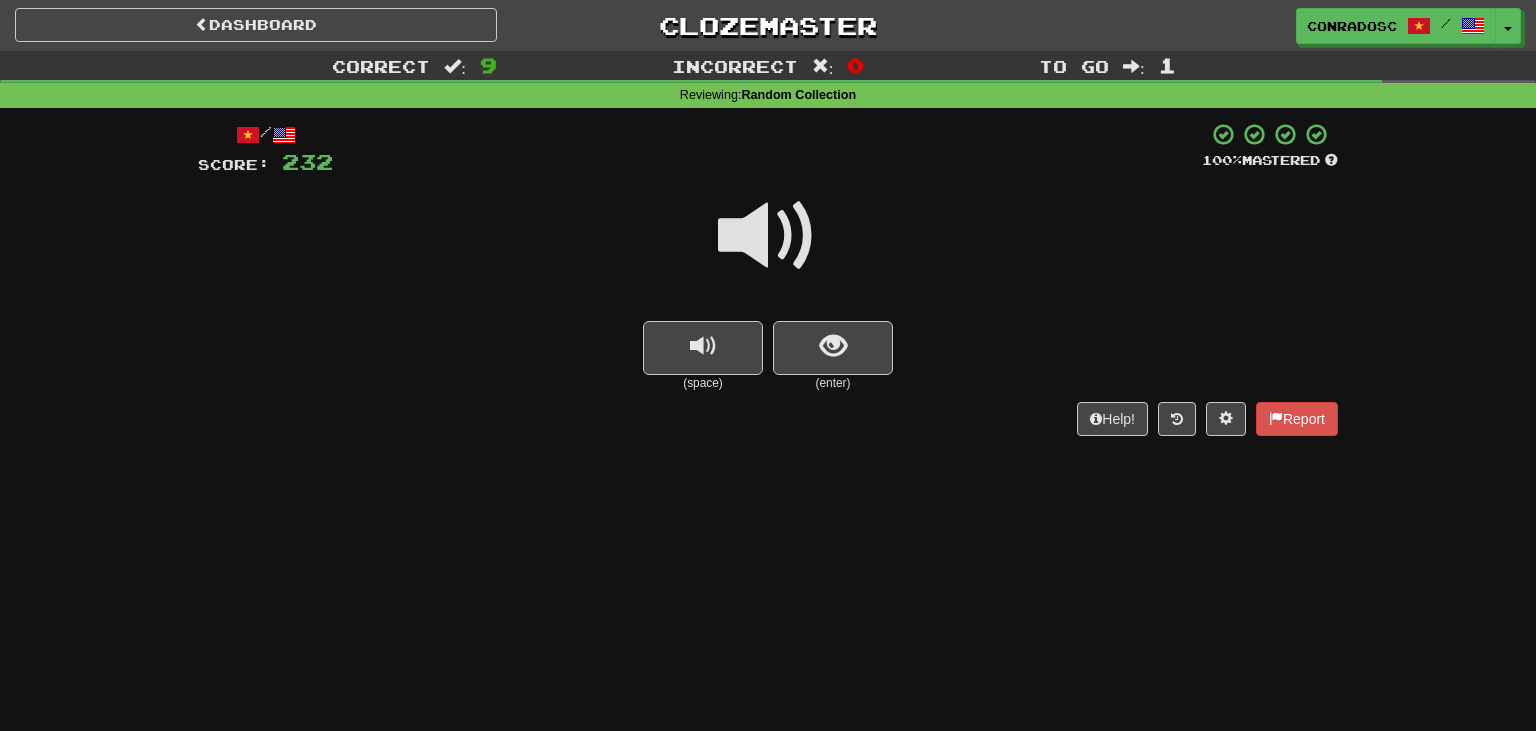 click at bounding box center (768, 236) 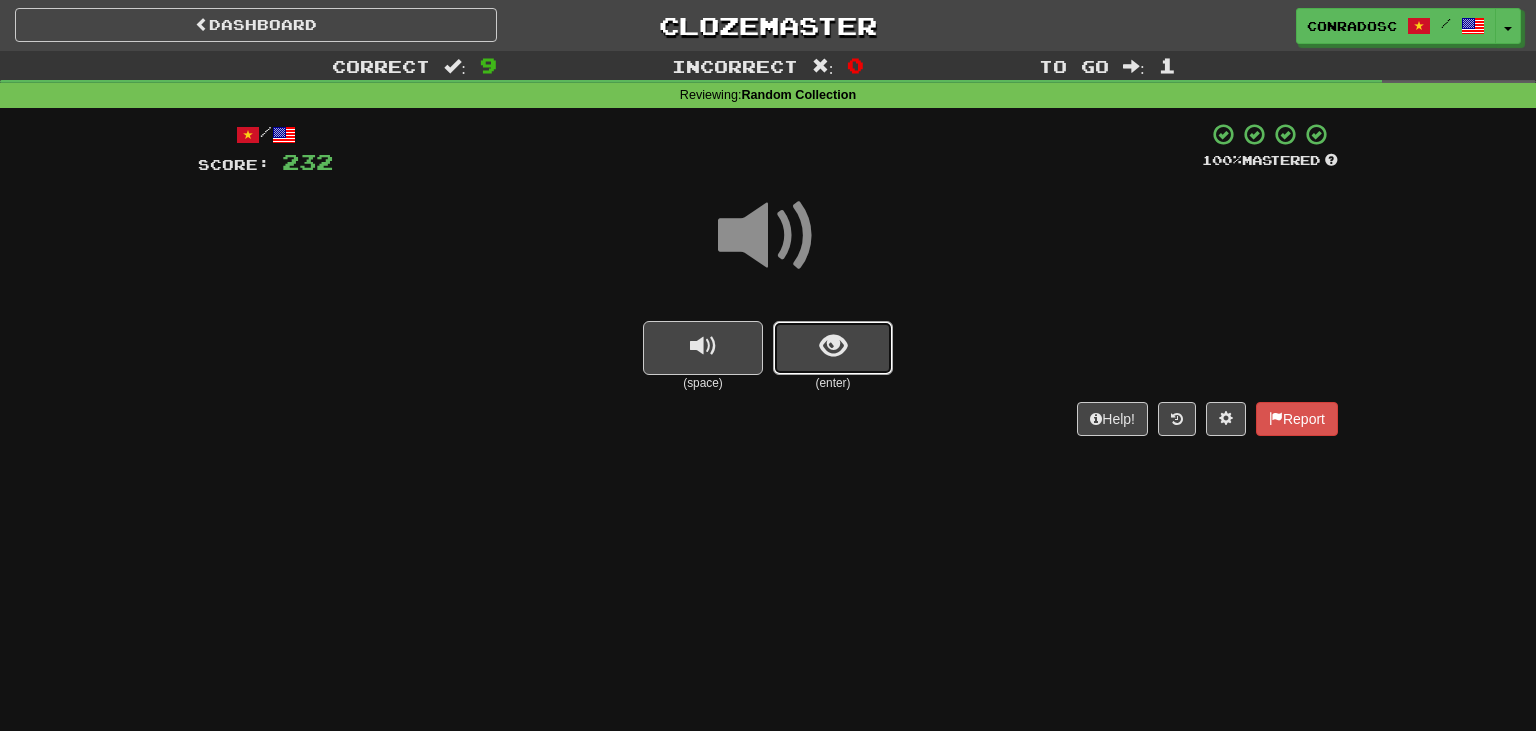 click at bounding box center [833, 346] 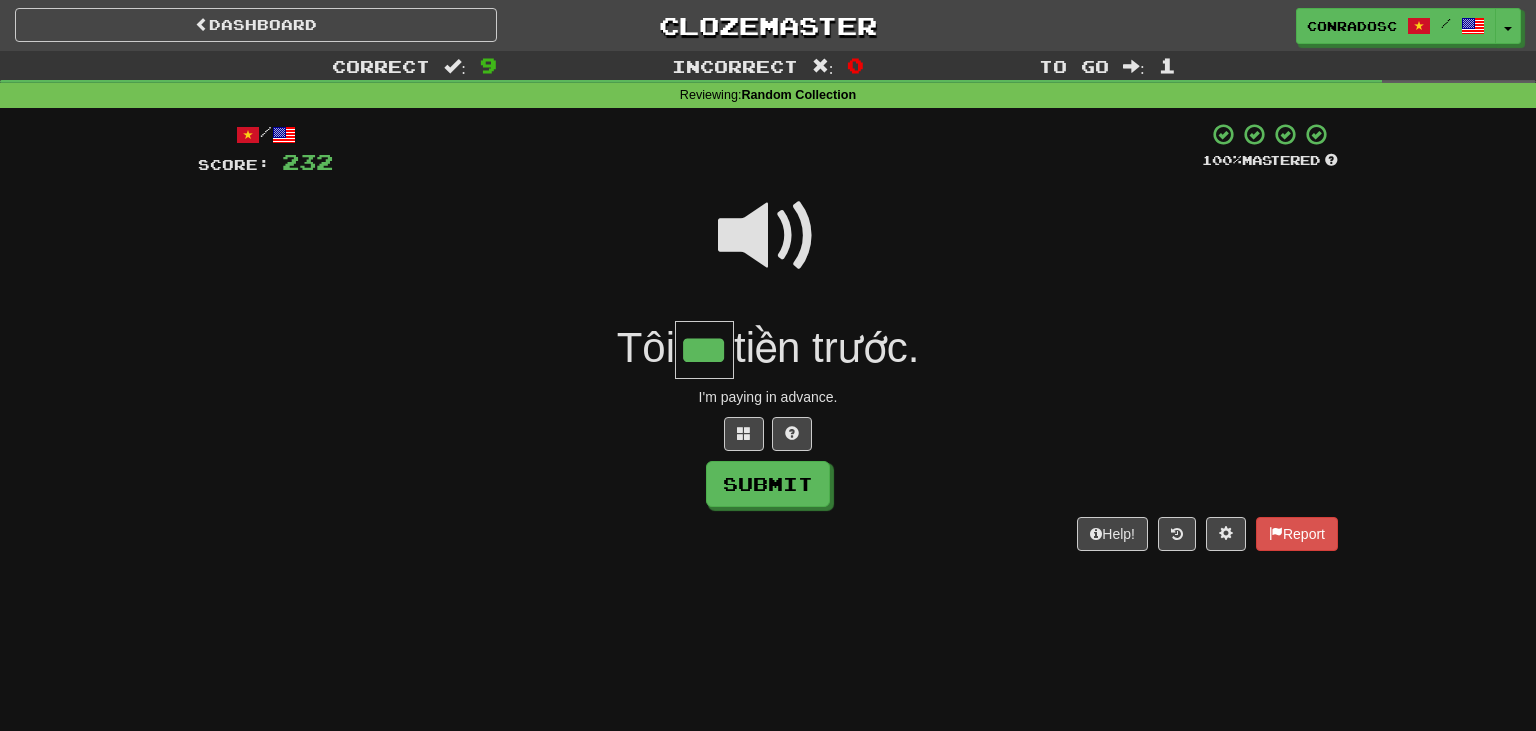 type on "***" 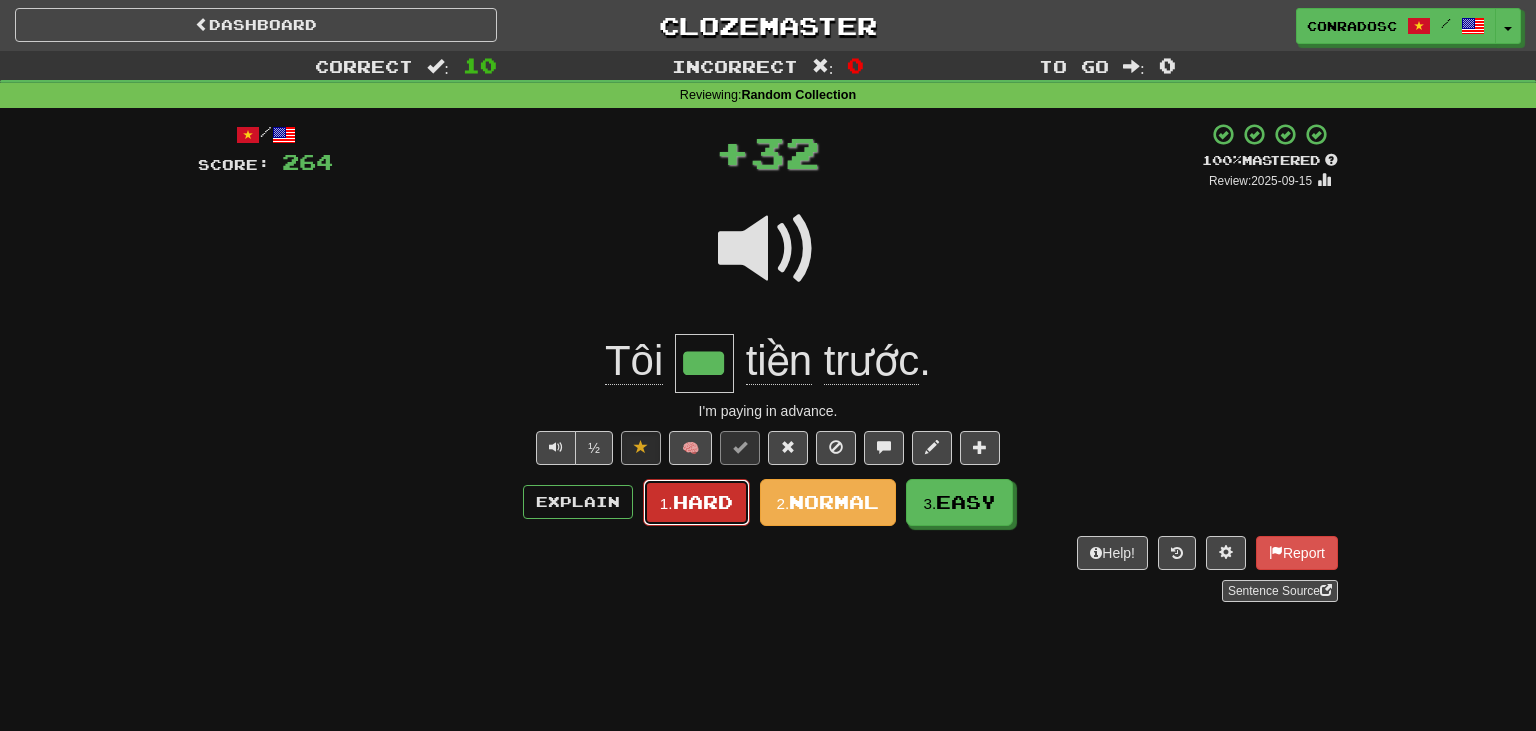 click on "1.  Hard" at bounding box center (696, 502) 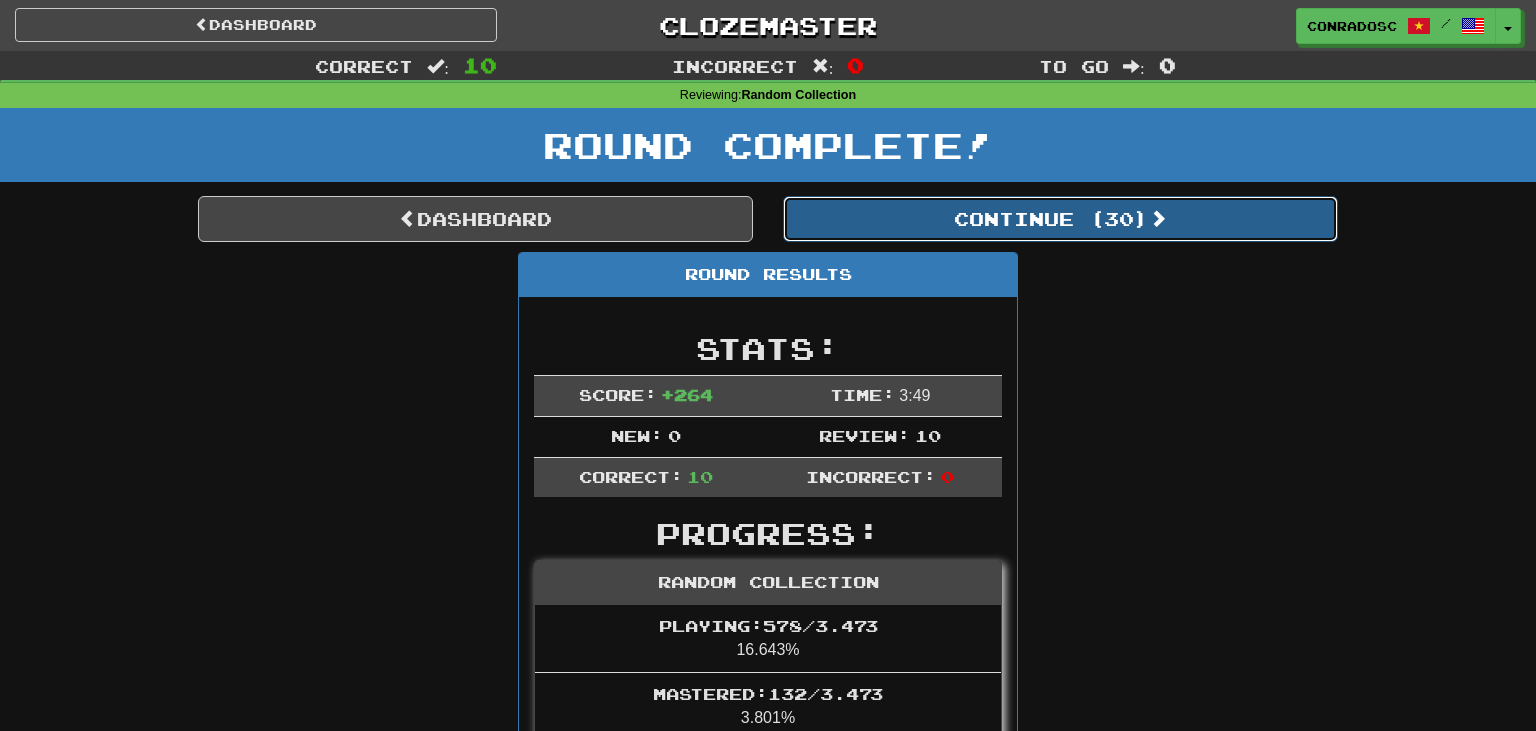 click on "Continue ( 30 )" at bounding box center (1060, 219) 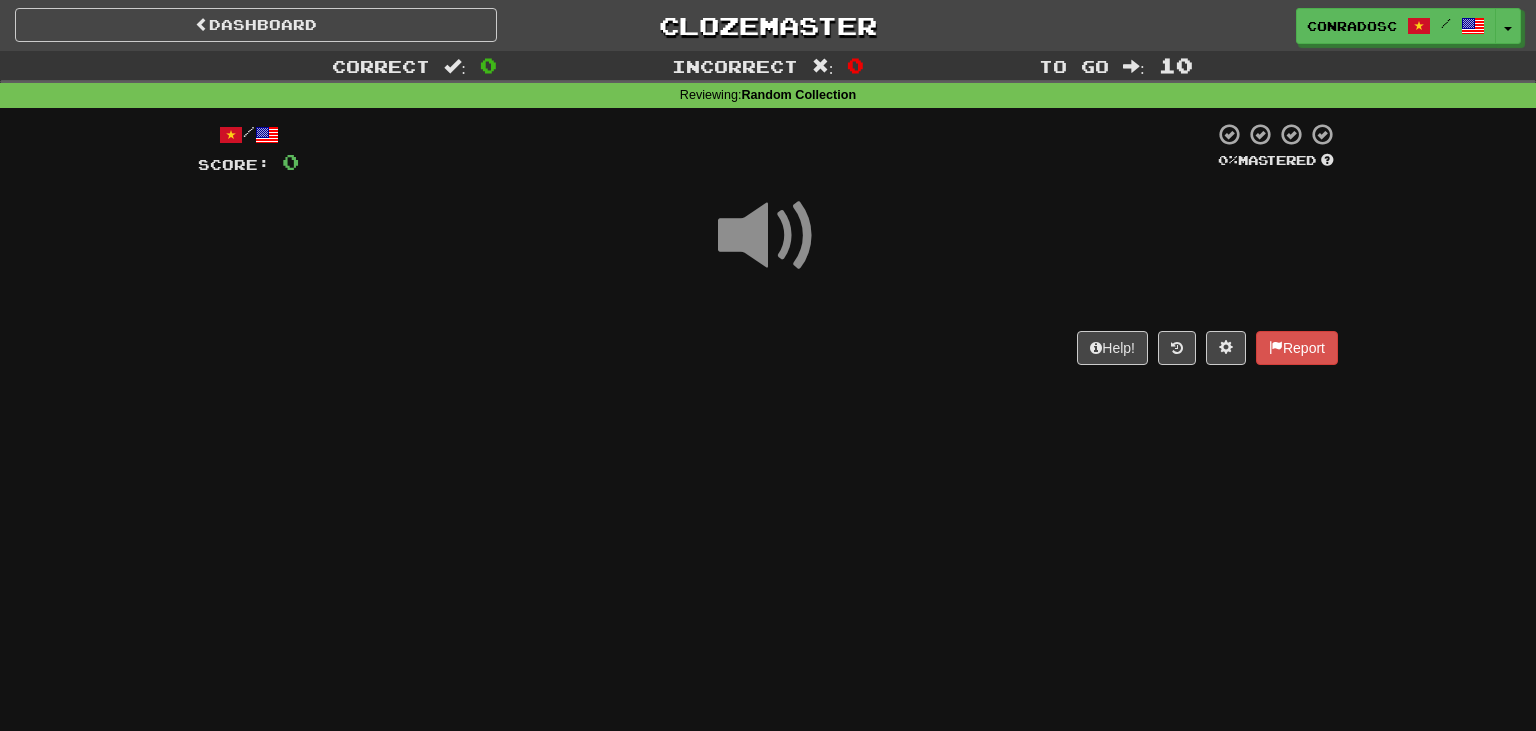 click at bounding box center (768, 236) 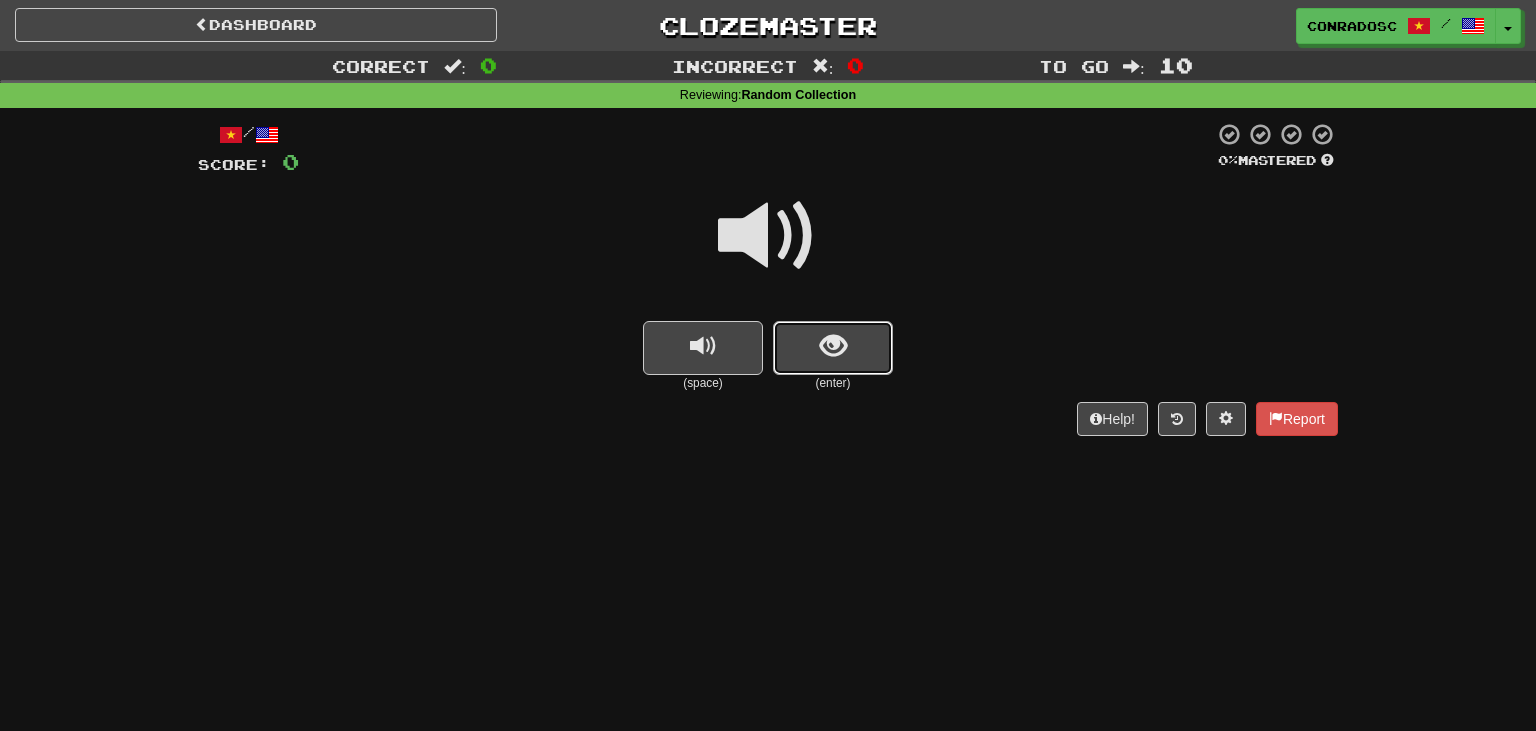 click at bounding box center (833, 348) 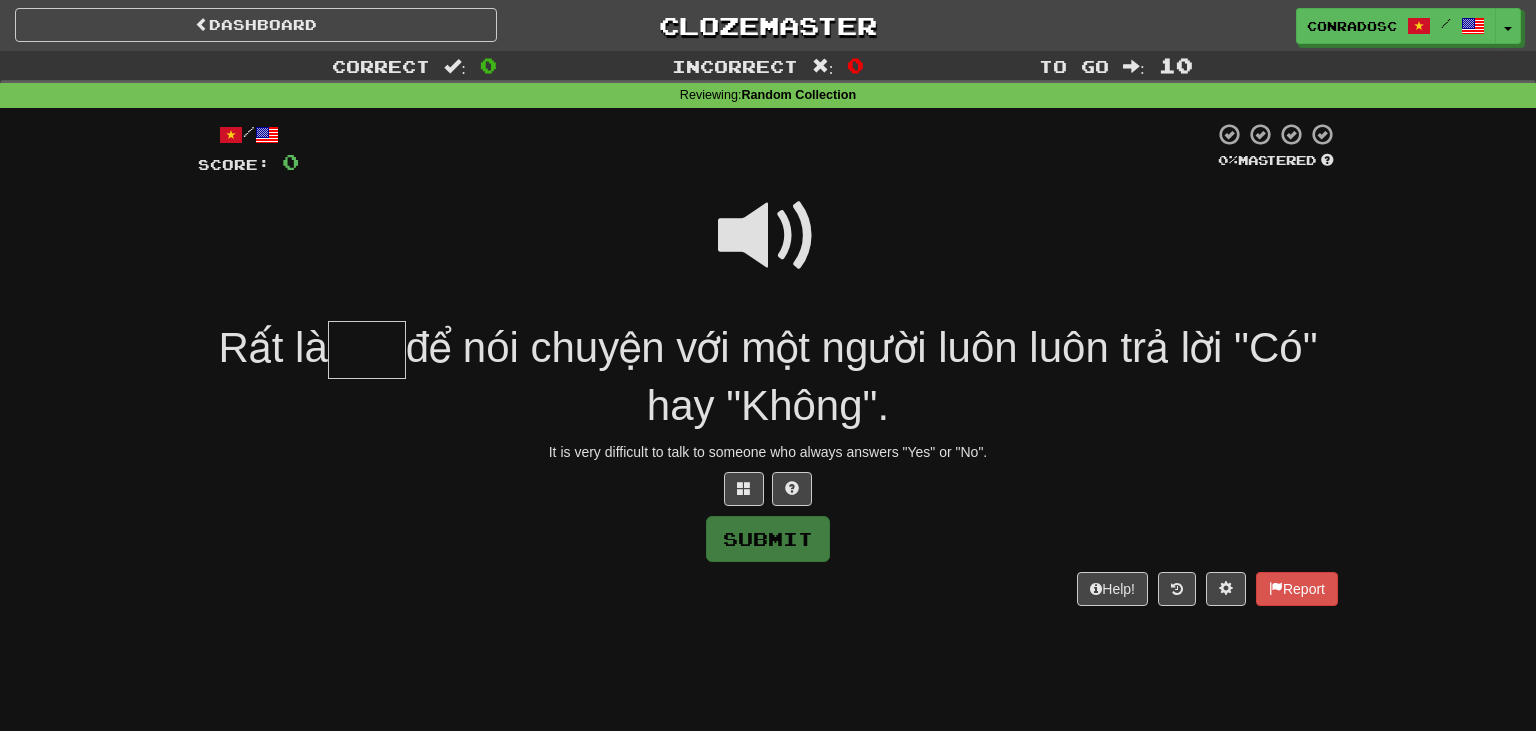 click at bounding box center (768, 236) 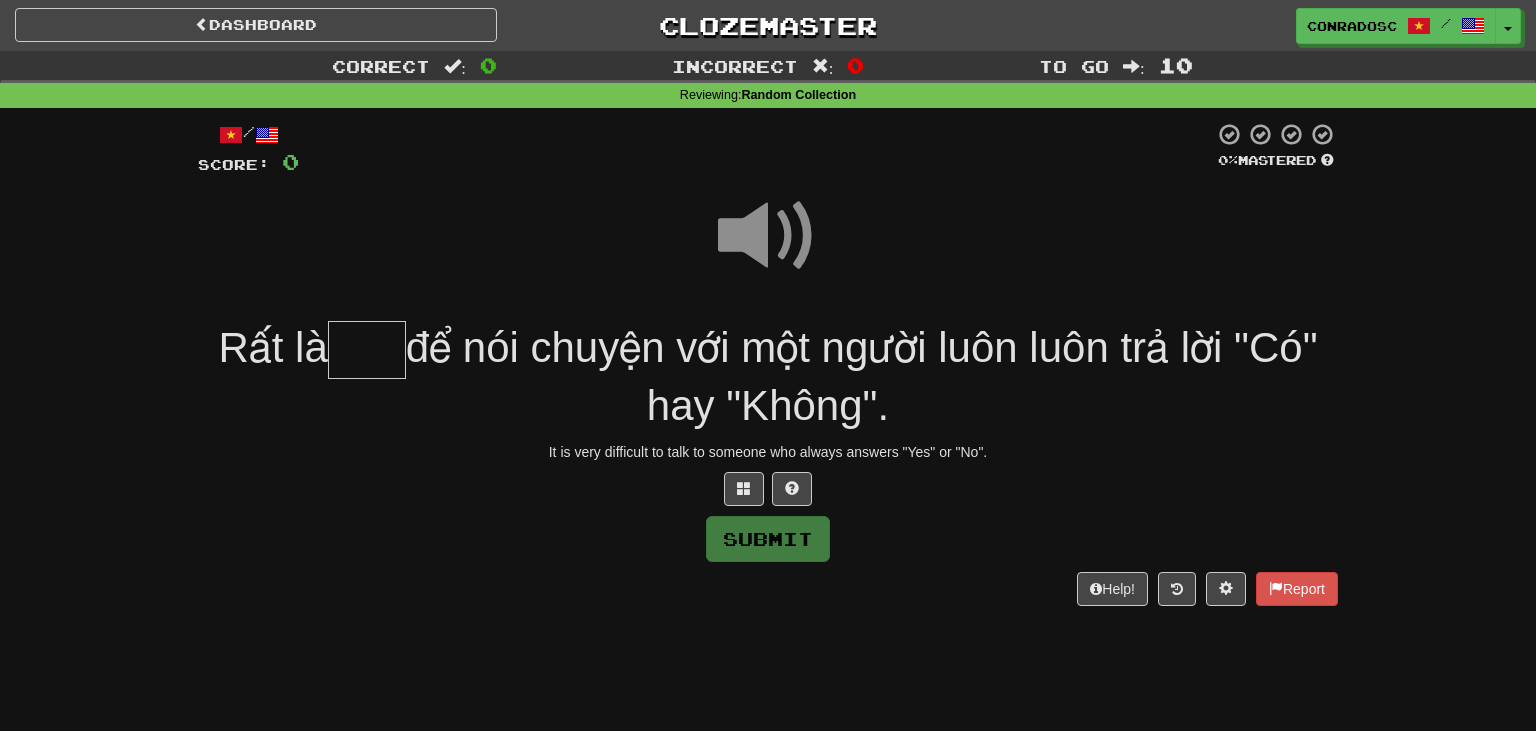 click at bounding box center (367, 350) 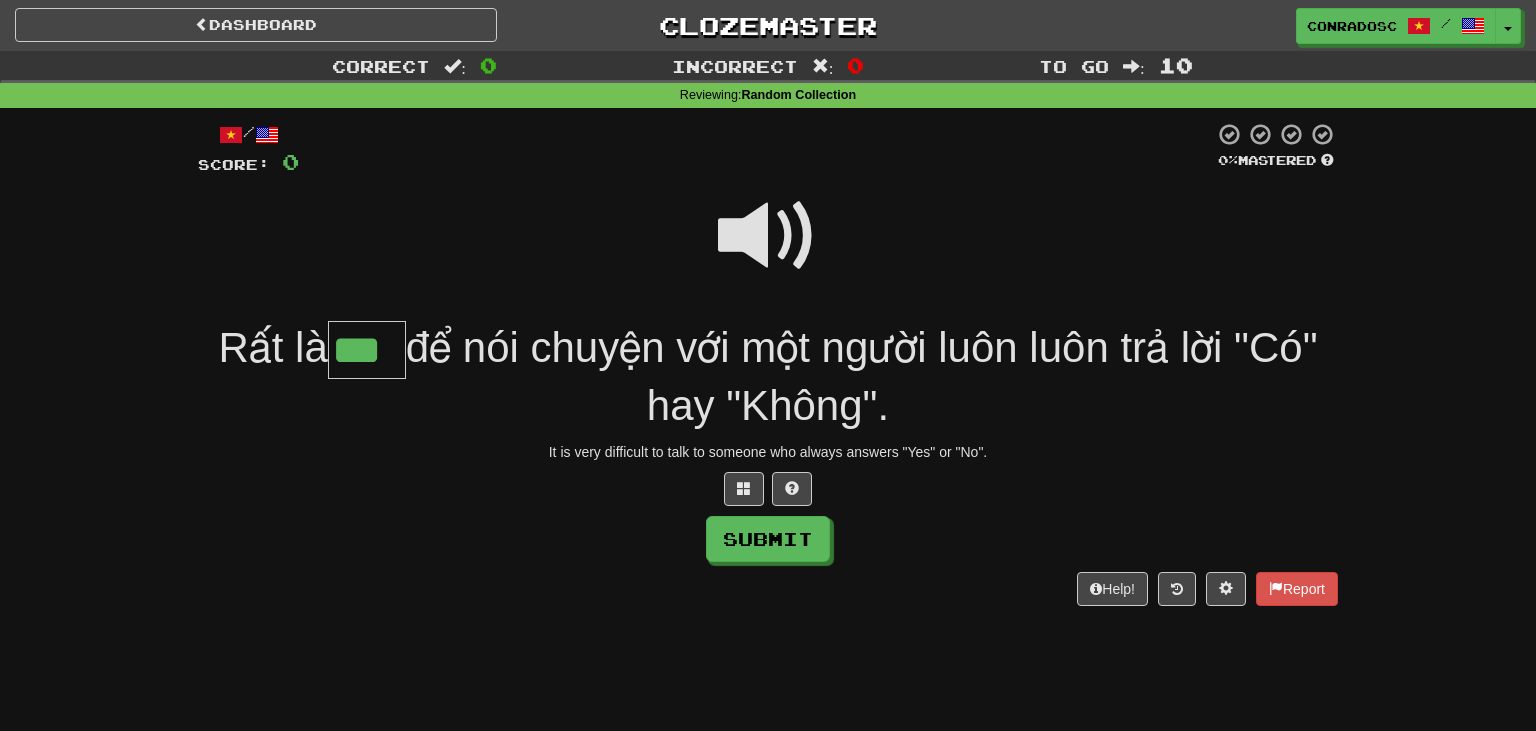 type on "***" 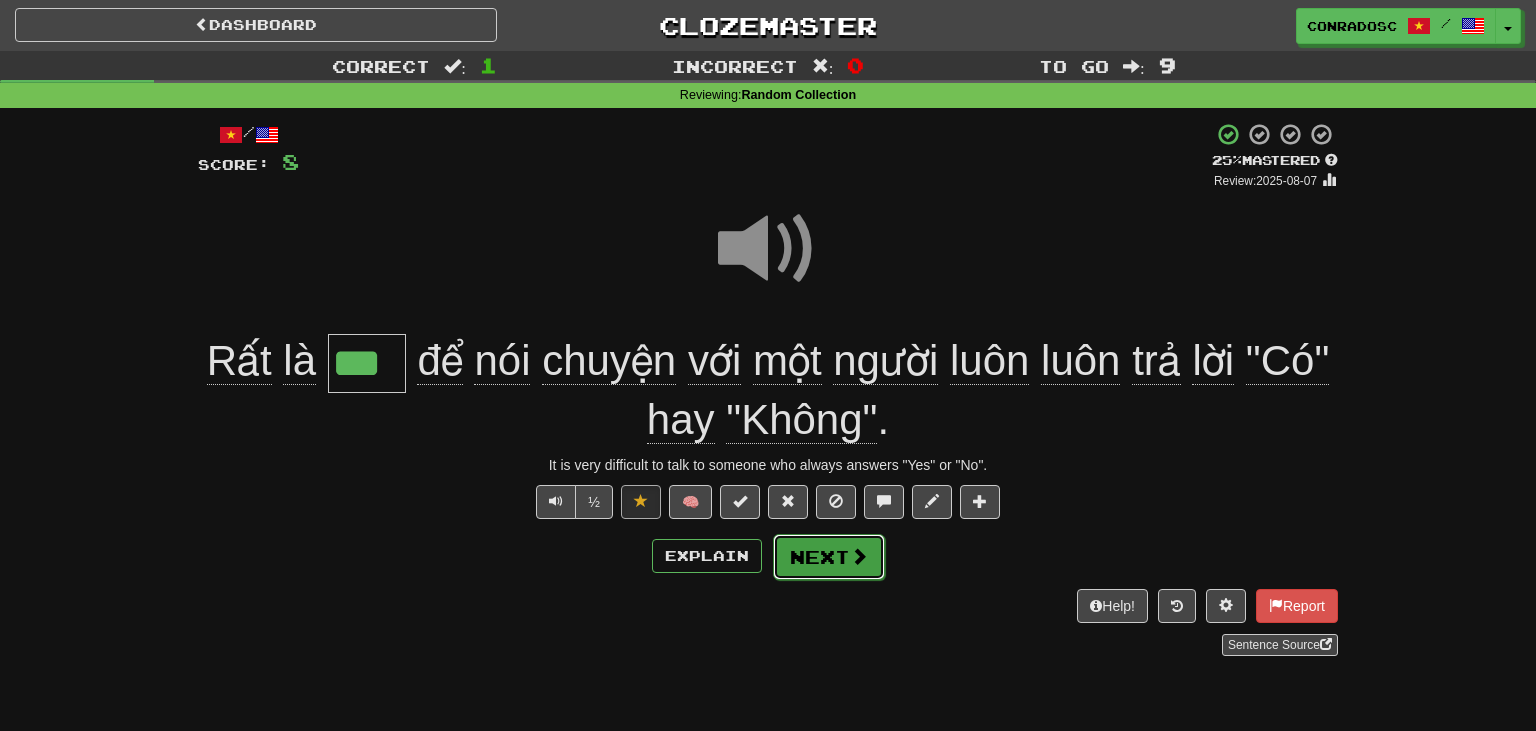 click on "Next" at bounding box center (829, 557) 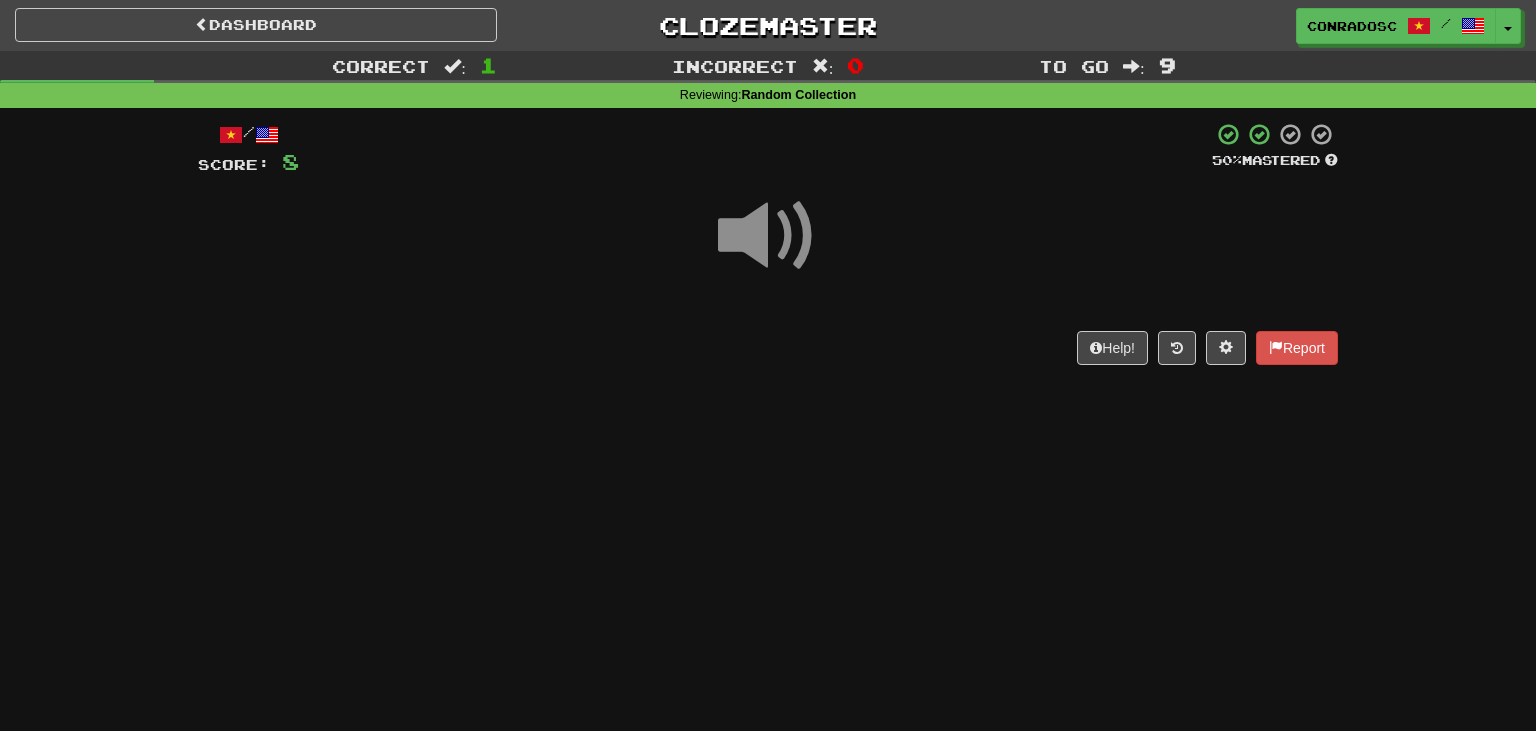 click at bounding box center [768, 236] 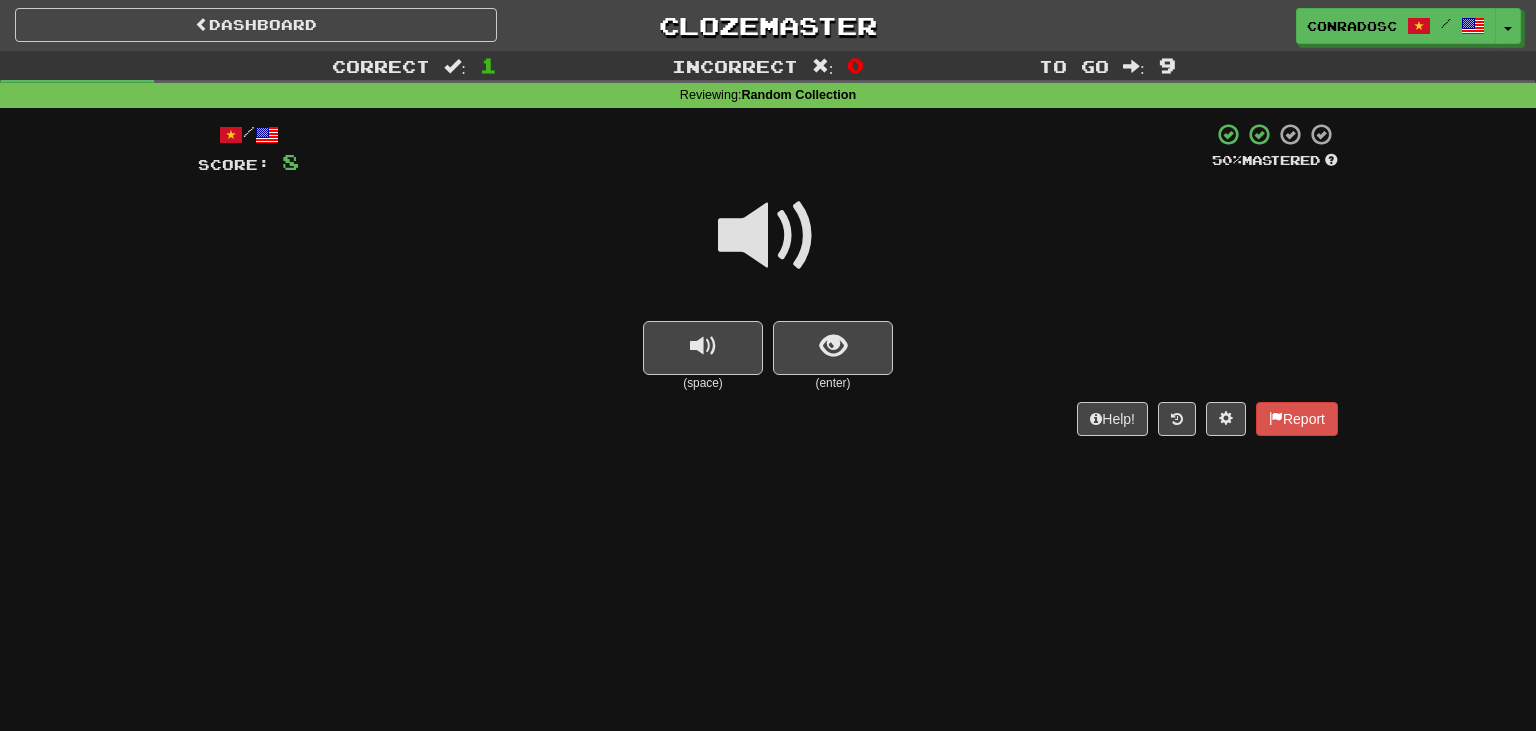 click at bounding box center [768, 236] 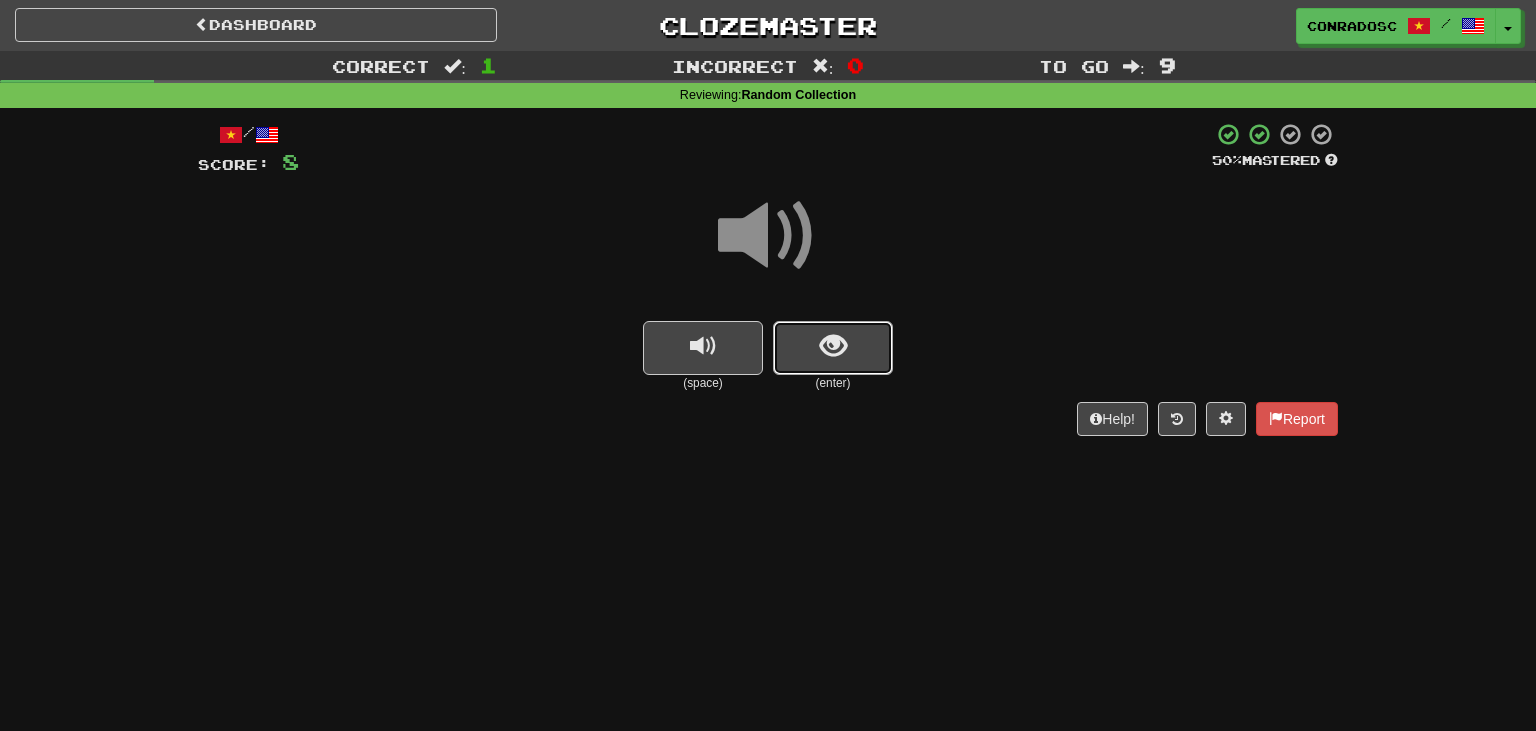 click at bounding box center (833, 346) 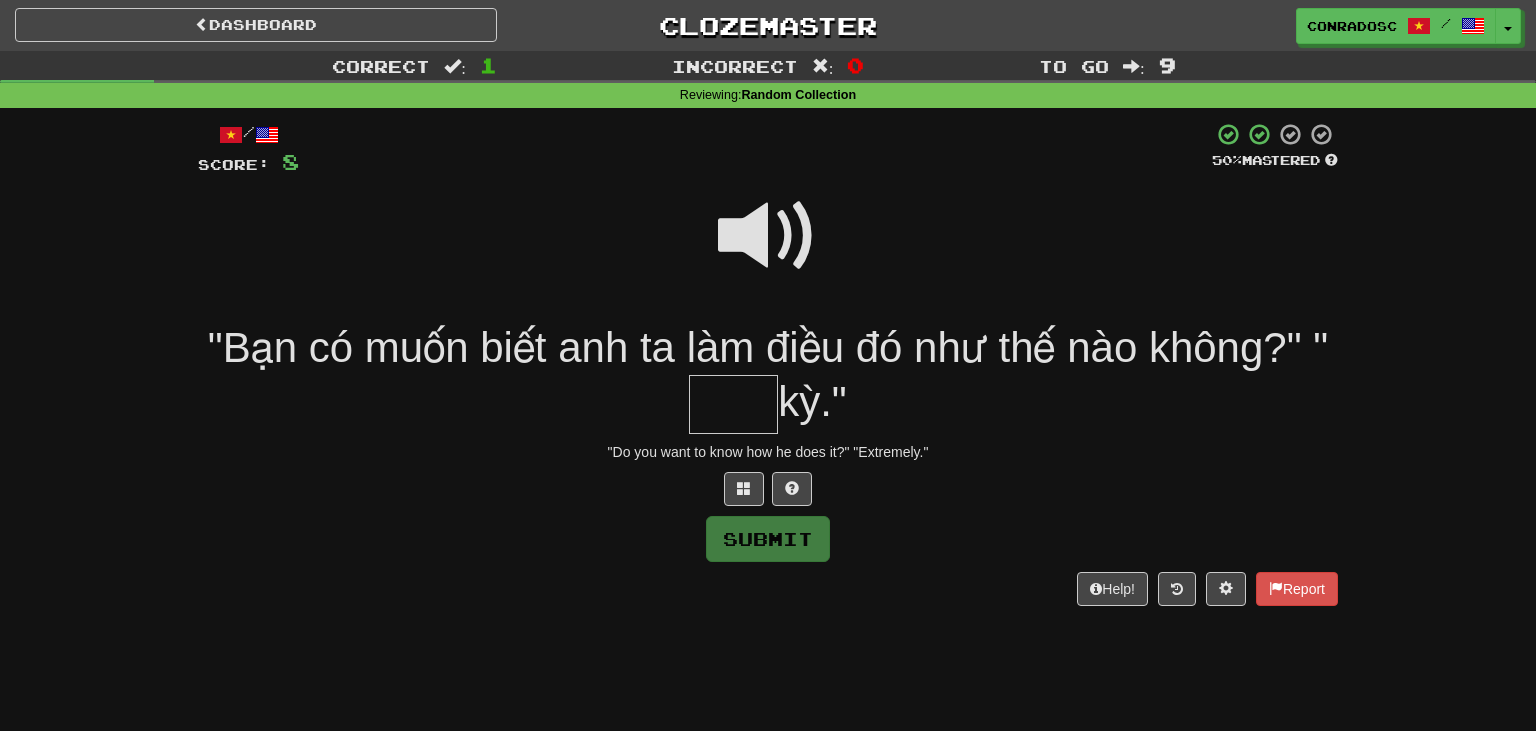 click at bounding box center (768, 236) 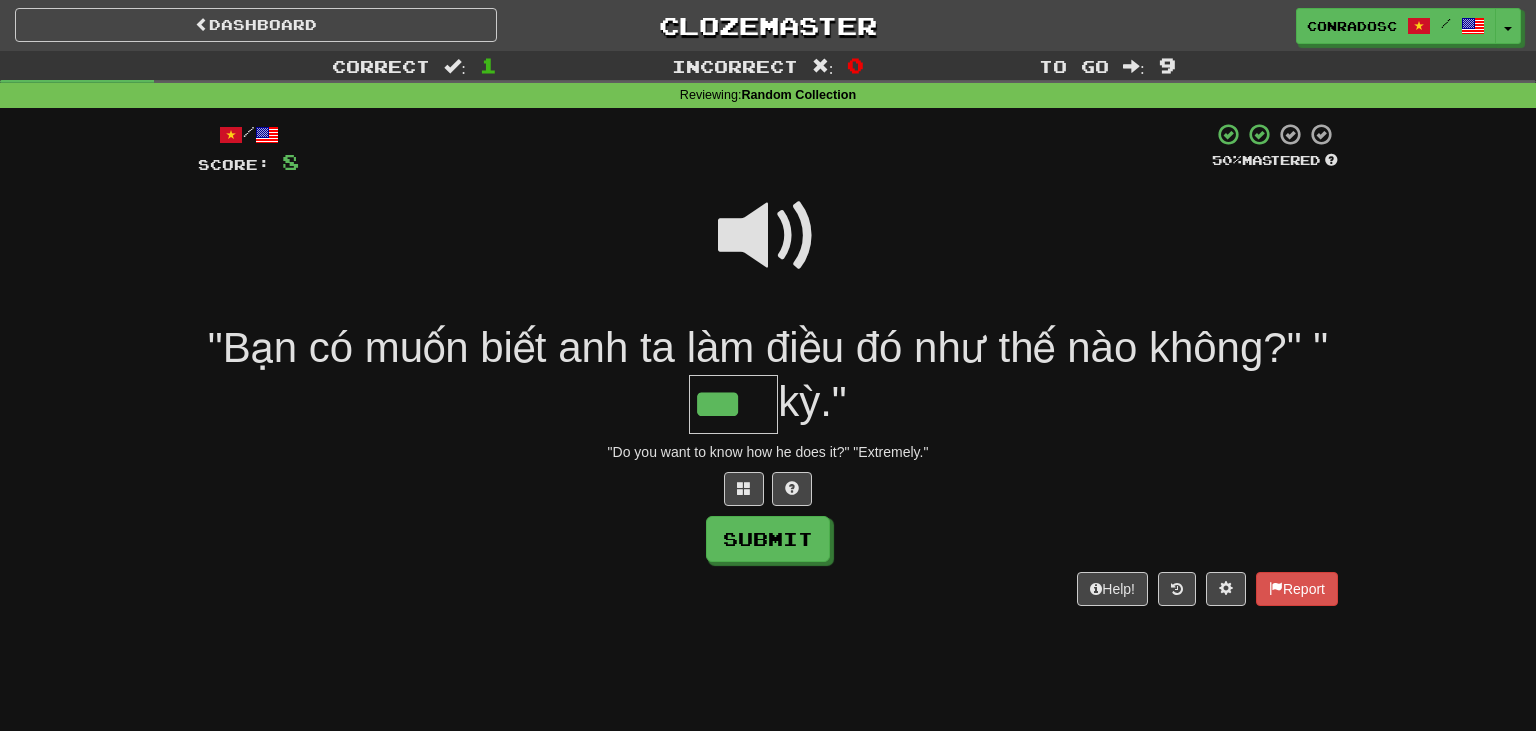 type on "***" 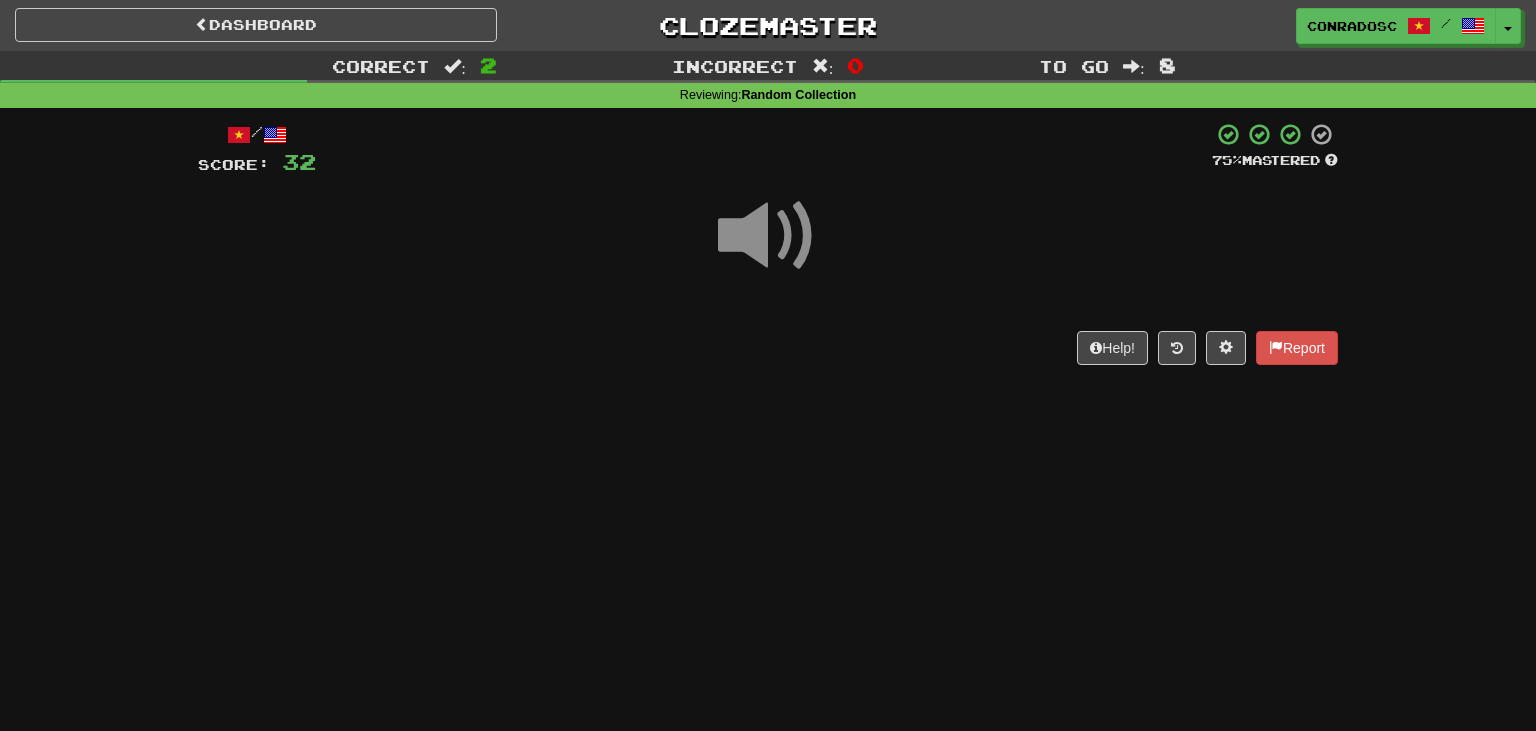 click at bounding box center [768, 236] 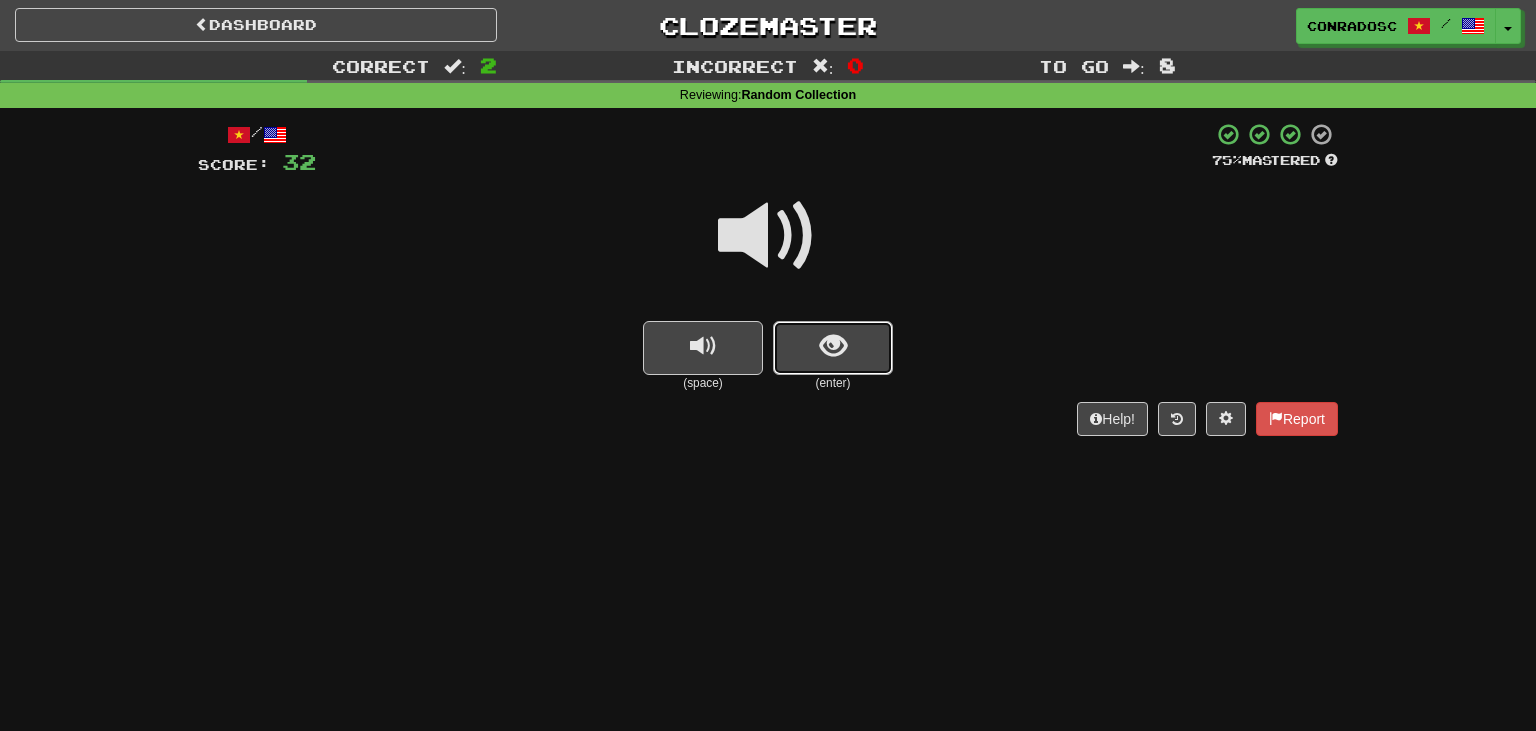 click at bounding box center (833, 348) 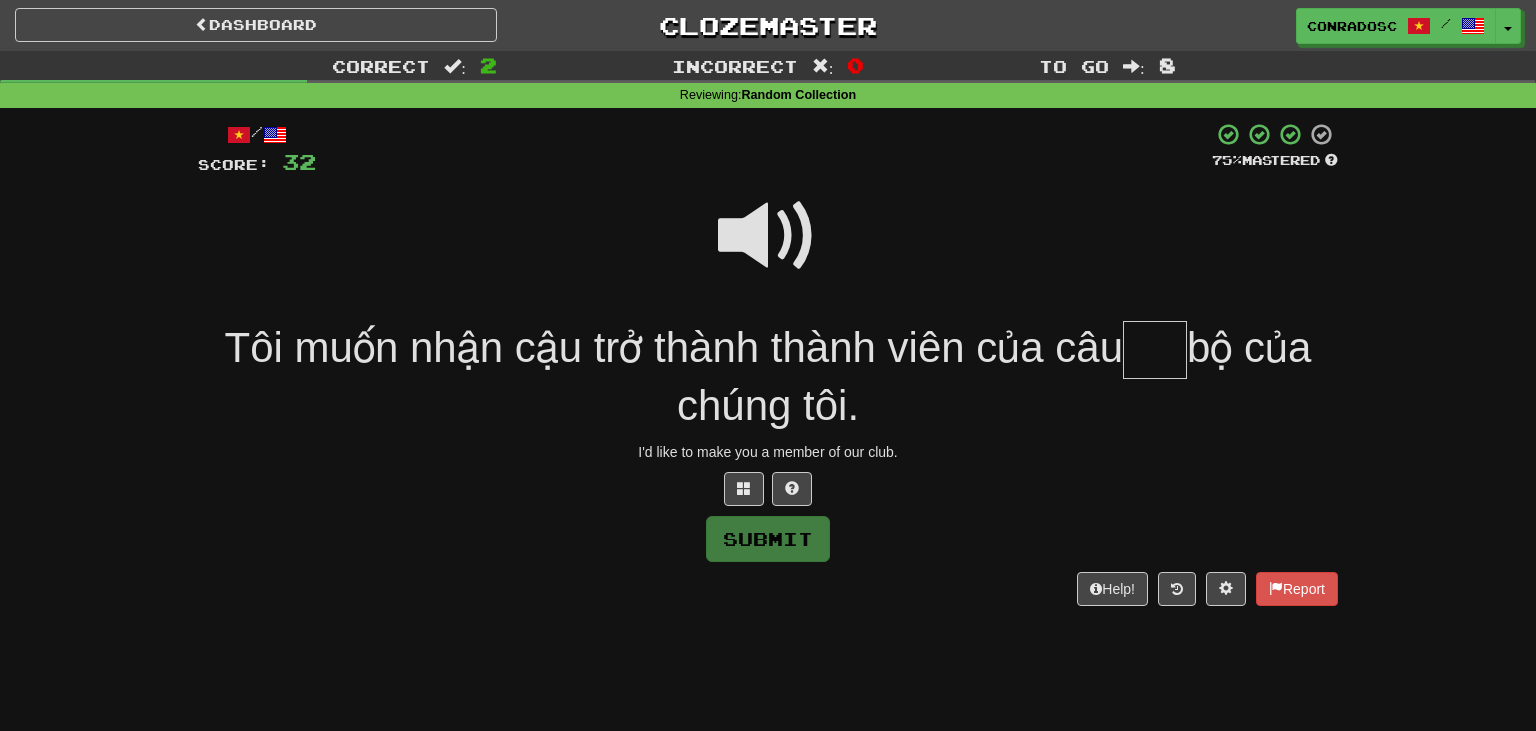 click at bounding box center [768, 236] 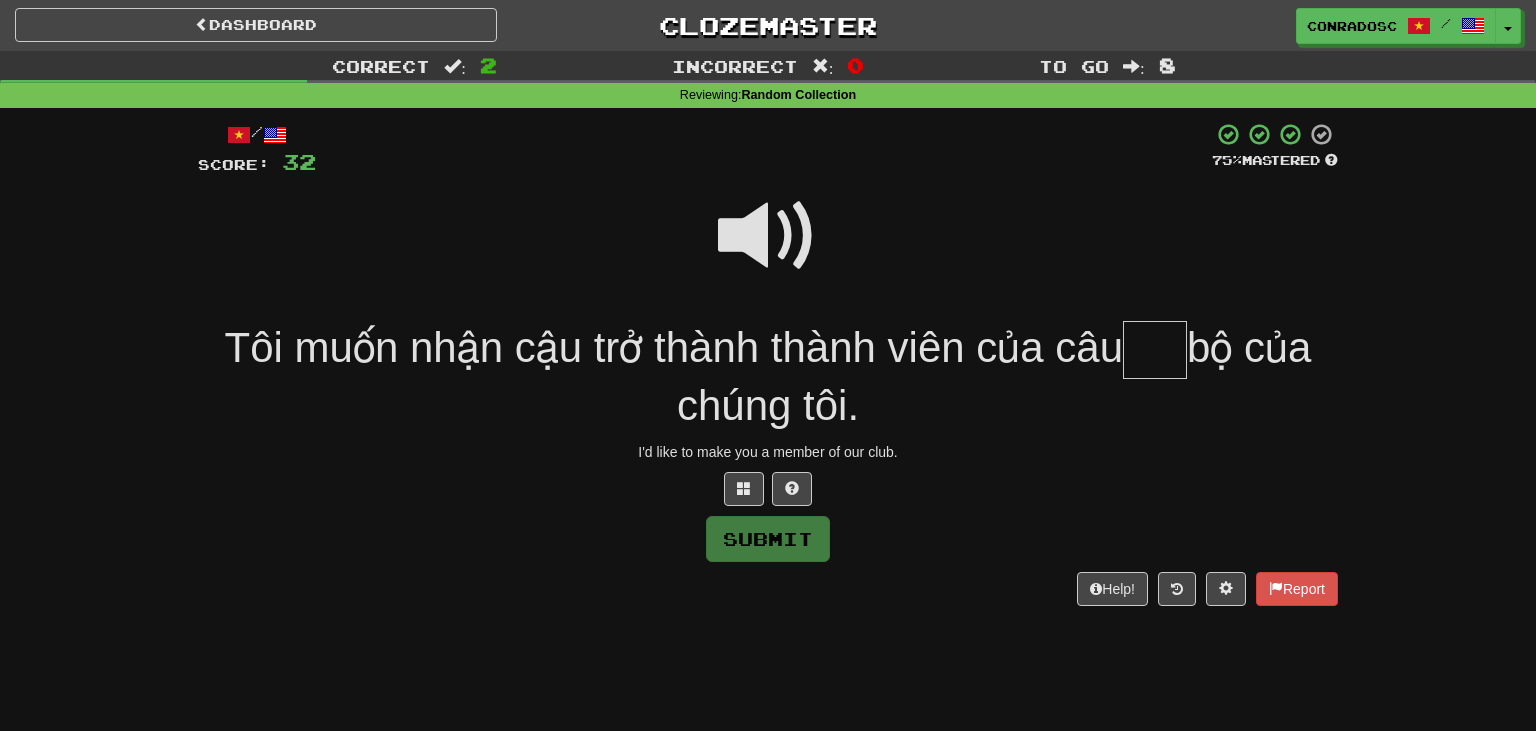 click at bounding box center (768, 236) 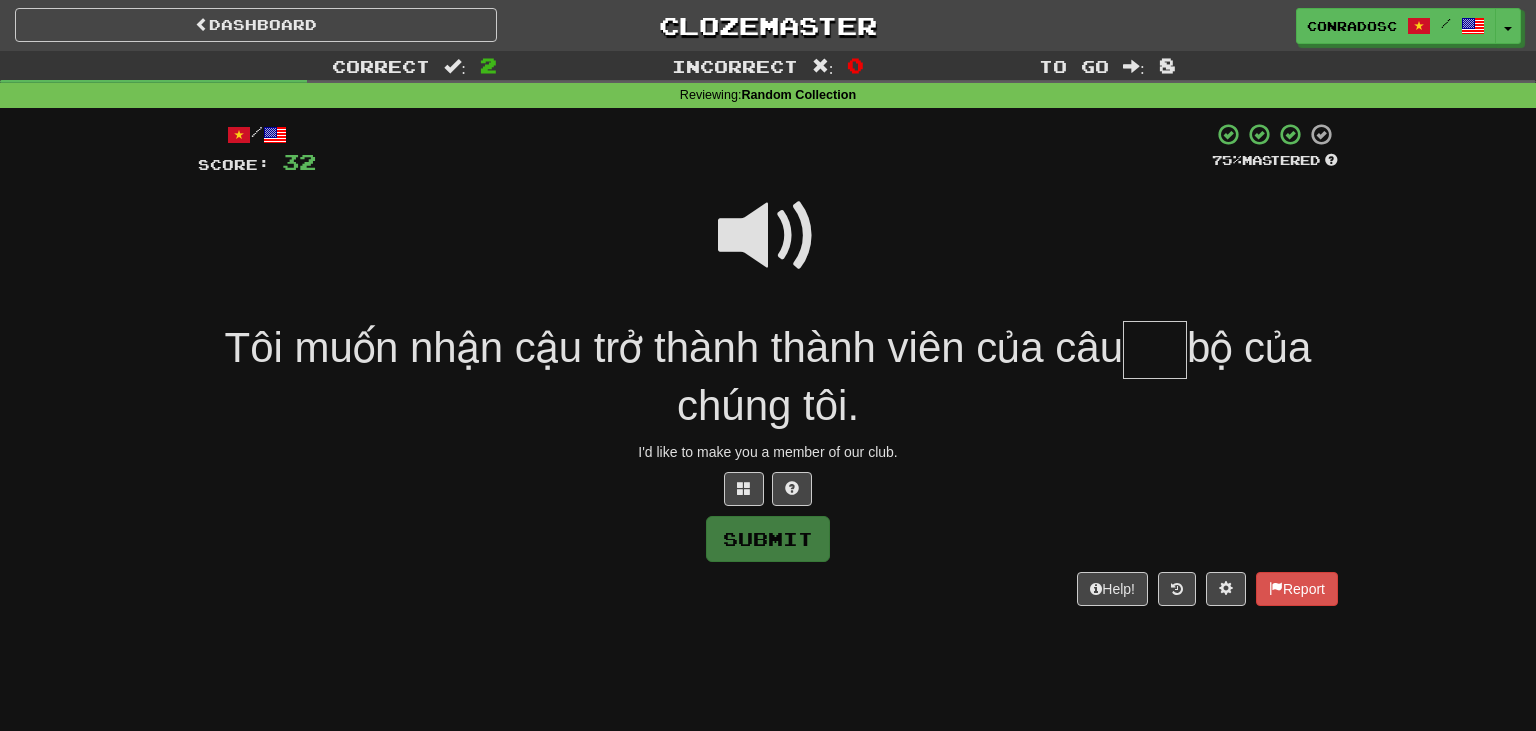 click at bounding box center (768, 236) 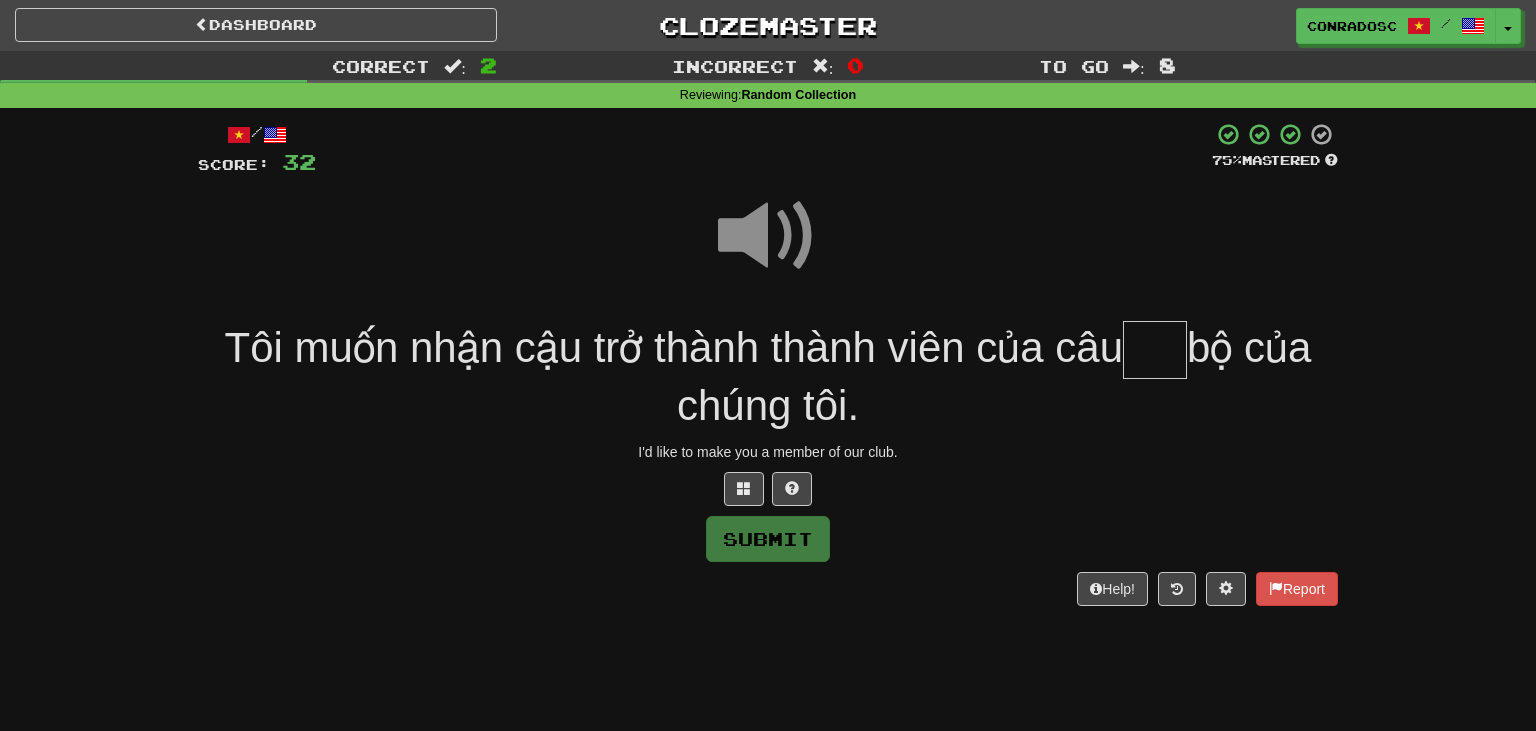 click at bounding box center (768, 236) 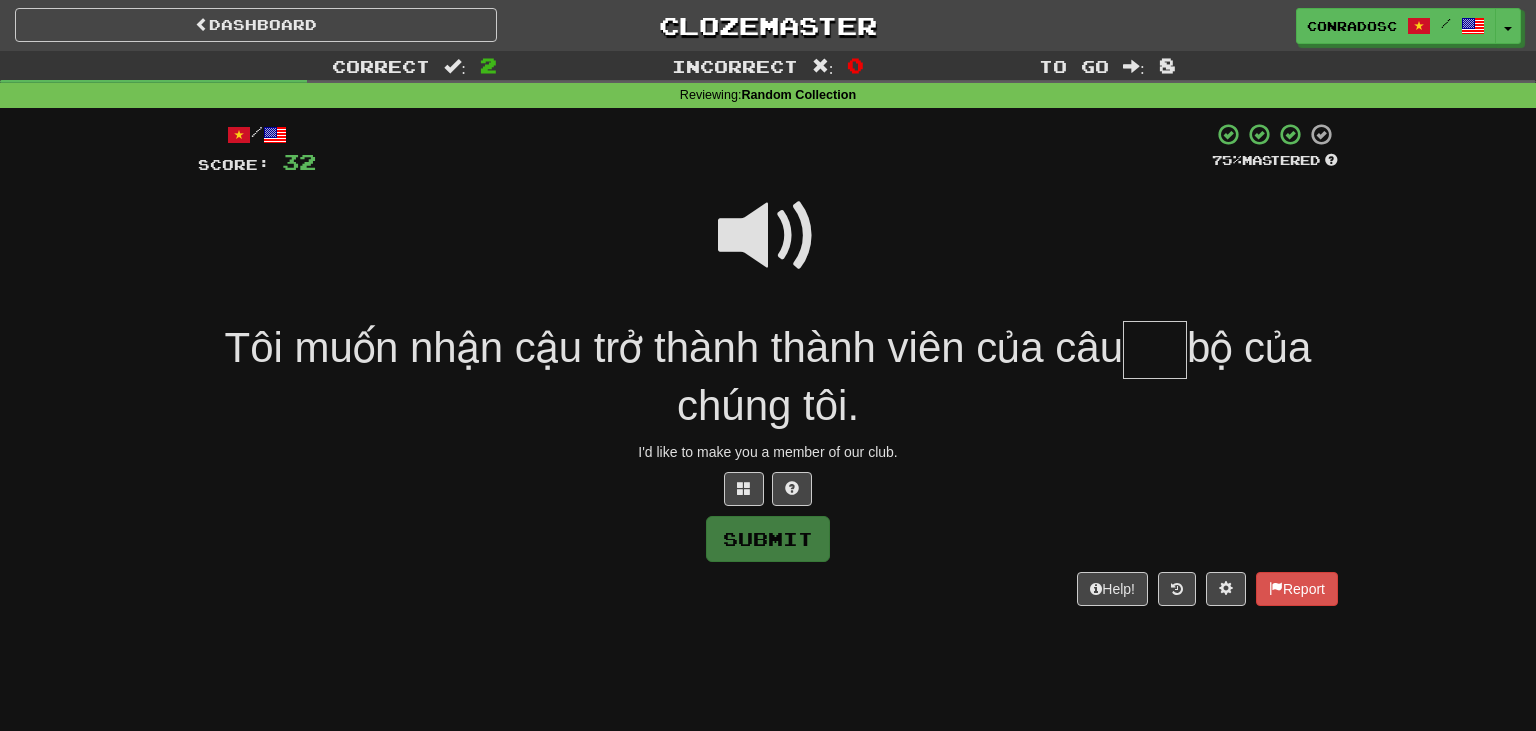 click at bounding box center [768, 236] 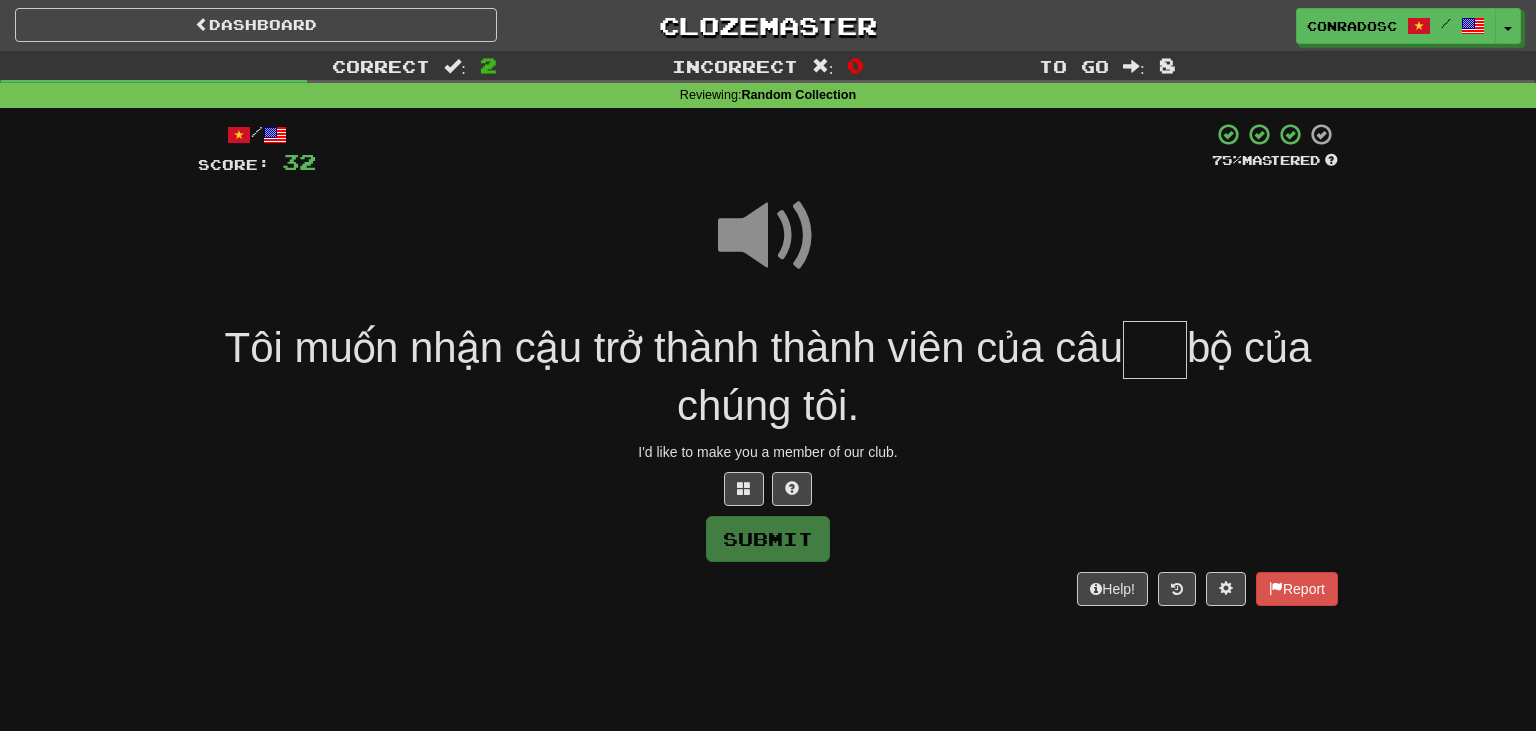 click at bounding box center [768, 236] 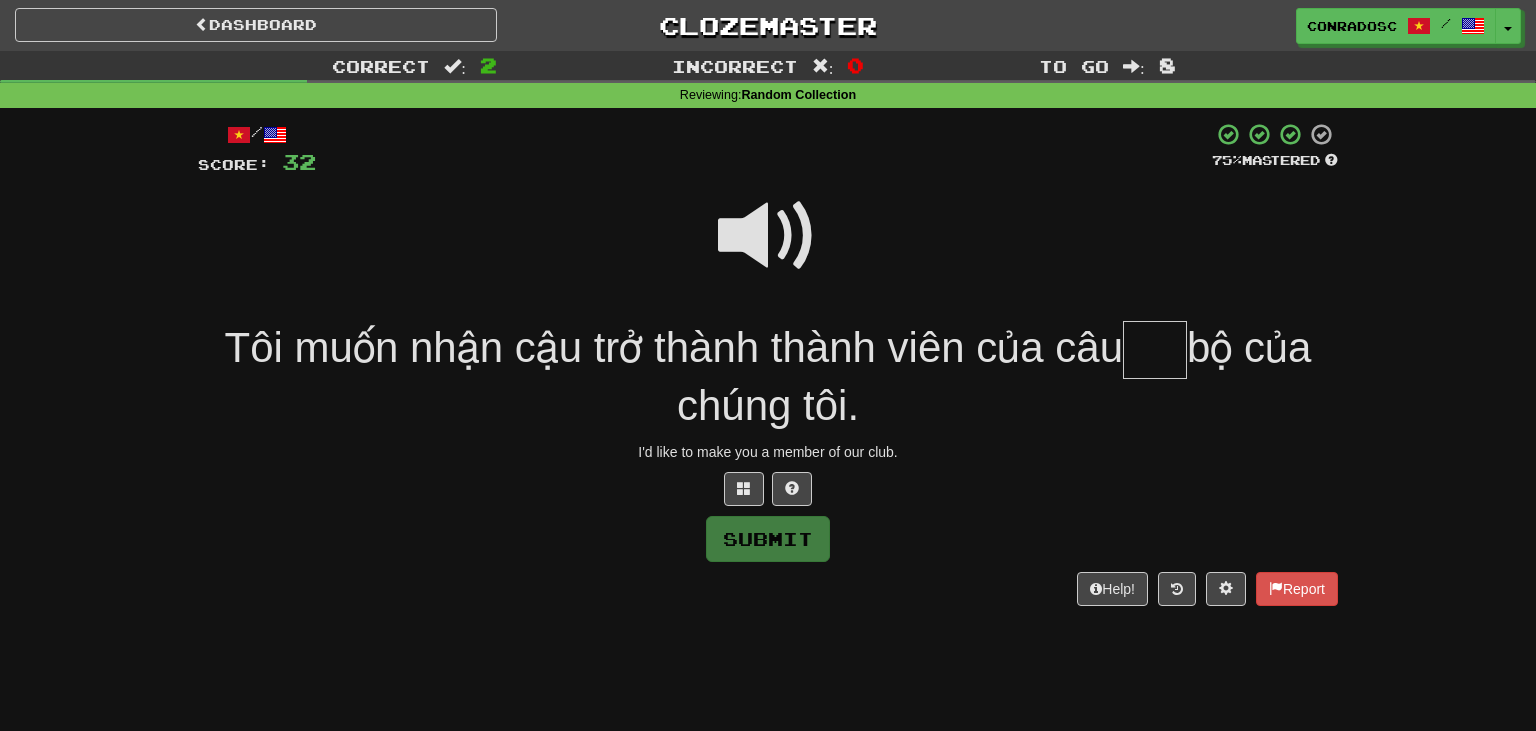 click at bounding box center [768, 236] 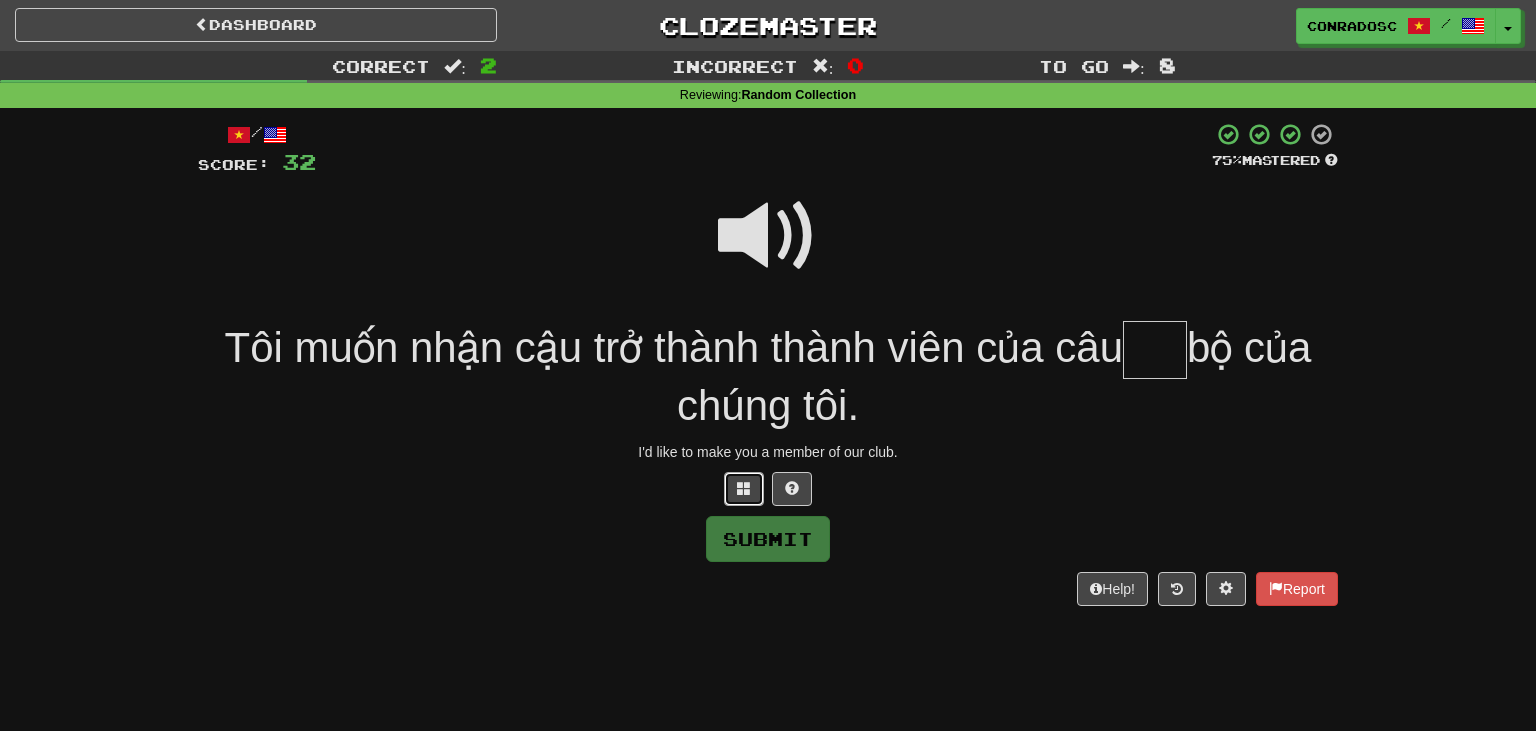 click at bounding box center (744, 488) 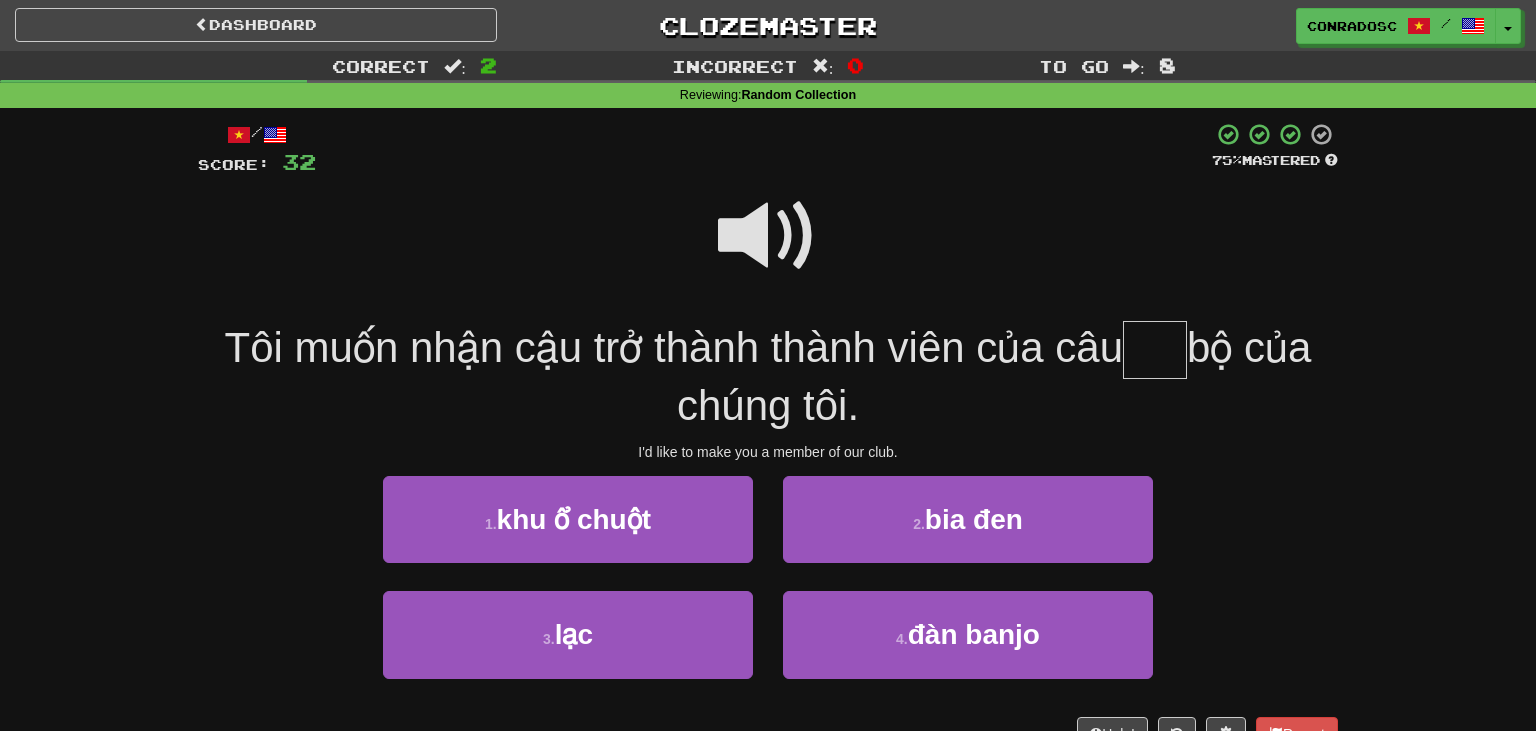 click at bounding box center [1155, 350] 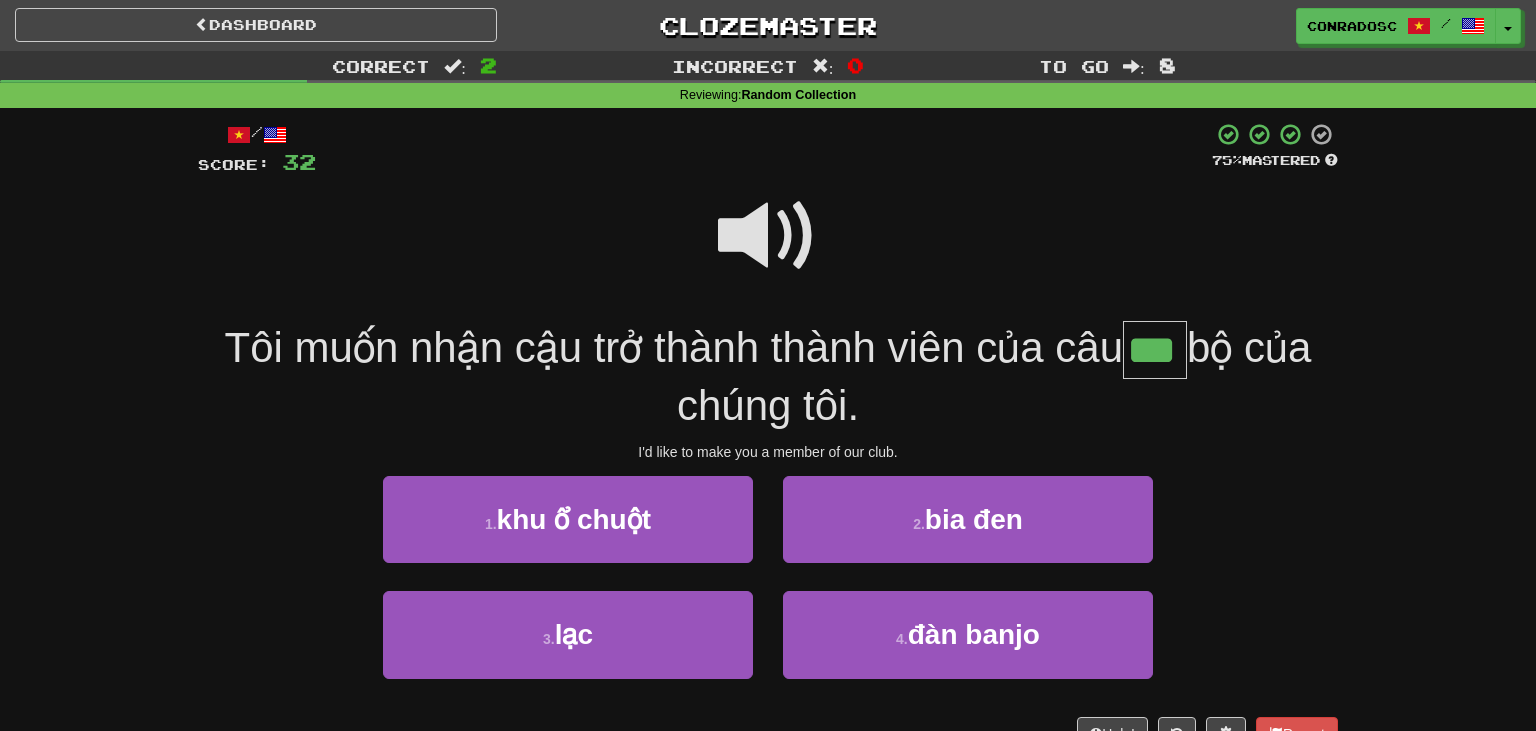 type on "***" 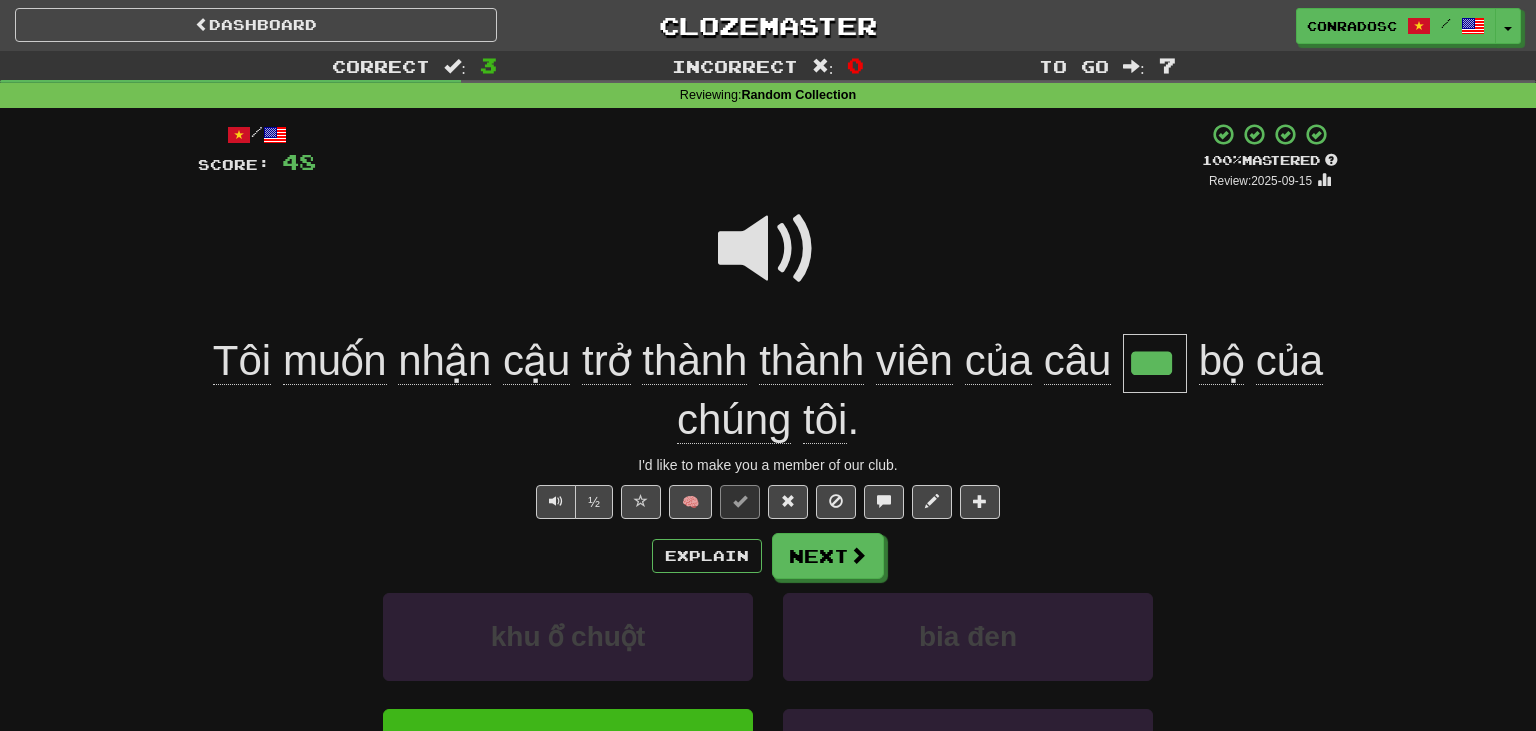 click at bounding box center [768, 249] 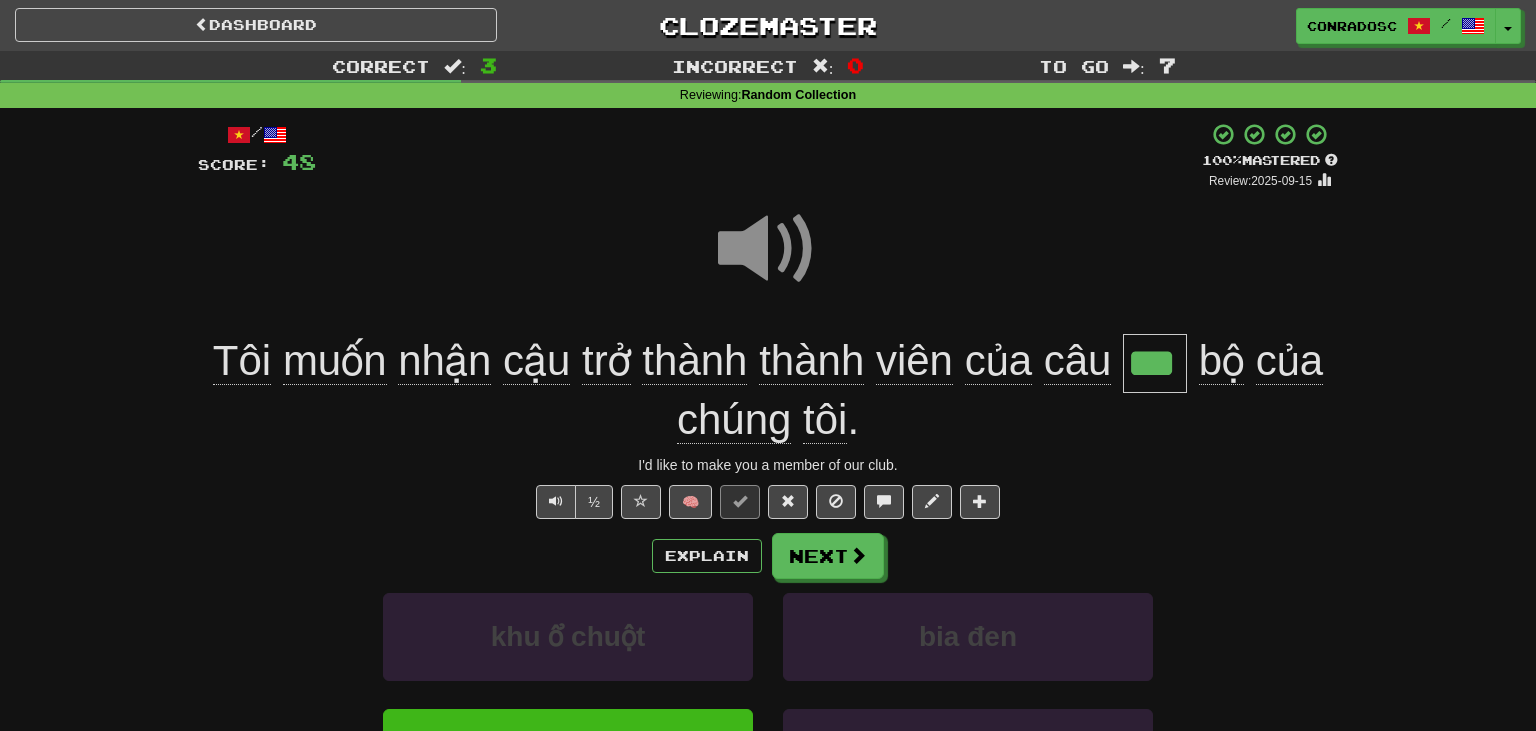 click at bounding box center [768, 249] 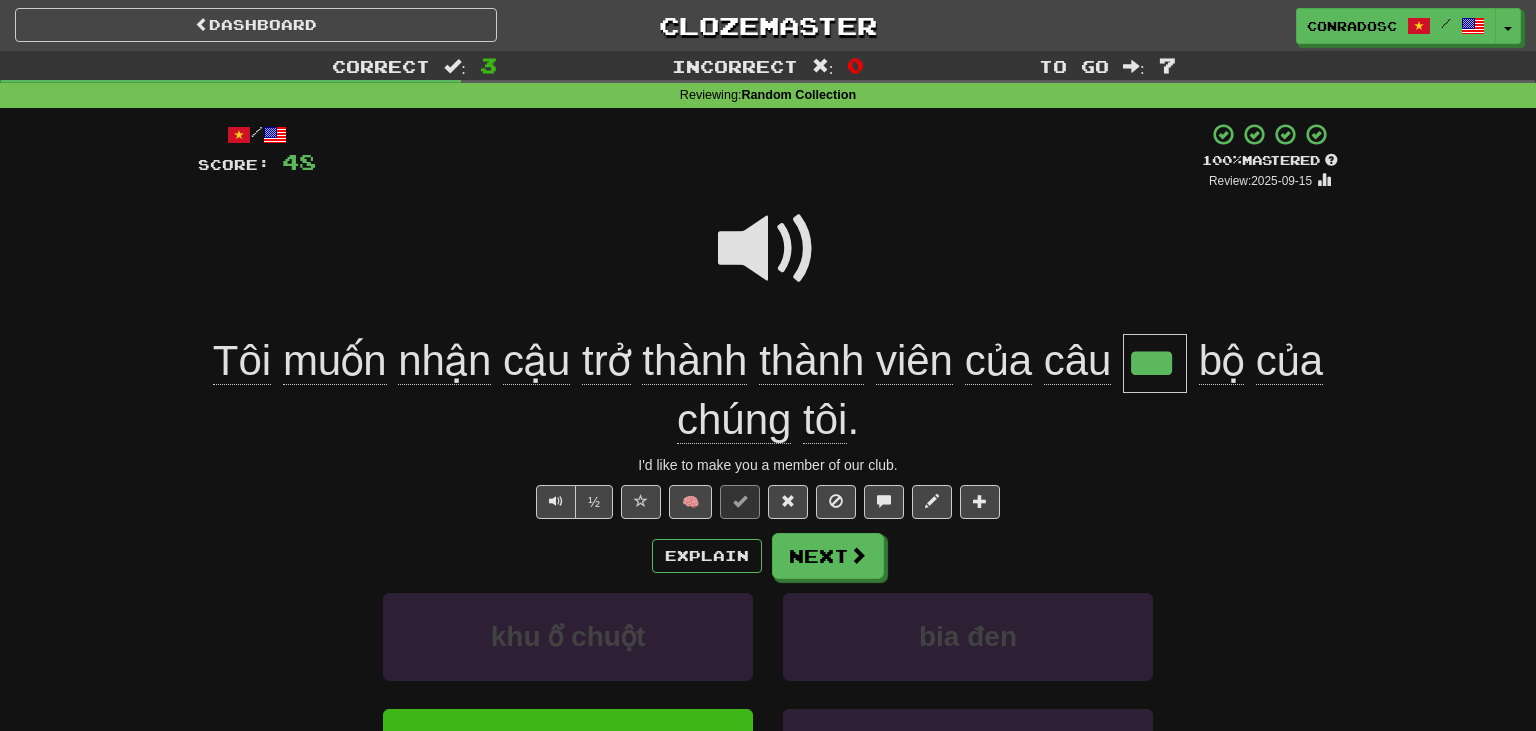 click at bounding box center (768, 249) 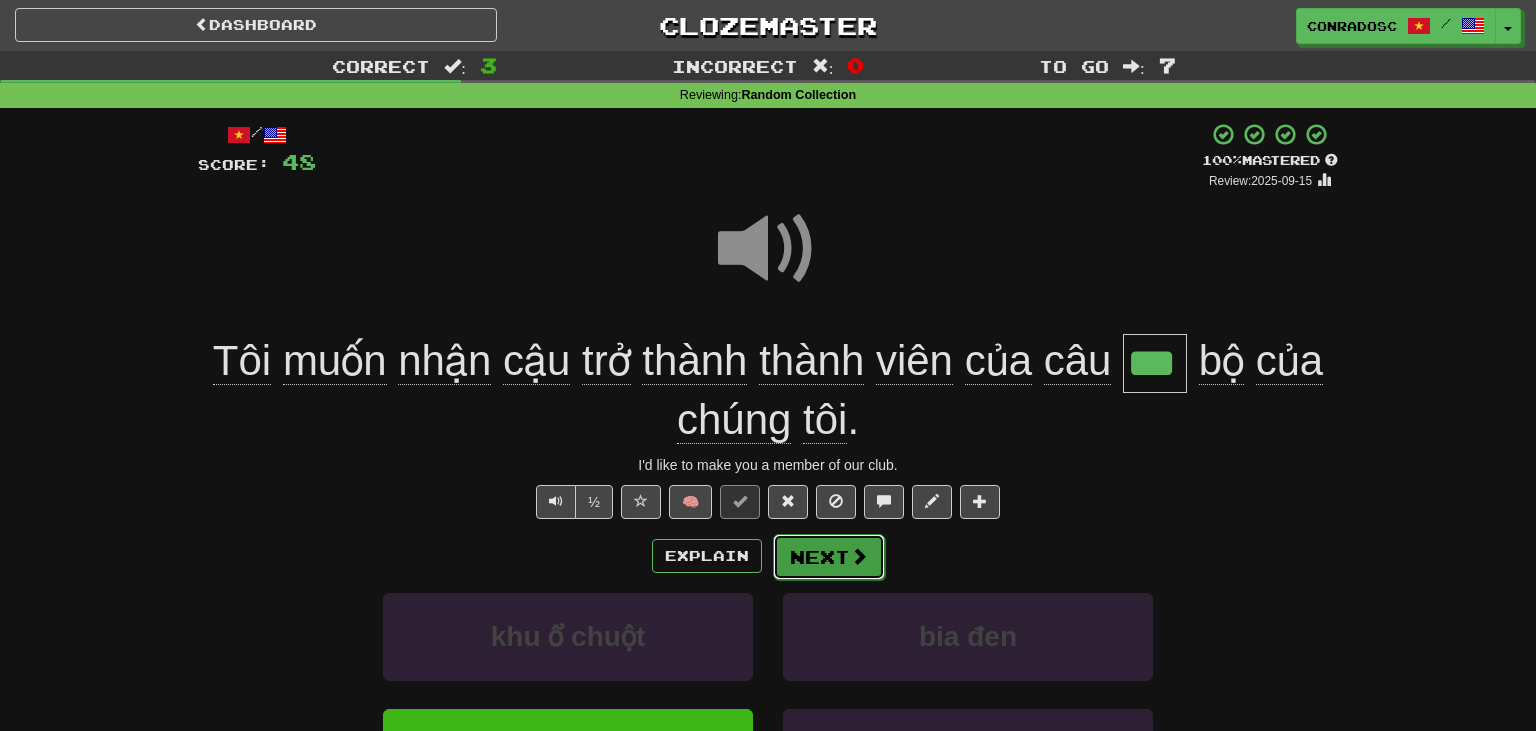 click at bounding box center [859, 556] 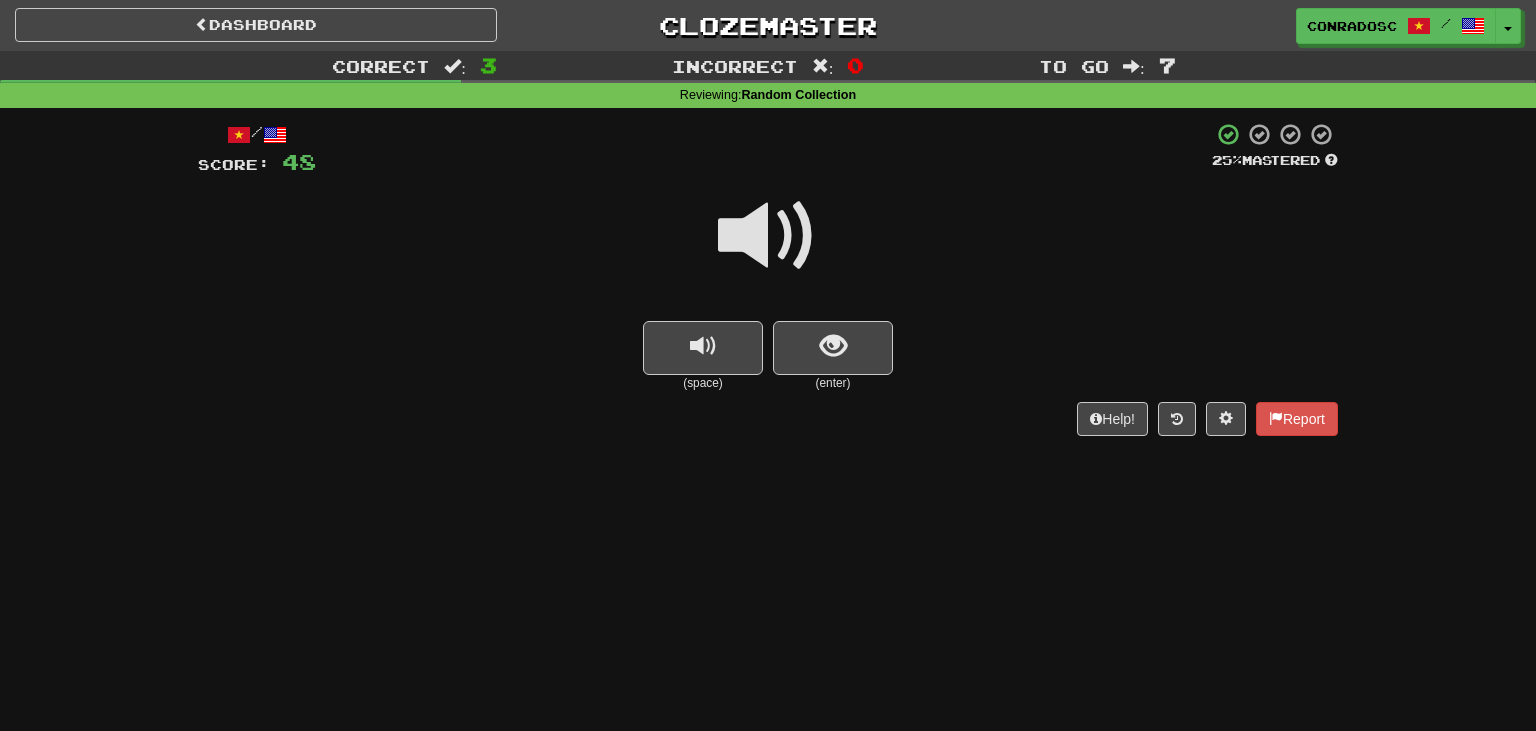 click at bounding box center [768, 236] 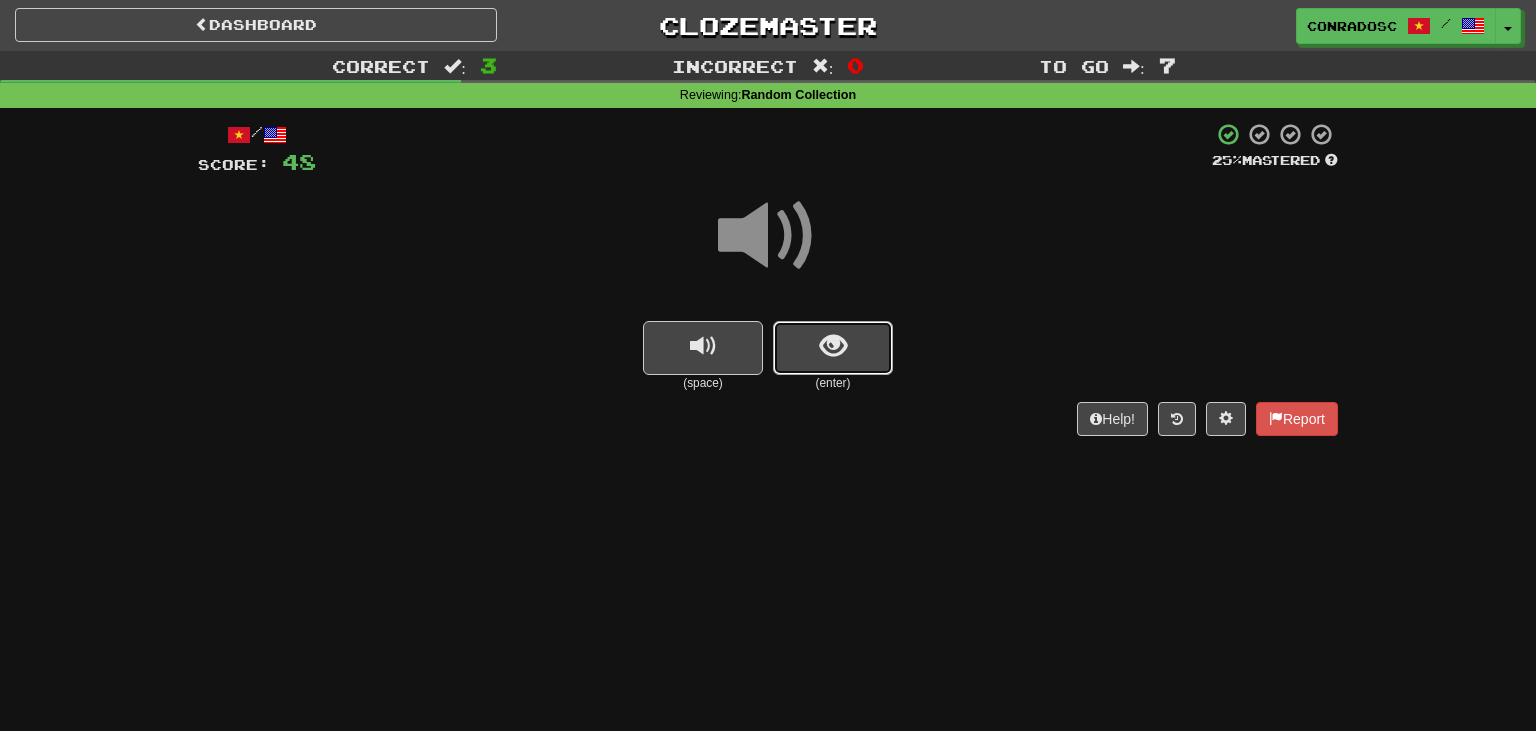 click at bounding box center (833, 348) 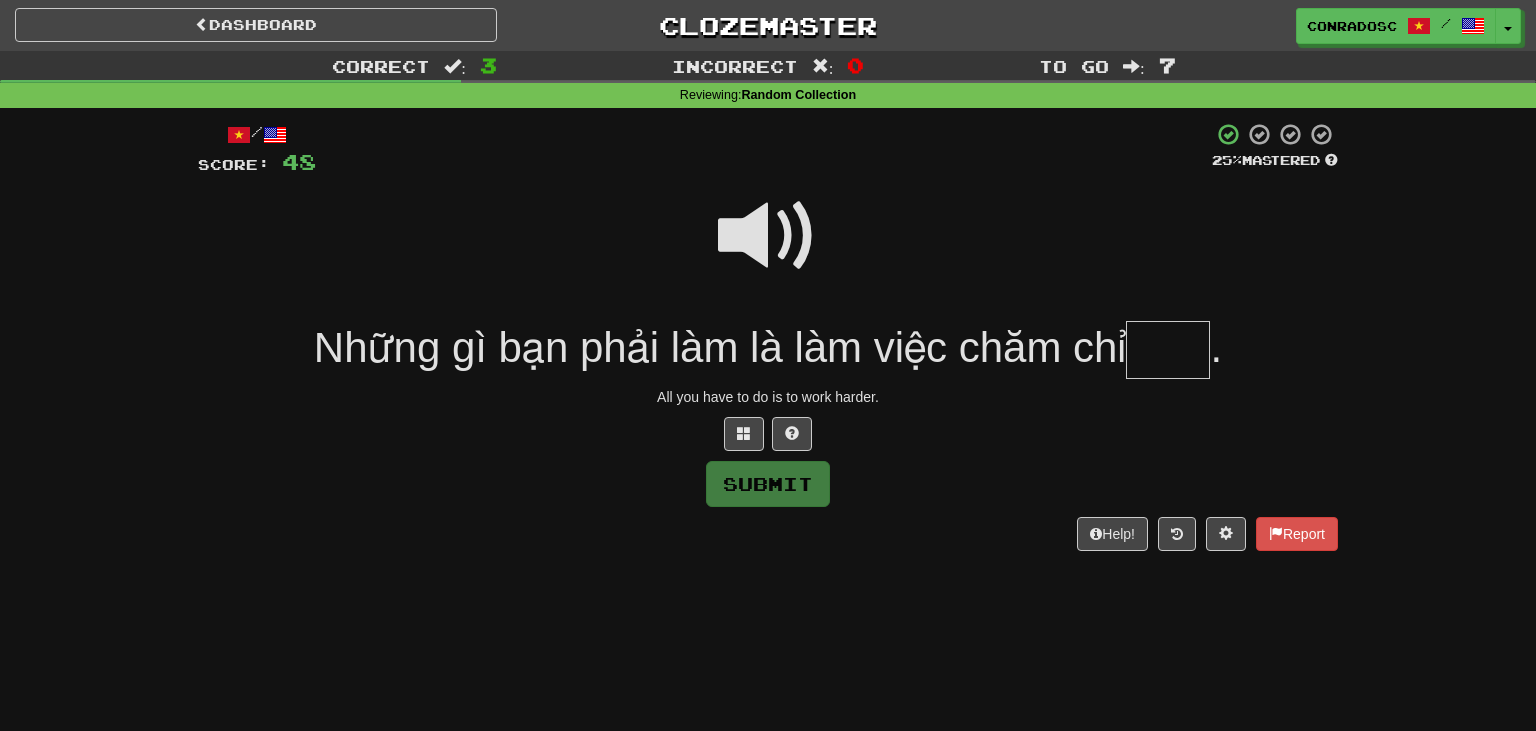 click at bounding box center (768, 236) 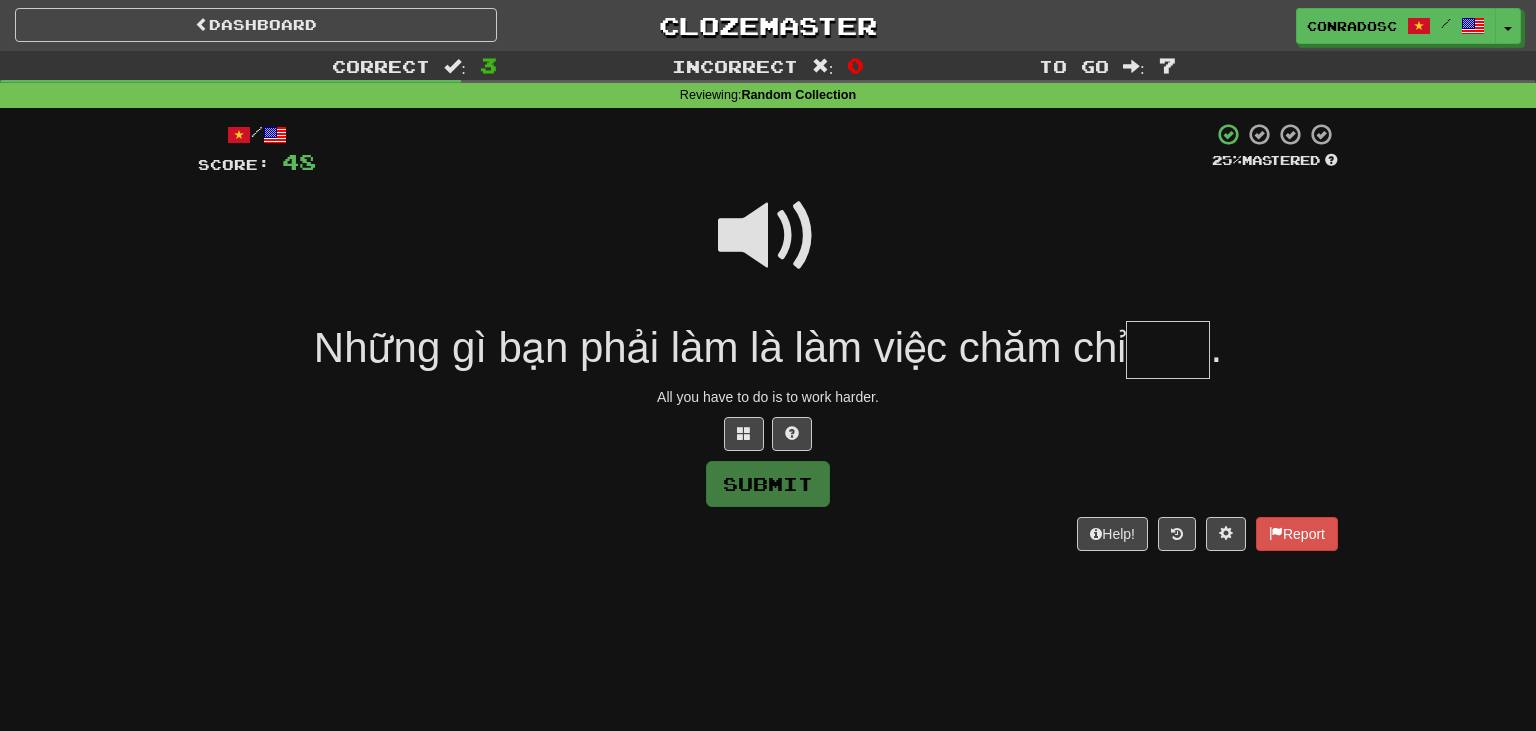 click at bounding box center [1168, 350] 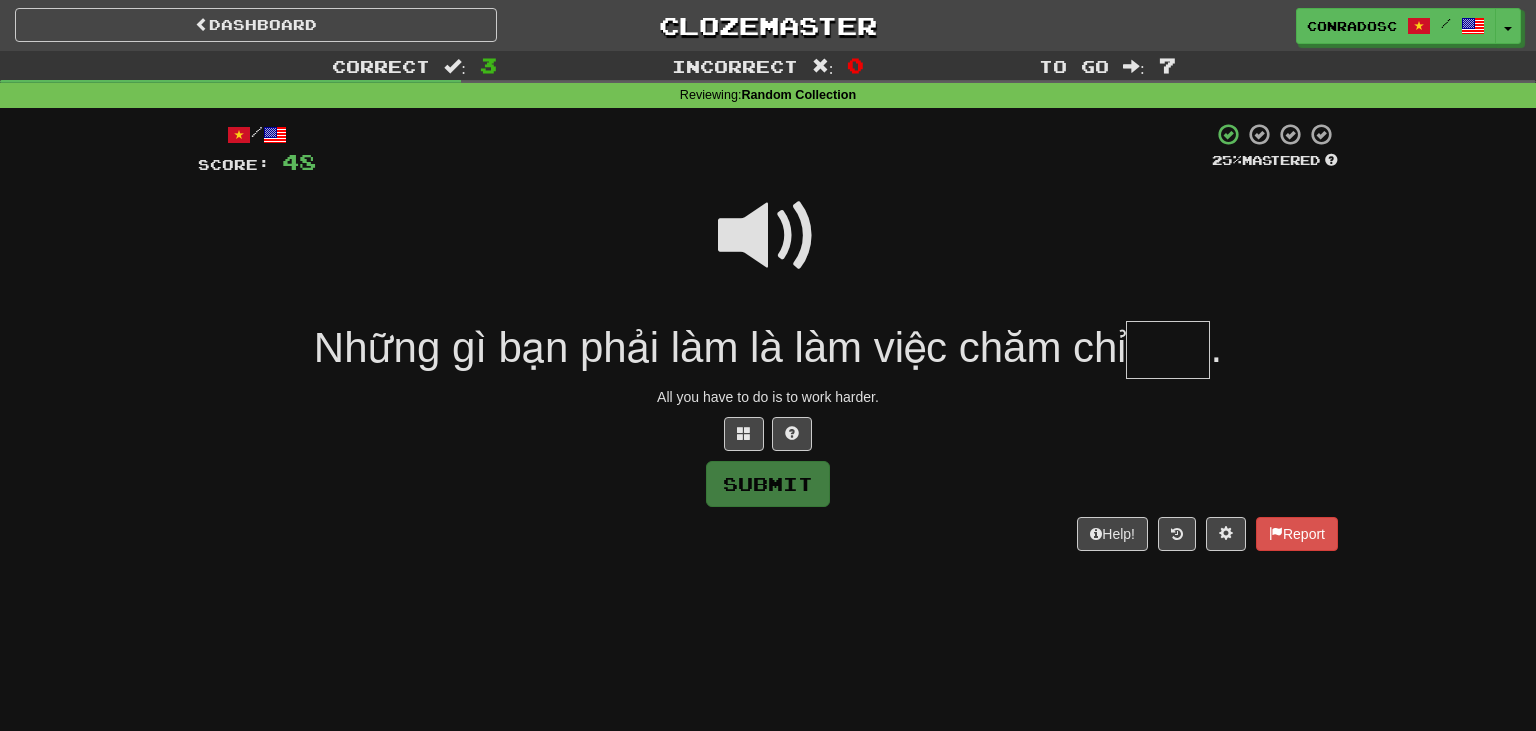 click at bounding box center [768, 249] 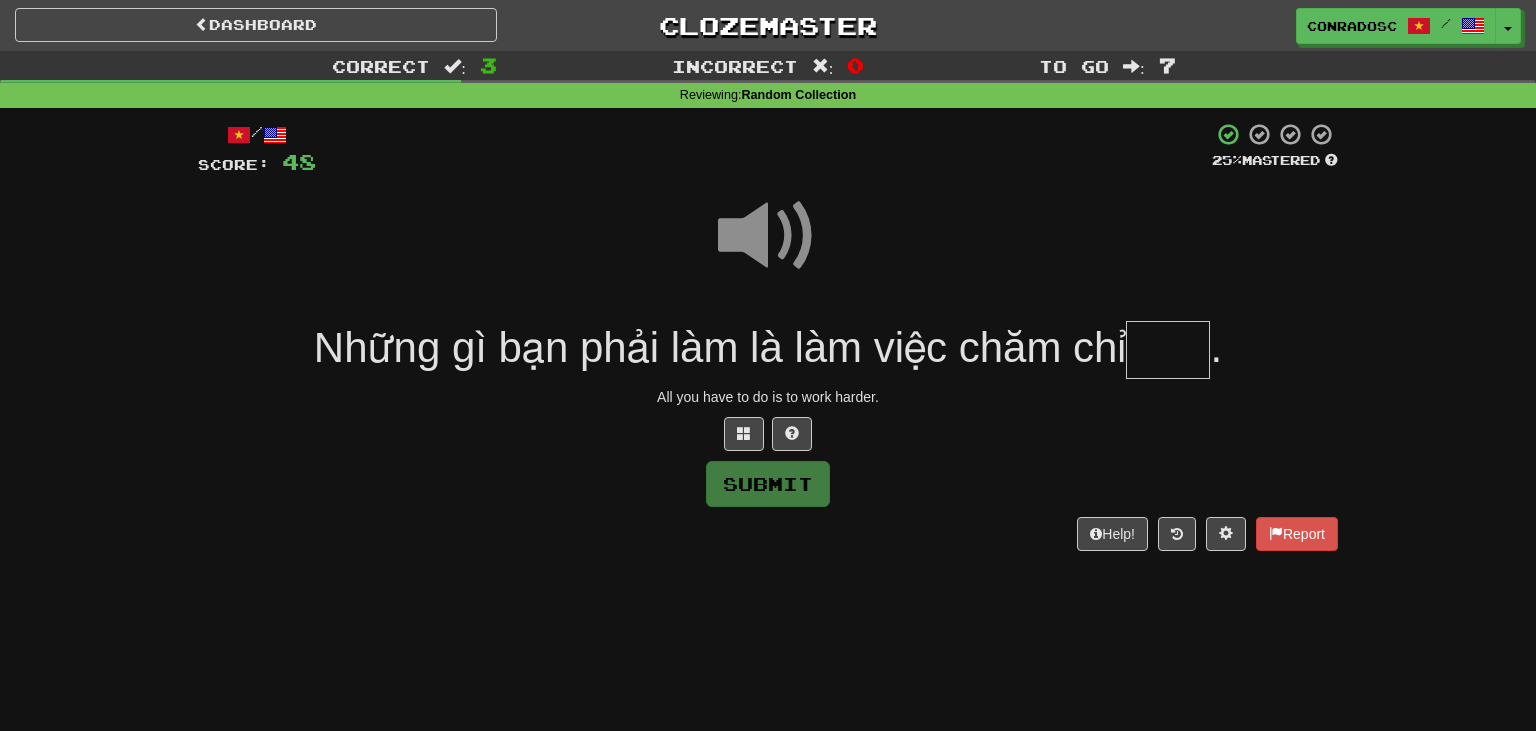 click at bounding box center (1168, 350) 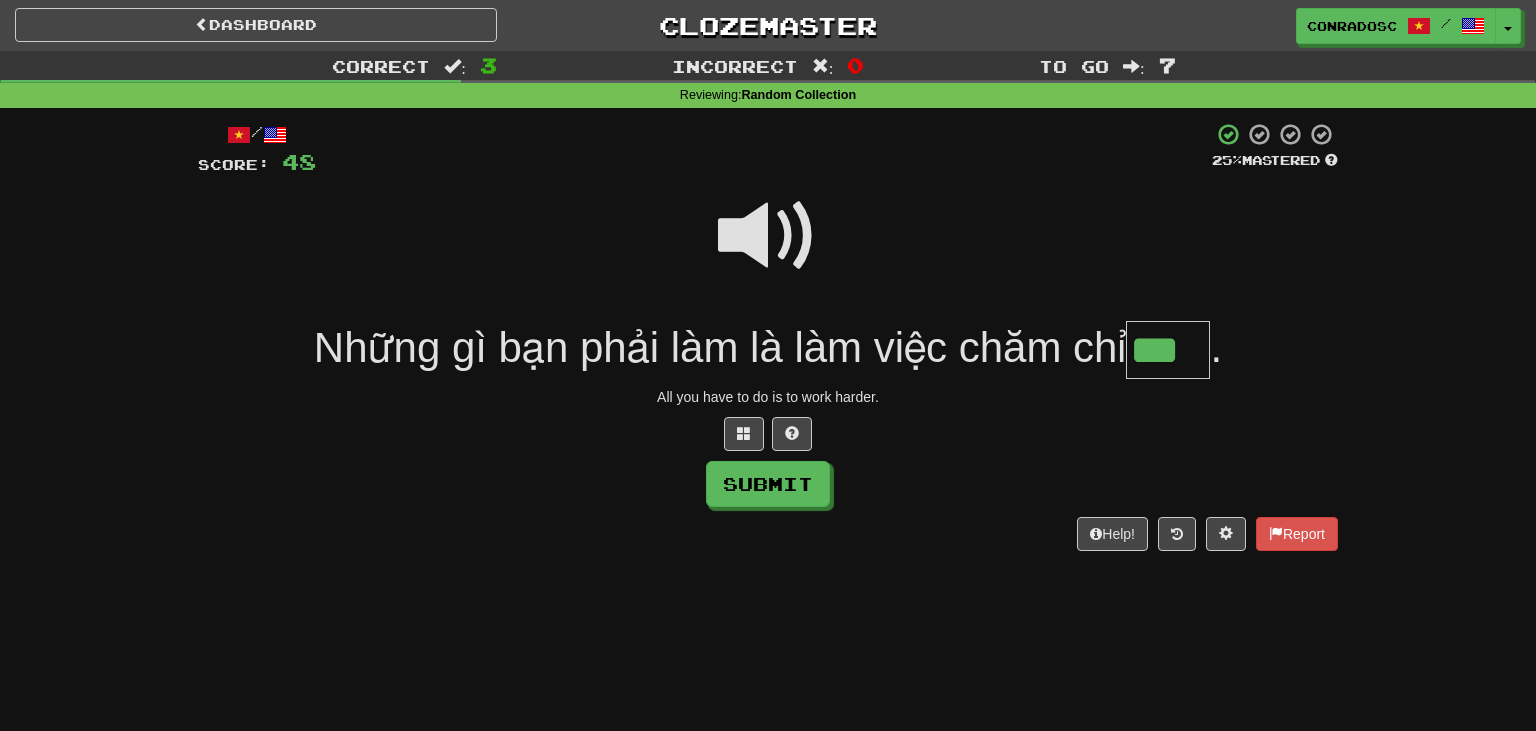 type on "***" 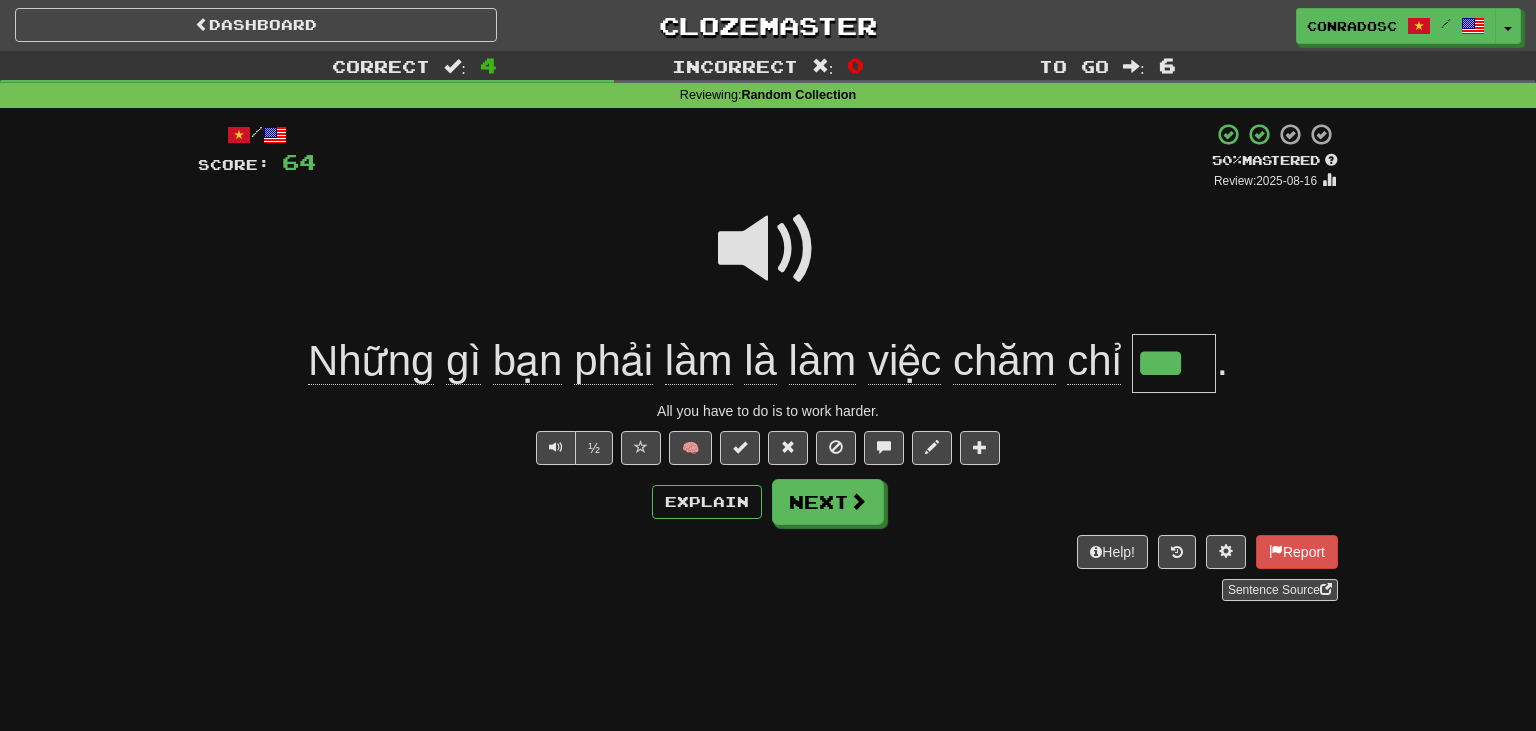 click at bounding box center (768, 262) 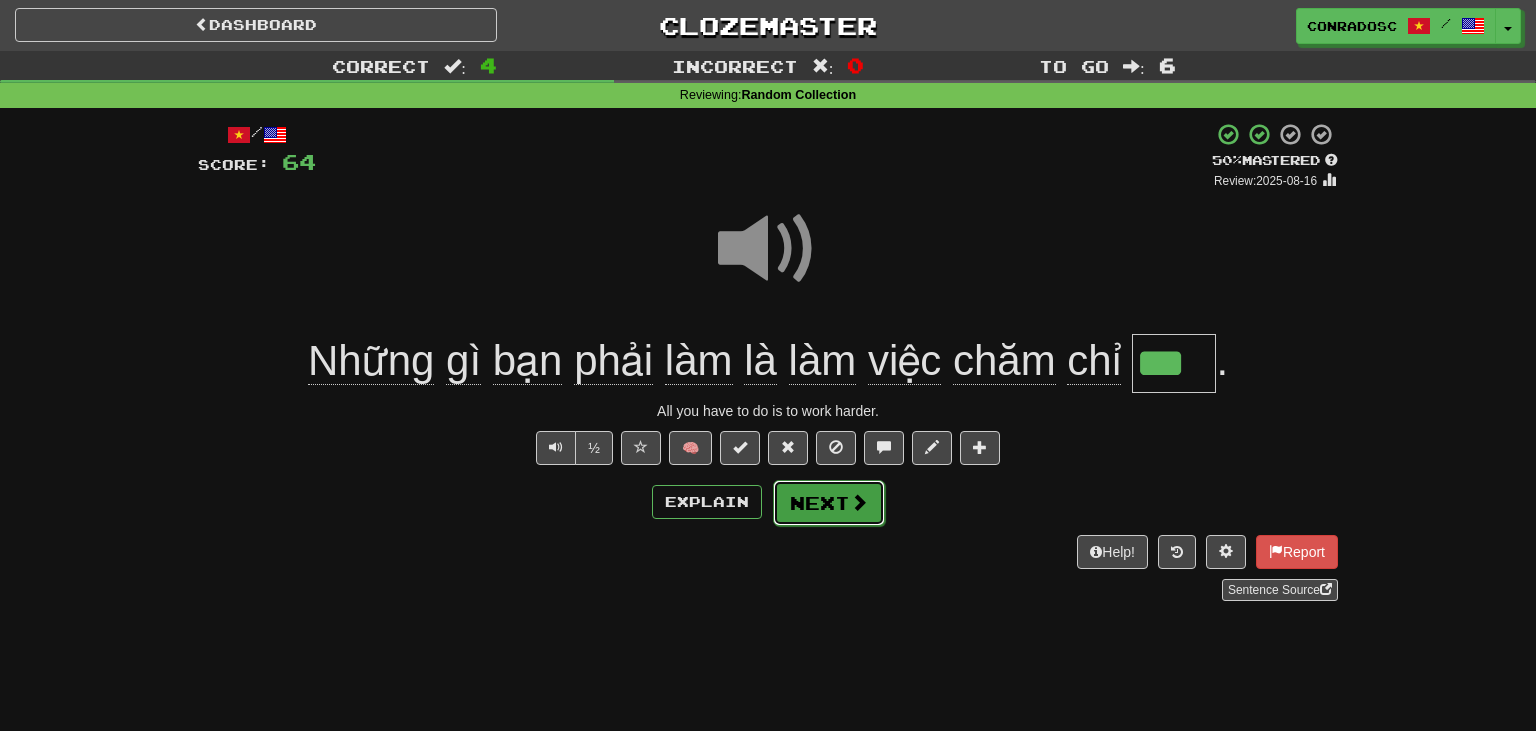 click on "Next" at bounding box center [829, 503] 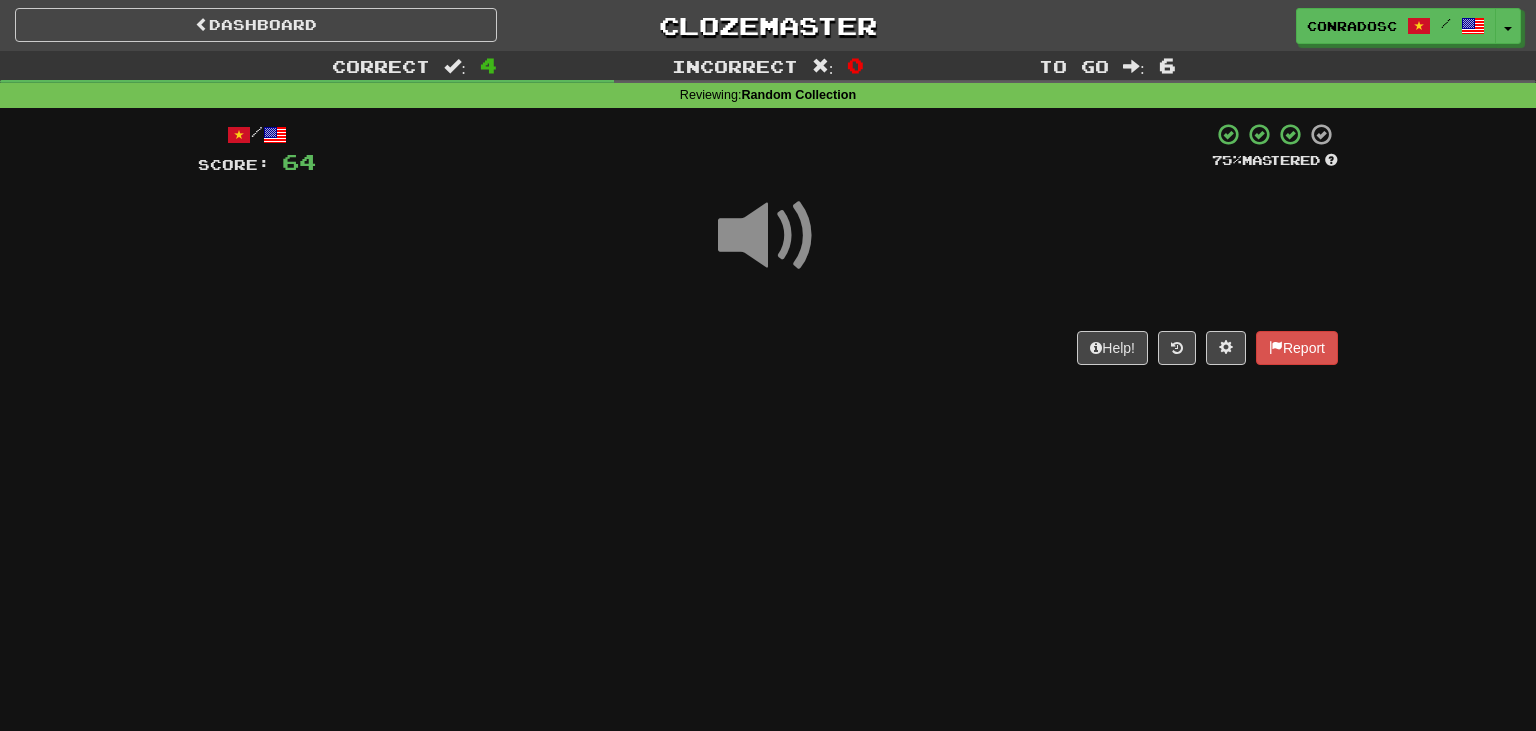 click at bounding box center (768, 236) 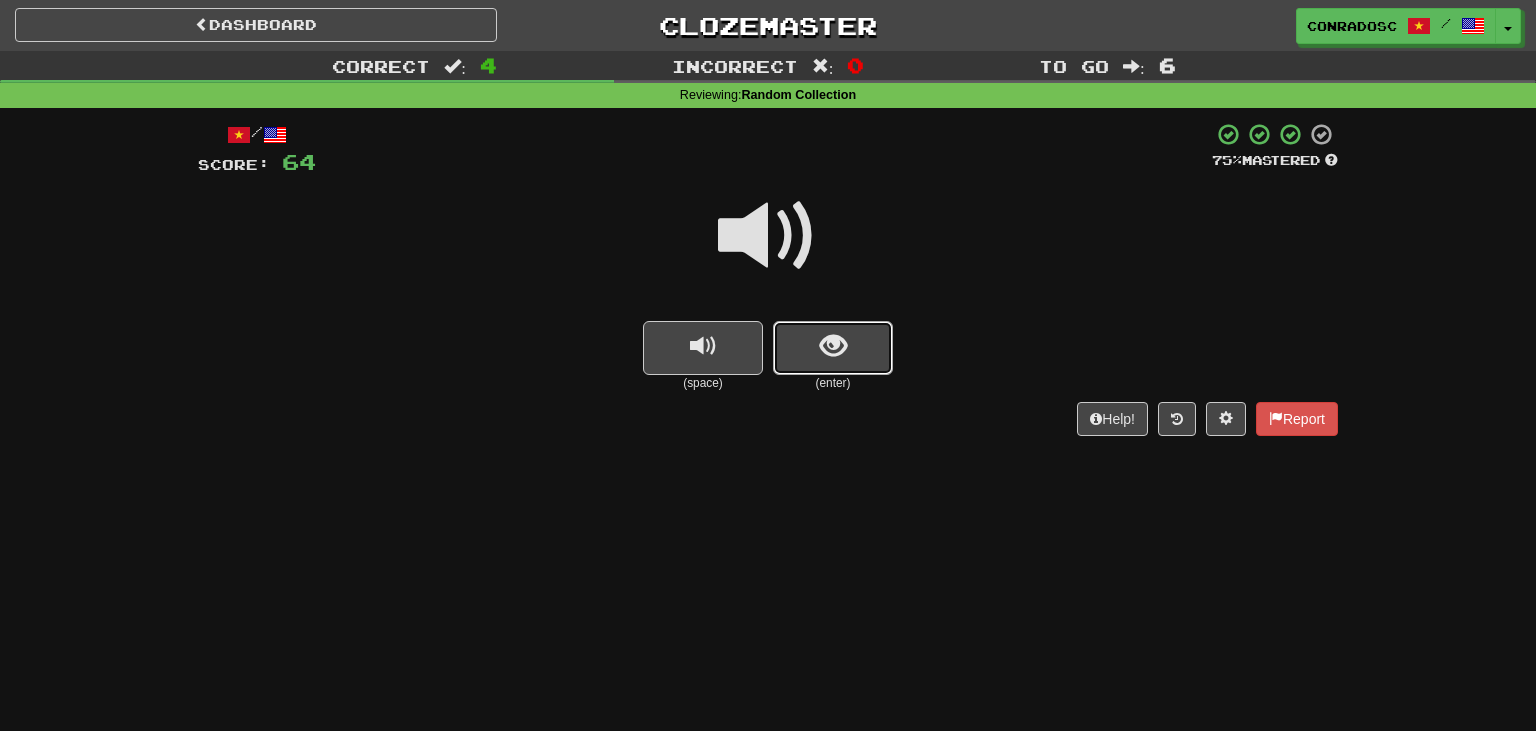 click at bounding box center (833, 348) 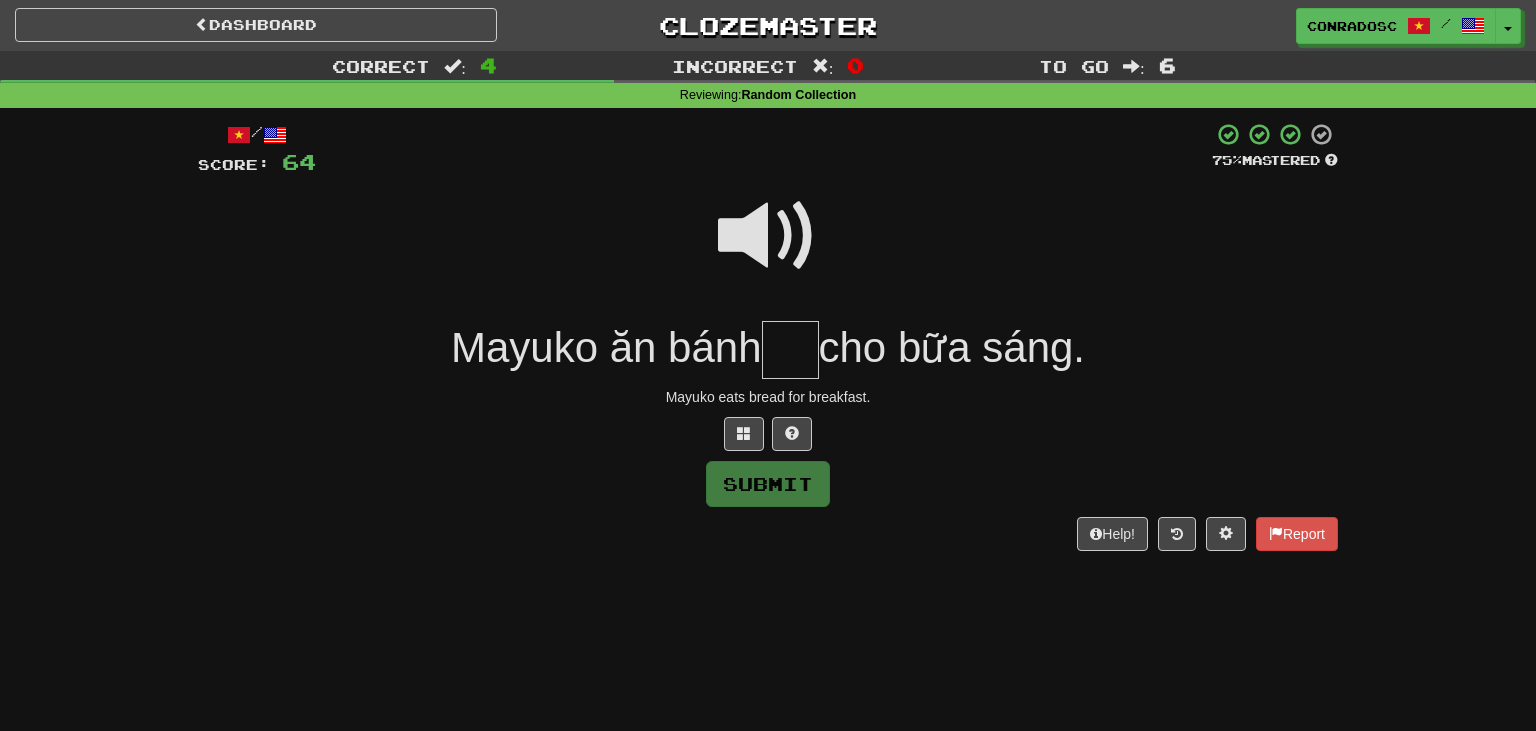 click at bounding box center [768, 236] 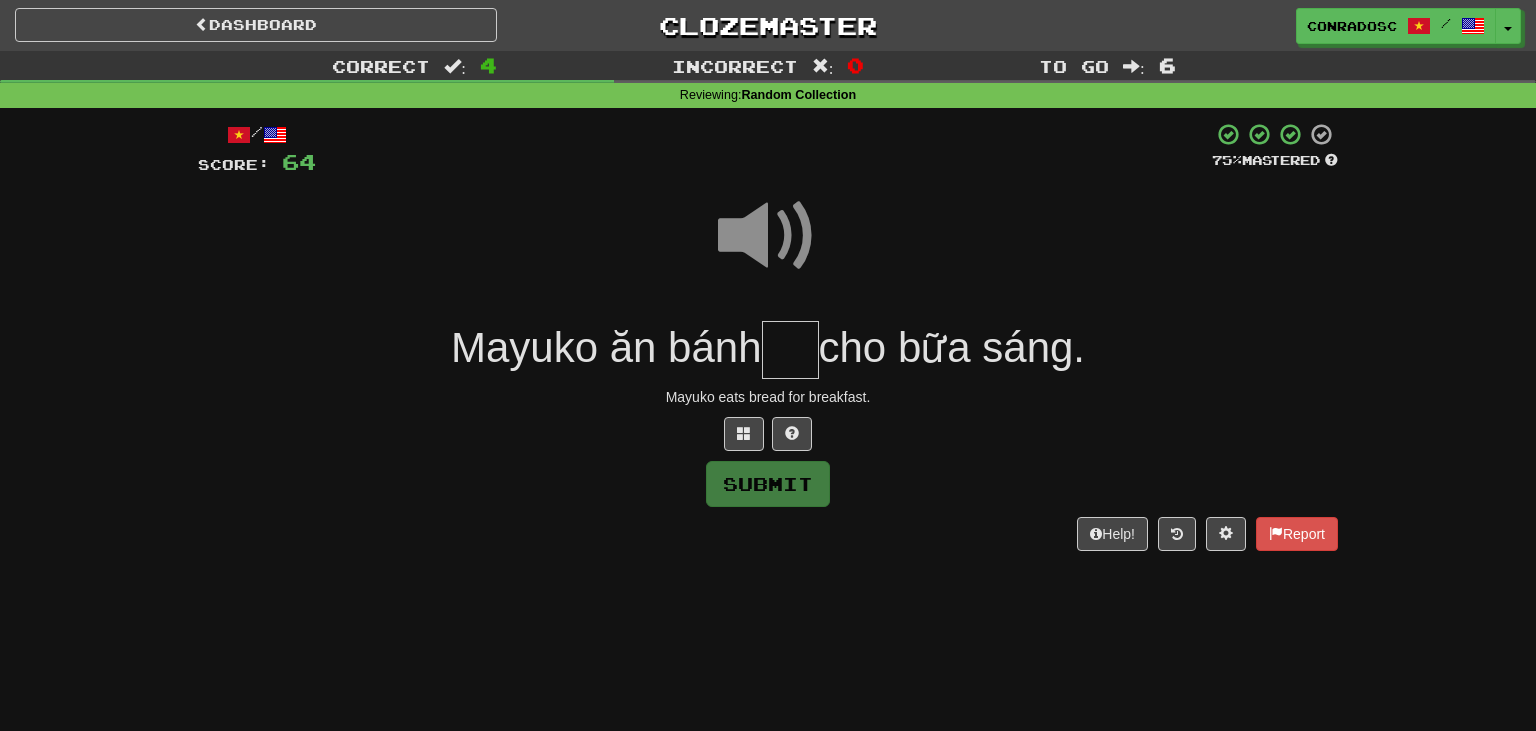 click at bounding box center [790, 350] 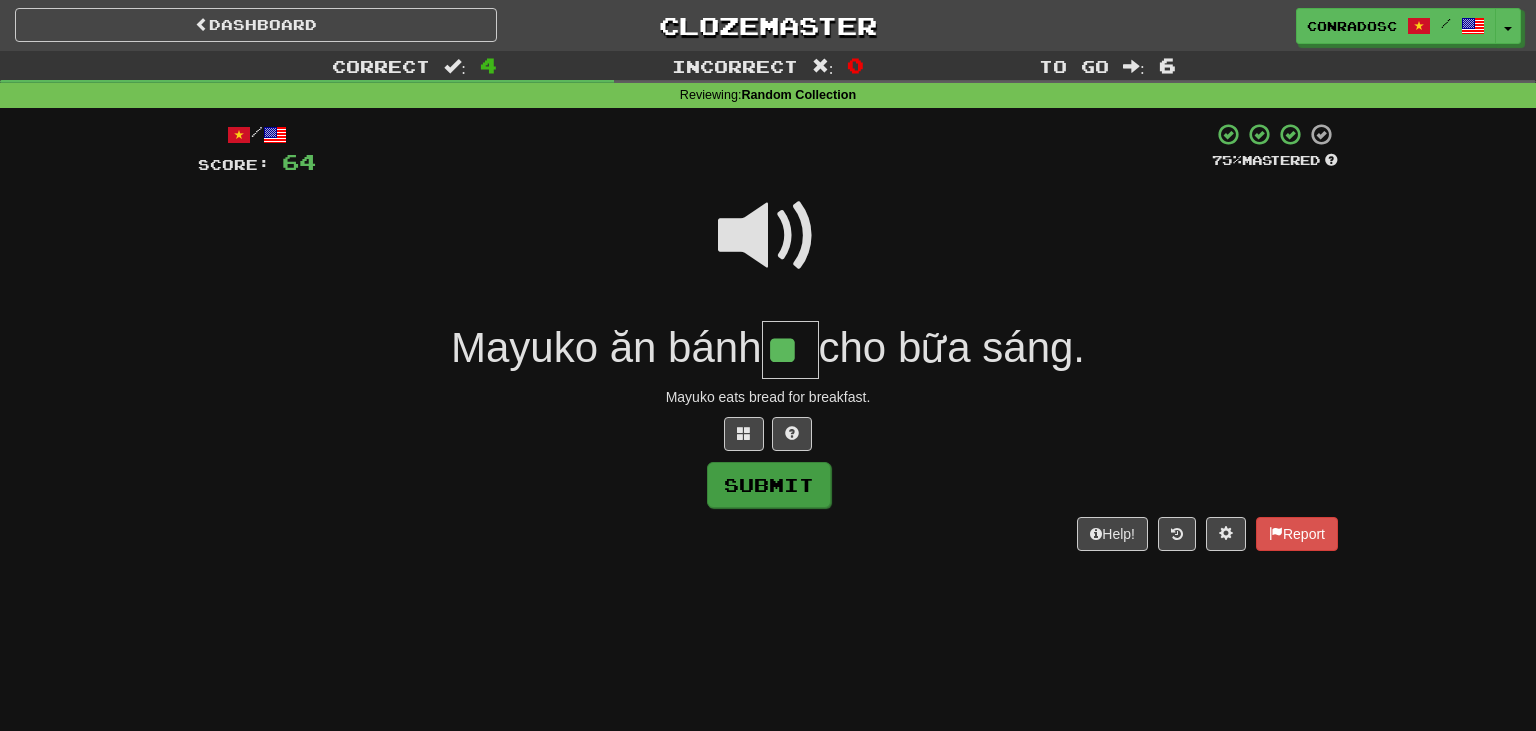 type on "**" 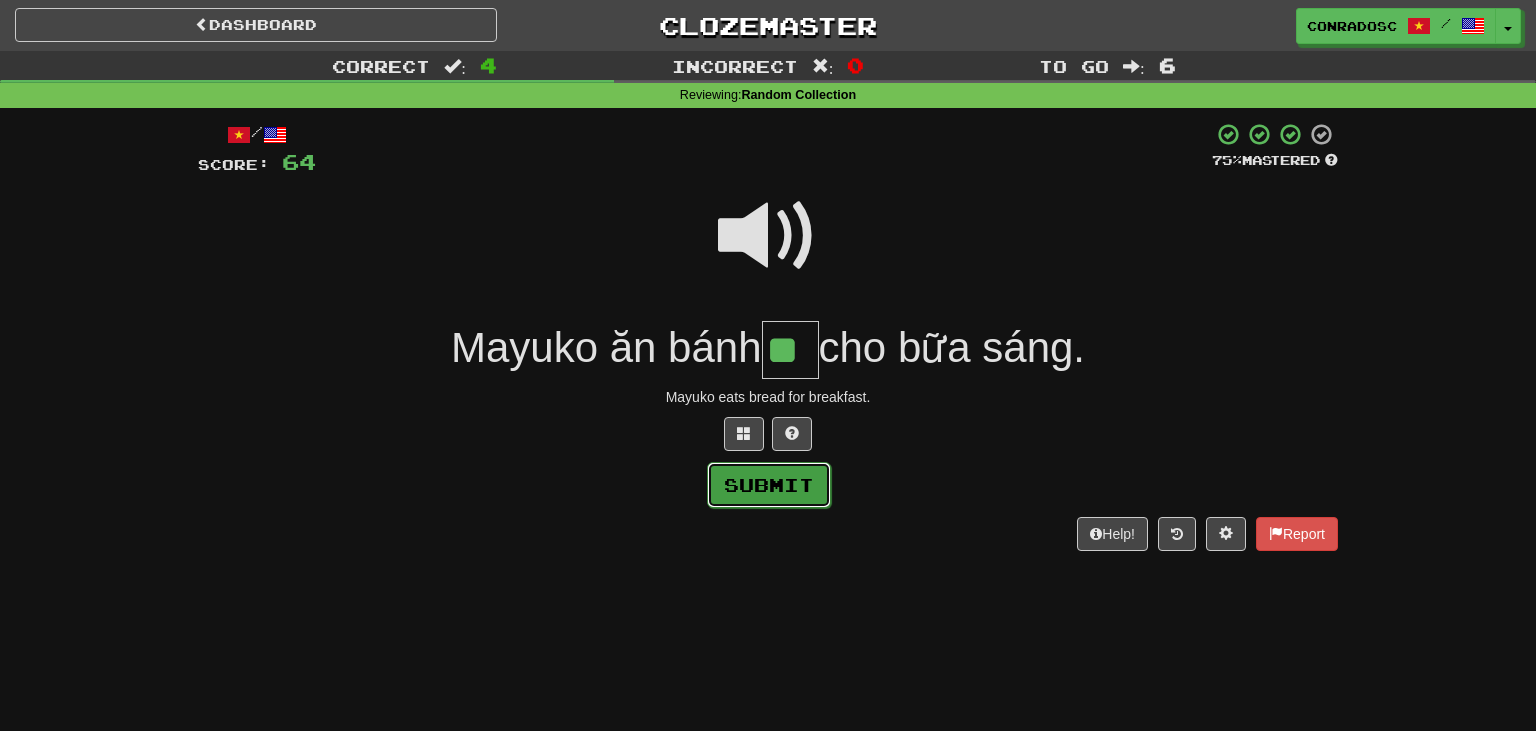 click on "Submit" at bounding box center (769, 485) 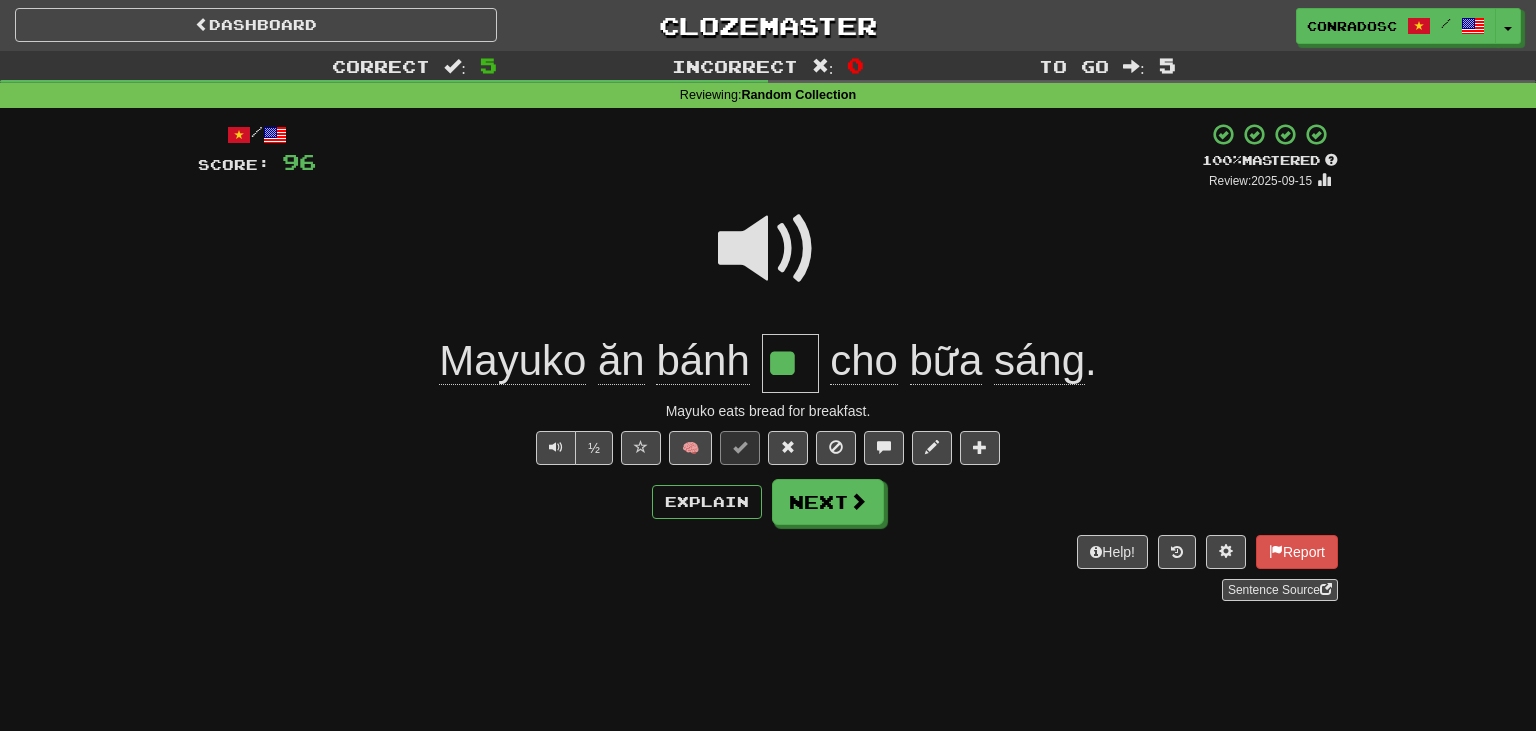 click at bounding box center [768, 249] 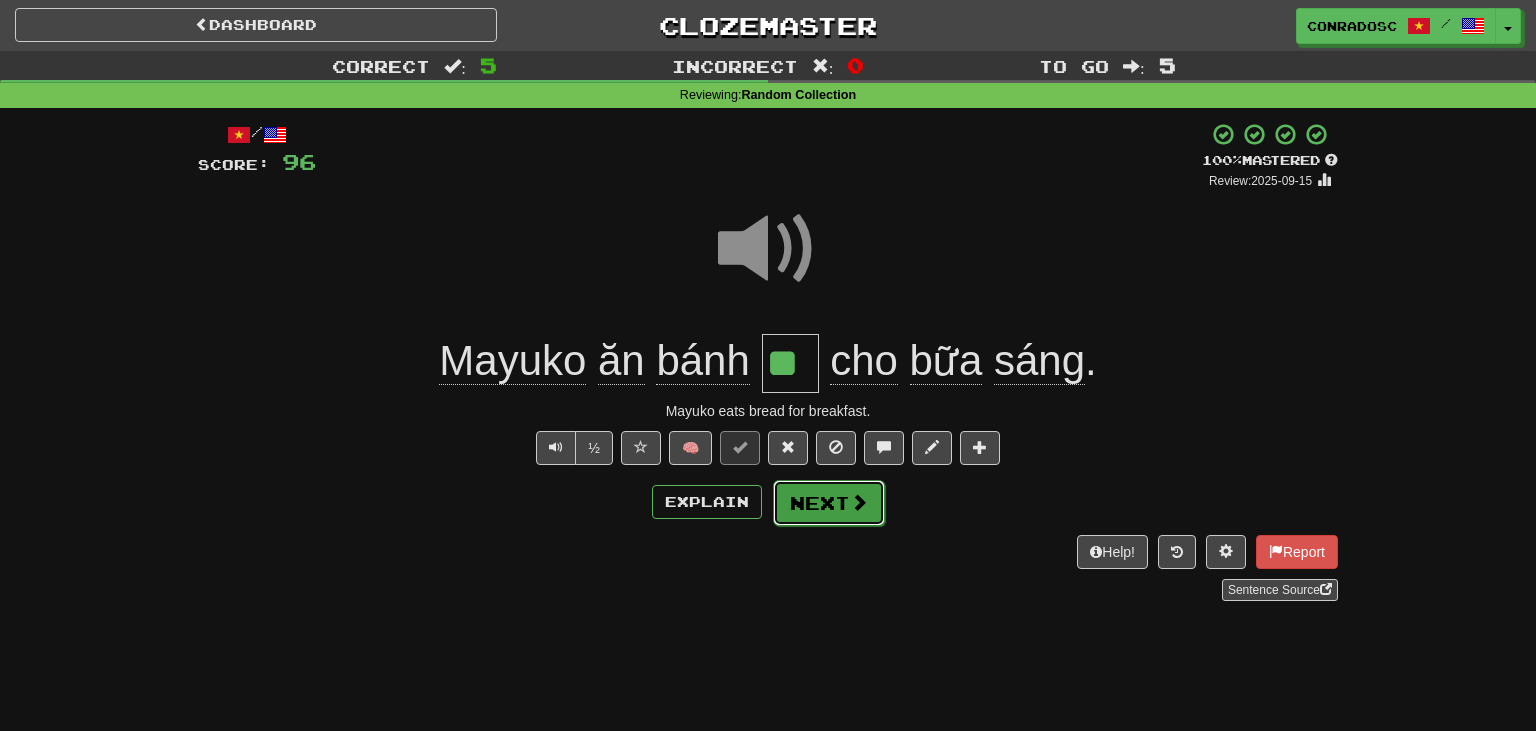 click on "Next" at bounding box center (829, 503) 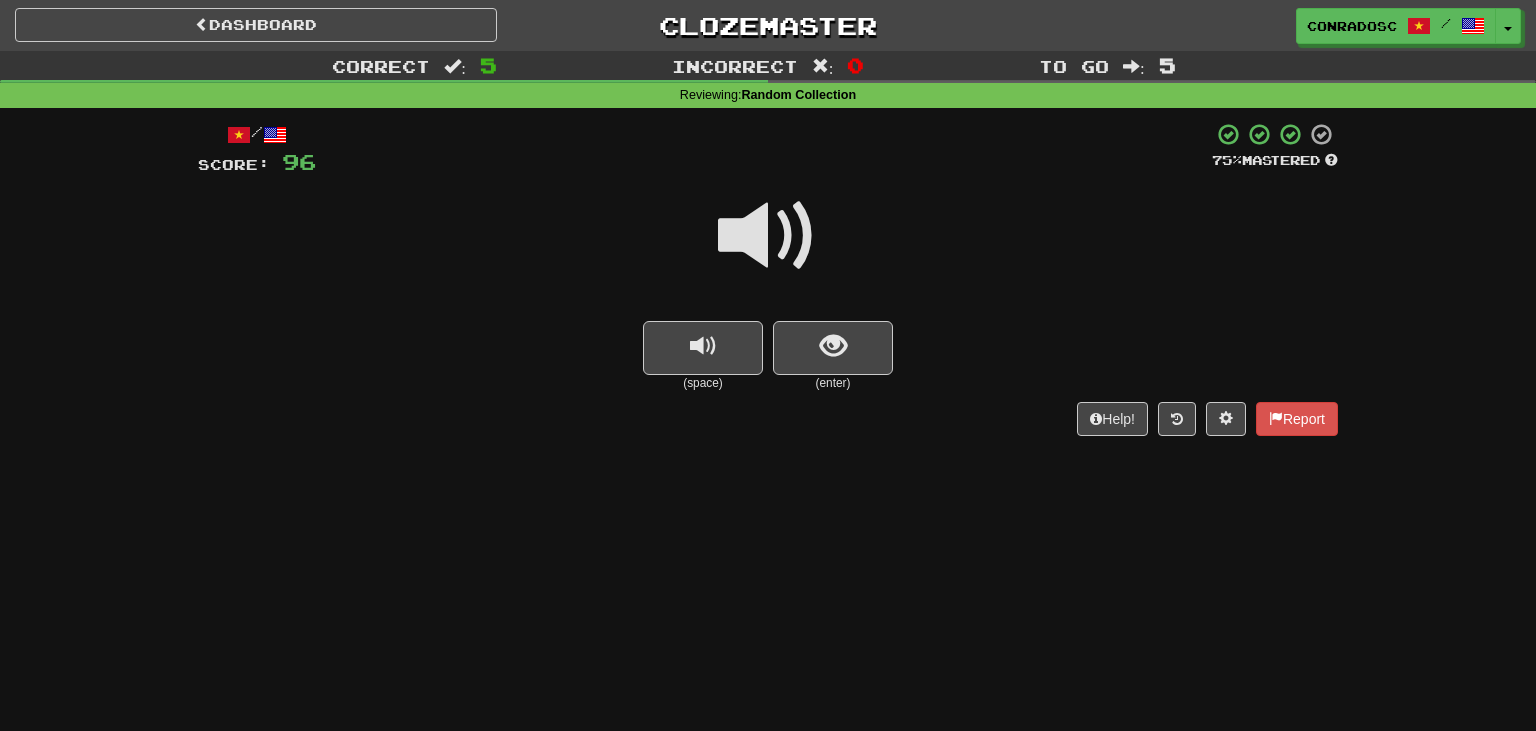 click at bounding box center [768, 236] 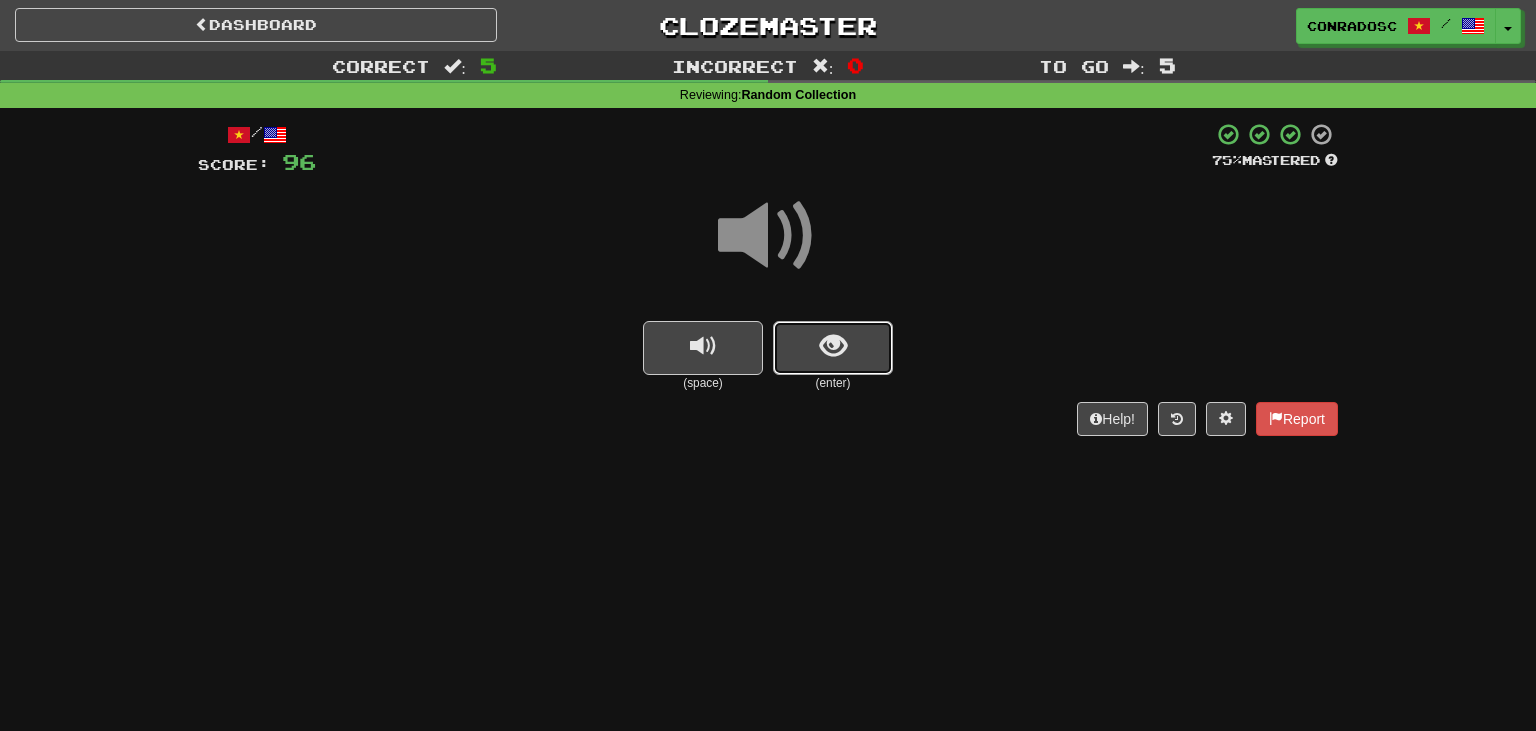 click at bounding box center [833, 346] 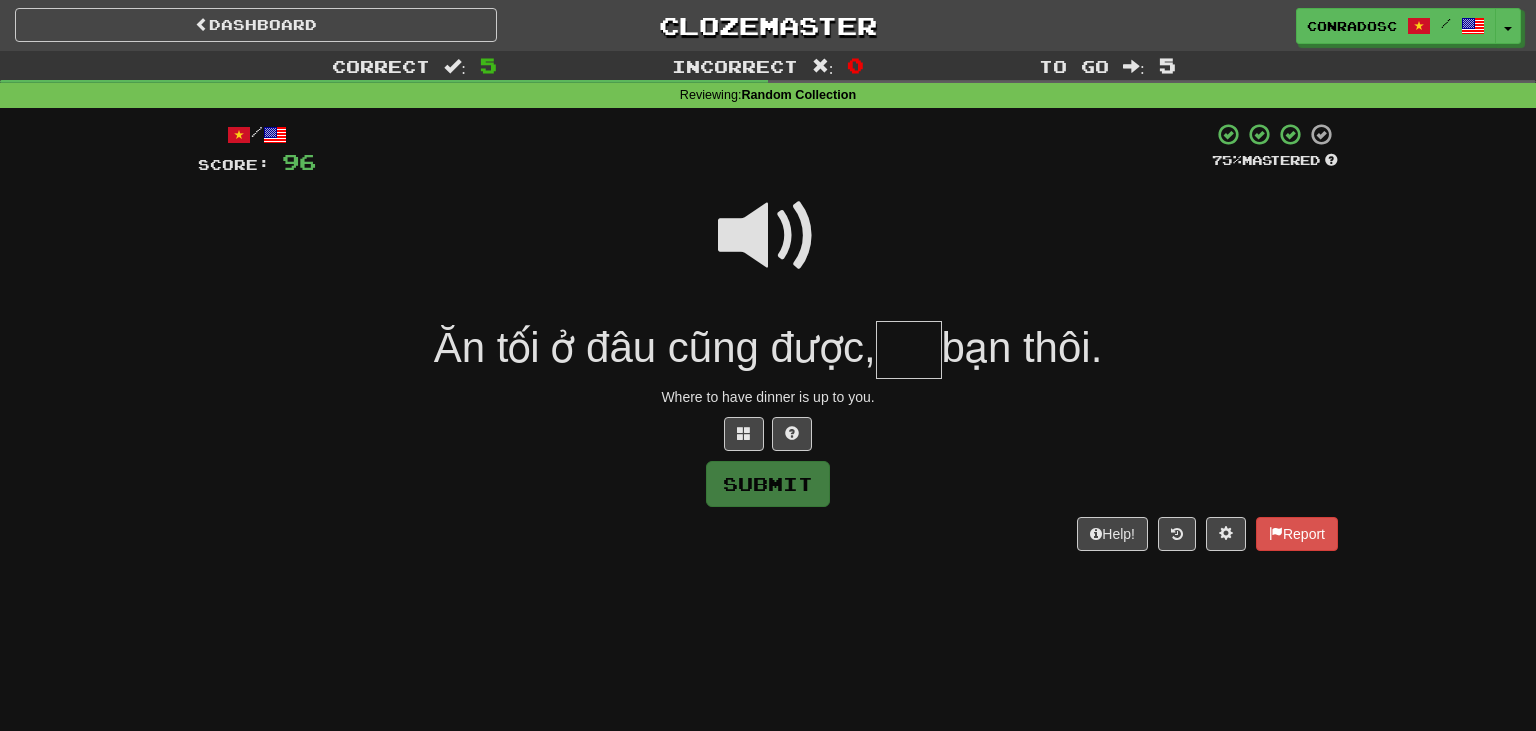 click at bounding box center (768, 236) 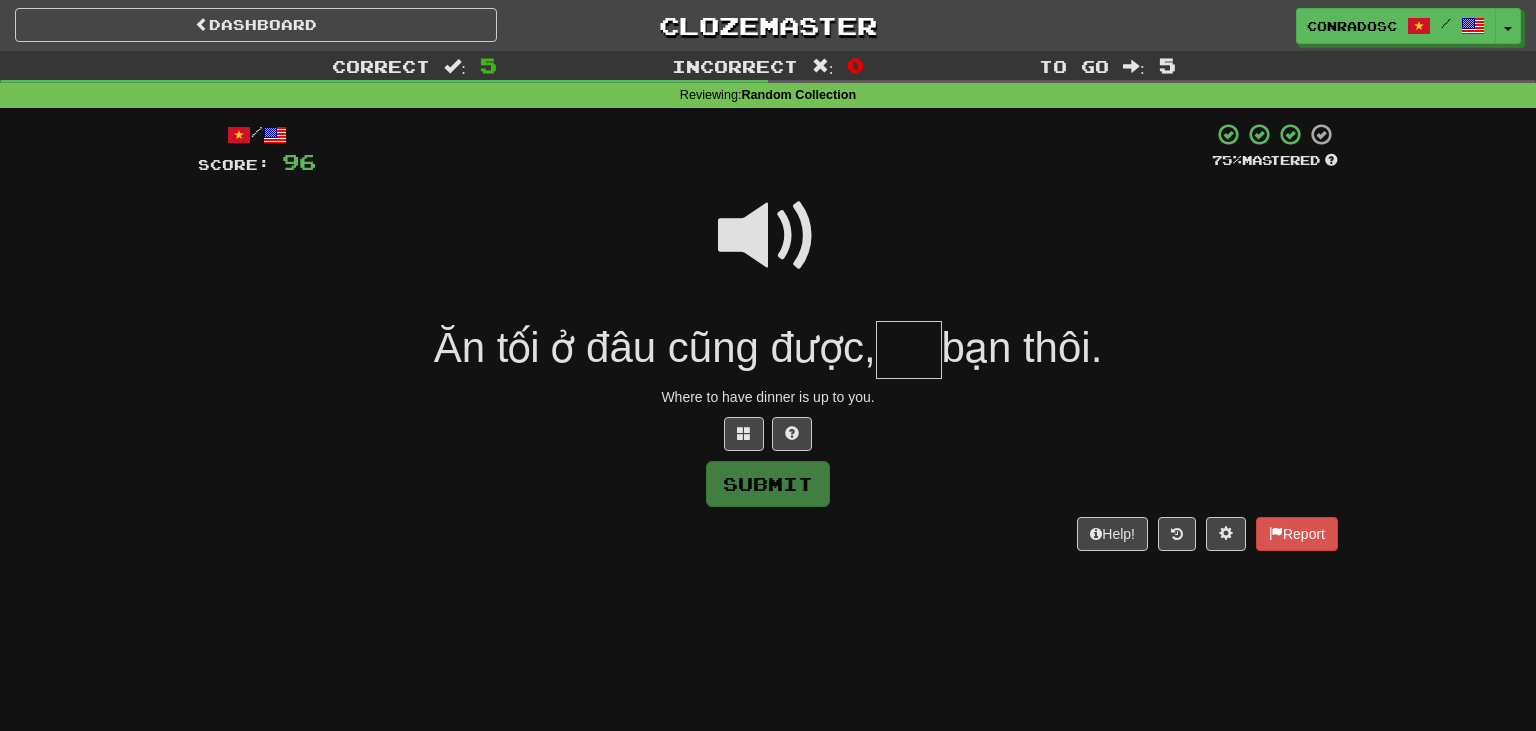 click at bounding box center (768, 236) 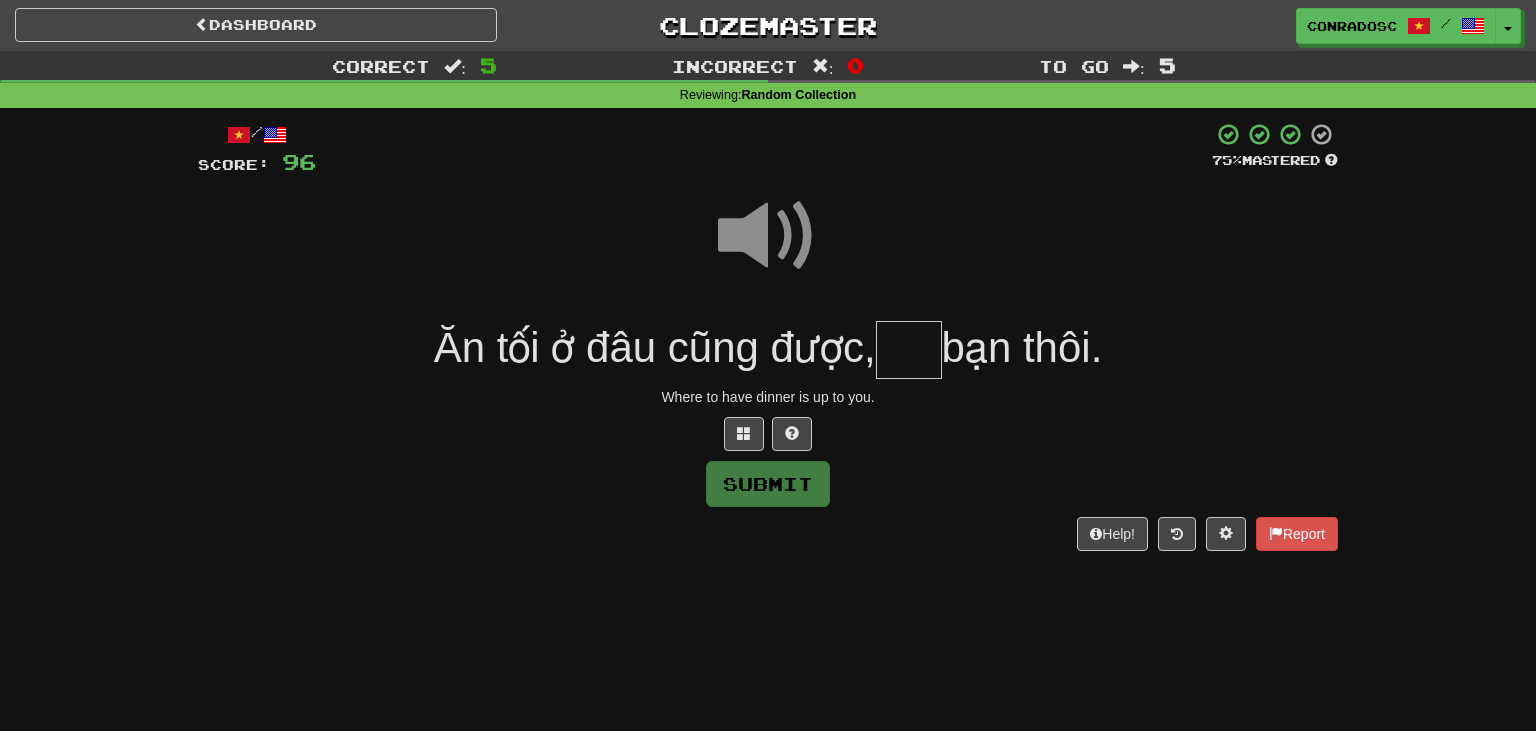 click at bounding box center [768, 236] 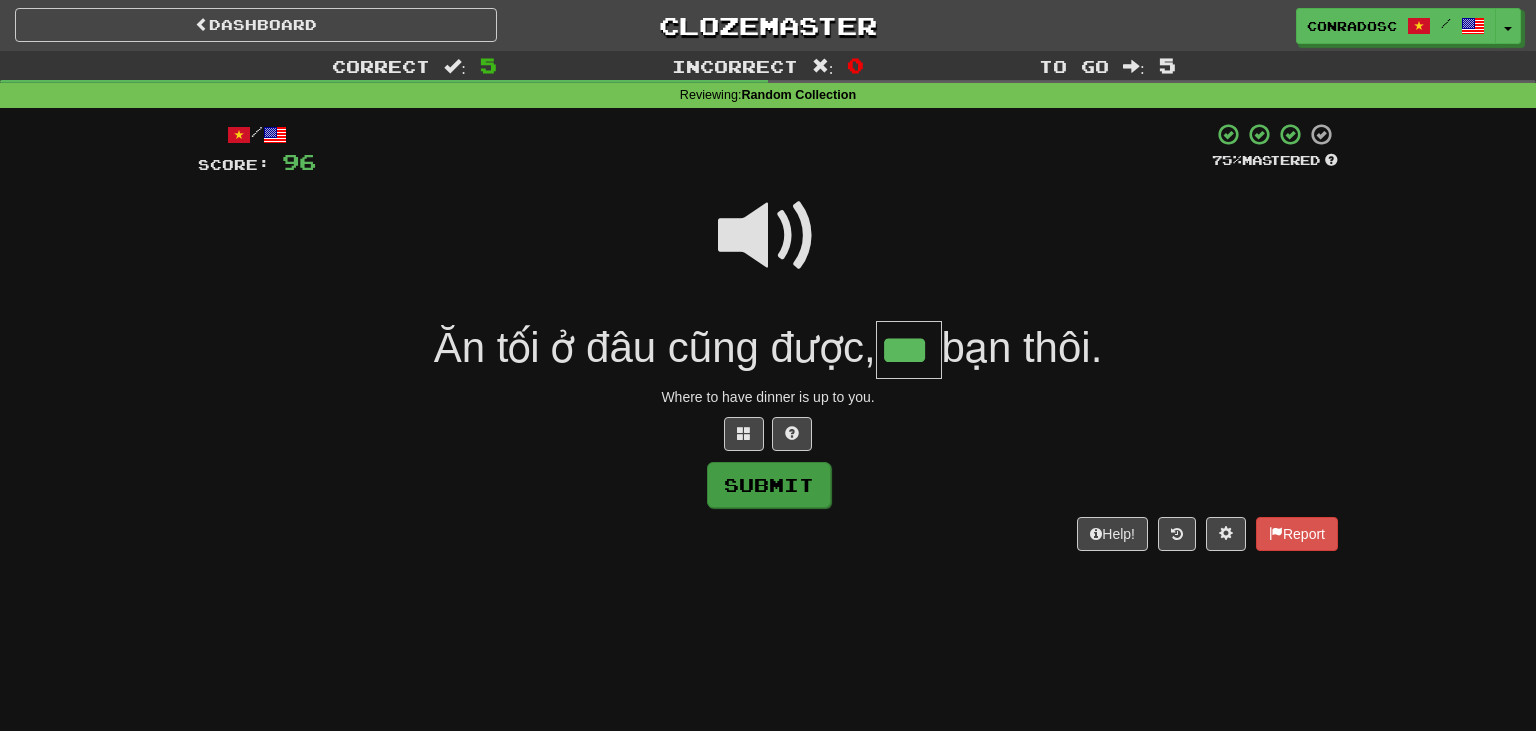 type on "***" 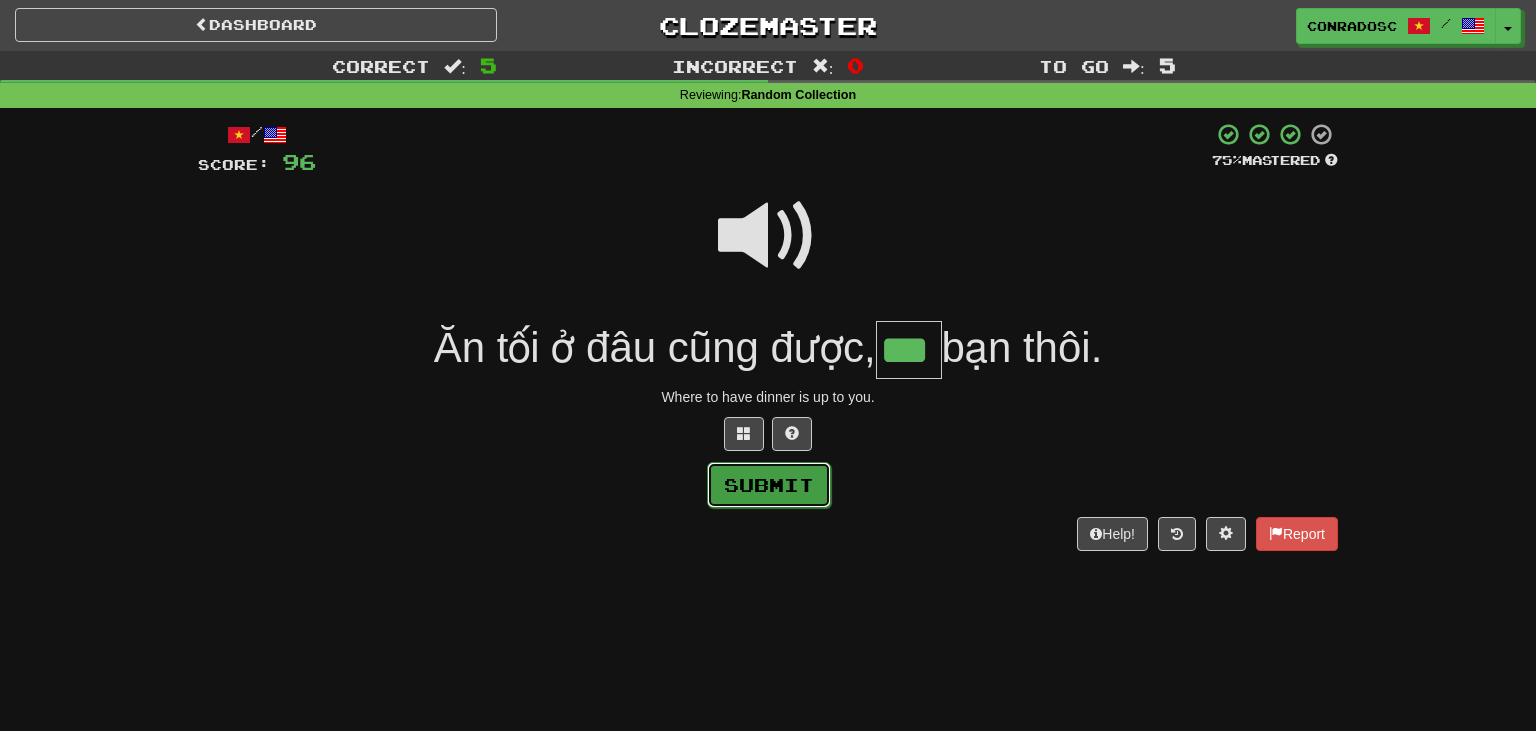 click on "Submit" at bounding box center [769, 485] 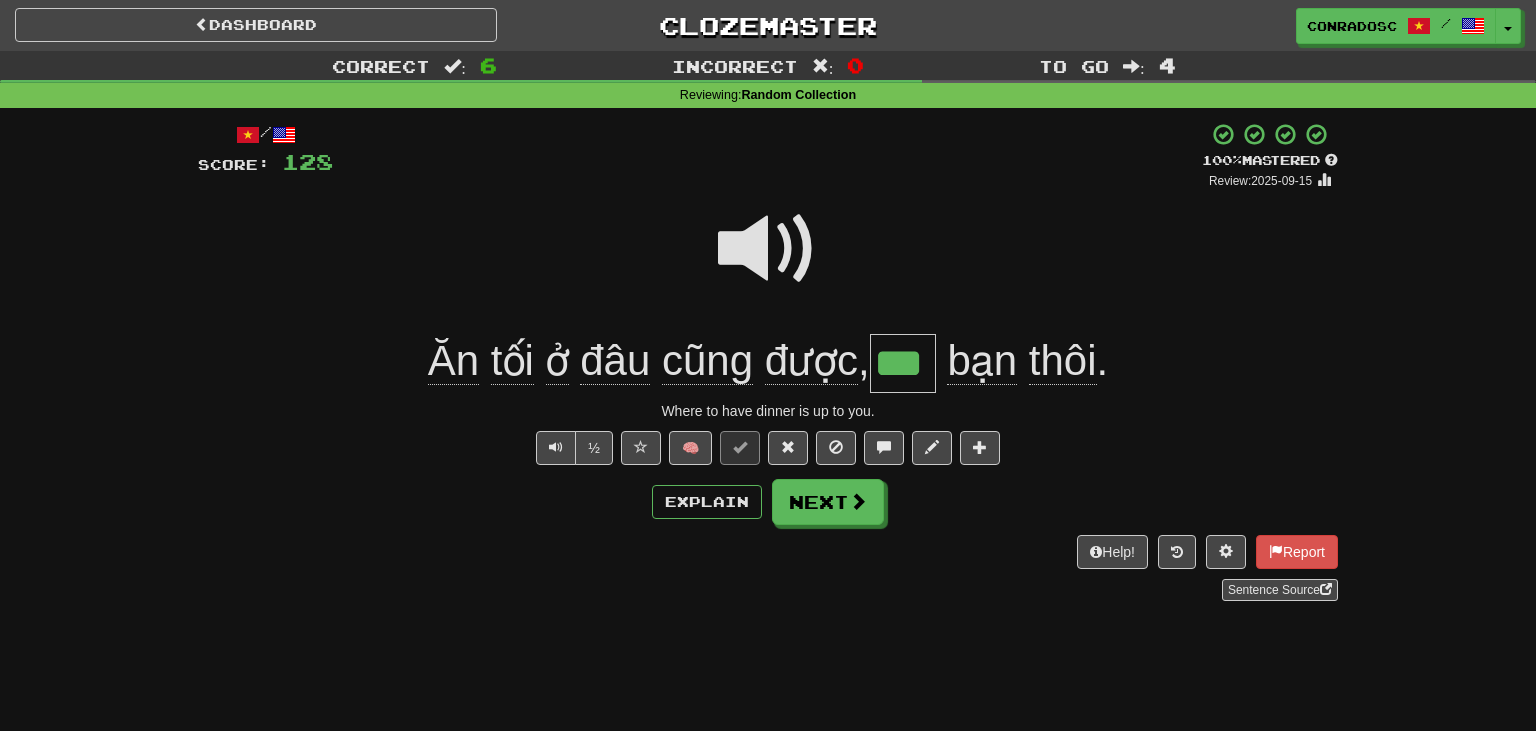 click at bounding box center (768, 249) 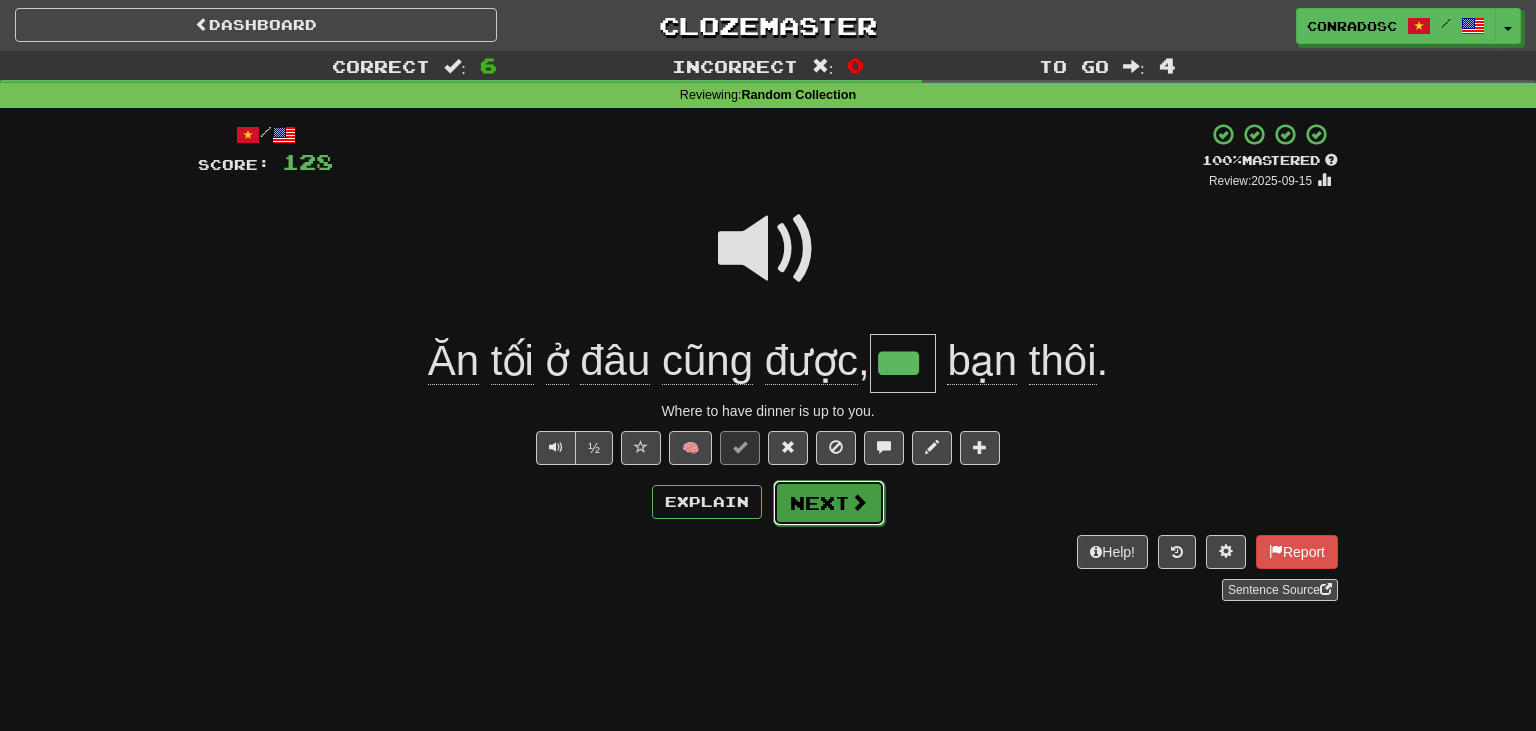 click on "Next" at bounding box center (829, 503) 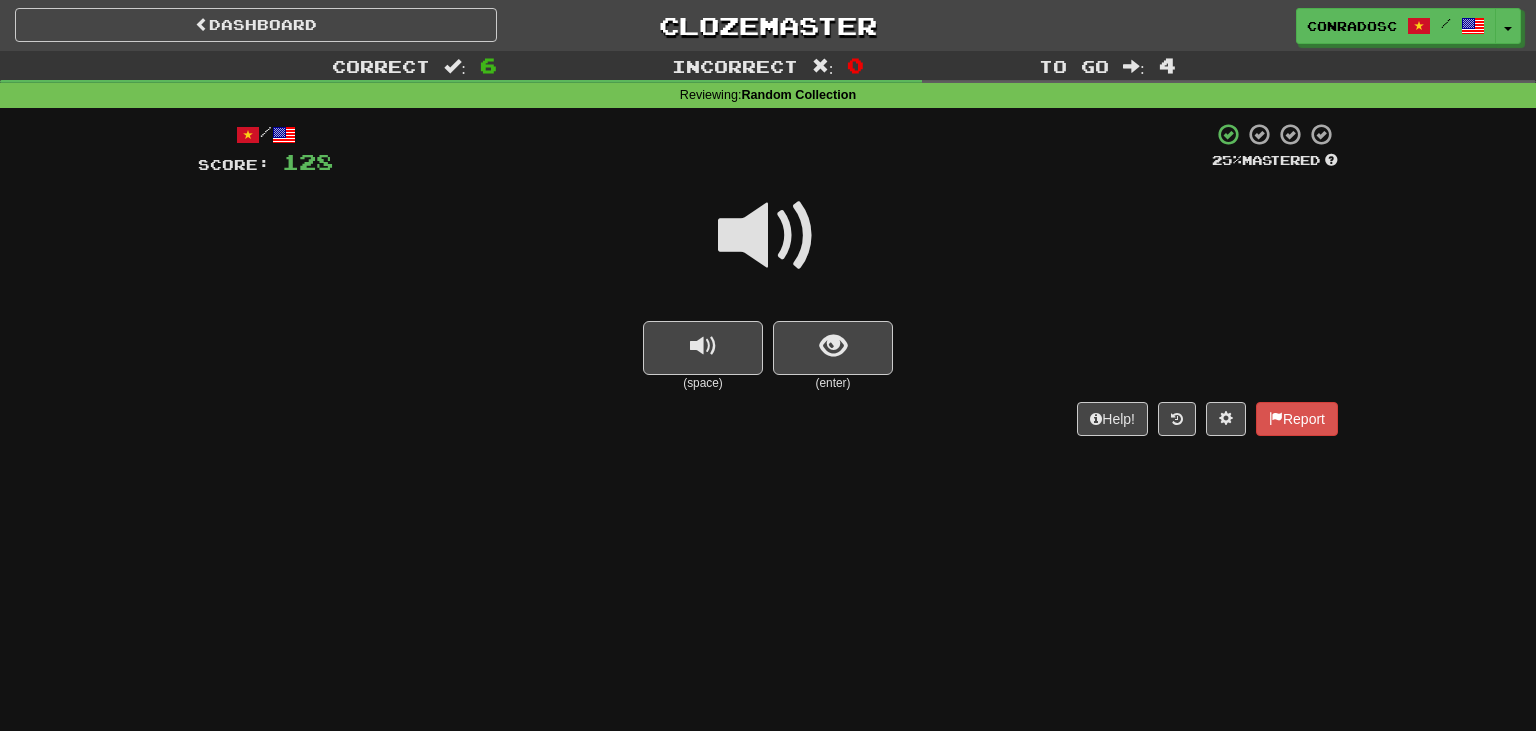 click at bounding box center [768, 236] 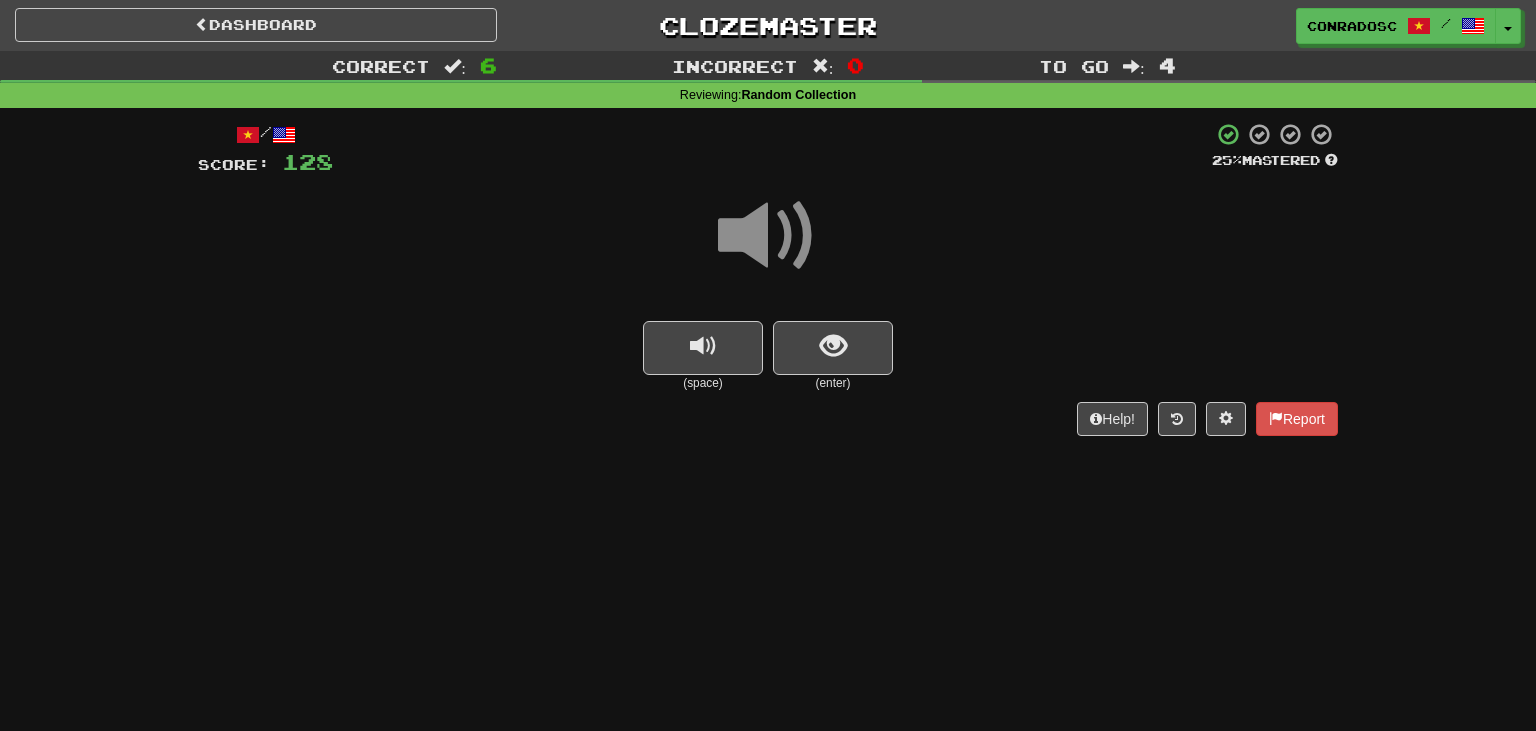 click at bounding box center (768, 236) 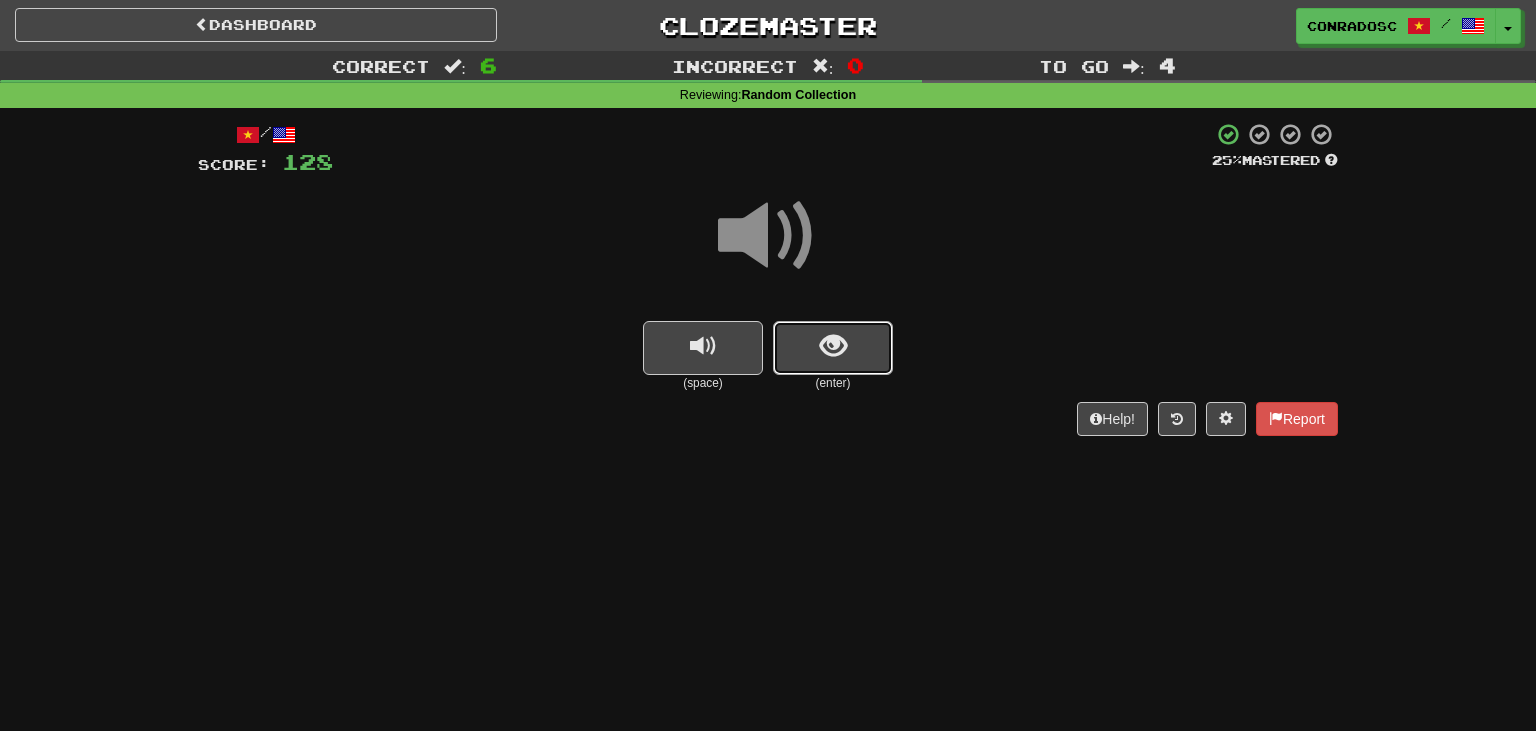 click at bounding box center [833, 346] 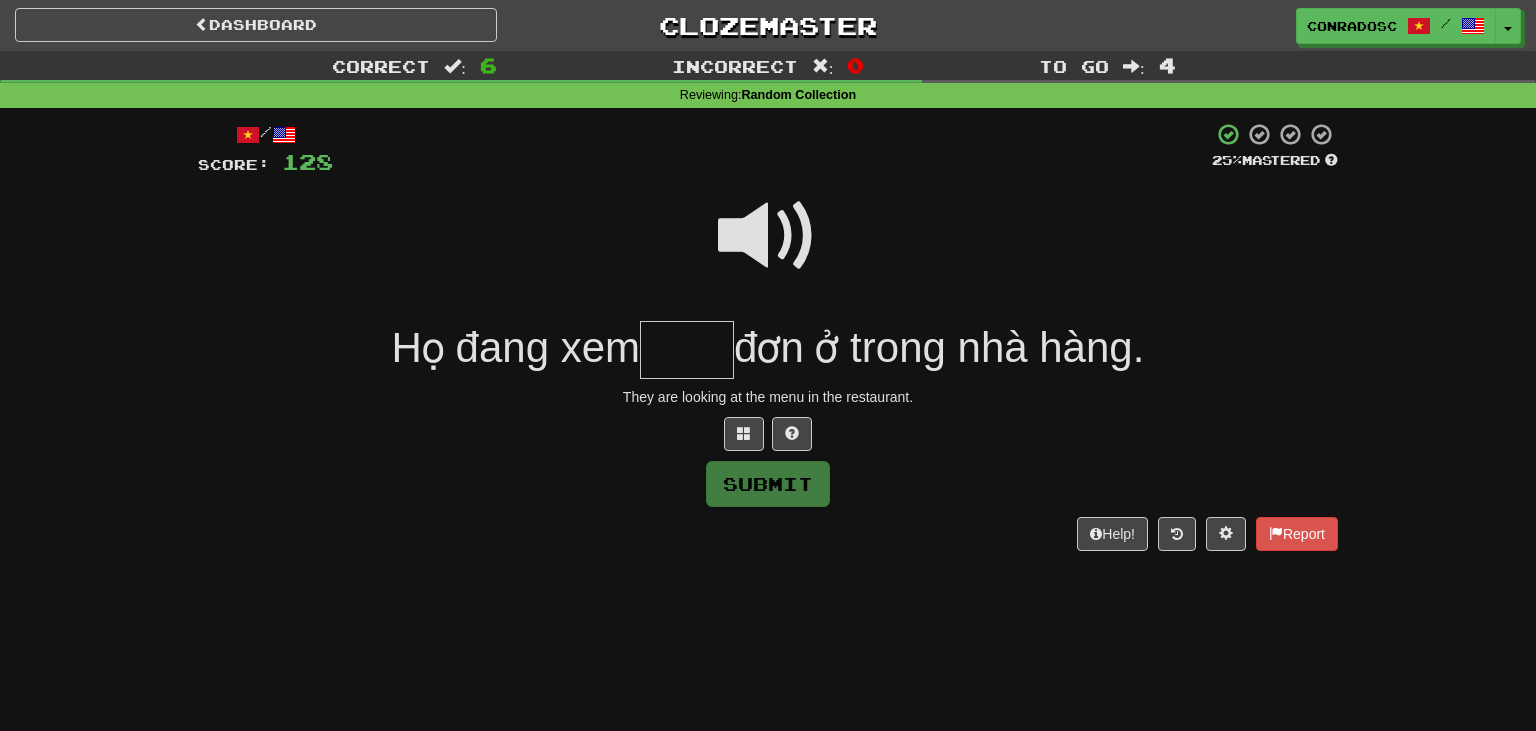 click at bounding box center [768, 236] 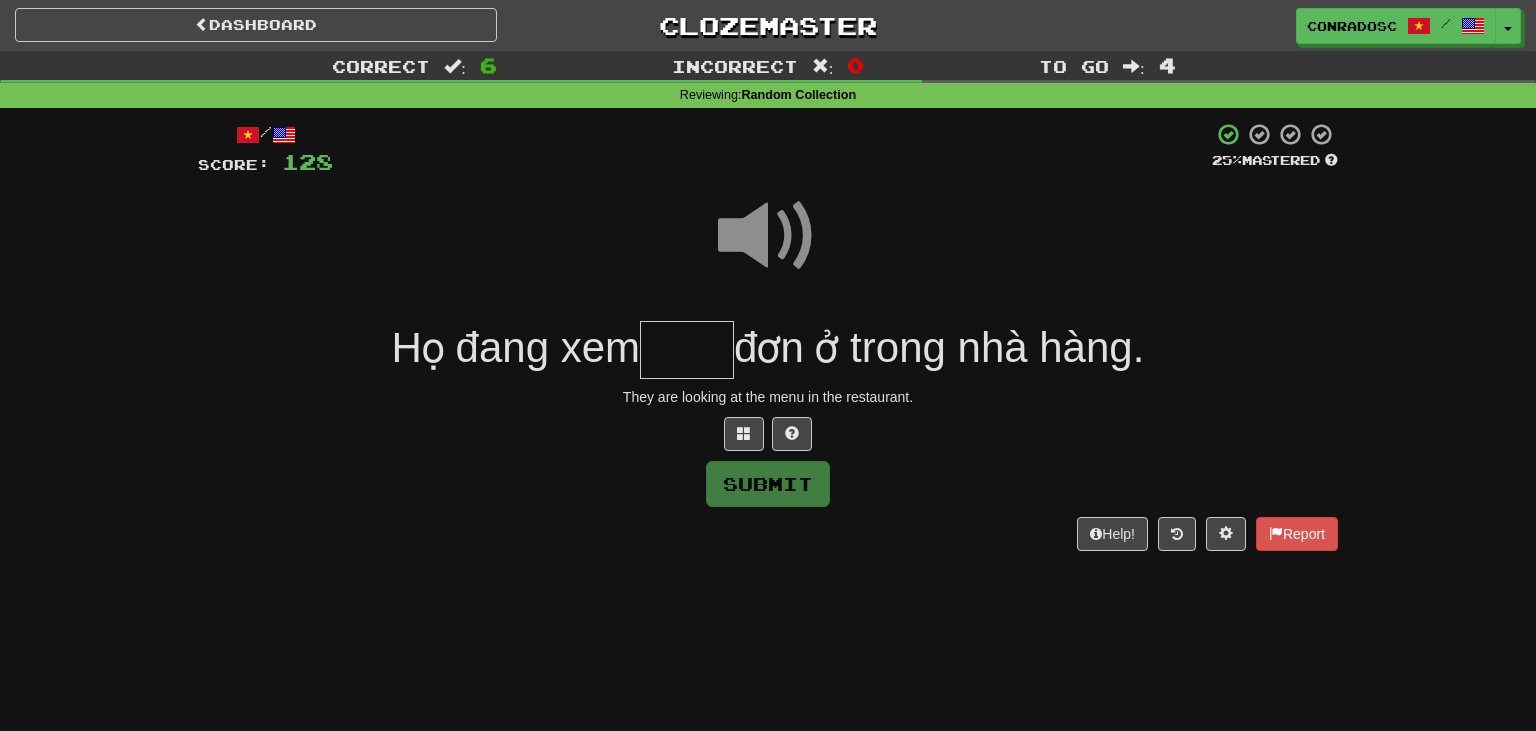 click at bounding box center [687, 350] 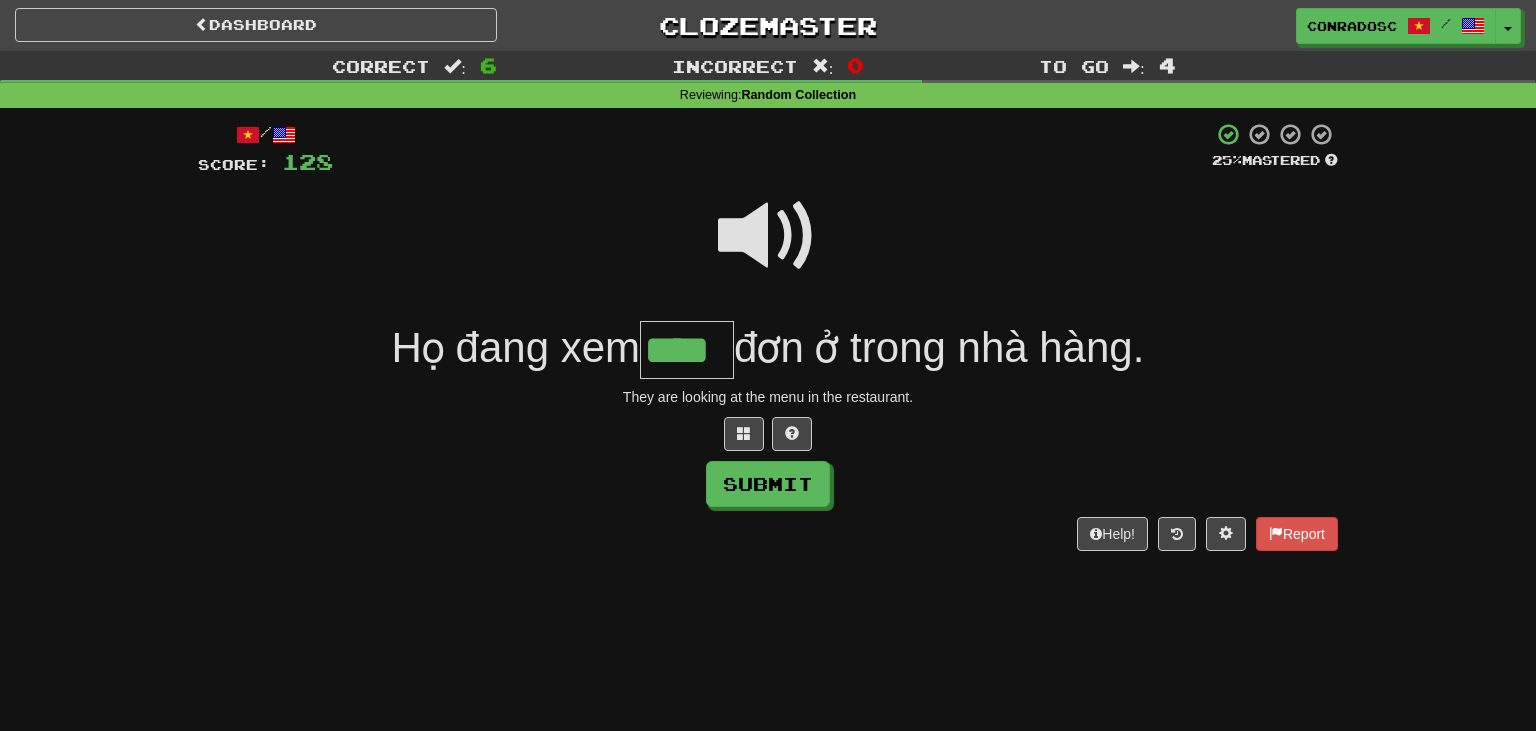 type on "****" 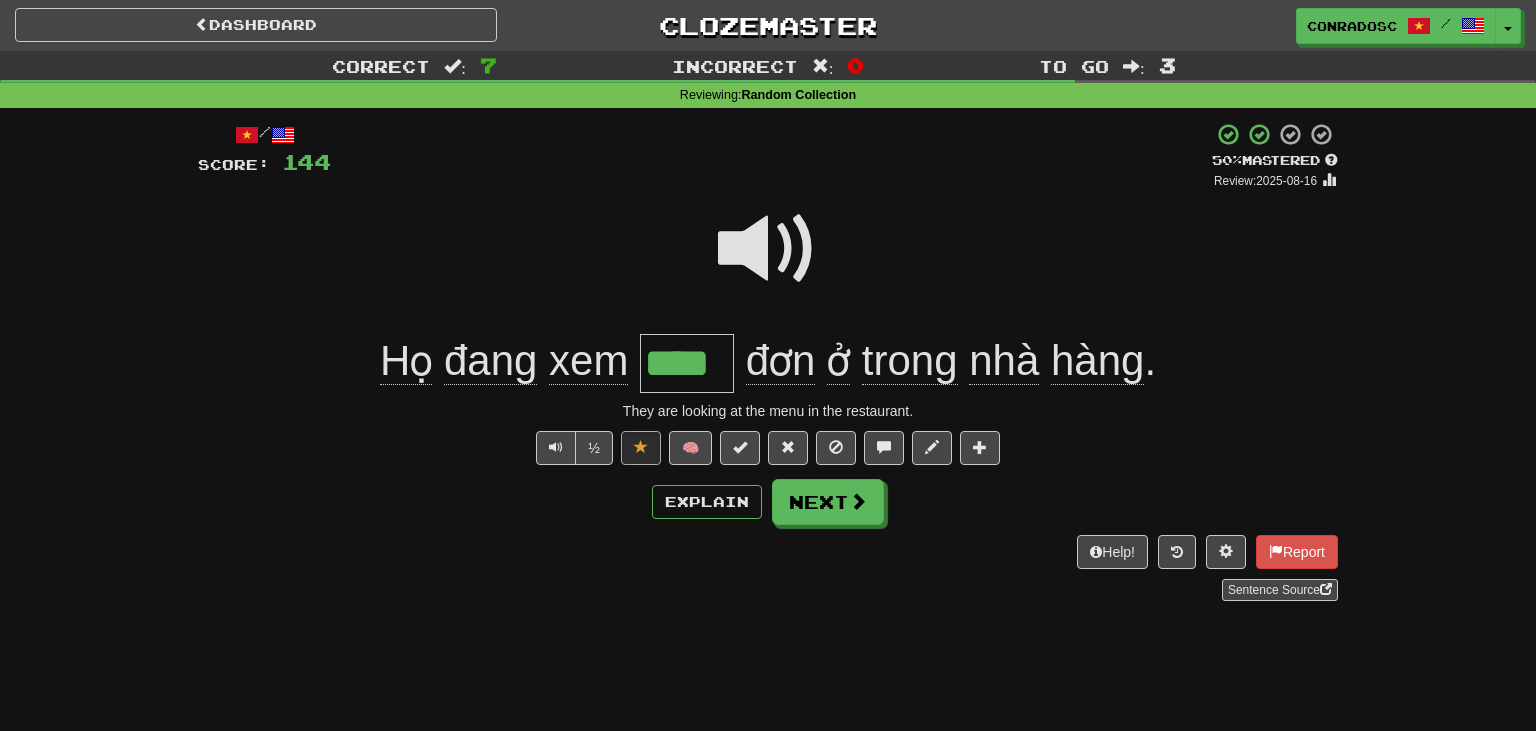 click at bounding box center (768, 249) 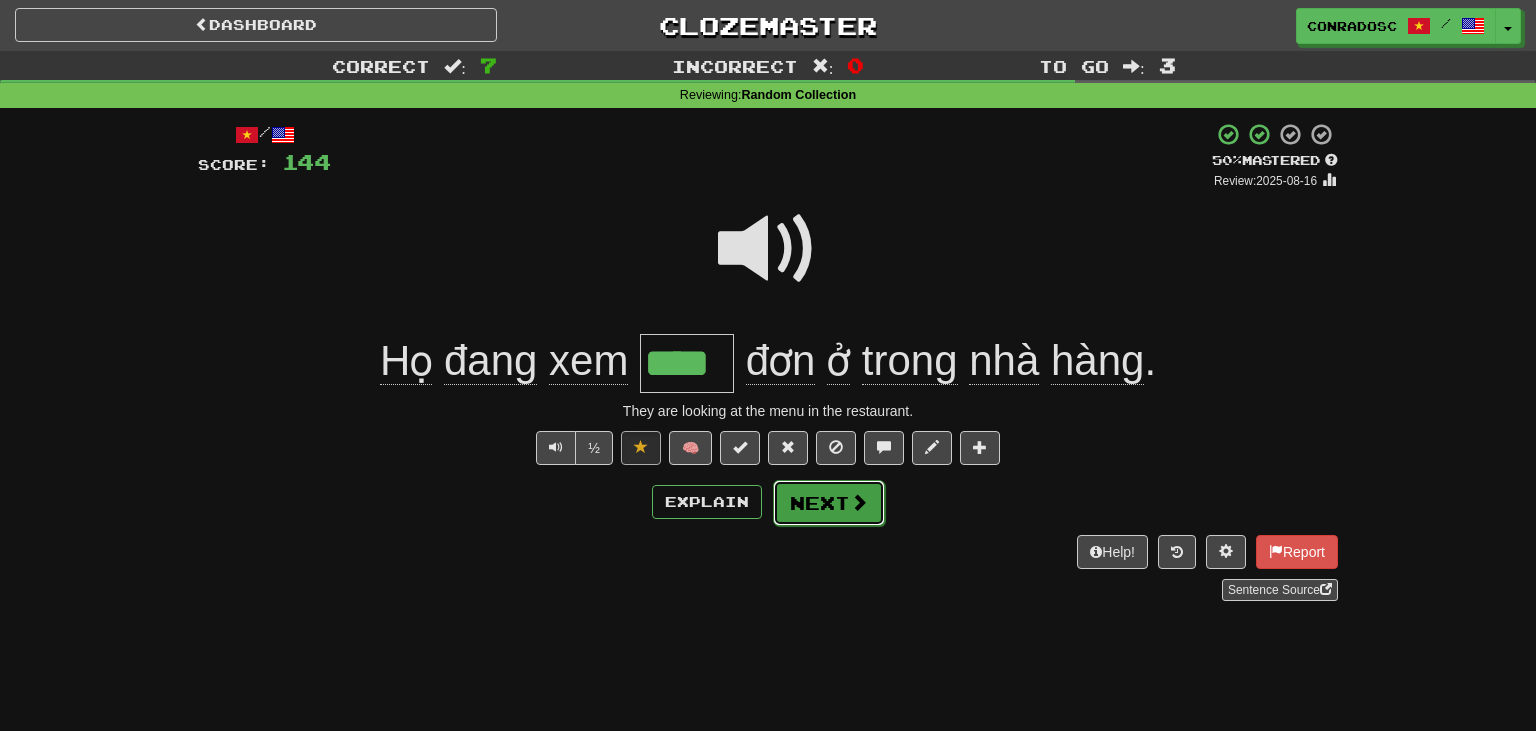 click at bounding box center (859, 502) 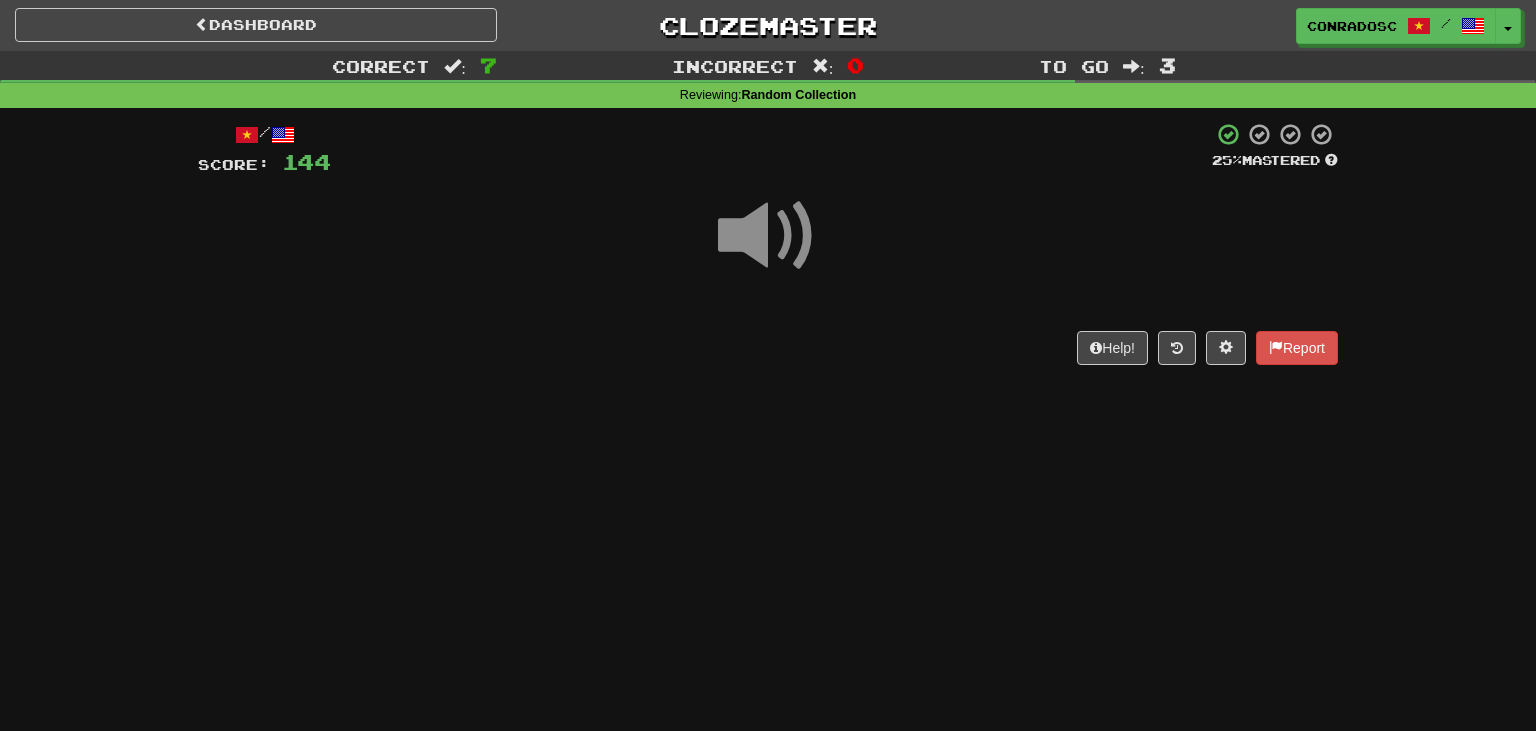 click at bounding box center [768, 236] 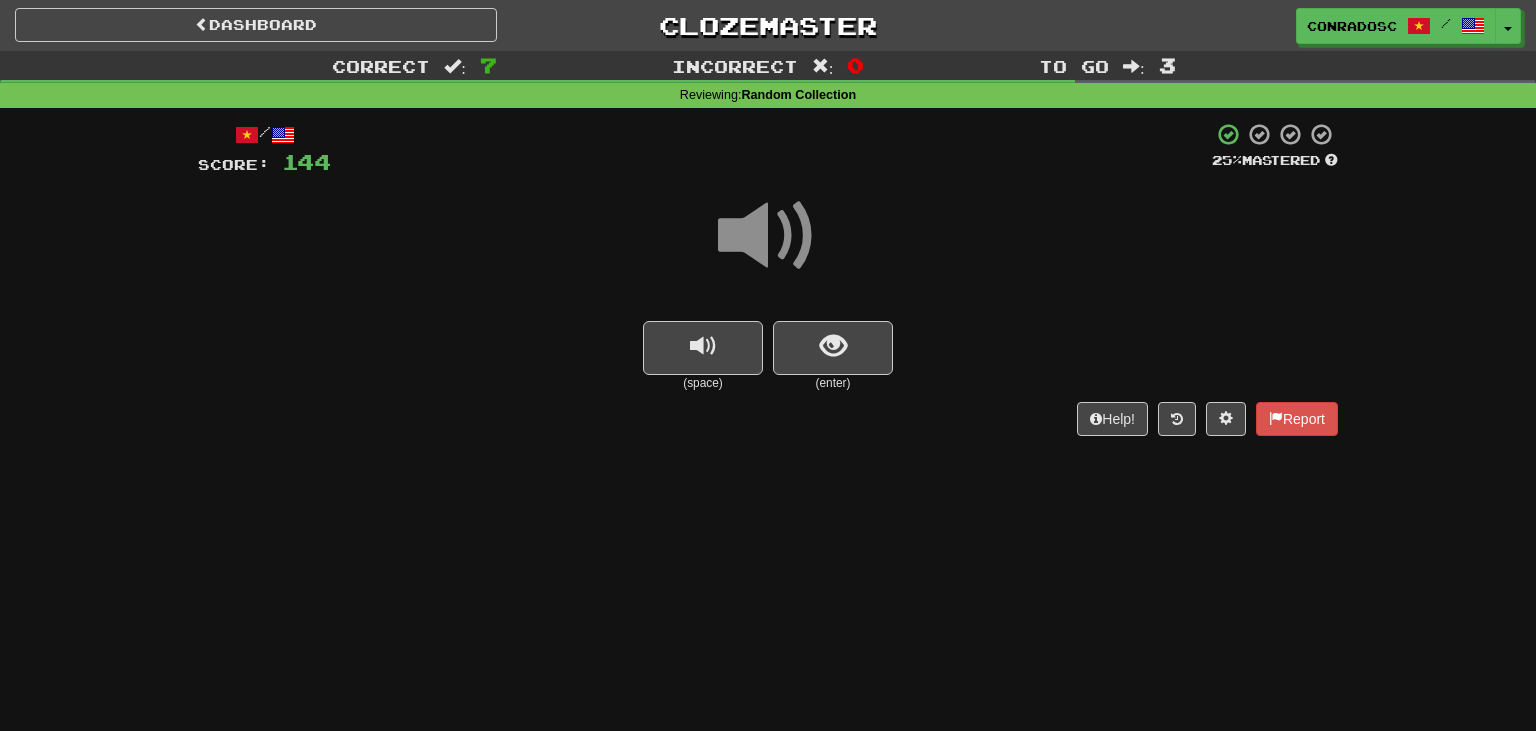 click on "(space) (enter)" at bounding box center (768, 356) 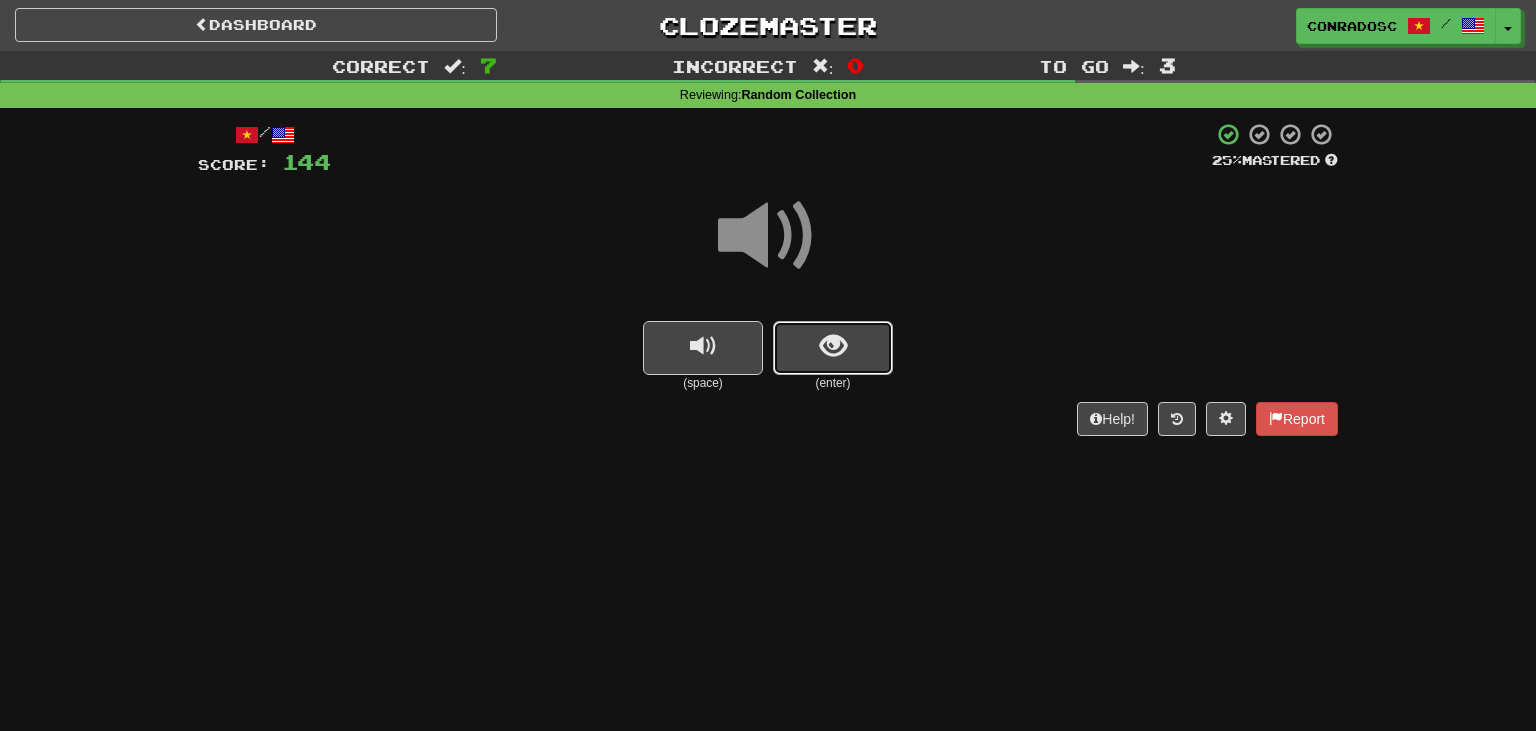 click at bounding box center (833, 348) 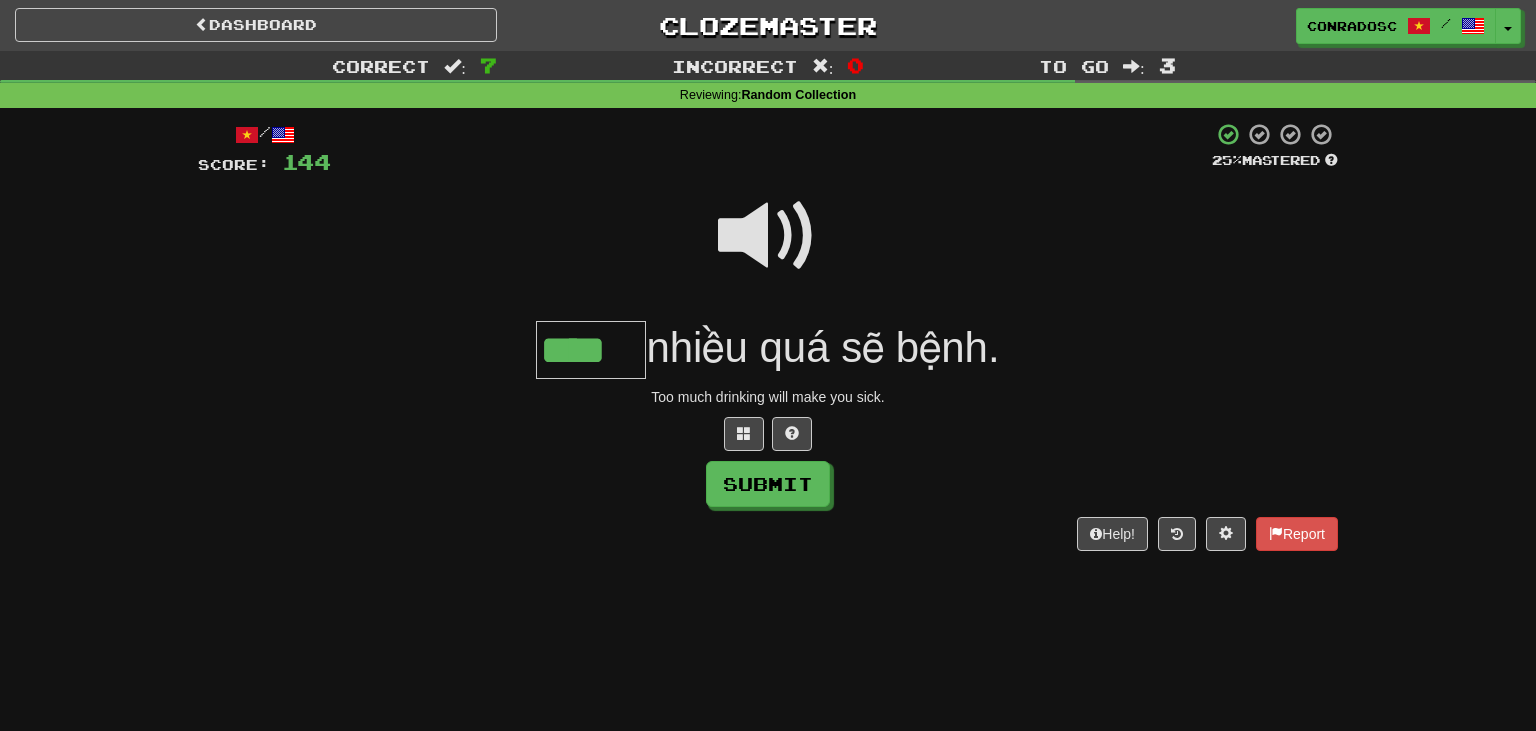 type on "****" 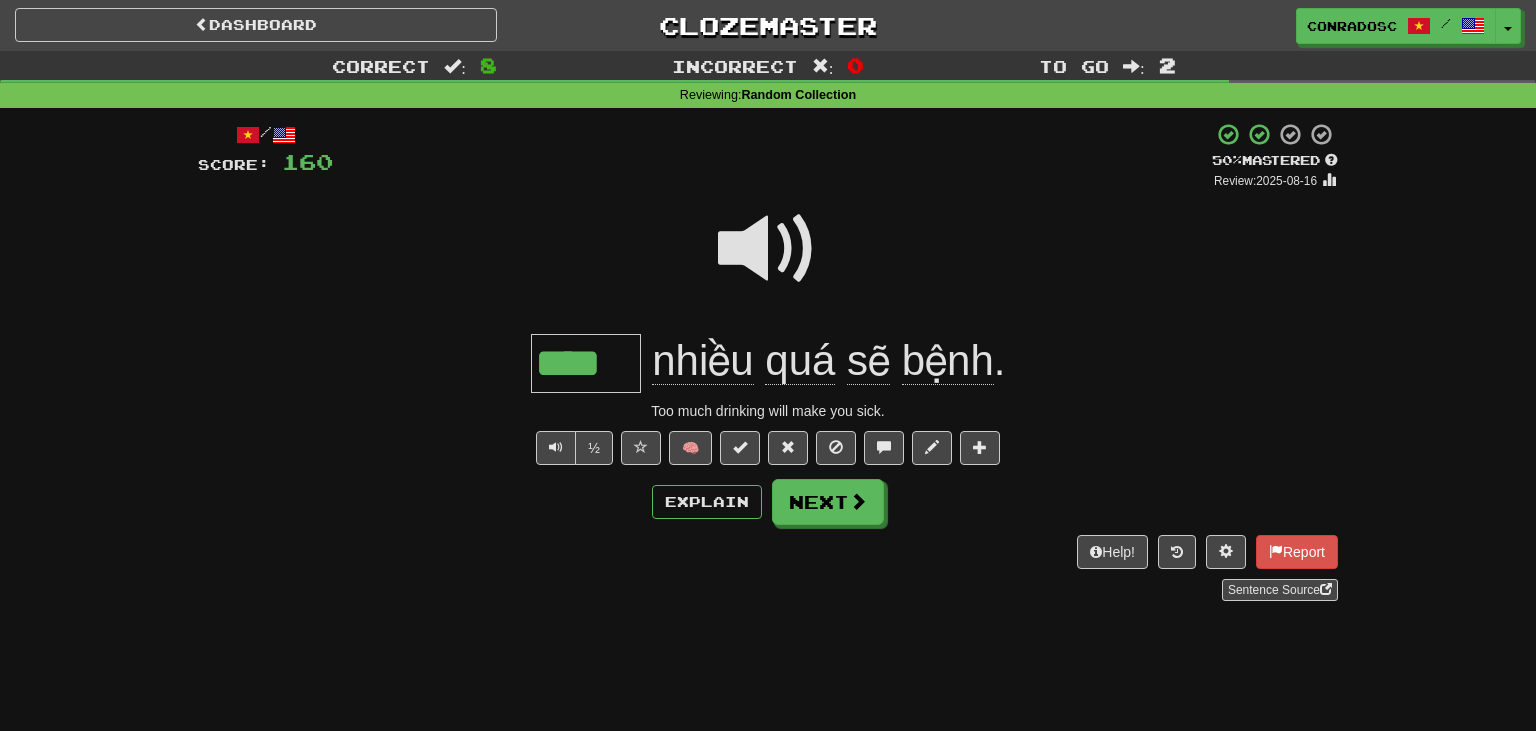 click at bounding box center [768, 249] 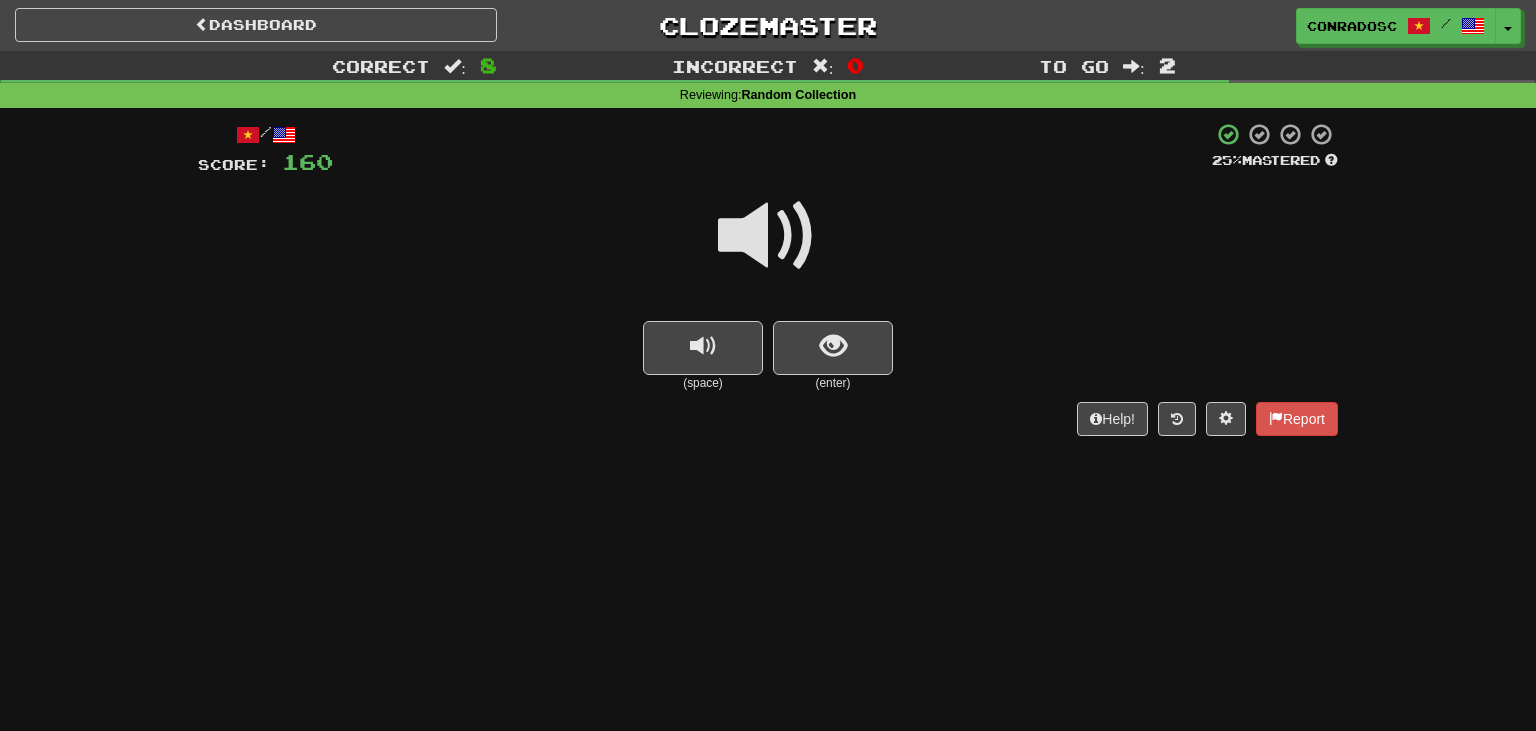 click at bounding box center (768, 236) 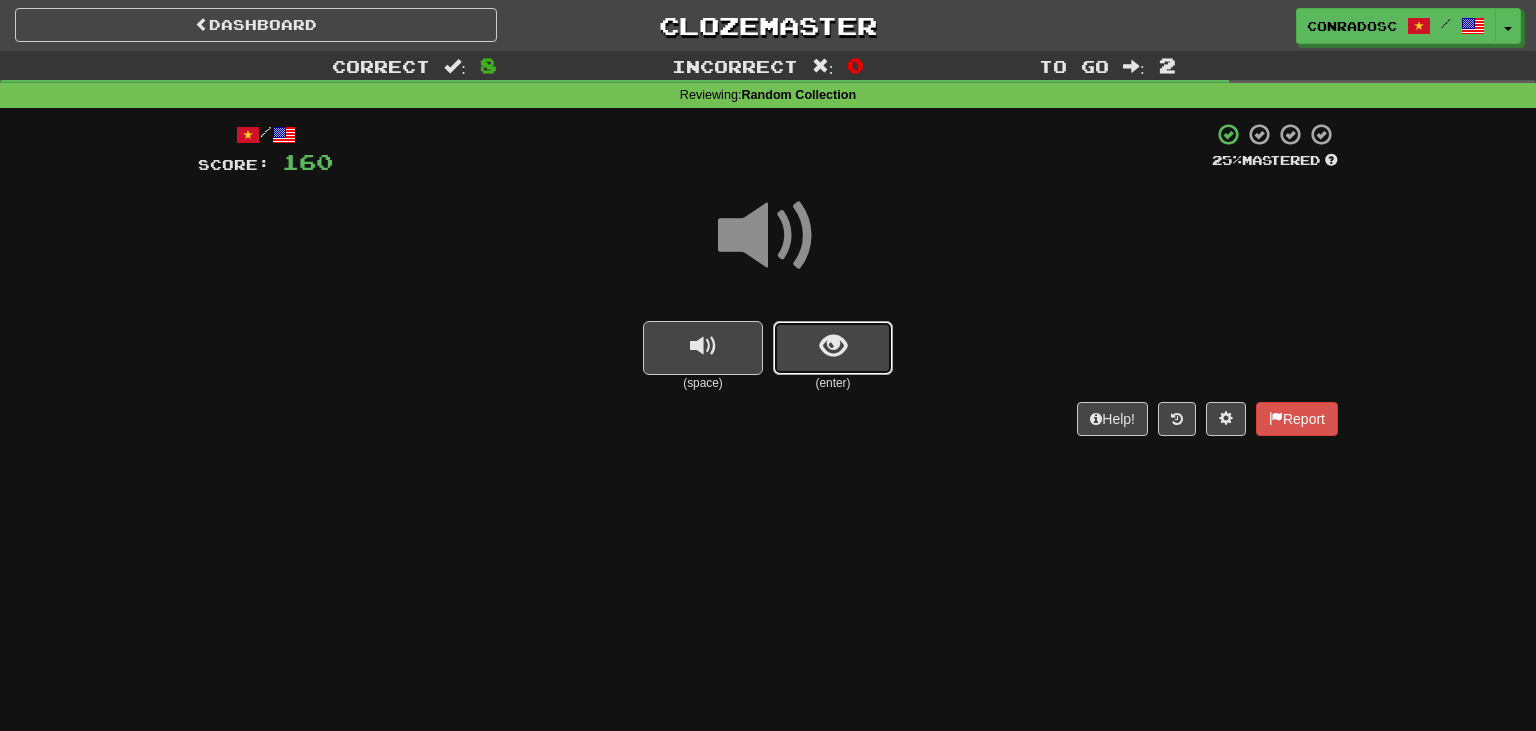 click at bounding box center (833, 348) 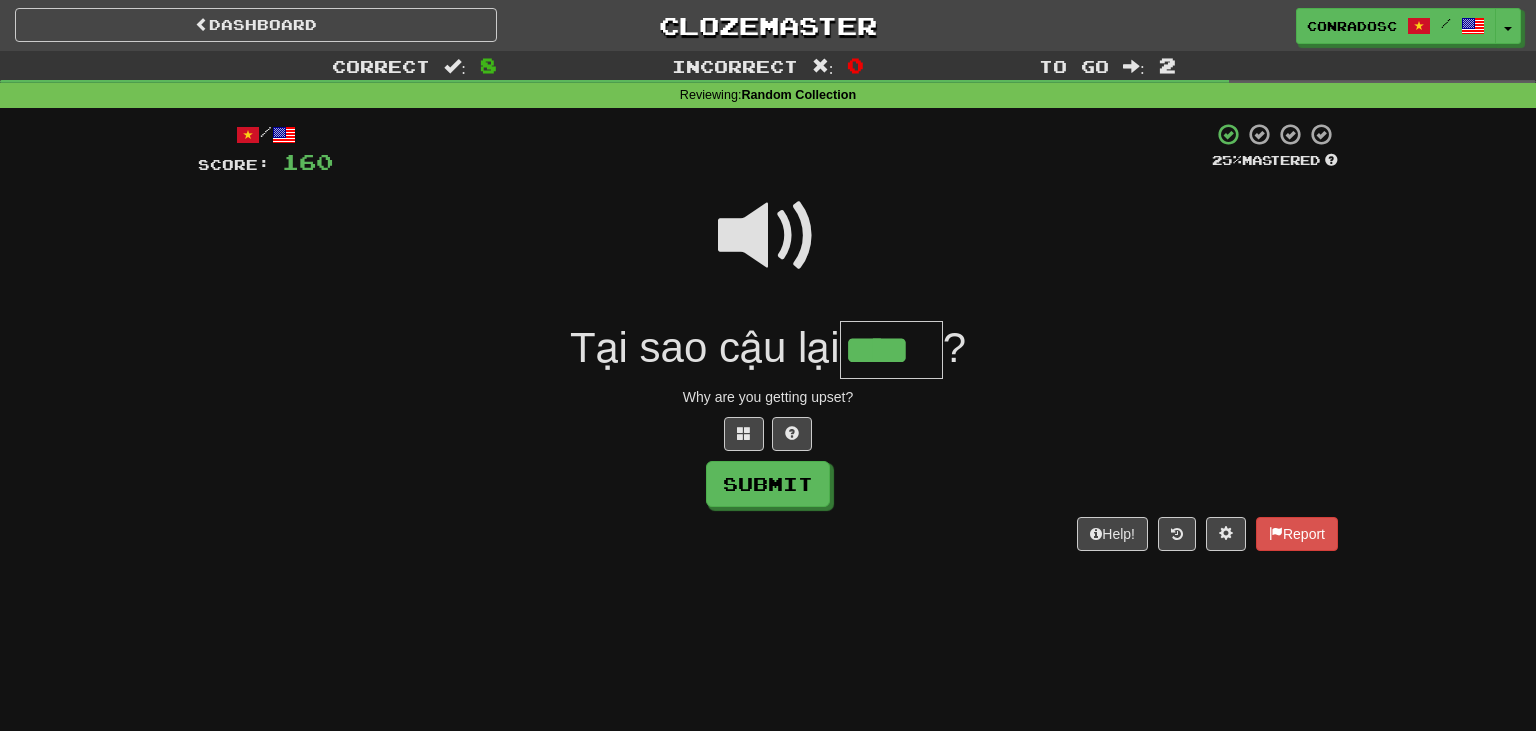 type on "****" 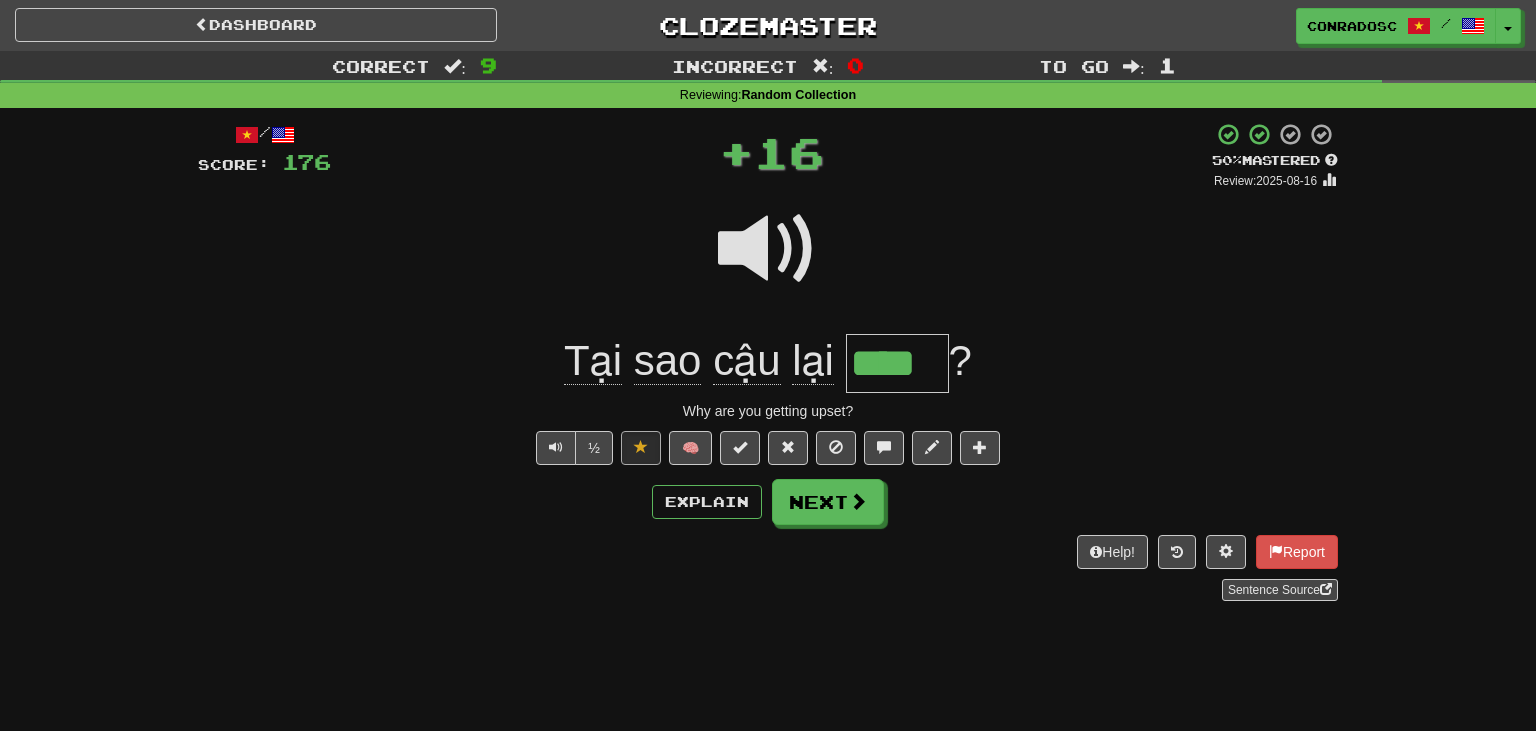 click at bounding box center [768, 249] 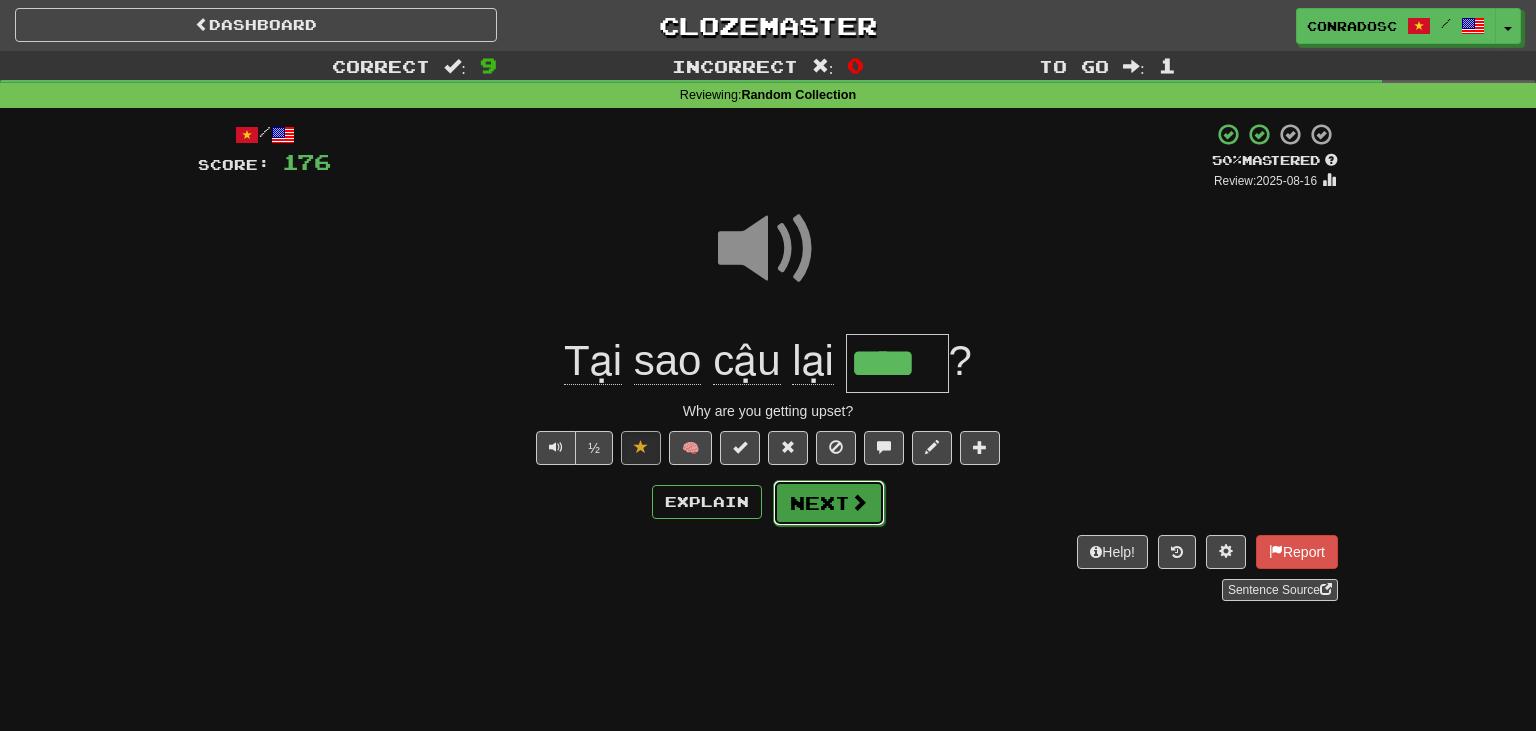 click on "Next" at bounding box center [829, 503] 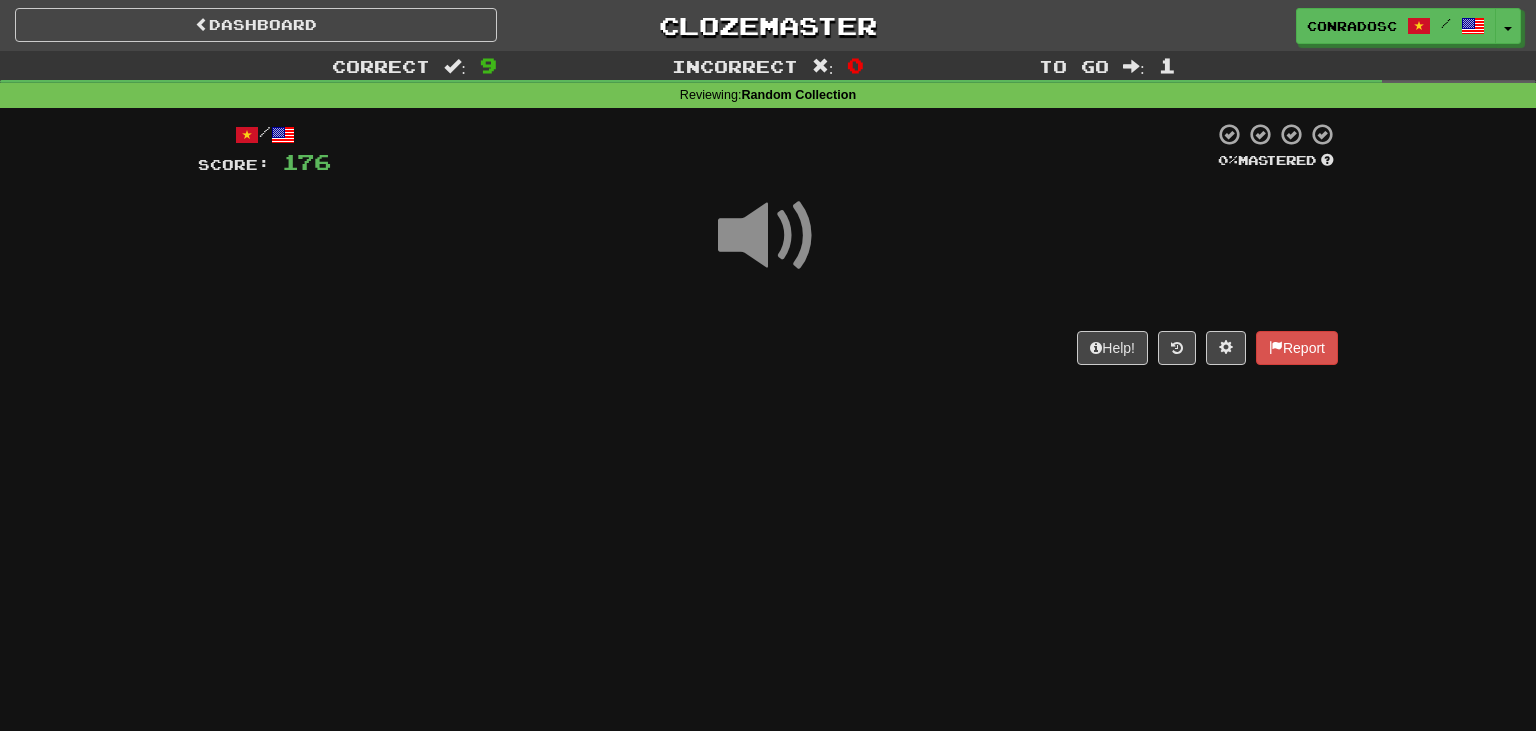 click at bounding box center [768, 236] 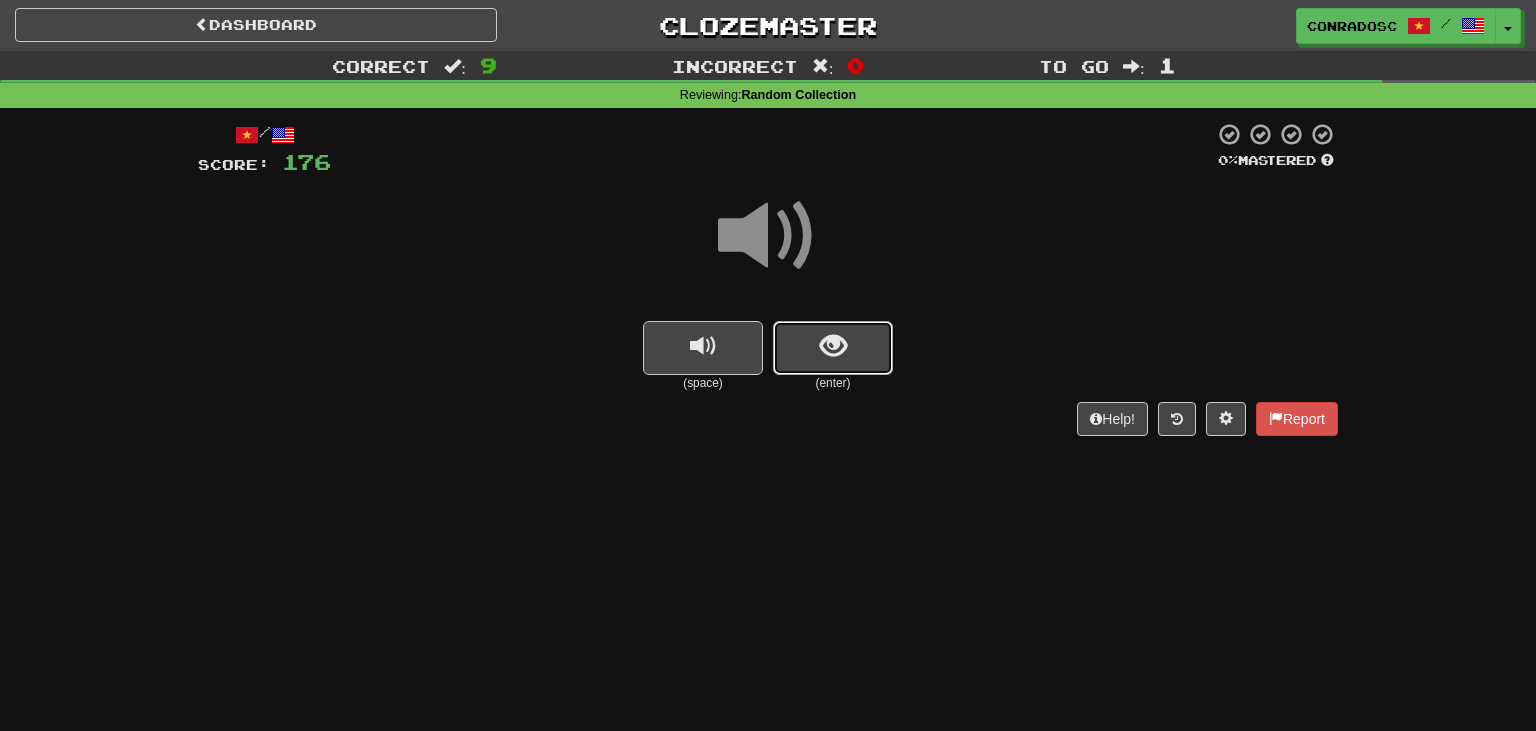click at bounding box center (833, 346) 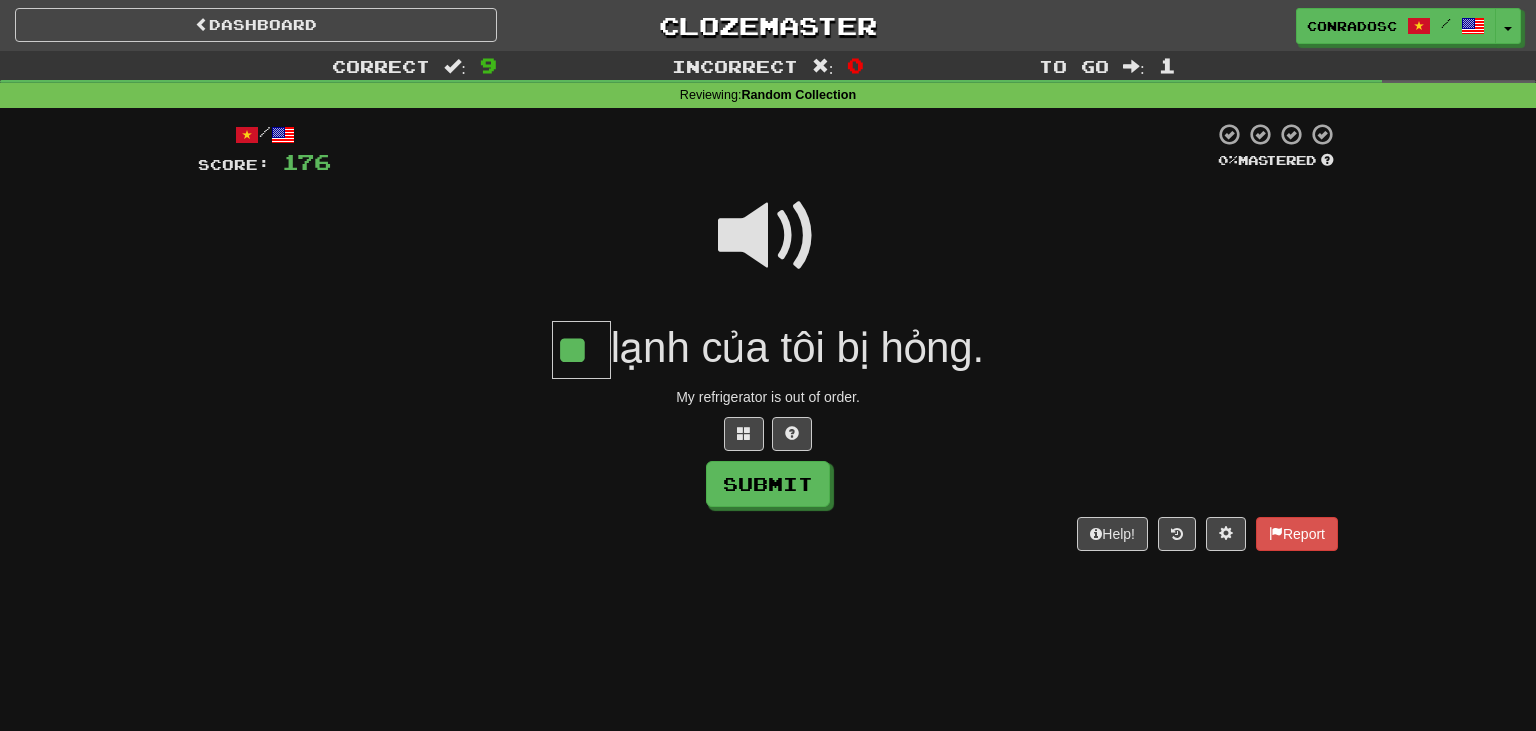 type on "**" 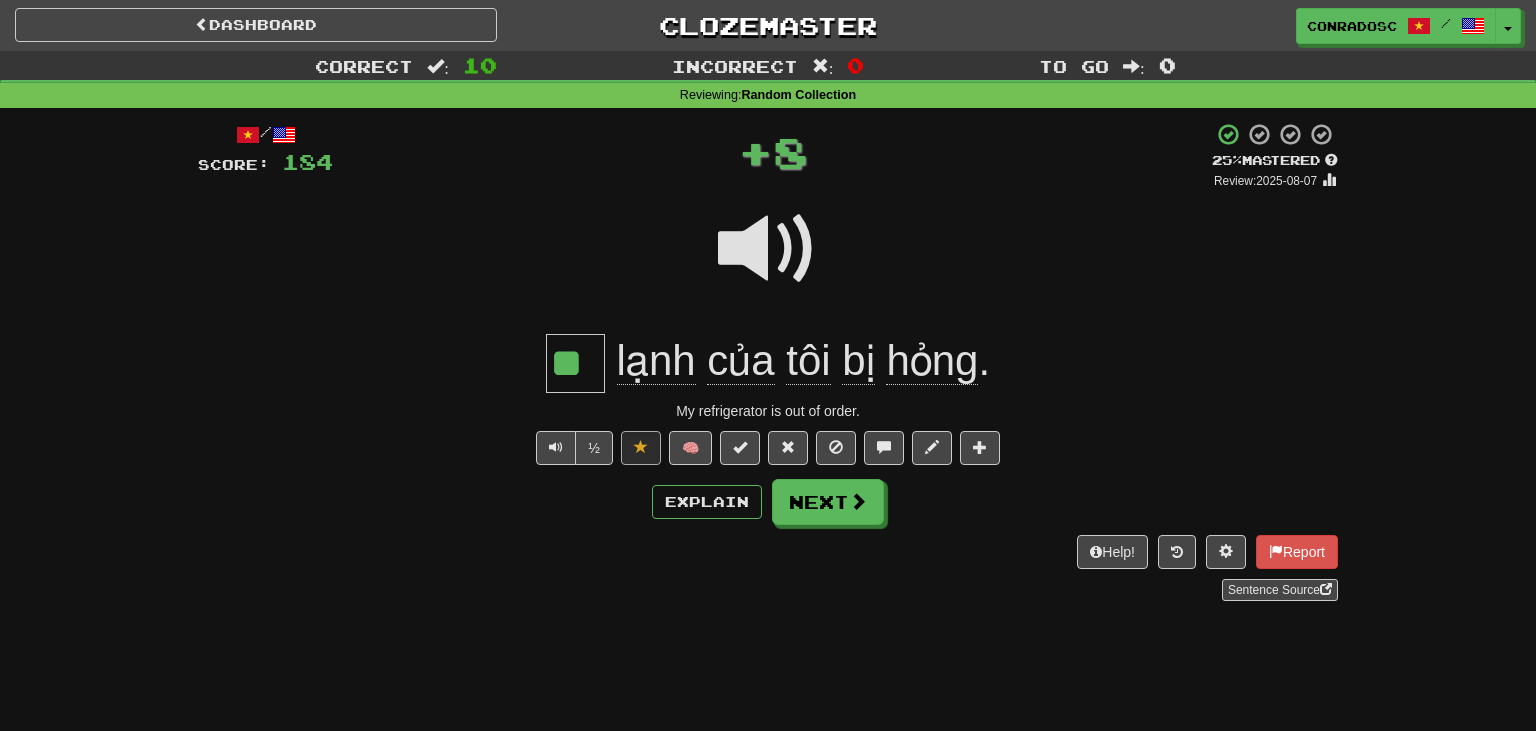 click at bounding box center [768, 249] 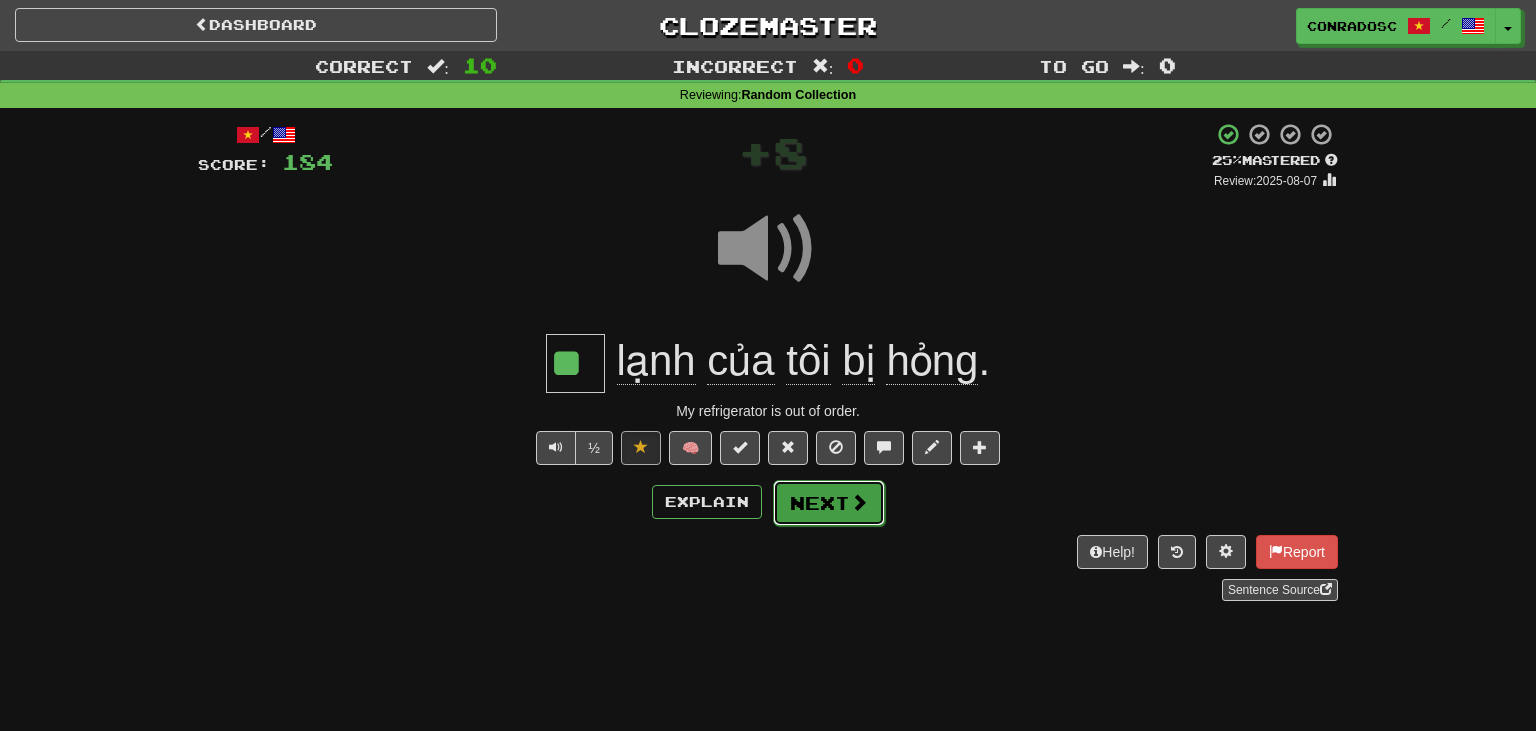 click on "Next" at bounding box center (829, 503) 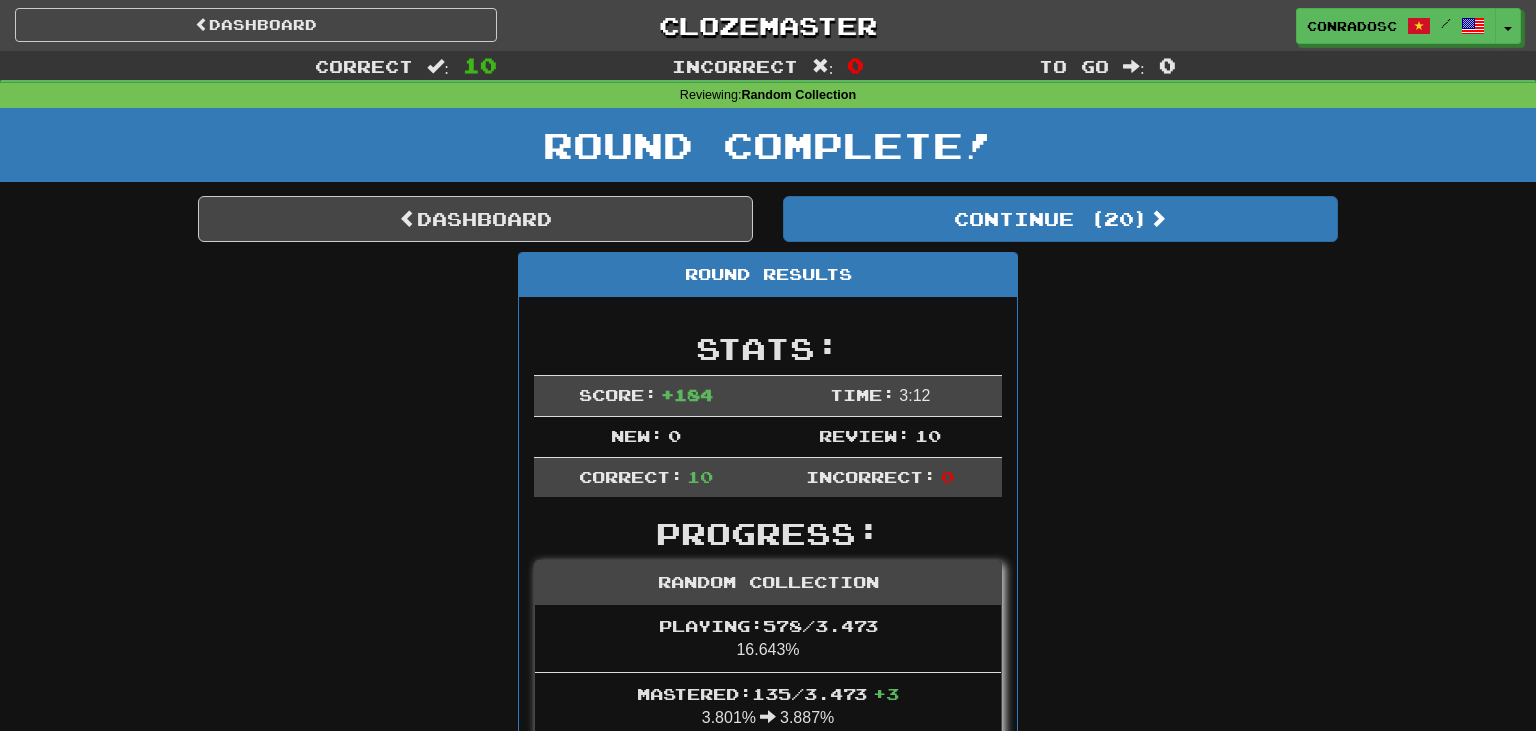 click on "Dashboard Continue ( 20 )  Round Results Stats: Score:   + 184 Time:   3 : 12 New:   0 Review:   10 Correct:   10 Incorrect:   0 Progress: Random Collection Playing:  578  /  3.473 16.643% Mastered:  135  /  3.473 + 3 3.801% 3.887% Ready for Review:  20  /  Level:  73 ⬆🎉🙌 2.267  points to level  74  - keep going! Ranked:  1 st  this week 🏆 Sentences:  Report Rất là  khó  để nói chuyện với một người luôn luôn trả lời "Có" hay "Không". It is very difficult to talk to someone who always answers "Yes" or "No".  Report "Bạn có muốn biết anh ta làm điều đó như thế nào không?" " Cực  kỳ." "Do you want to know how he does it?" "Extremely."  Report Tôi muốn nhận cậu trở thành thành viên của câu  lạc  bộ của chúng tôi. I'd like to make you a member of our club.  Report Những gì bạn phải làm là làm việc chăm chỉ  hơn . All you have to do is to work harder.  Report Mayuko ăn bánh  mì  cho bữa sáng.  Report tùy  Report" at bounding box center [768, 1167] 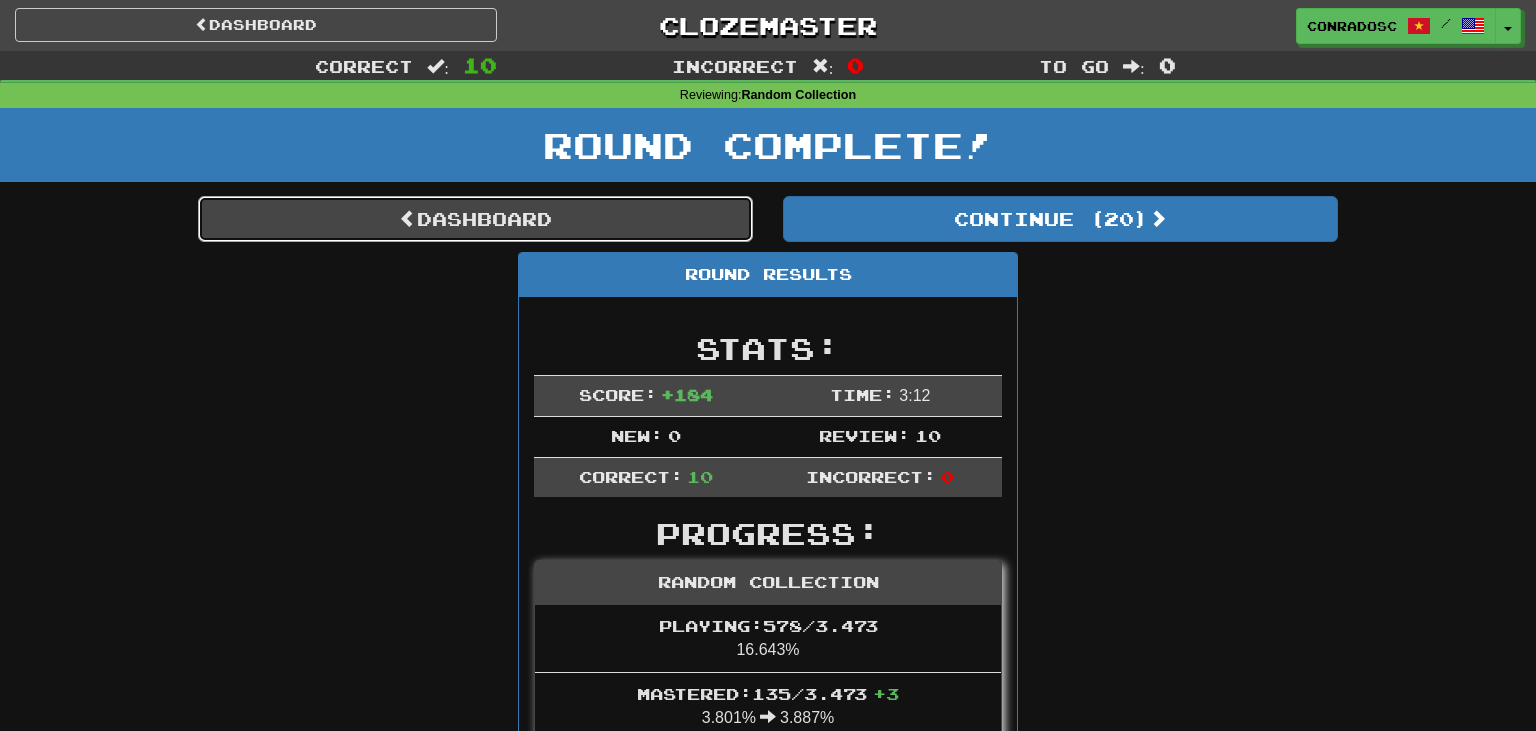 click on "Dashboard" at bounding box center (475, 219) 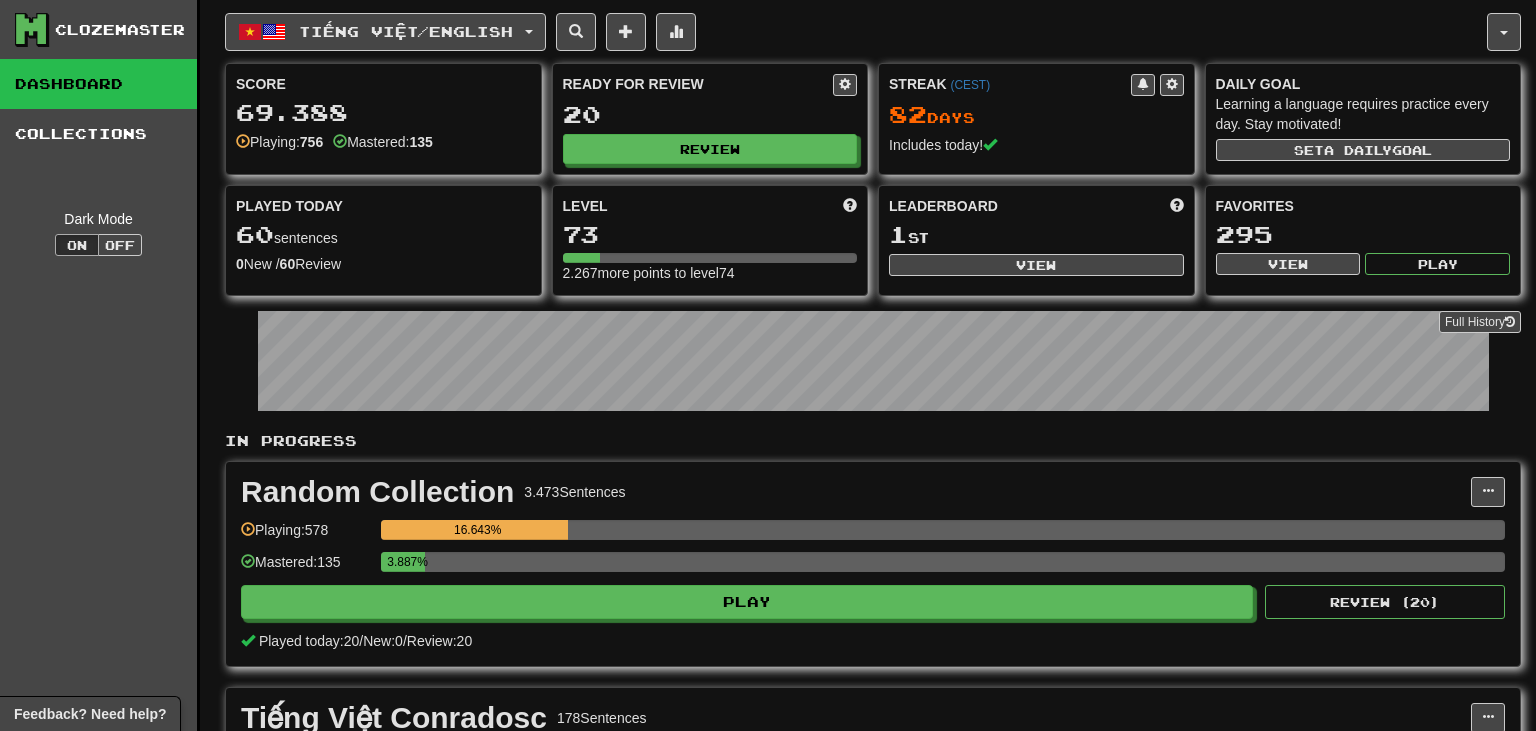 scroll, scrollTop: 0, scrollLeft: 0, axis: both 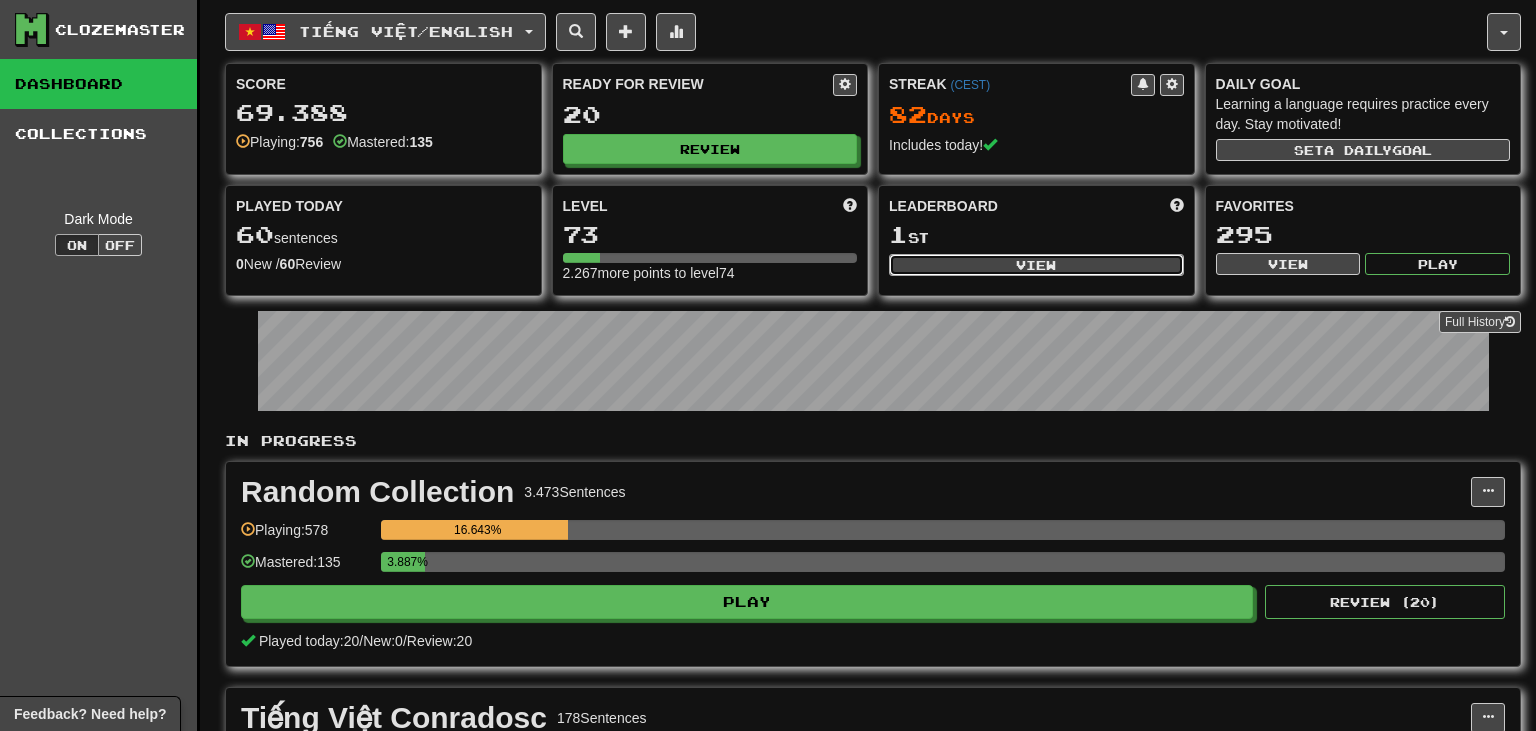 click on "View" at bounding box center (1036, 265) 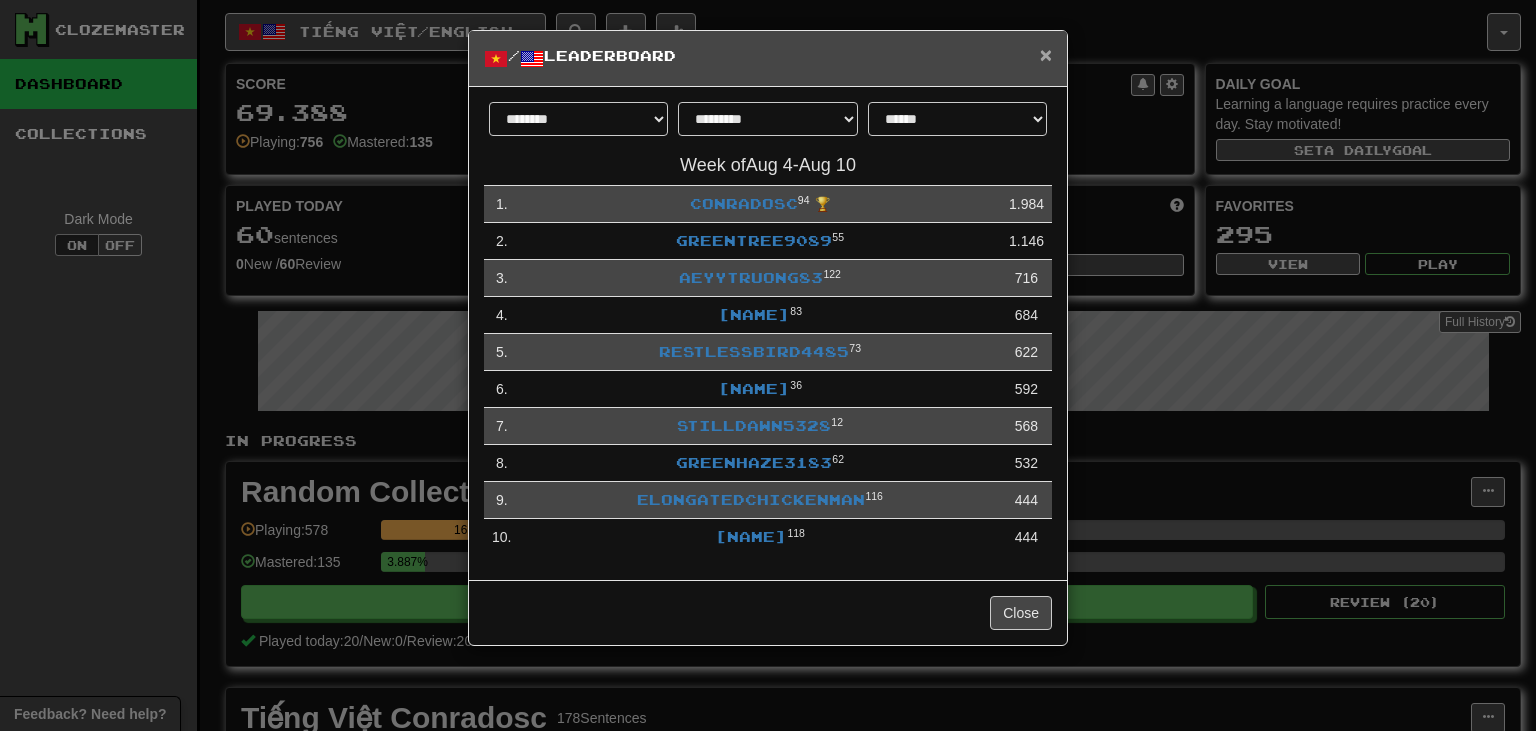 click on "×" at bounding box center [1046, 54] 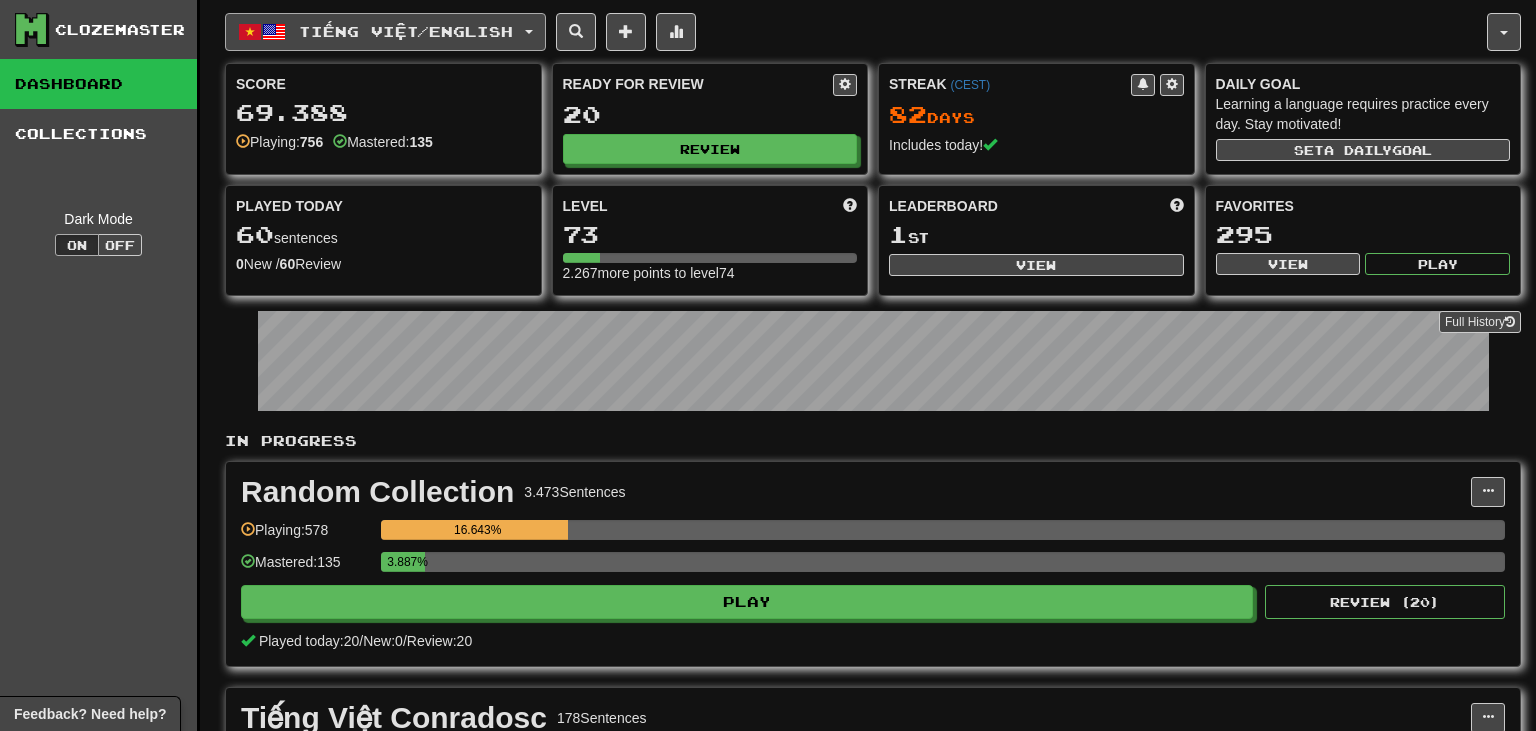 click on "Tiếng Việt  /  English" at bounding box center [406, 31] 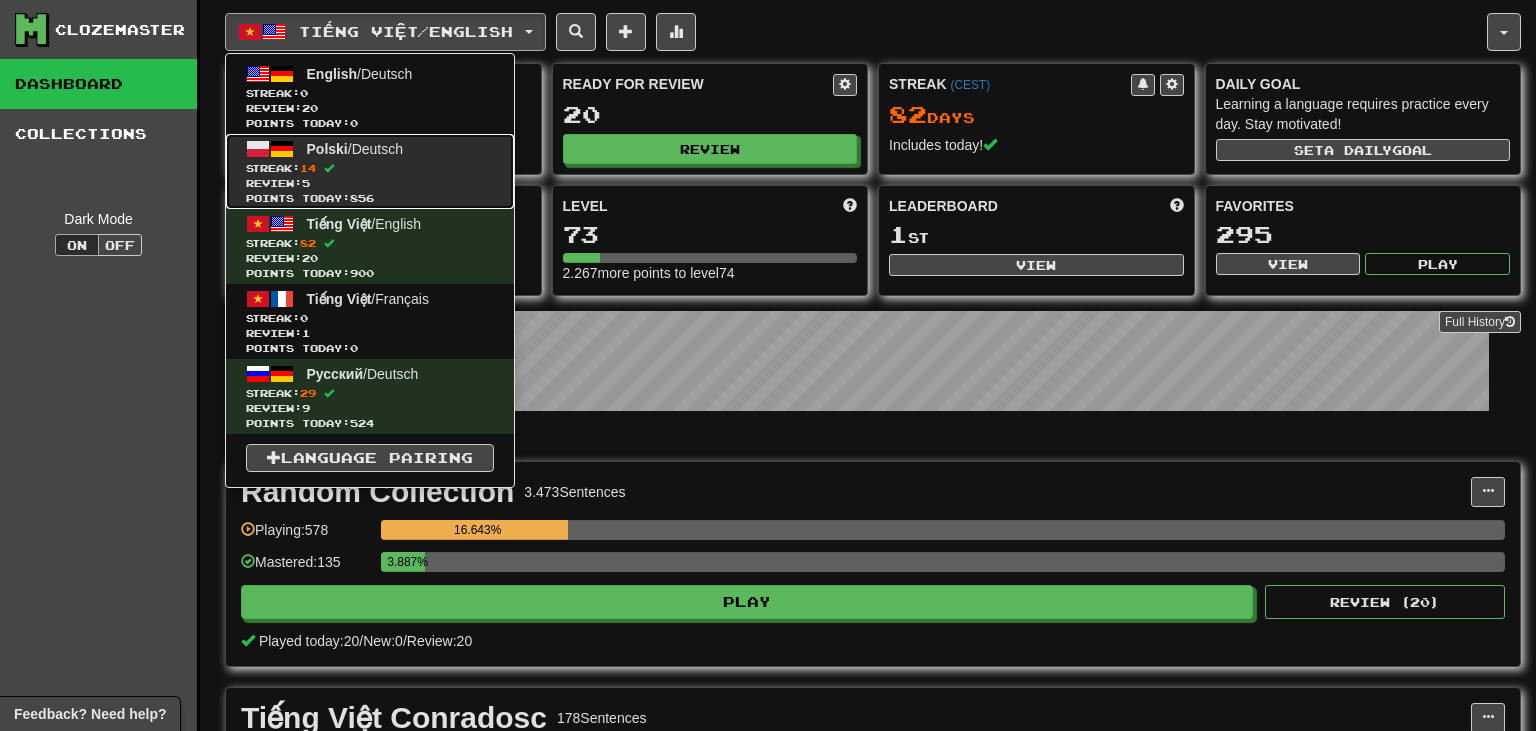 click on "Streak:  14" at bounding box center (370, 168) 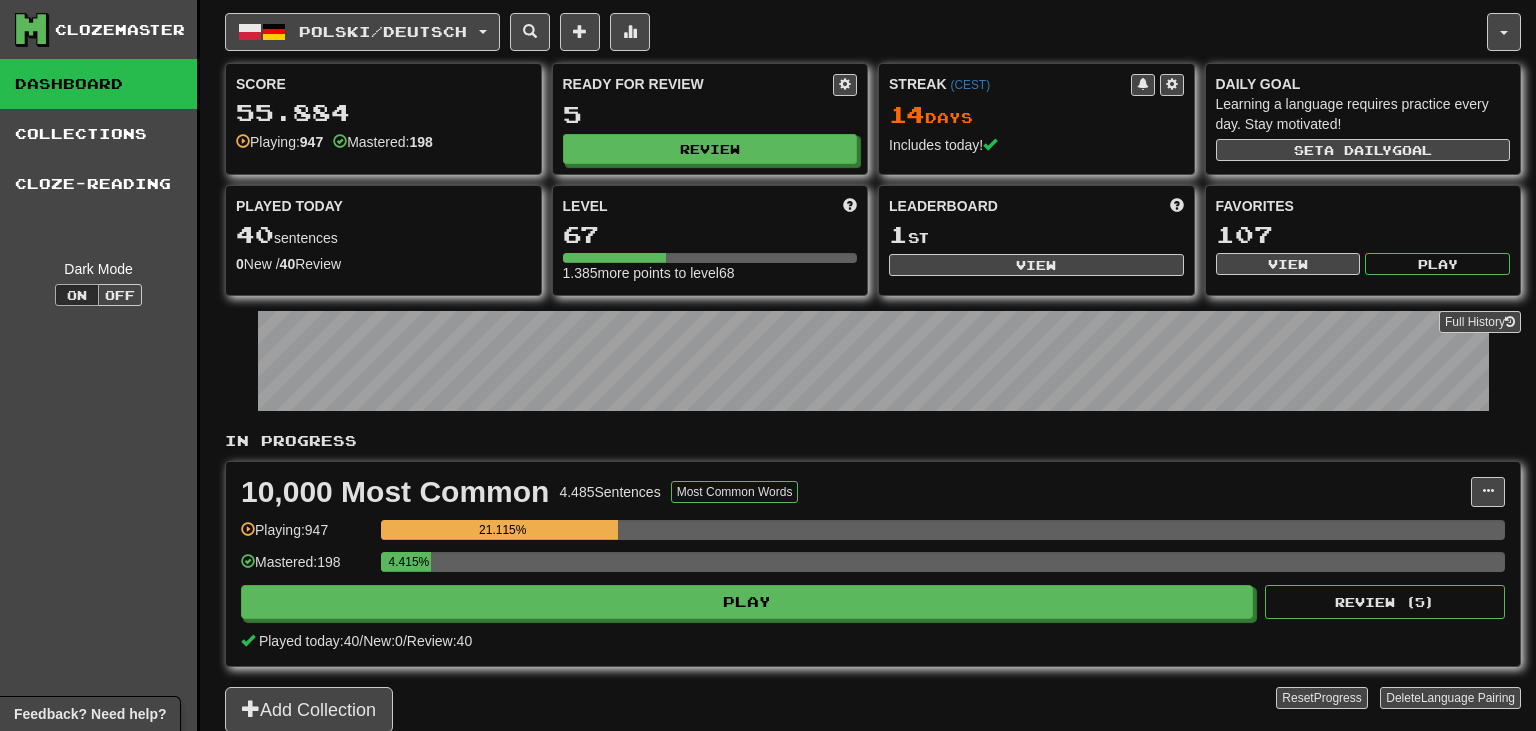 scroll, scrollTop: 0, scrollLeft: 0, axis: both 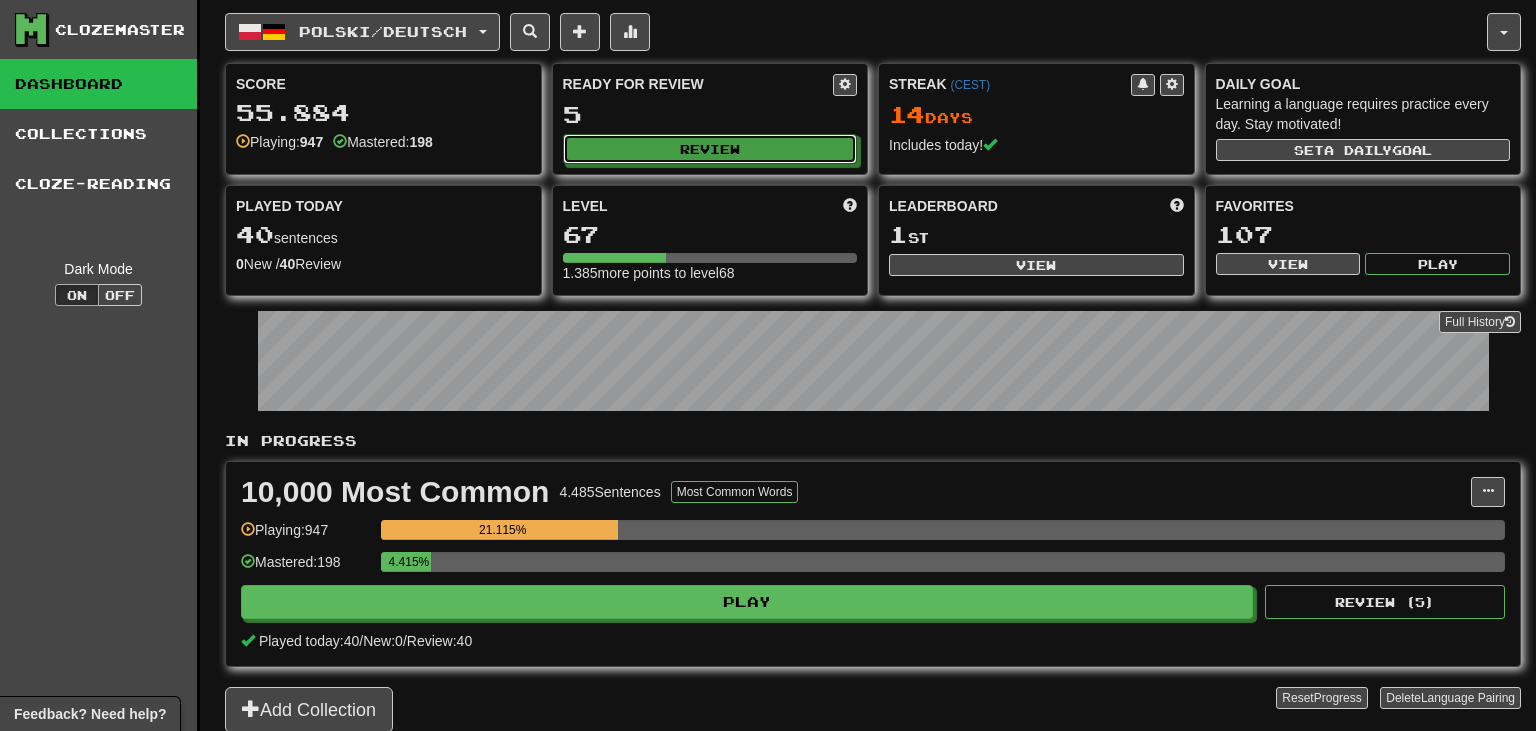 click on "Review" at bounding box center (710, 149) 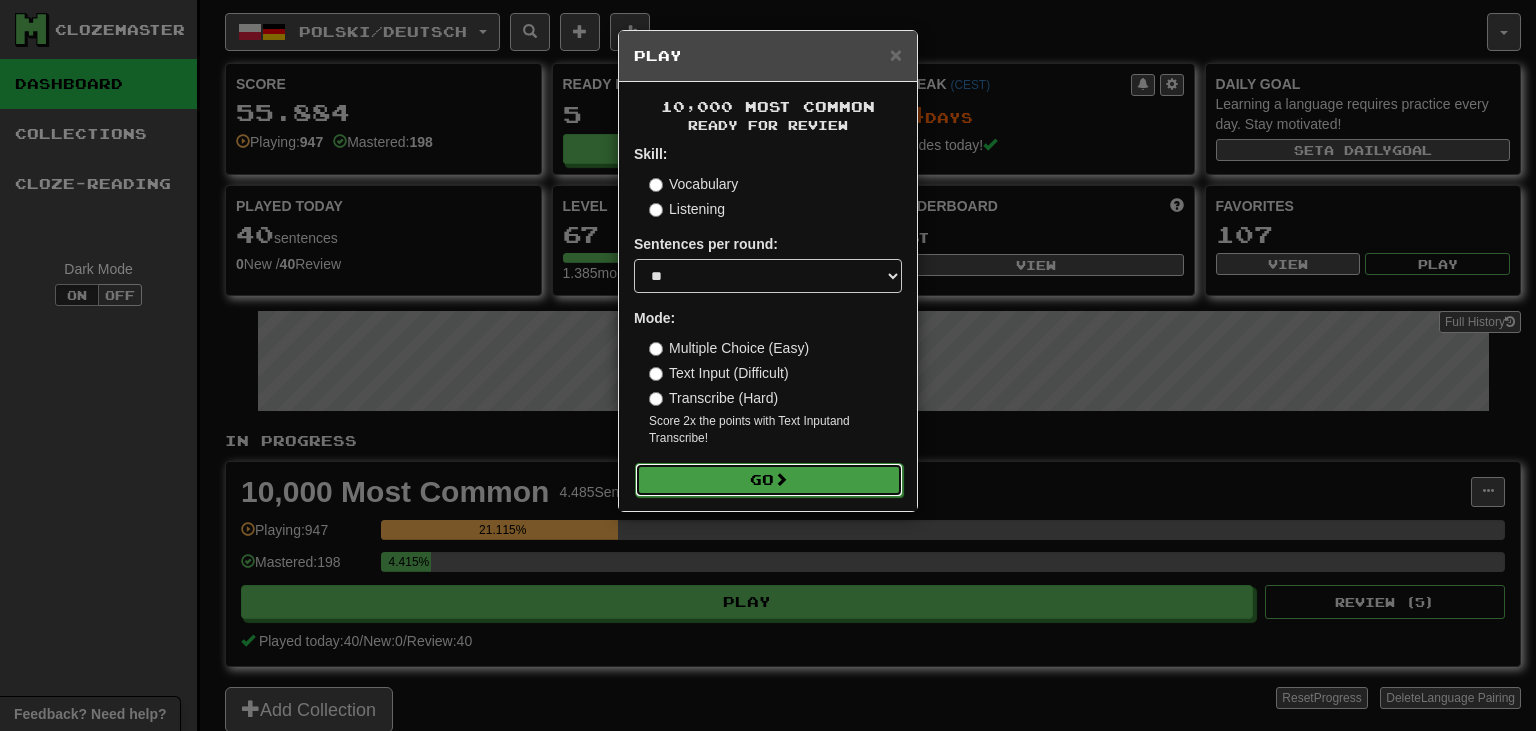 click on "Go" at bounding box center (769, 480) 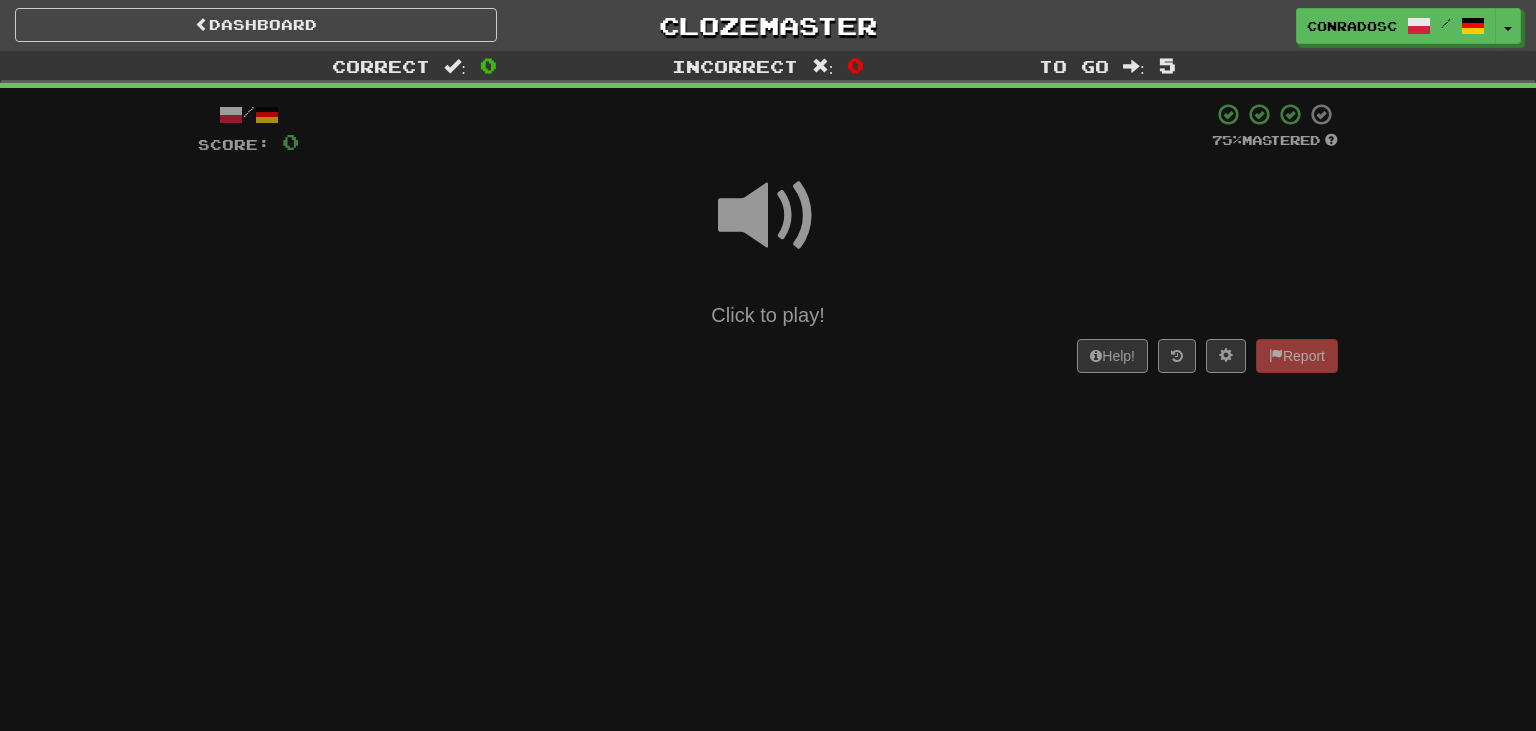 scroll, scrollTop: 0, scrollLeft: 0, axis: both 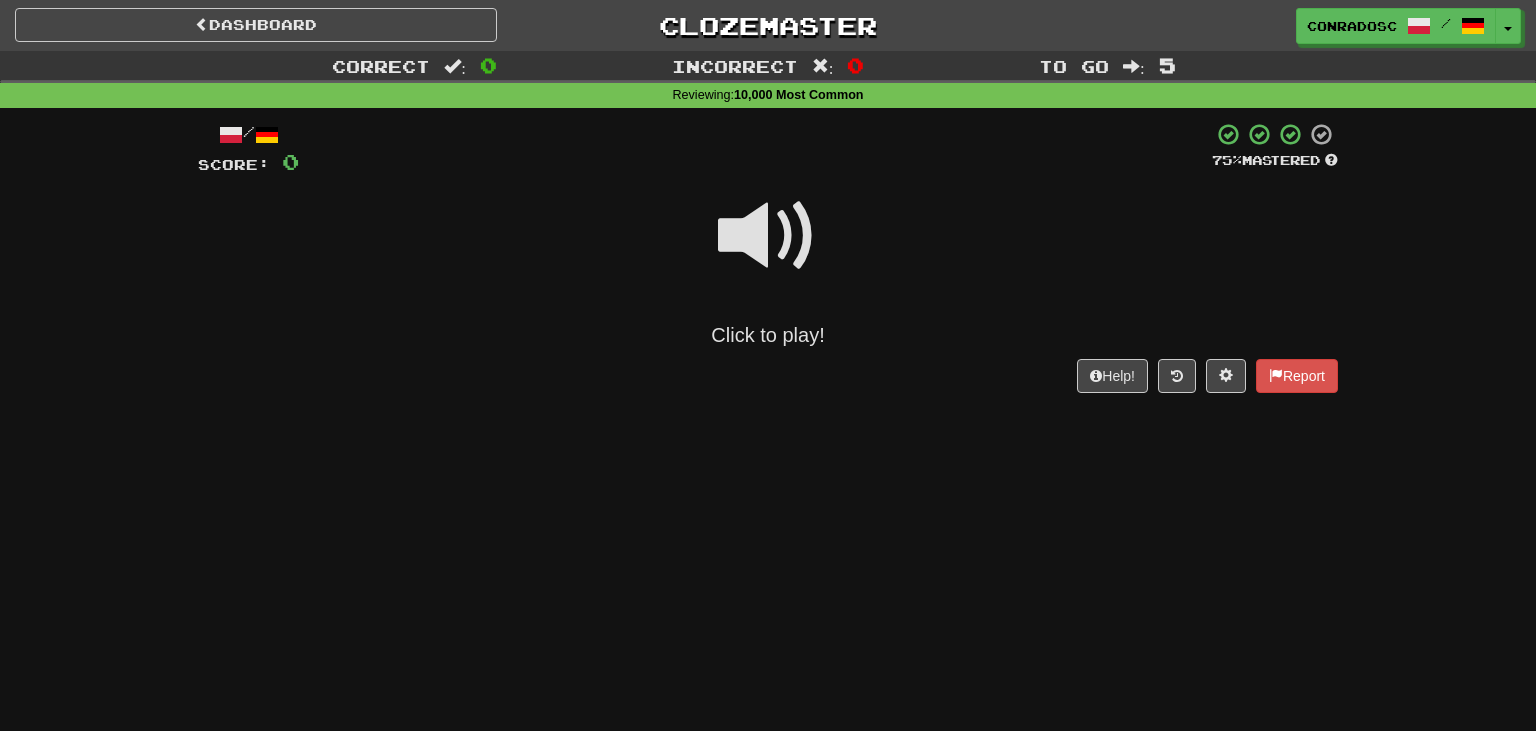 click at bounding box center [768, 236] 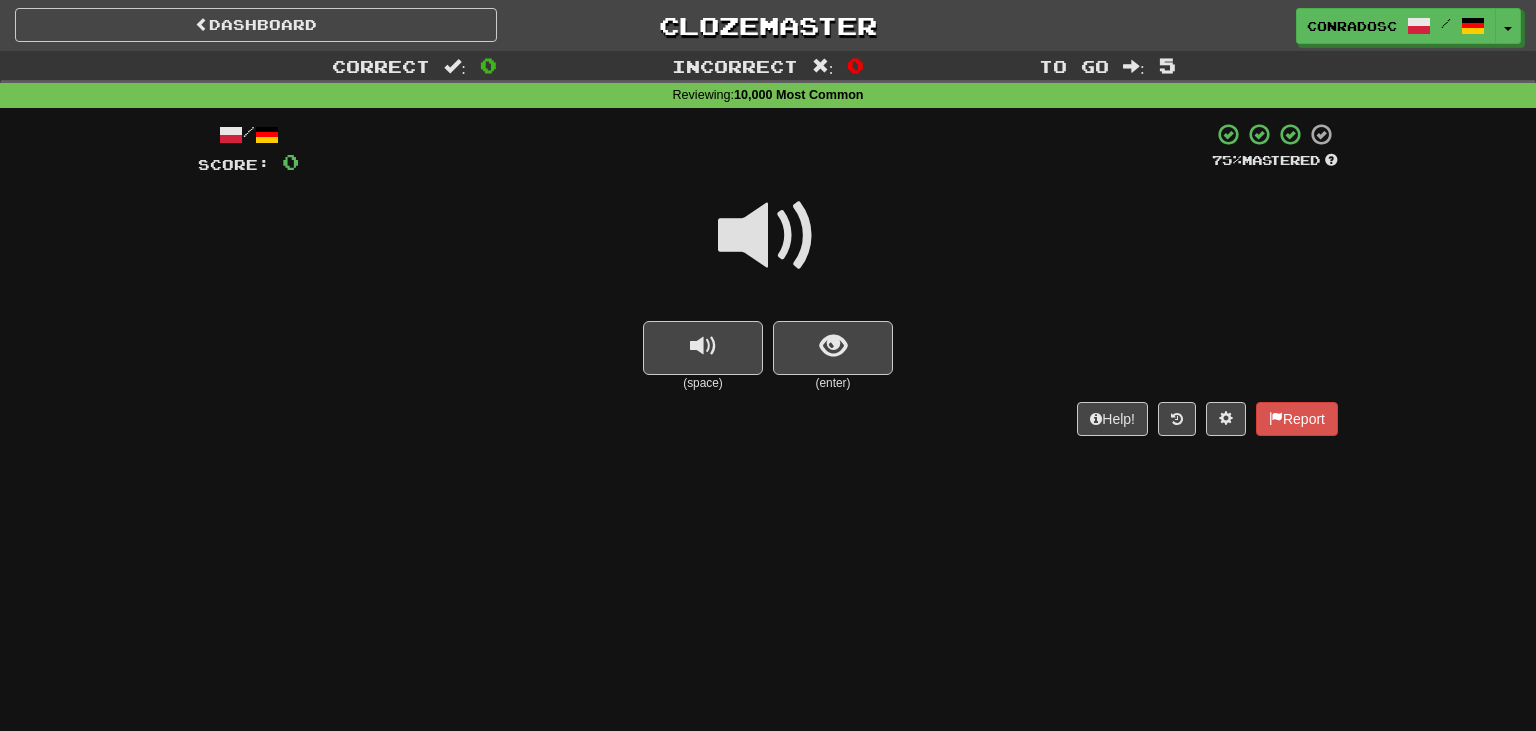 click at bounding box center (768, 236) 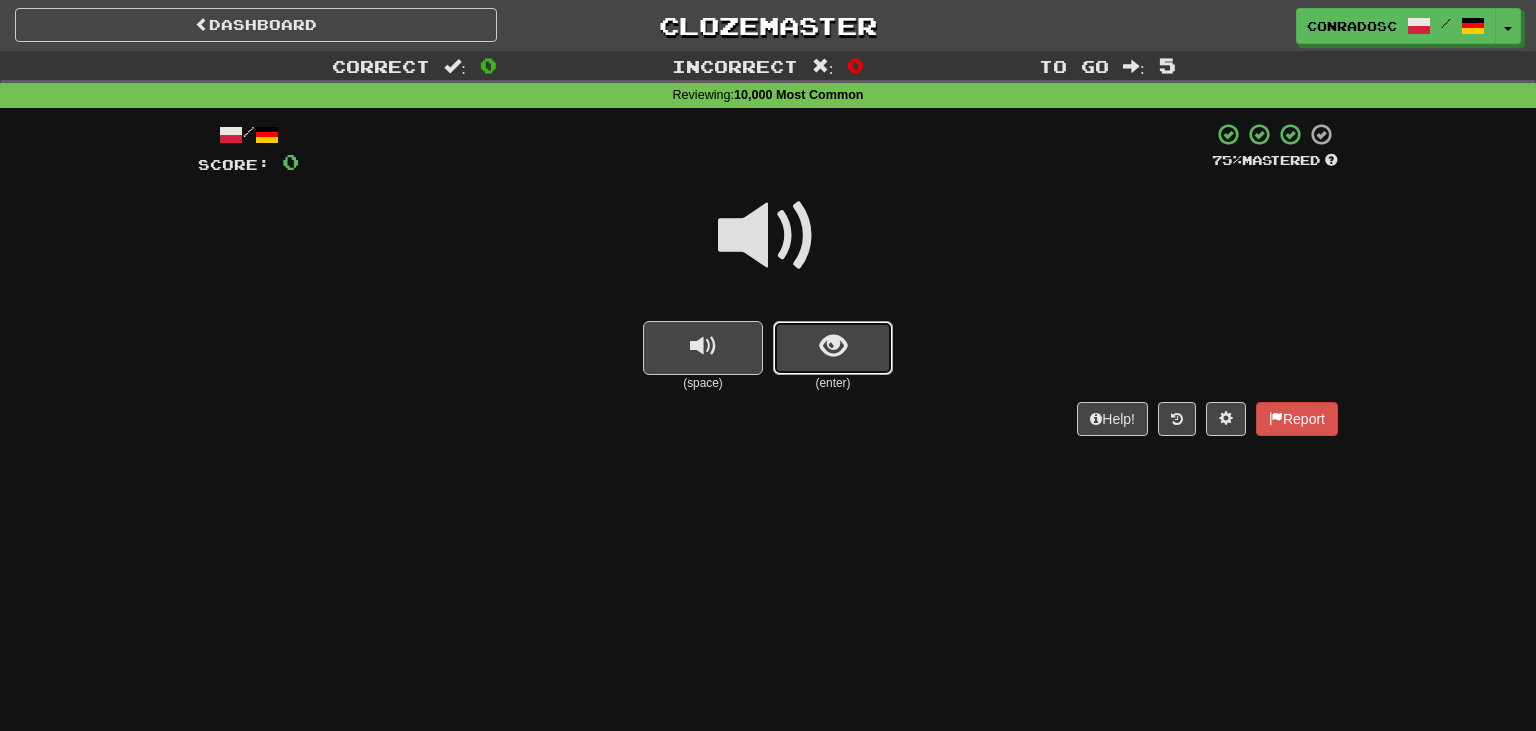 click at bounding box center (833, 348) 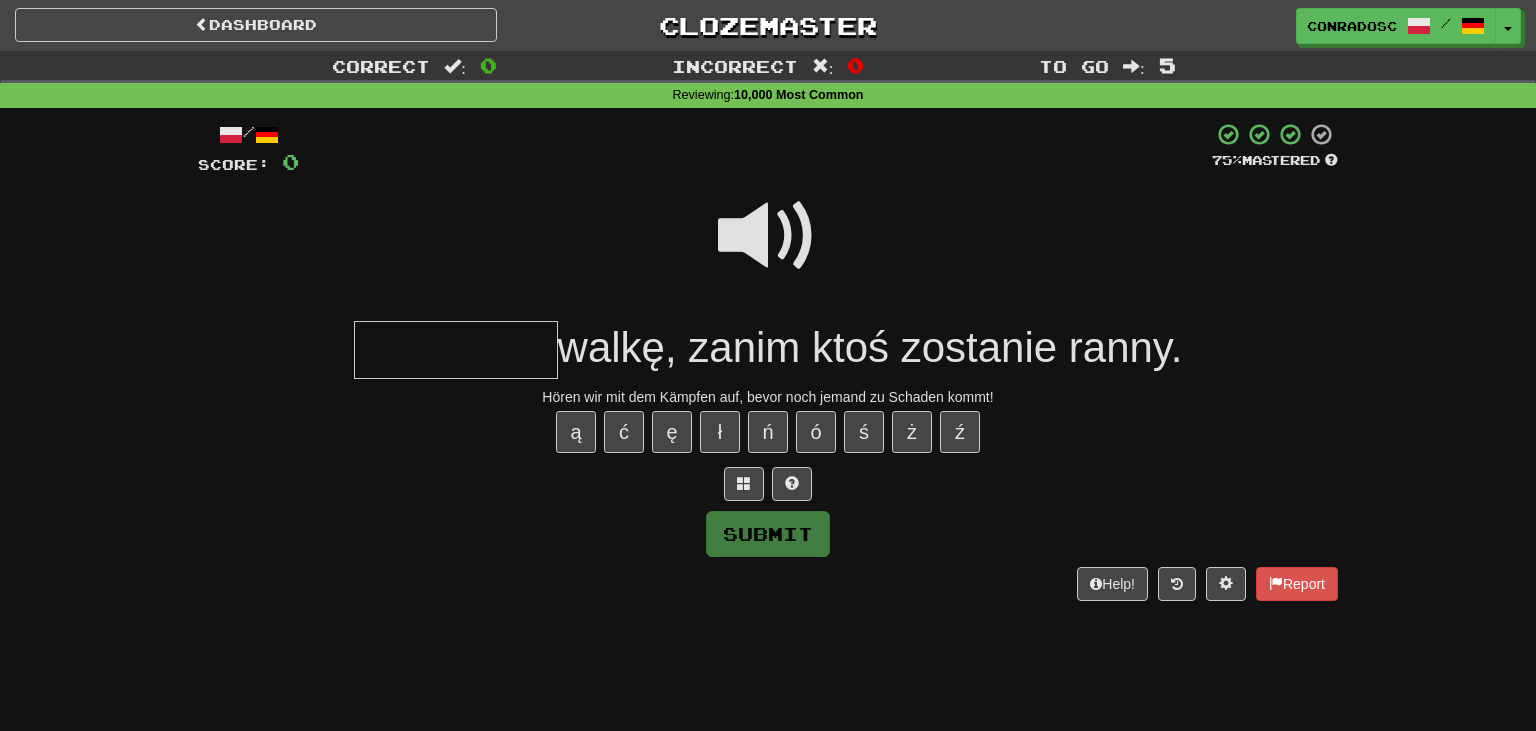 click at bounding box center [456, 350] 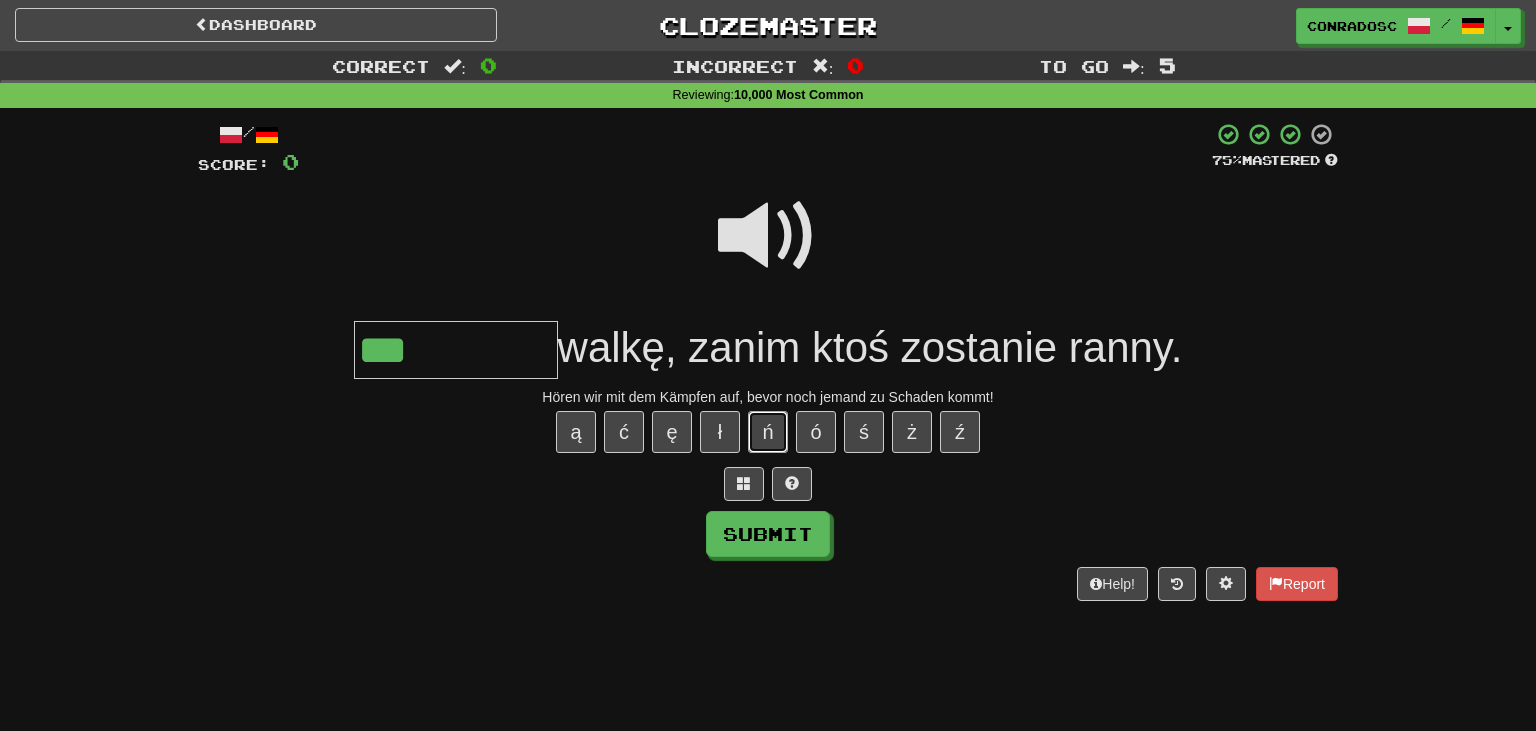 click on "ń" at bounding box center [768, 432] 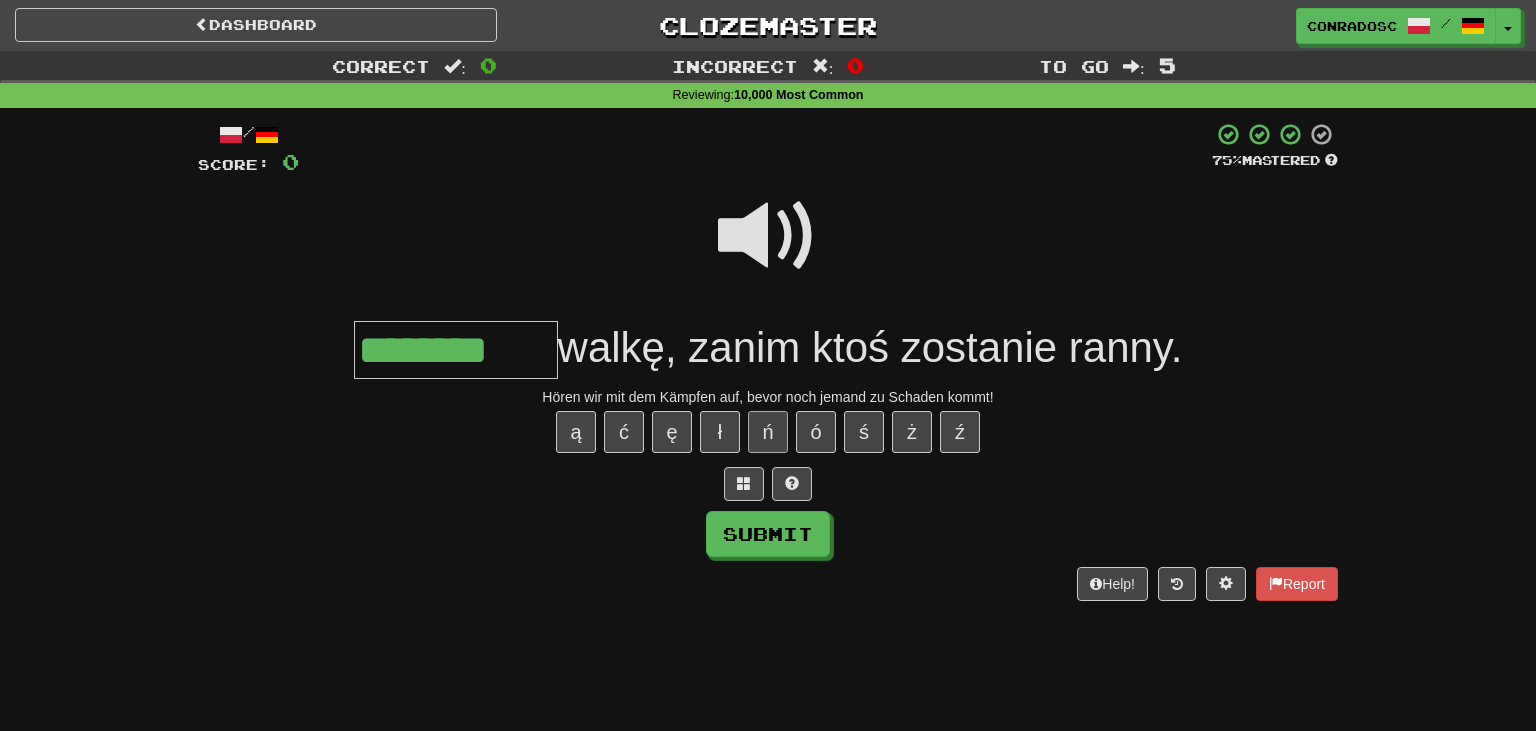 type on "********" 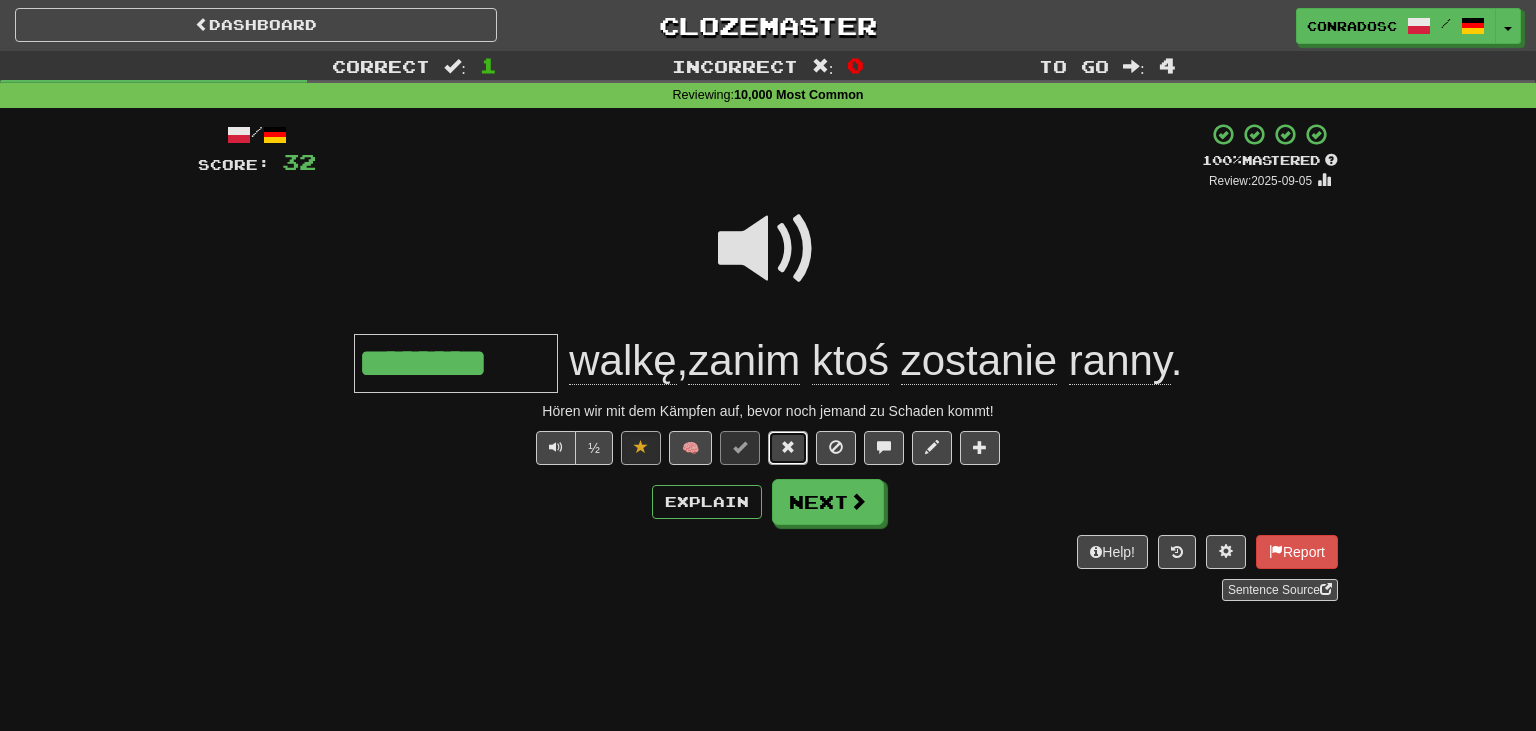 click at bounding box center [788, 448] 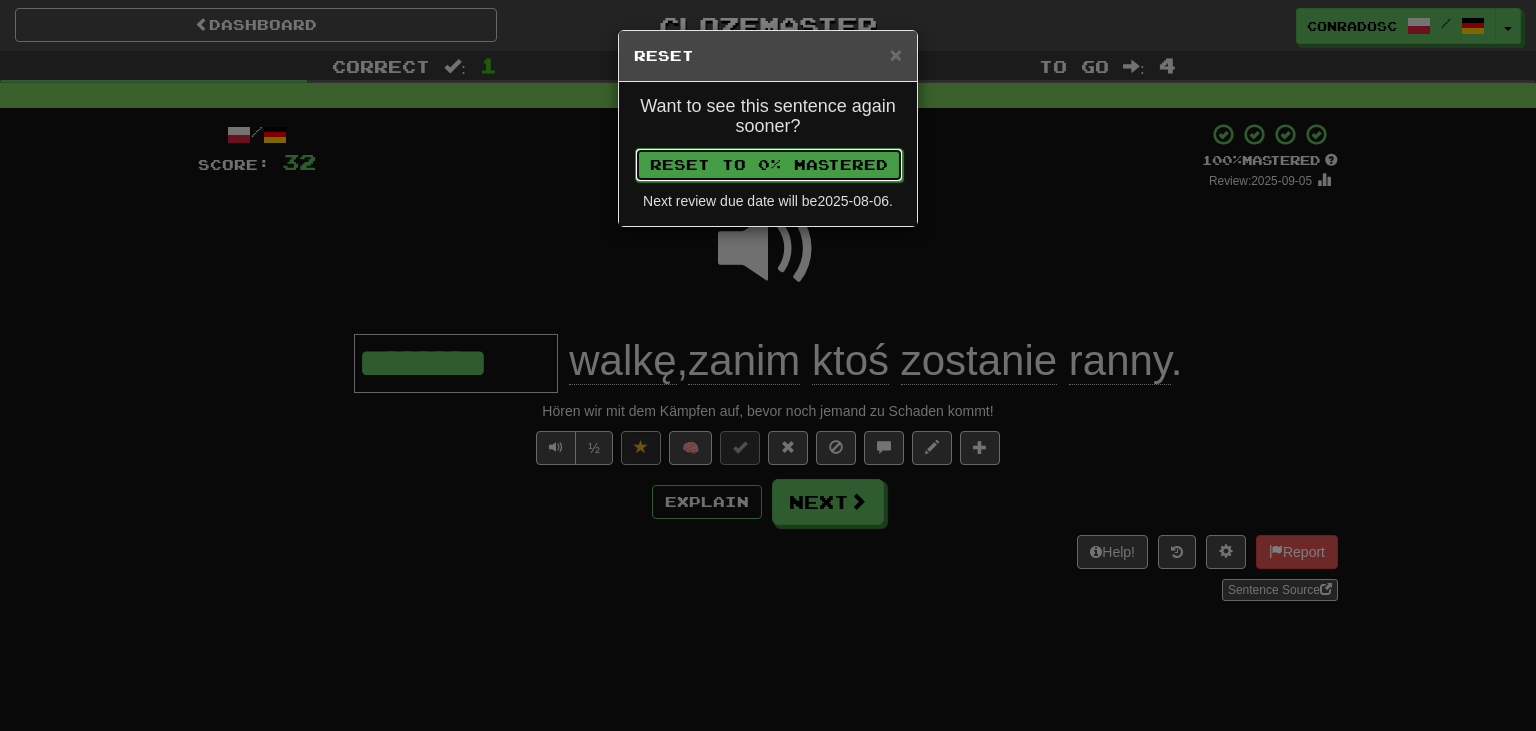 click on "Reset to 0% Mastered" at bounding box center [769, 165] 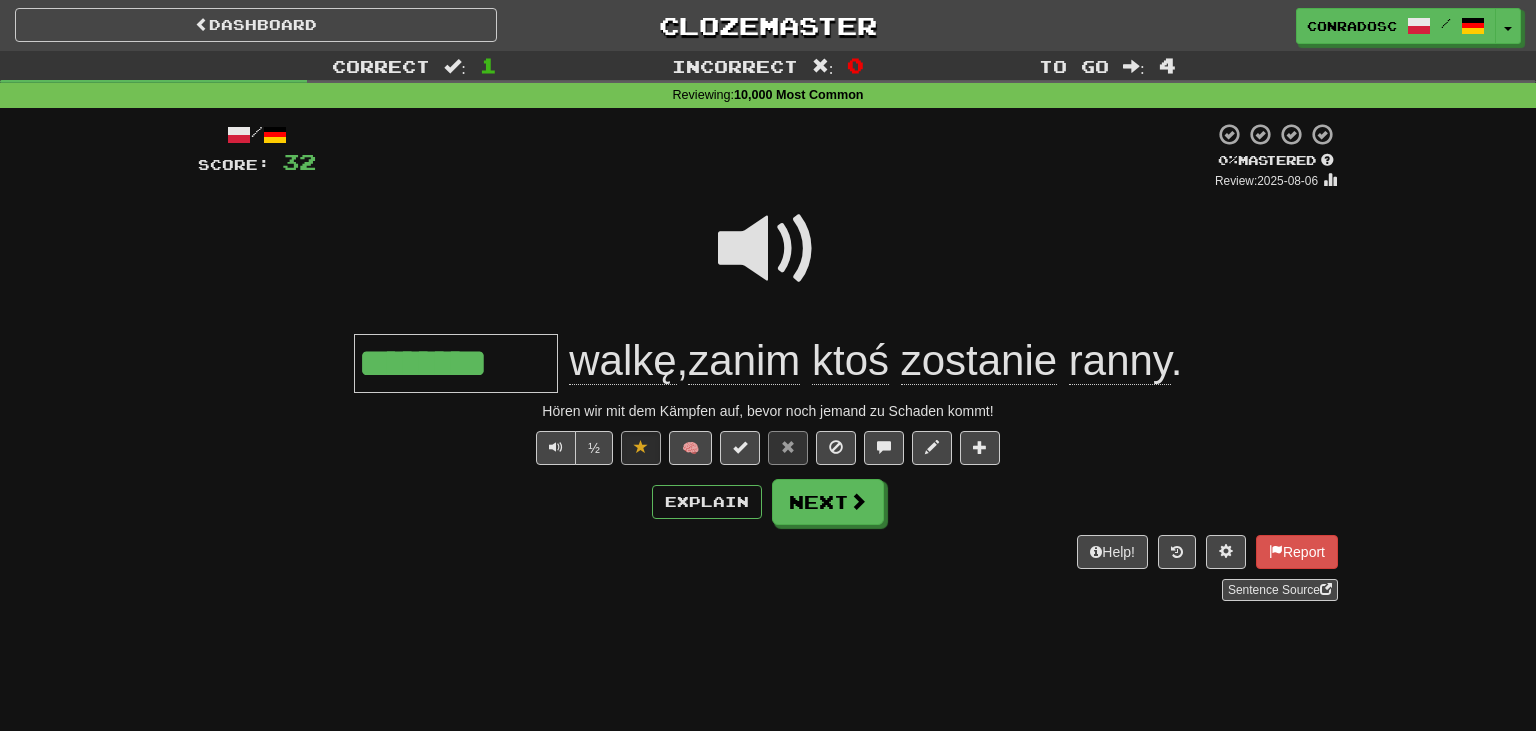 click at bounding box center (768, 249) 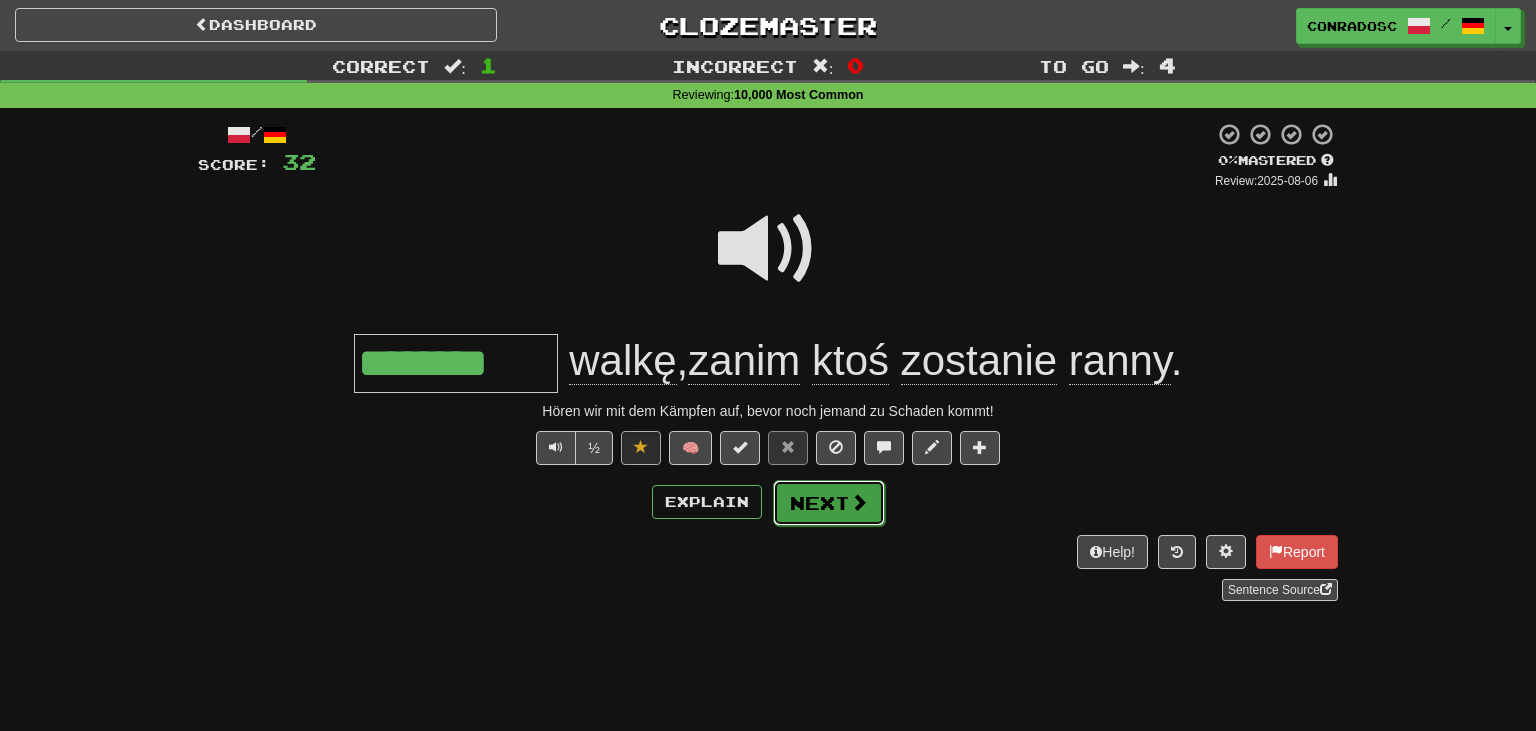 click on "Next" at bounding box center (829, 503) 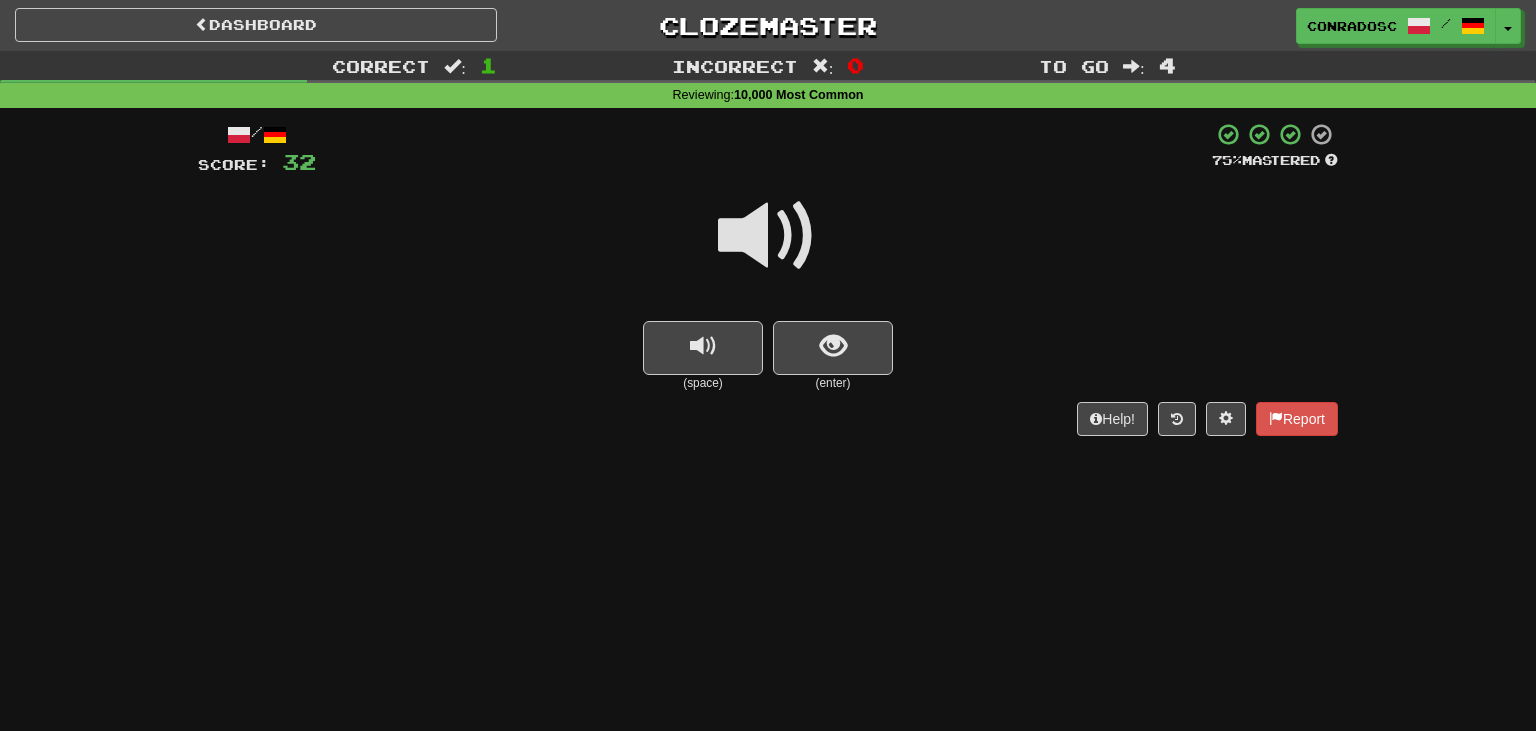 click at bounding box center (768, 236) 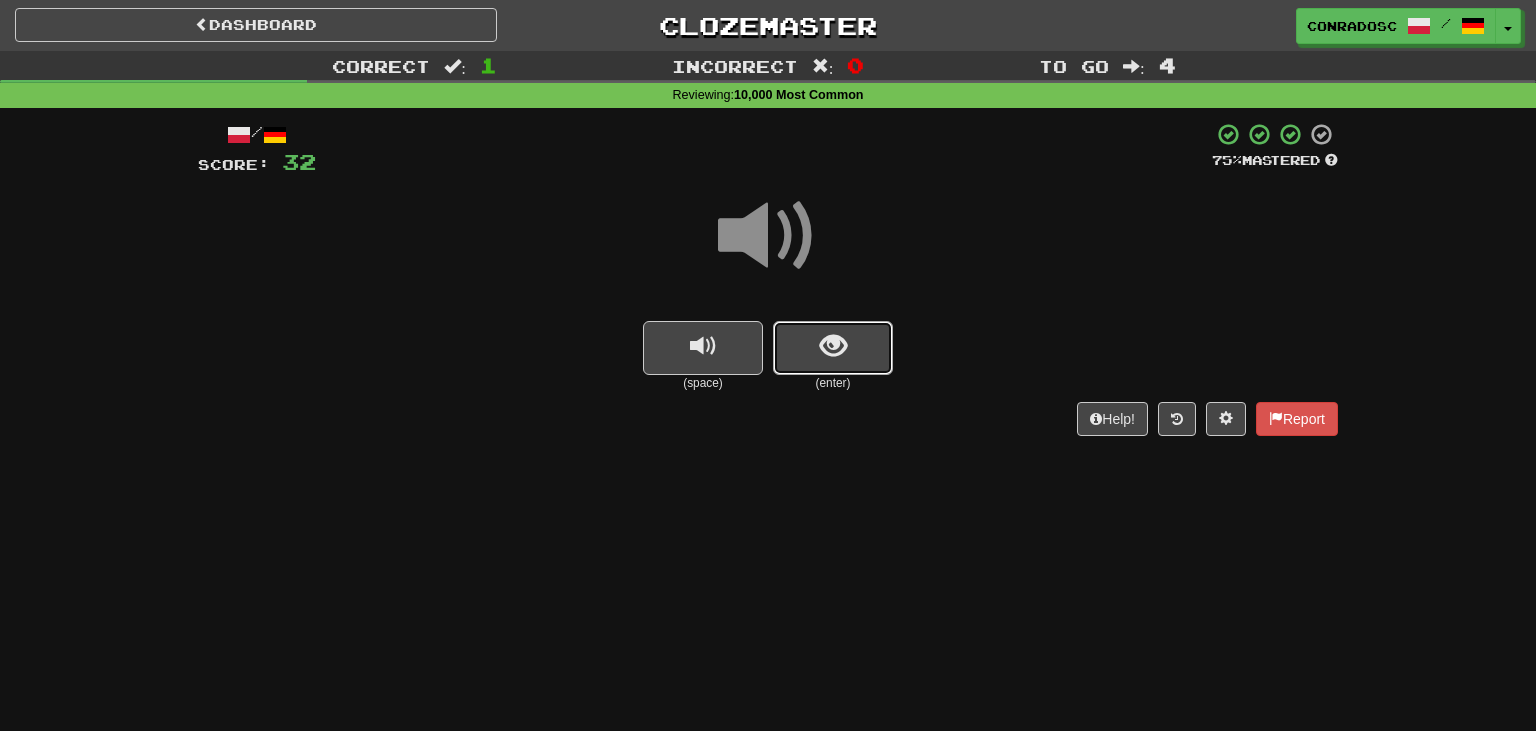 click at bounding box center [833, 348] 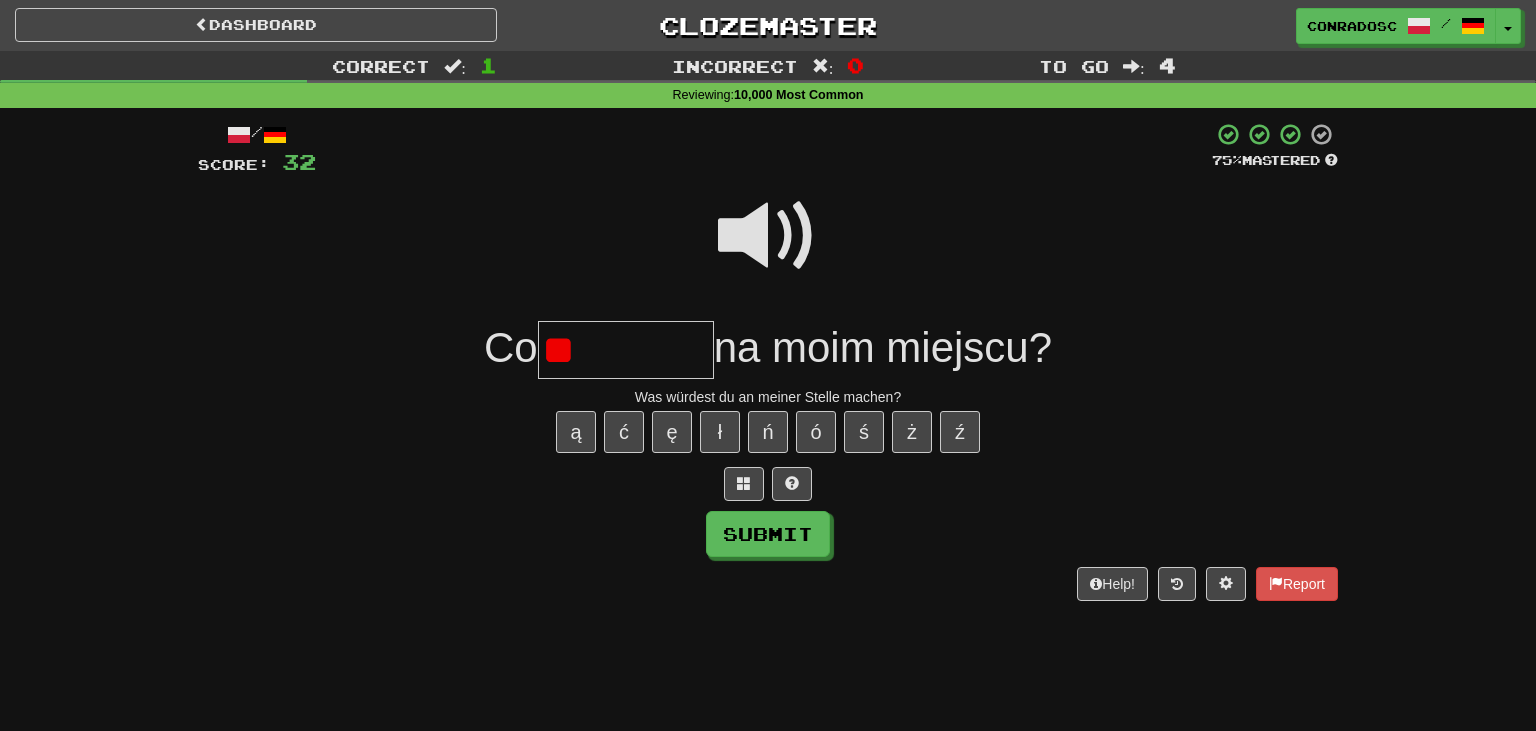 type on "*" 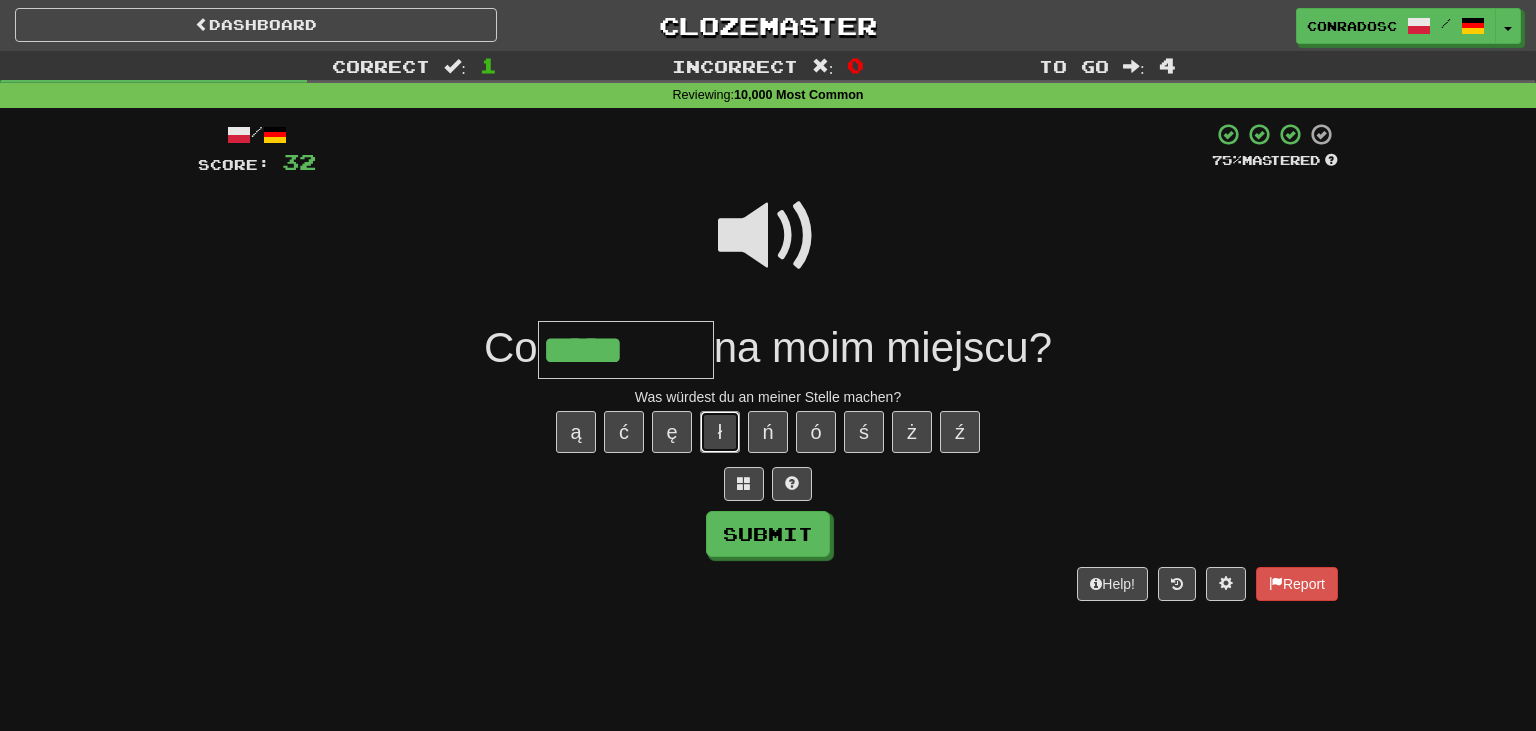 click on "ł" at bounding box center [720, 432] 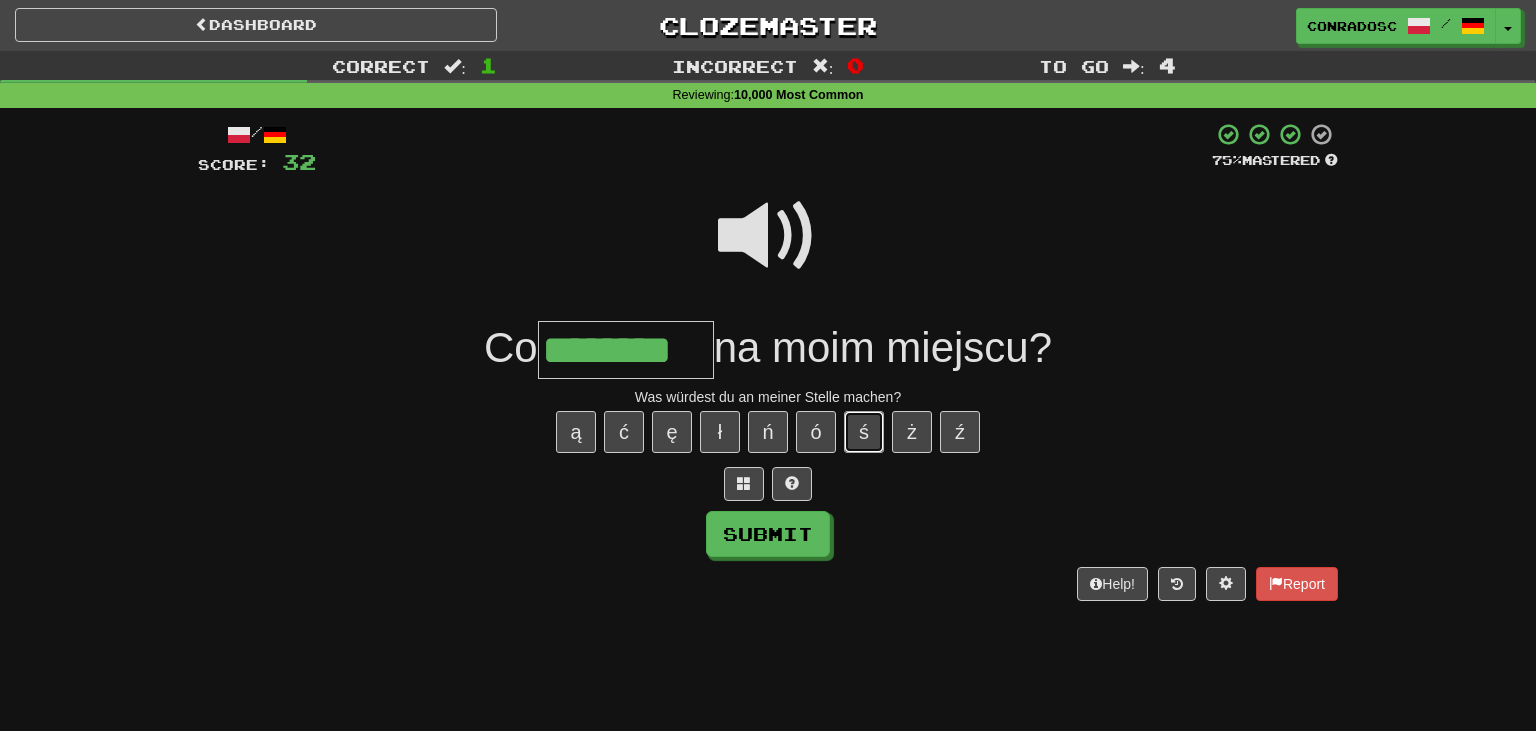 click on "ś" at bounding box center [864, 432] 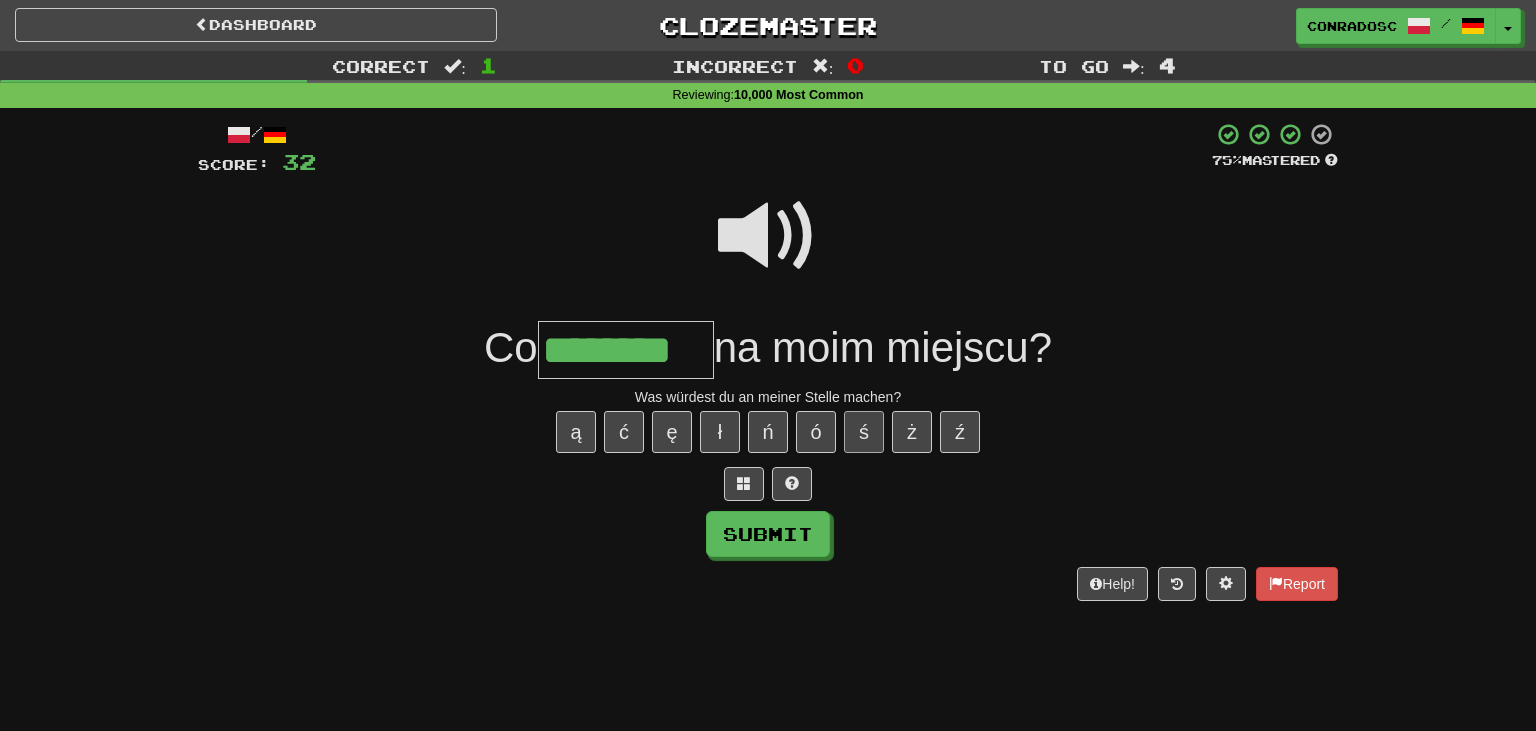 type on "*********" 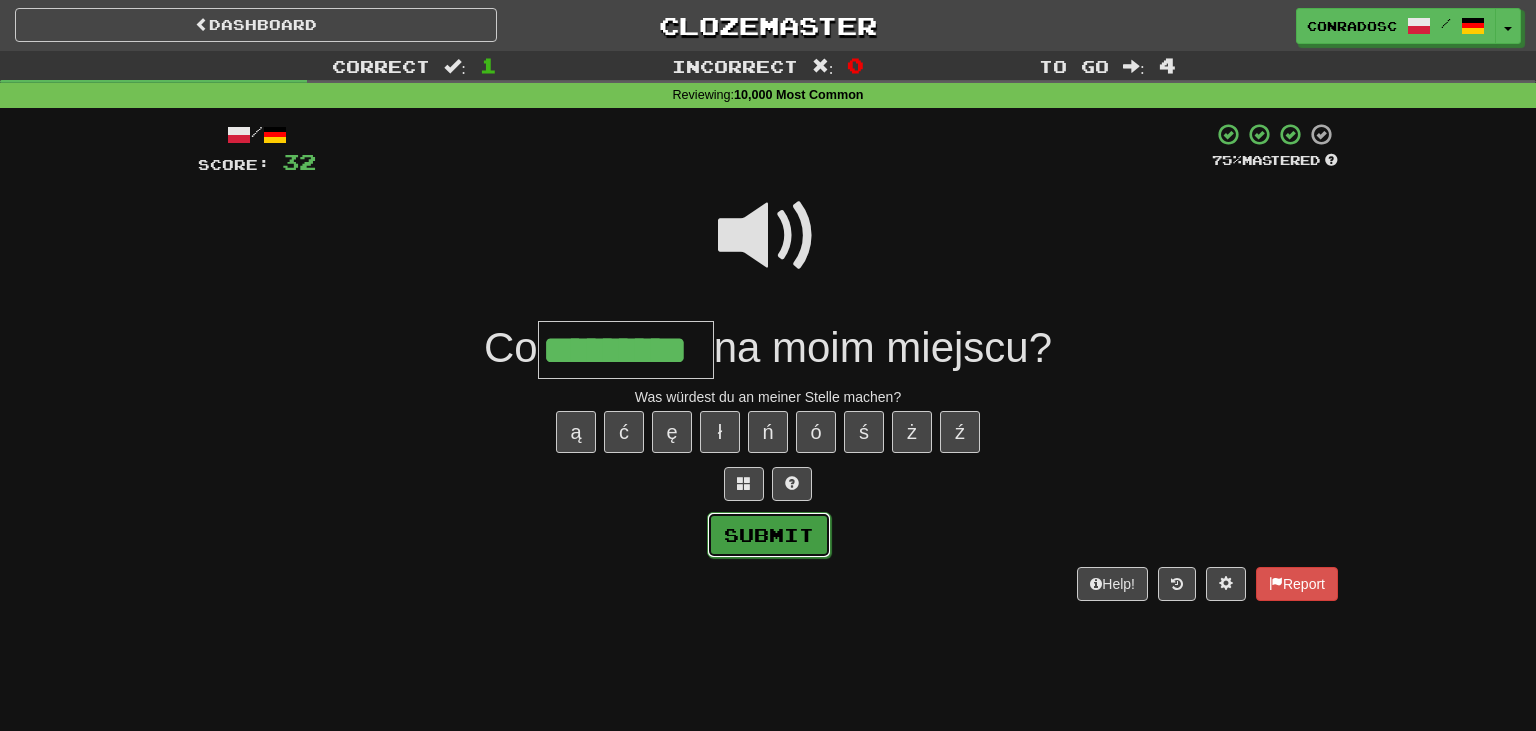 click on "Submit" at bounding box center [769, 535] 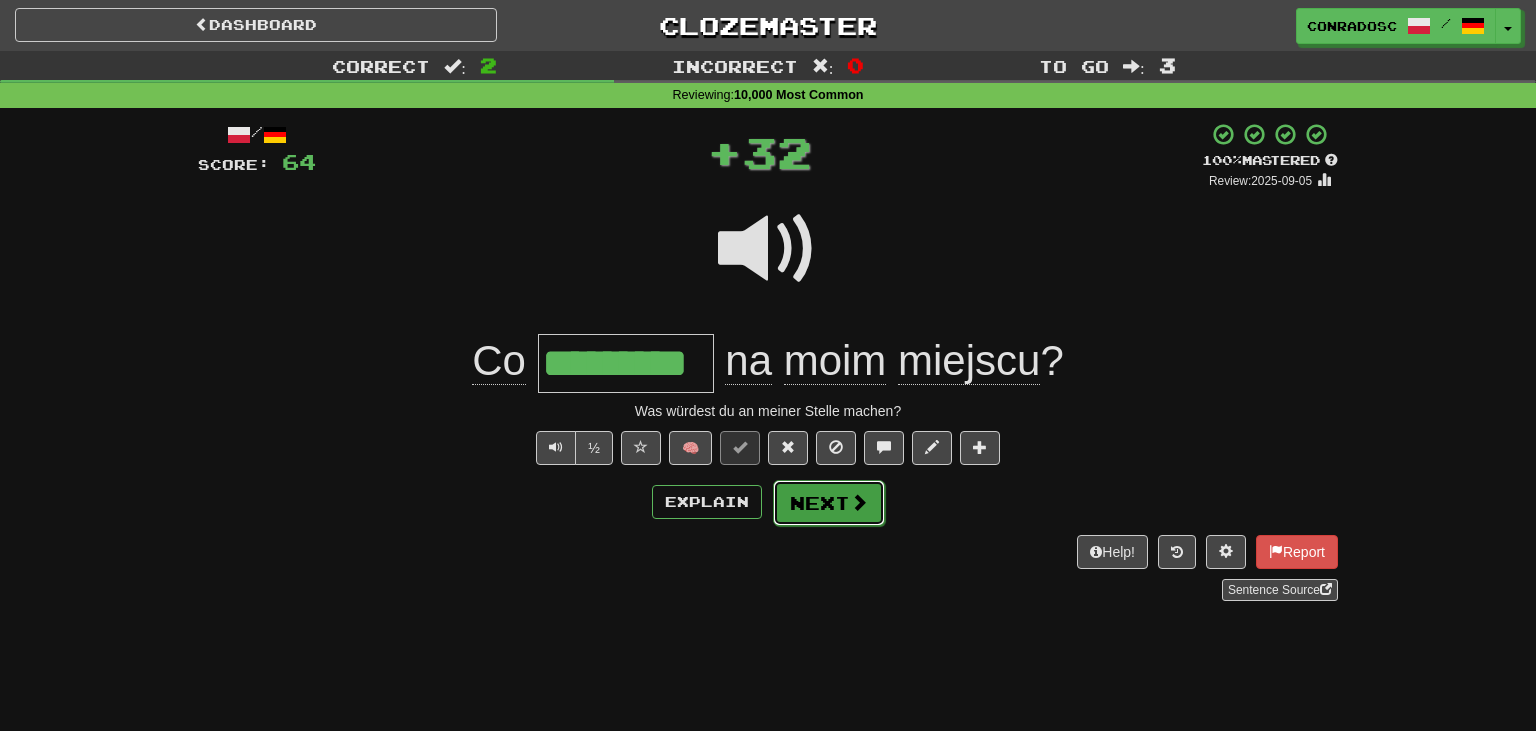 click on "Next" at bounding box center [829, 503] 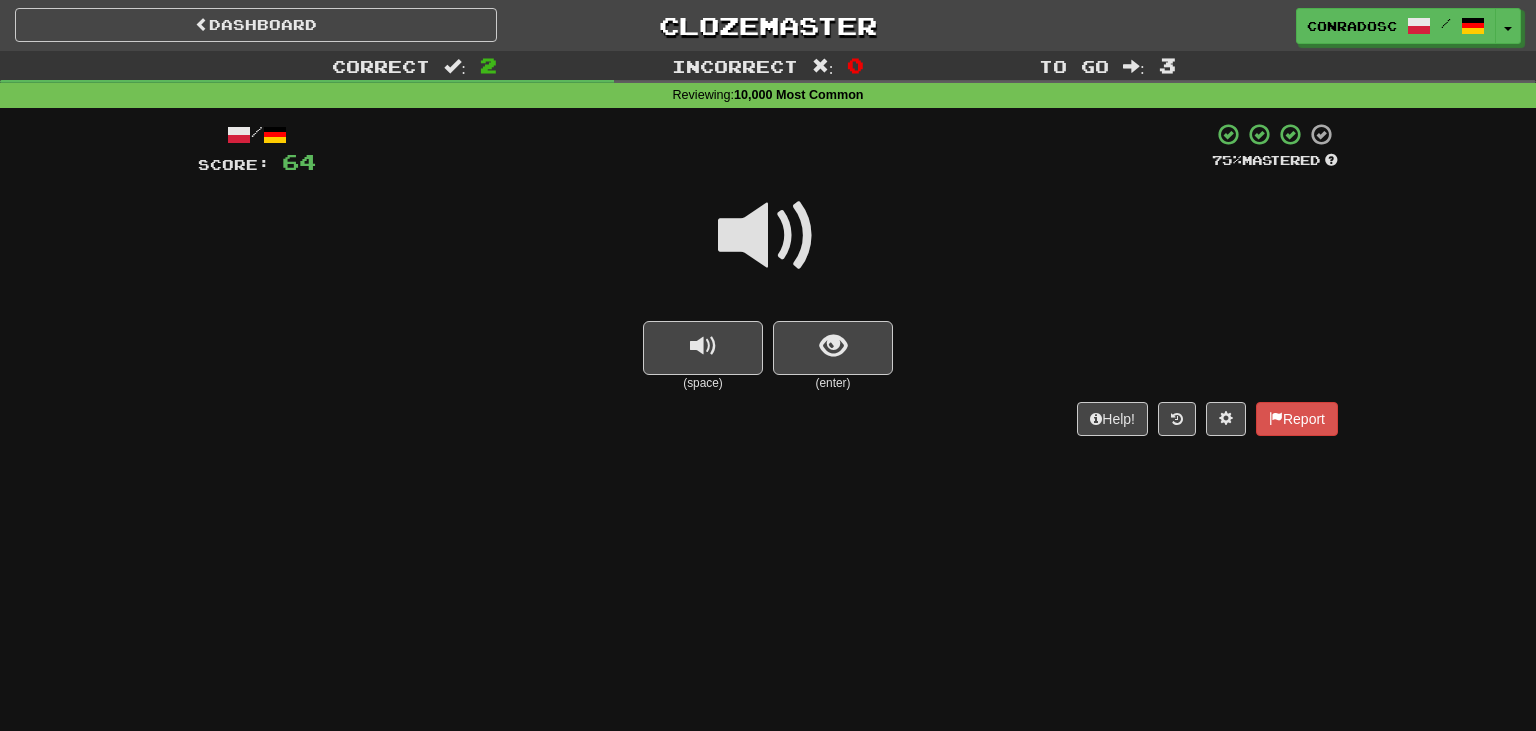 click at bounding box center (768, 236) 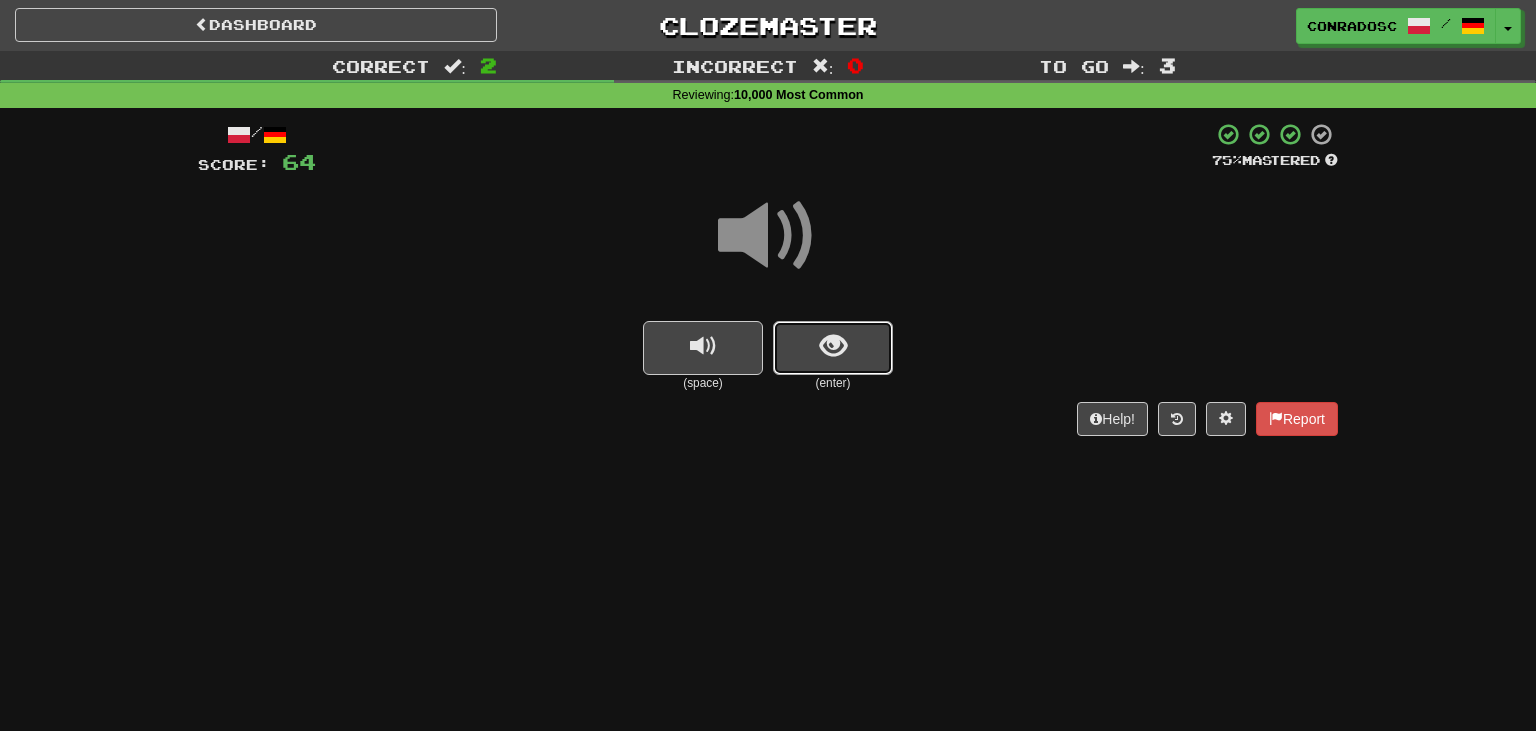 click at bounding box center (833, 348) 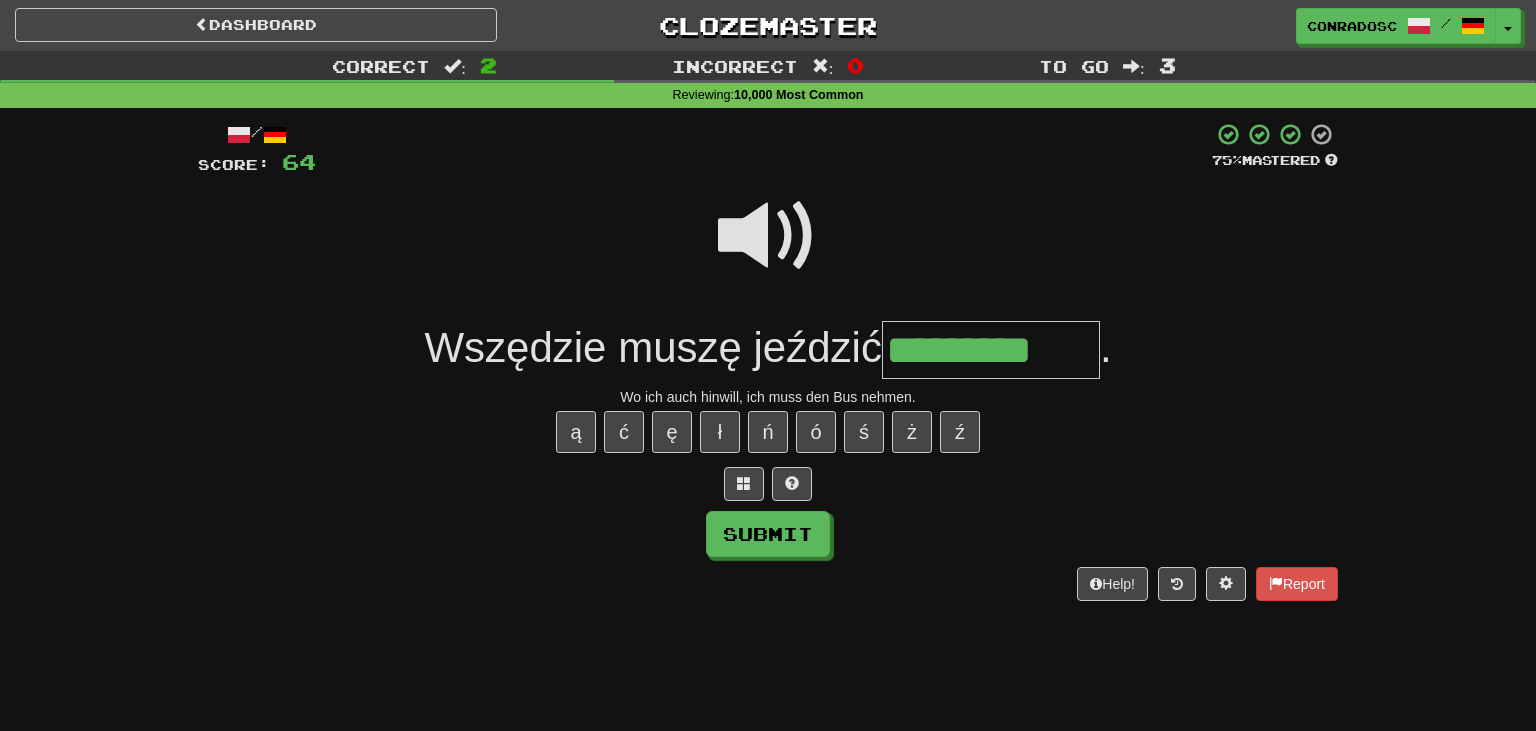 type on "*********" 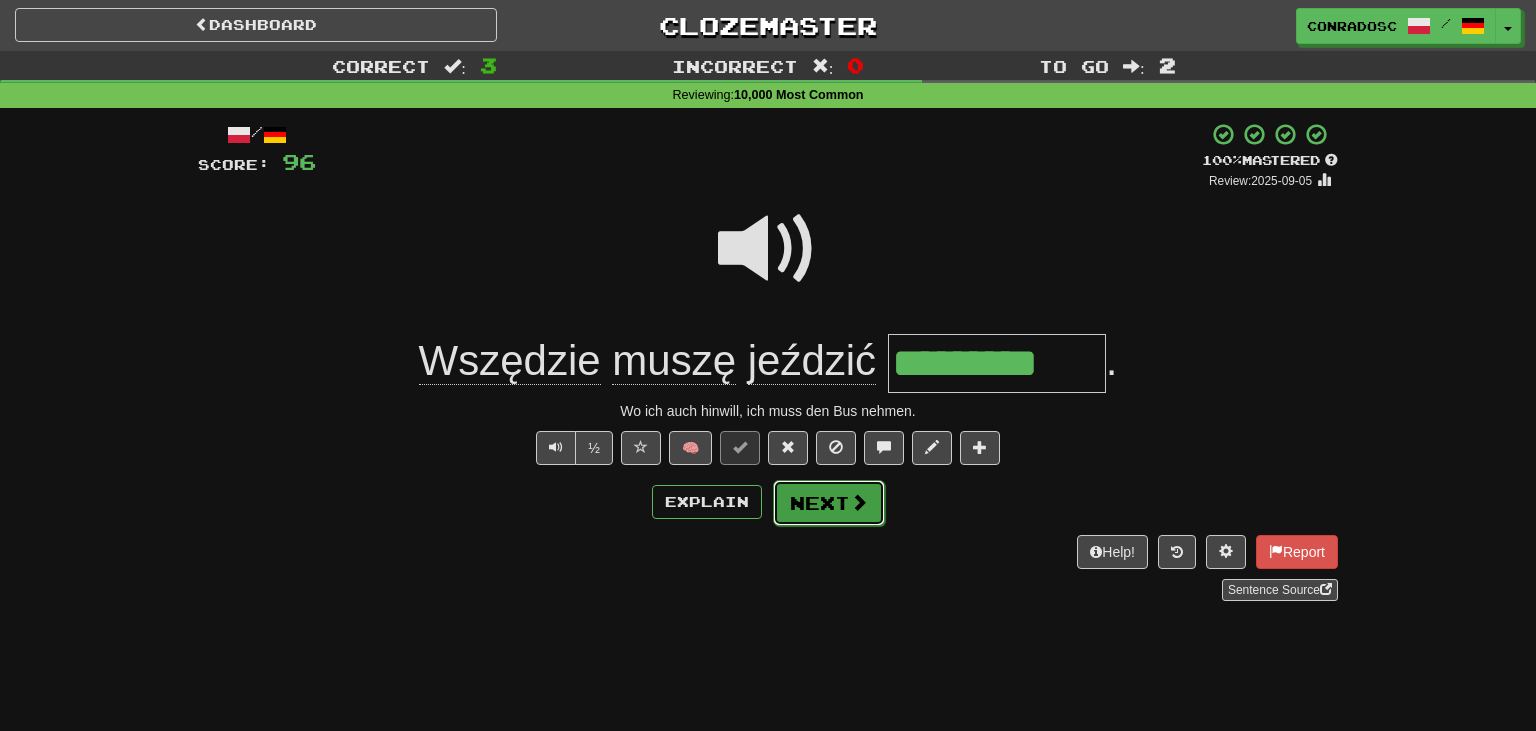click at bounding box center (859, 502) 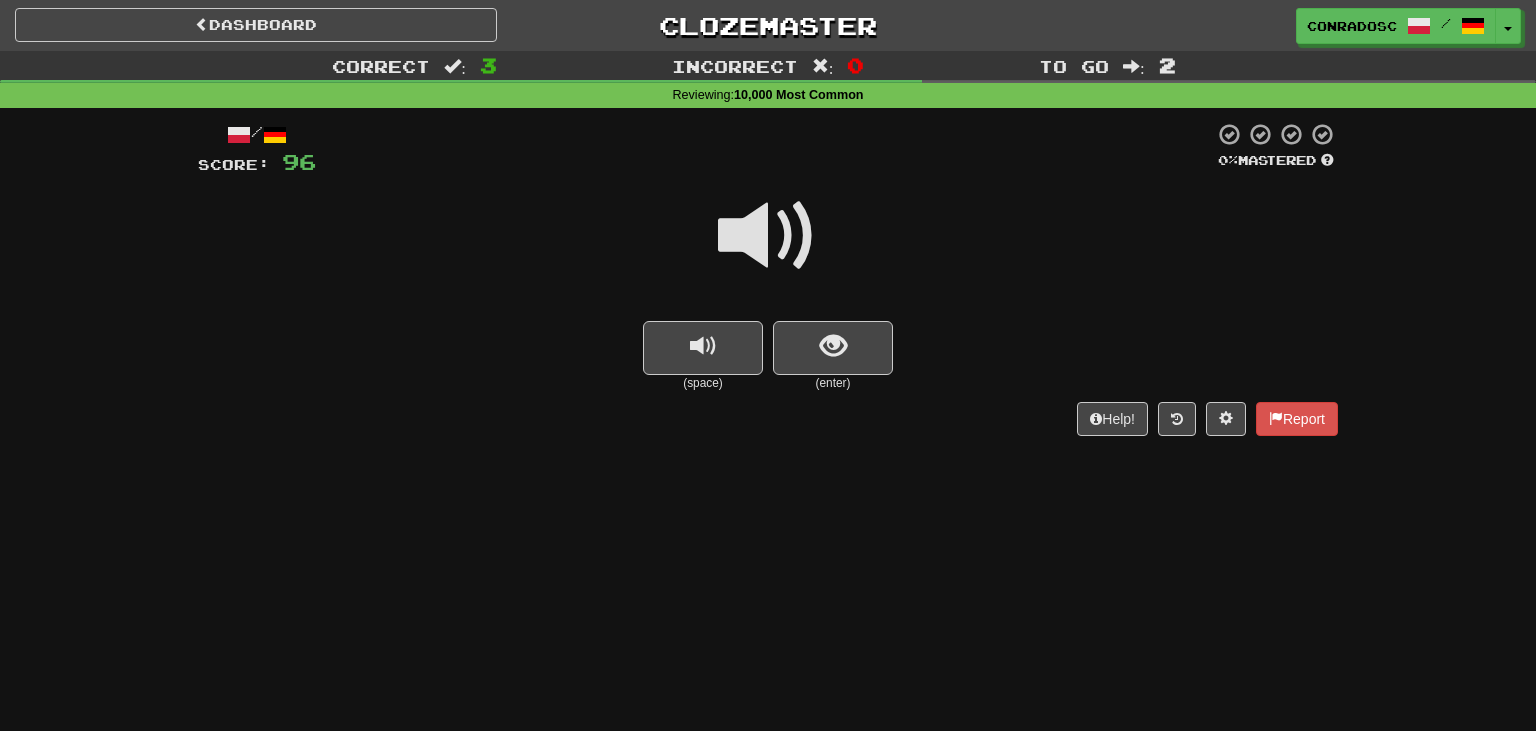 click at bounding box center [768, 236] 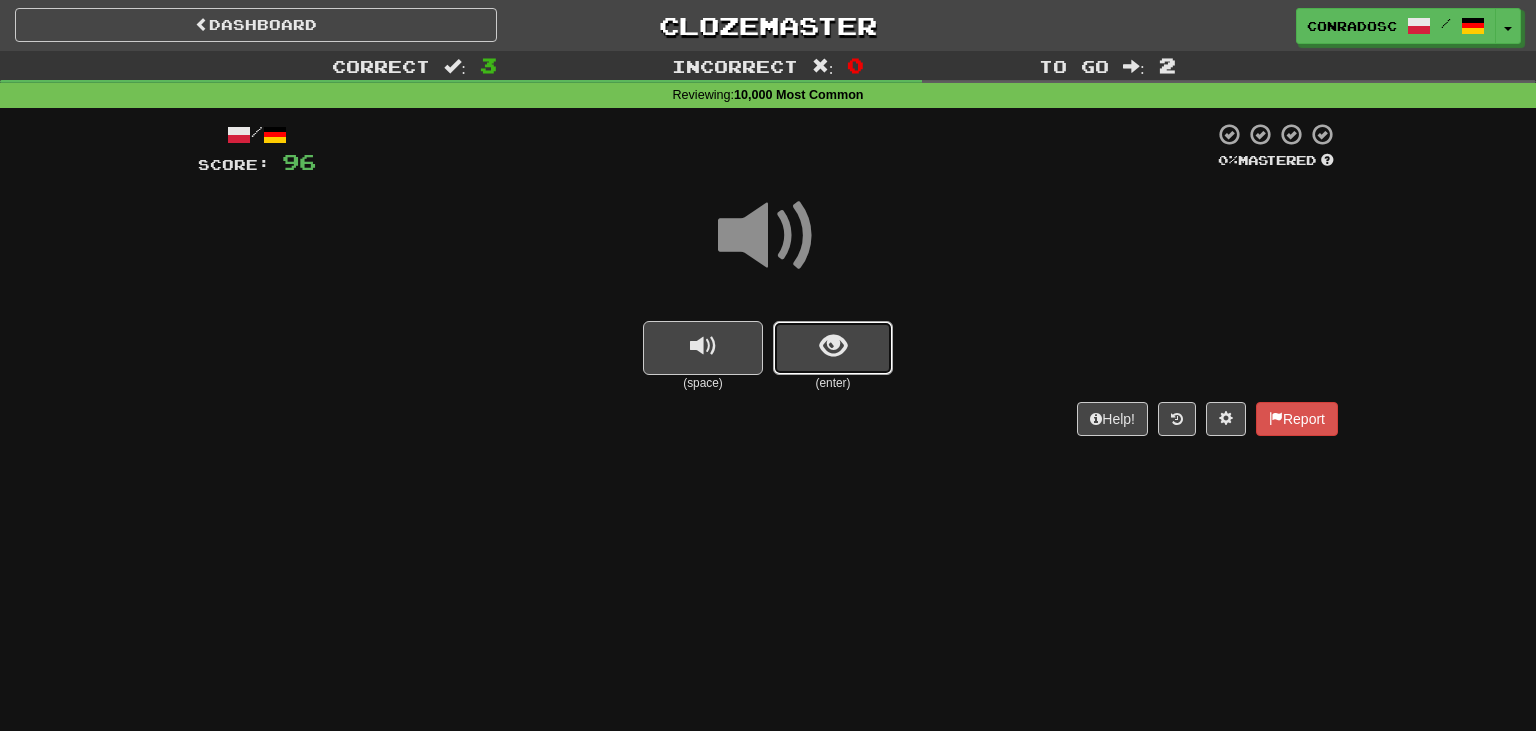 click at bounding box center [833, 348] 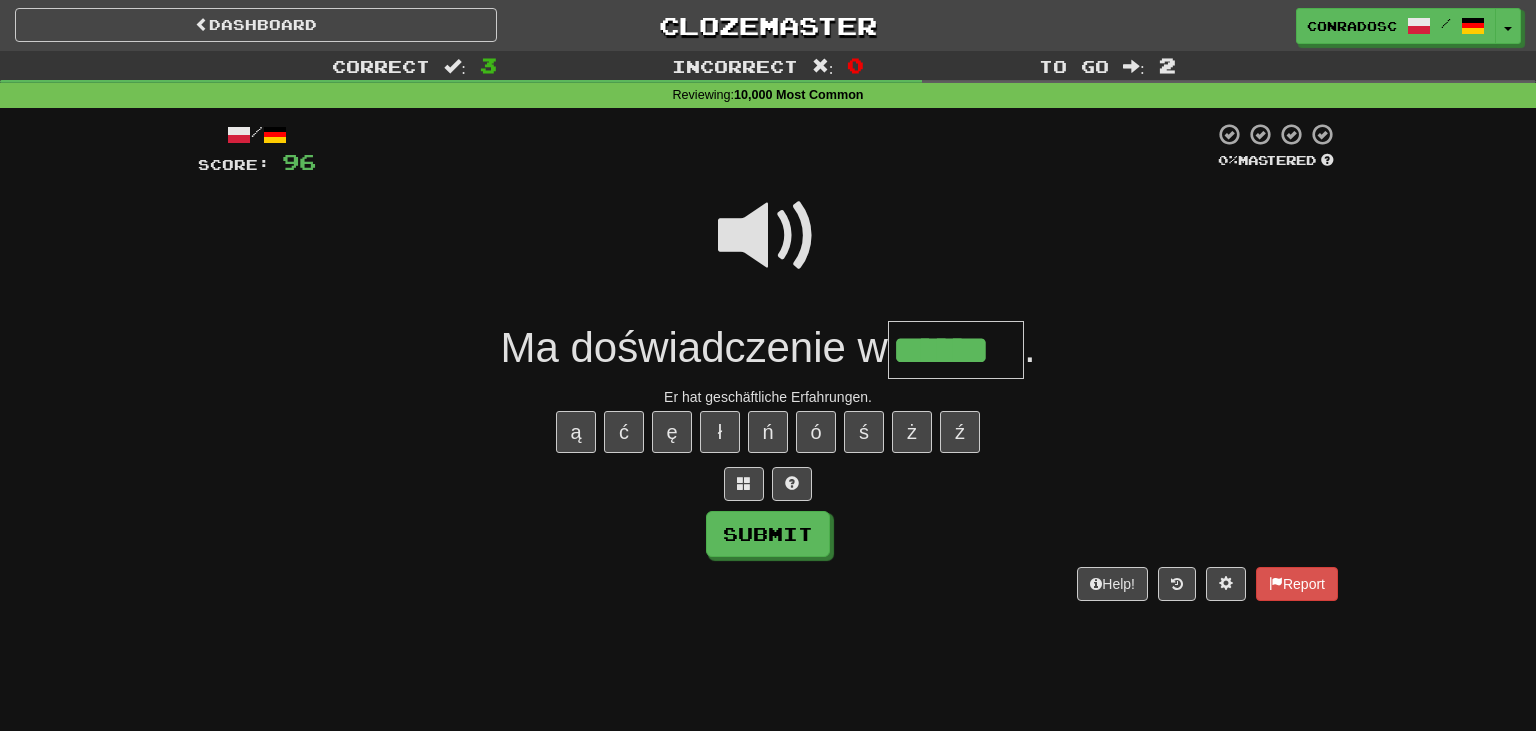 type on "******" 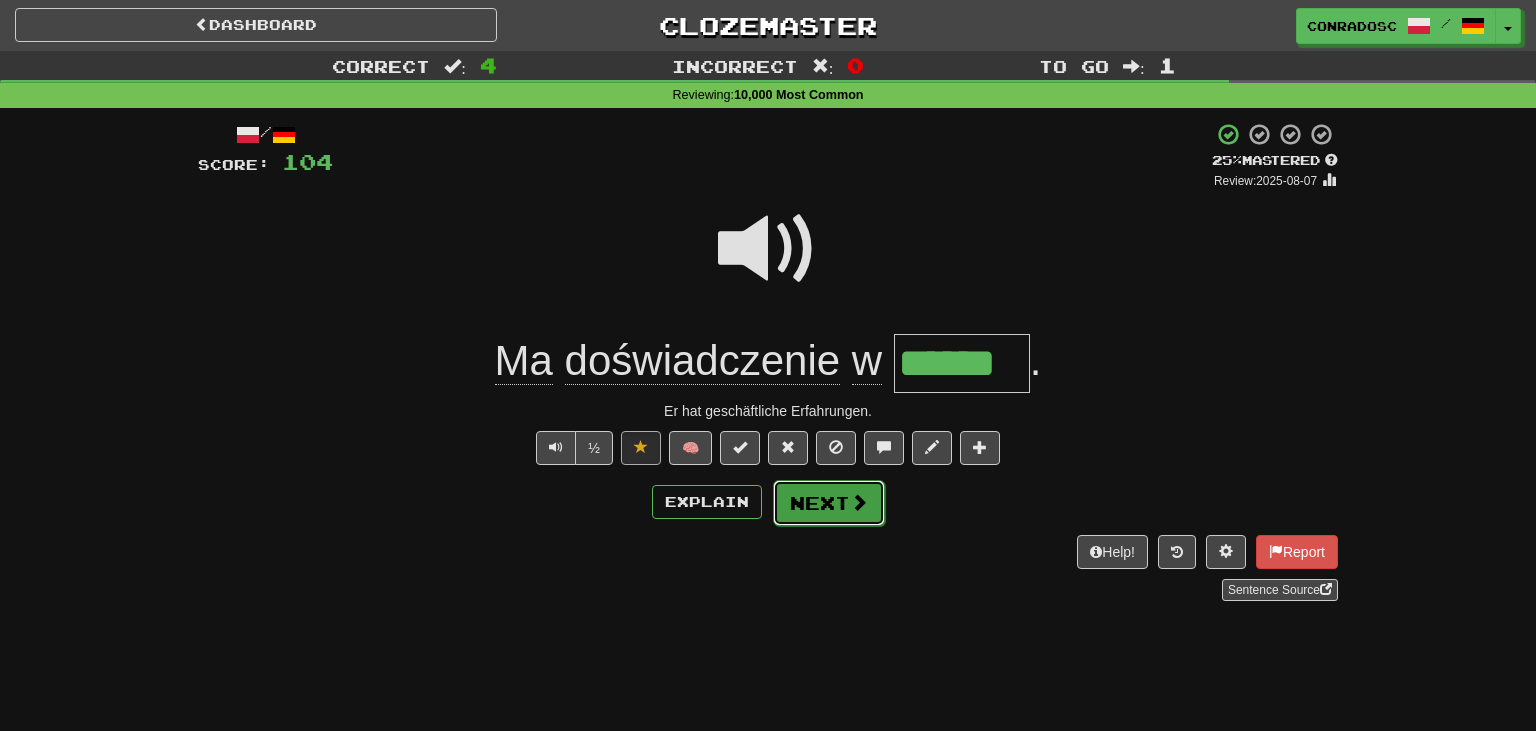 click on "Next" at bounding box center [829, 503] 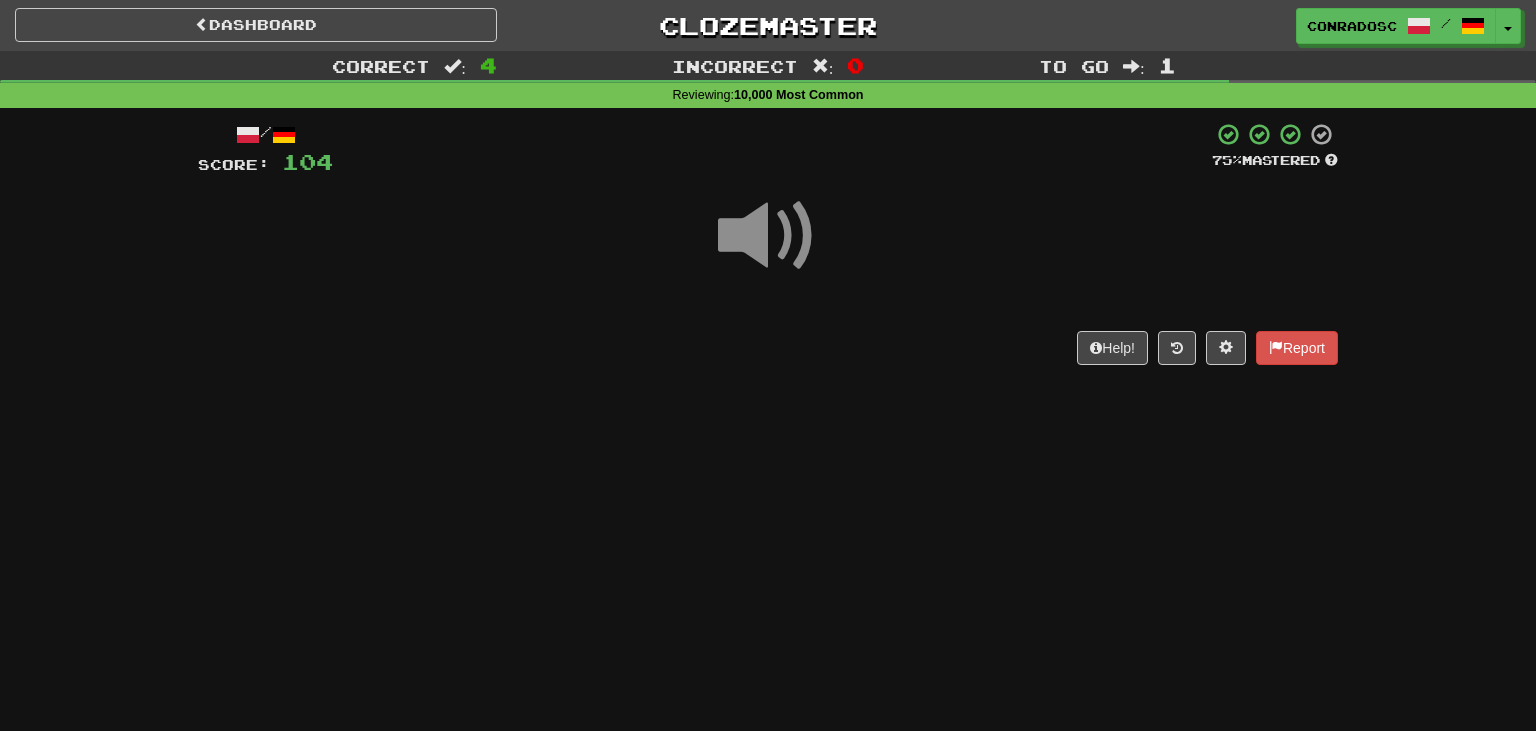 click at bounding box center (768, 236) 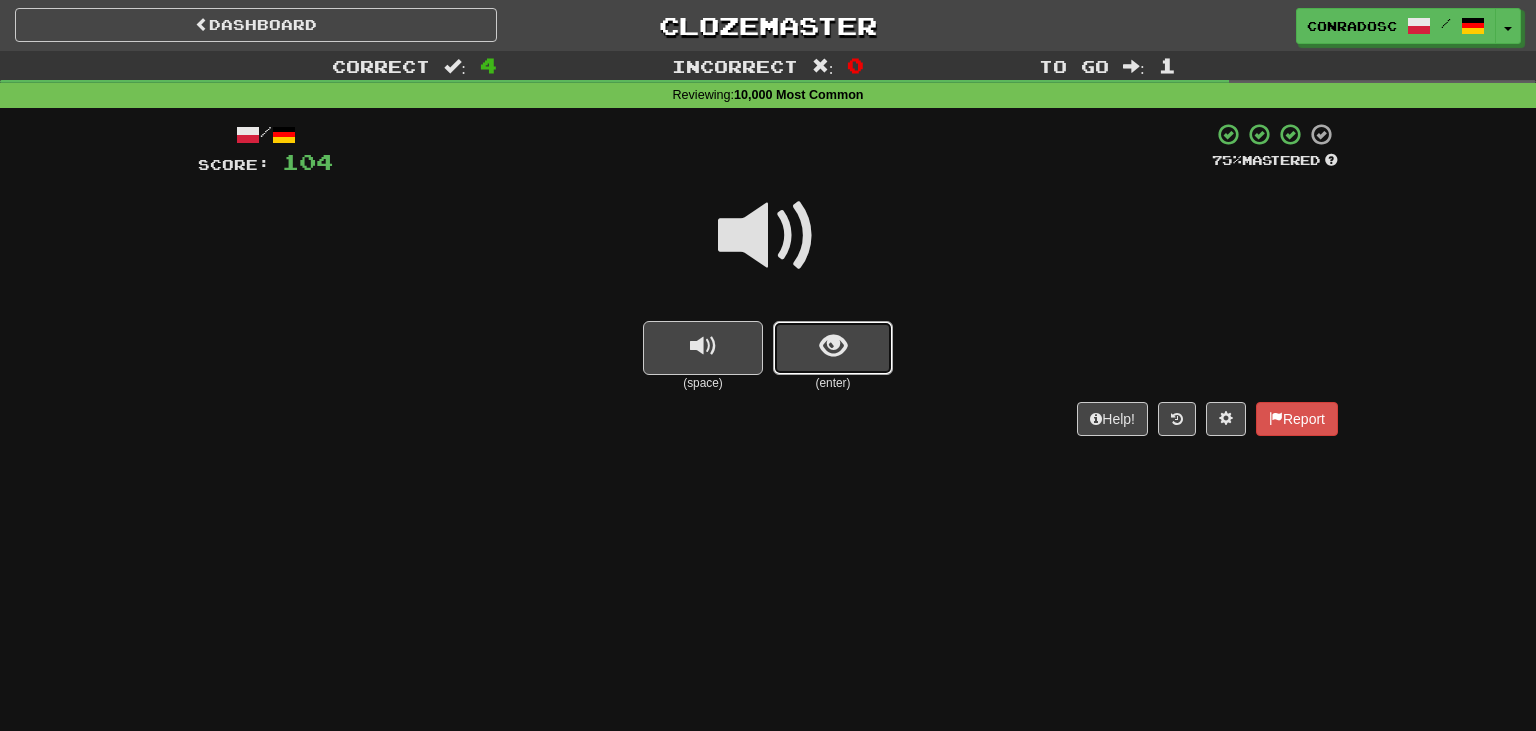 click at bounding box center [833, 346] 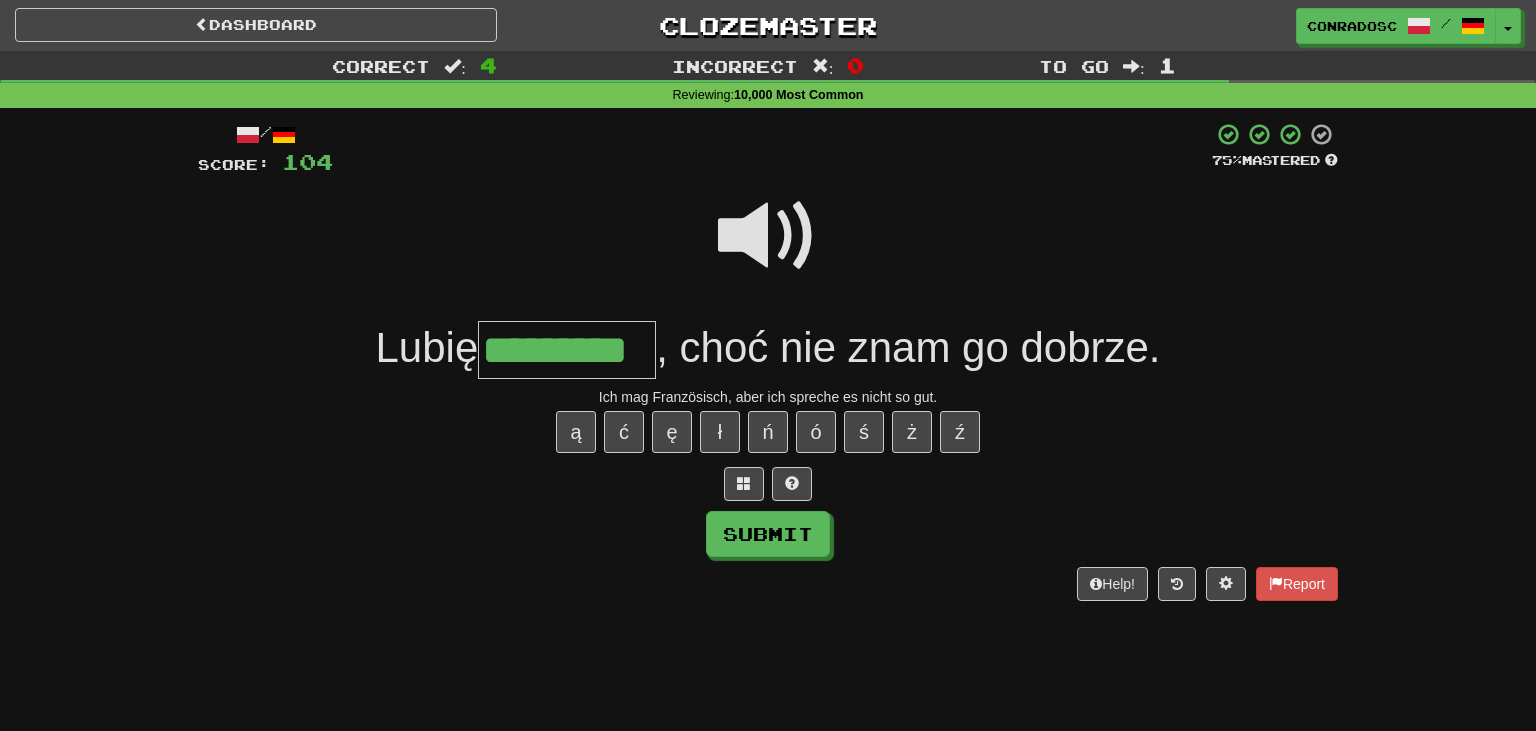 type on "*********" 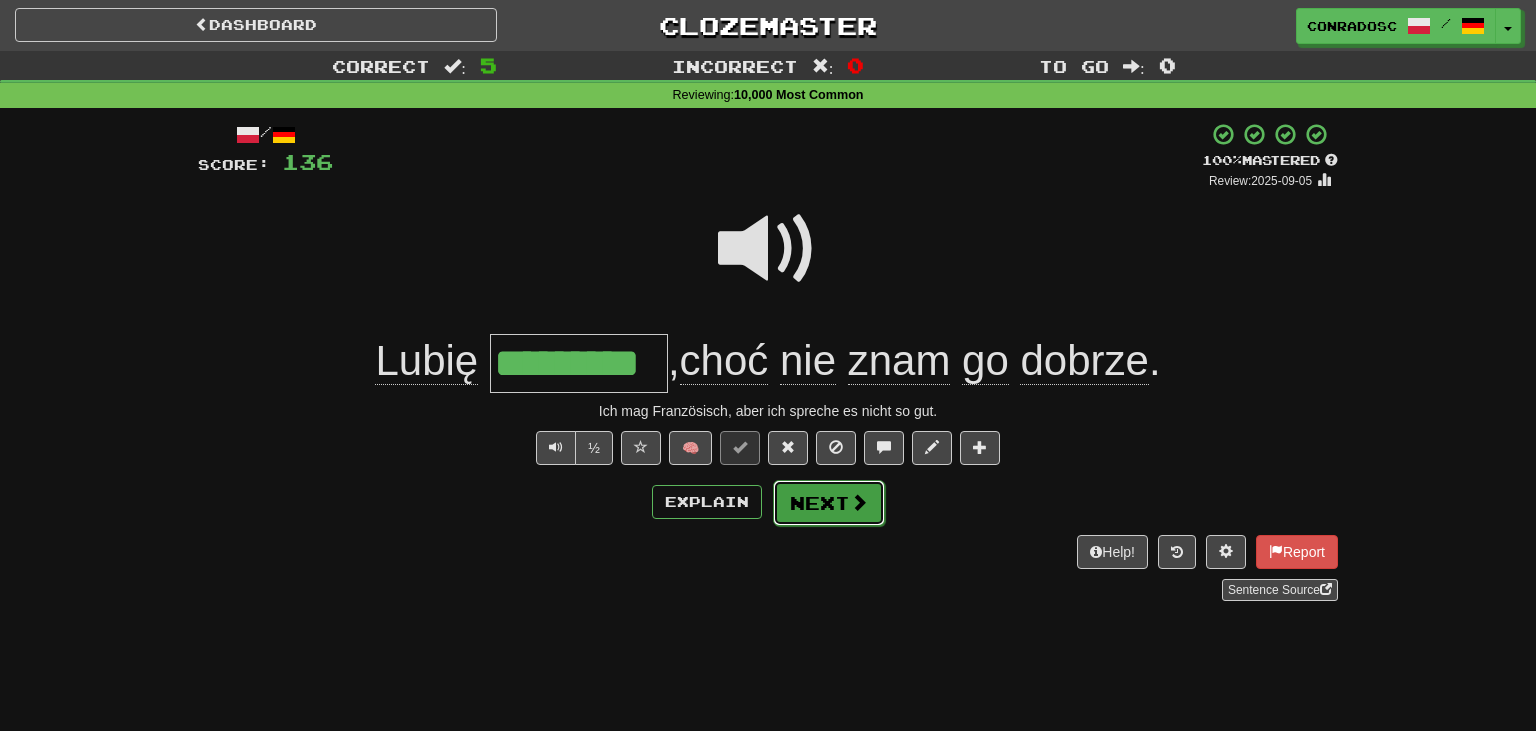 click on "Next" at bounding box center [829, 503] 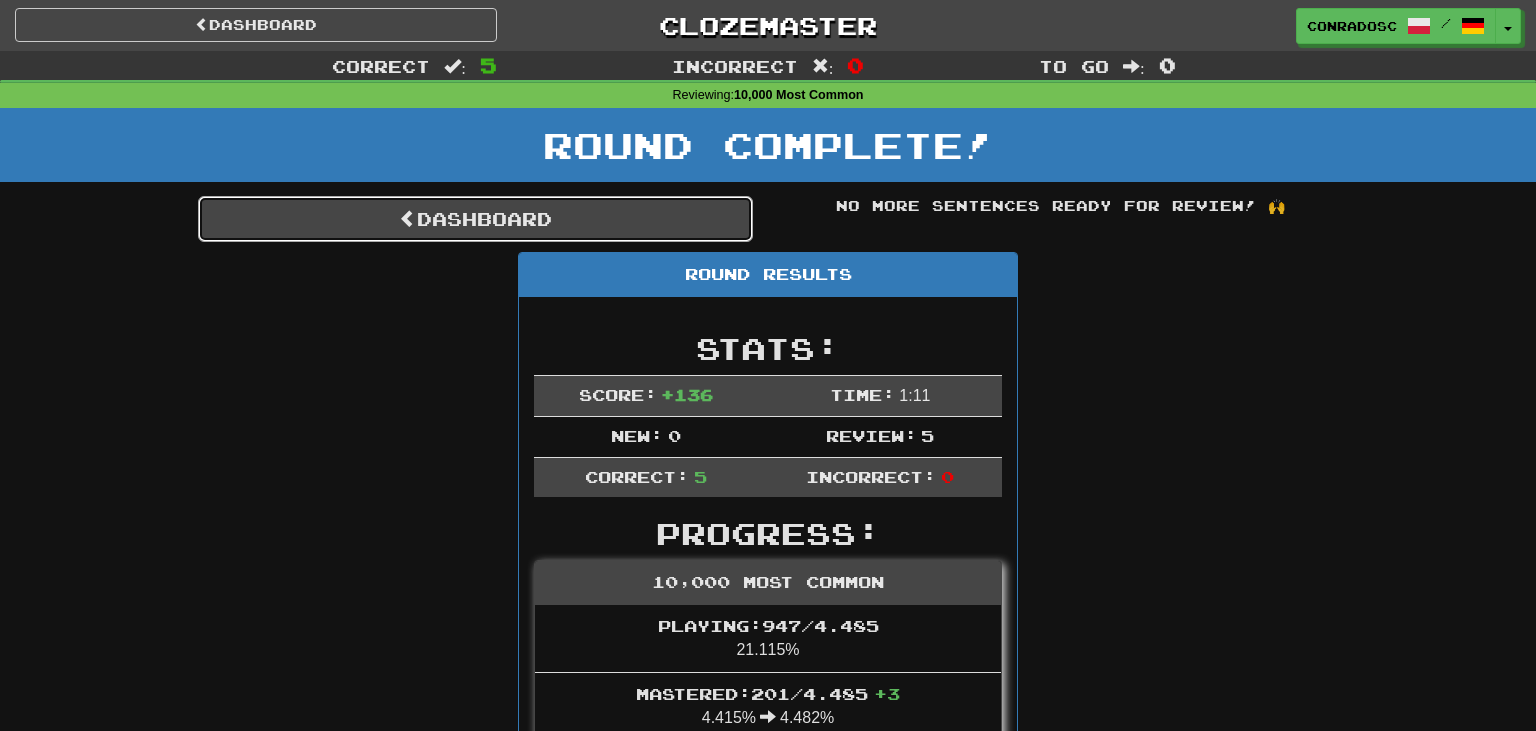 click on "Dashboard" at bounding box center [475, 219] 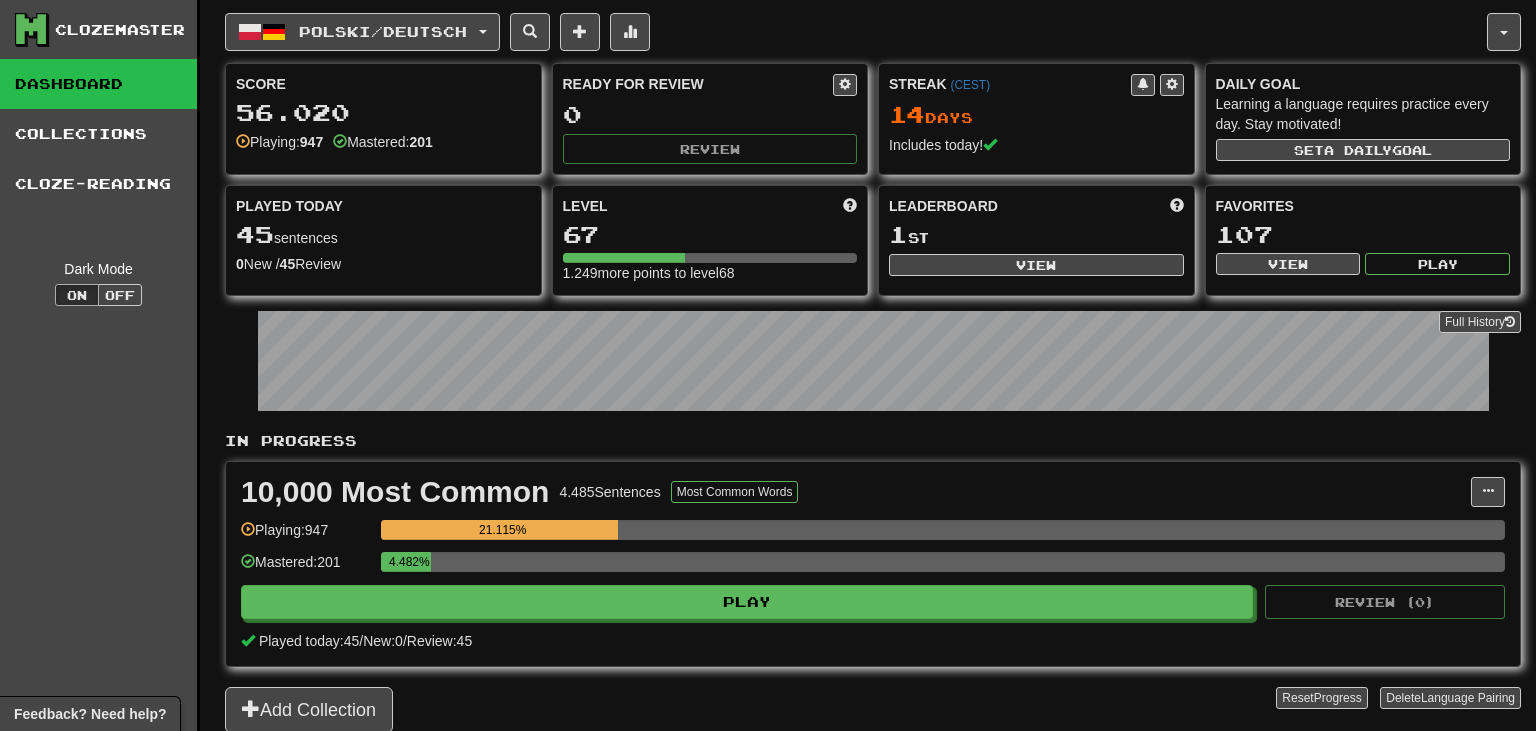 scroll, scrollTop: 0, scrollLeft: 0, axis: both 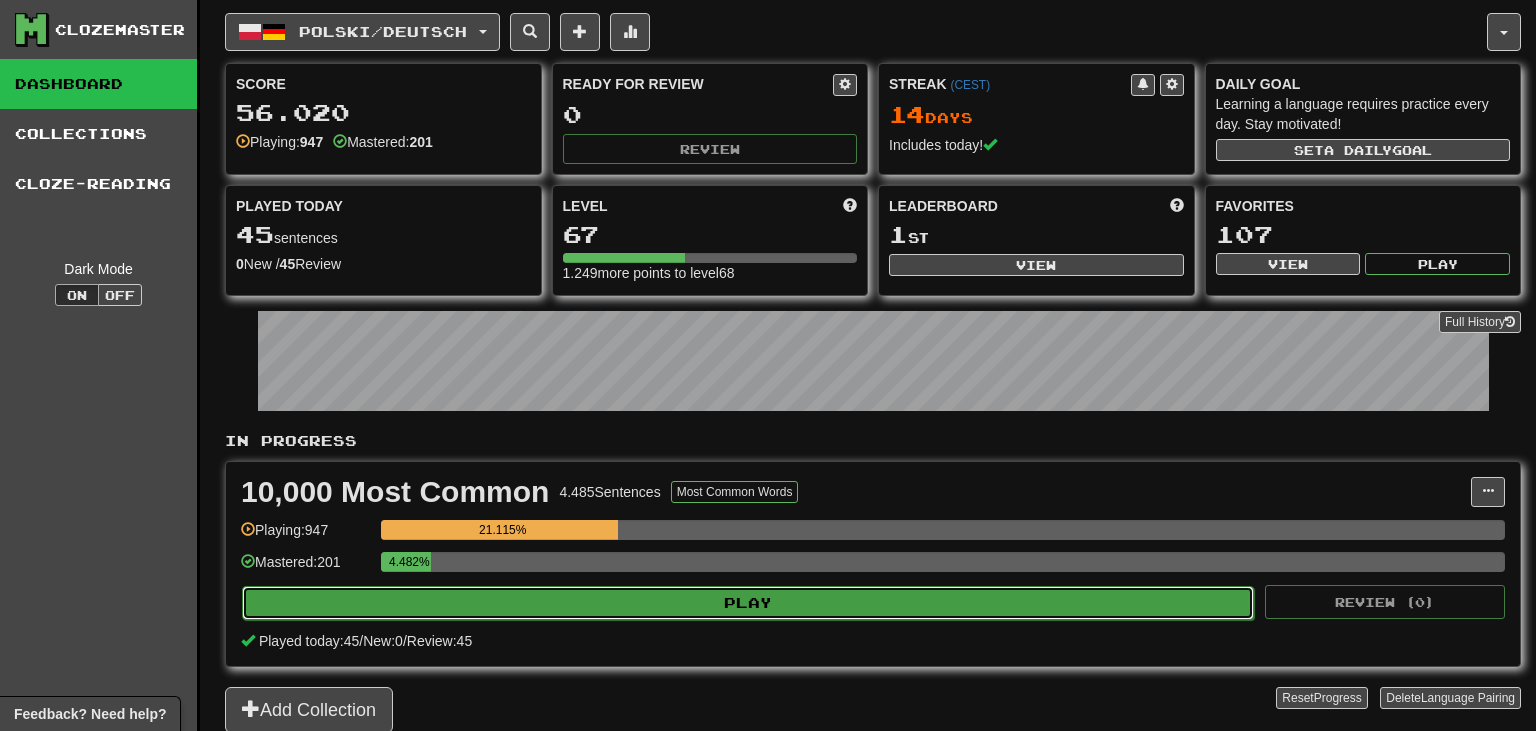 click on "Play" at bounding box center (748, 603) 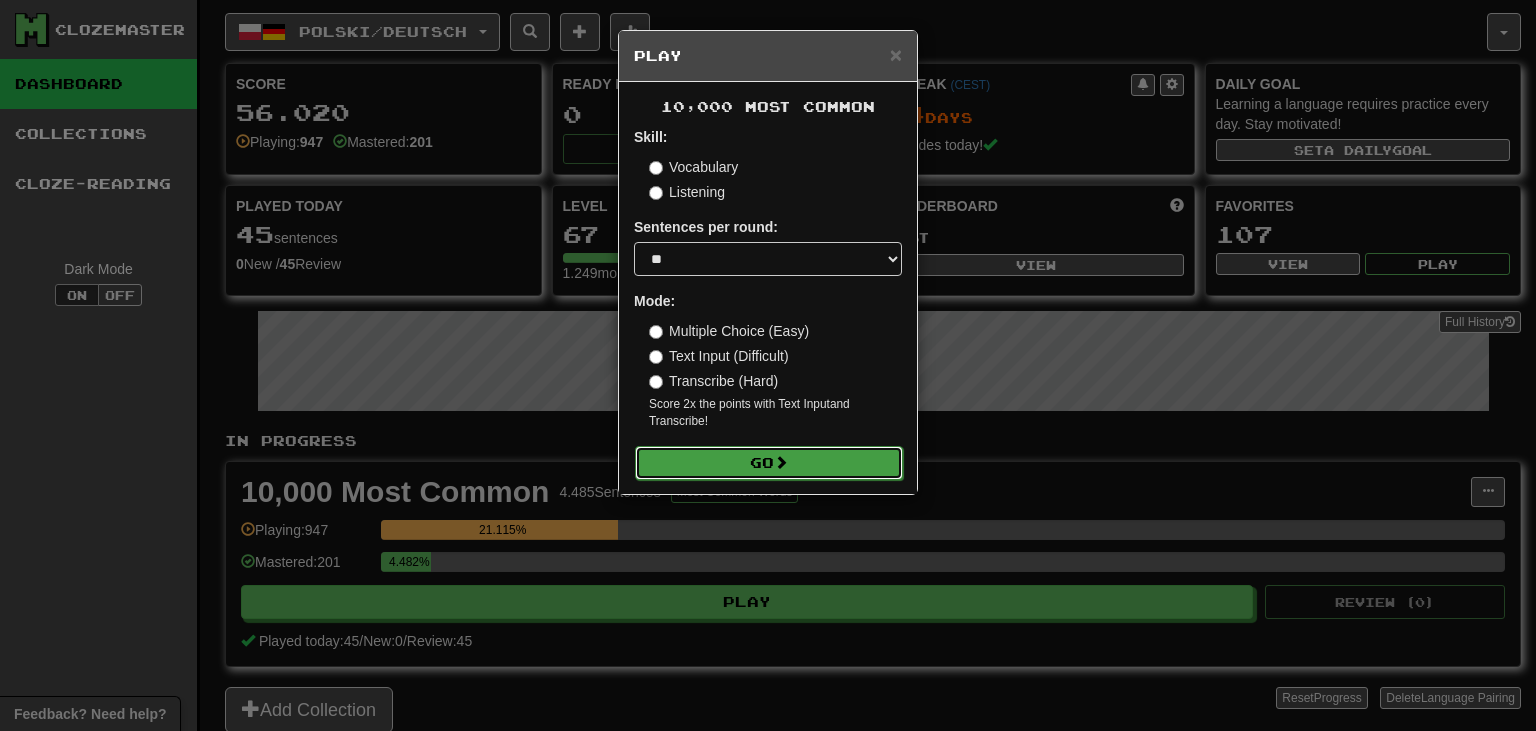 click on "Go" at bounding box center (769, 463) 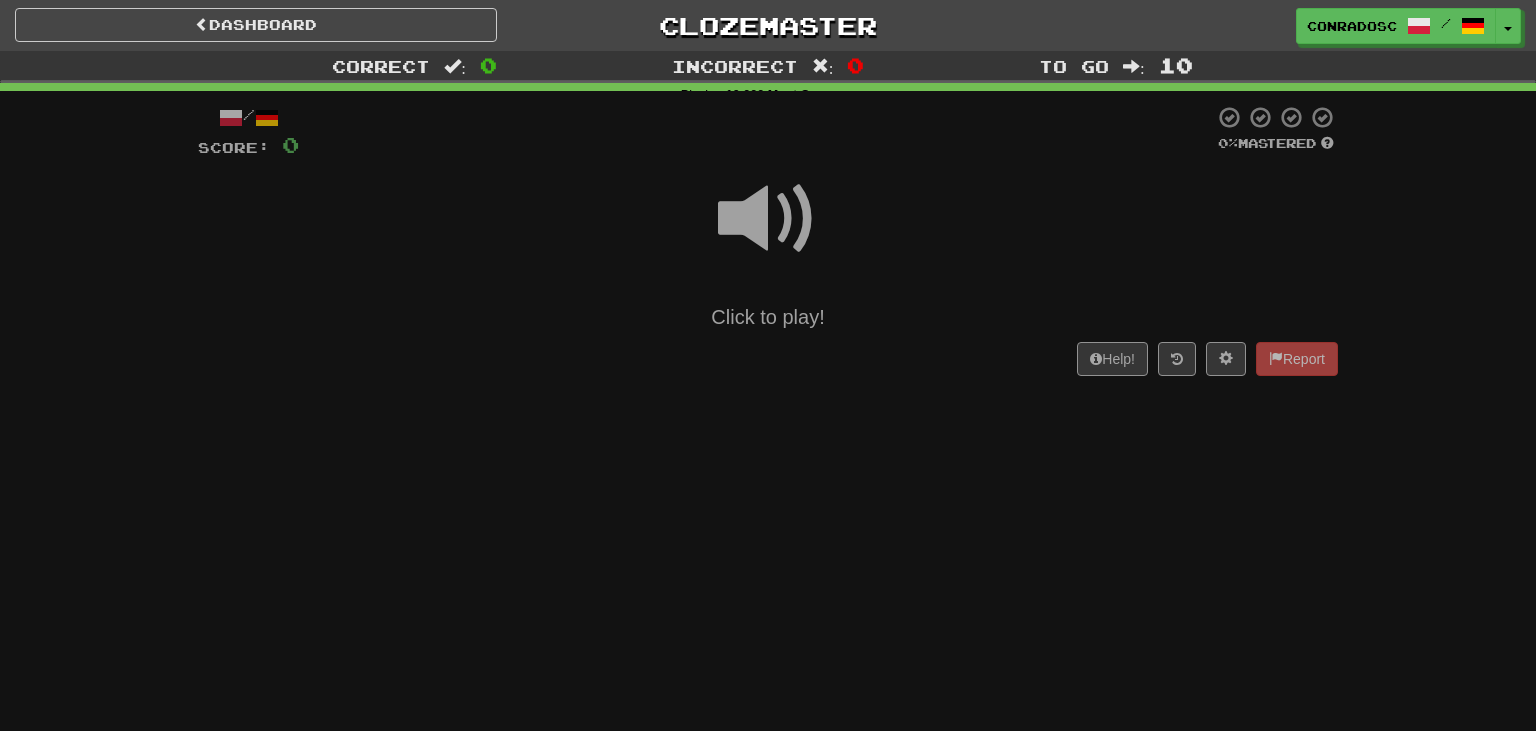 scroll, scrollTop: 0, scrollLeft: 0, axis: both 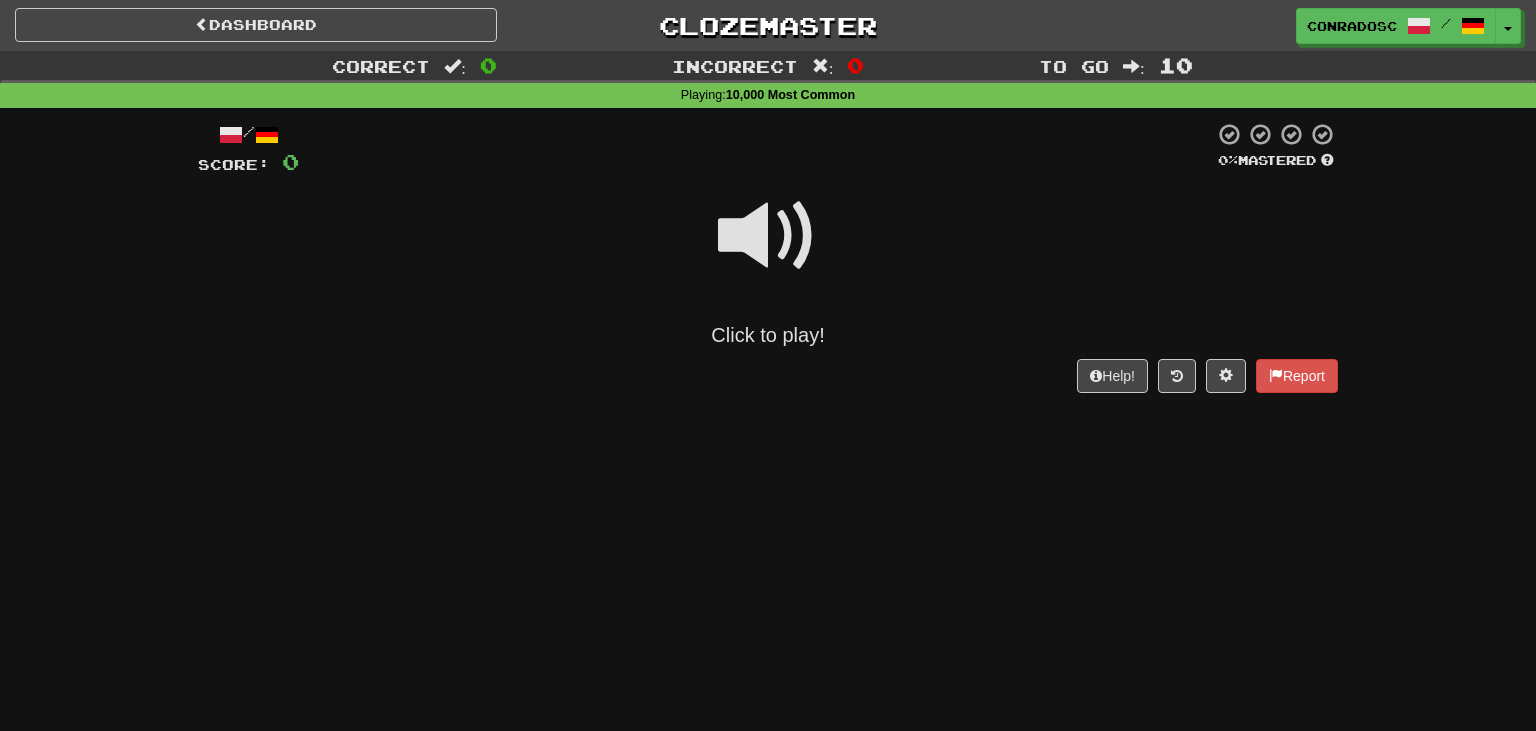 click at bounding box center (768, 236) 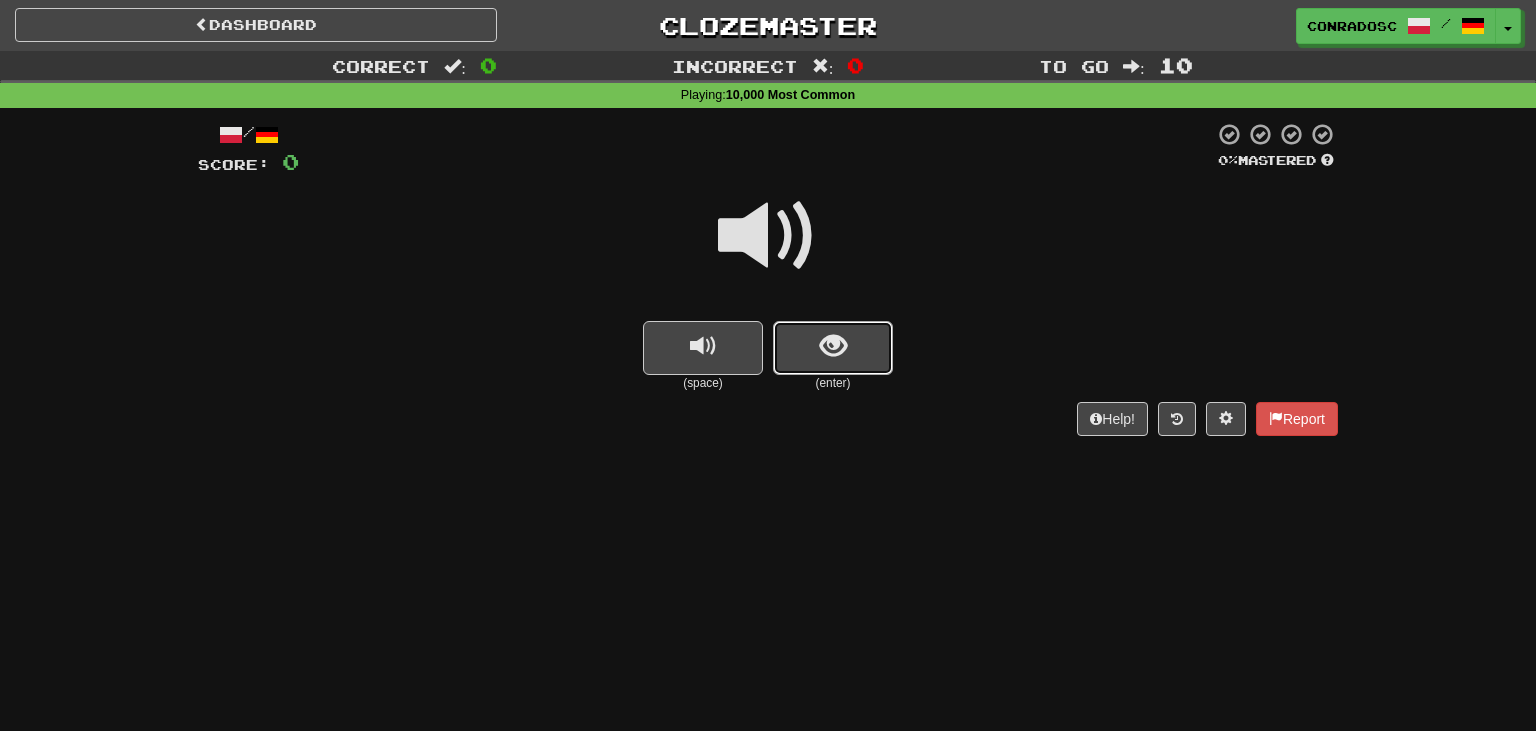 click at bounding box center (833, 348) 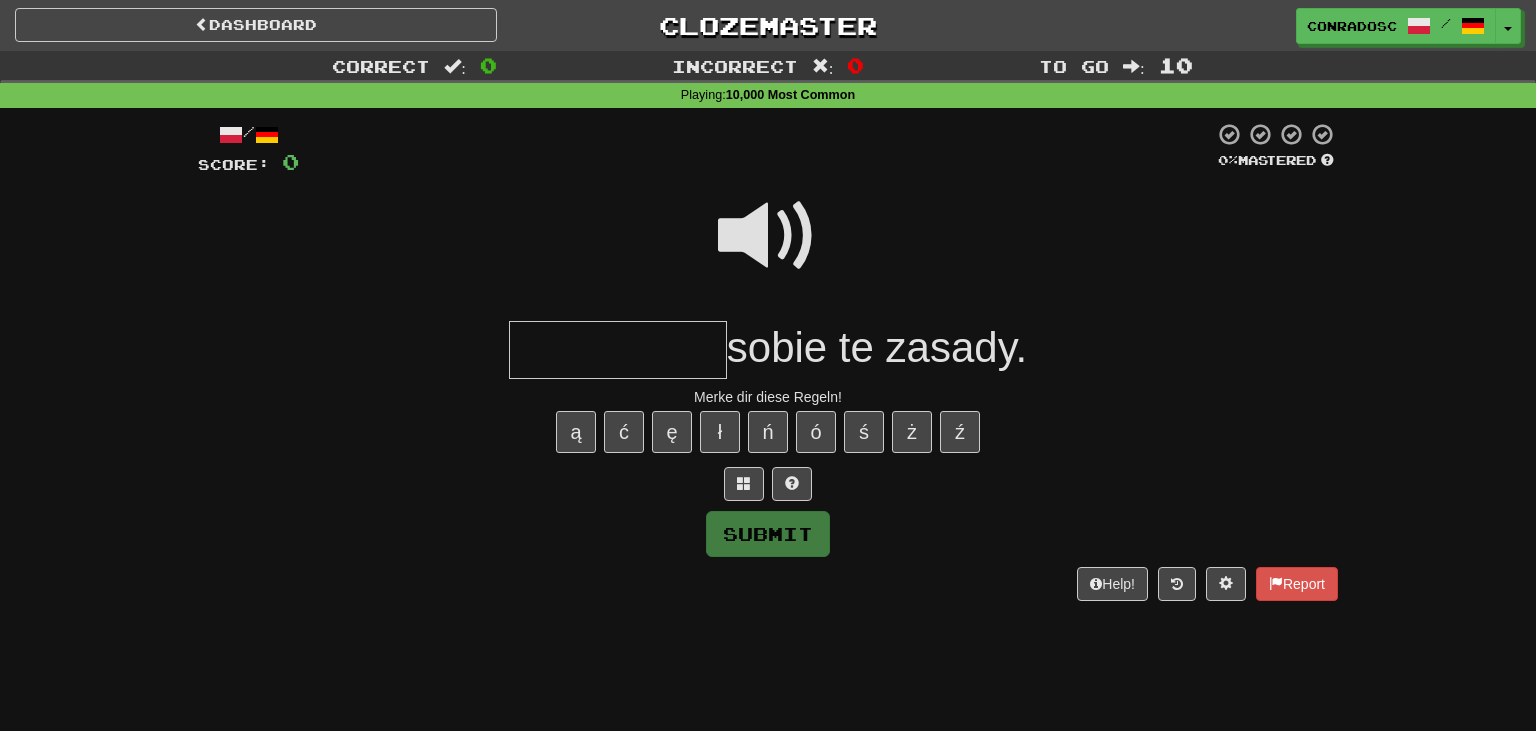 click at bounding box center (618, 350) 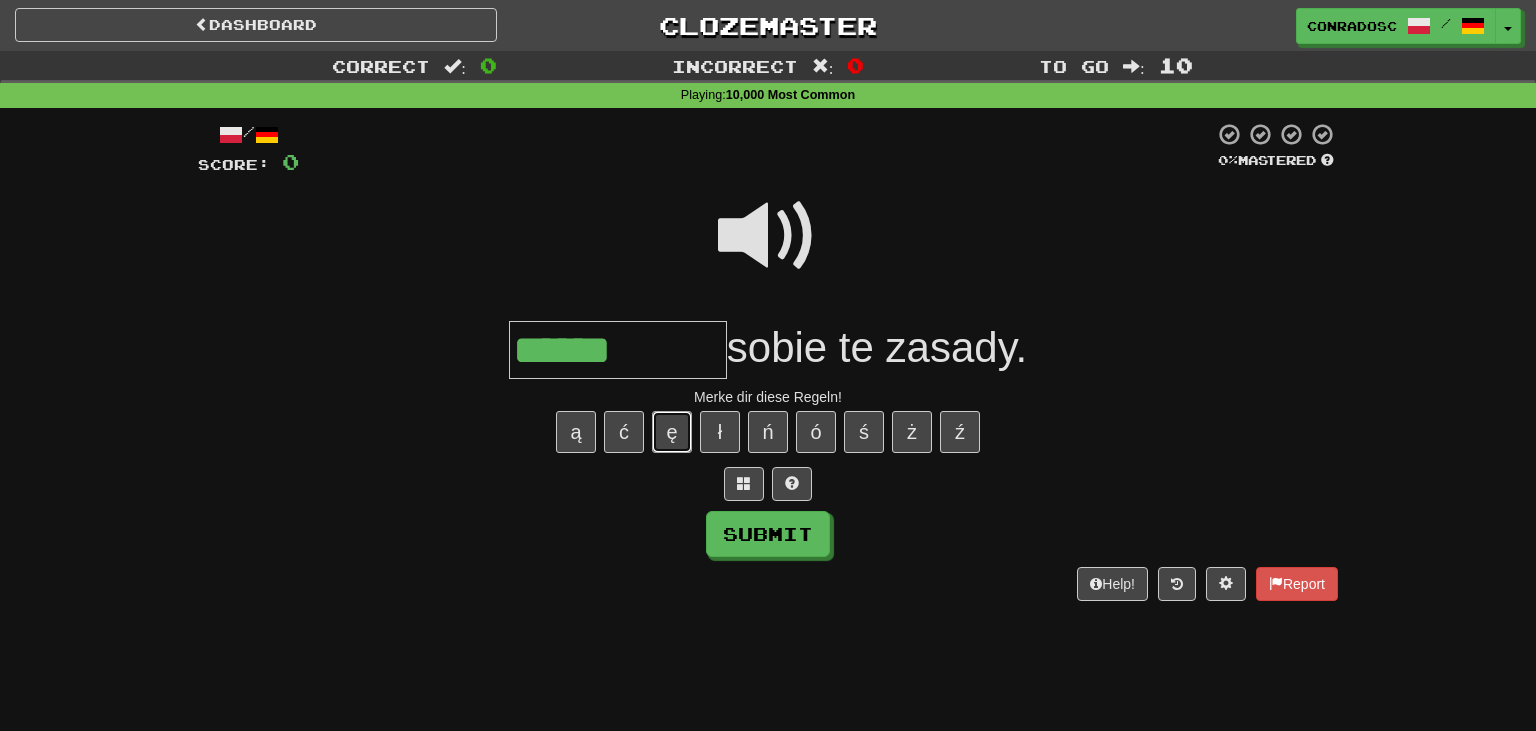 click on "ę" at bounding box center (672, 432) 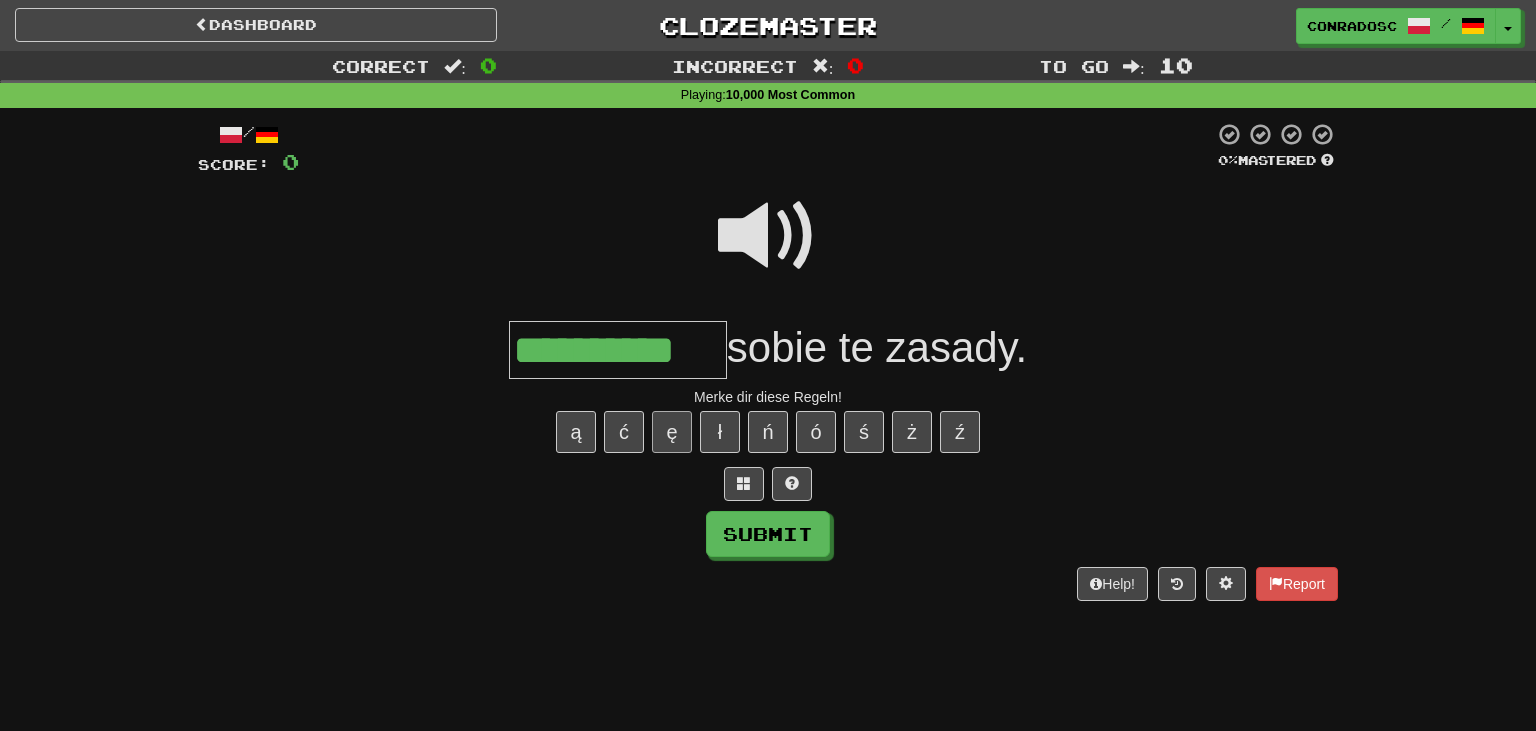 type on "**********" 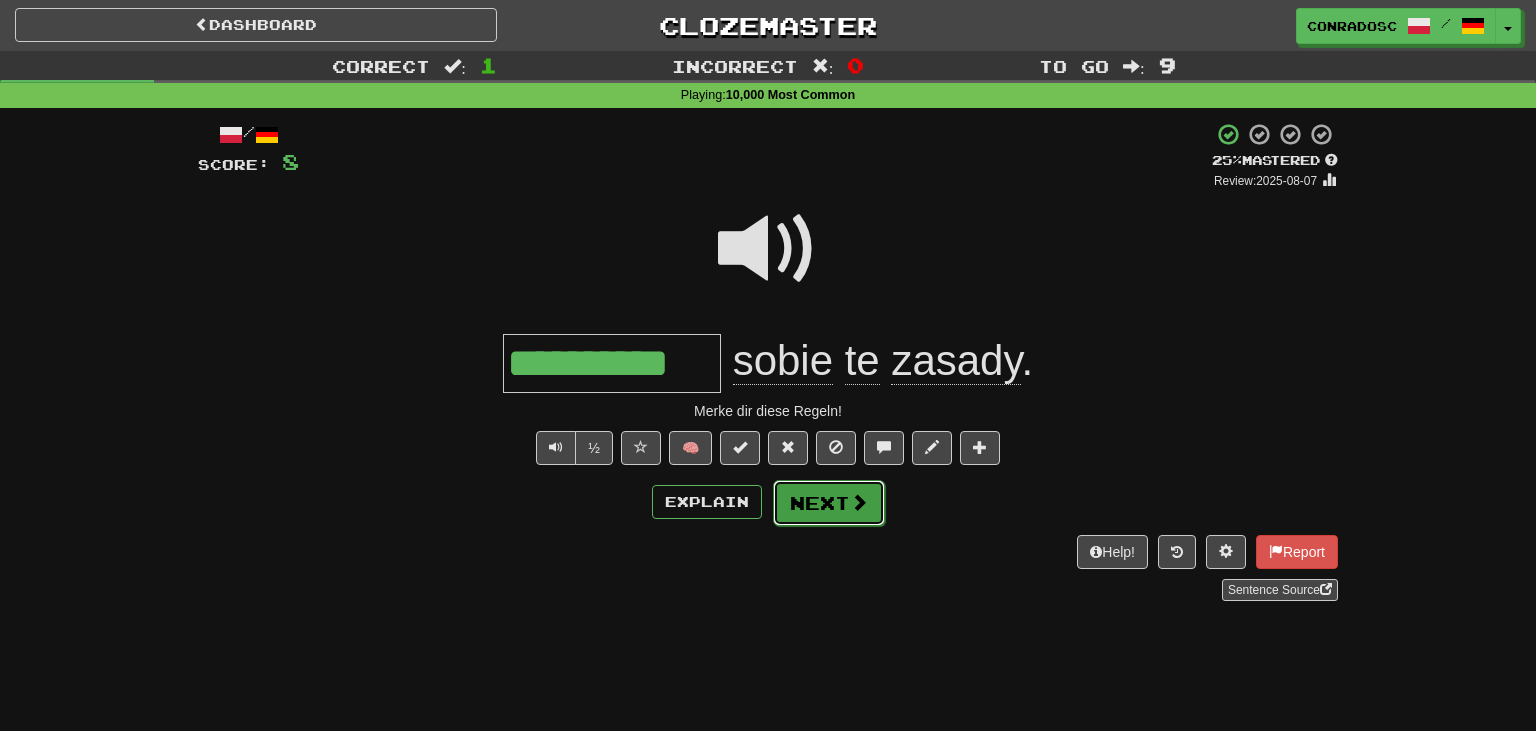 click on "Next" at bounding box center [829, 503] 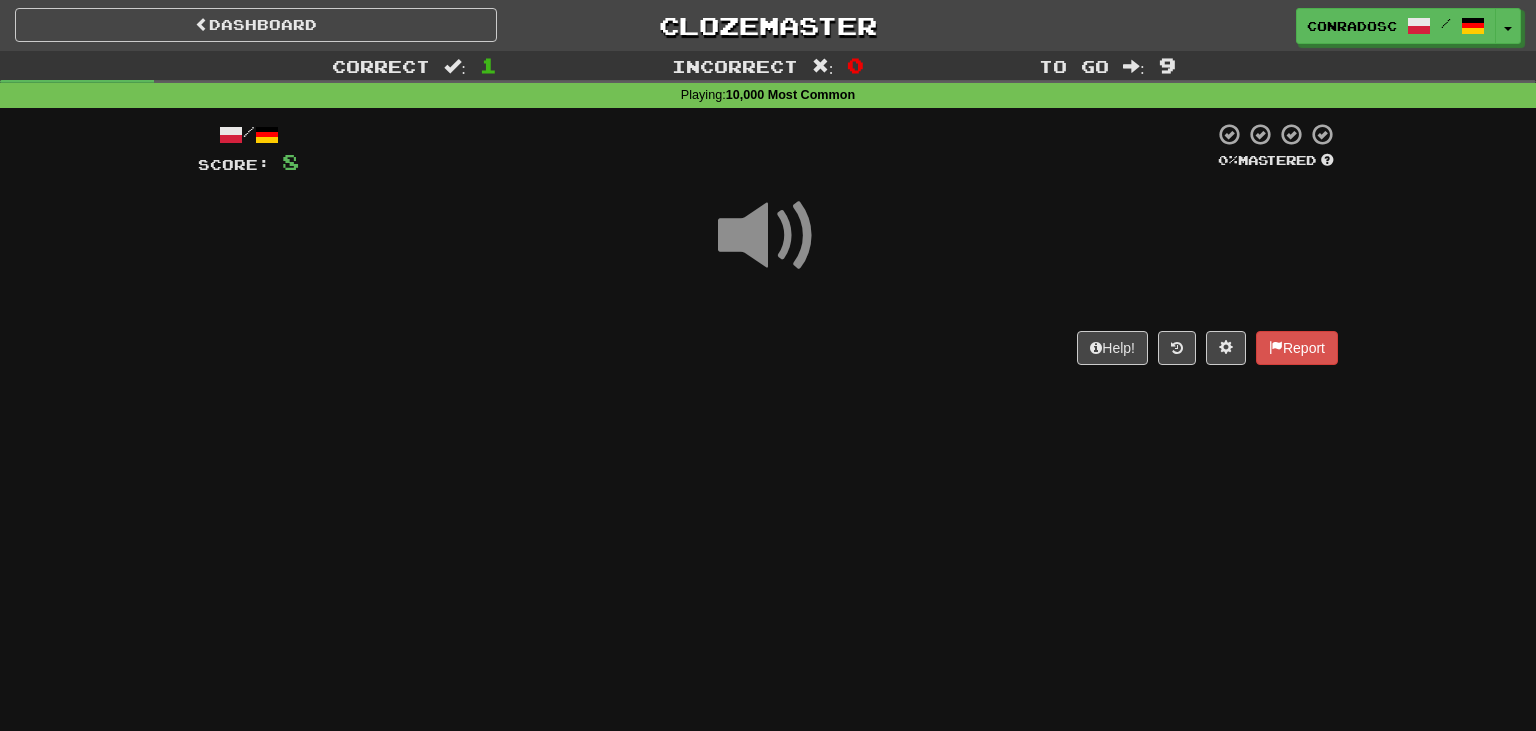 click at bounding box center (768, 236) 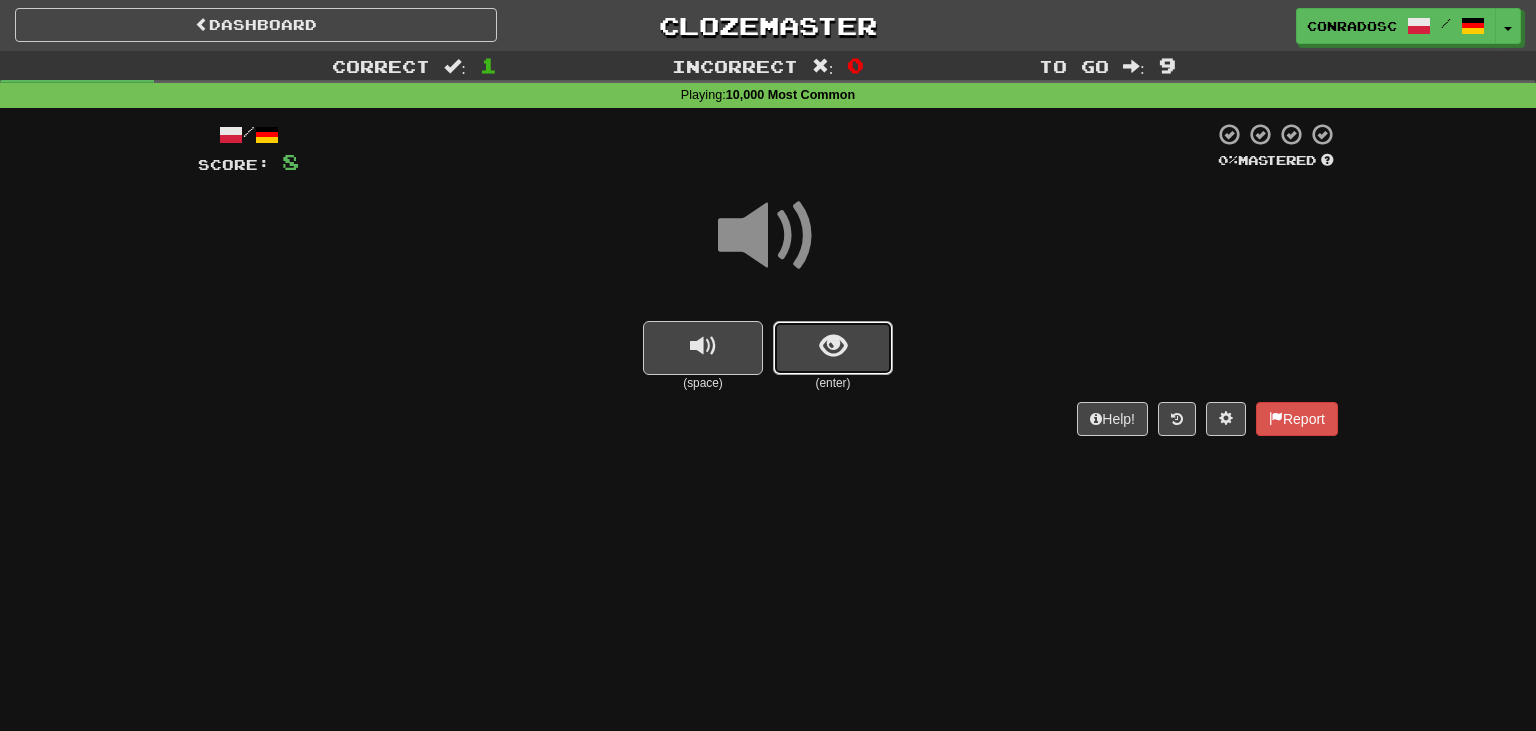 click at bounding box center (833, 348) 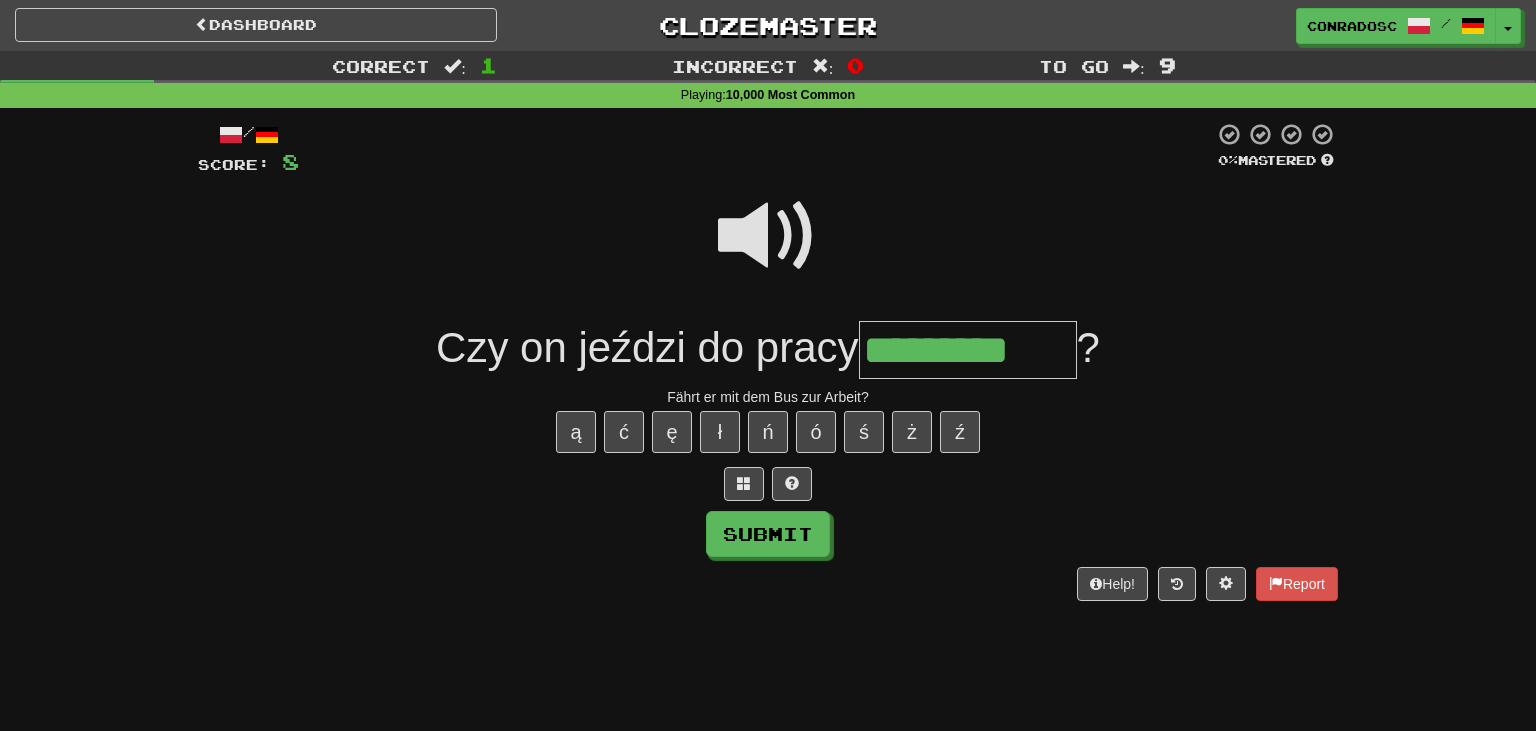 scroll, scrollTop: 0, scrollLeft: 2, axis: horizontal 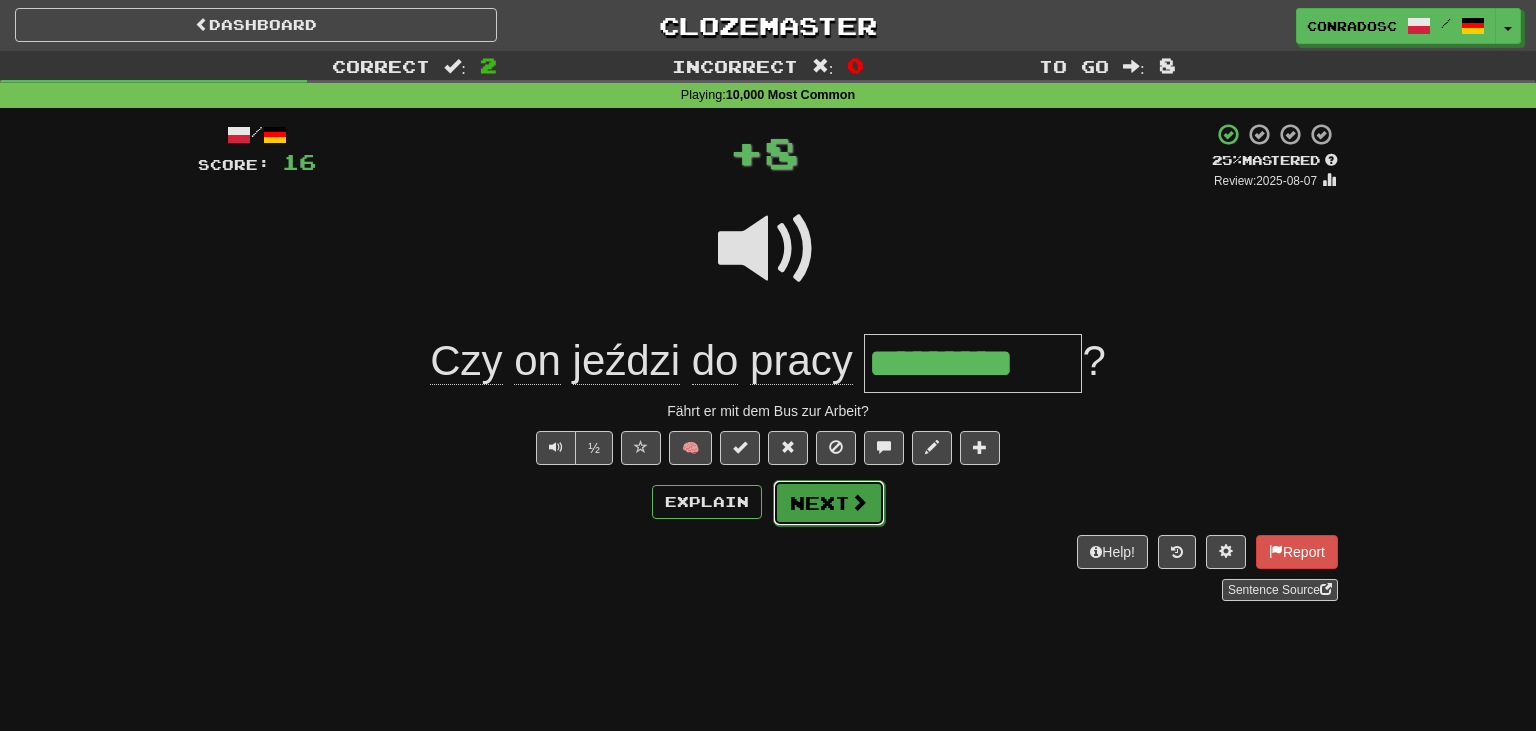click on "Next" at bounding box center [829, 503] 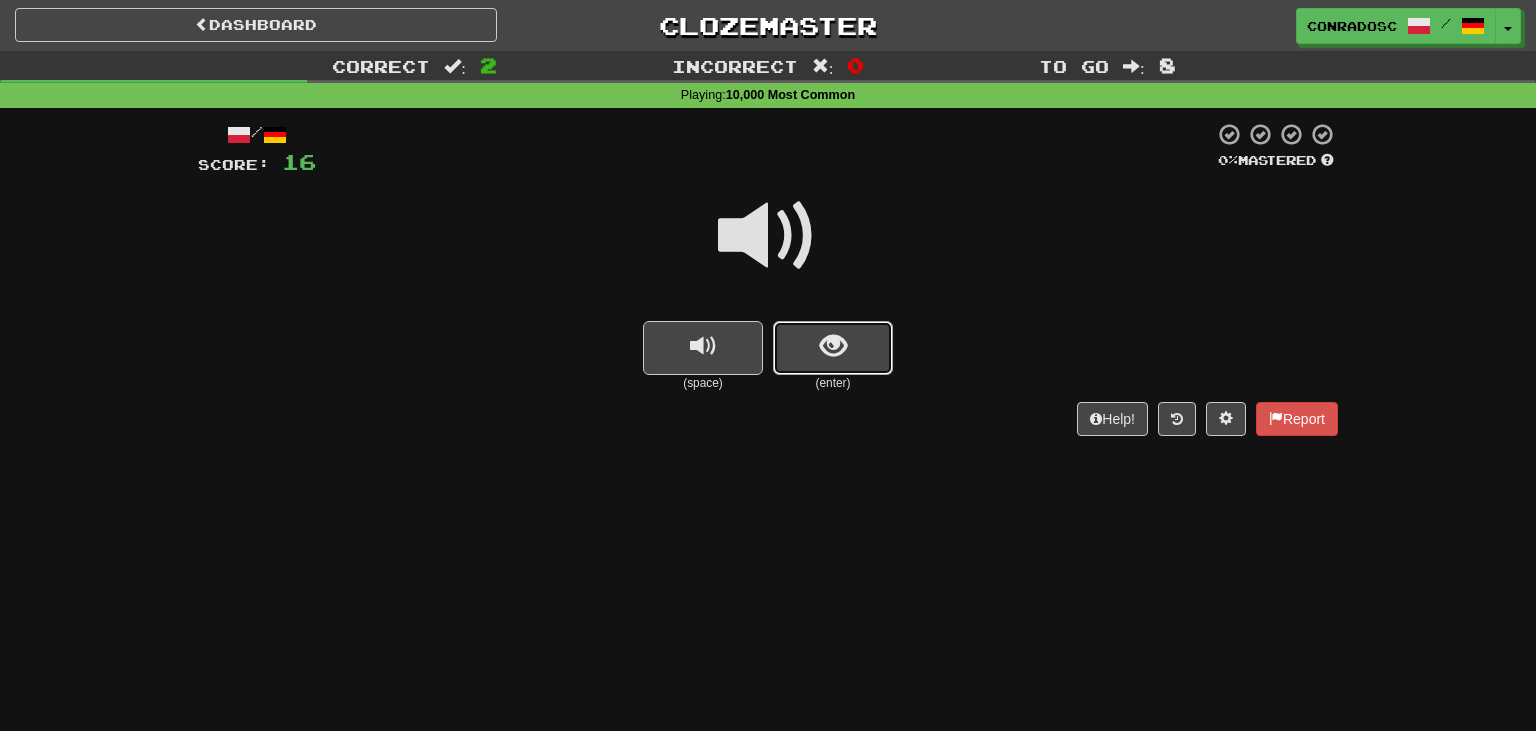 click at bounding box center (833, 348) 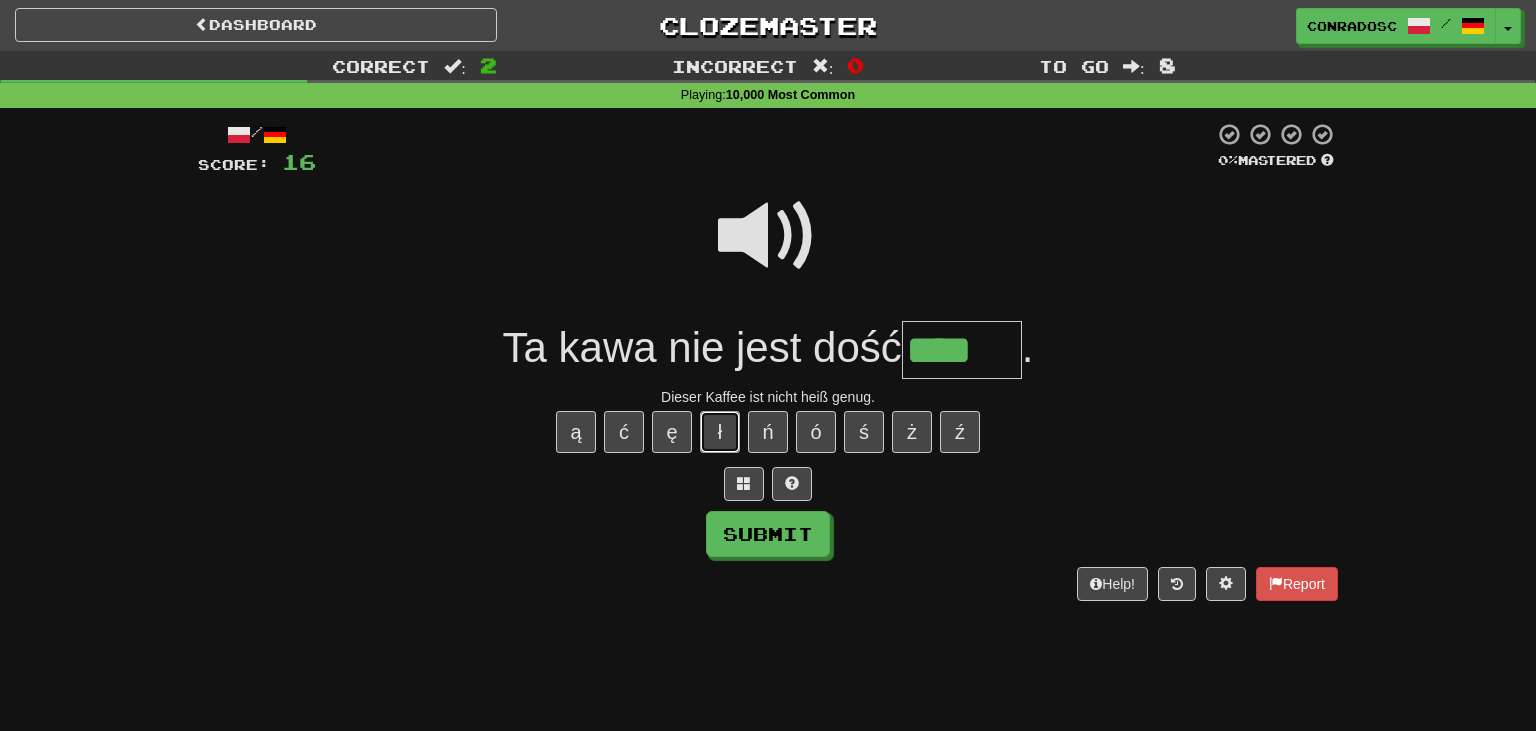 click on "ł" at bounding box center (720, 432) 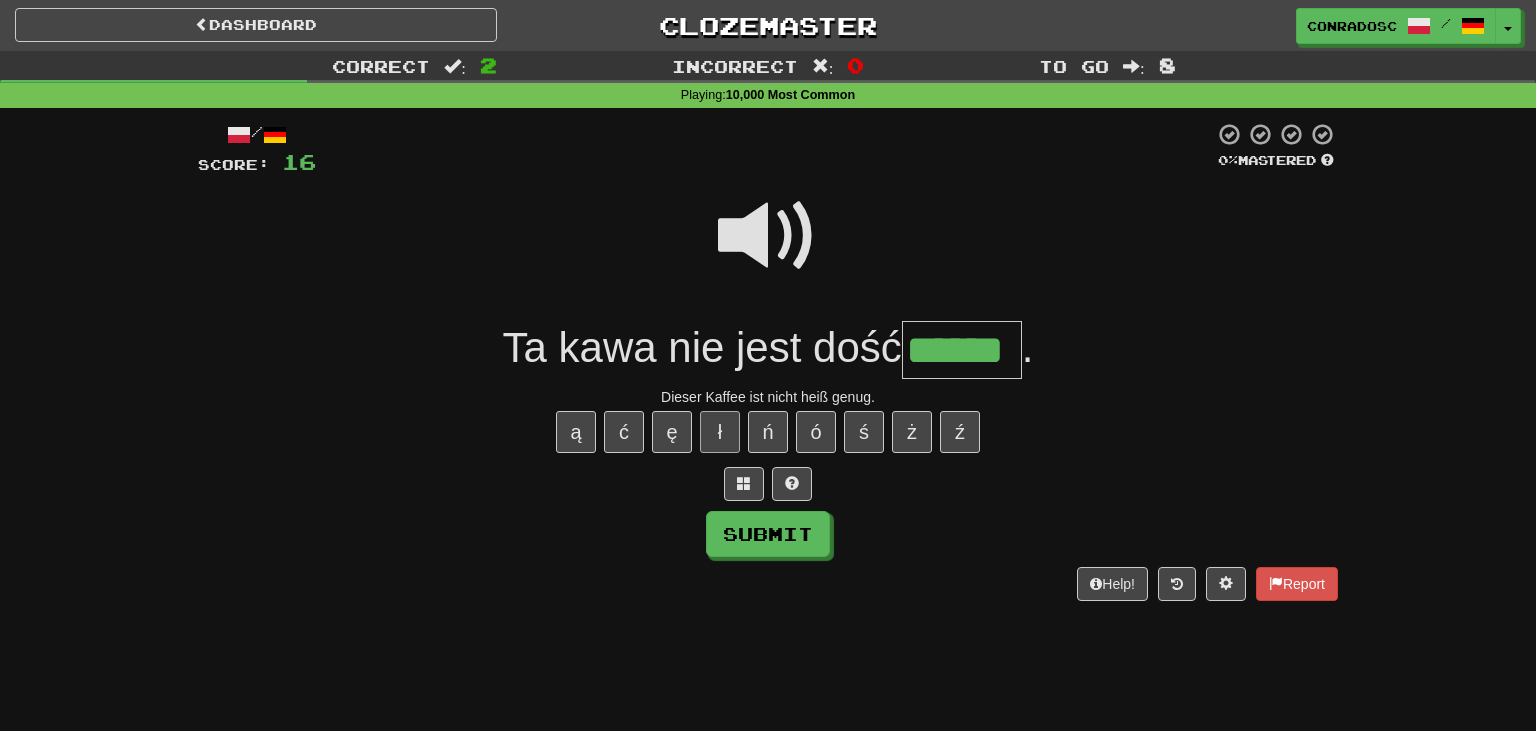 type on "******" 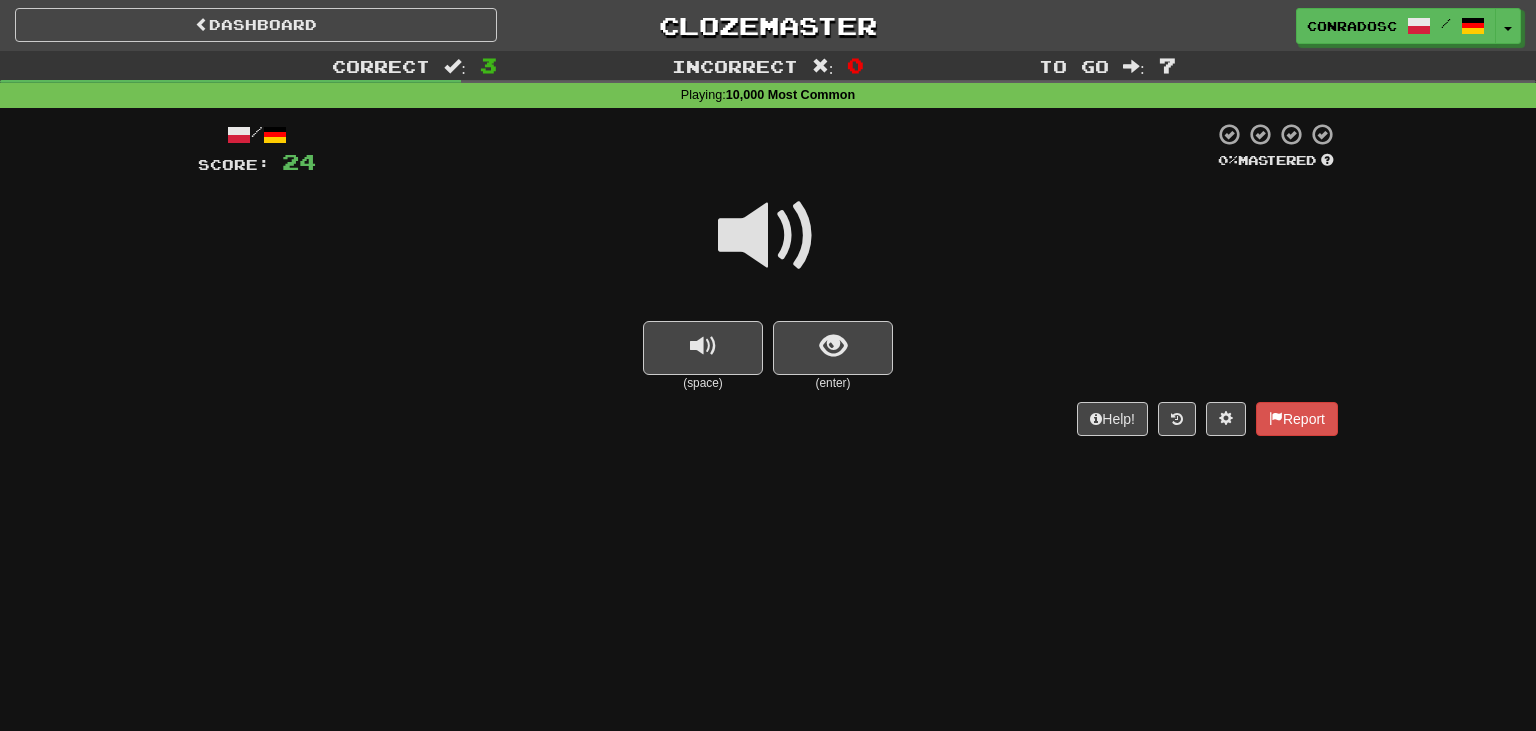 click at bounding box center (768, 236) 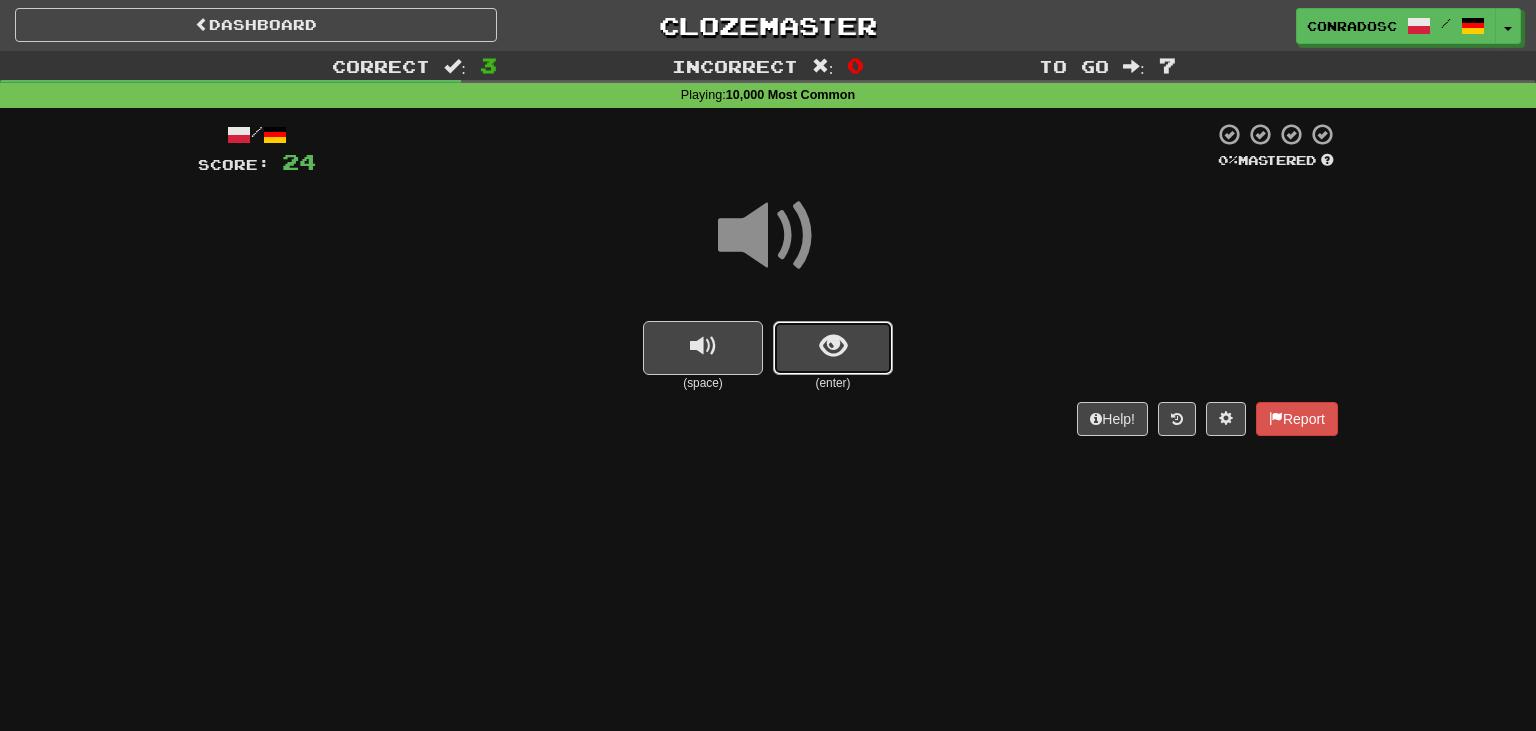 click at bounding box center [833, 348] 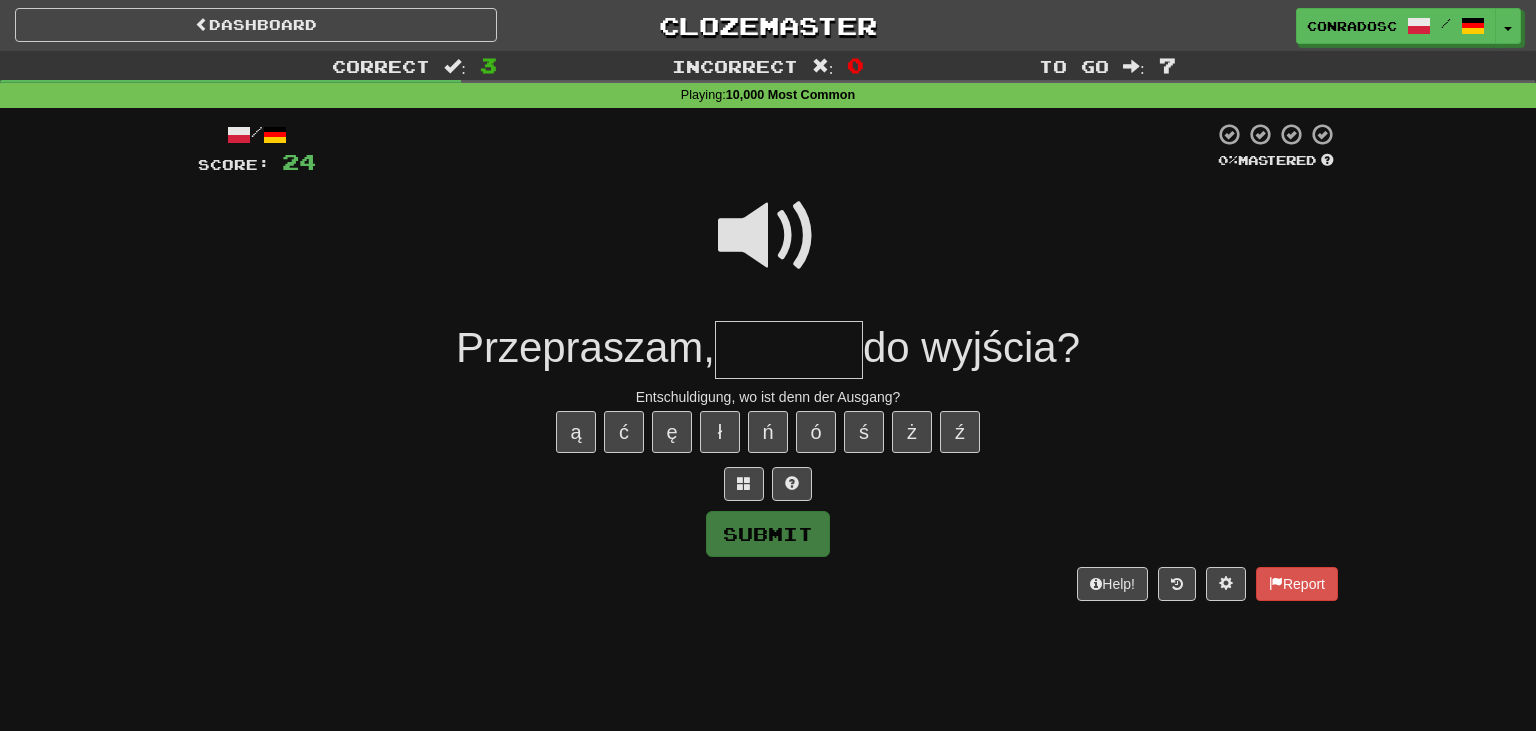 click at bounding box center [768, 236] 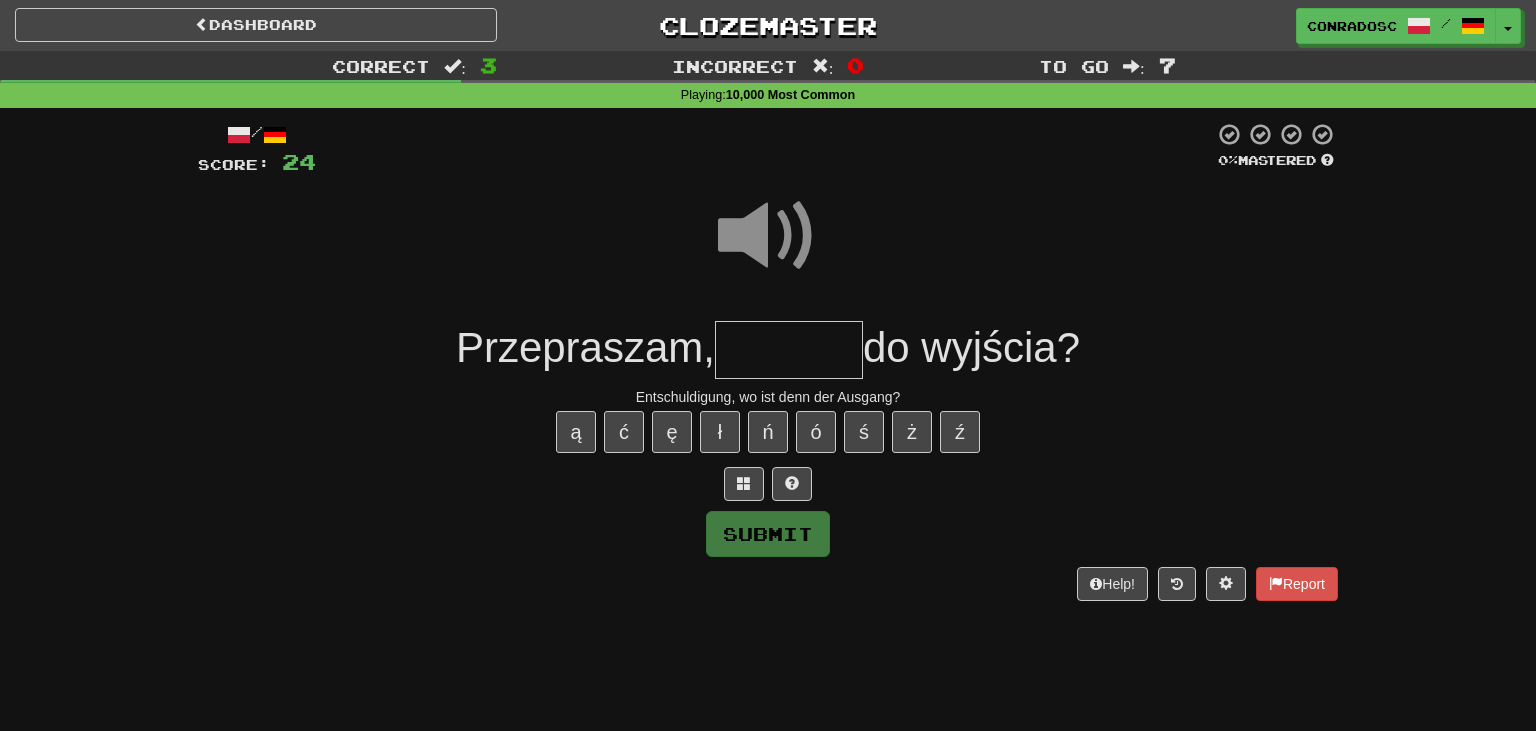 click at bounding box center (789, 350) 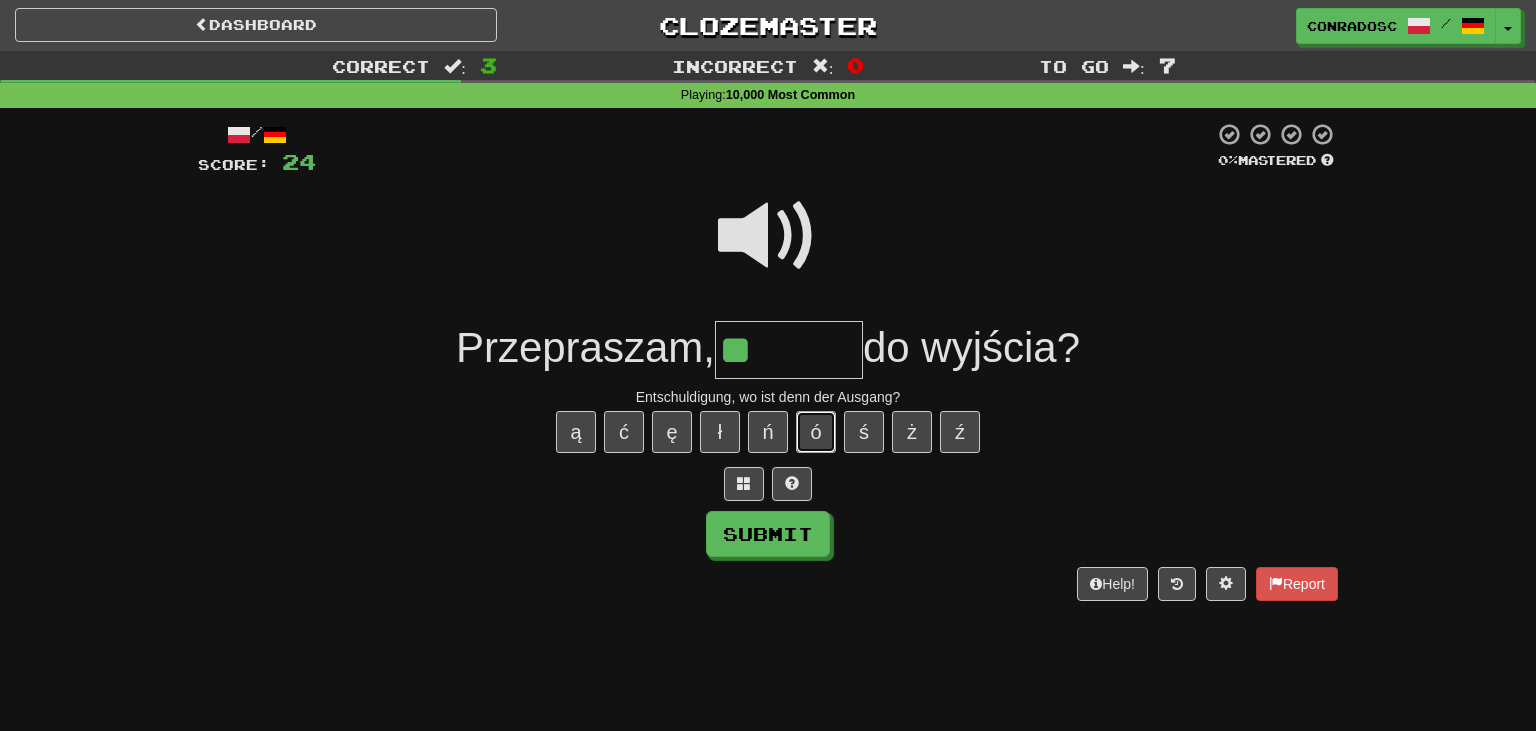 click on "ó" at bounding box center [816, 432] 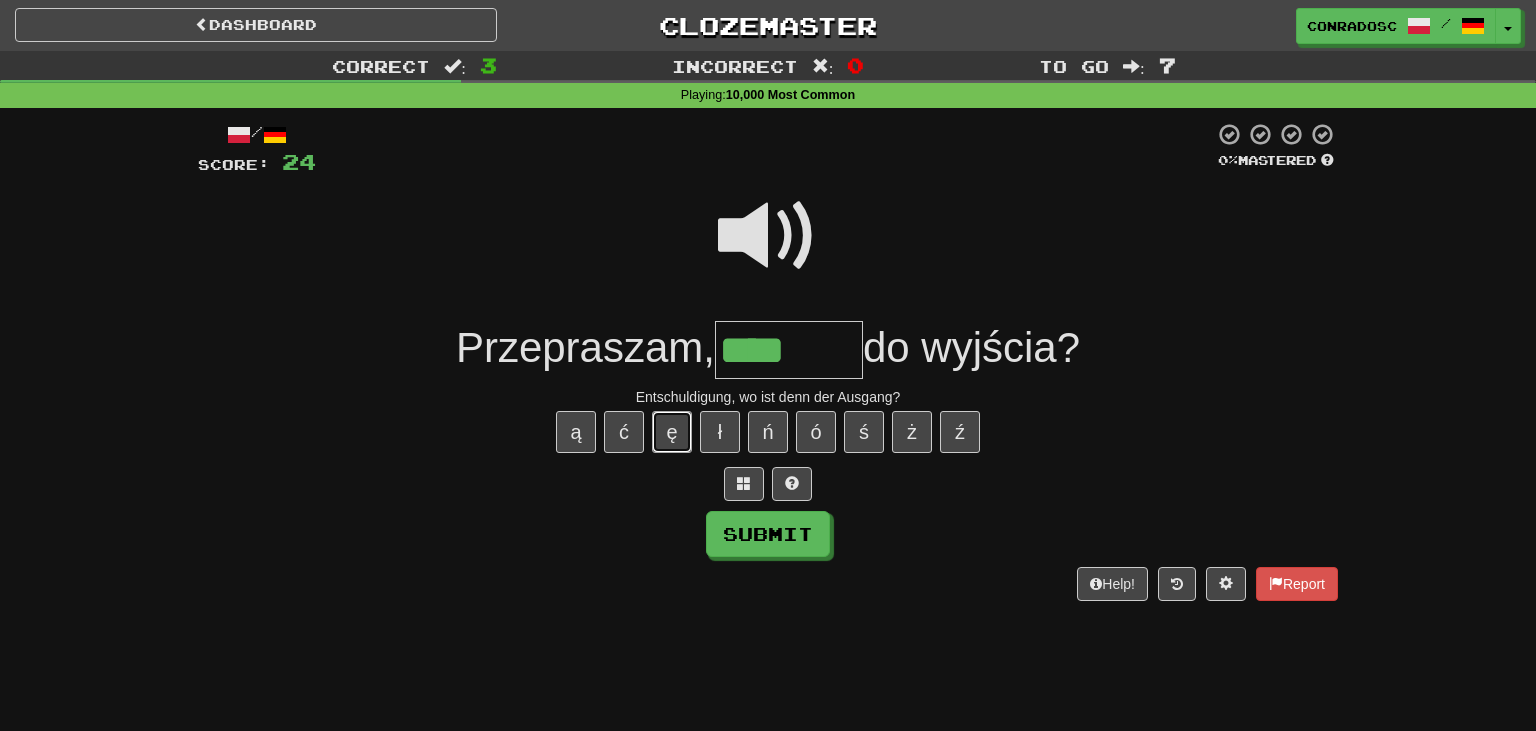 click on "ę" at bounding box center [672, 432] 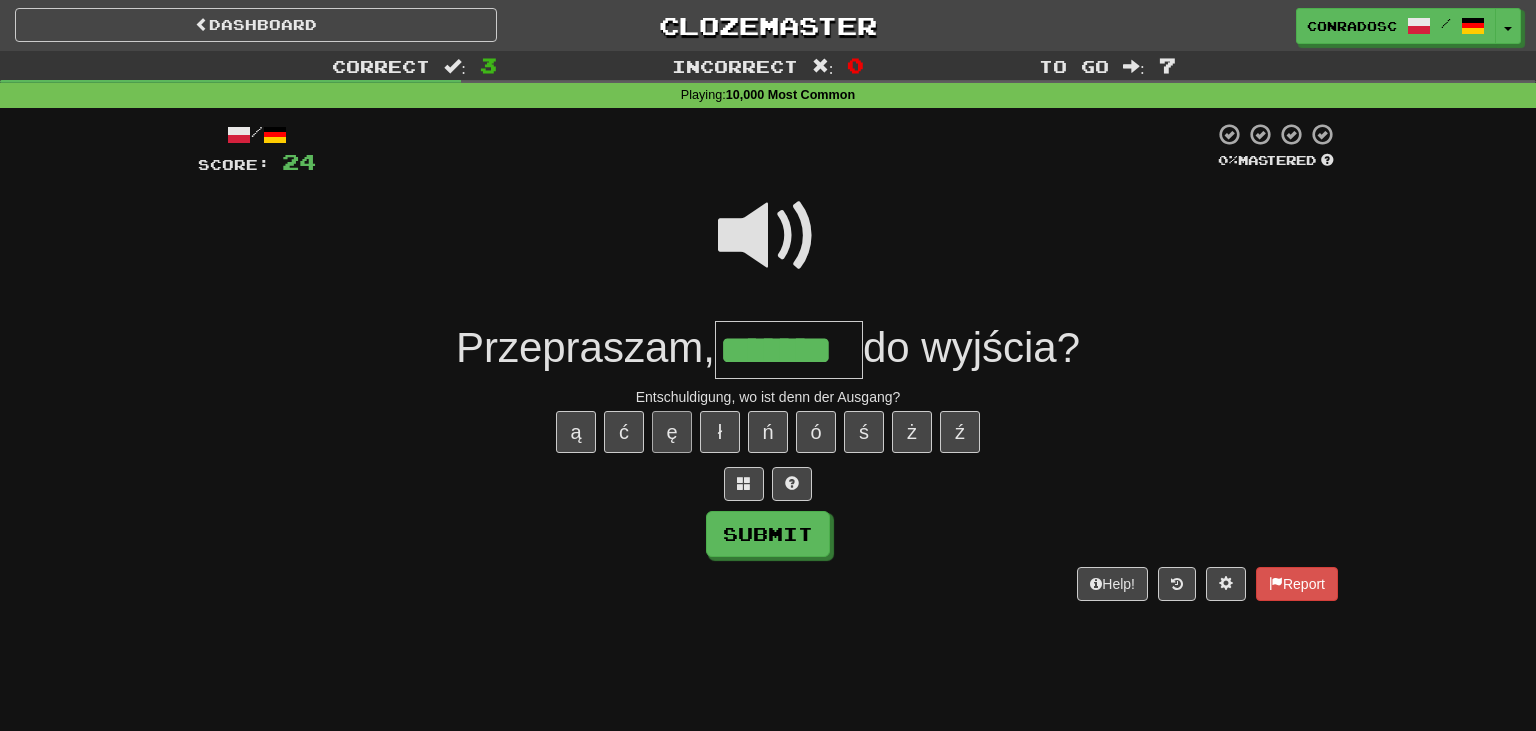 type on "*******" 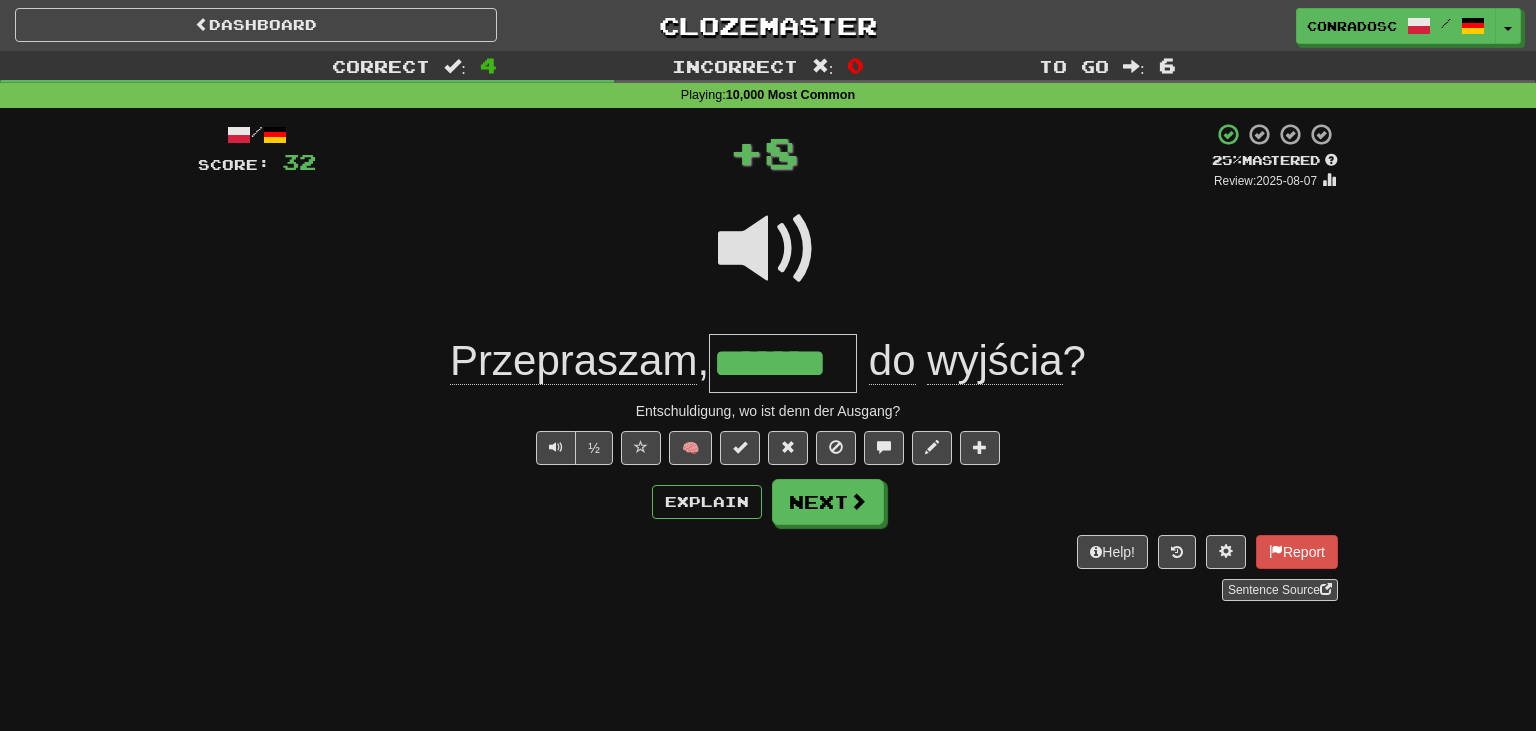 click on "Explain Next" at bounding box center (768, 502) 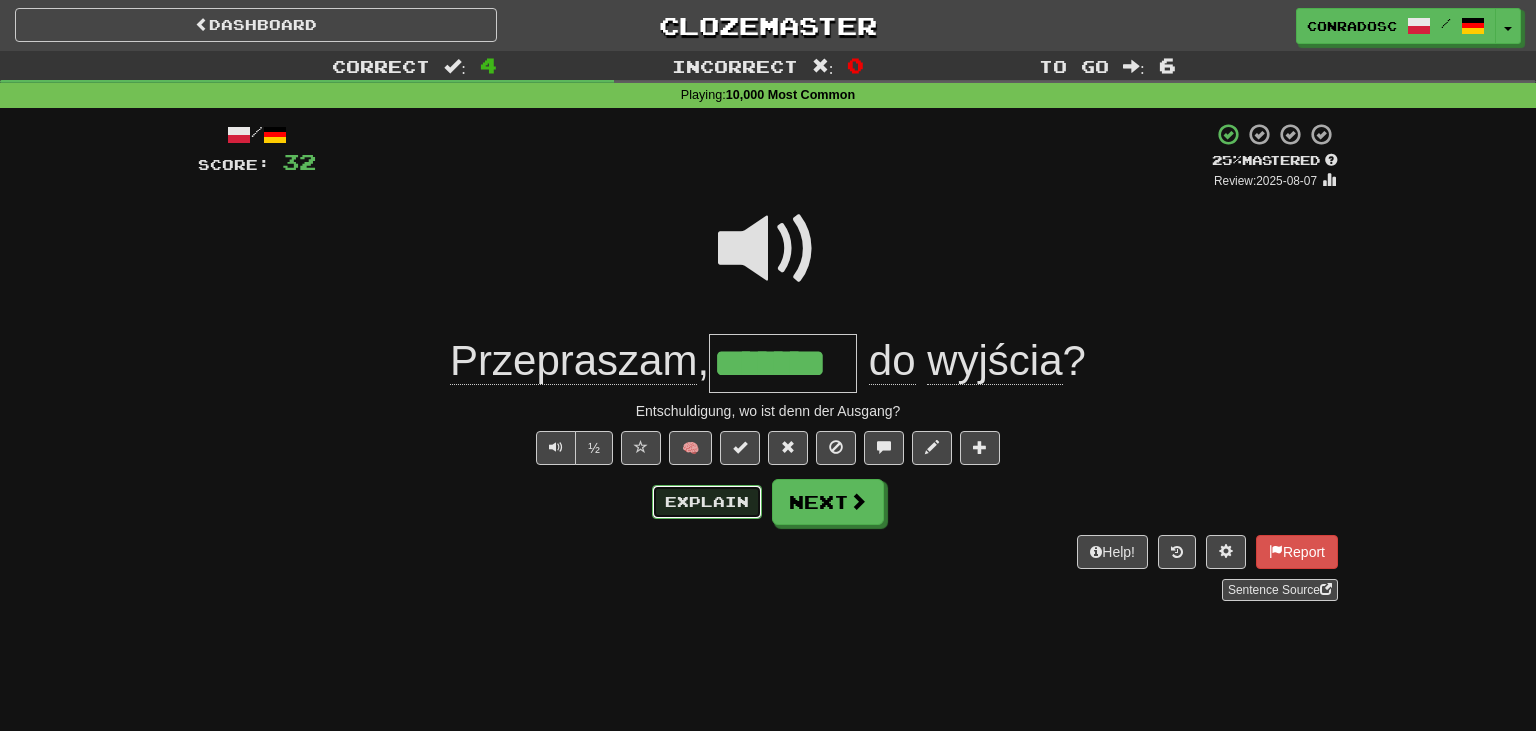 click on "Explain" at bounding box center (707, 502) 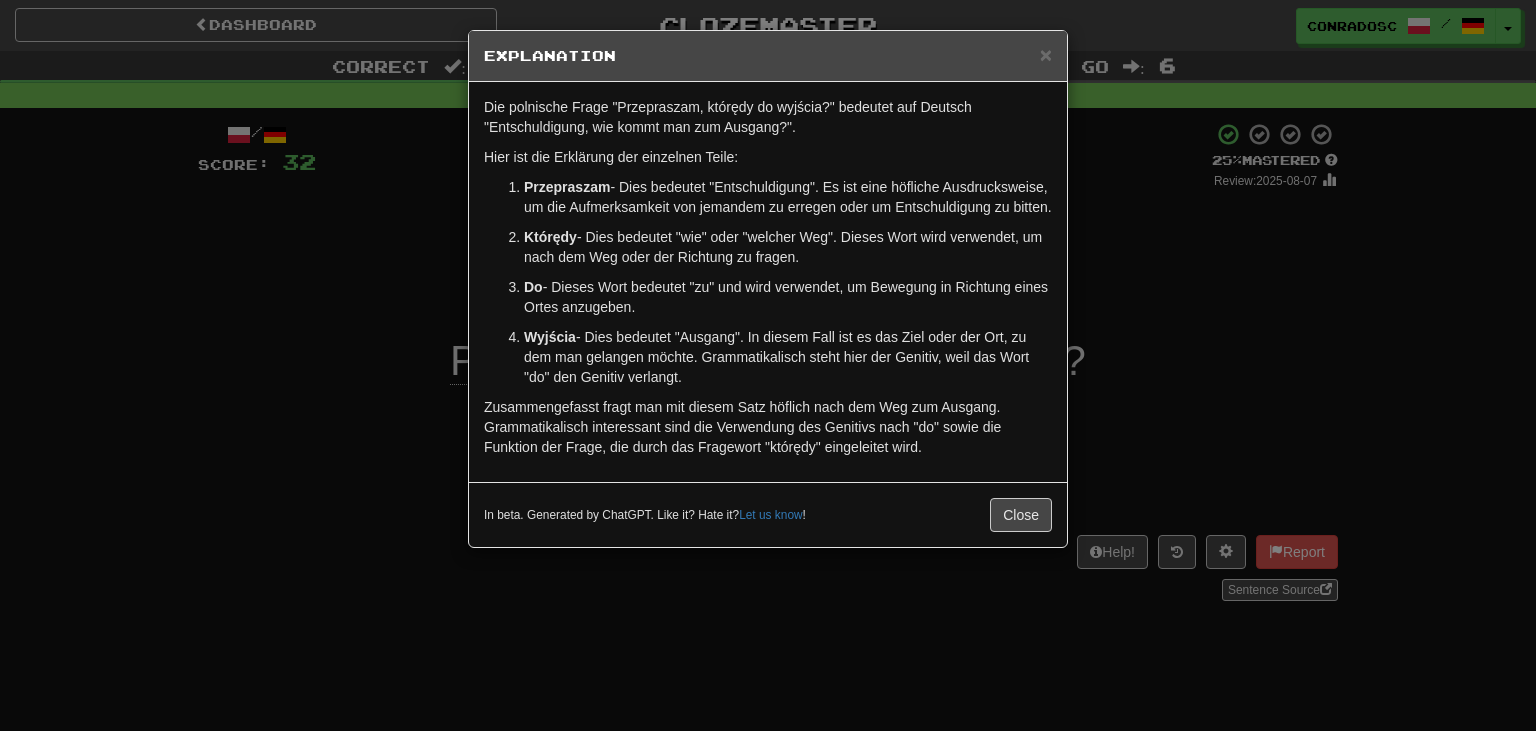 click on "× Explanation Die polnische Frage "Przepraszam, którędy do wyjścia?" bedeutet auf Deutsch "Entschuldigung, wie kommt man zum Ausgang?".
Hier ist die Erklärung der einzelnen Teile:
Przepraszam  - Dies bedeutet "Entschuldigung". Es ist eine höfliche Ausdrucksweise, um die Aufmerksamkeit von jemandem zu erregen oder um Entschuldigung zu bitten.
Którędy  - Dies bedeutet "wie" oder "welcher Weg". Dieses Wort wird verwendet, um nach dem Weg oder der Richtung zu fragen.
Do  - Dieses Wort bedeutet "zu" und wird verwendet, um Bewegung in Richtung eines Ortes anzugeben.
Wyjścia  - Dies bedeutet "Ausgang". In diesem Fall ist es das Ziel oder der Ort, zu dem man gelangen möchte. Grammatikalisch steht hier der Genitiv, weil das Wort "do" den Genitiv verlangt.
In beta. Generated by ChatGPT. Like it? Hate it?  Let us know ! Close" at bounding box center (768, 365) 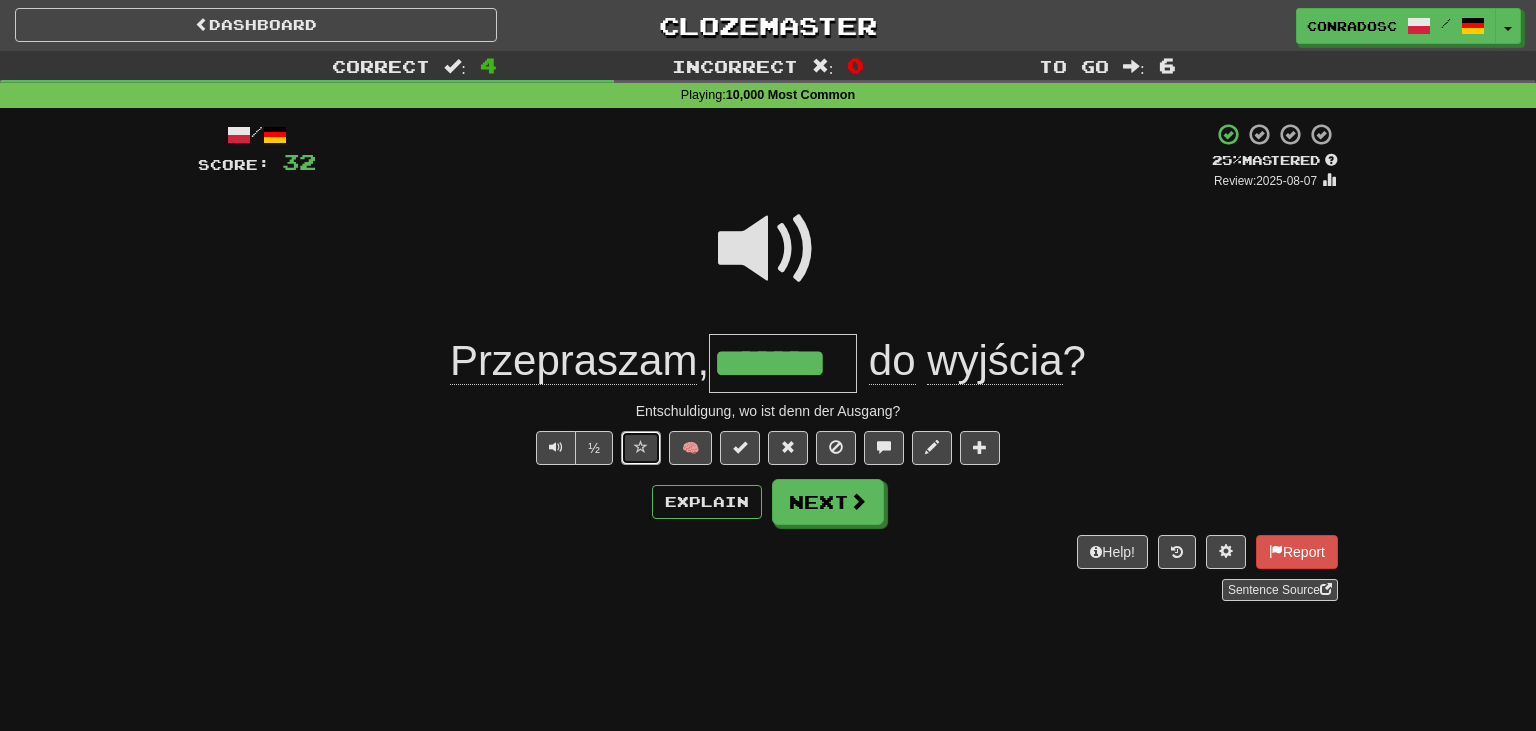 click at bounding box center [641, 447] 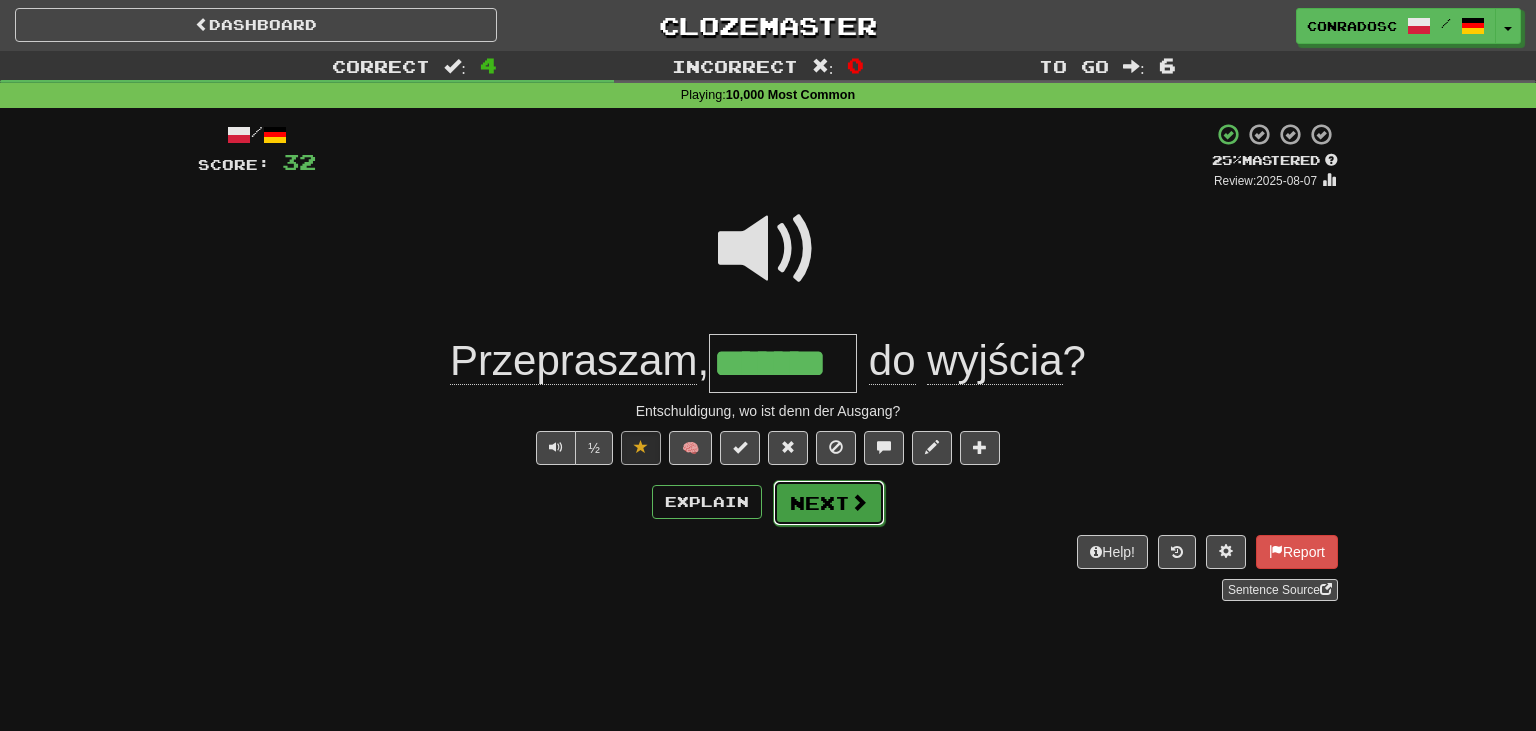 click on "Next" at bounding box center (829, 503) 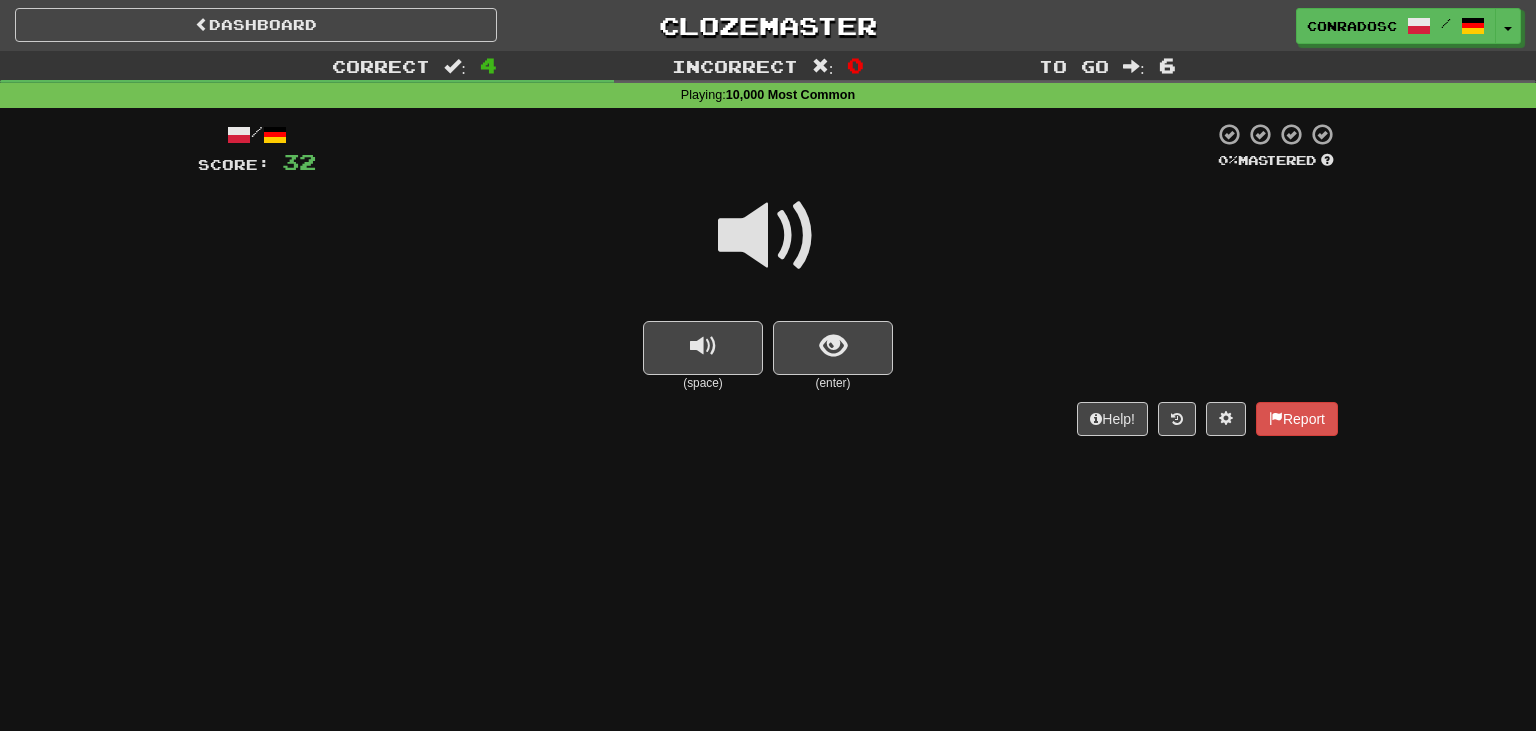click at bounding box center (768, 236) 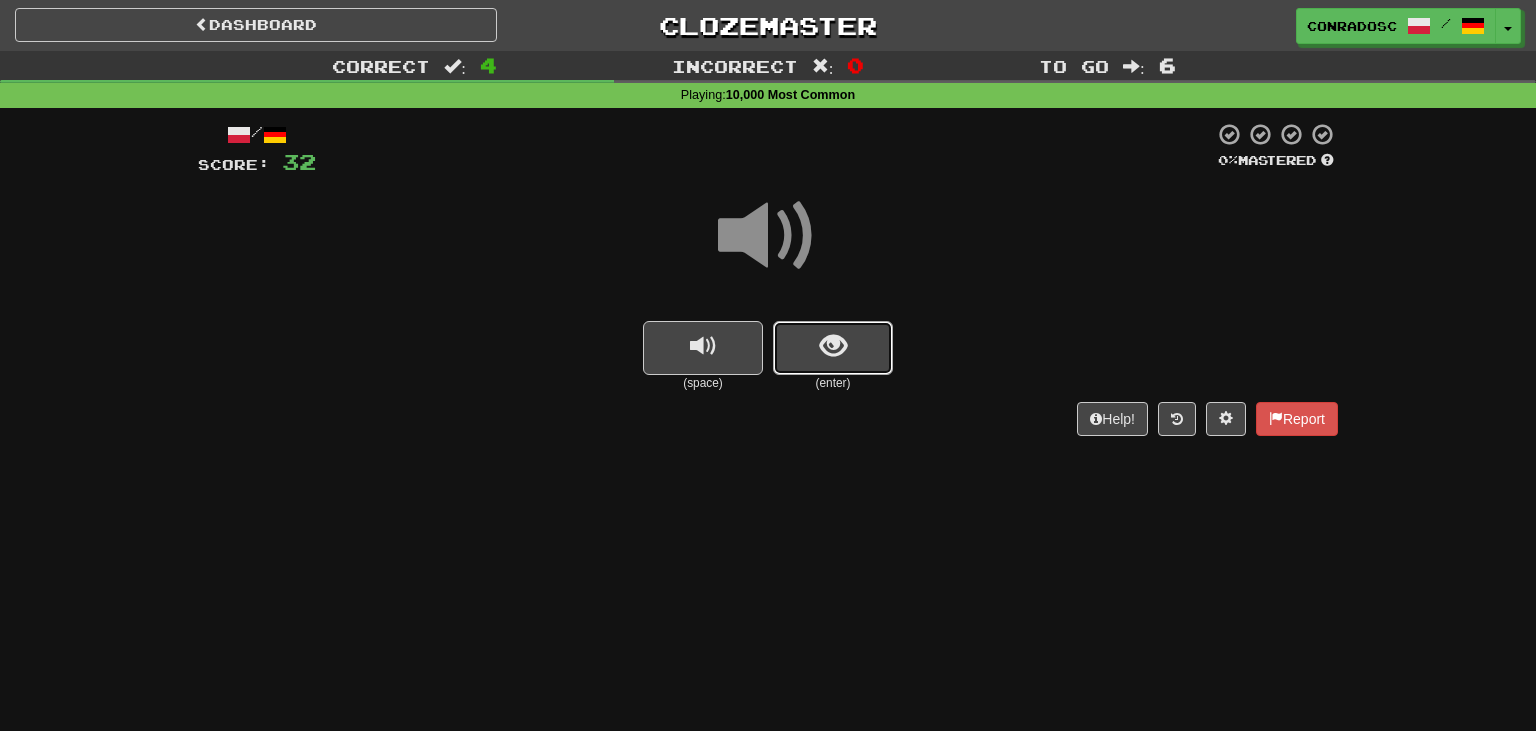 click at bounding box center [833, 346] 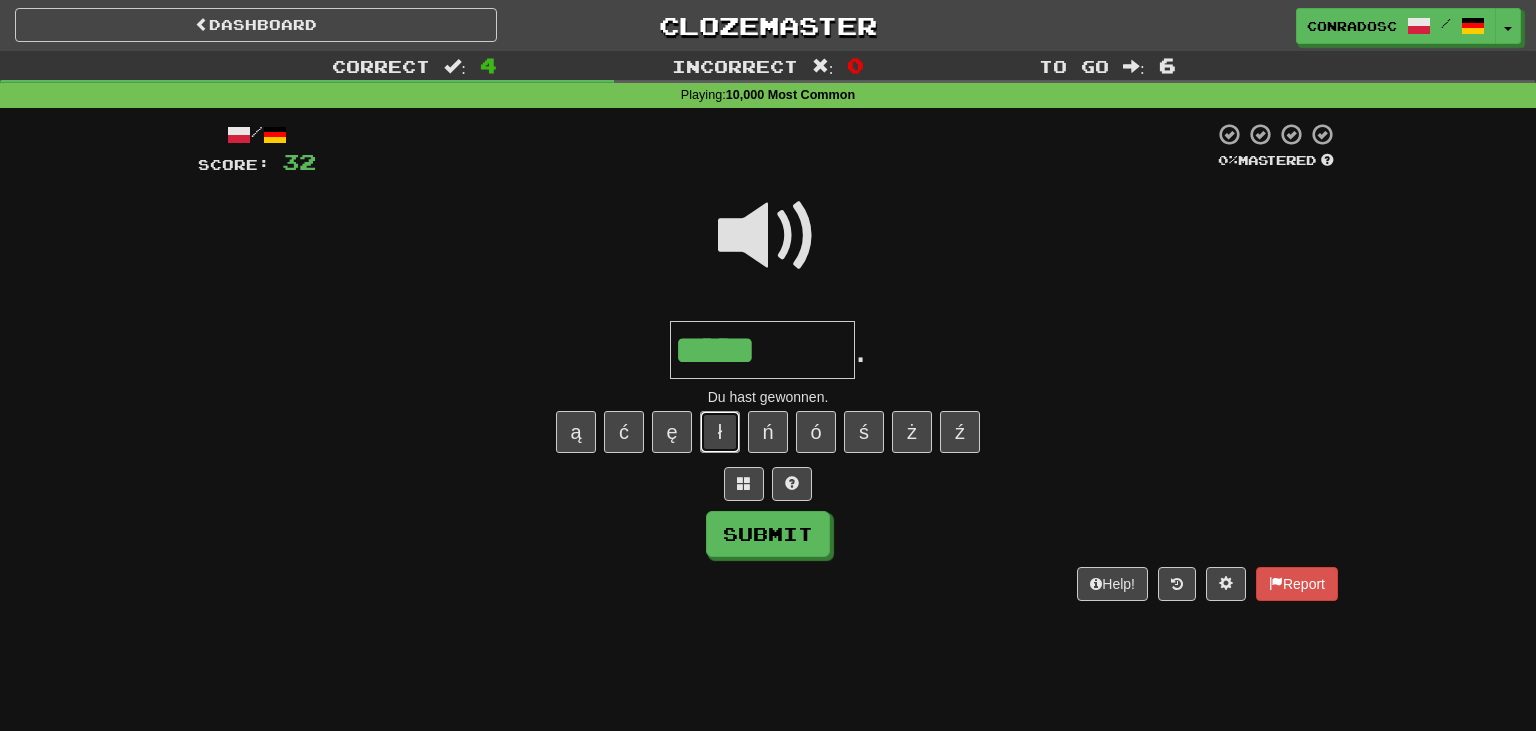 click on "ł" at bounding box center [720, 432] 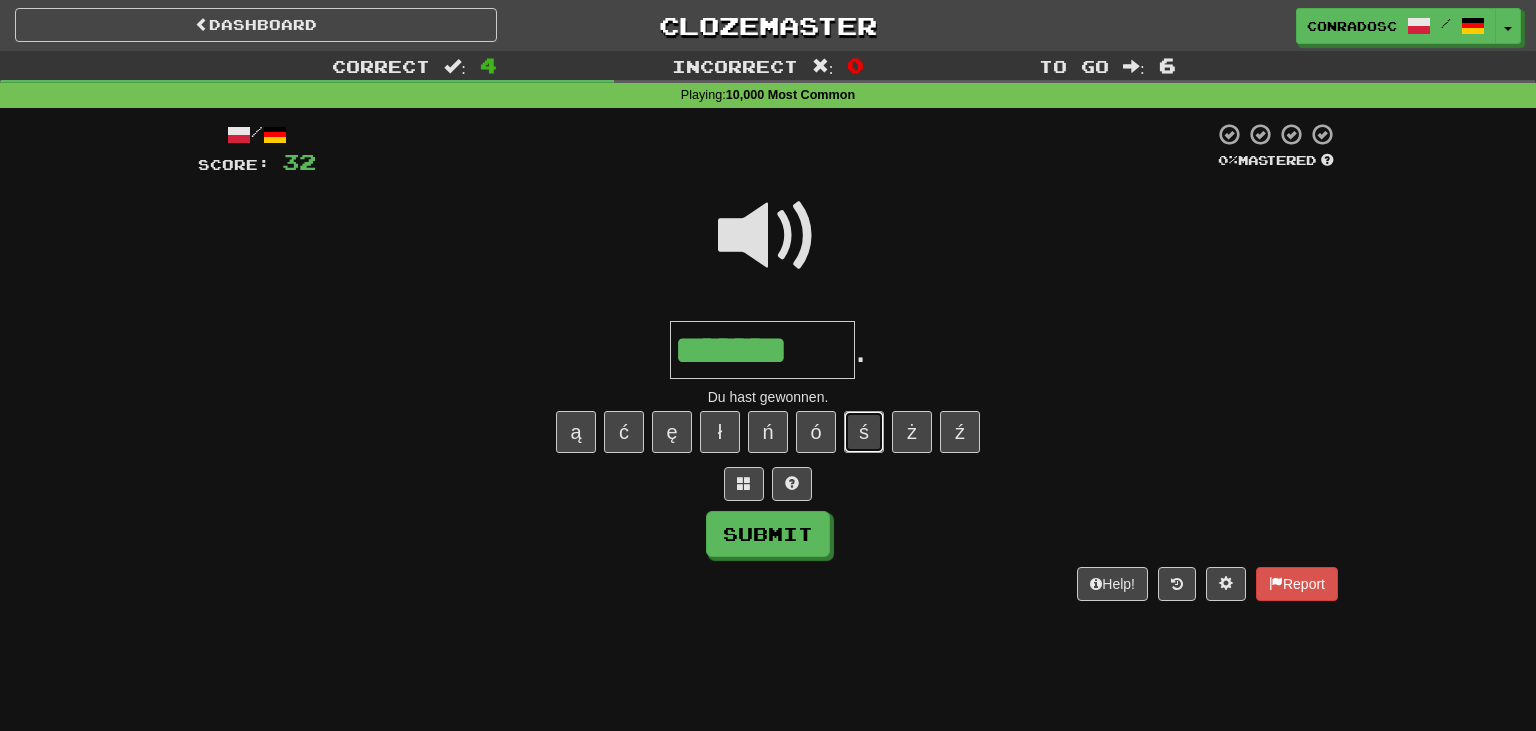 click on "ś" at bounding box center [864, 432] 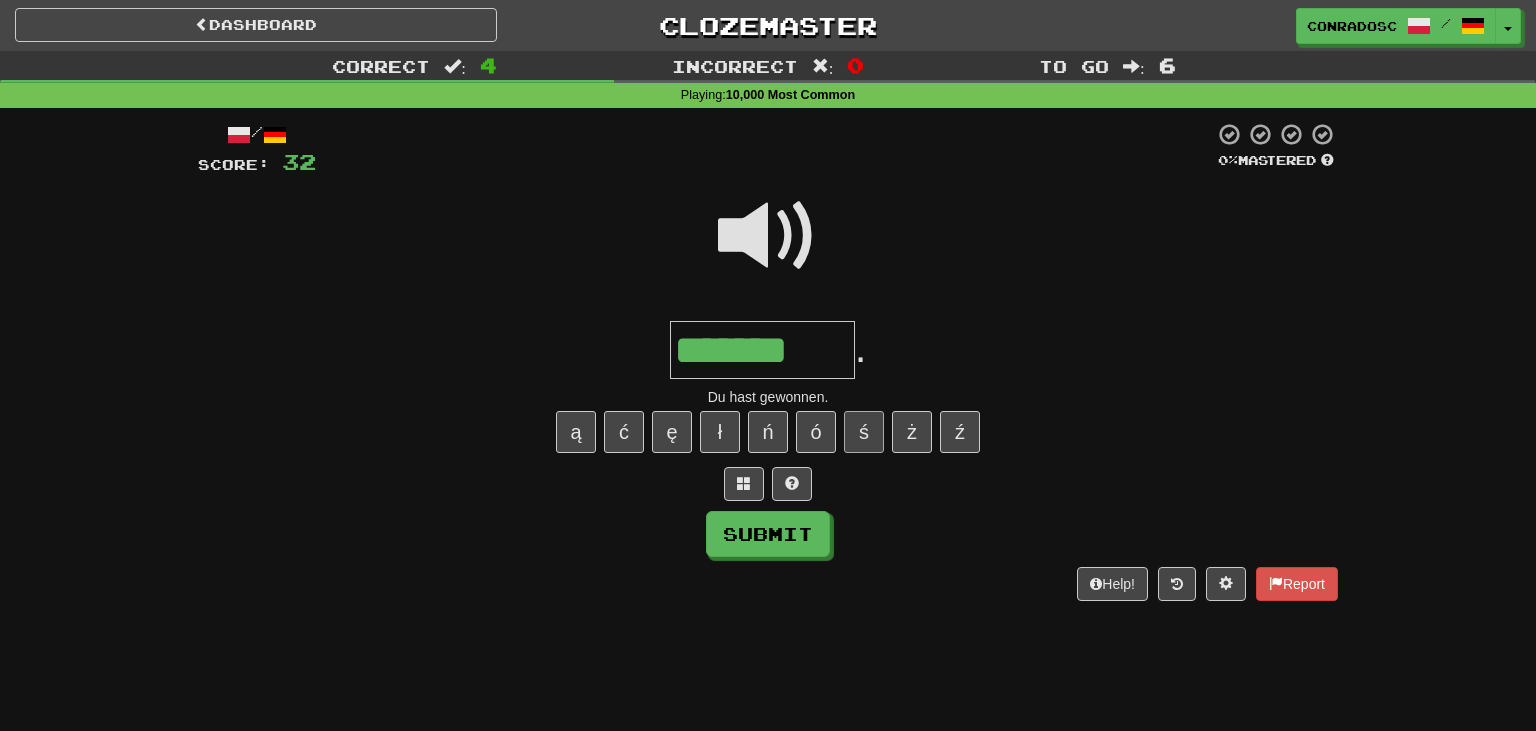 type on "********" 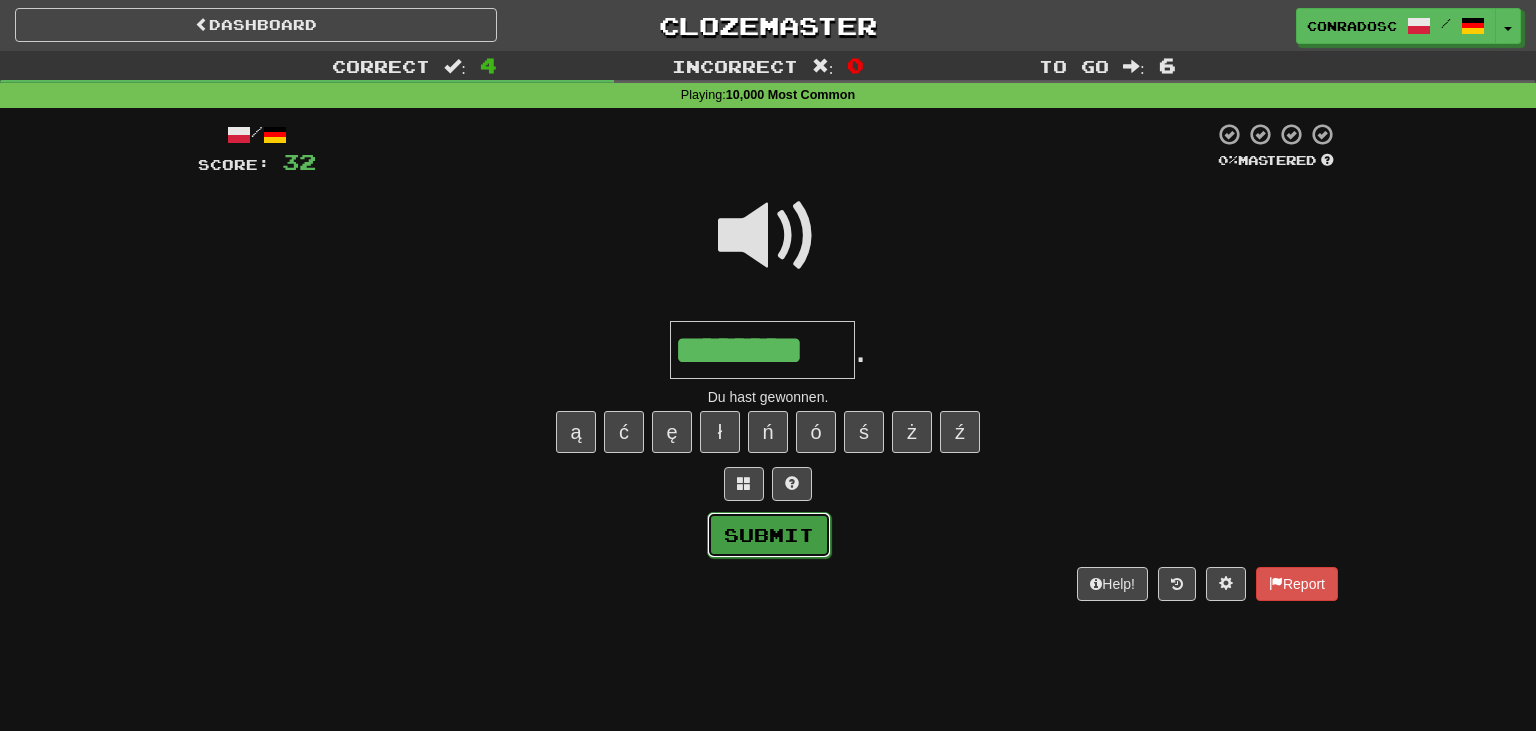 click on "Submit" at bounding box center (769, 535) 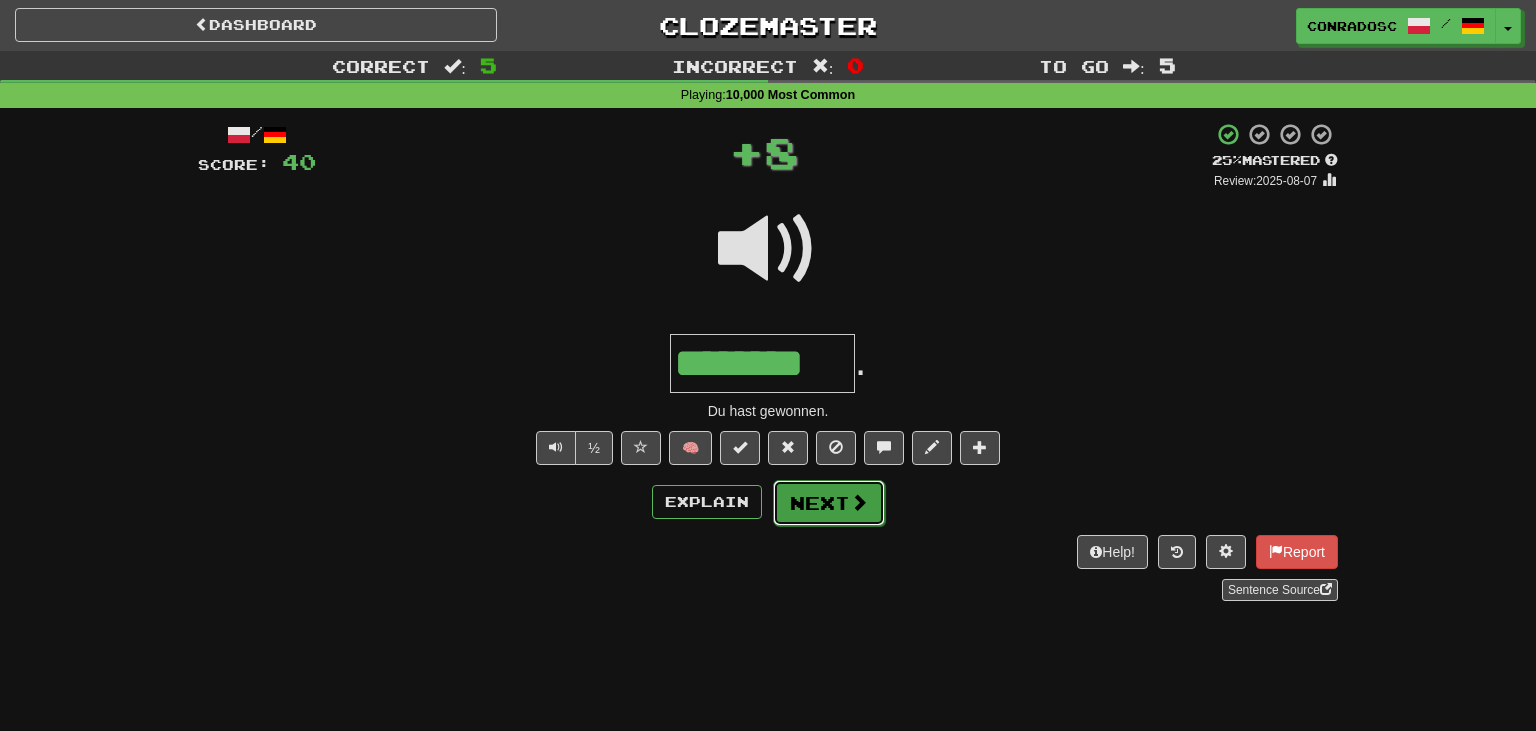 click on "Next" at bounding box center [829, 503] 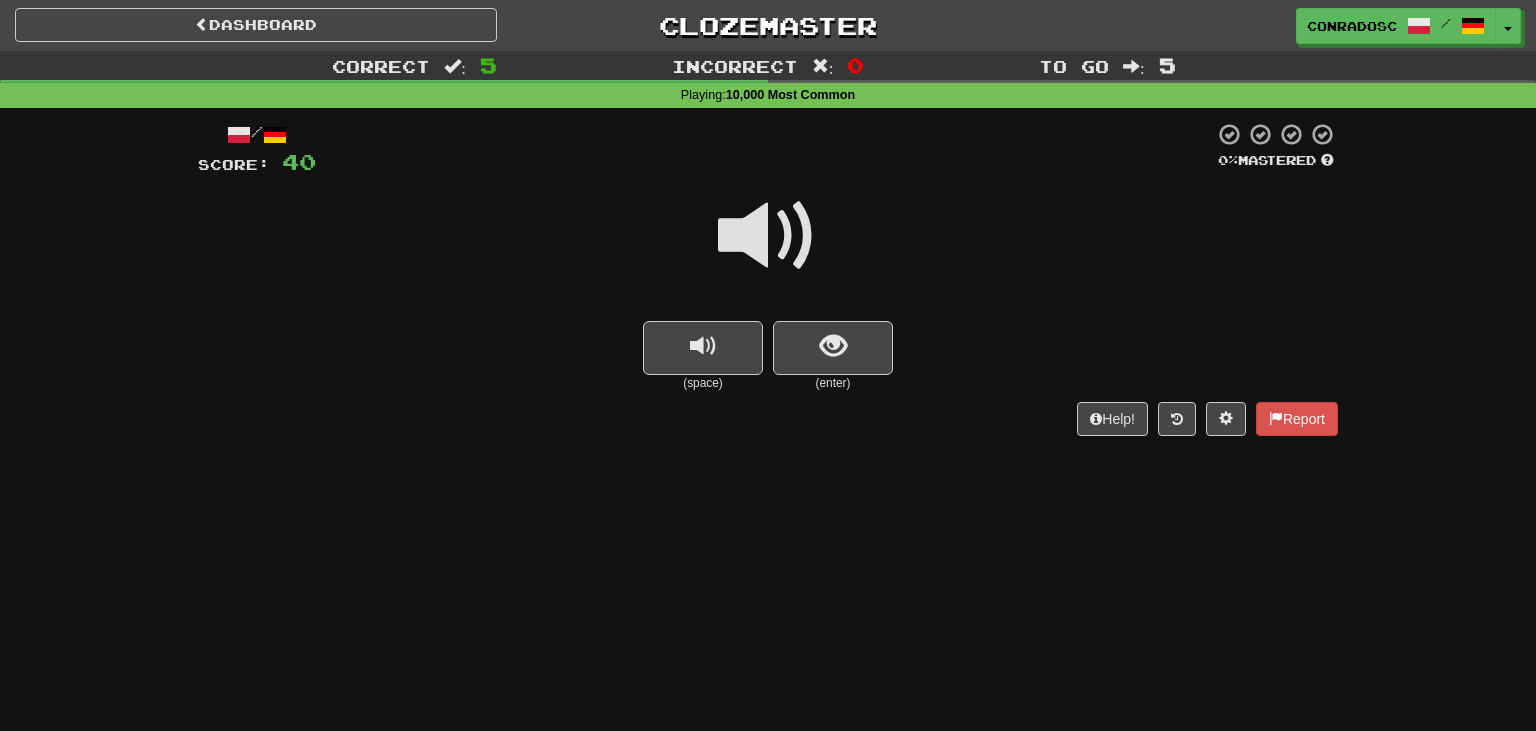 click at bounding box center [768, 236] 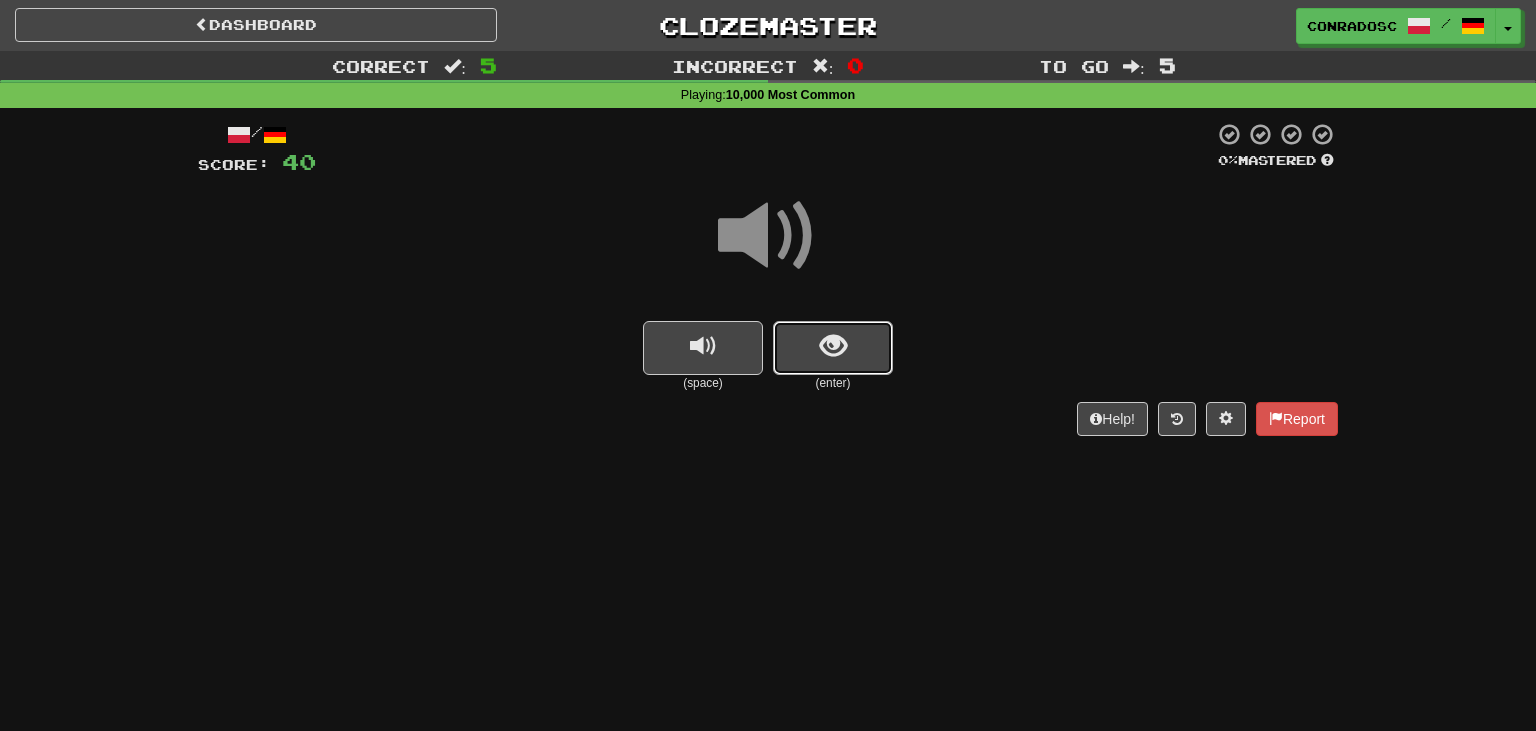 click at bounding box center (833, 348) 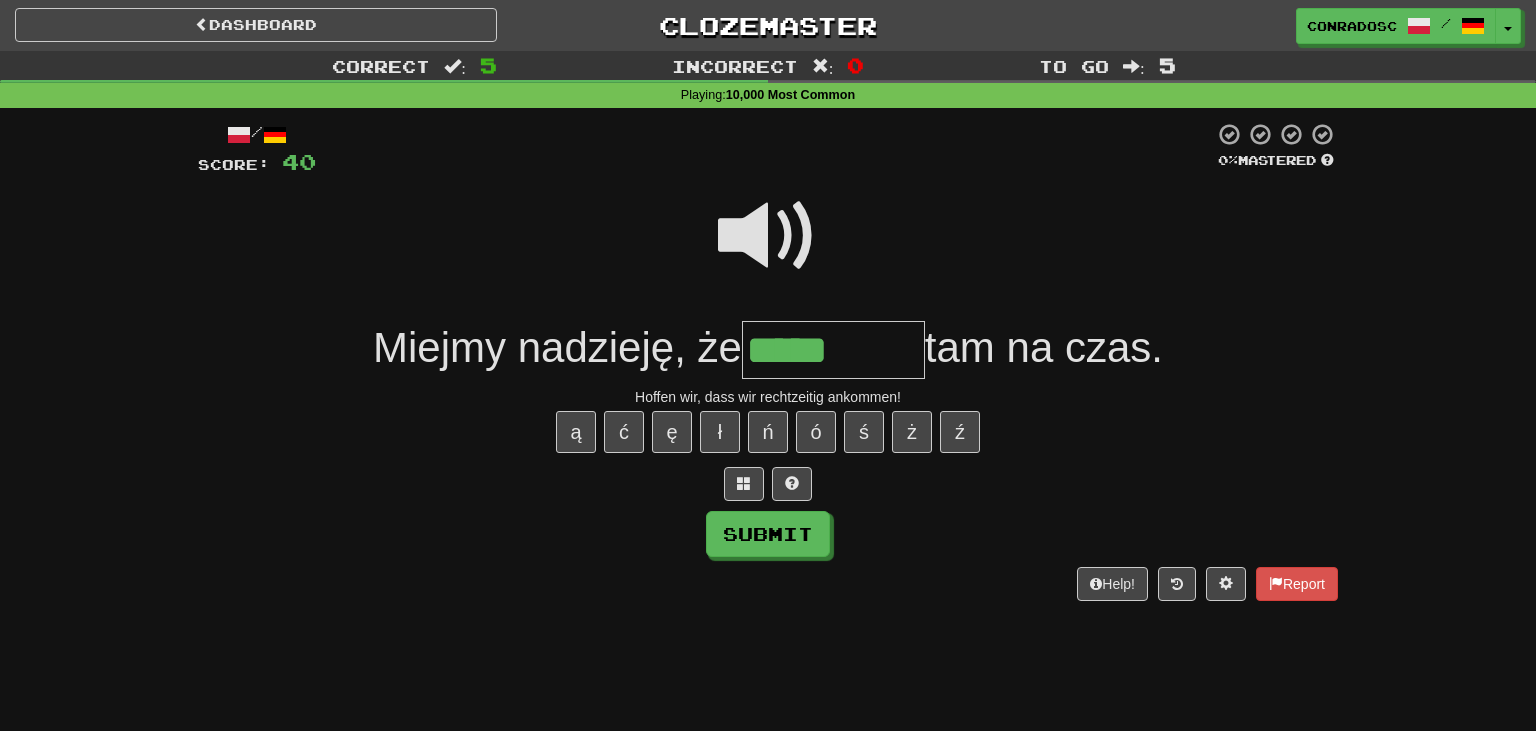 click at bounding box center (768, 236) 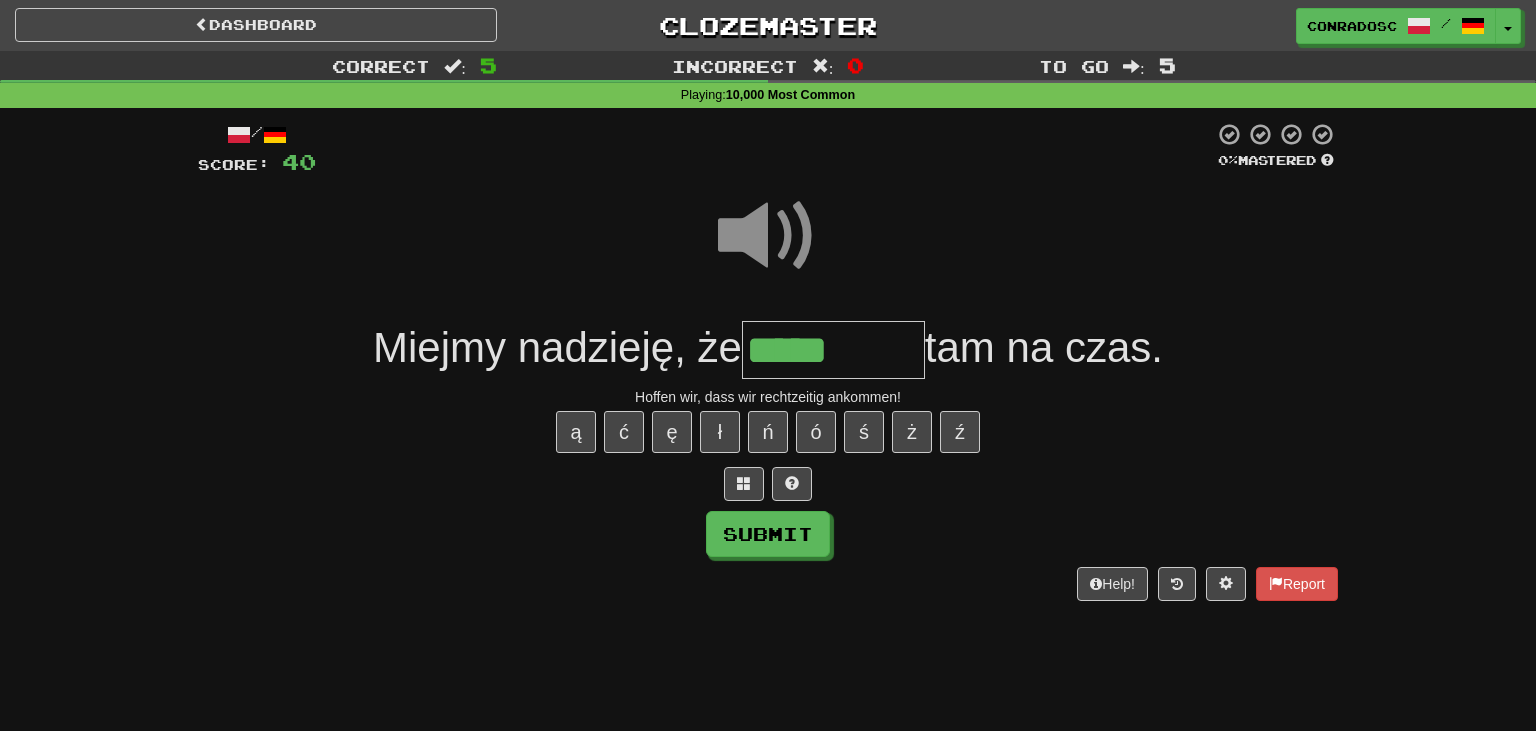 click on "*****" at bounding box center (833, 350) 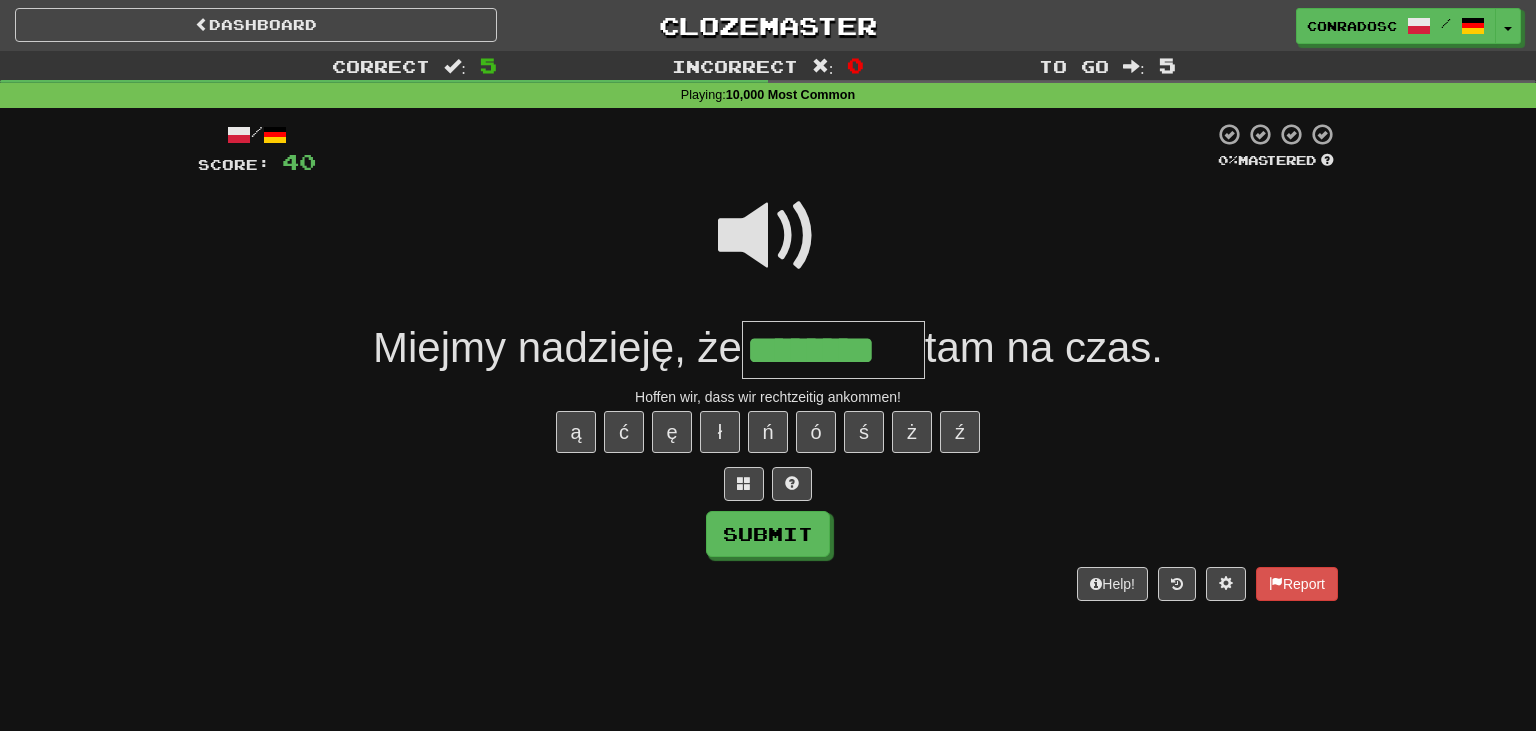 type on "********" 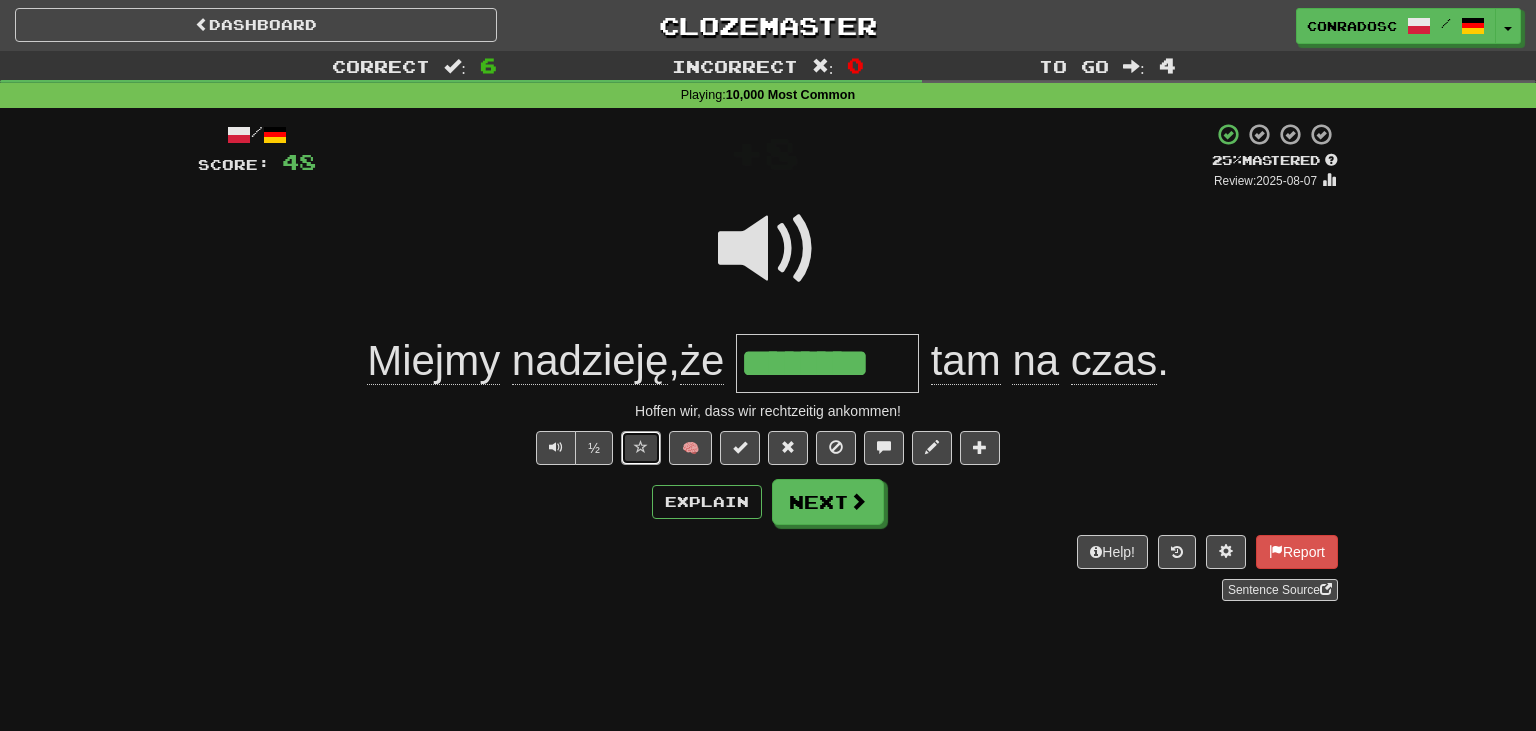 click at bounding box center (641, 448) 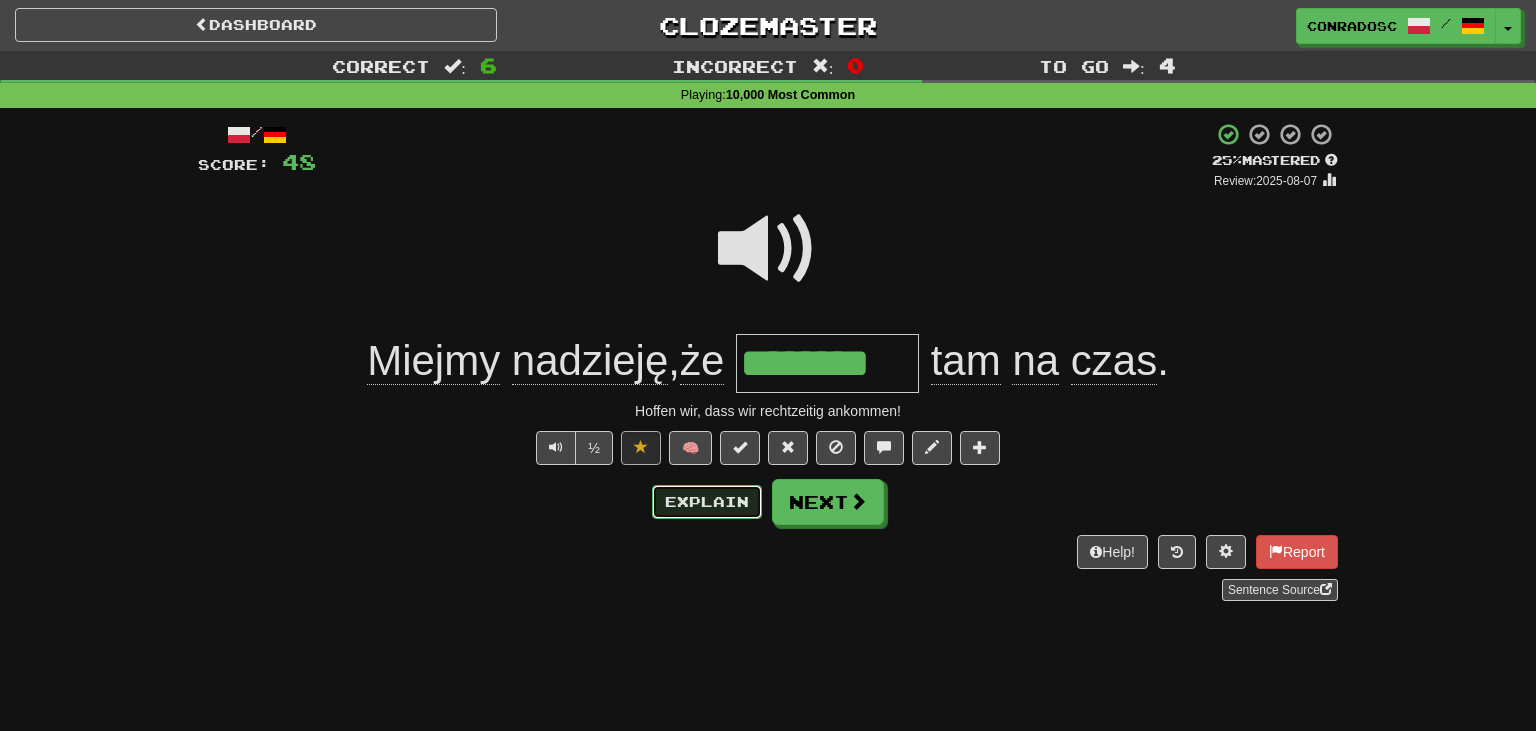 click on "Explain" at bounding box center [707, 502] 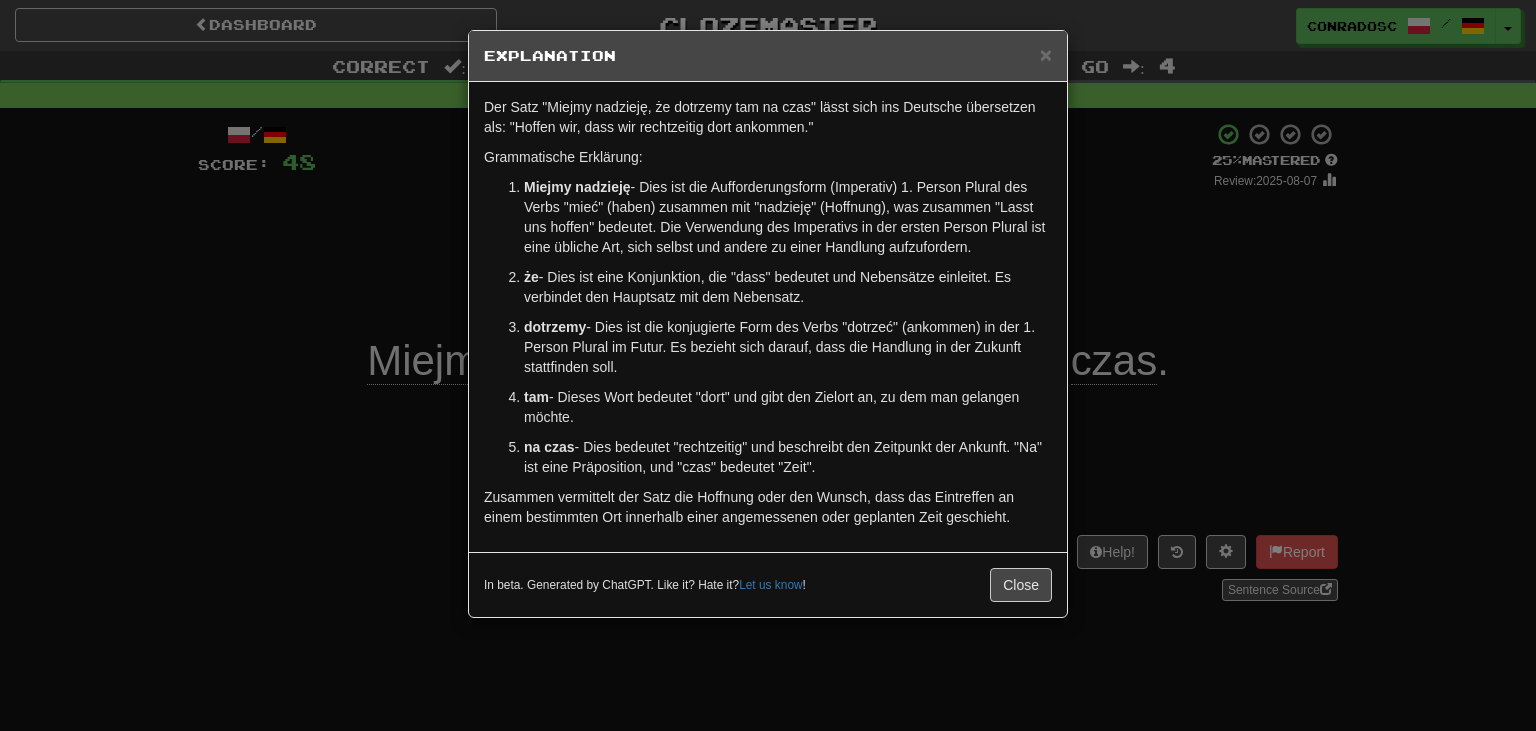 click on "× Explanation Der Satz "Miejmy nadzieję, że dotrzemy tam na czas" lässt sich ins Deutsche übersetzen als: "Hoffen wir, dass wir rechtzeitig dort ankommen."
Grammatische Erklärung:
Miejmy nadzieję  - Dies ist die Aufforderungsform (Imperativ) 1. Person Plural des Verbs "mieć" (haben) zusammen mit "nadzieję" (Hoffnung), was zusammen "Lasst uns hoffen" bedeutet. Die Verwendung des Imperativs in der ersten Person Plural ist eine übliche Art, sich selbst und andere zu einer Handlung aufzufordern.
że  - Dies ist eine Konjunktion, die "dass" bedeutet und Nebensätze einleitet. Es verbindet den Hauptsatz mit dem Nebensatz.
dotrzemy  - Dies ist die konjugierte Form des Verbs "dotrzeć" (ankommen) in der 1. Person Plural im Futur. Es bezieht sich darauf, dass die Handlung in der Zukunft stattfinden soll.
tam  - Dieses Wort bedeutet "dort" und gibt den Zielort an, zu dem man gelangen möchte.
na czas
In beta. Generated by ChatGPT. Like it? Hate it?  Let us know ! Close" at bounding box center [768, 365] 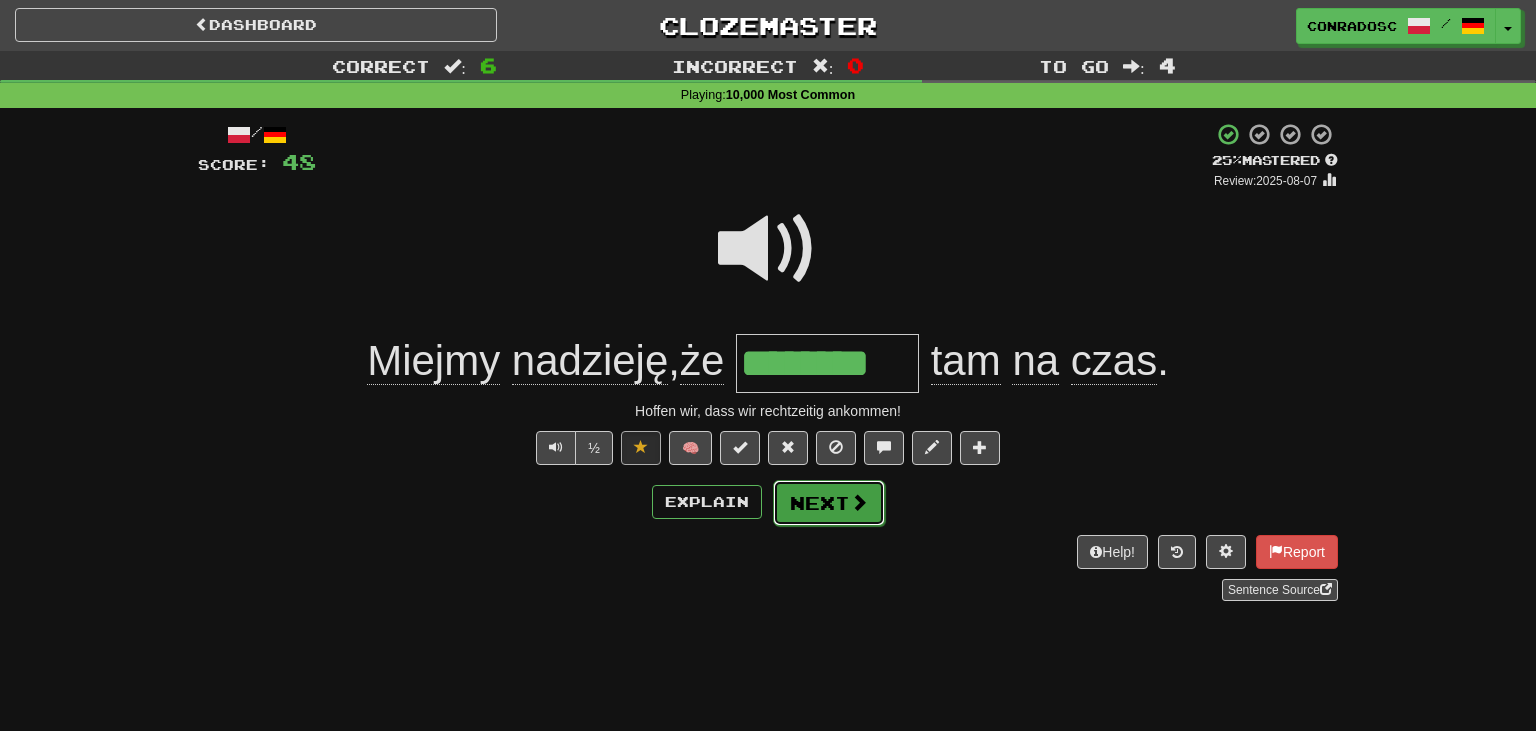 click on "Next" at bounding box center (829, 503) 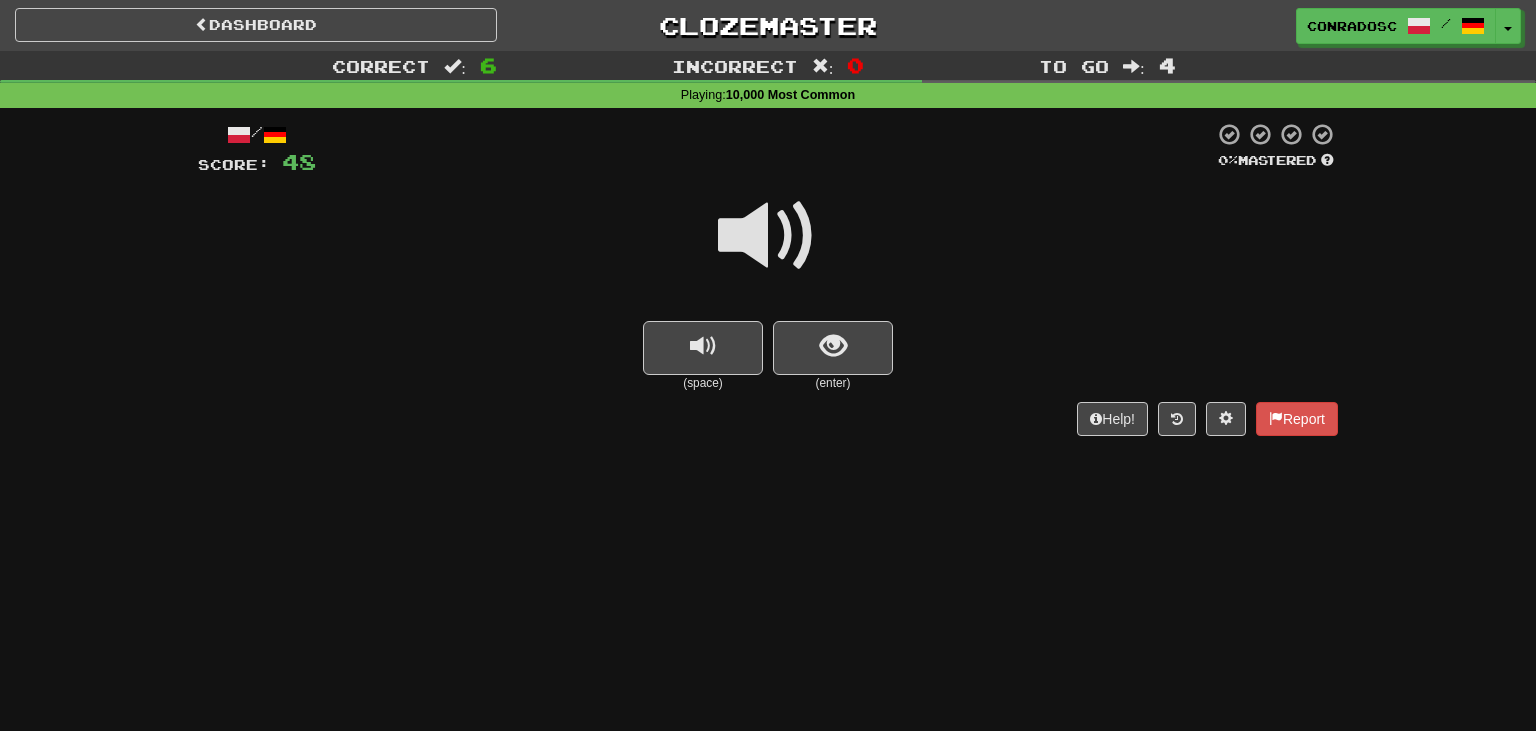 click at bounding box center [768, 236] 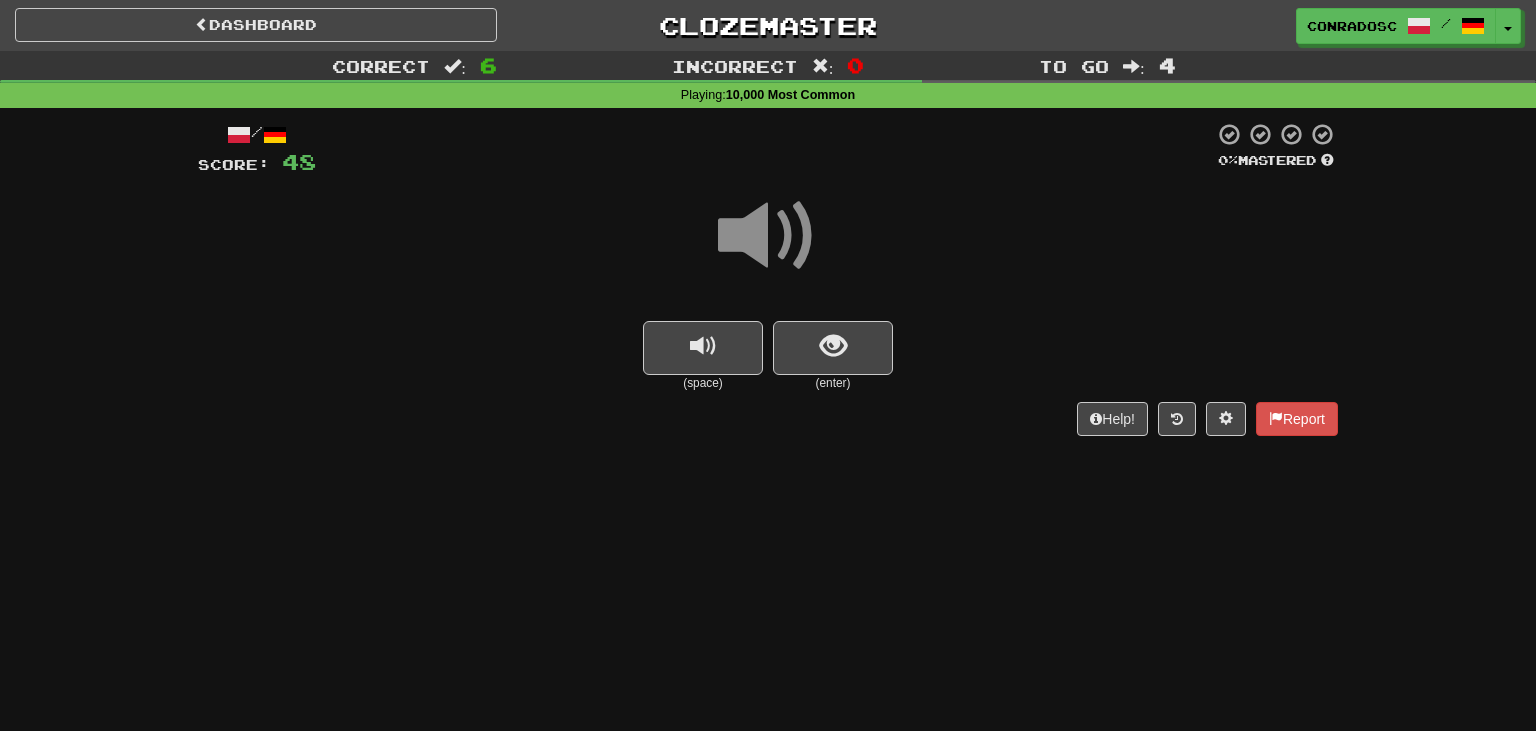 click at bounding box center [768, 236] 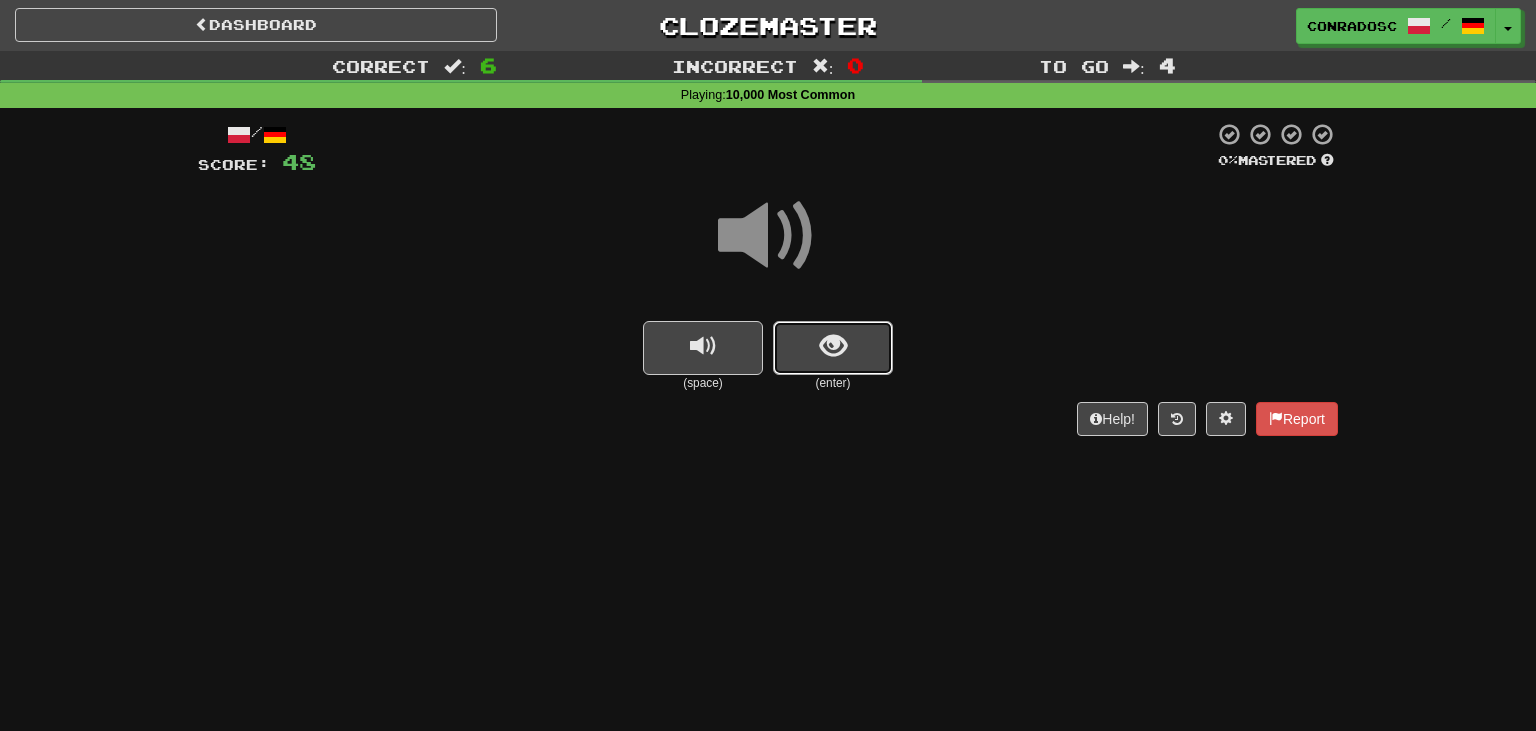 click at bounding box center [833, 346] 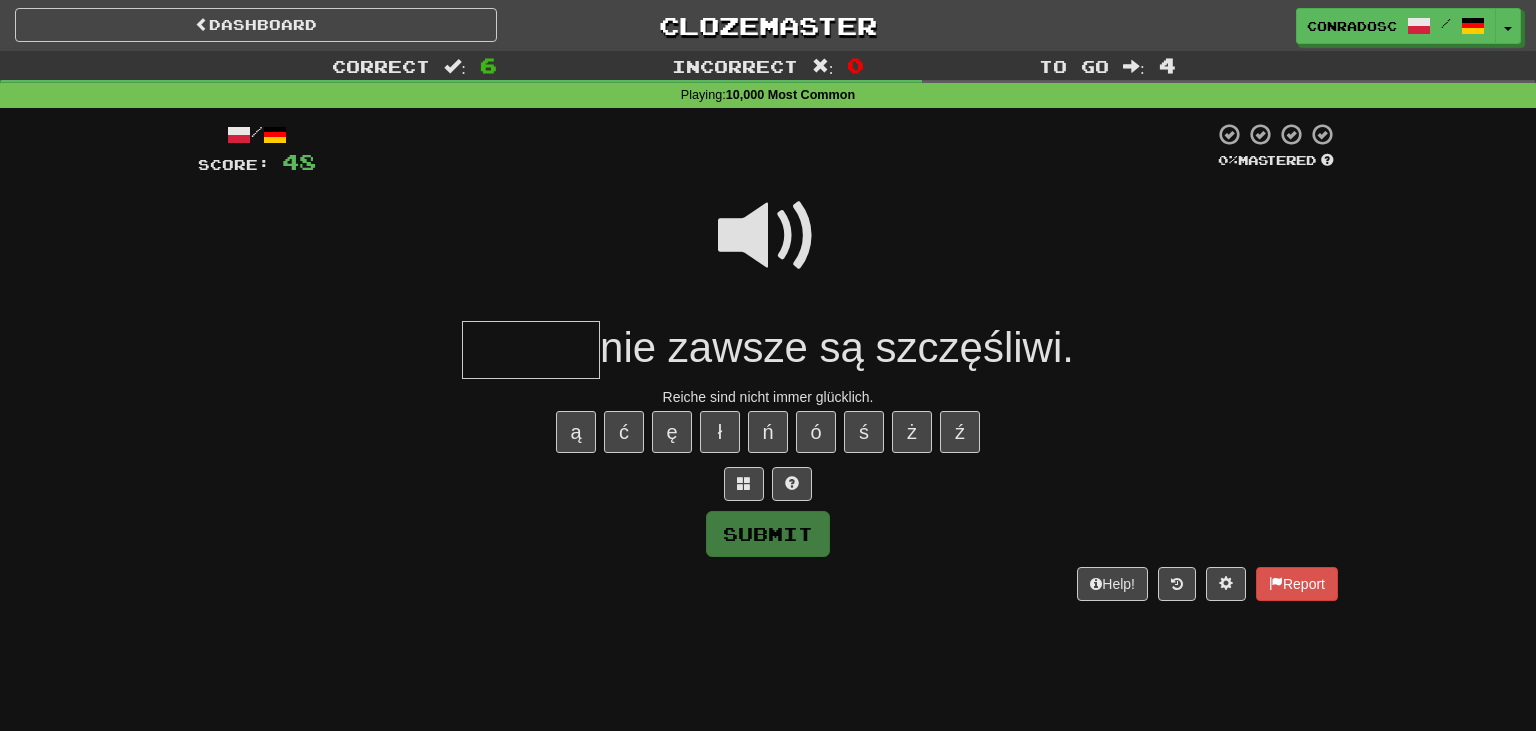 click at bounding box center [531, 350] 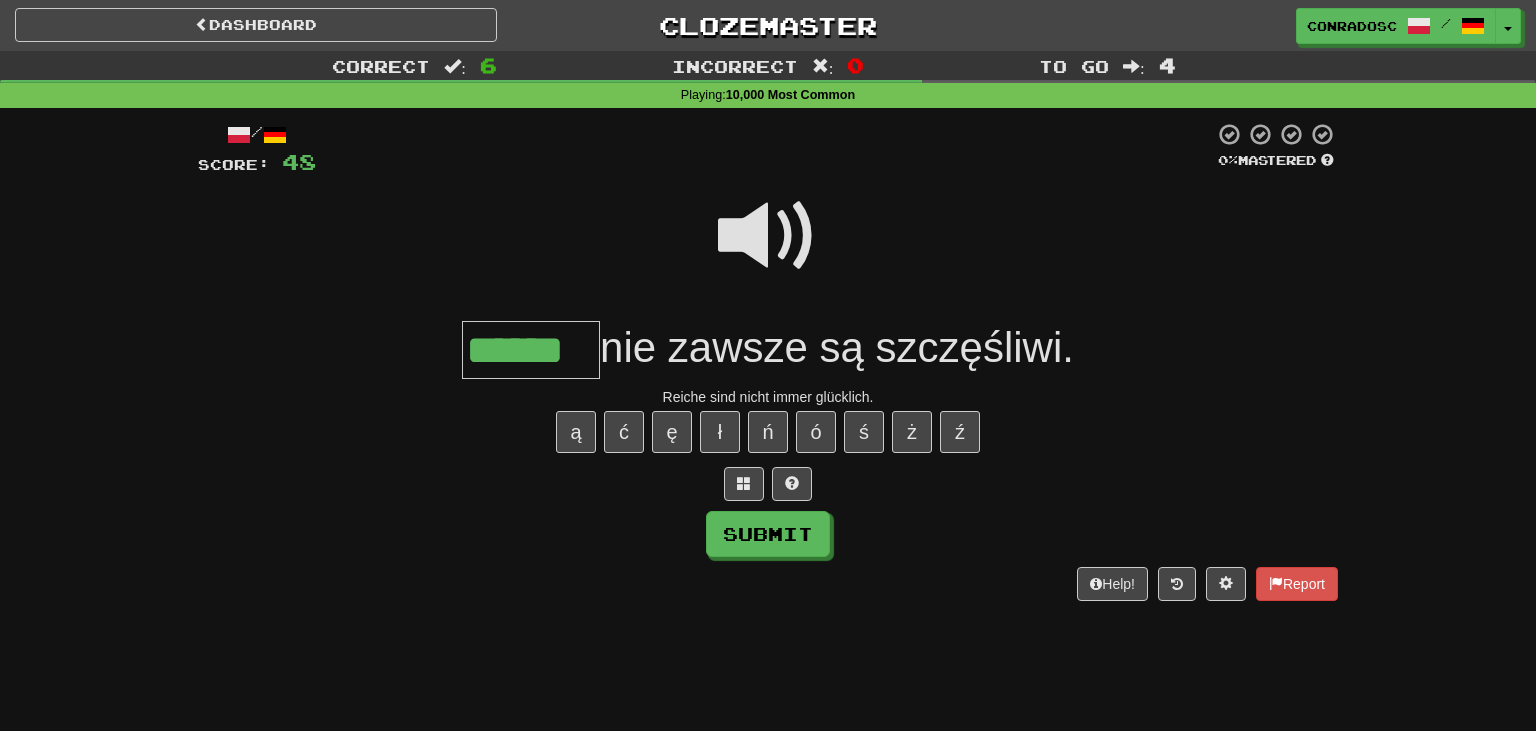 type on "******" 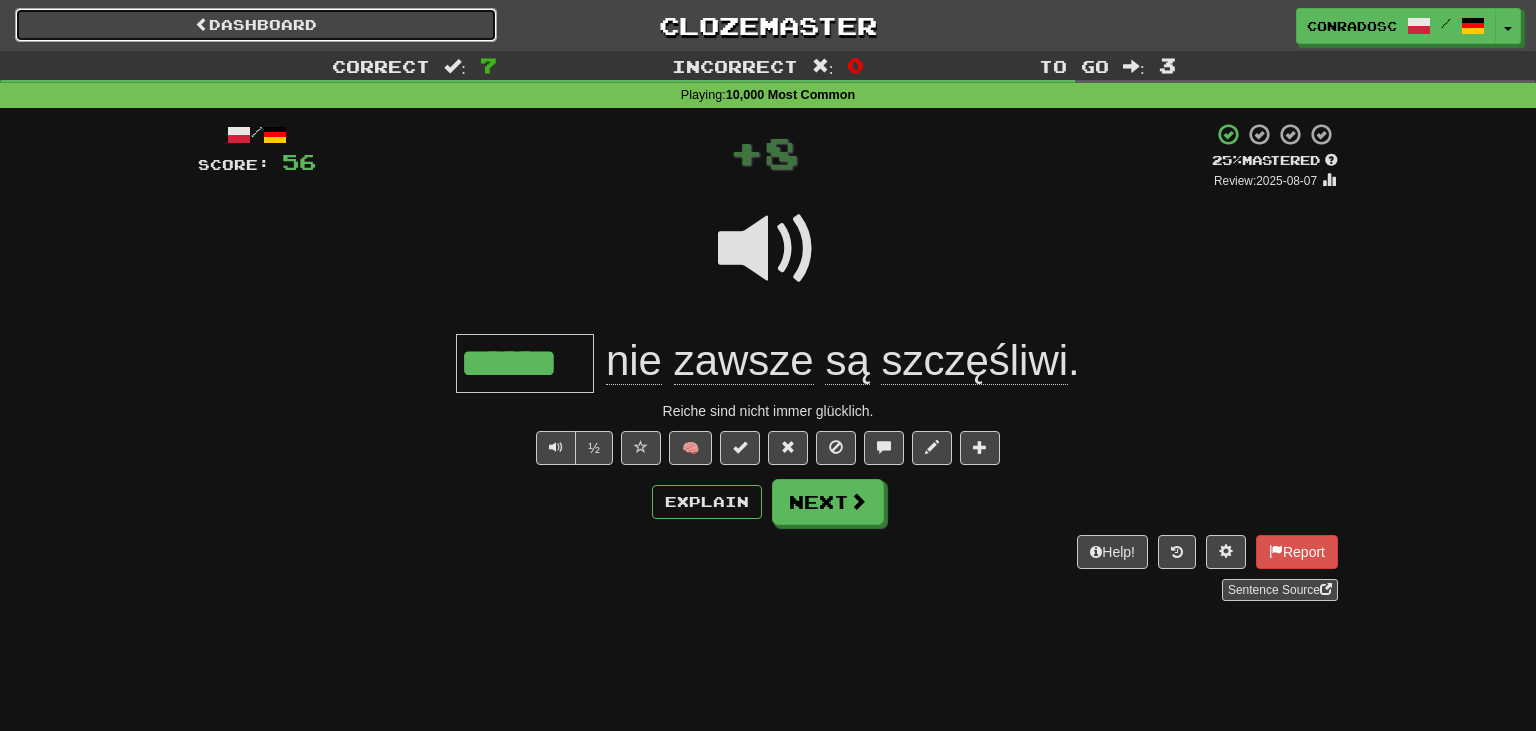 click on "Dashboard" at bounding box center (256, 25) 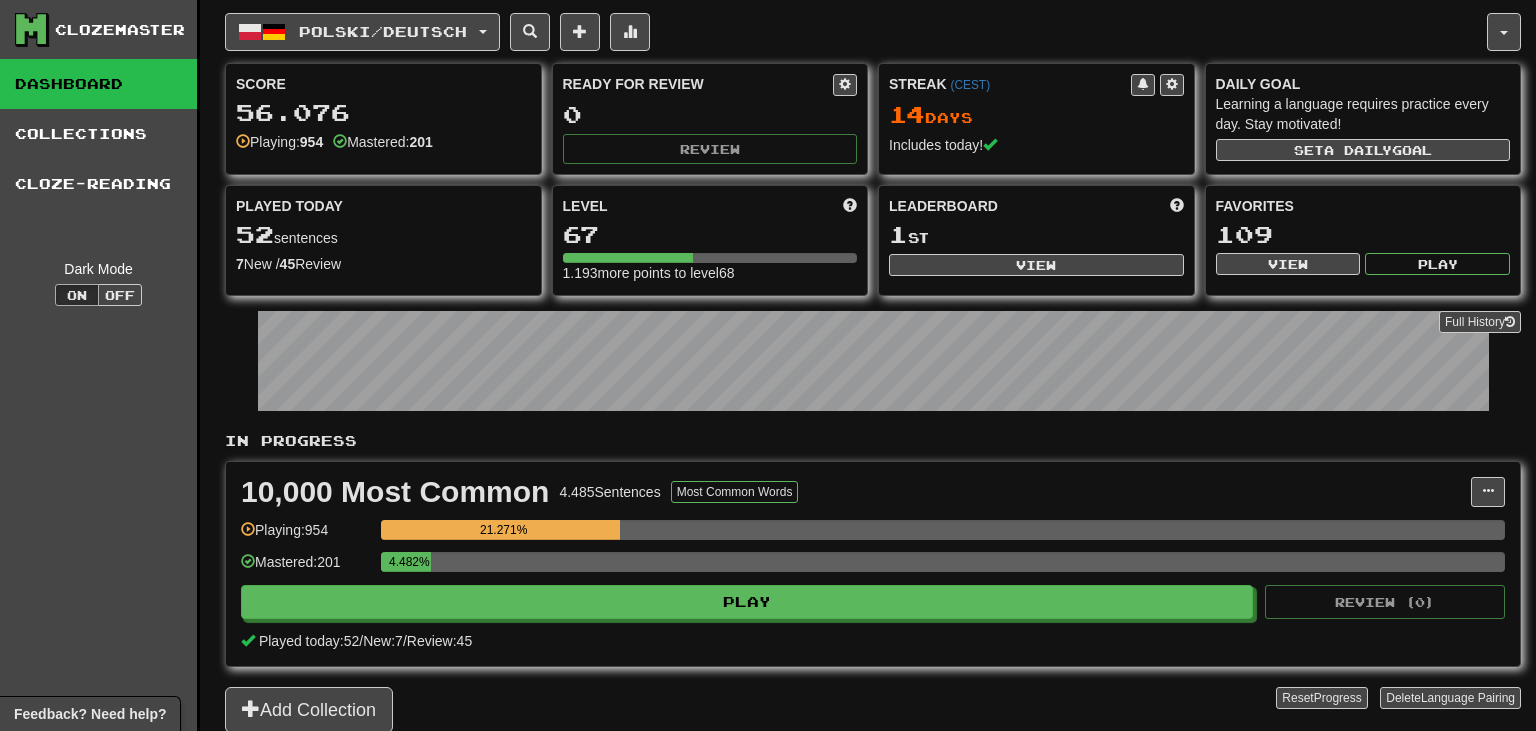 scroll, scrollTop: 0, scrollLeft: 0, axis: both 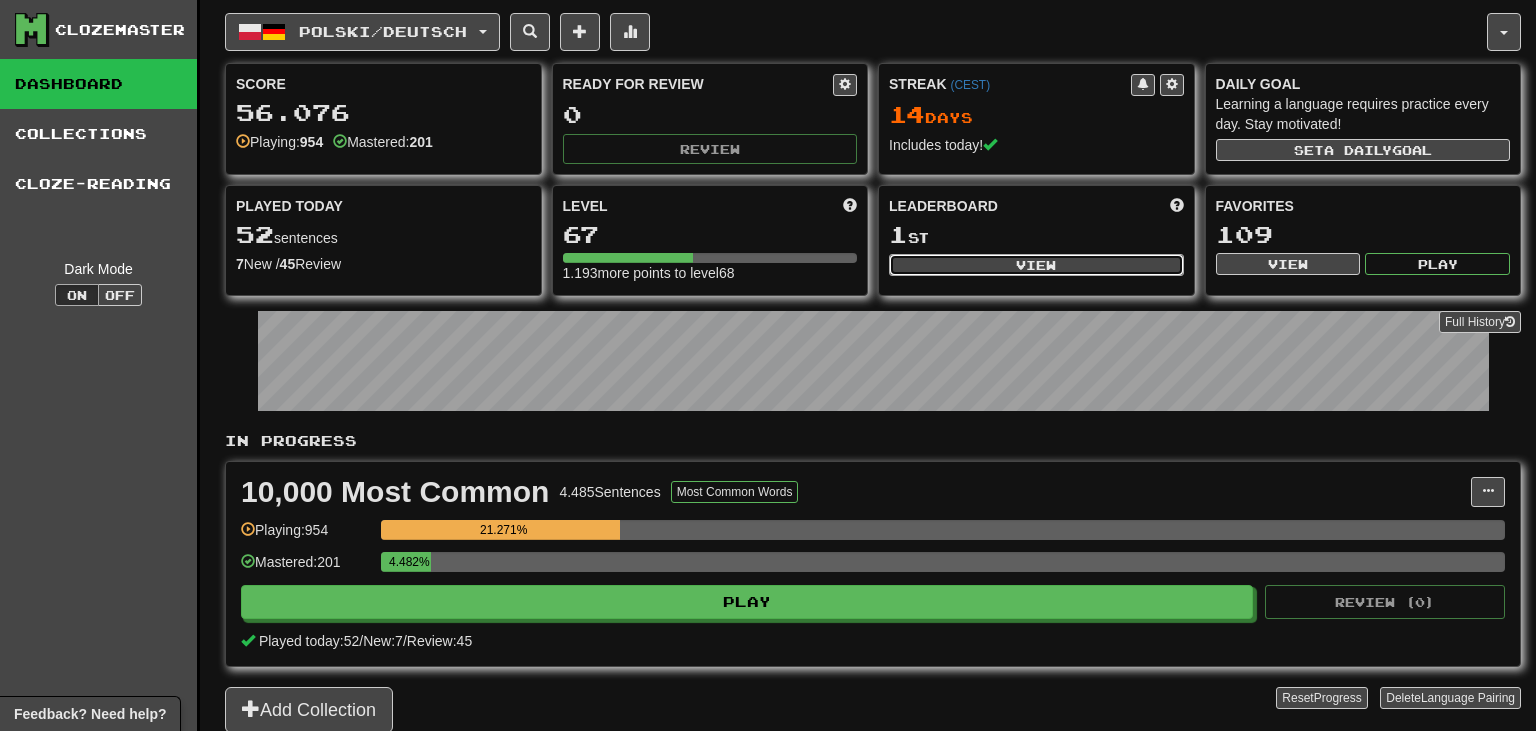 click on "View" at bounding box center [1036, 265] 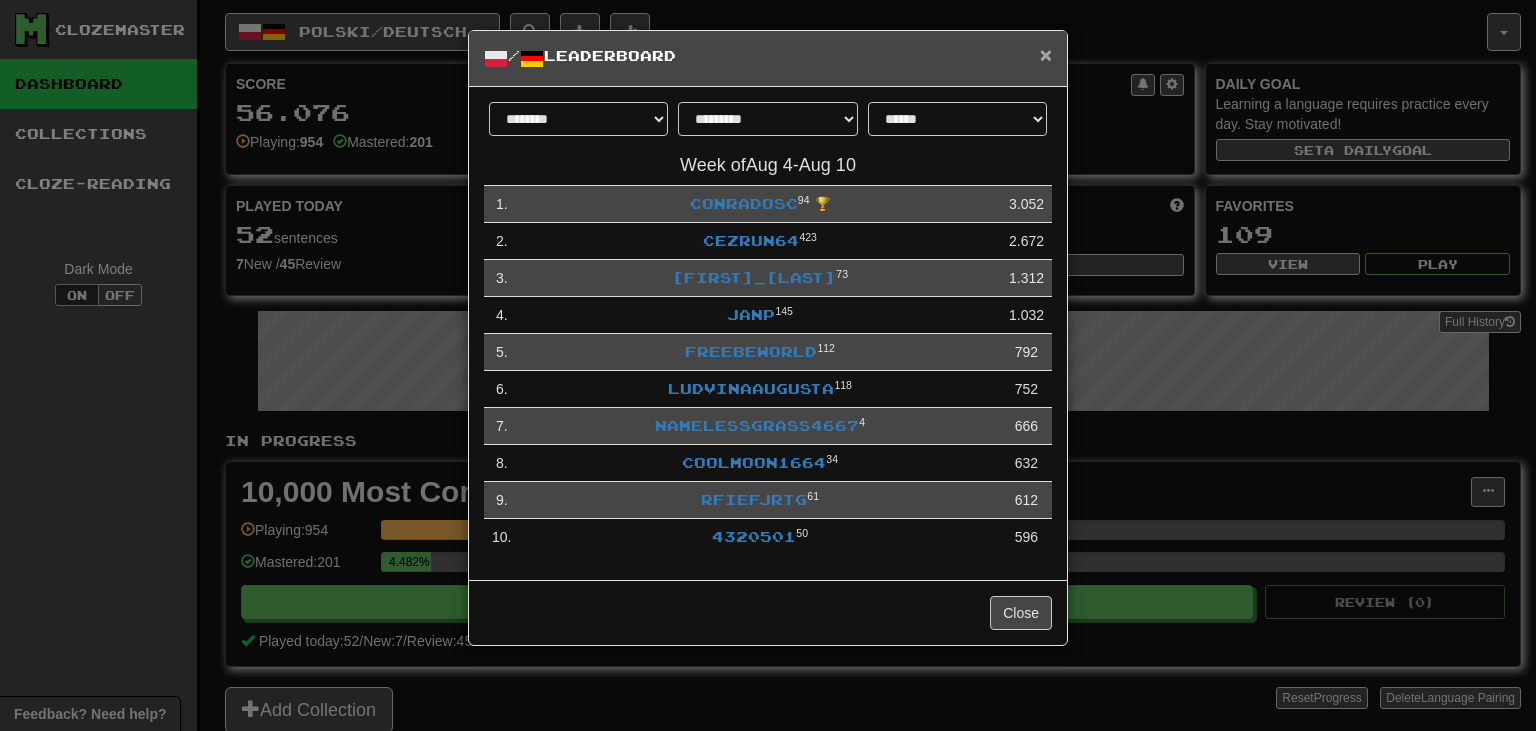 click on "×" at bounding box center (1046, 54) 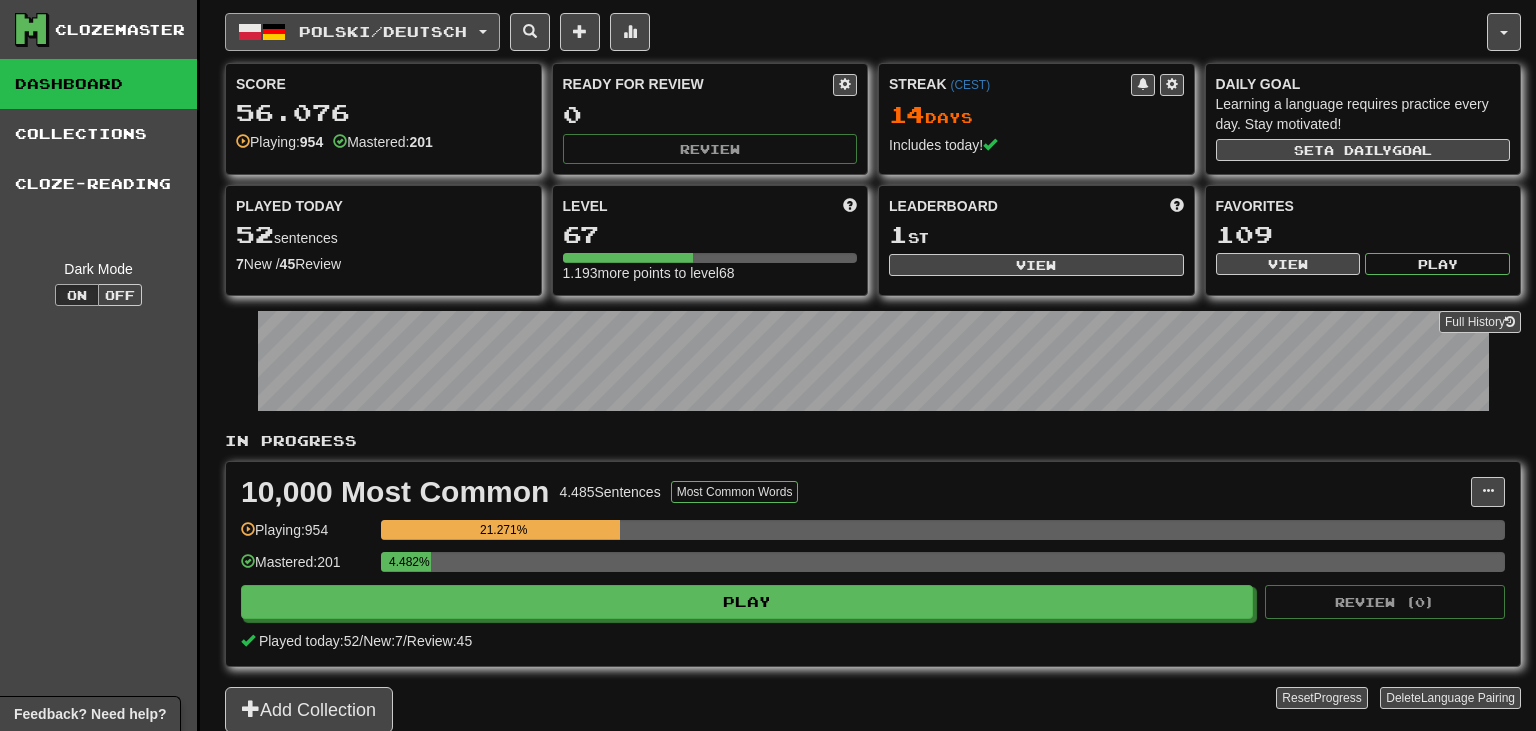 click on "Polski  /  Deutsch" at bounding box center [362, 32] 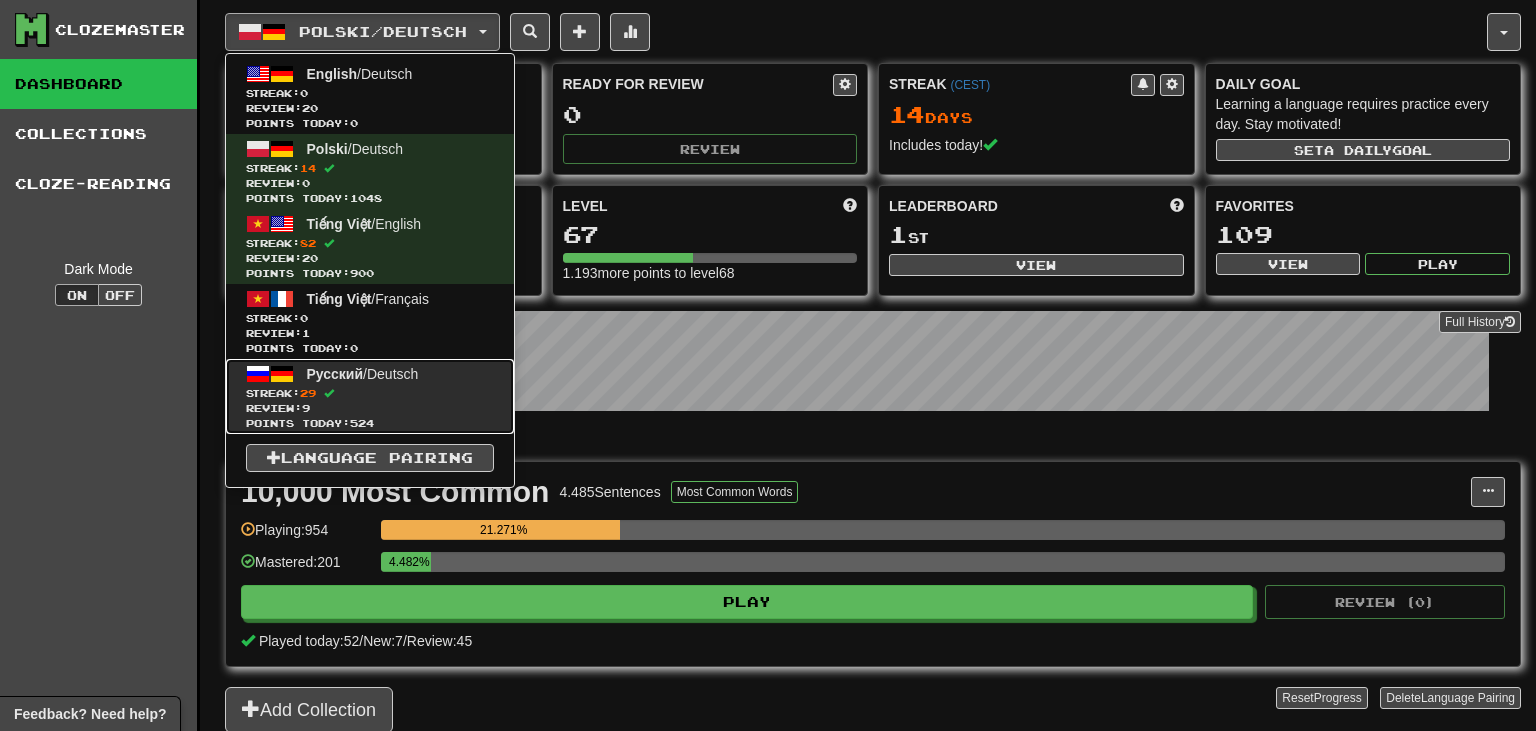 click on "Review:  9" at bounding box center [370, 408] 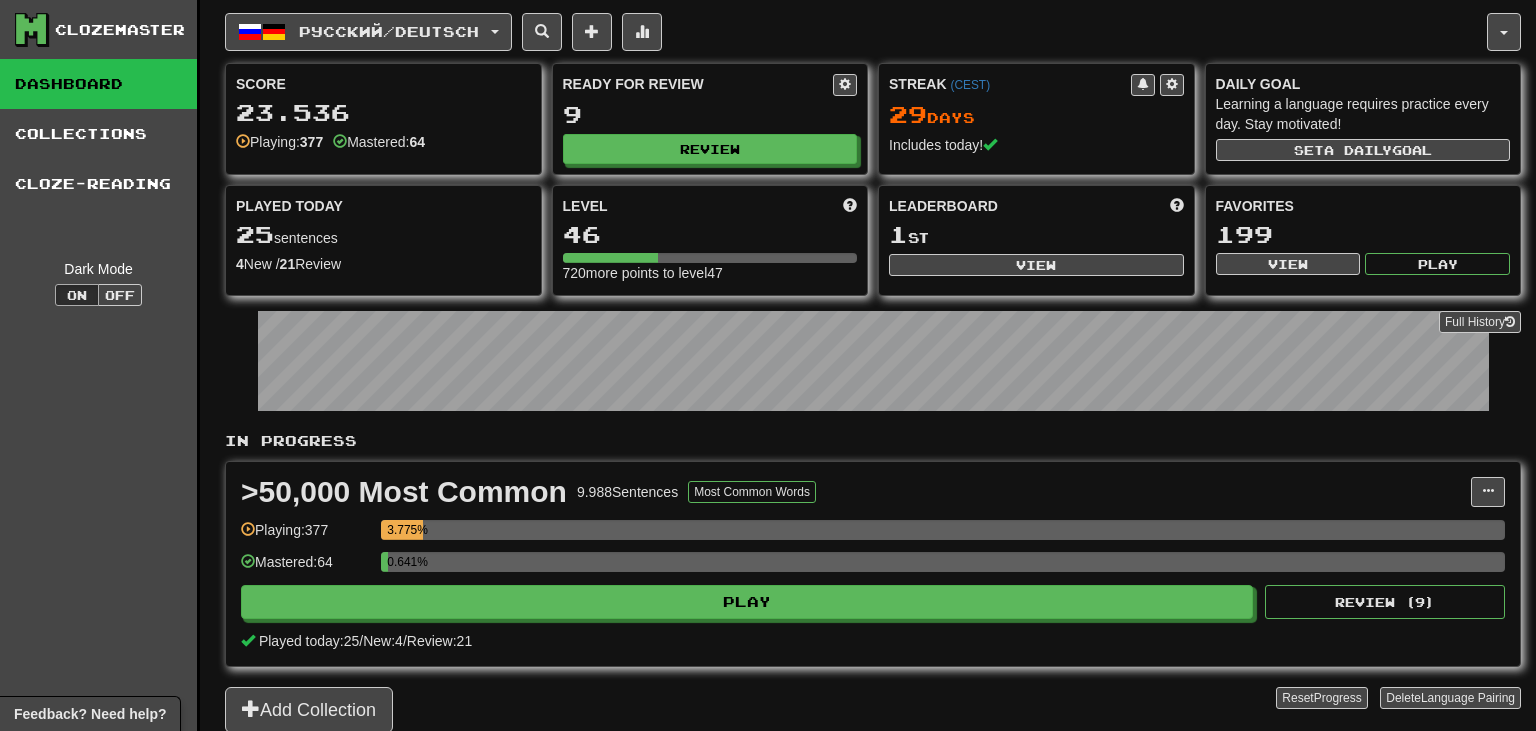 scroll, scrollTop: 0, scrollLeft: 0, axis: both 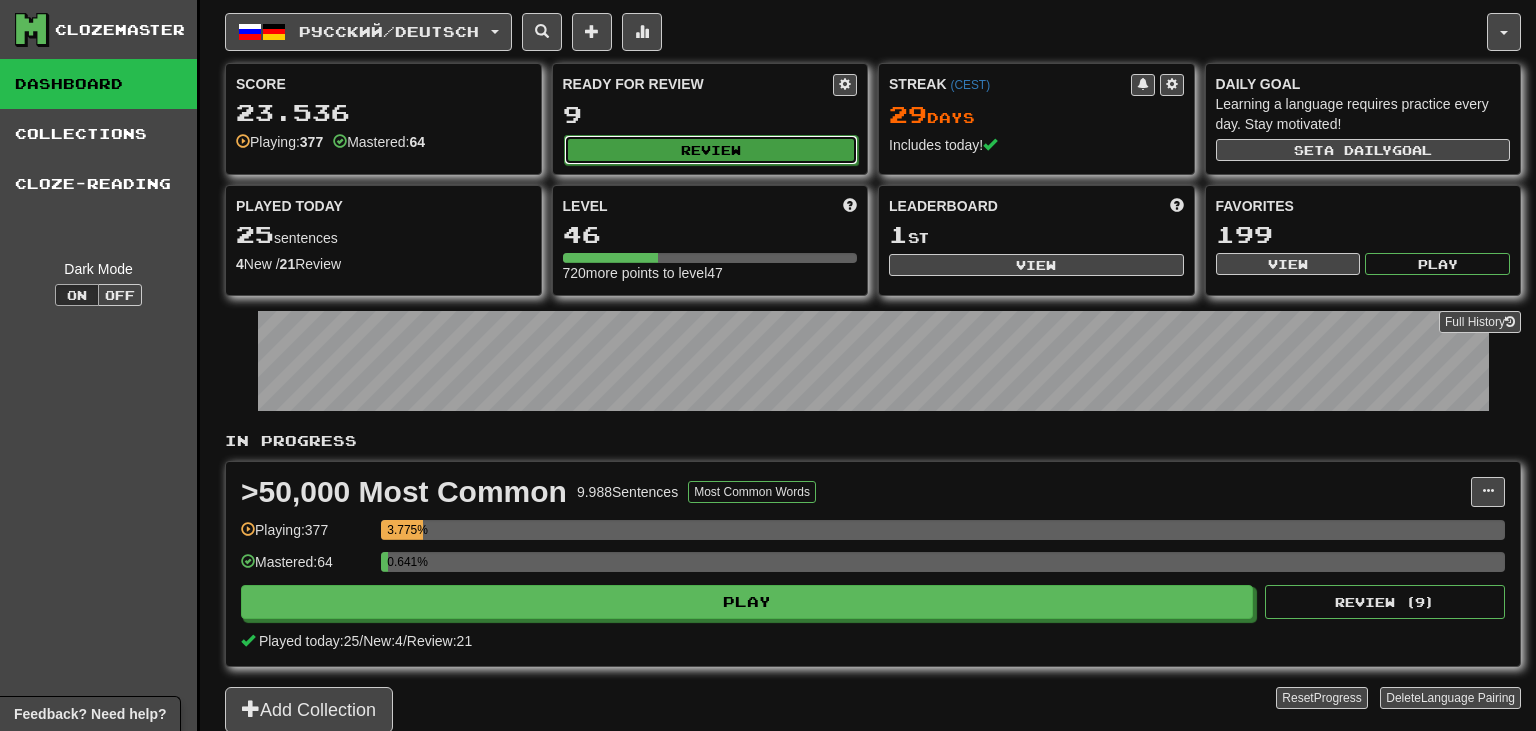 click on "Review" at bounding box center [711, 150] 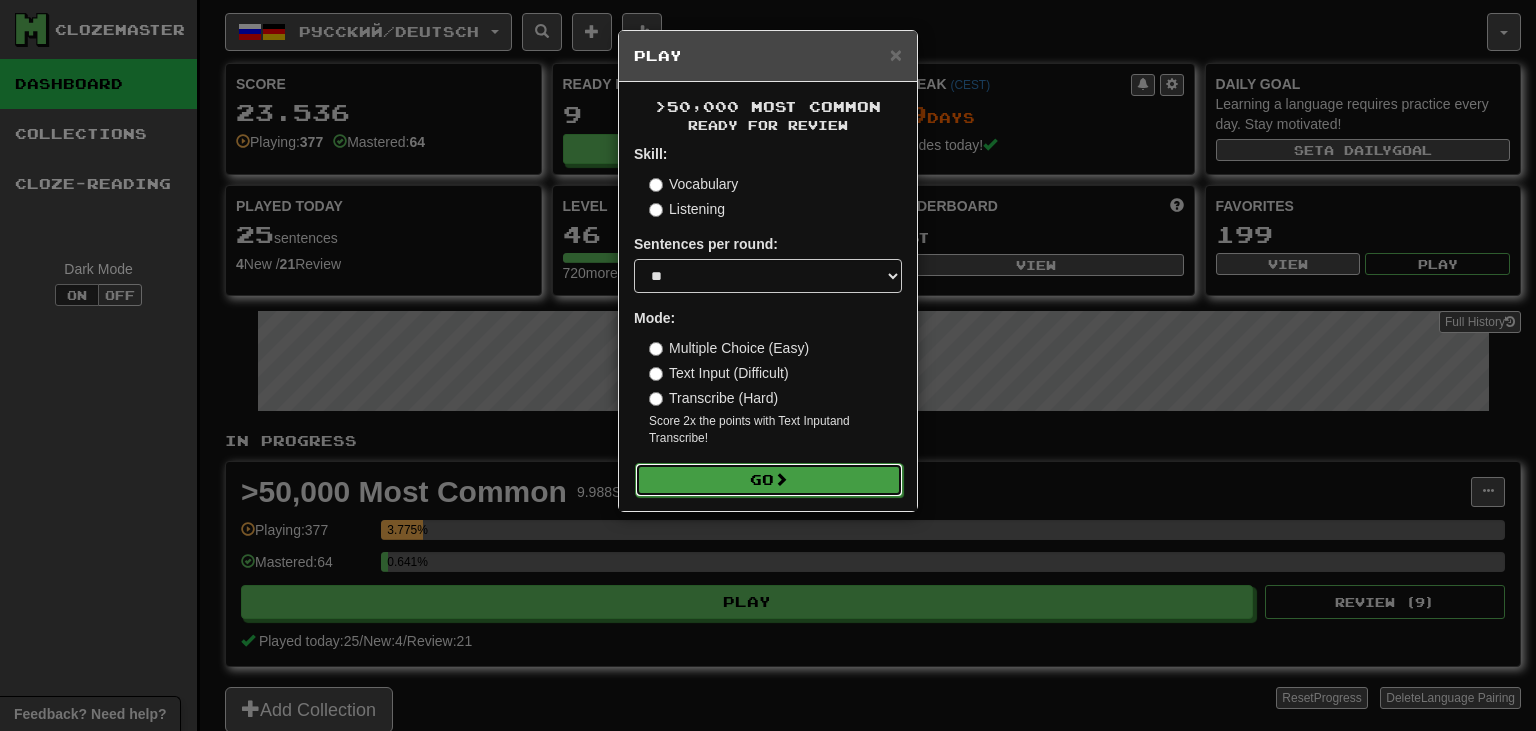click on "Go" at bounding box center (769, 480) 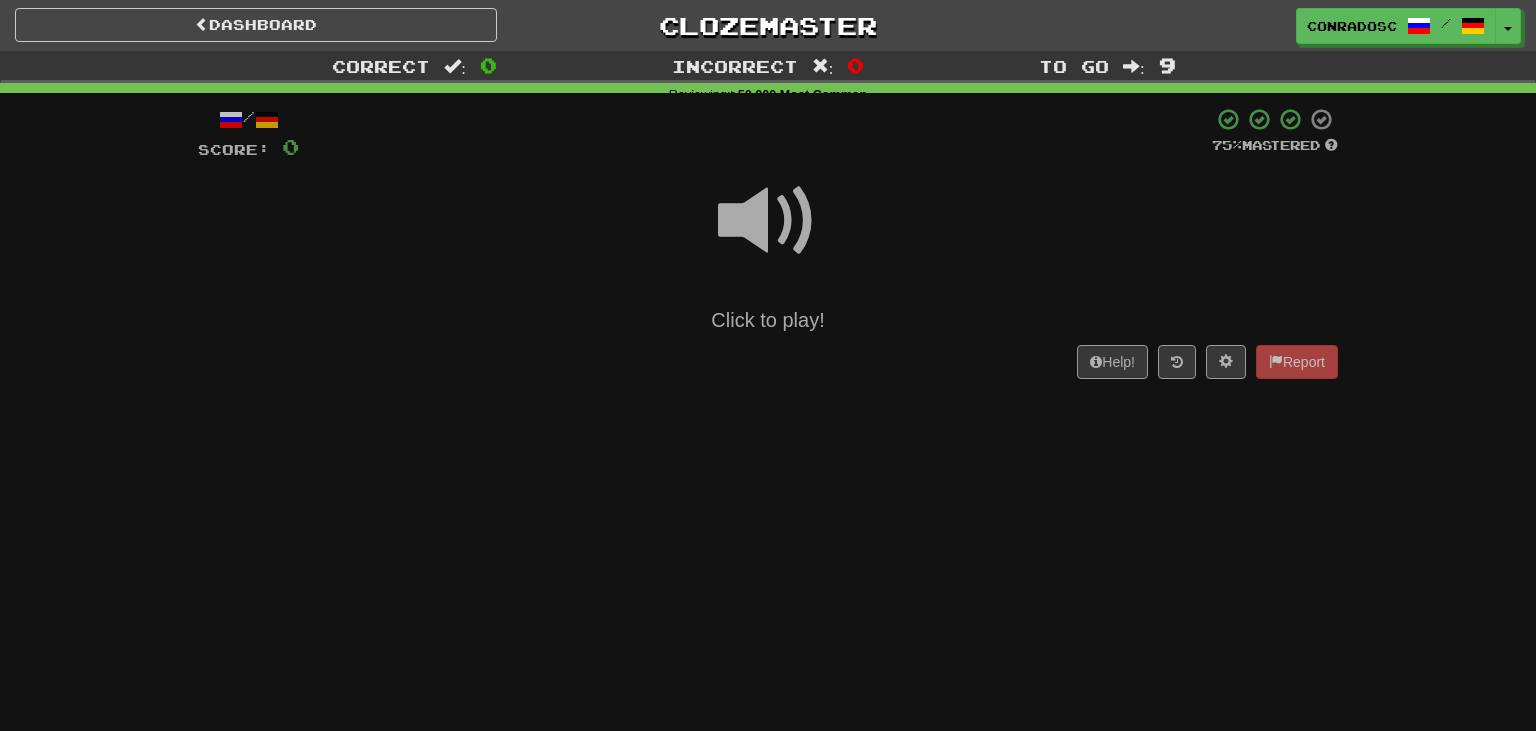 scroll, scrollTop: 0, scrollLeft: 0, axis: both 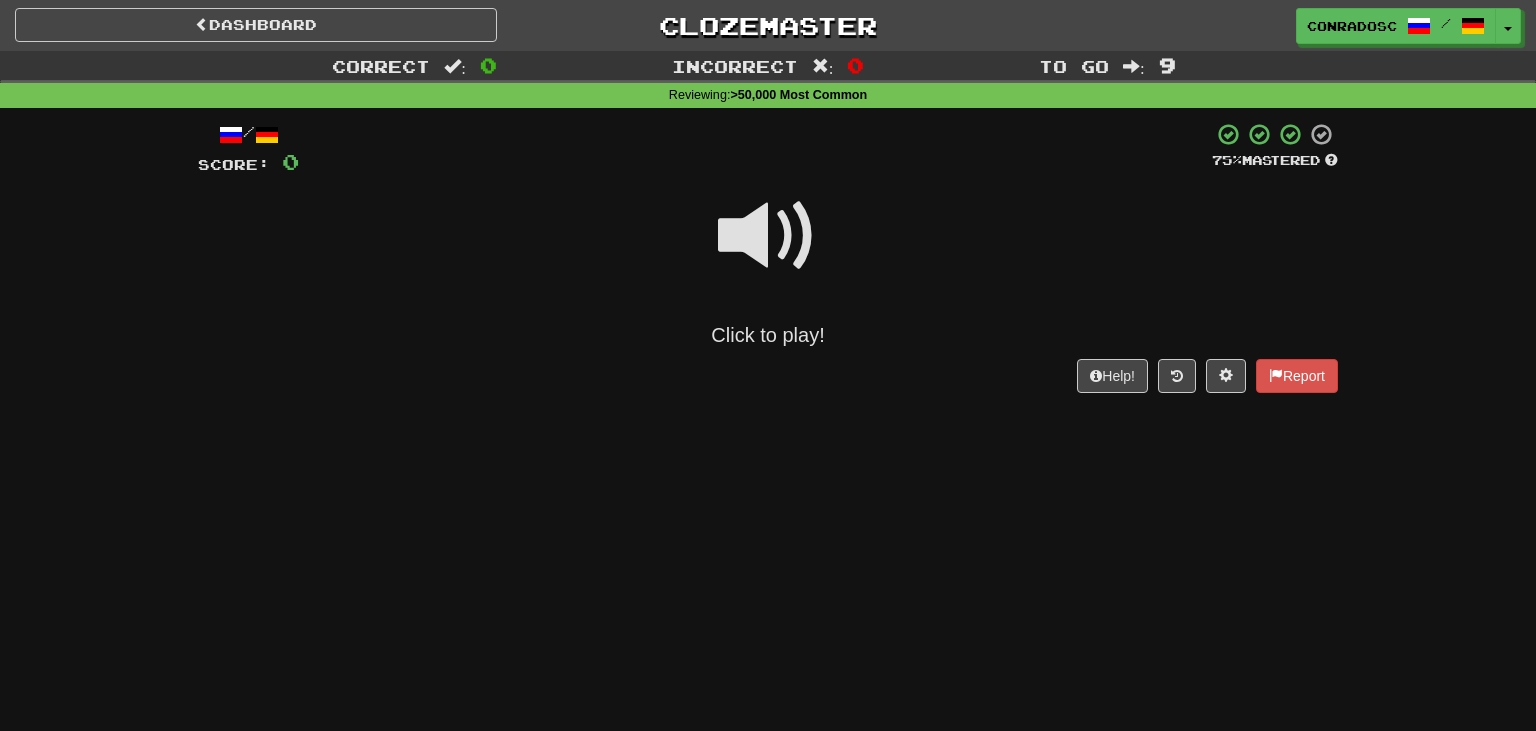 click at bounding box center [768, 236] 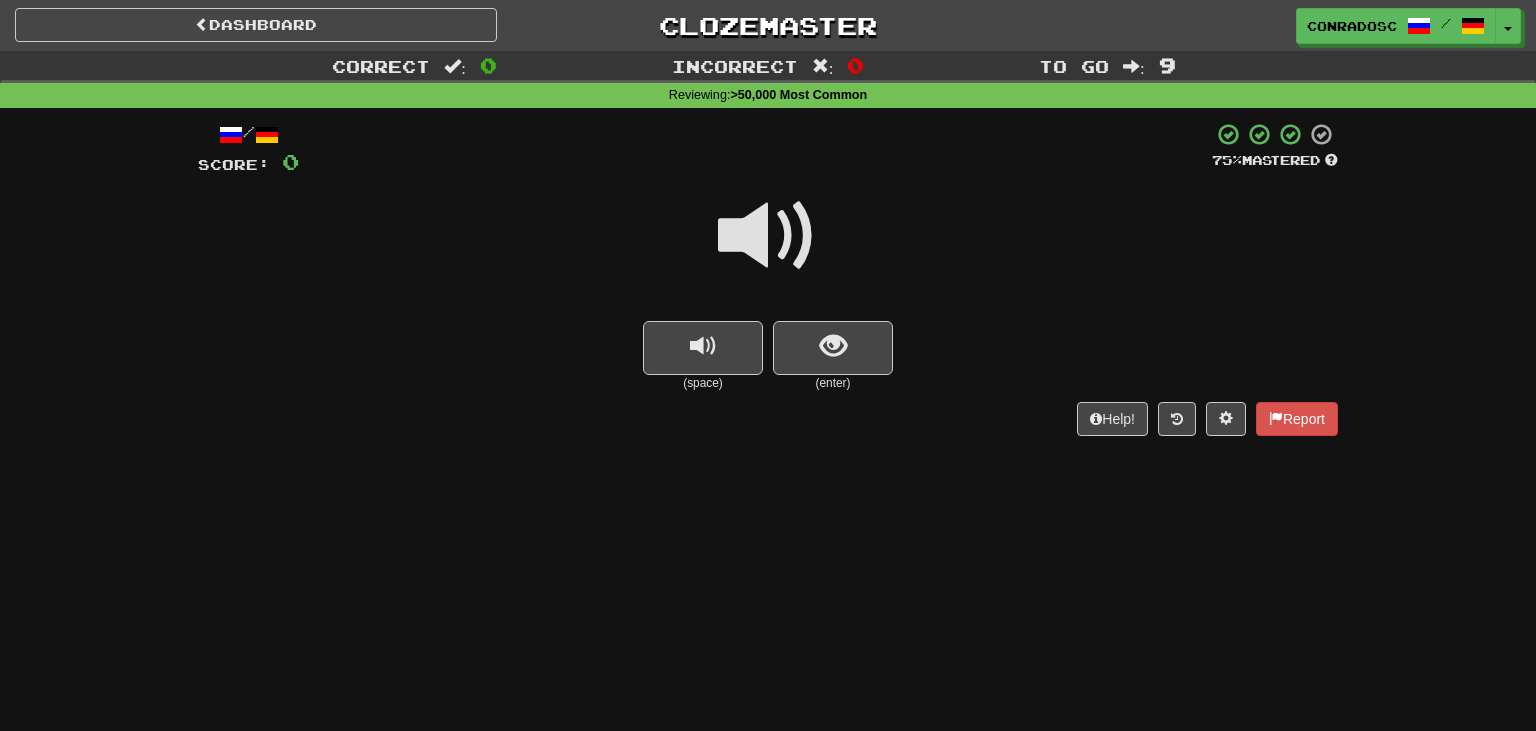click at bounding box center [768, 236] 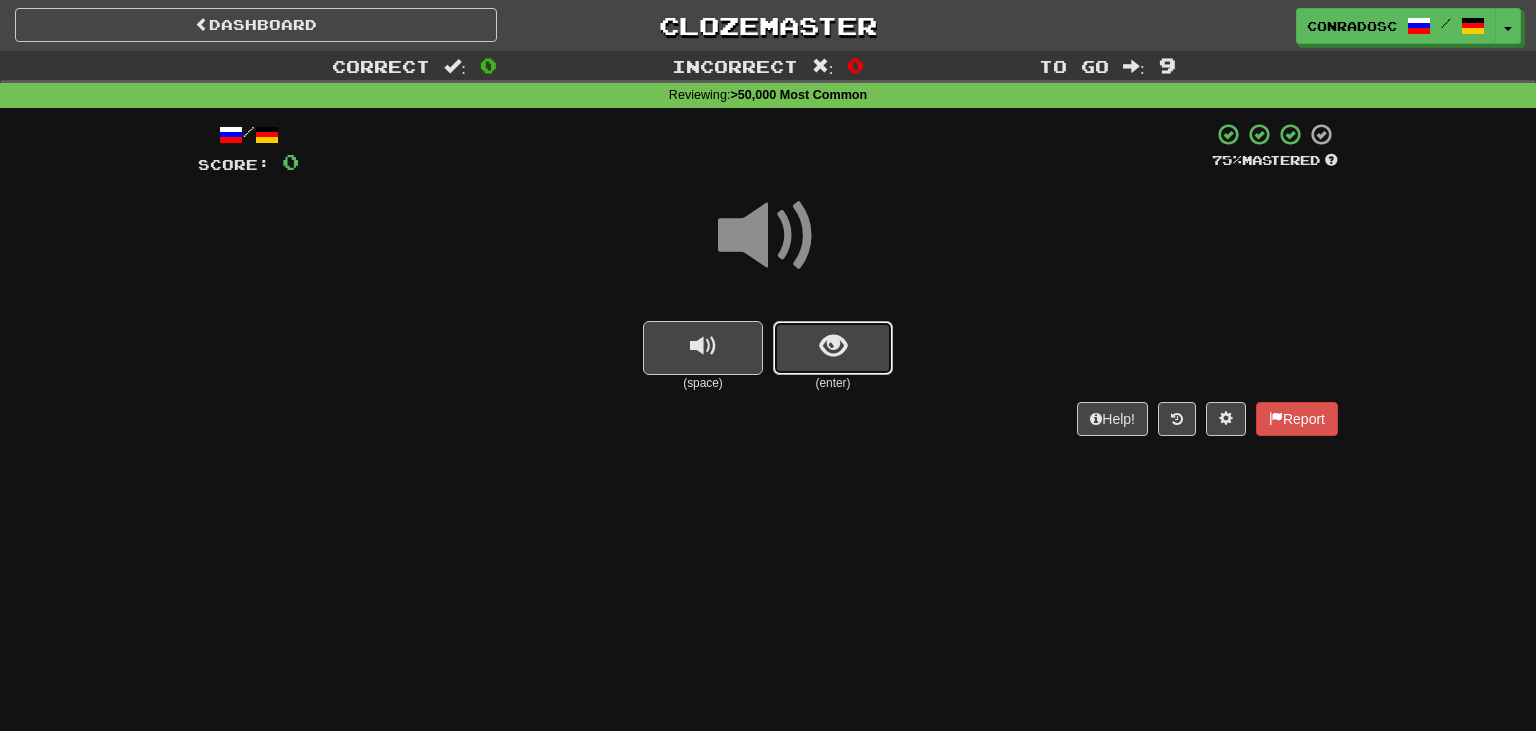 click at bounding box center [833, 348] 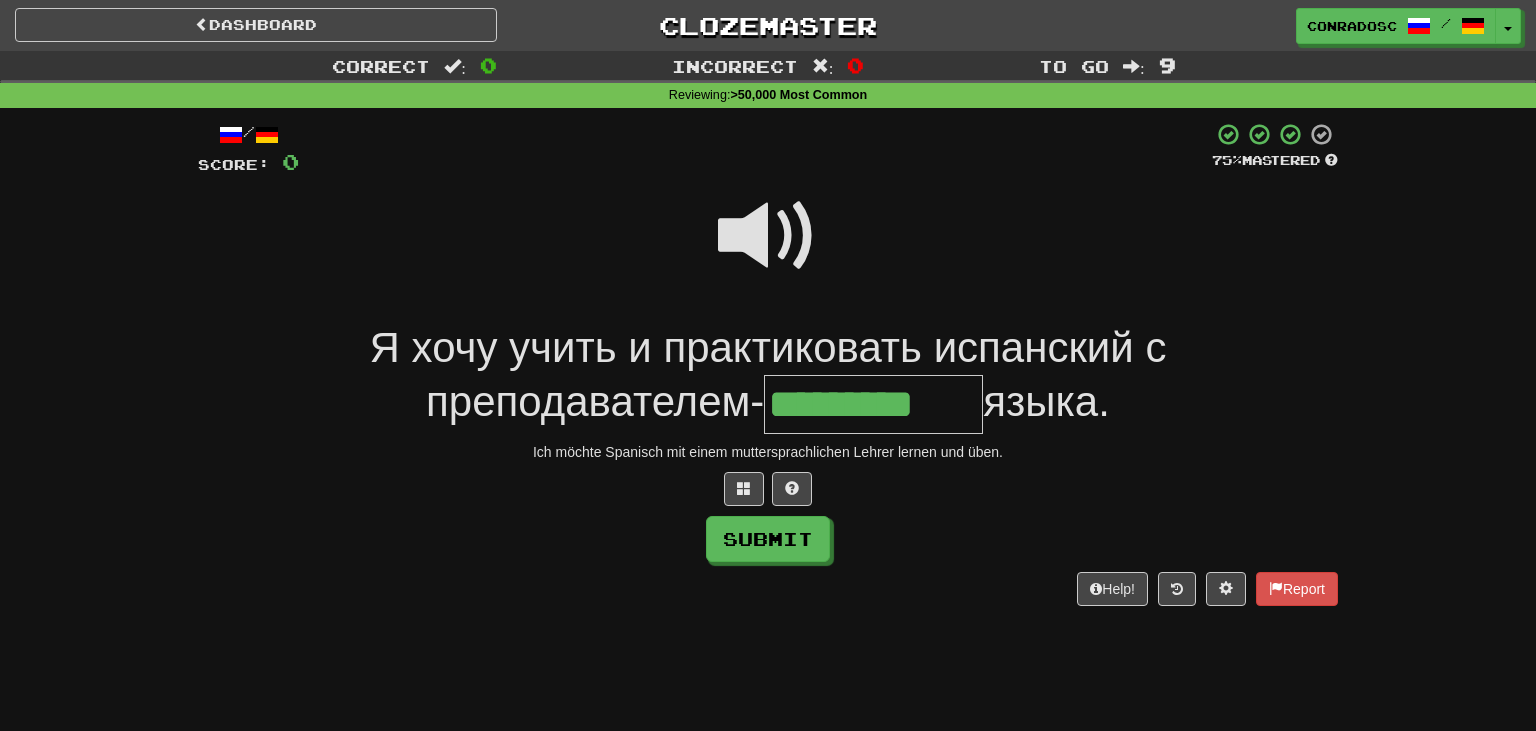 type on "*********" 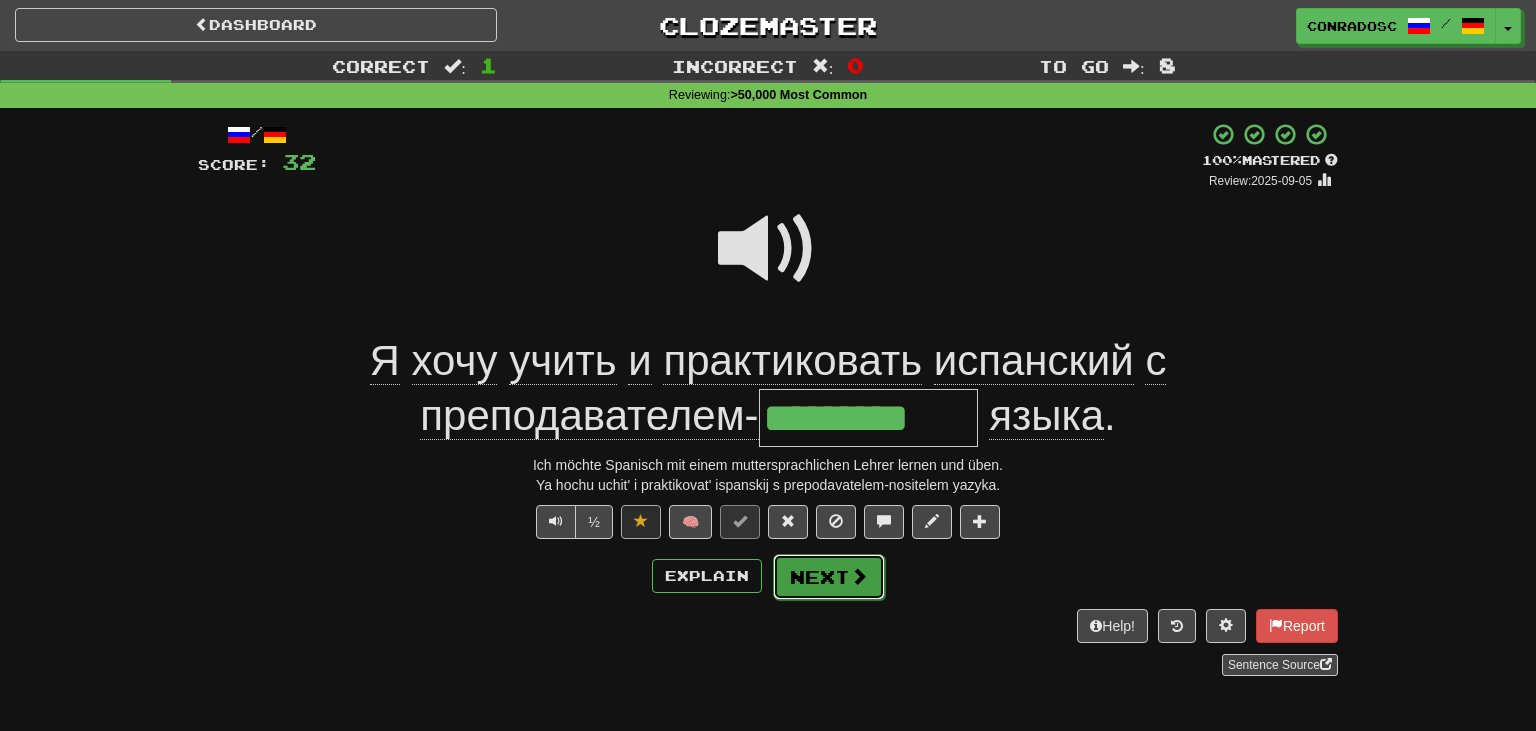 click at bounding box center (859, 576) 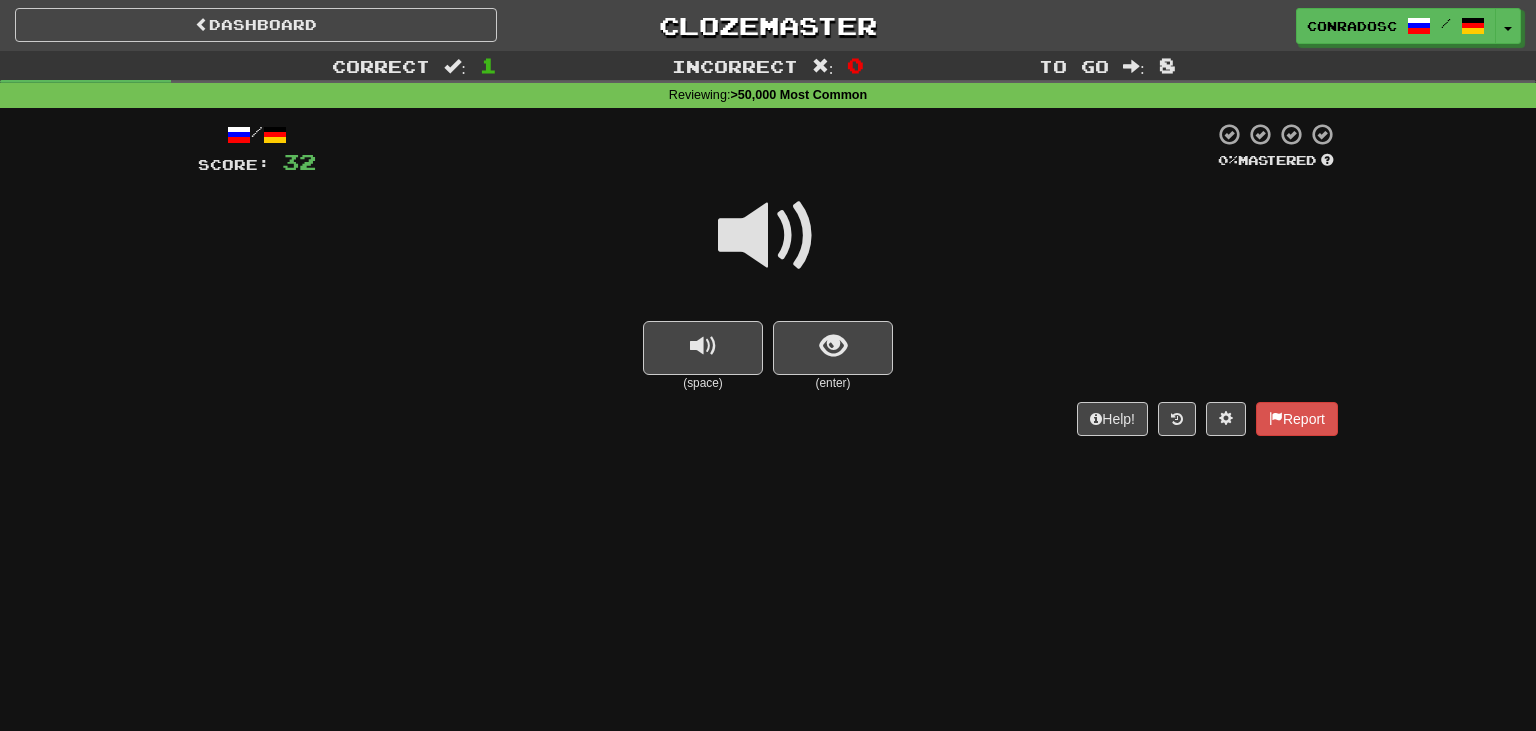 click at bounding box center (768, 236) 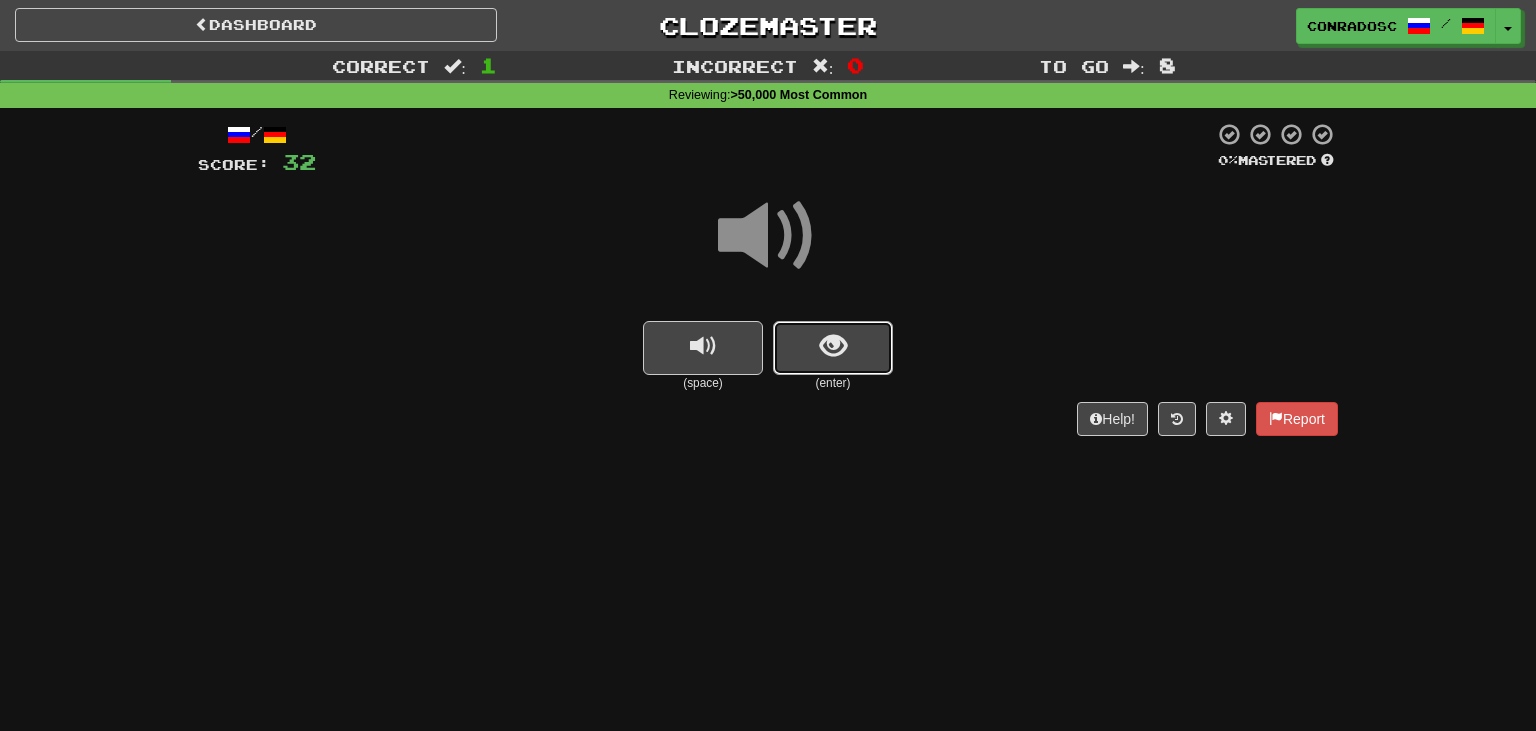 click at bounding box center [833, 348] 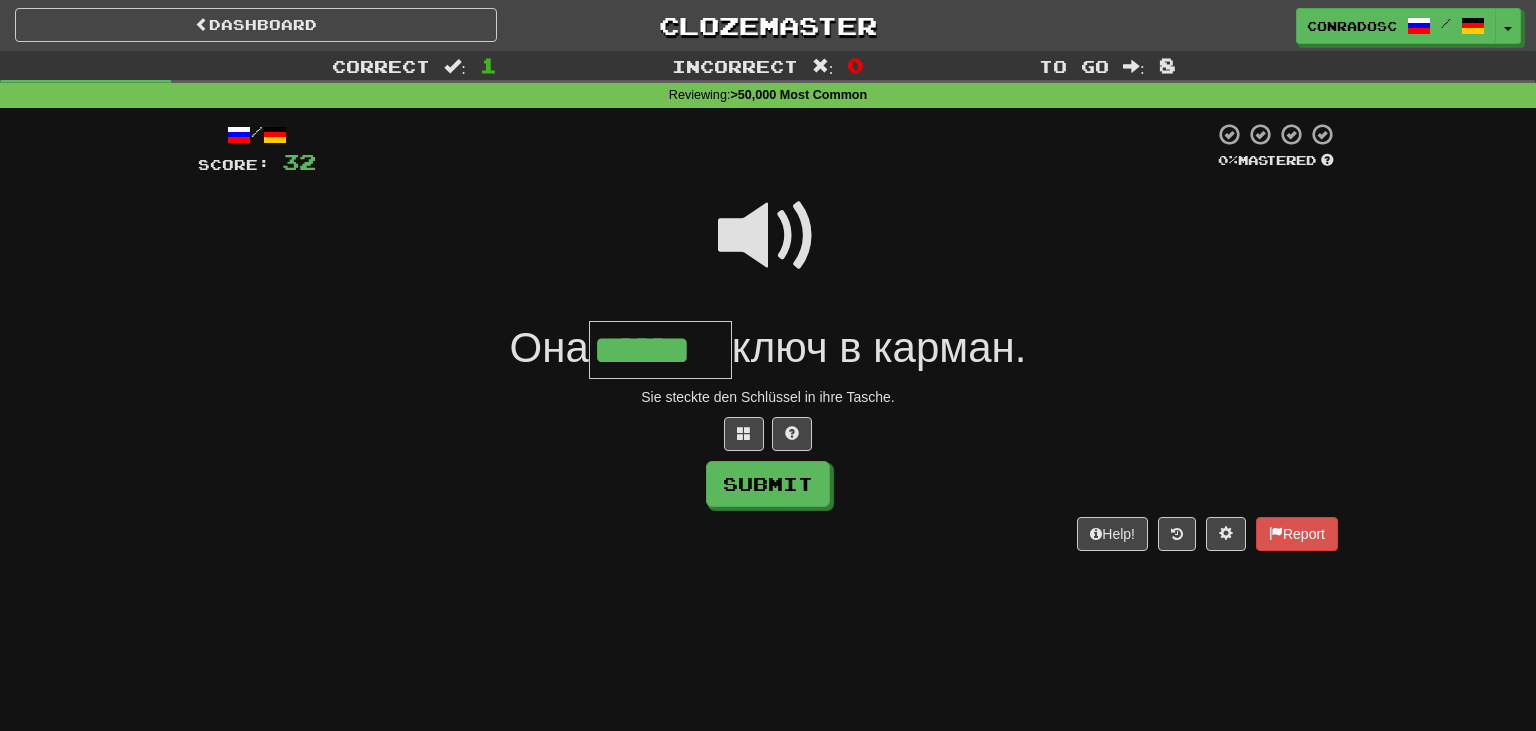 type on "******" 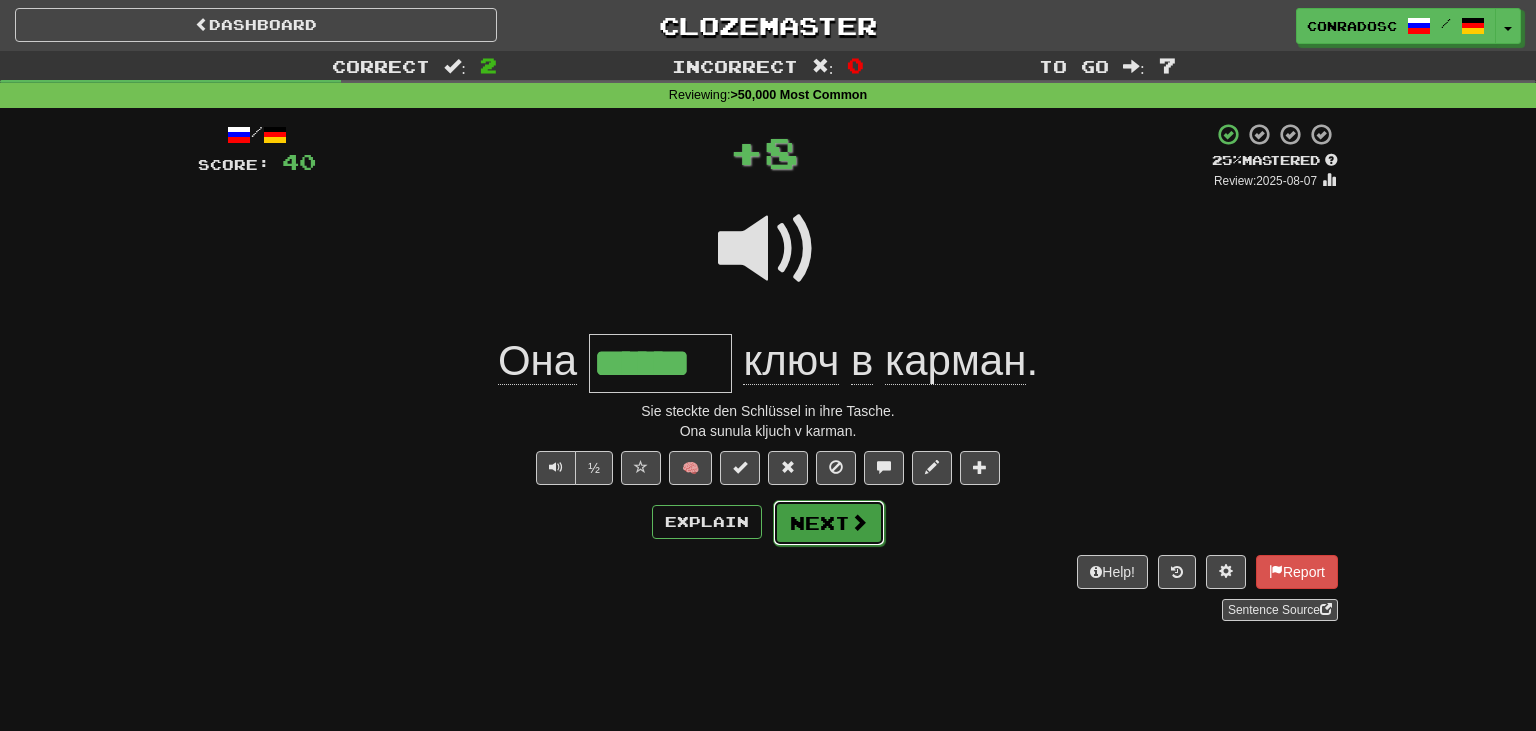 click on "Next" at bounding box center (829, 523) 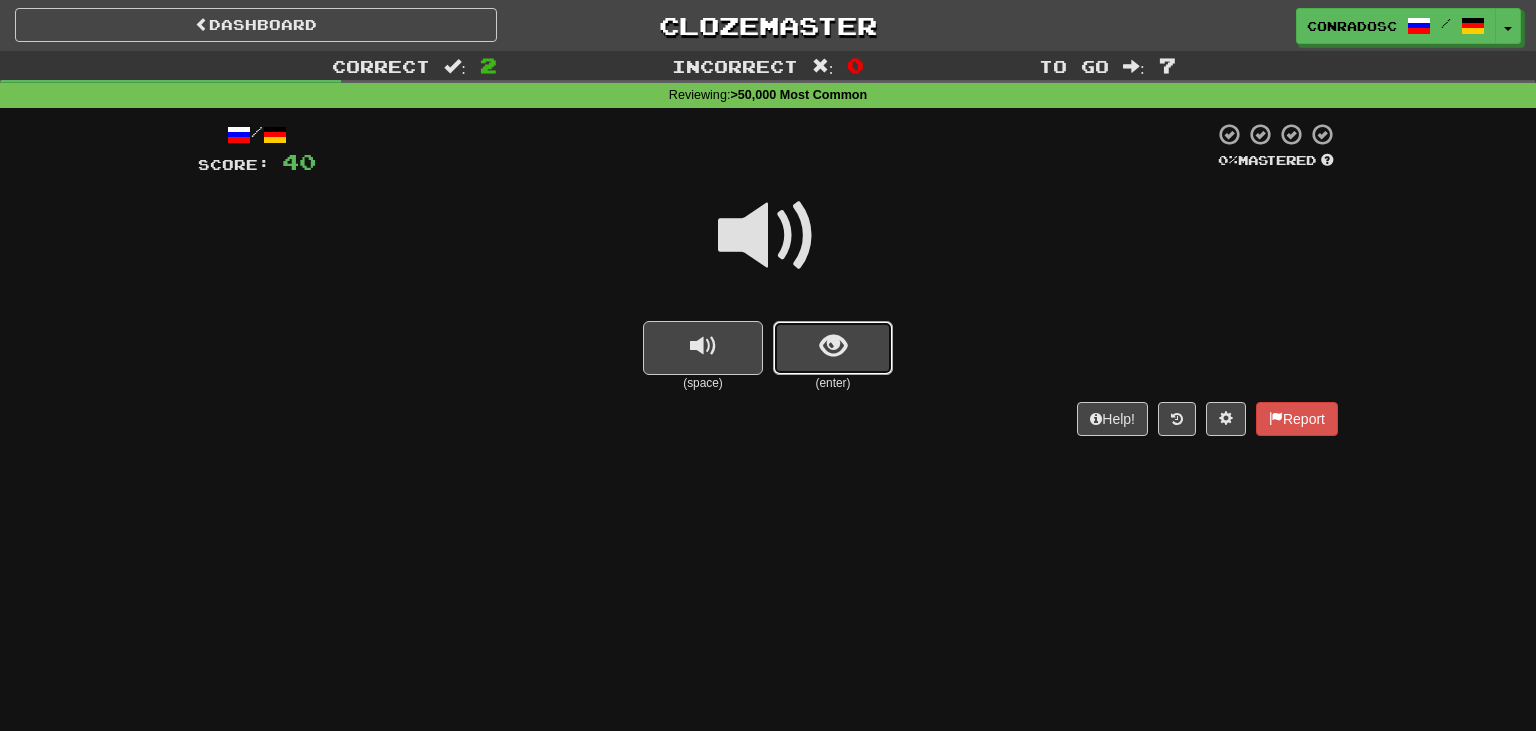 click at bounding box center (833, 348) 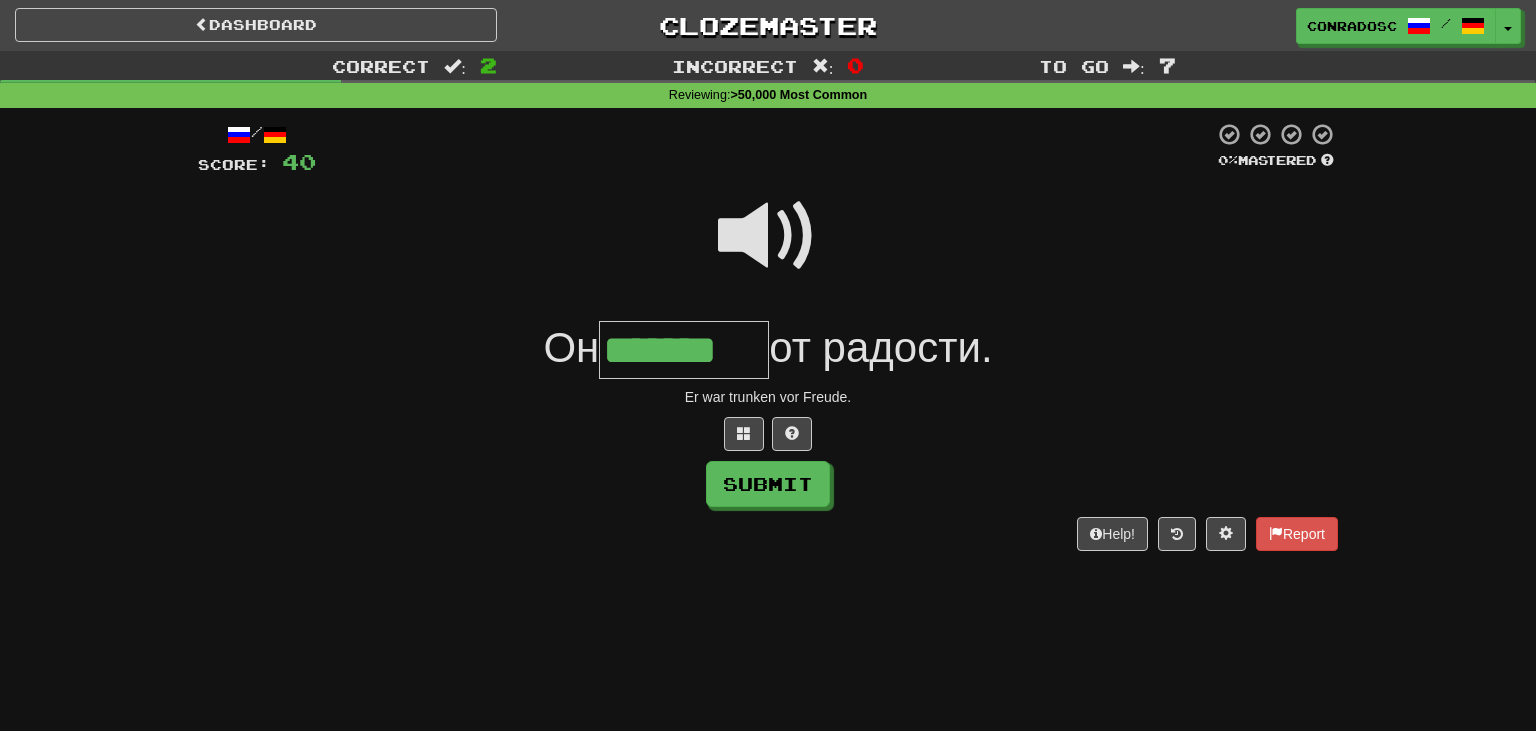 type on "*******" 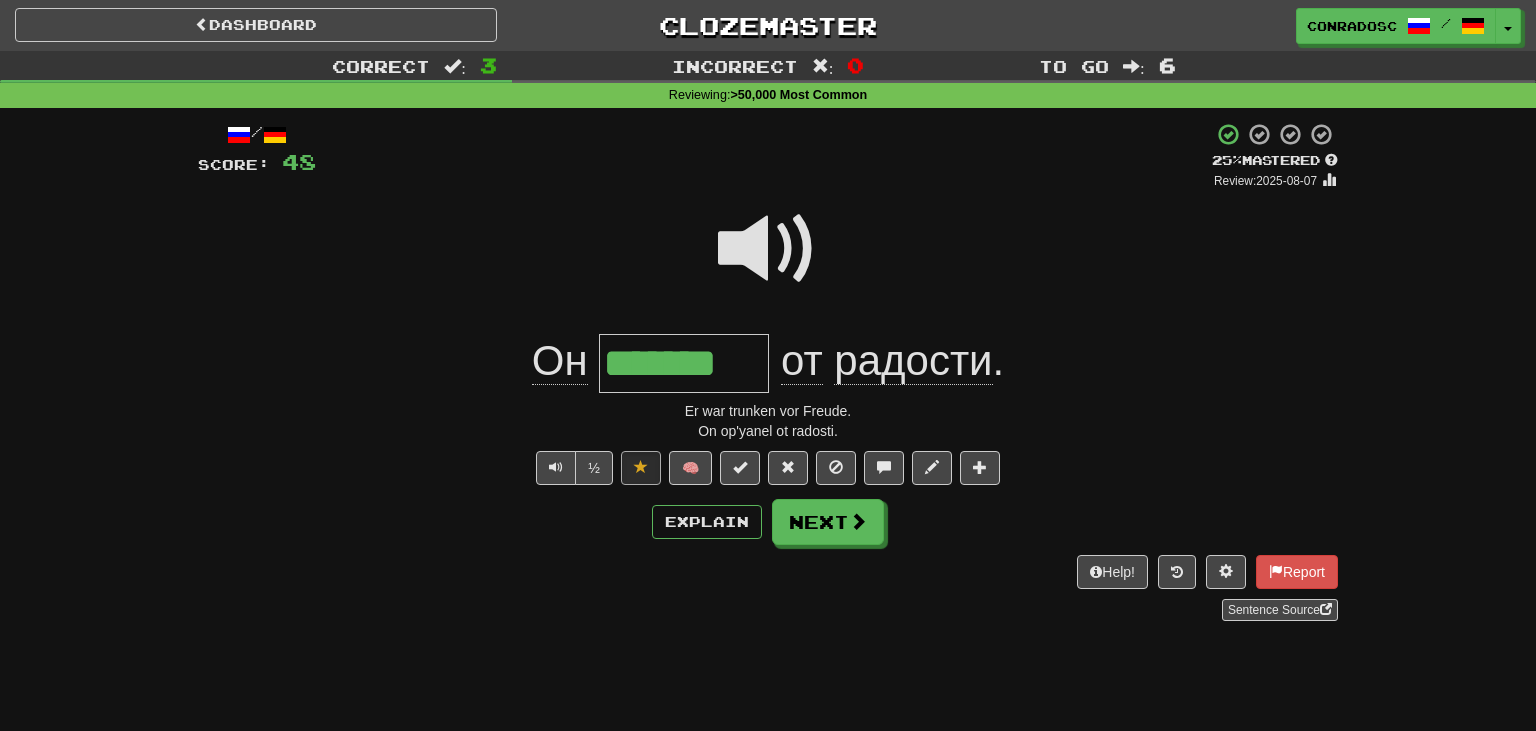 click at bounding box center (768, 249) 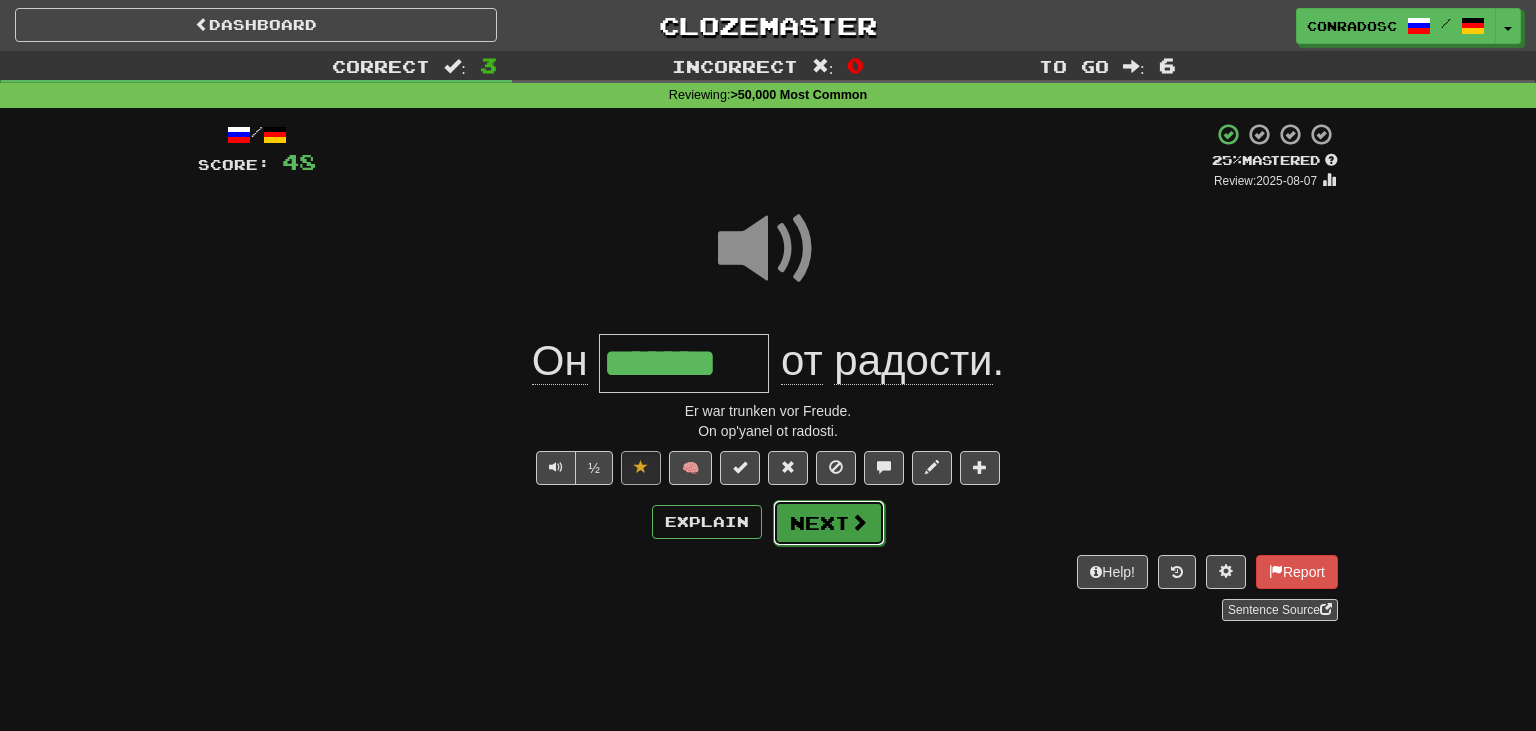 click on "Next" at bounding box center [829, 523] 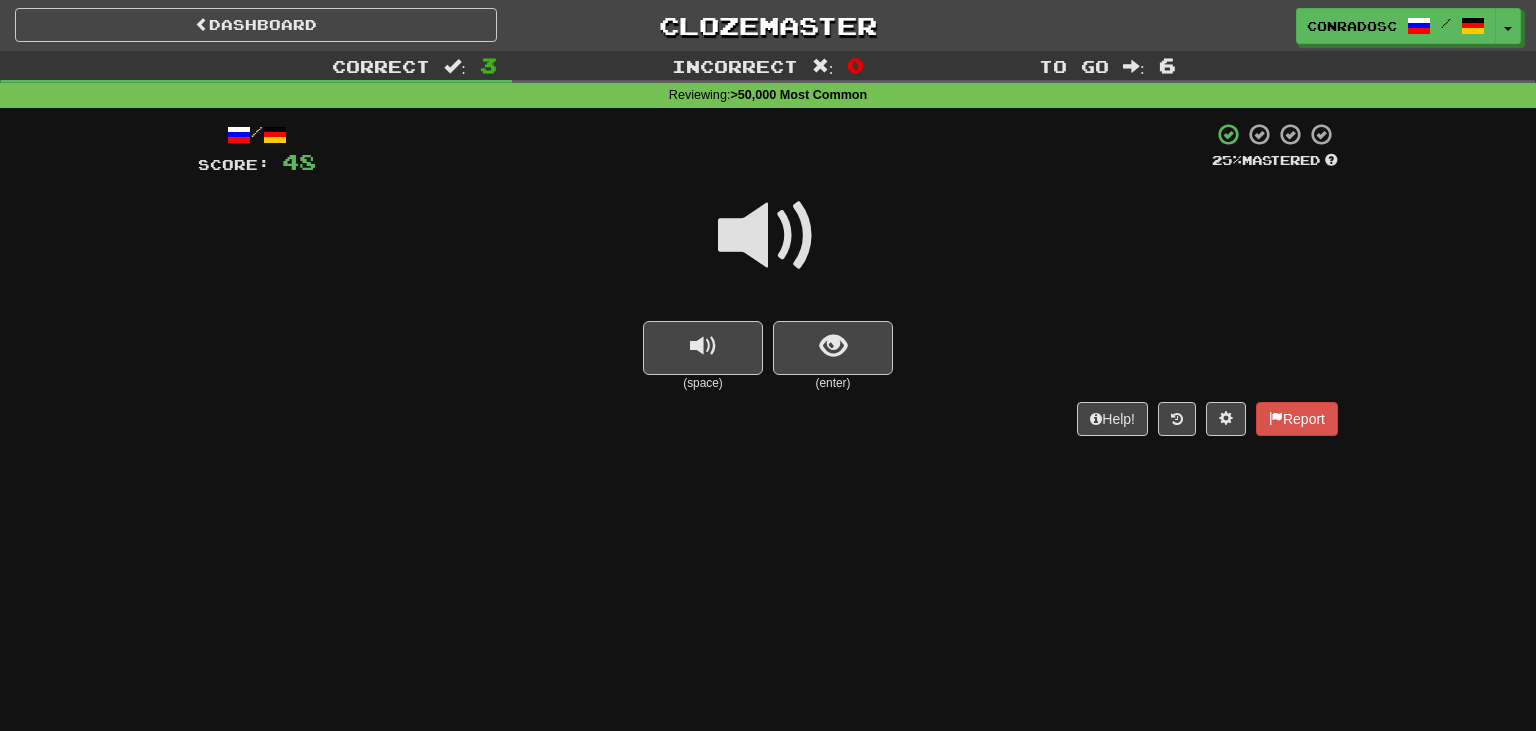 click at bounding box center (768, 236) 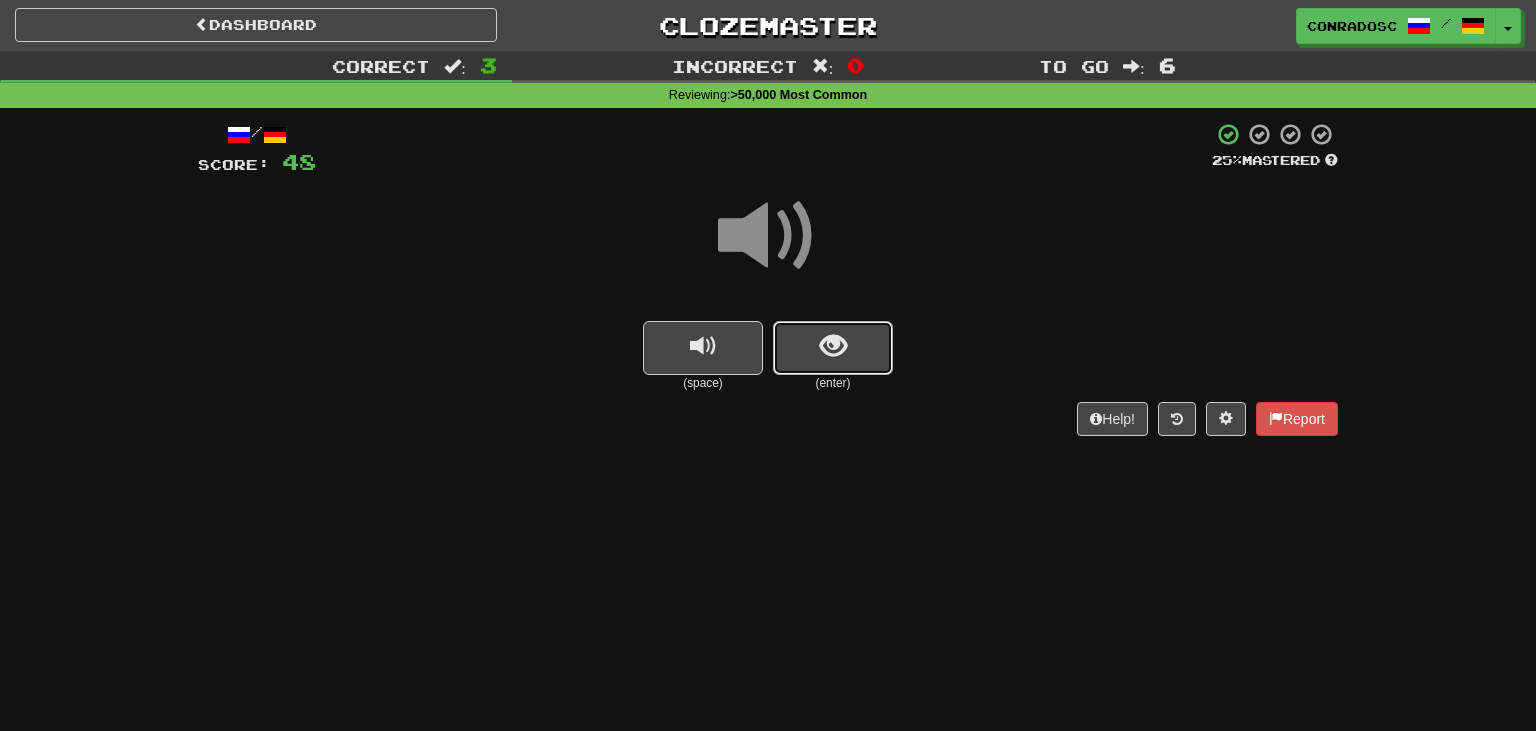 click at bounding box center [833, 348] 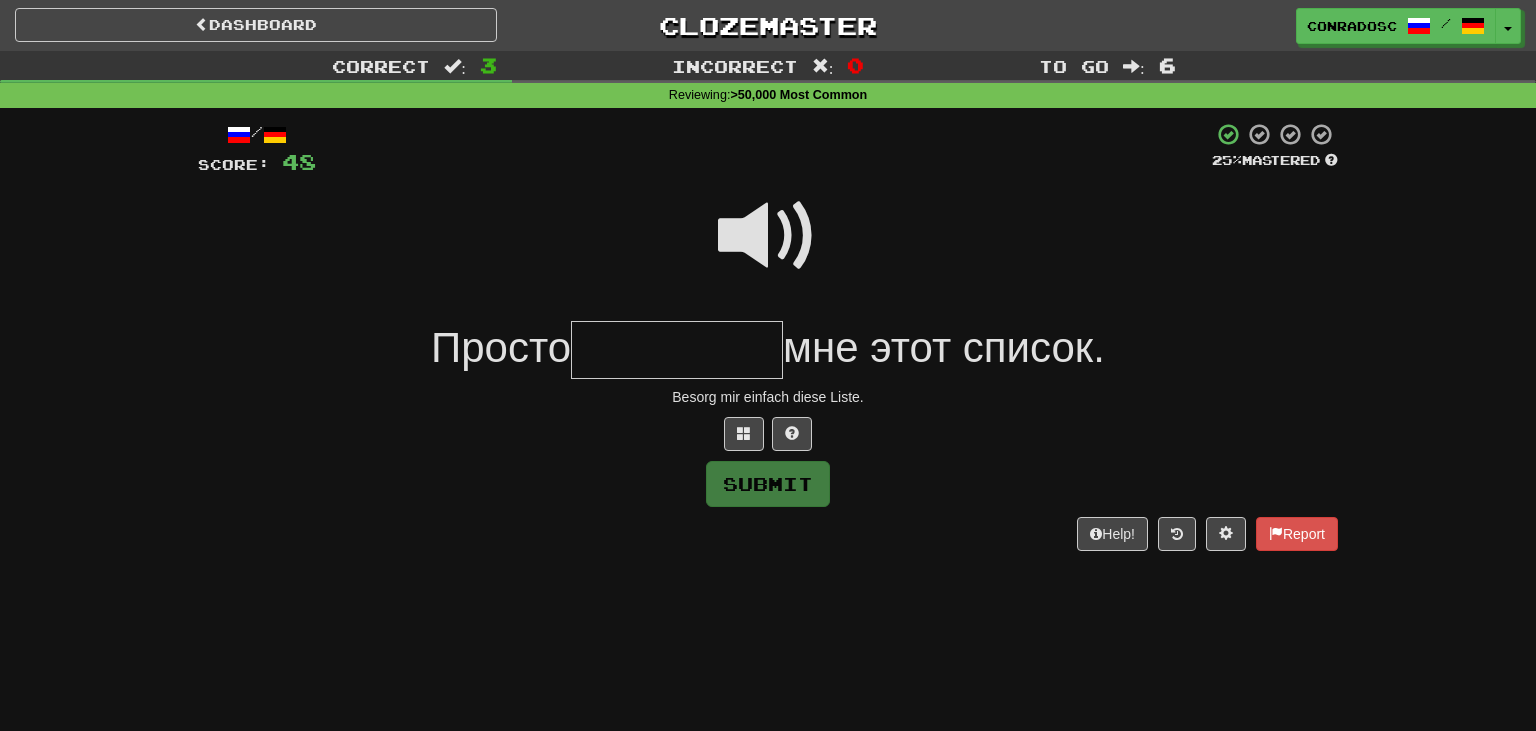 click at bounding box center (768, 236) 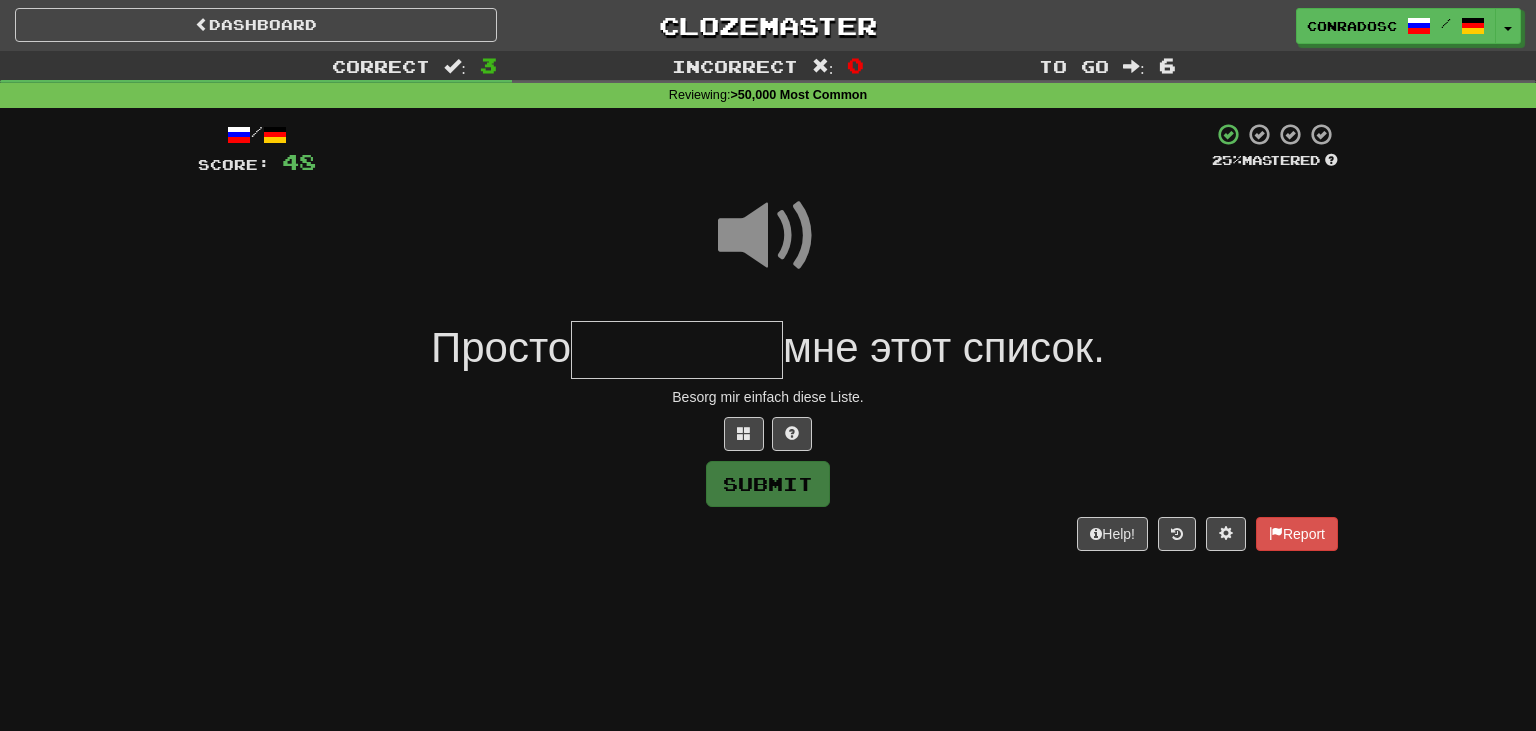 click at bounding box center (677, 350) 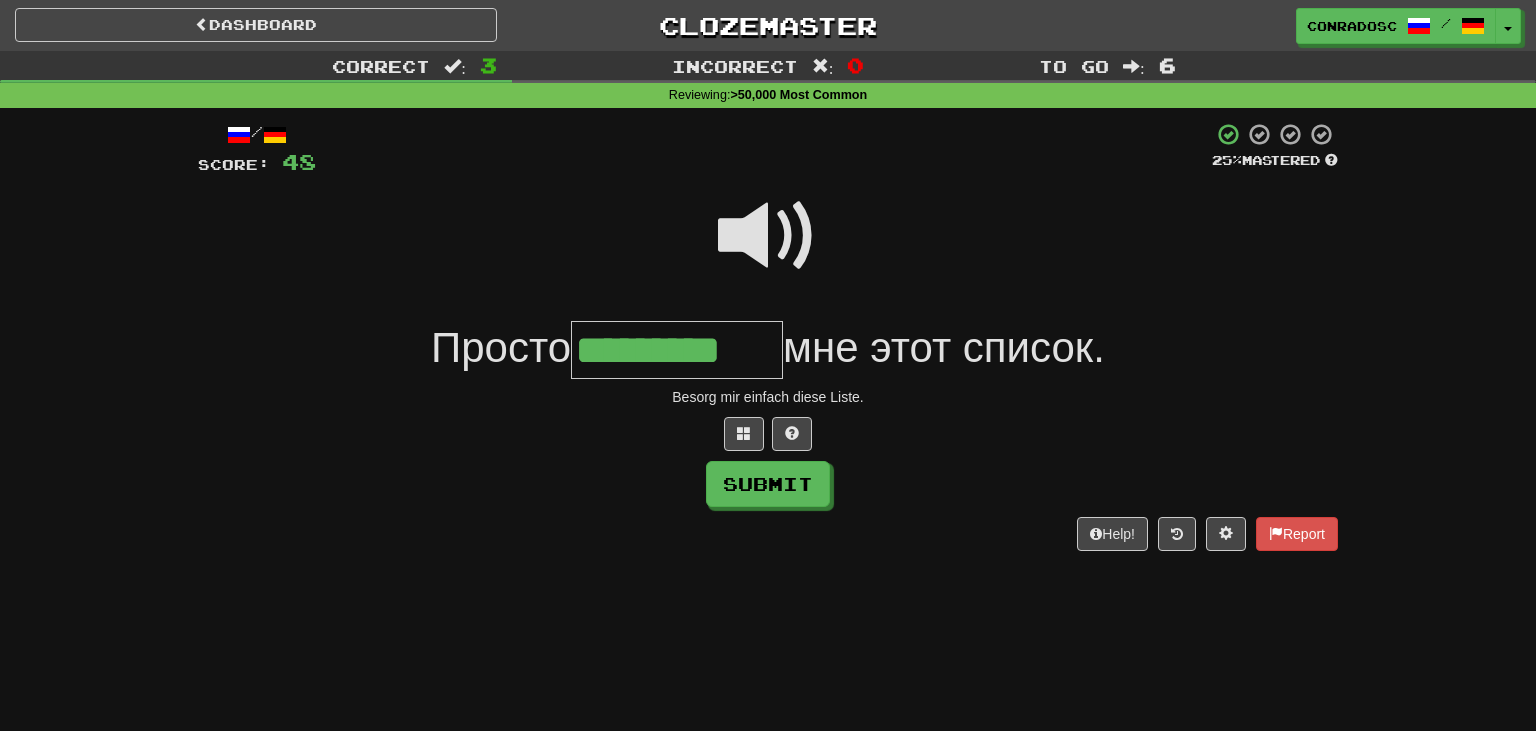 type on "*********" 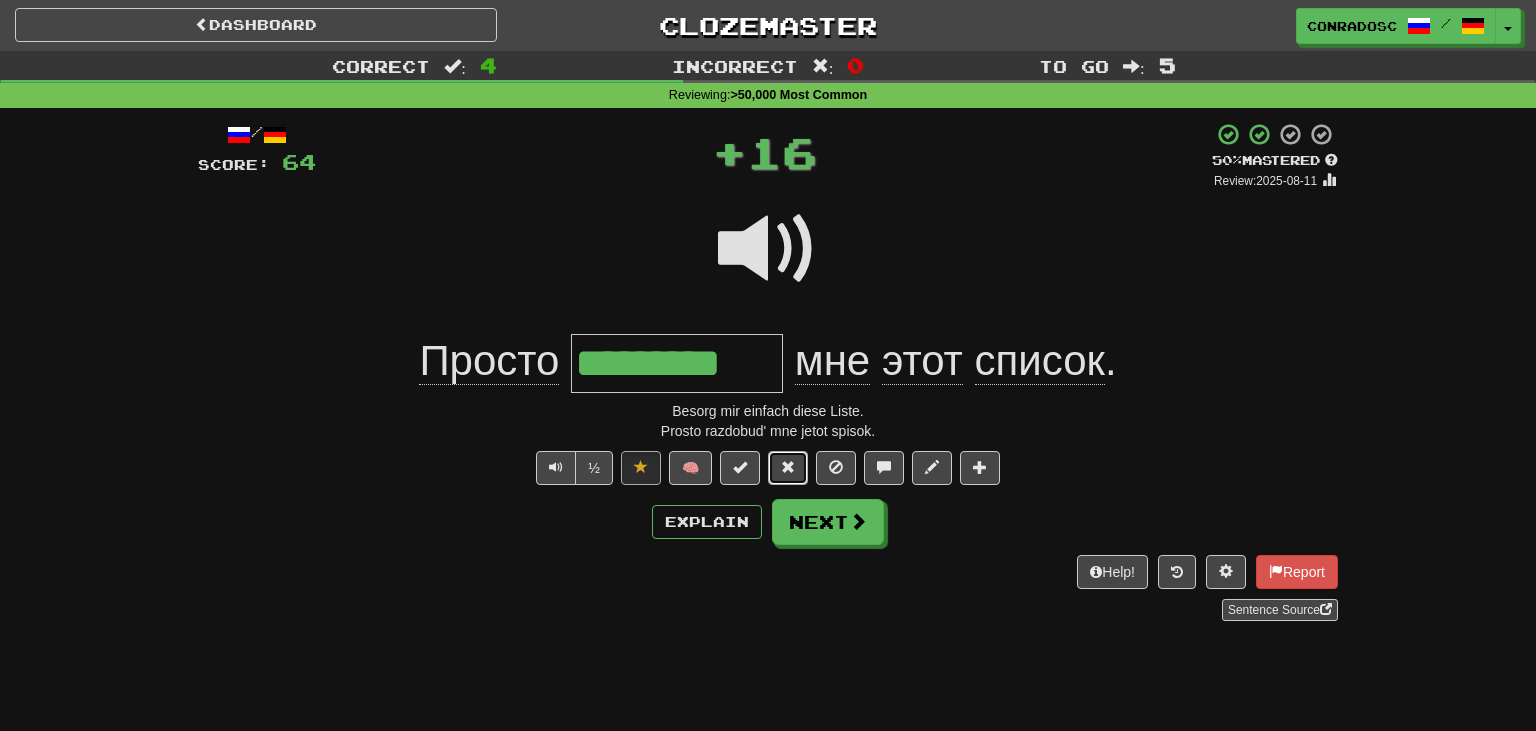 click at bounding box center [788, 468] 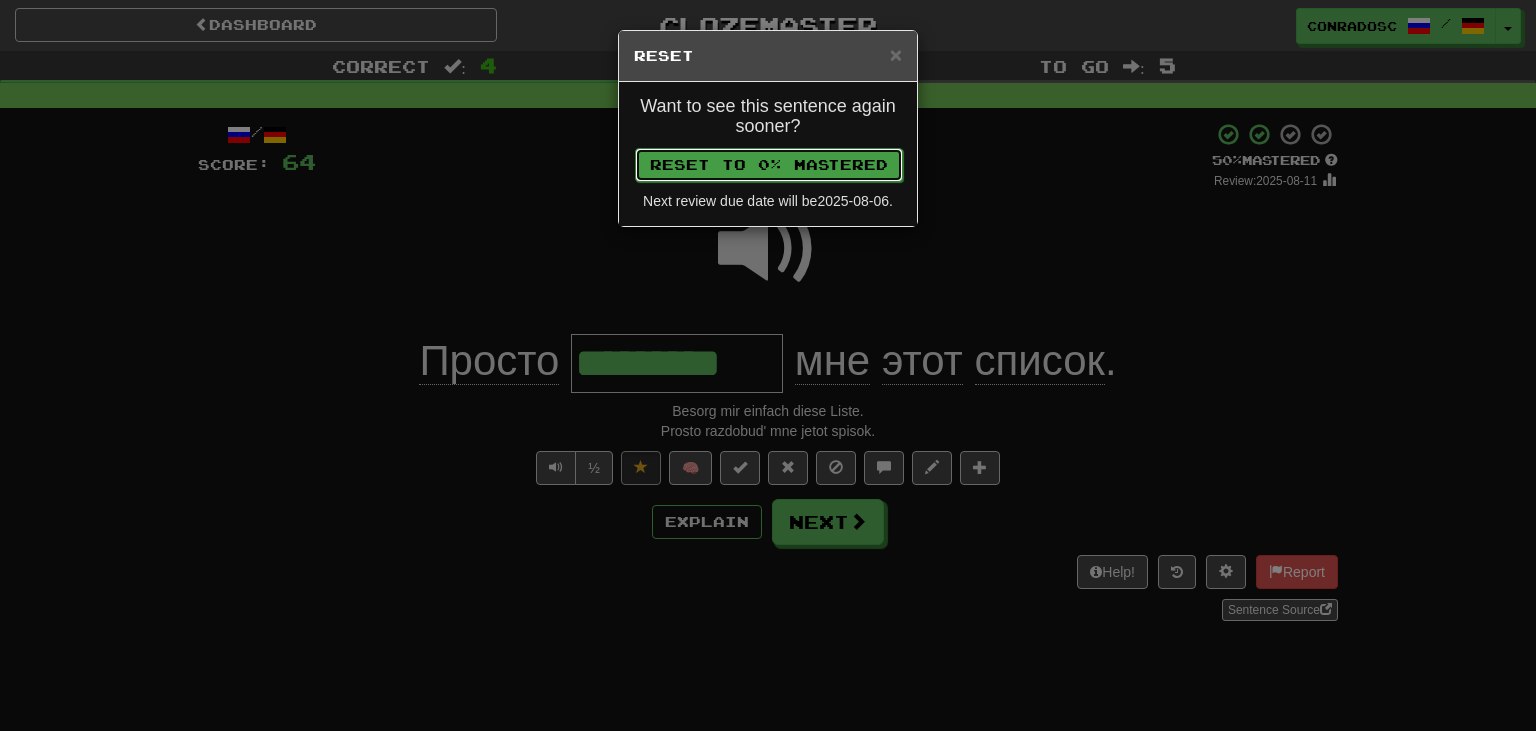 click on "Reset to 0% Mastered" at bounding box center (769, 165) 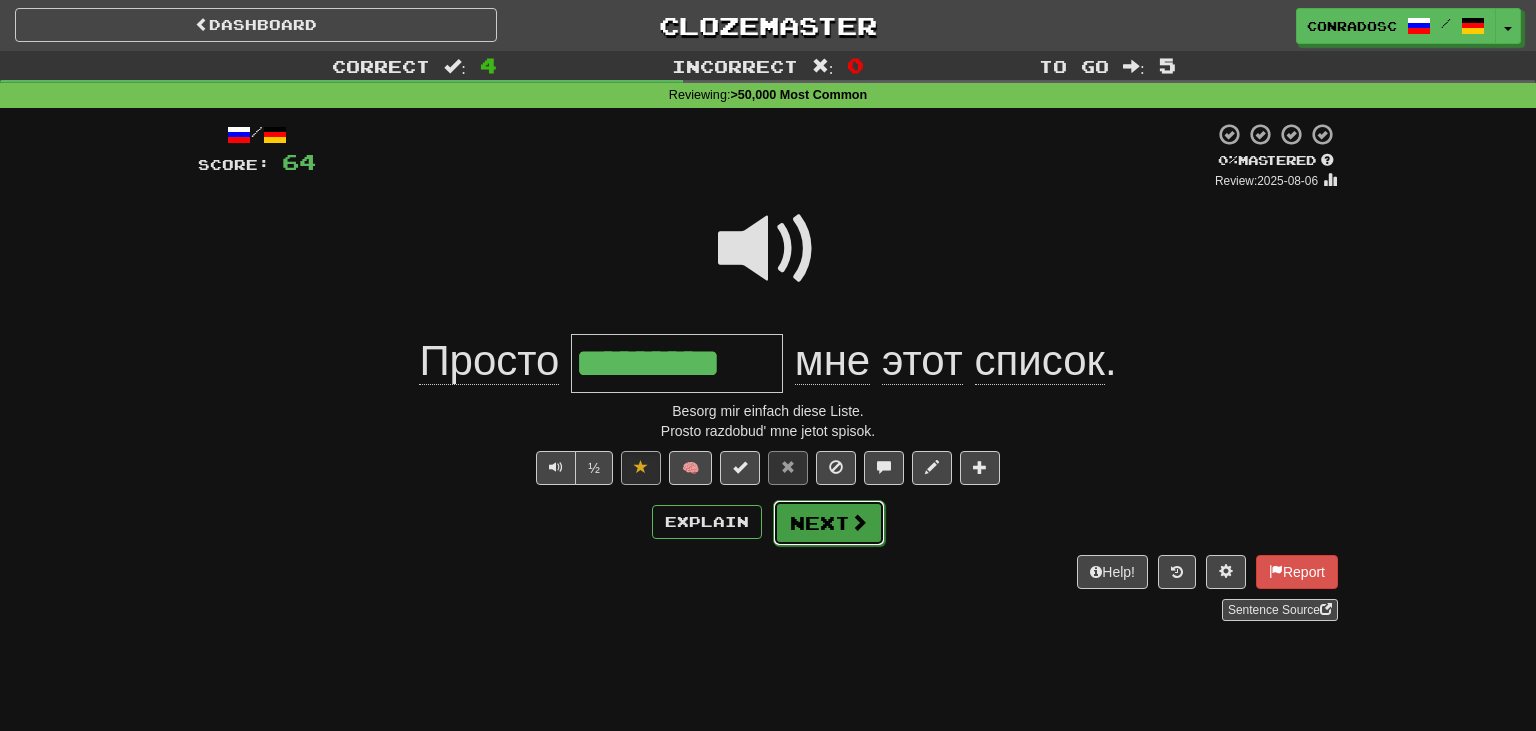 click on "Next" at bounding box center [829, 523] 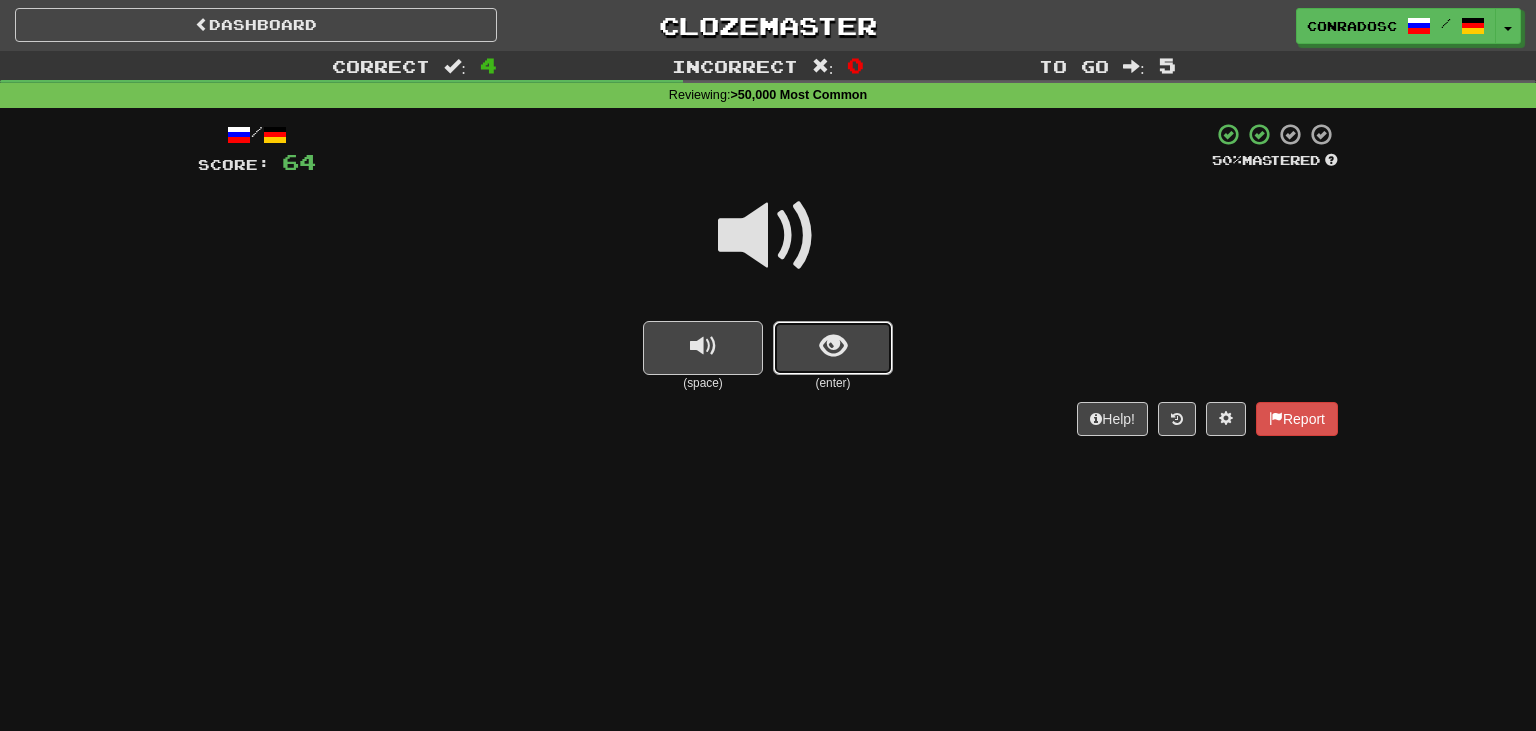 click at bounding box center [833, 348] 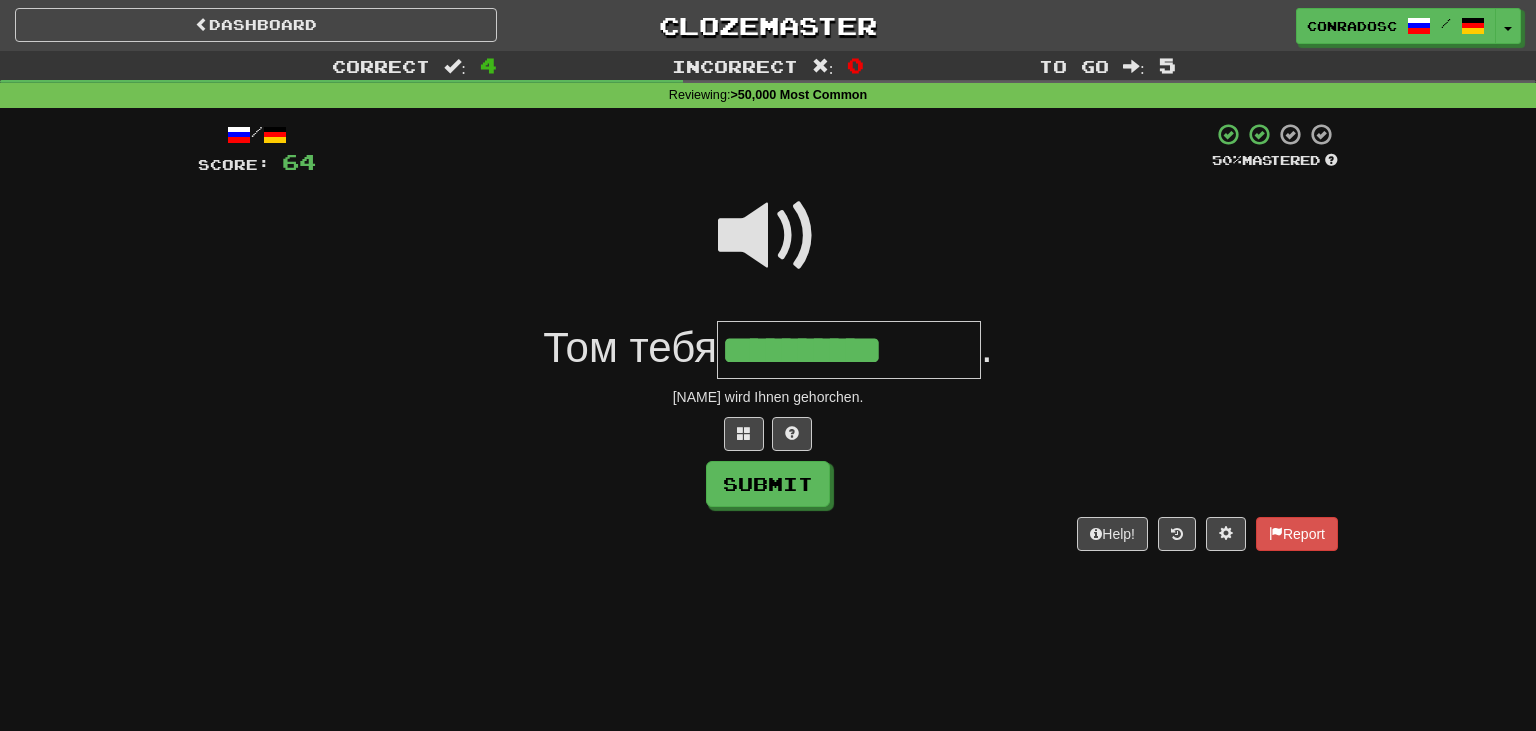 type on "**********" 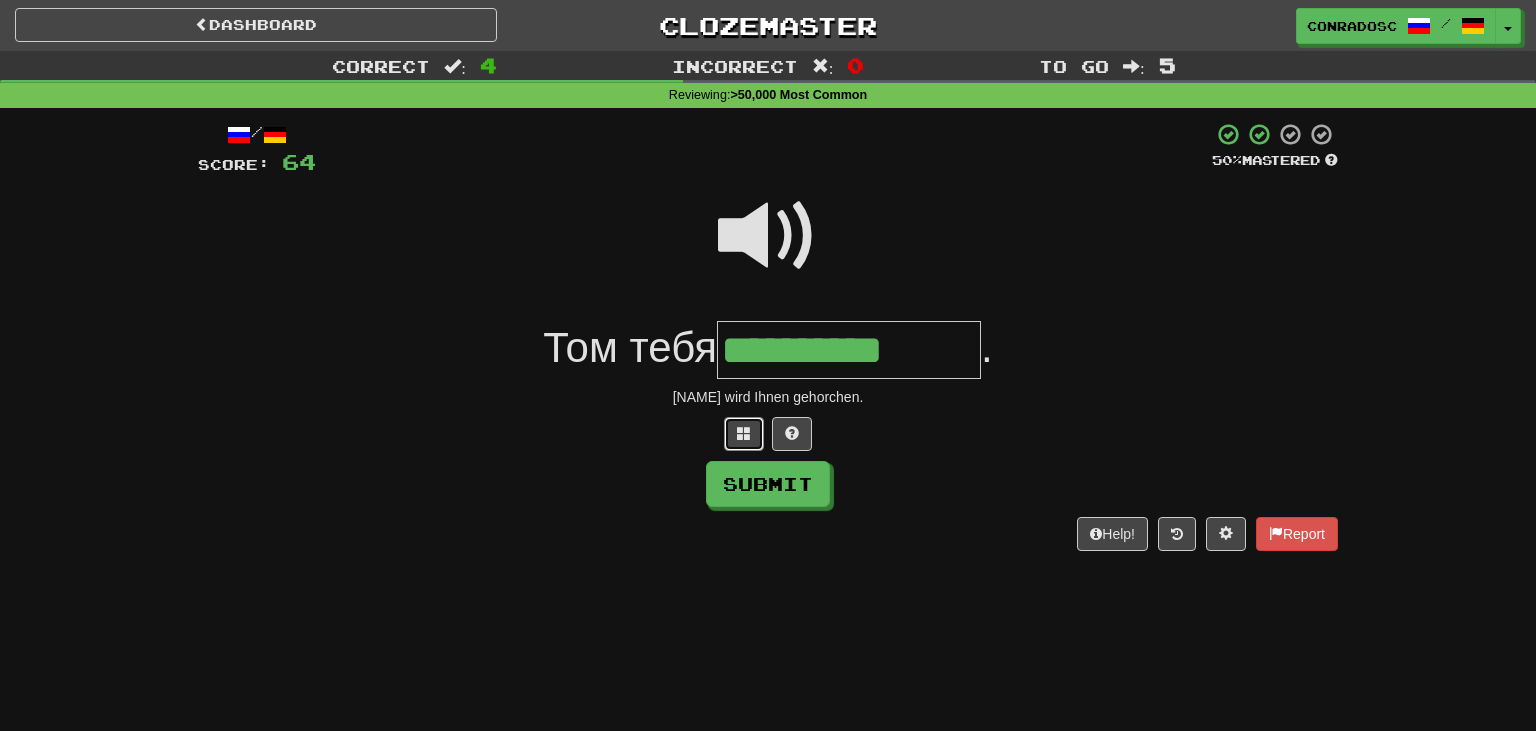 type 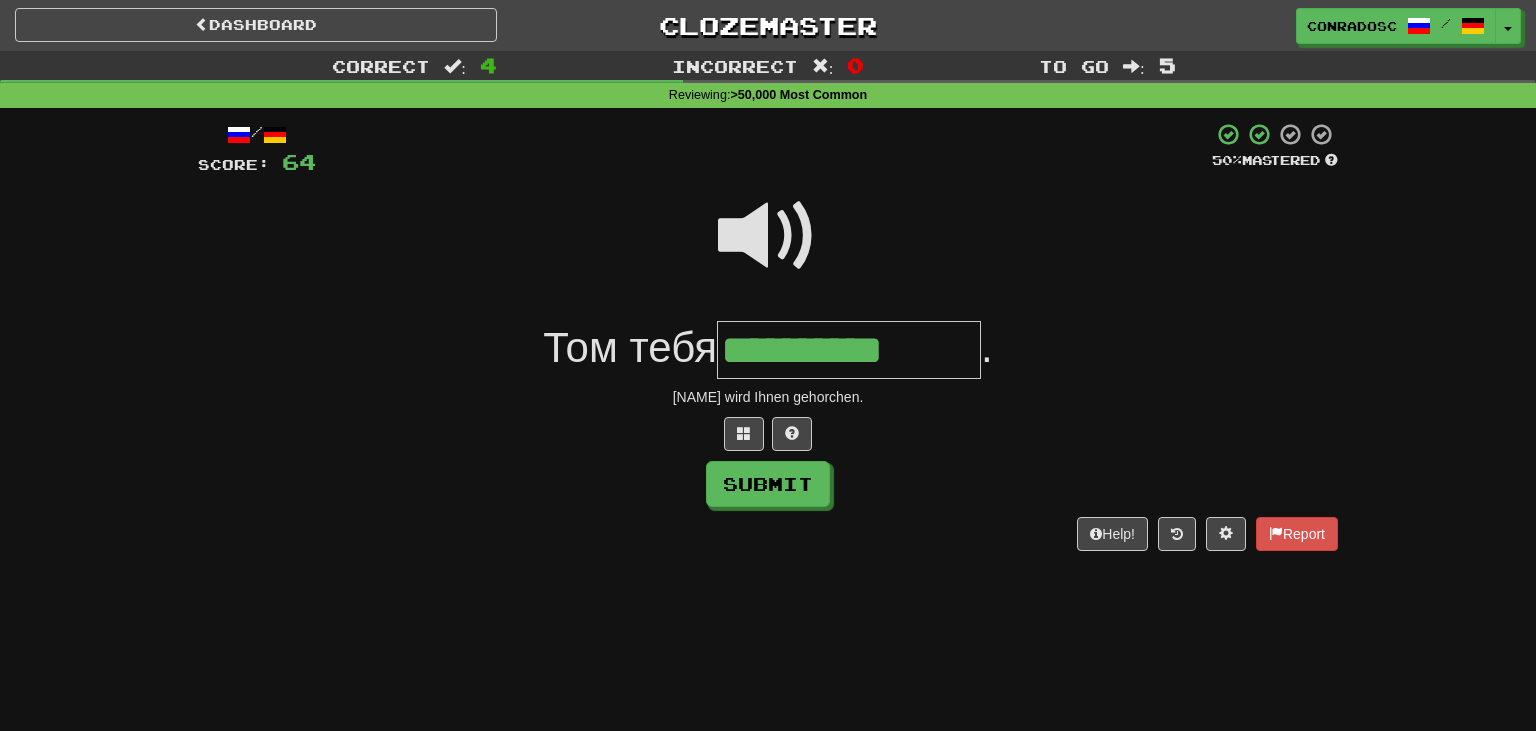 click on "**********" at bounding box center (849, 350) 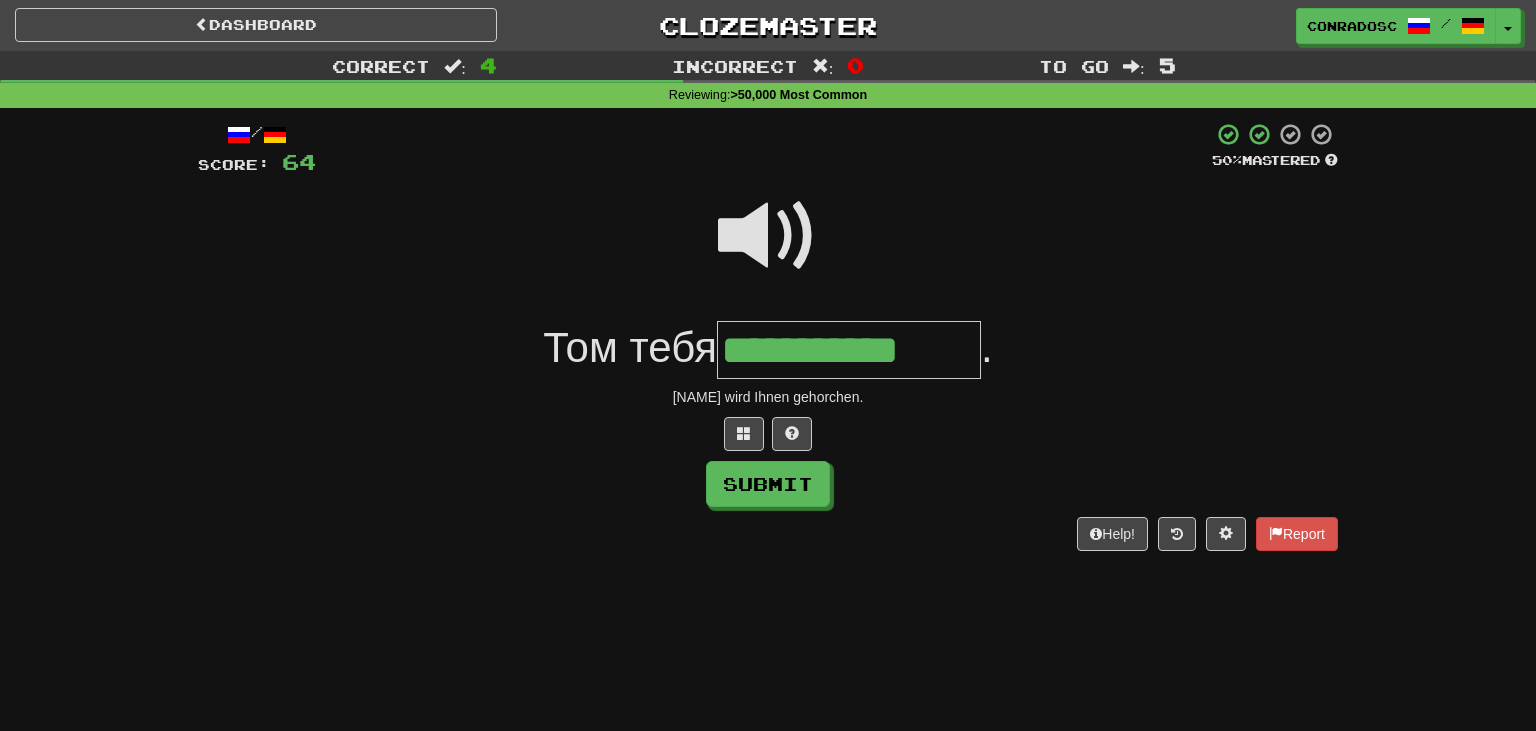 type on "**********" 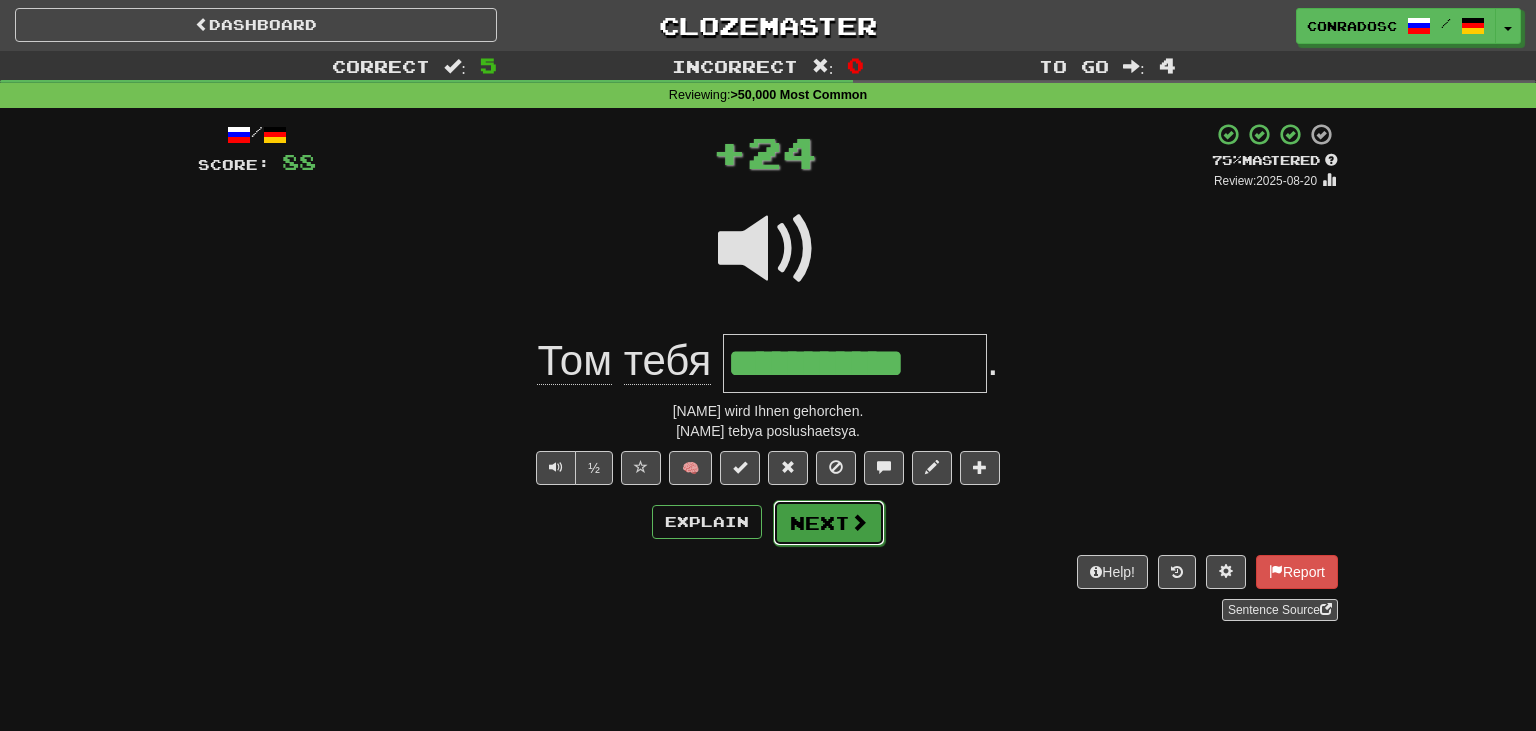click on "Next" at bounding box center (829, 523) 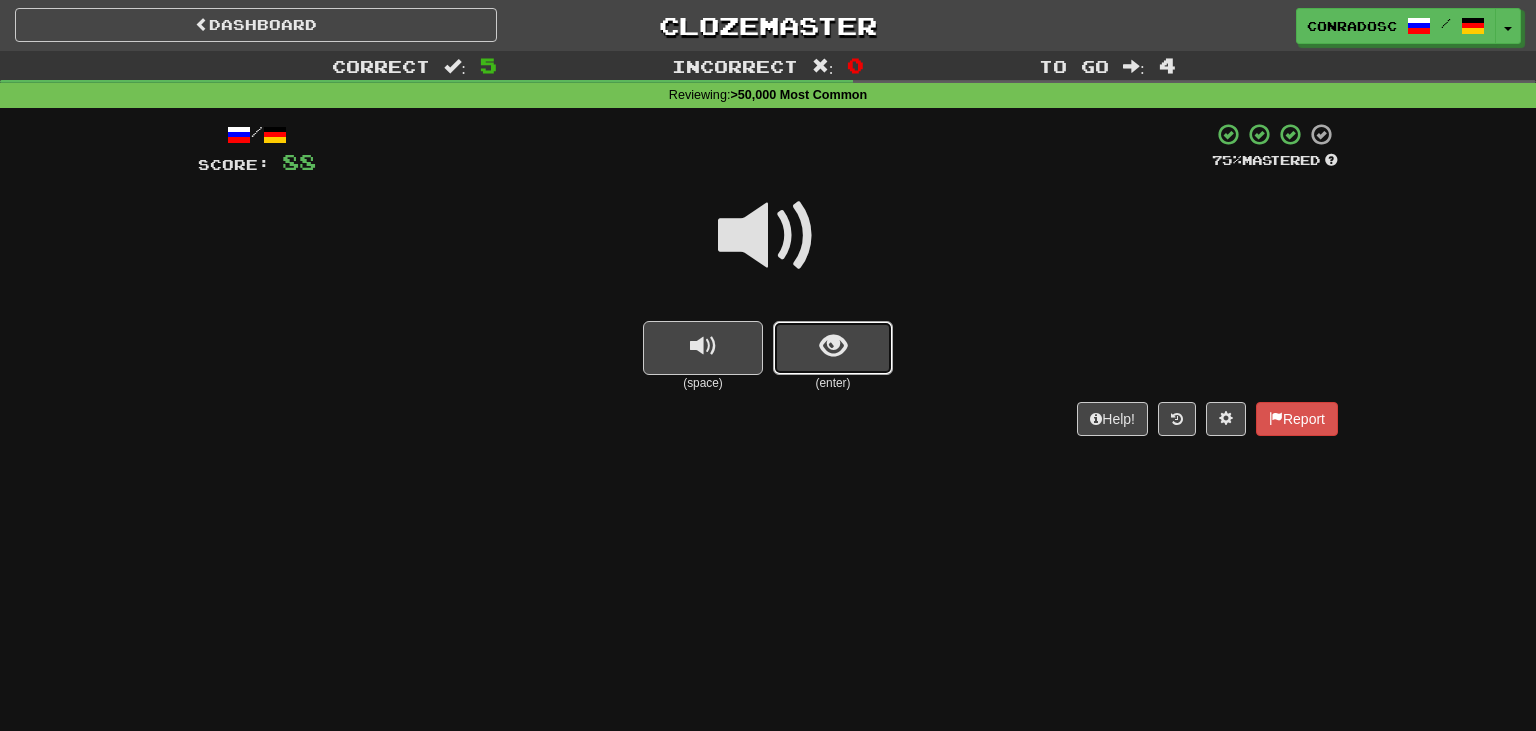 click at bounding box center (833, 348) 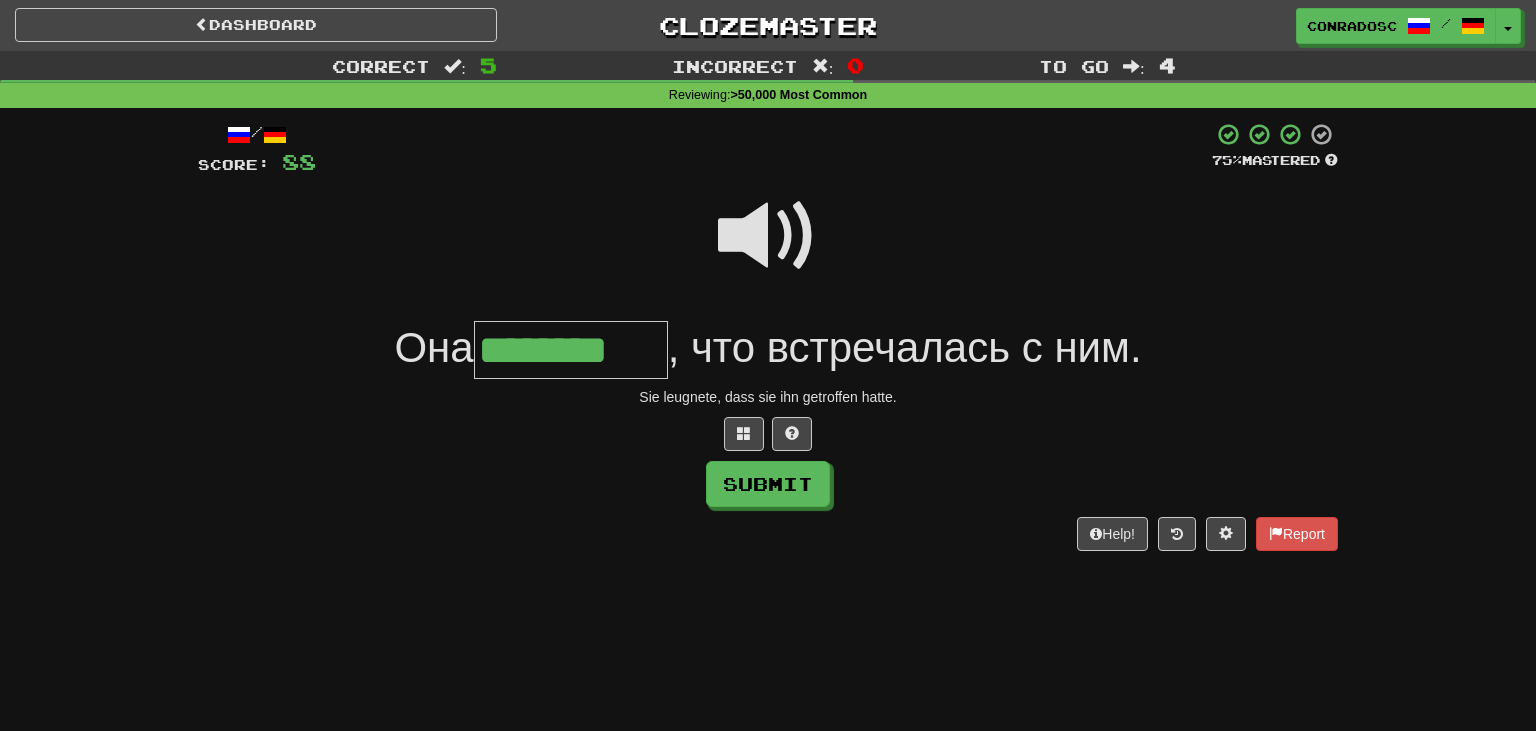 type on "********" 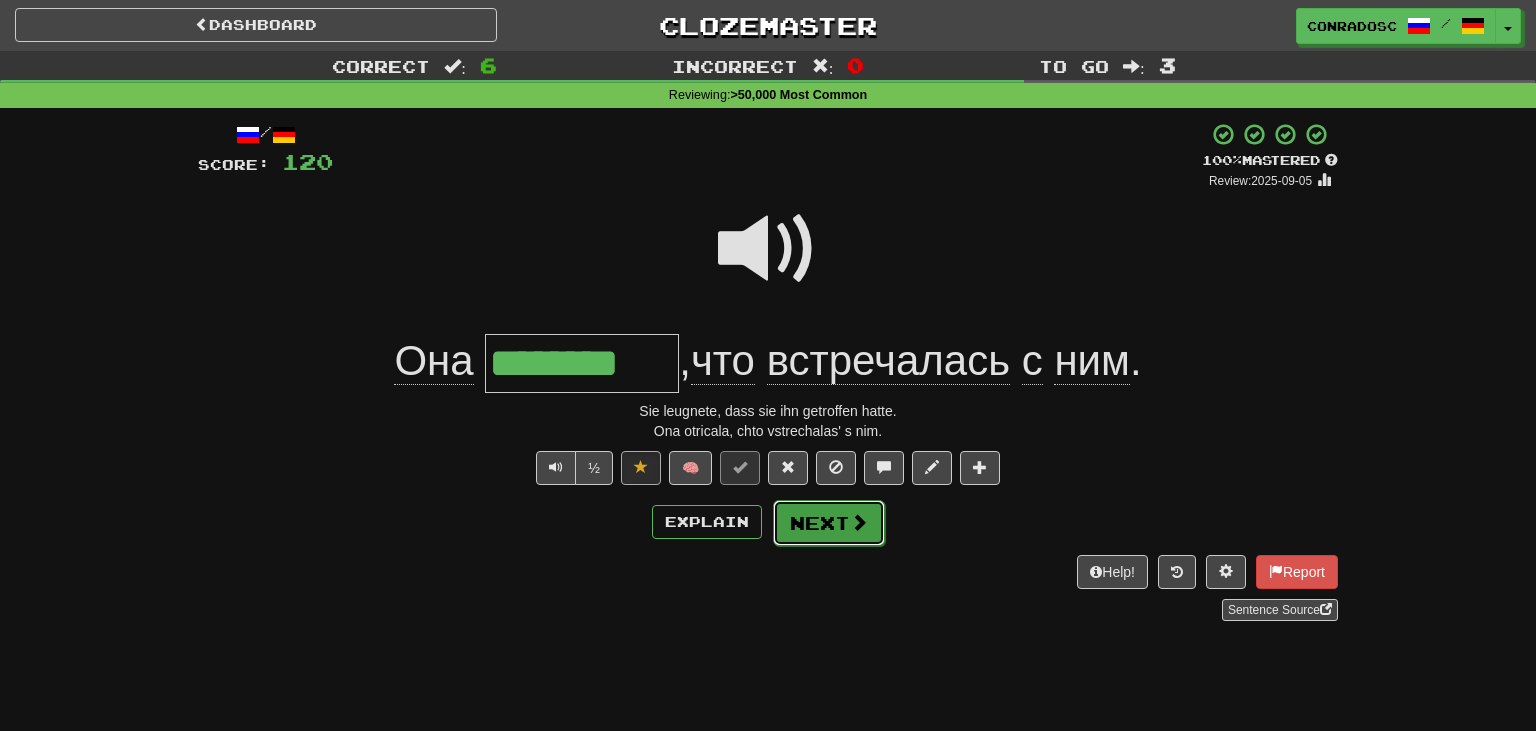 click on "Next" at bounding box center [829, 523] 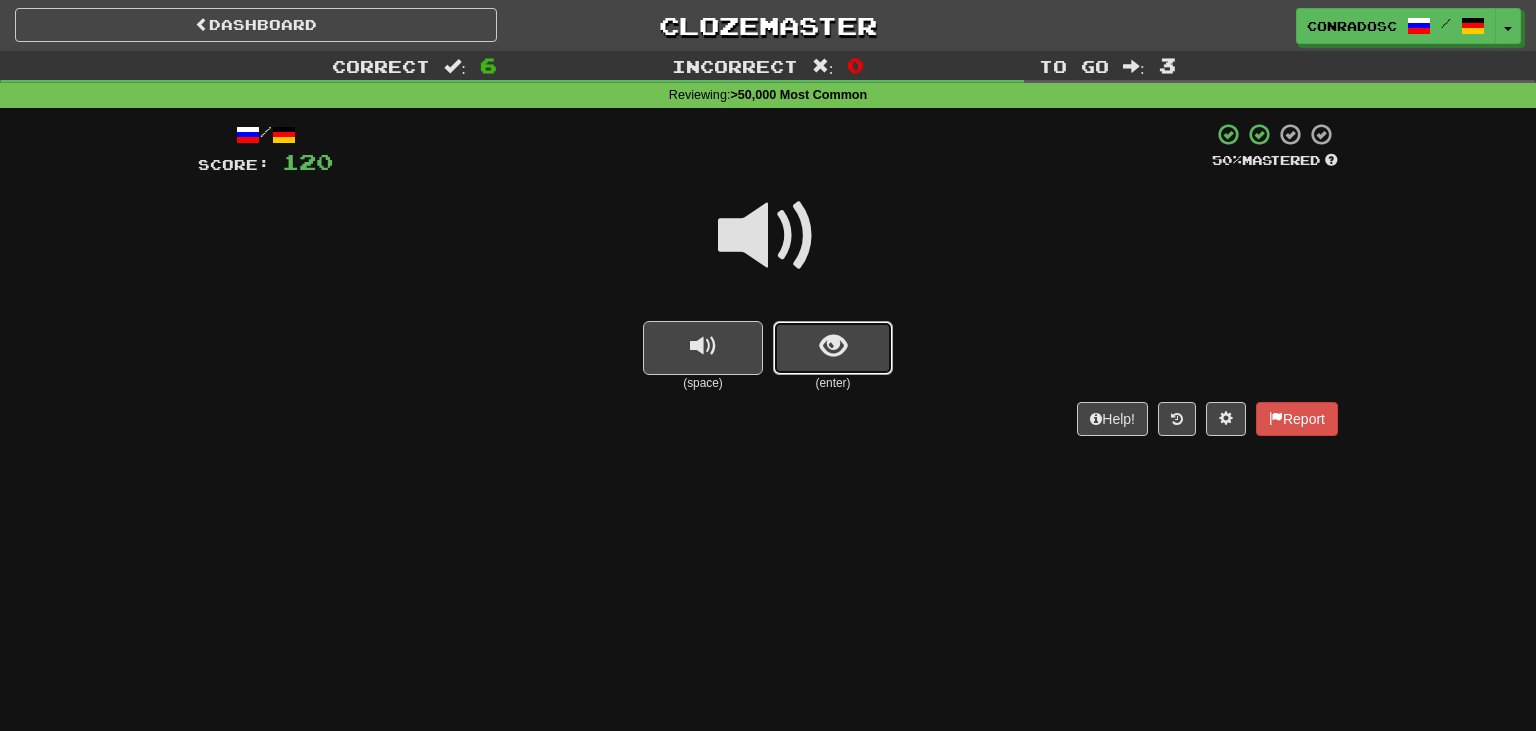 click at bounding box center (833, 348) 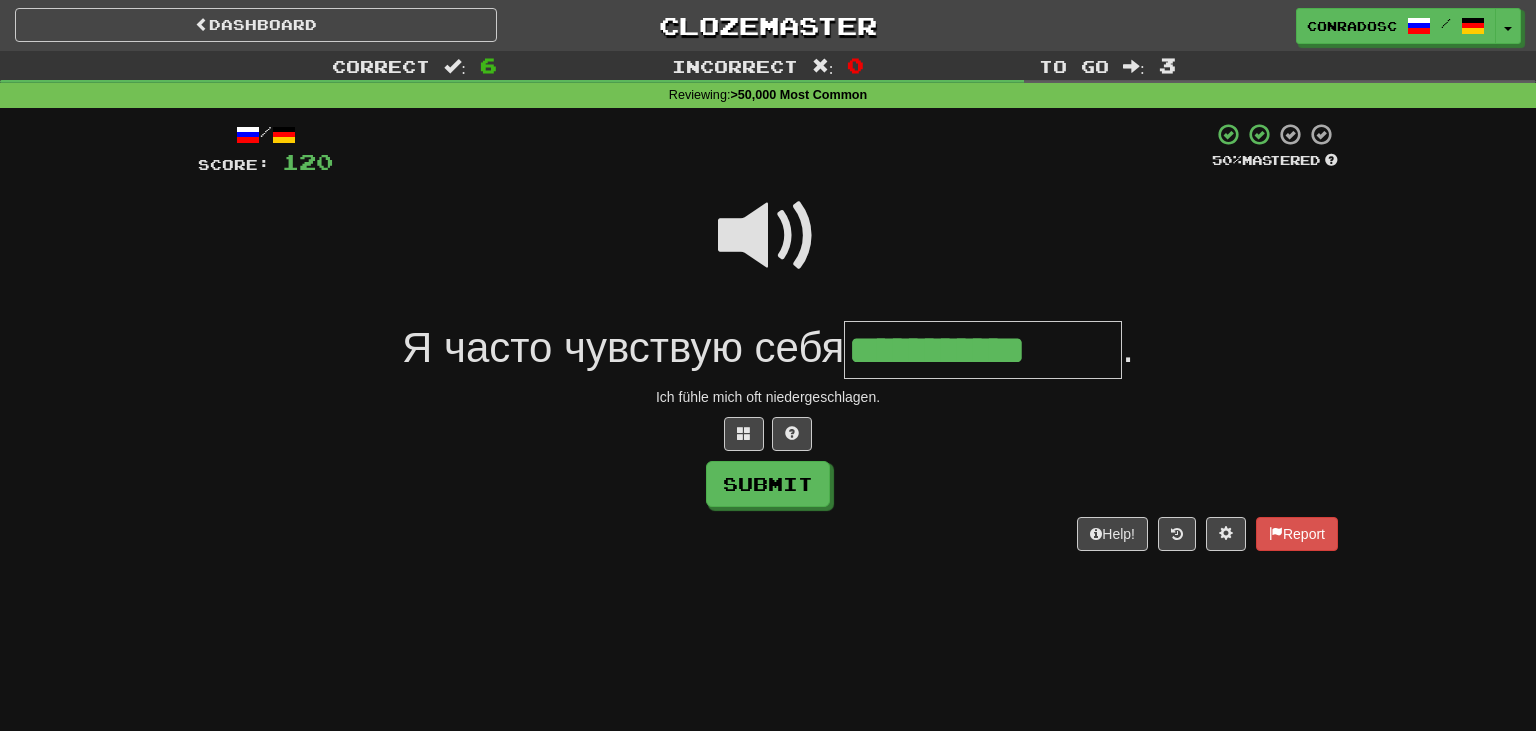 type on "**********" 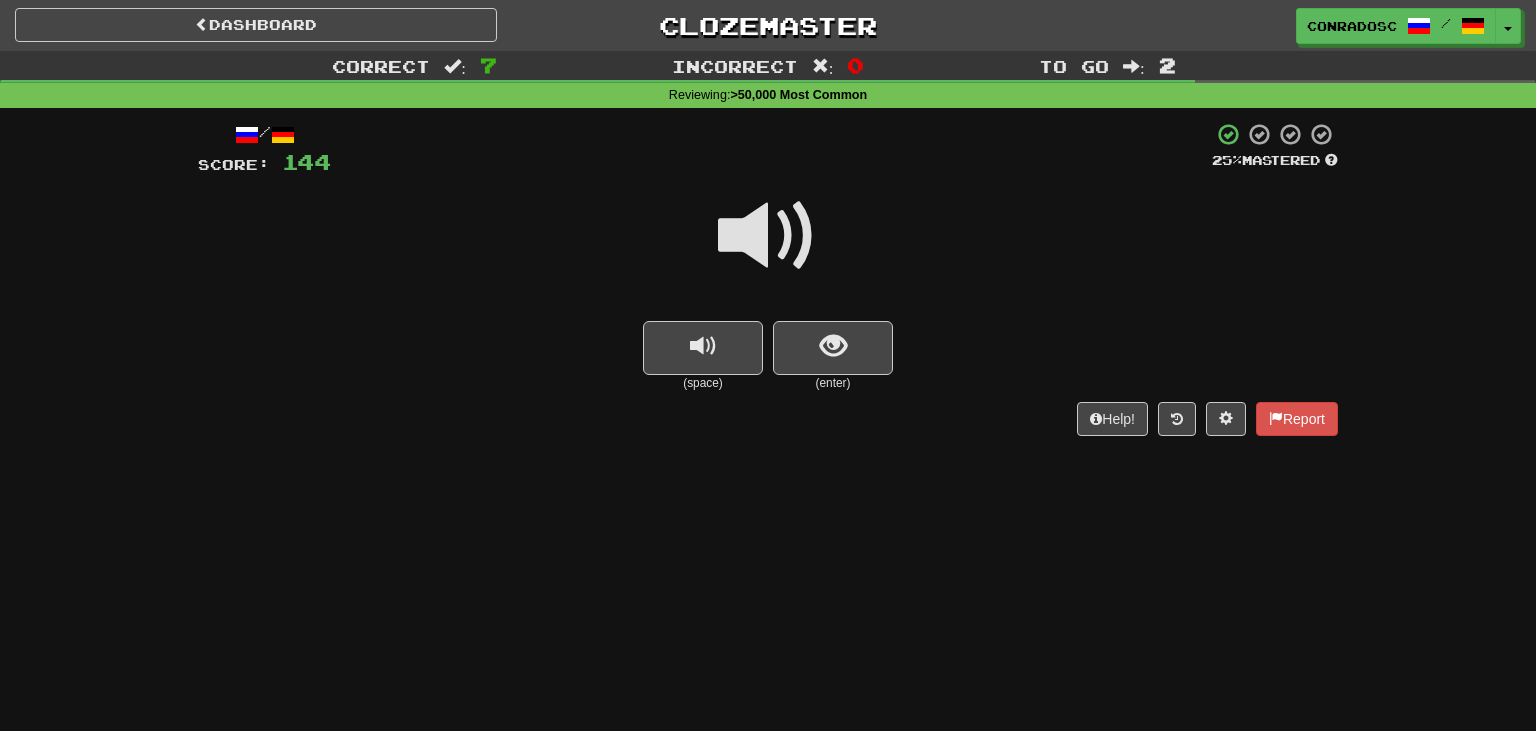 click at bounding box center (768, 236) 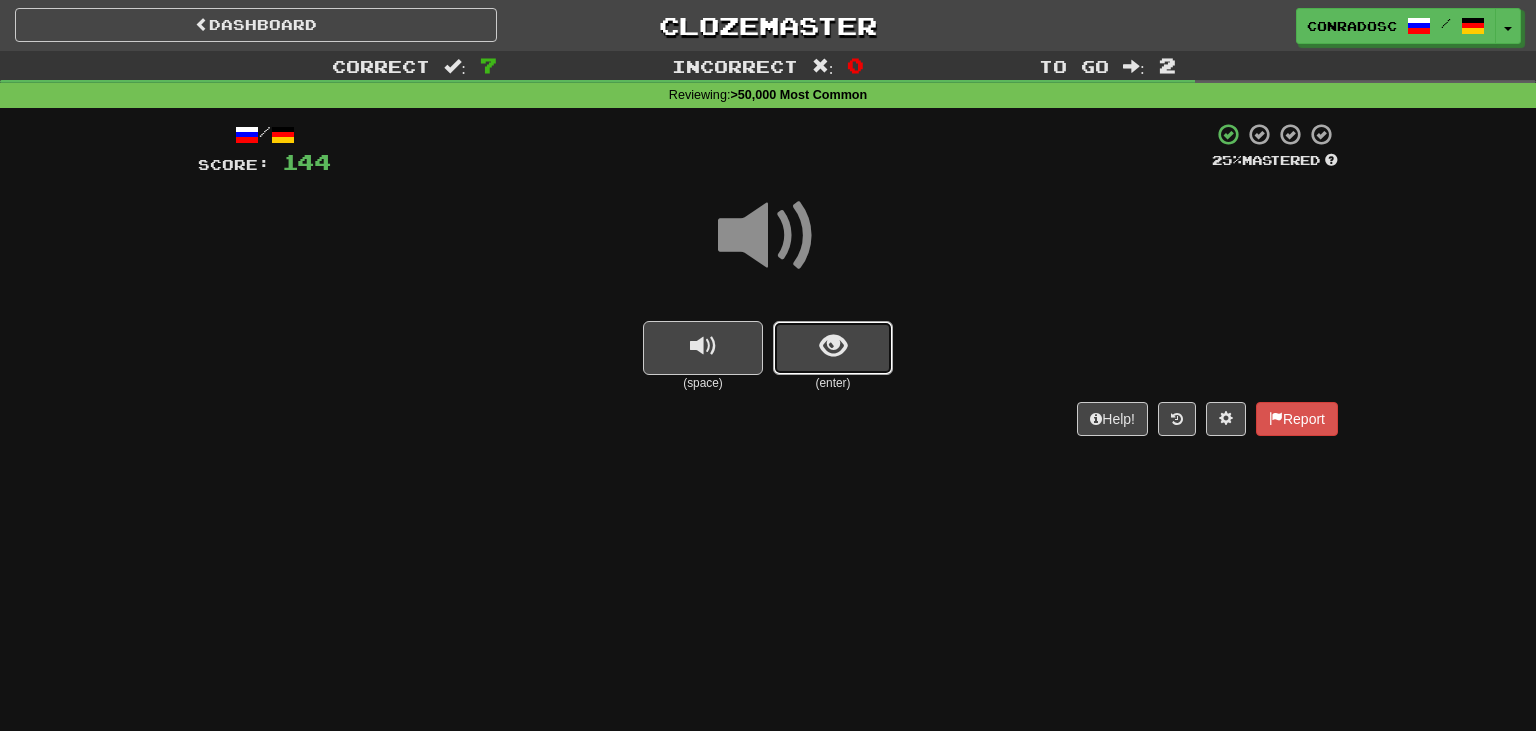 click at bounding box center [833, 348] 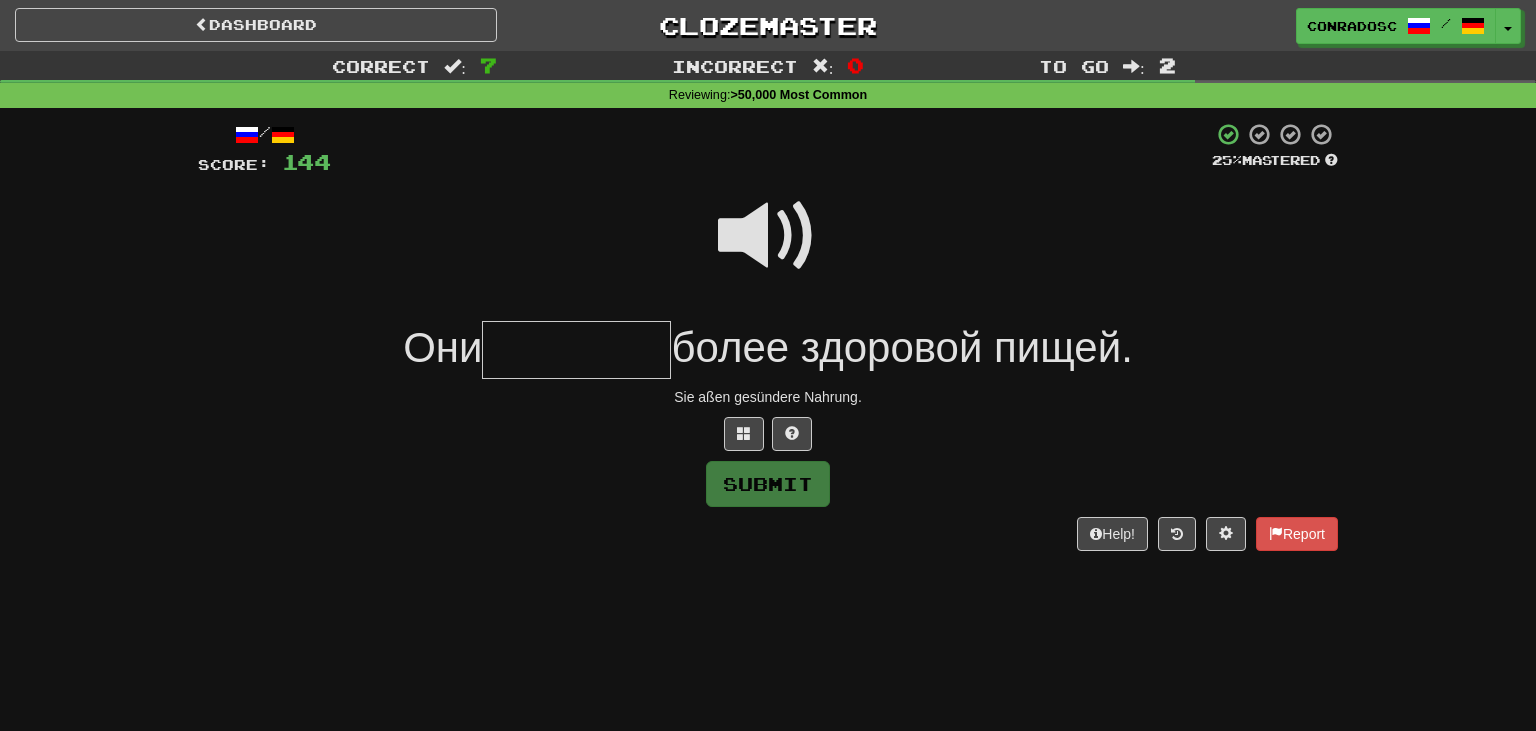 click at bounding box center (576, 350) 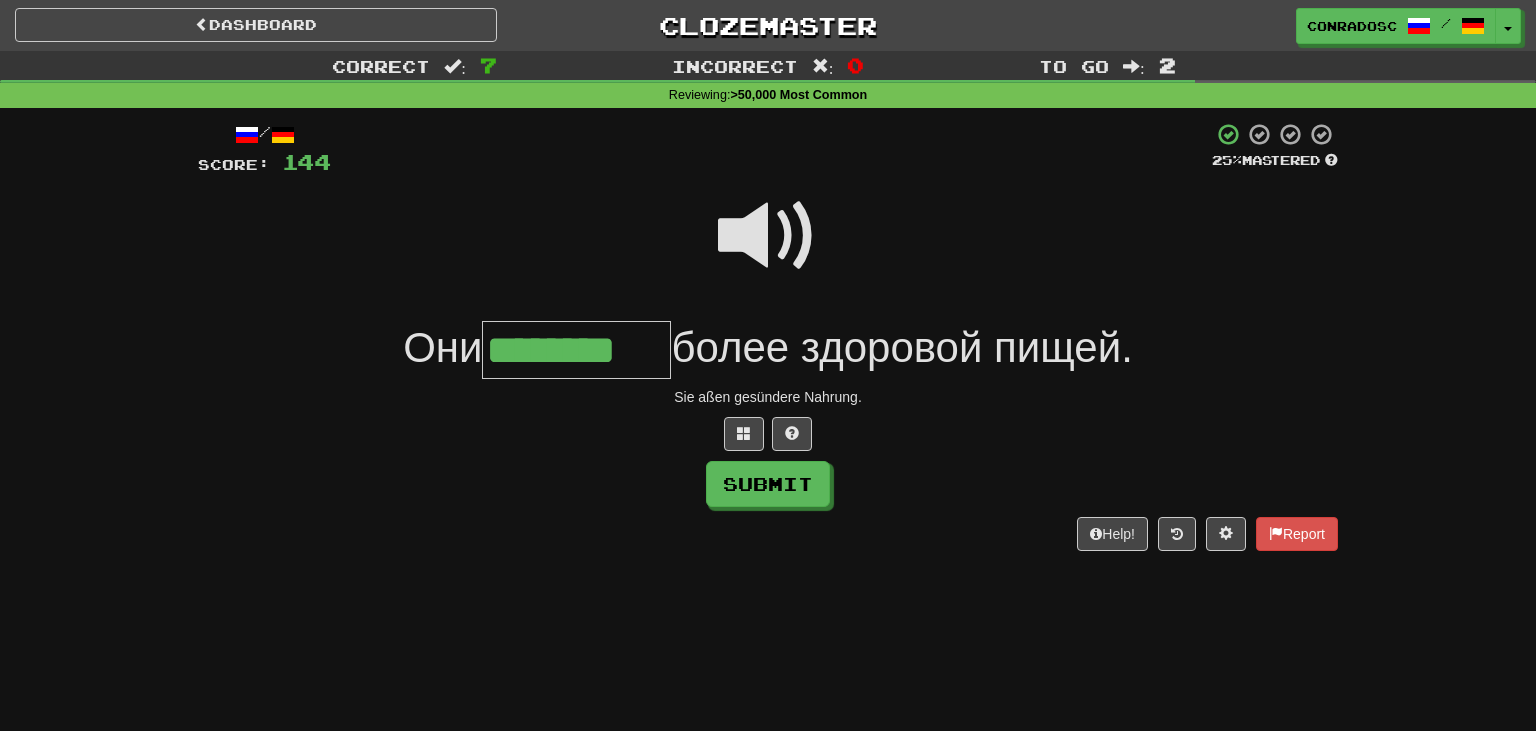 type on "********" 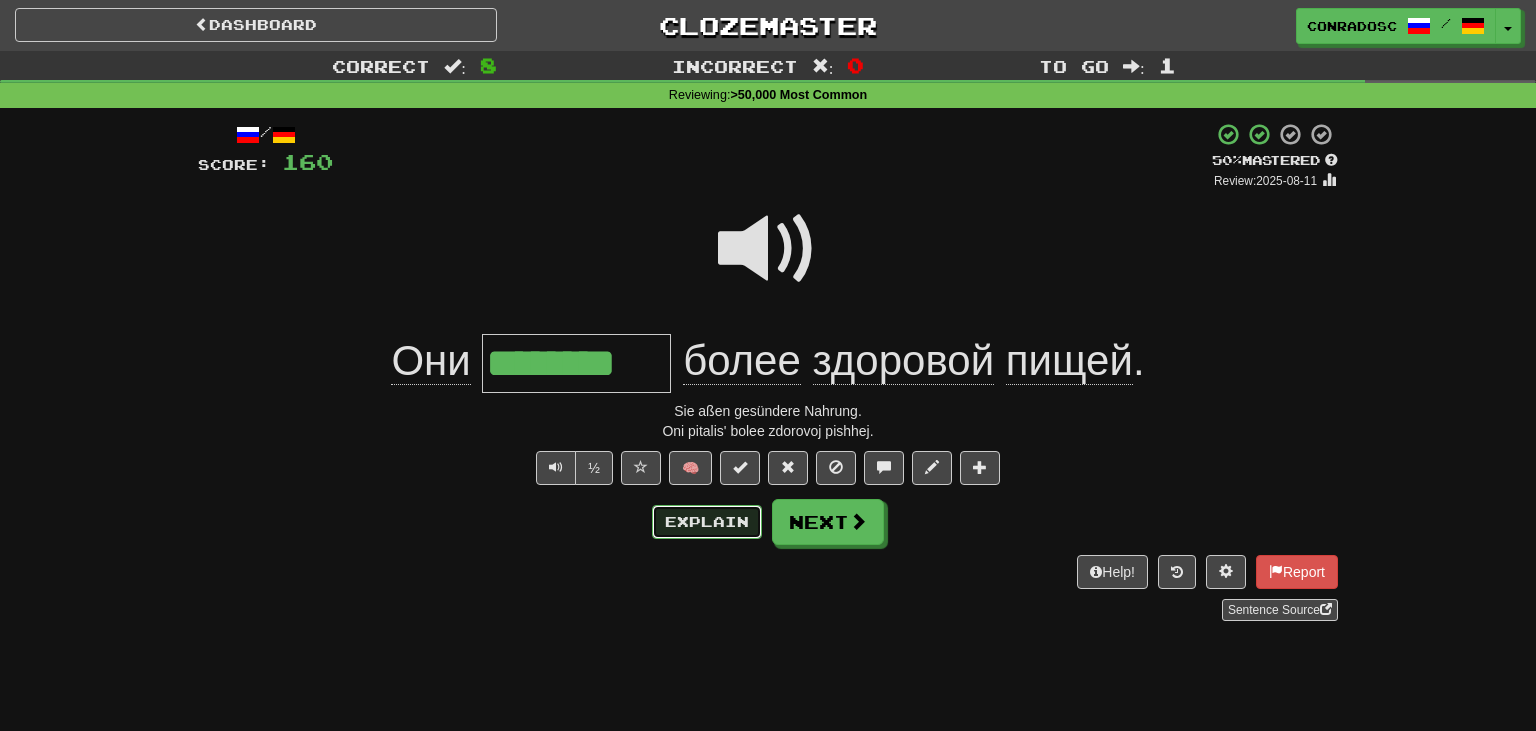 click on "Explain" at bounding box center [707, 522] 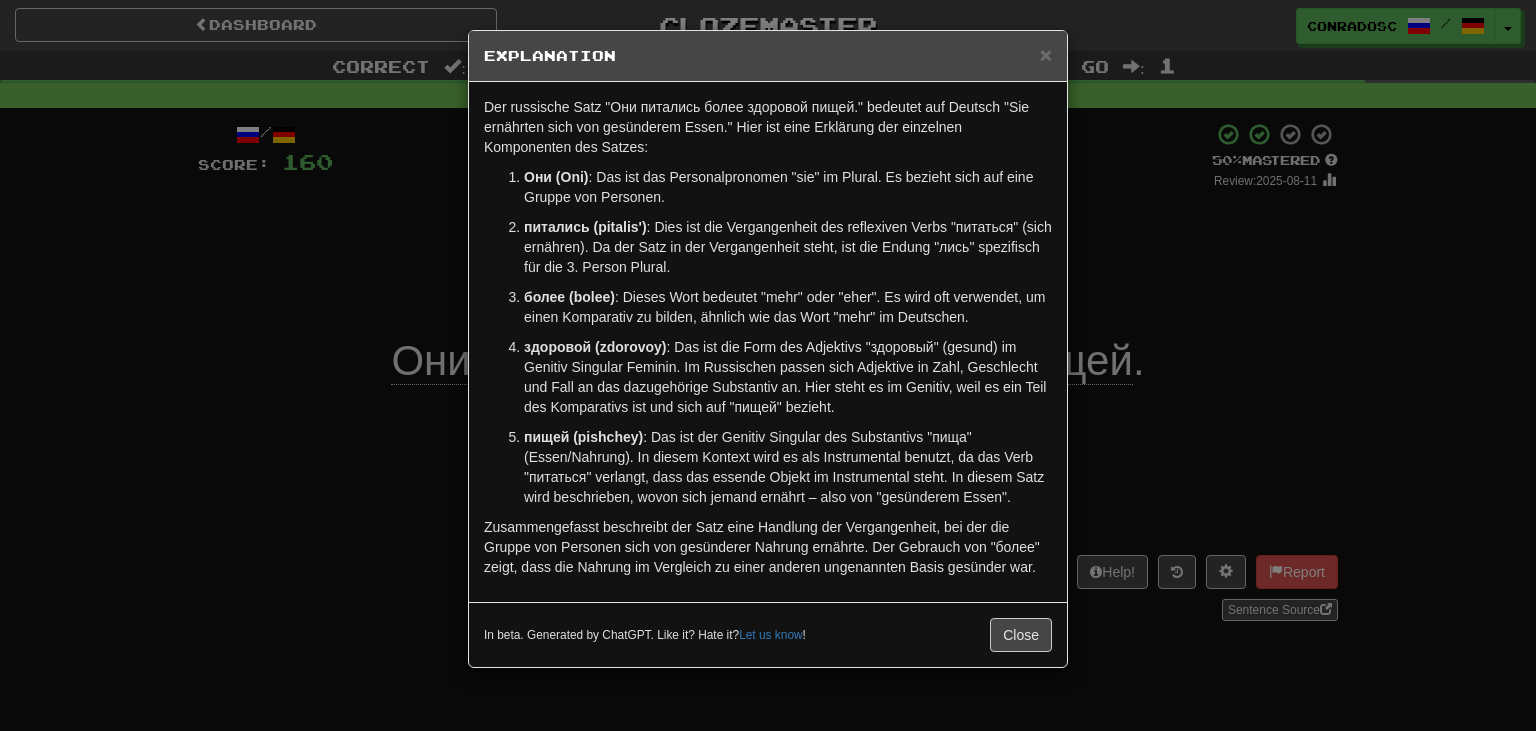 click on "× Explanation Der russische Satz "Они питались более здоровой пищей." bedeutet auf Deutsch "Sie ernährten sich von gesünderem Essen." Hier ist eine Erklärung der einzelnen Komponenten des Satzes:
Они (Oni) : Das ist das Personalpronomen "sie" im Plural. Es bezieht sich auf eine Gruppe von Personen.
питались (pitalis') : Dies ist die Vergangenheit des reflexiven Verbs "питаться" (sich ernähren). Da der Satz in der Vergangenheit steht, ist die Endung "лись" spezifisch für die 3. Person Plural.
более (bolee) : Dieses Wort bedeutet "mehr" oder "eher". Es wird oft verwendet, um einen Komparativ zu bilden, ähnlich wie das Wort "mehr" im Deutschen.
здоровой (zdorovoy)
пищей (pishchey)
In beta. Generated by ChatGPT. Like it? Hate it?  Let us know ! Close" at bounding box center (768, 365) 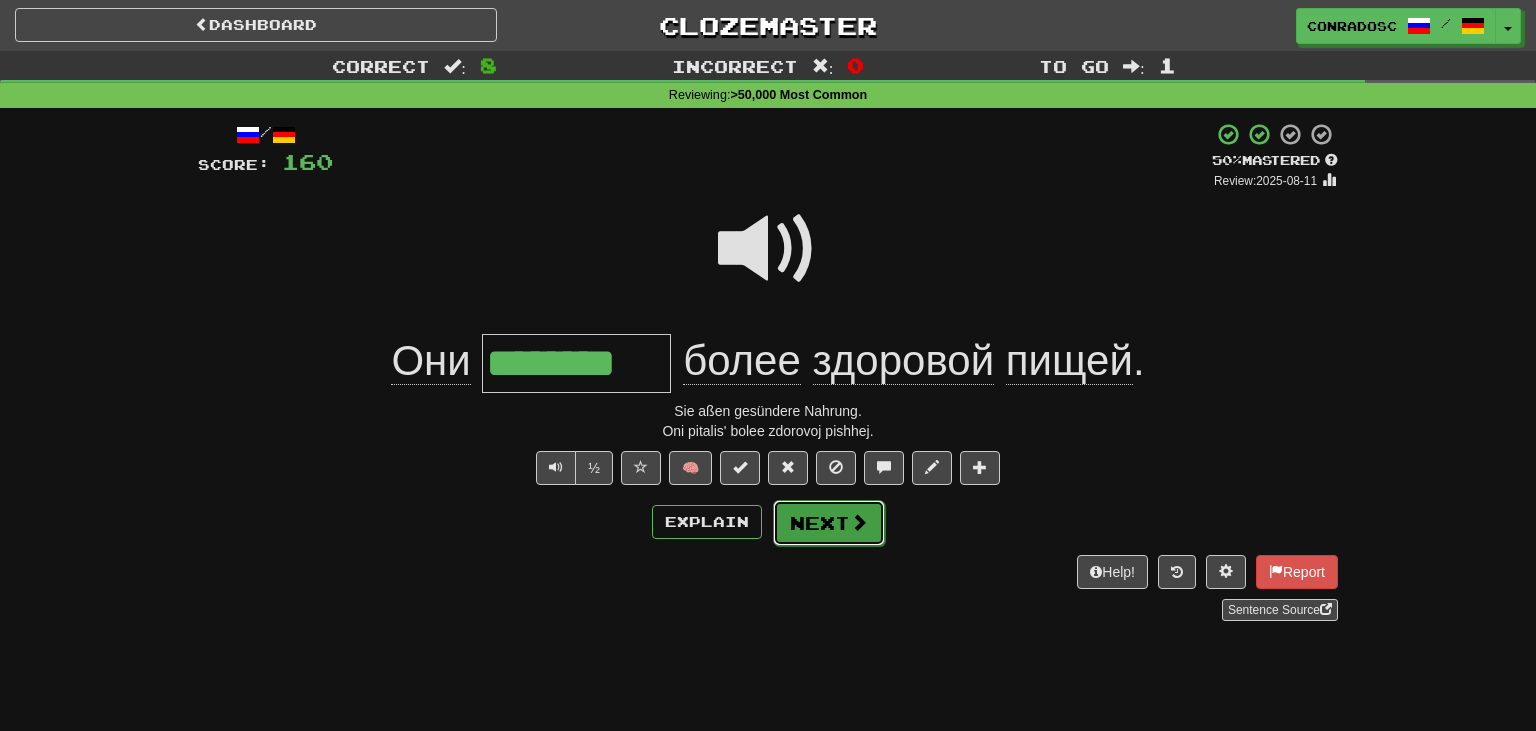 click on "Next" at bounding box center (829, 523) 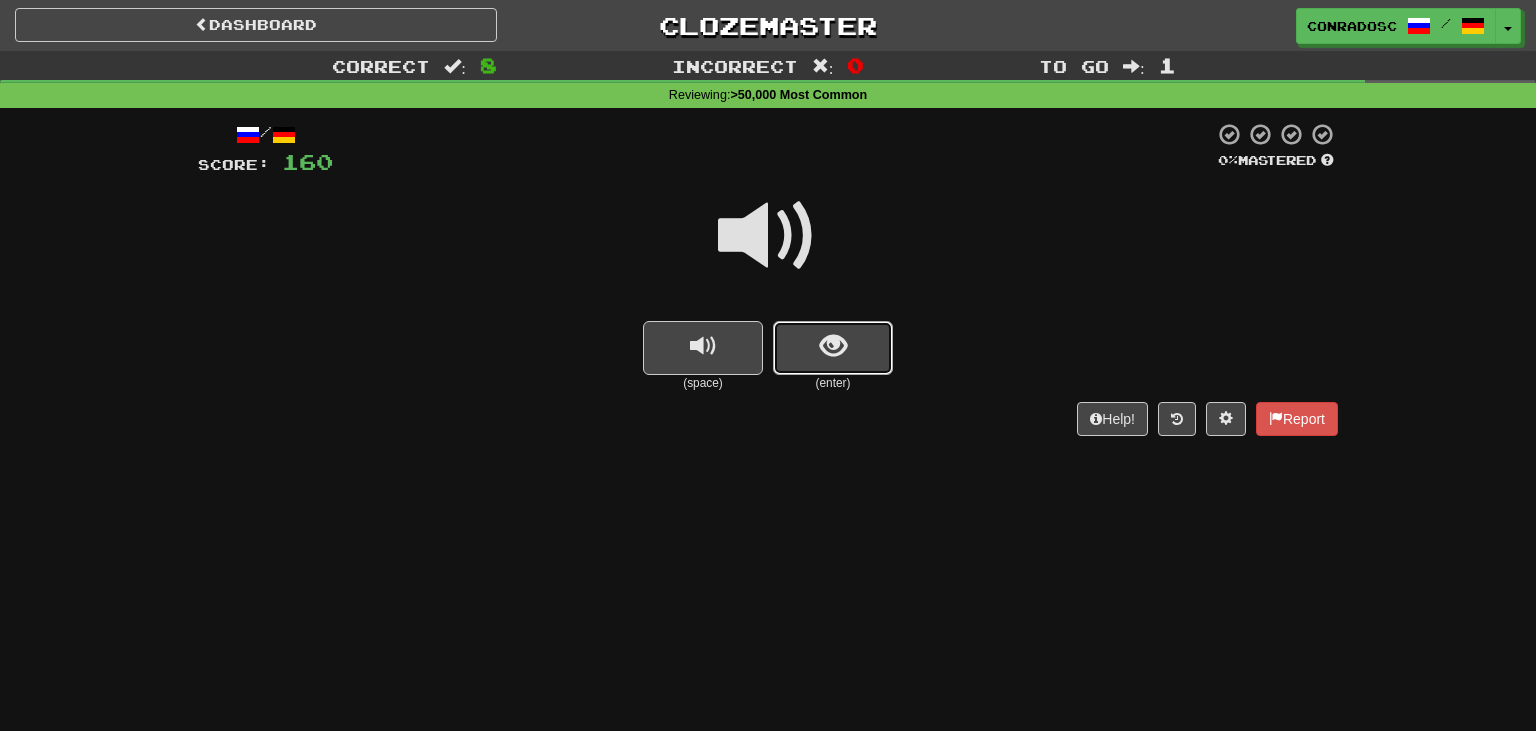 click at bounding box center [833, 346] 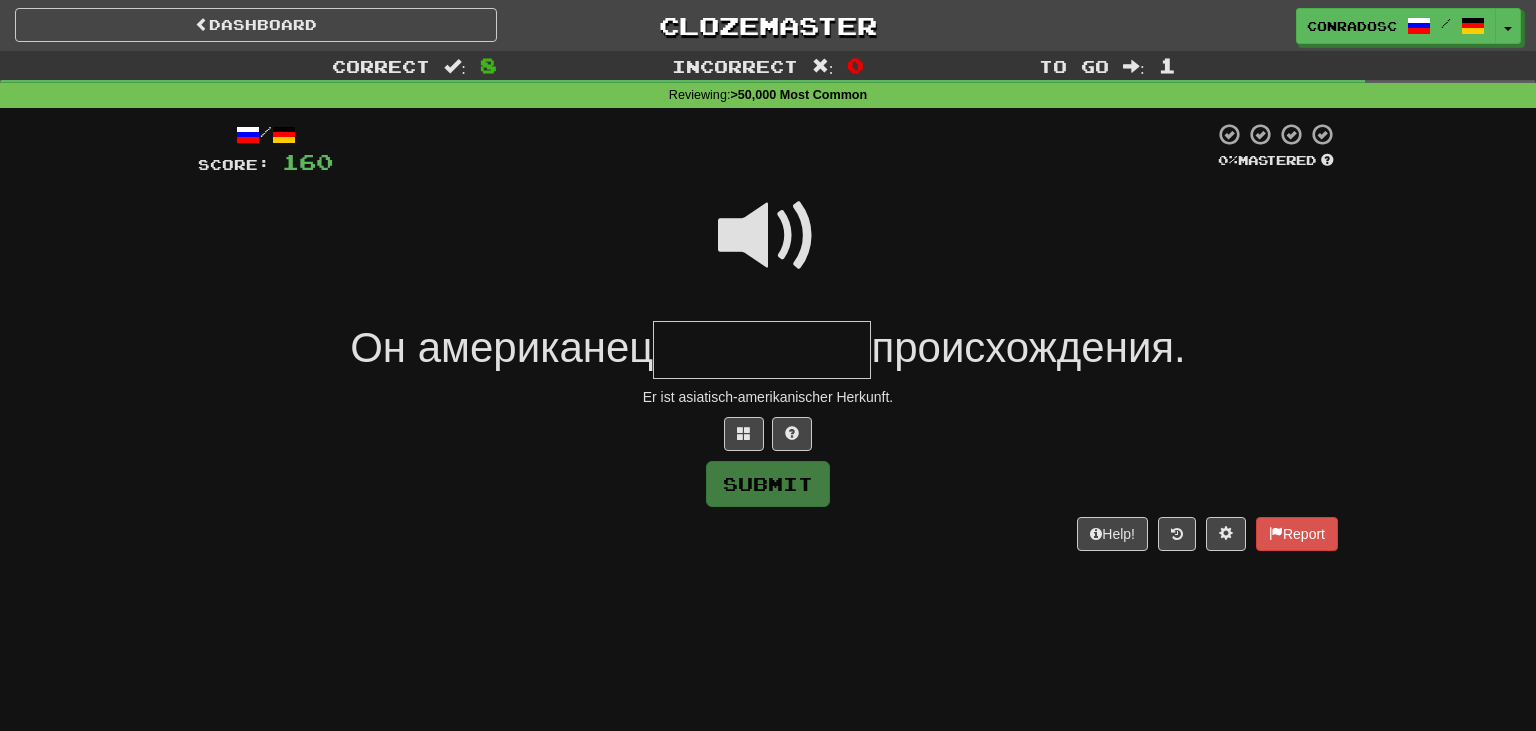 click at bounding box center [762, 350] 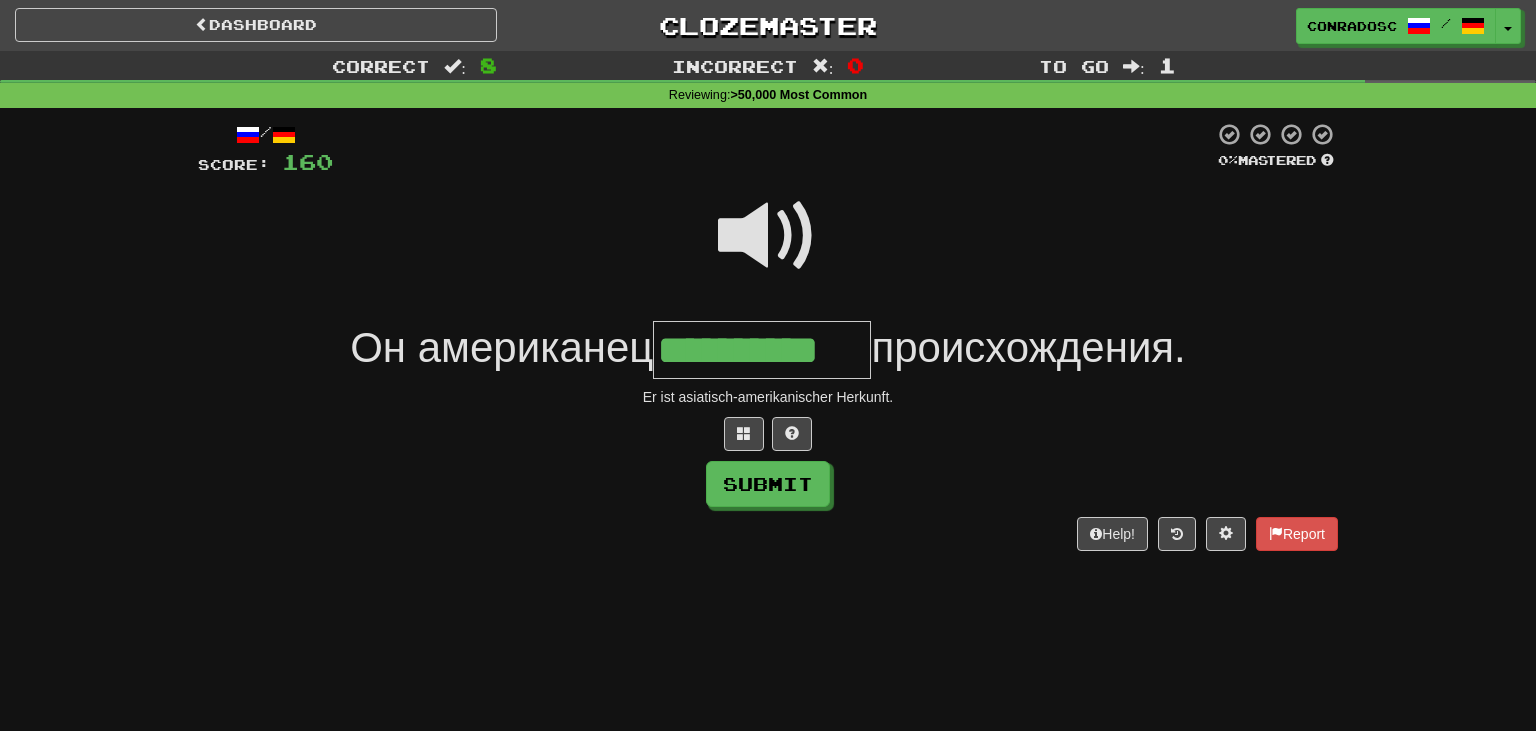 type on "**********" 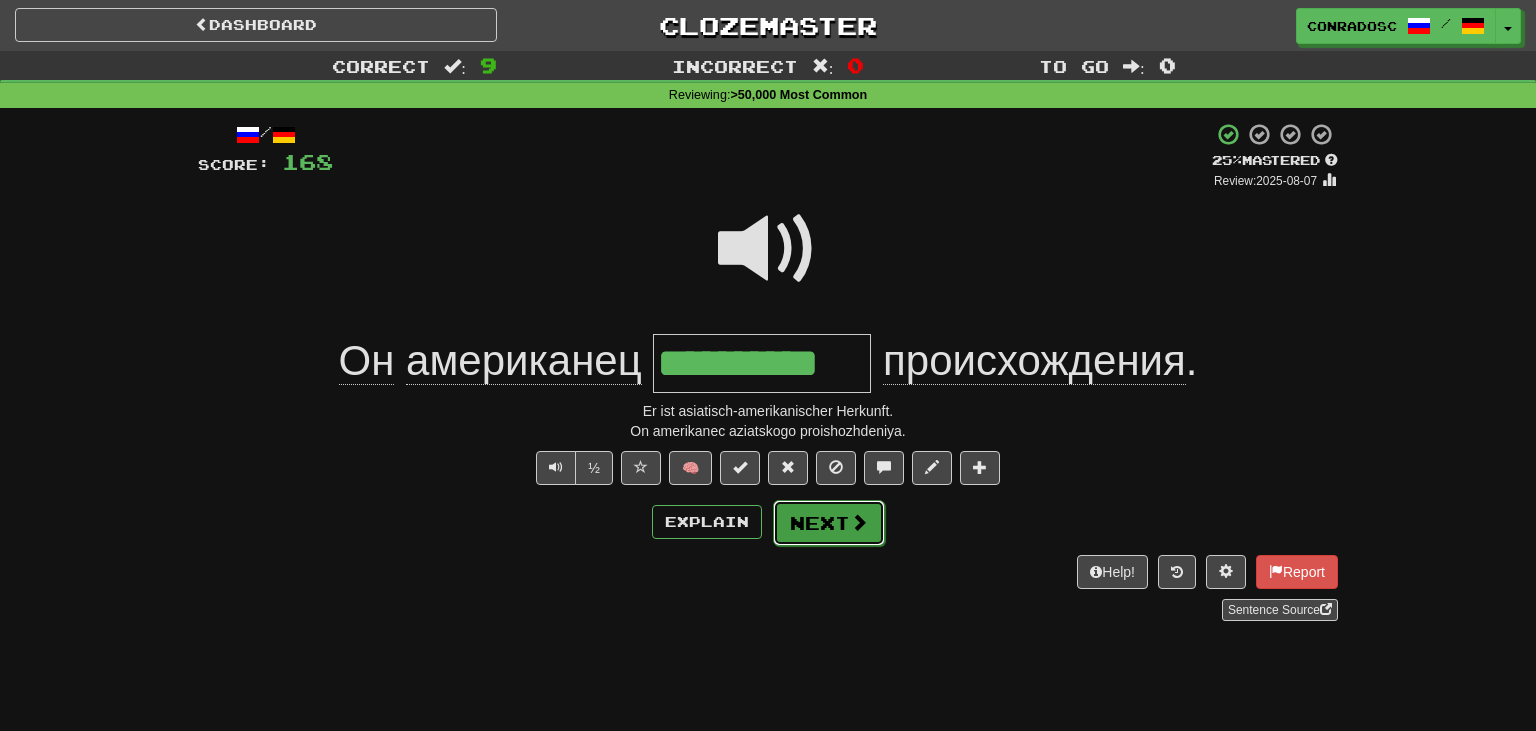 click at bounding box center [859, 522] 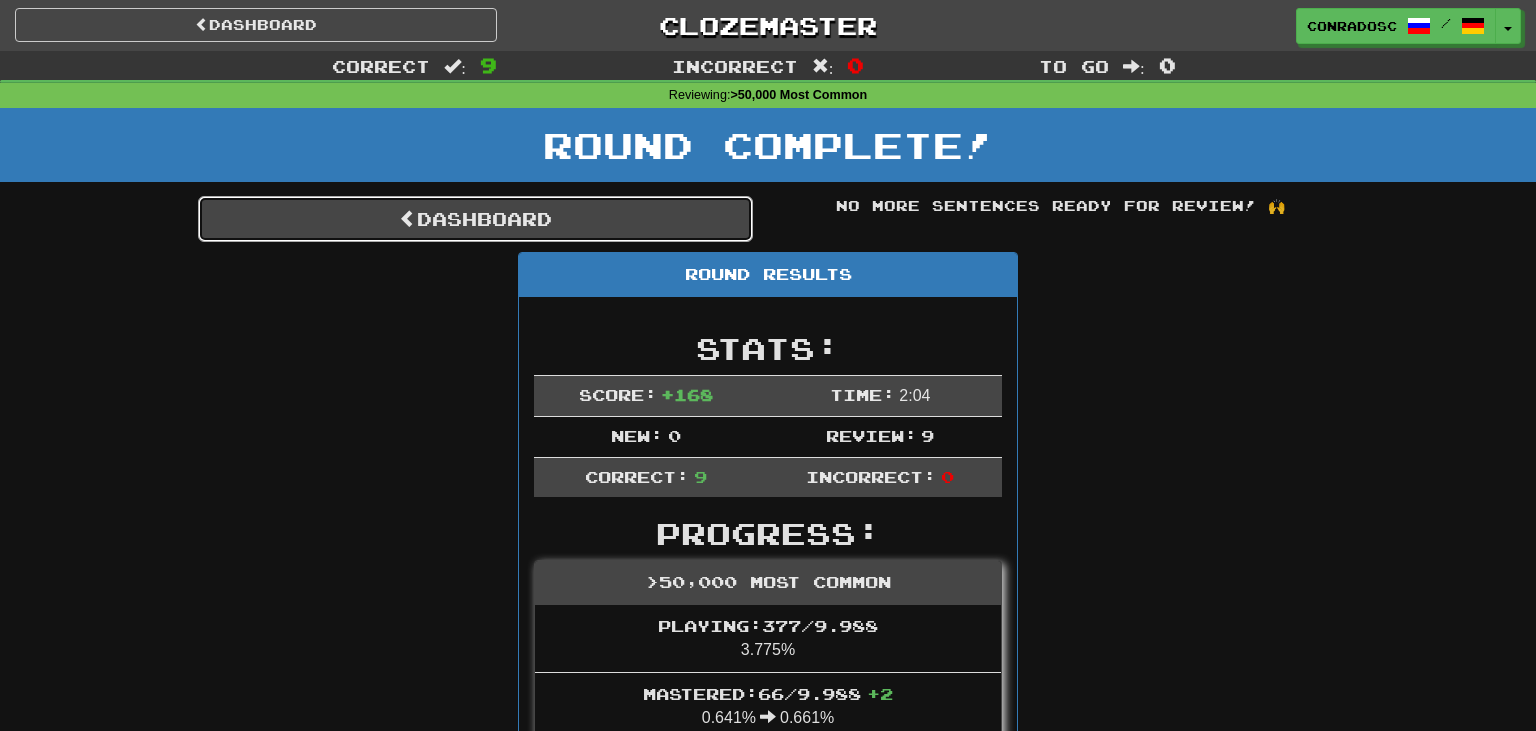 click on "Dashboard" at bounding box center (475, 219) 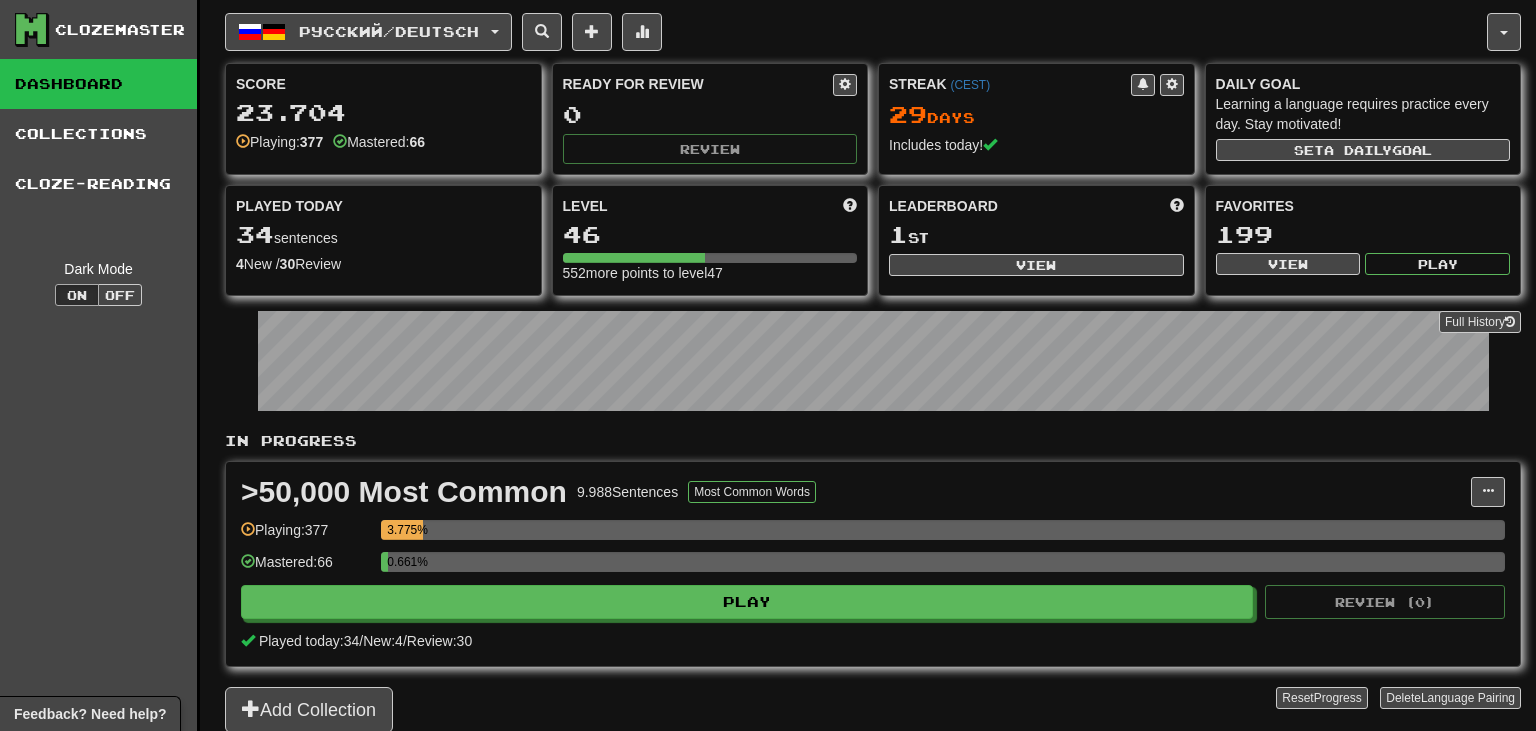 scroll, scrollTop: 0, scrollLeft: 0, axis: both 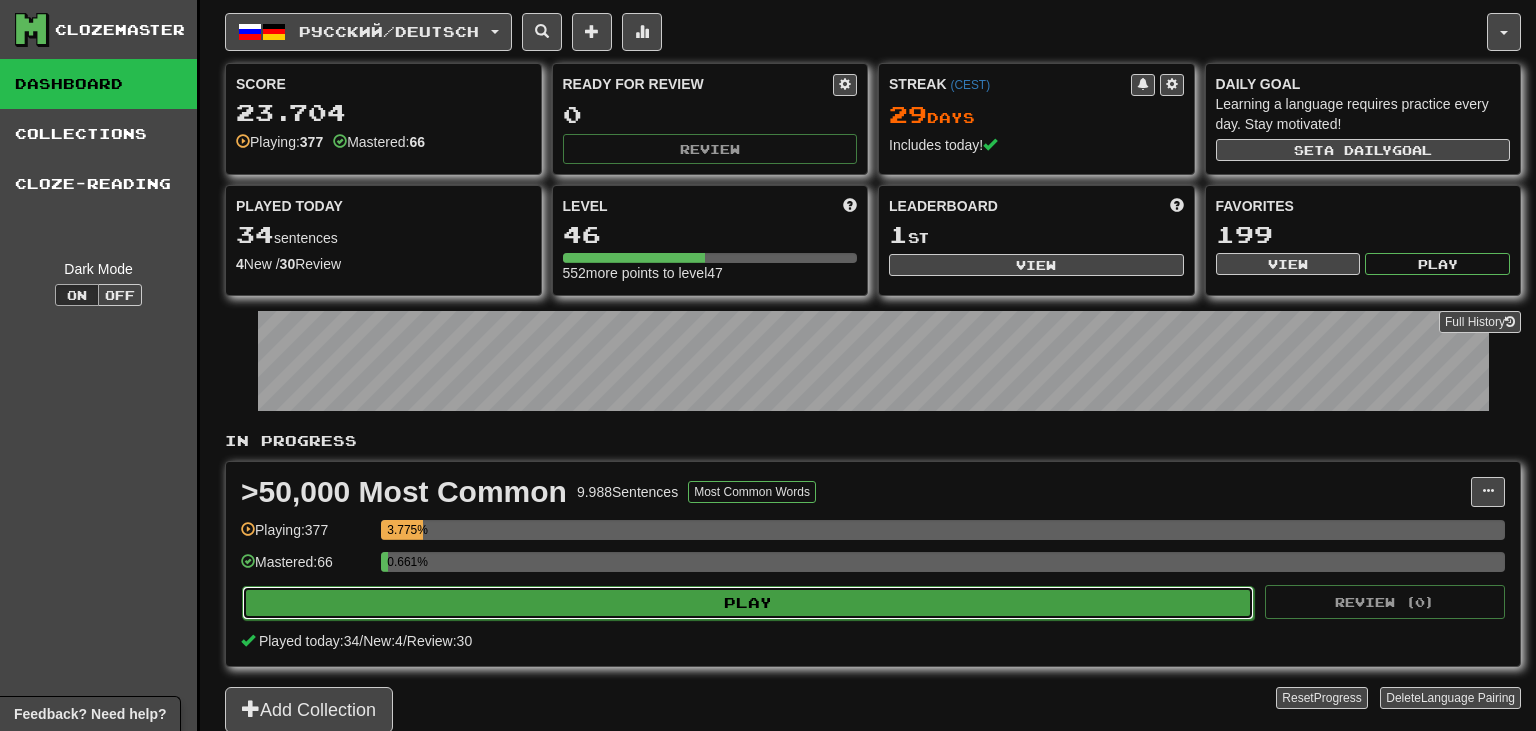 click on "Play" at bounding box center [748, 603] 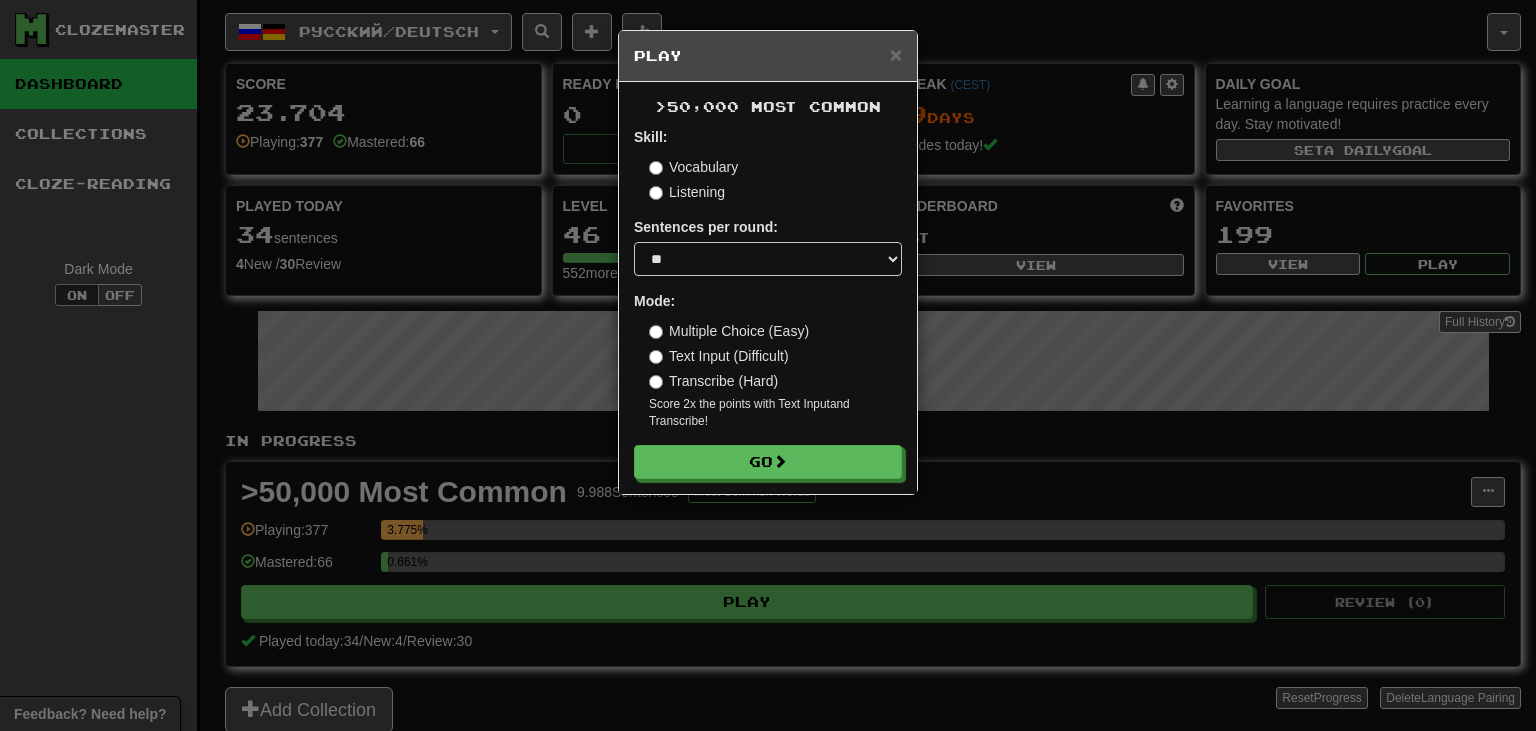 click on ">50,000 Most Common Skill: Vocabulary Listening Sentences per round: * ** ** ** ** ** *** ******** Mode: Multiple Choice (Easy) Text Input (Difficult) Transcribe (Hard) Score 2x the points with Text Input  and Transcribe ! Go" at bounding box center (768, 288) 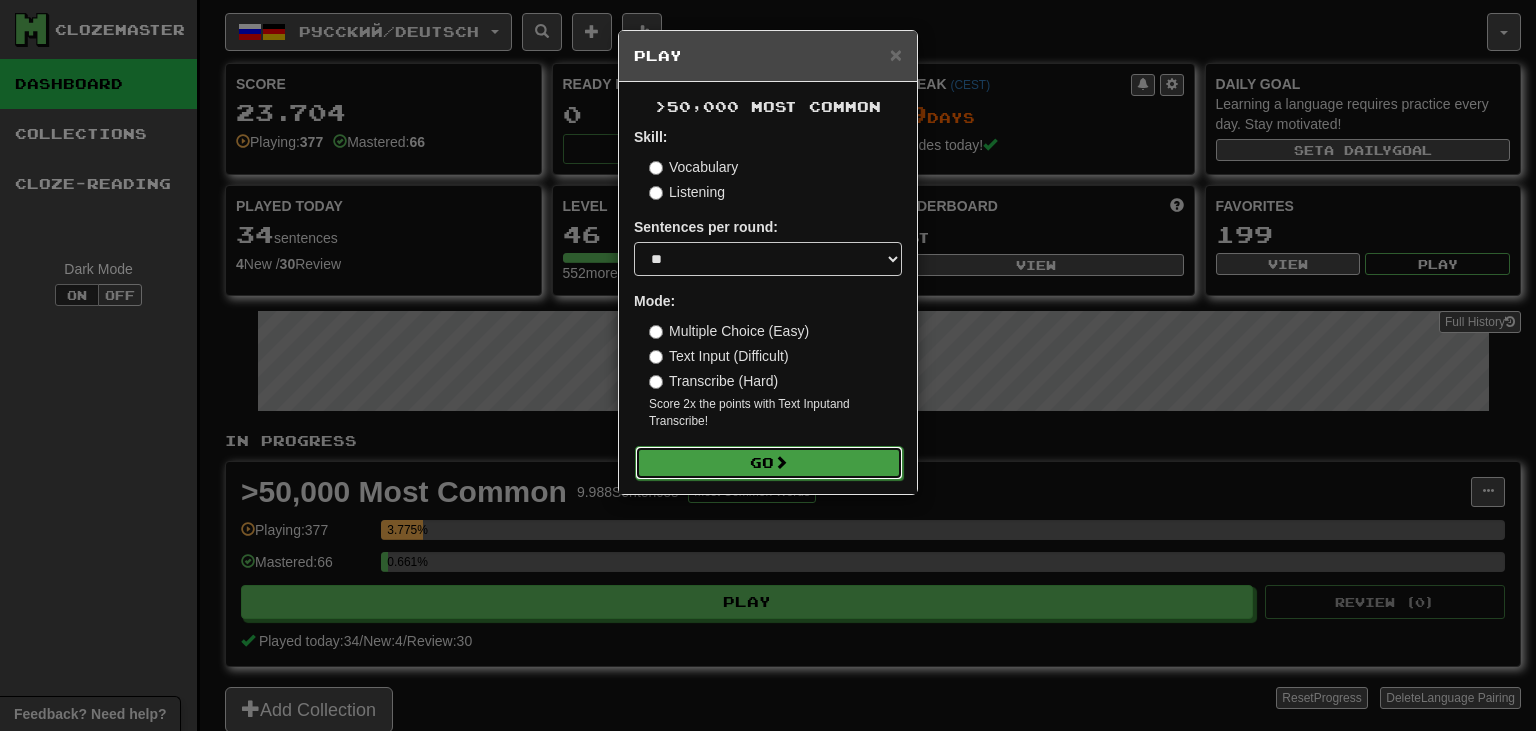 click on "Go" at bounding box center (769, 463) 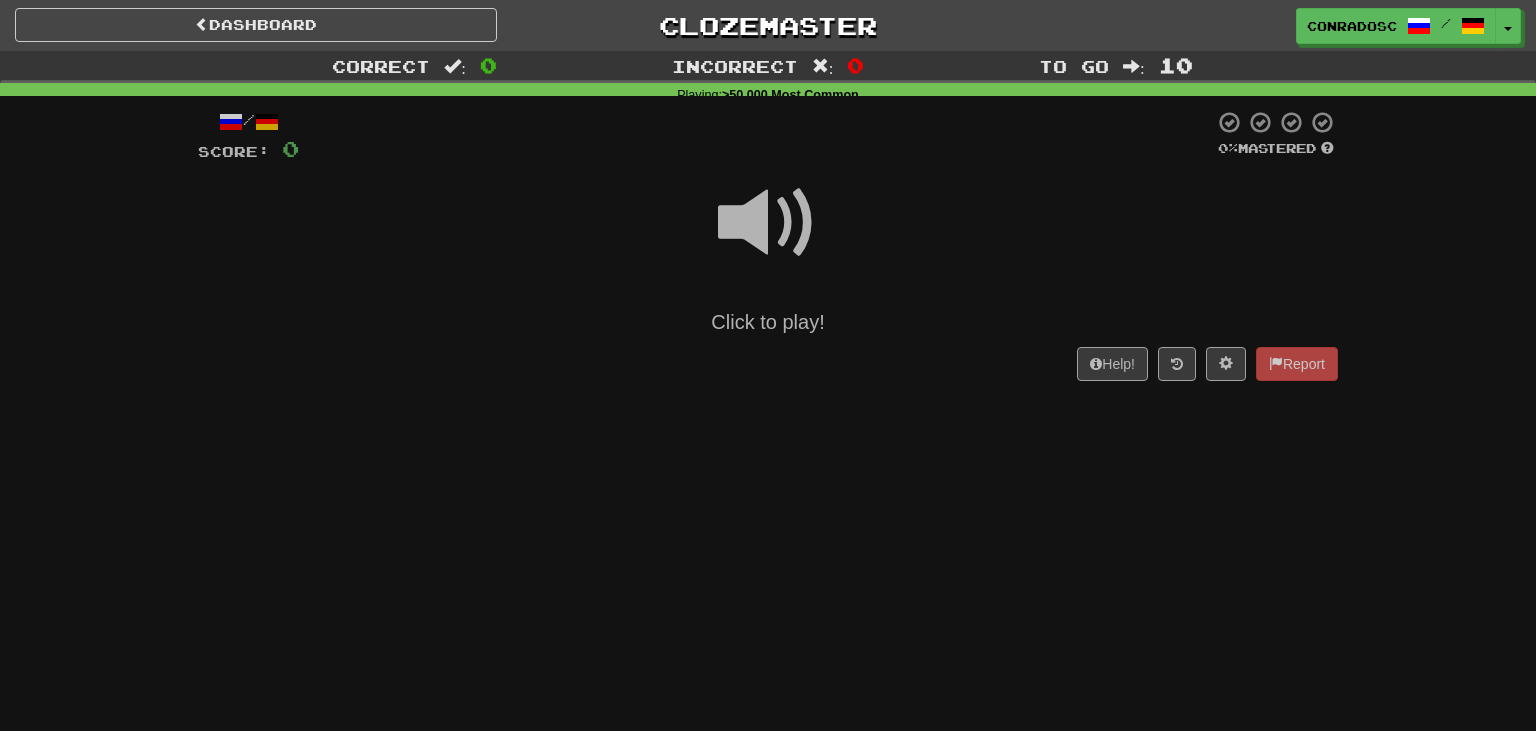 scroll, scrollTop: 0, scrollLeft: 0, axis: both 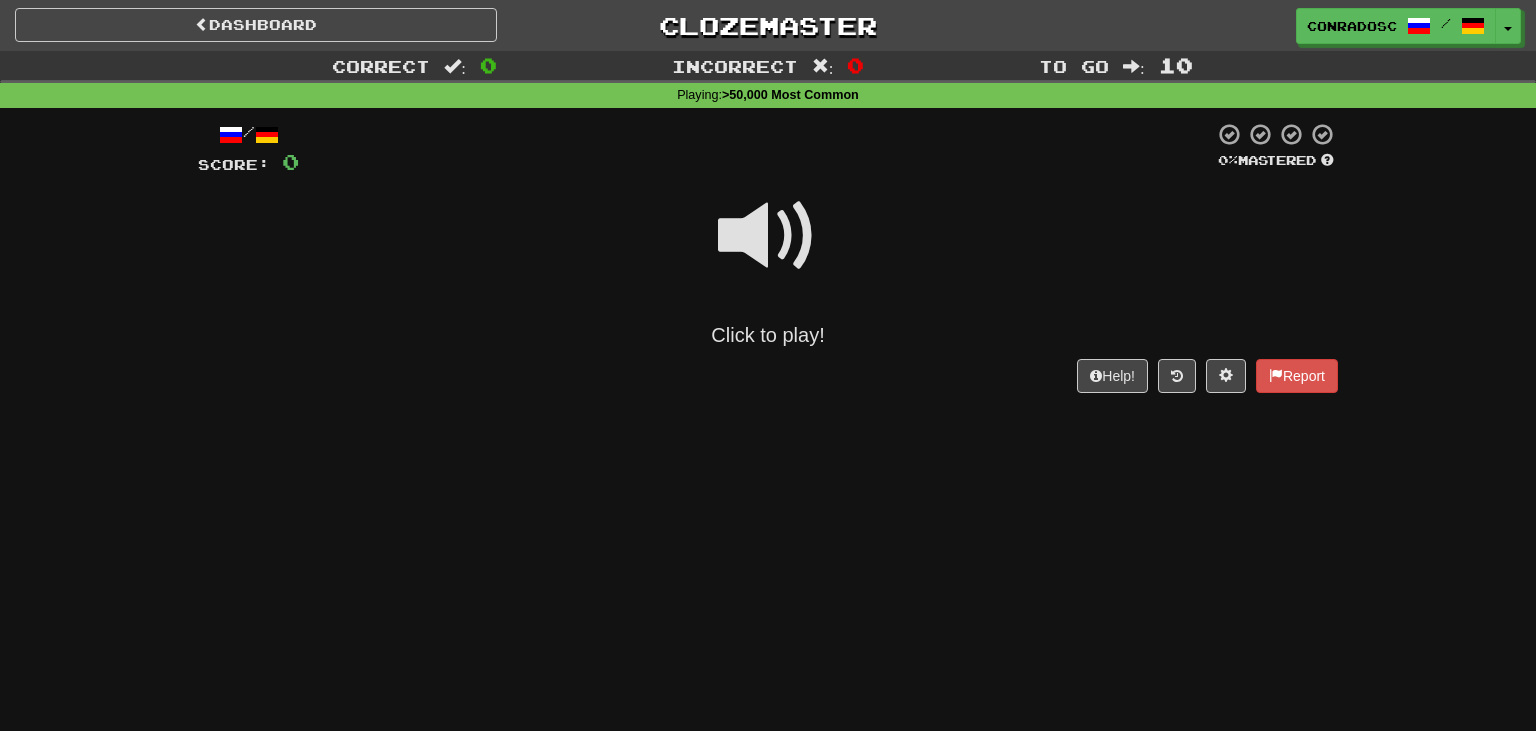 click at bounding box center (768, 236) 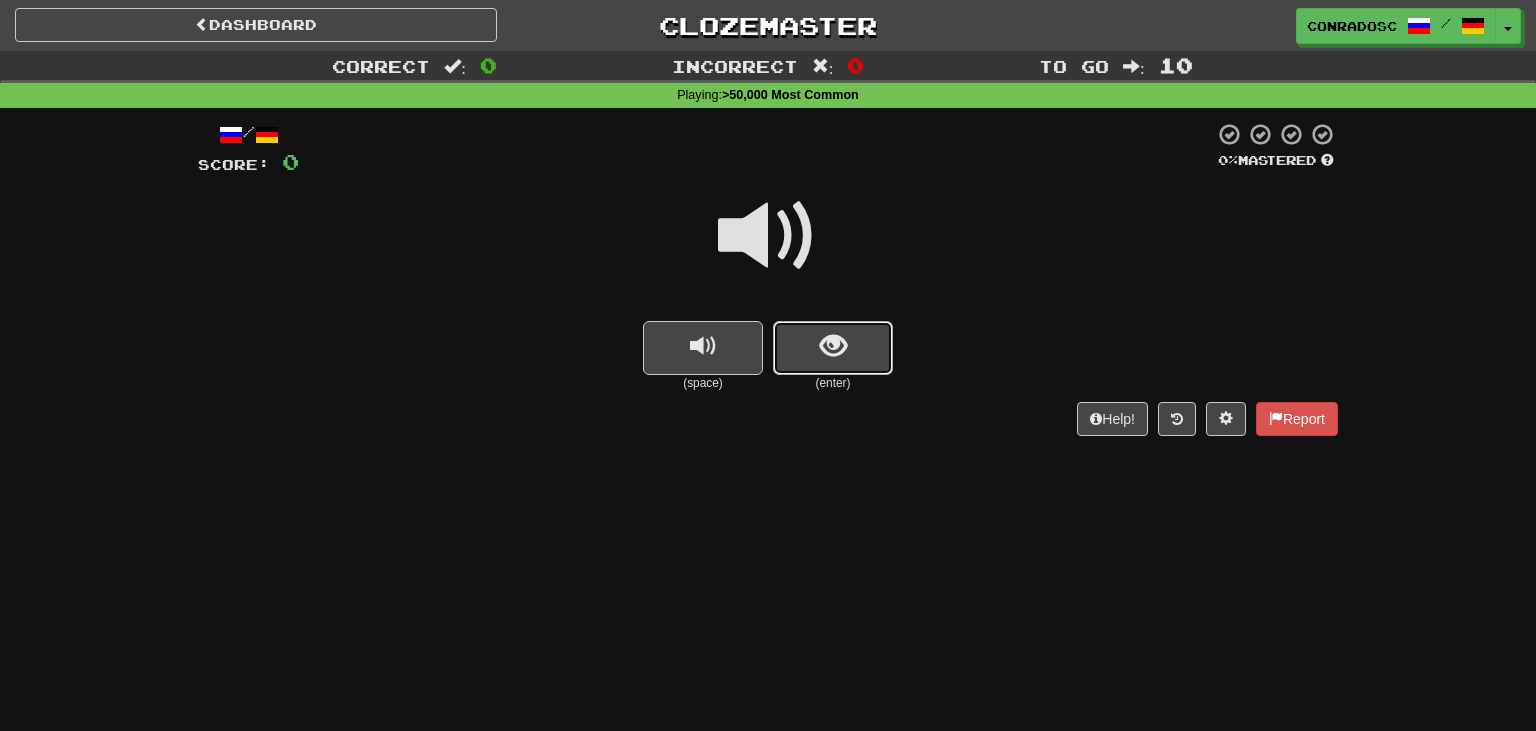 click at bounding box center (833, 346) 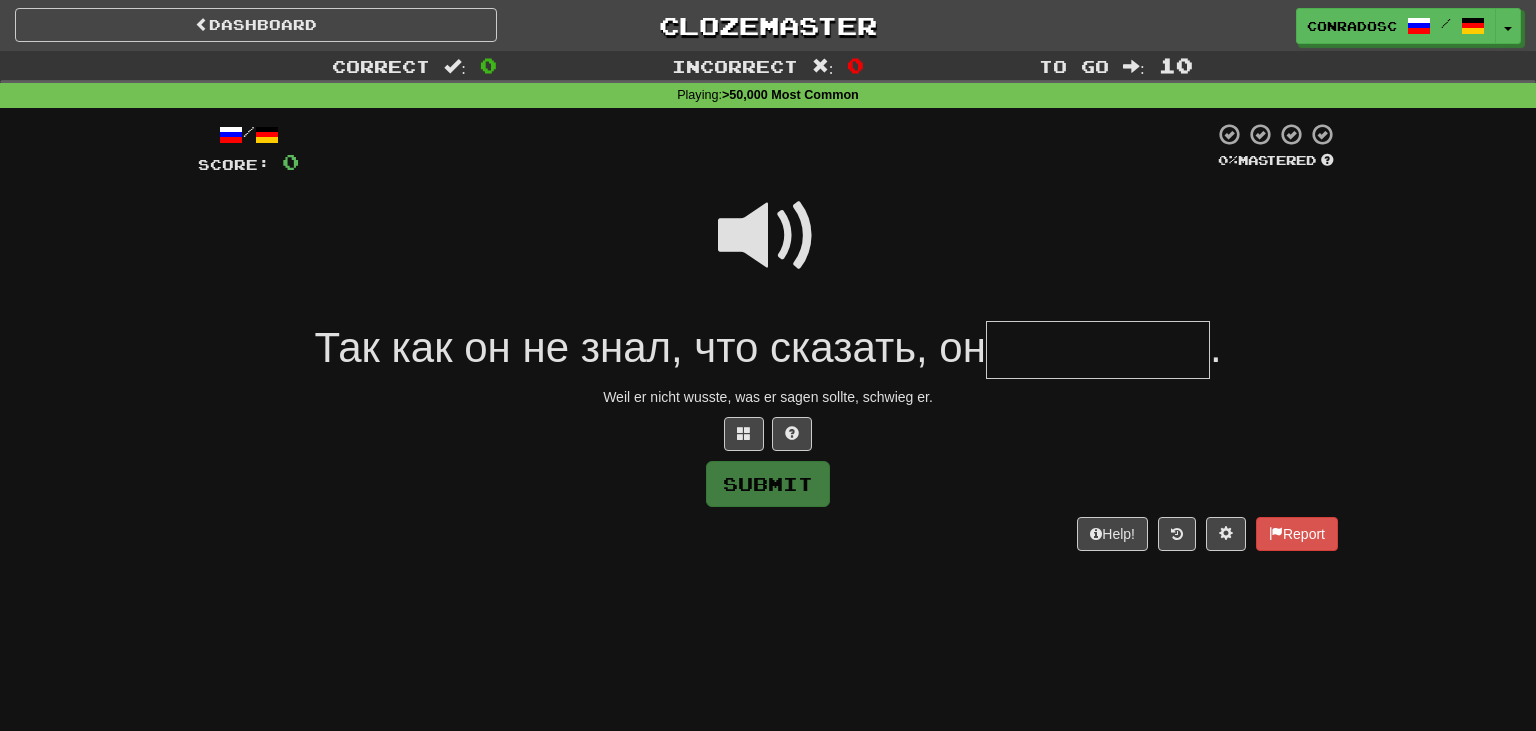 click at bounding box center (768, 236) 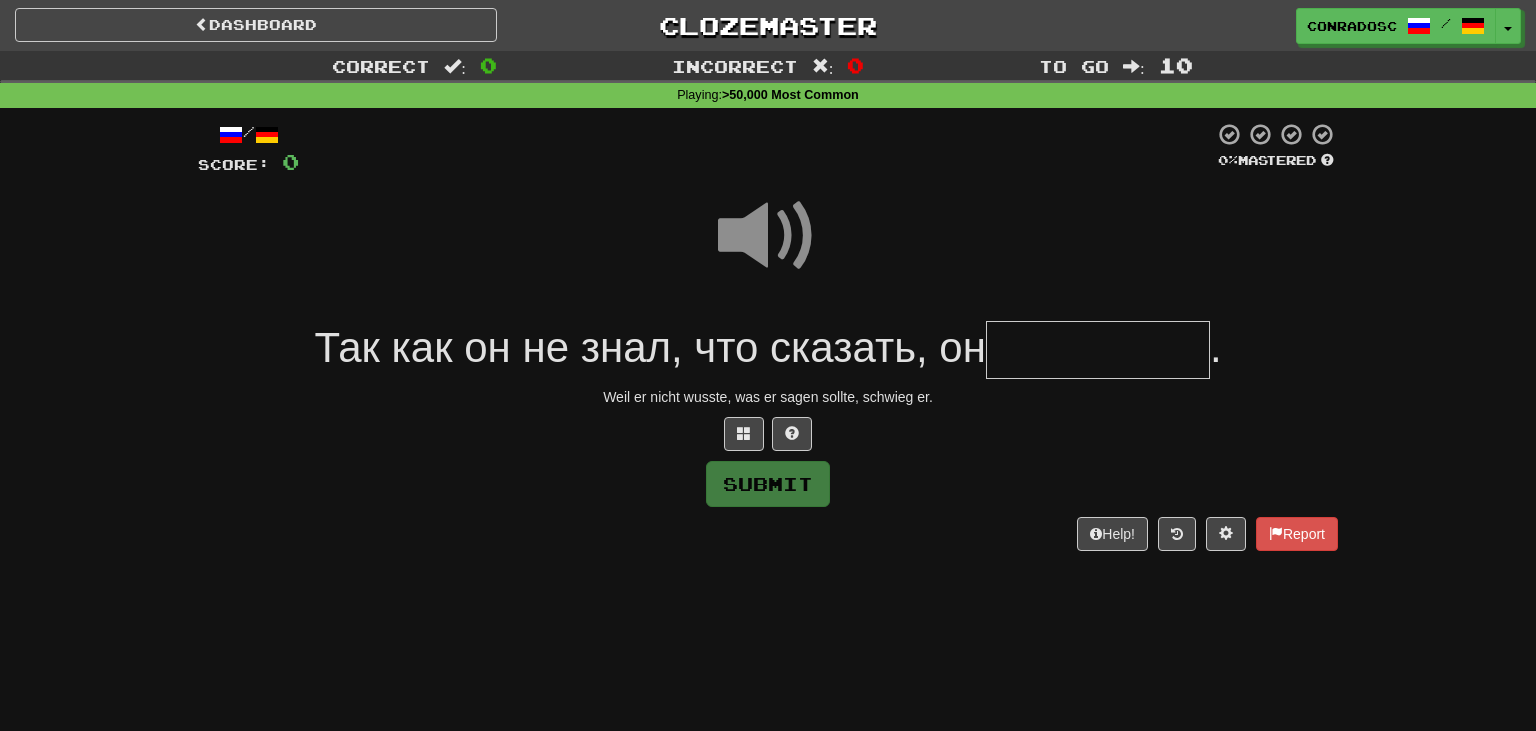 click at bounding box center (1098, 350) 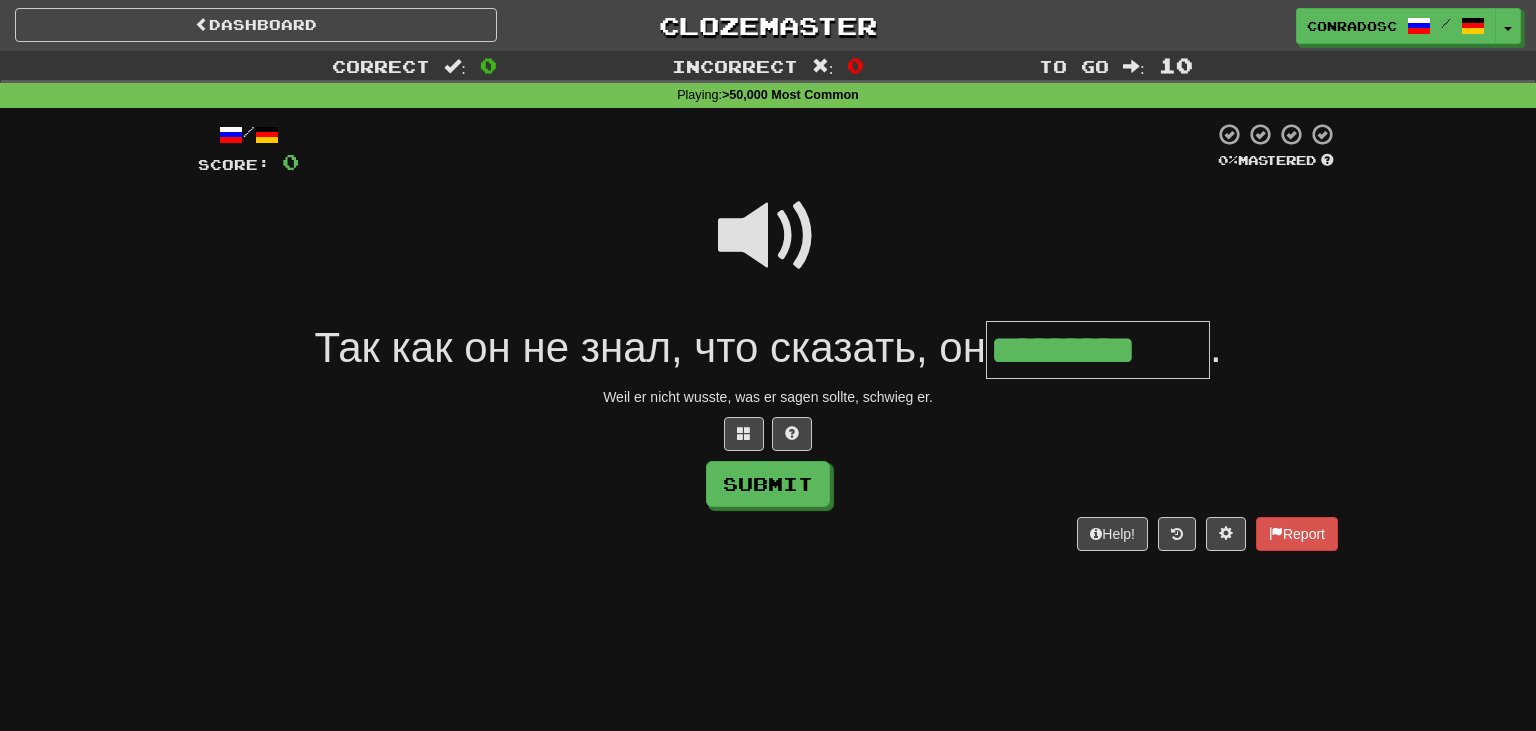 type on "*********" 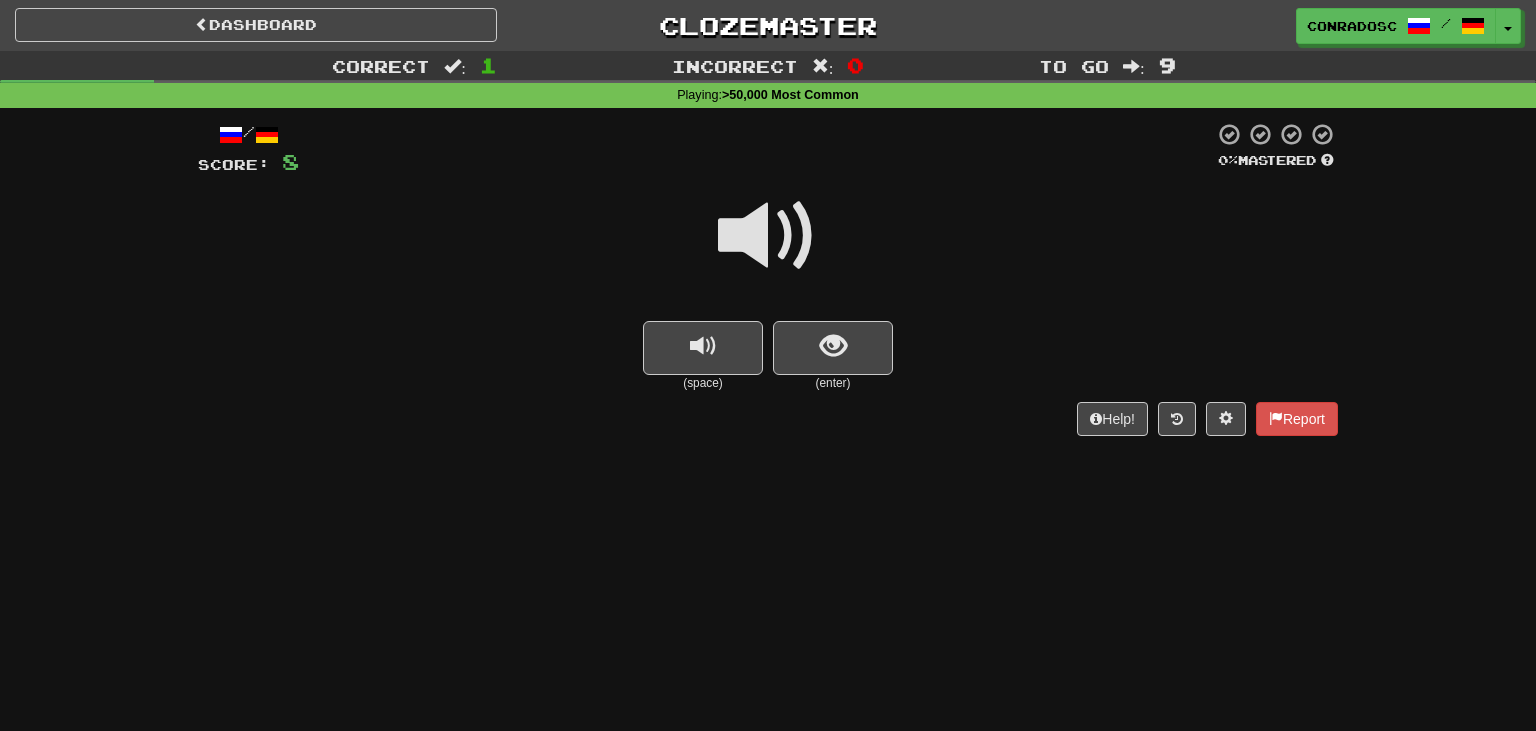 click at bounding box center [768, 236] 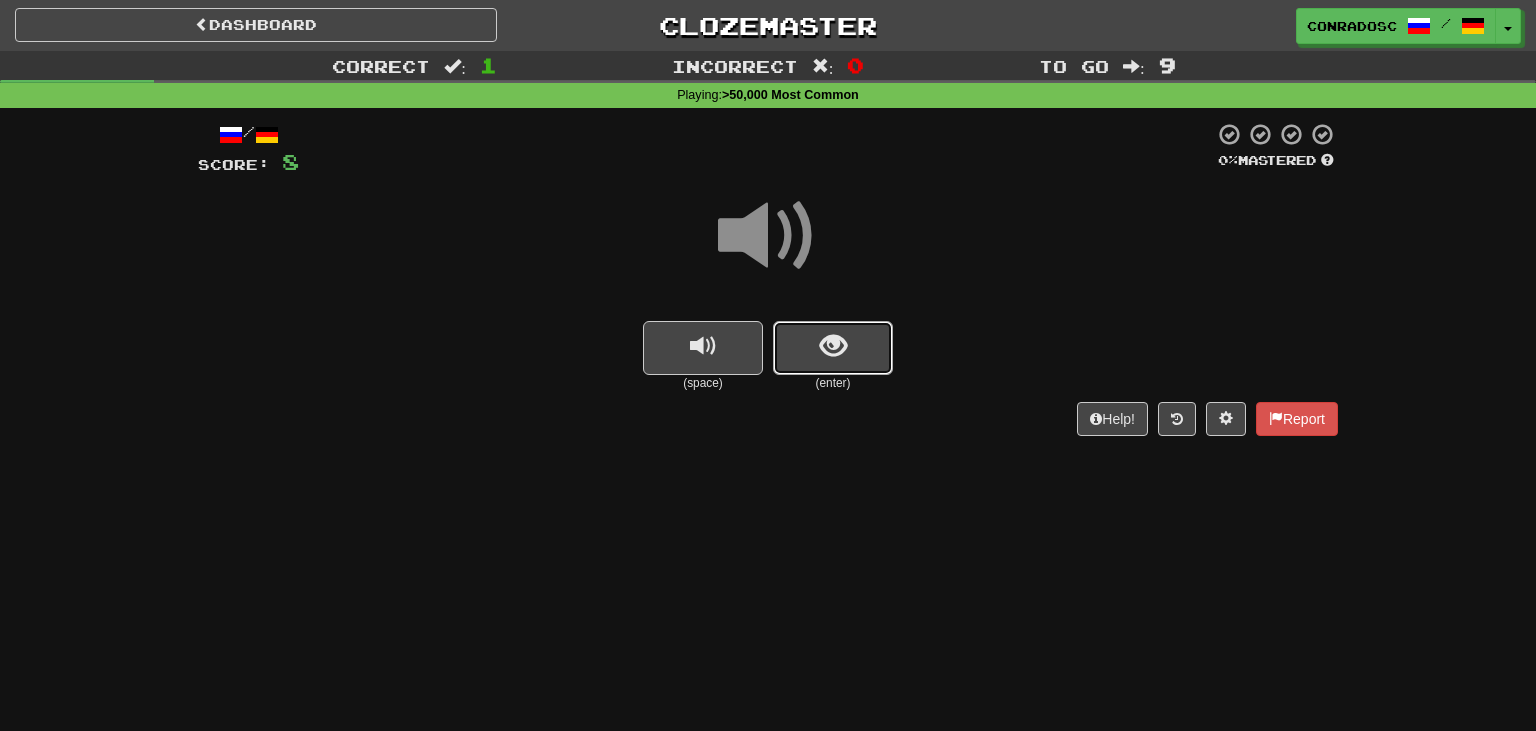 click at bounding box center [833, 348] 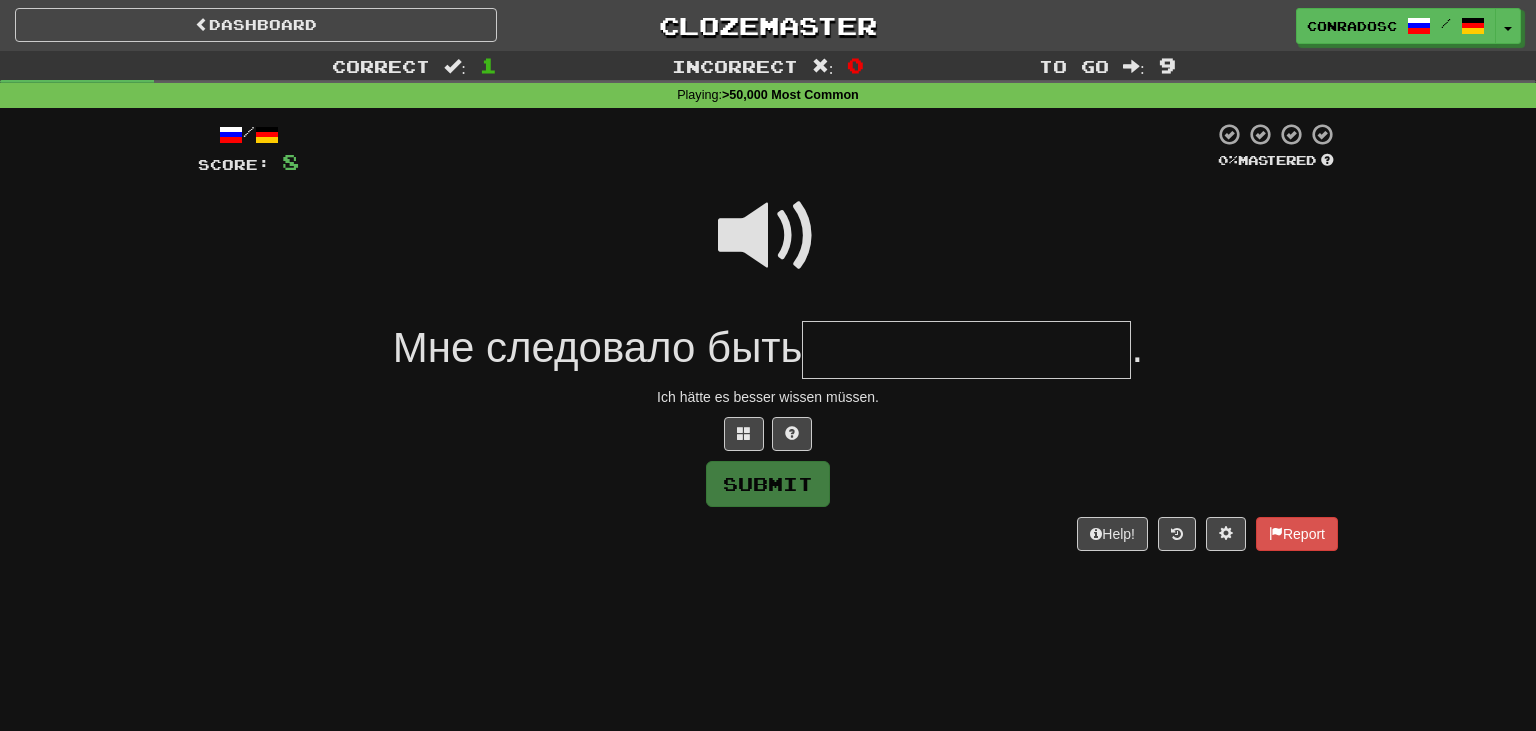 click at bounding box center [768, 236] 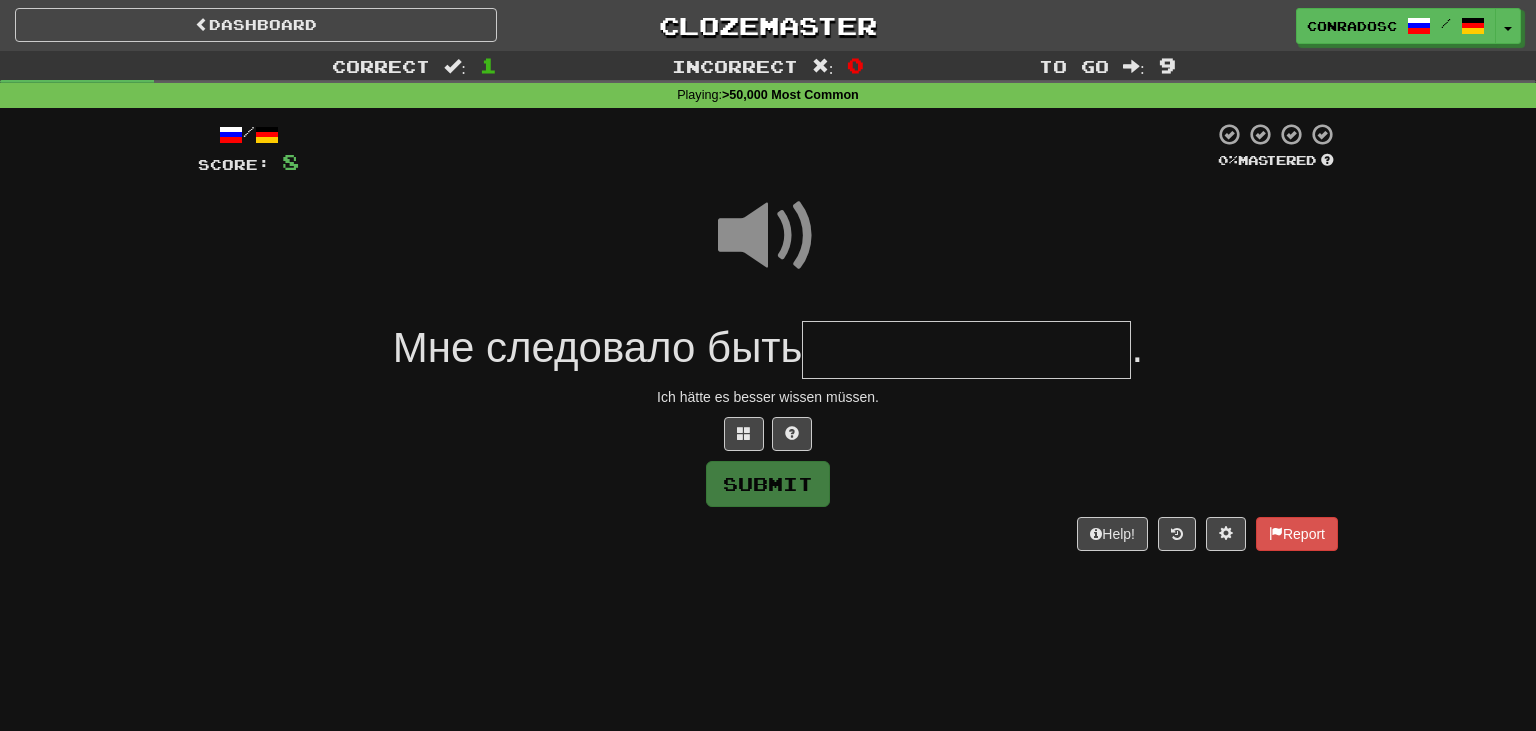 click at bounding box center [966, 350] 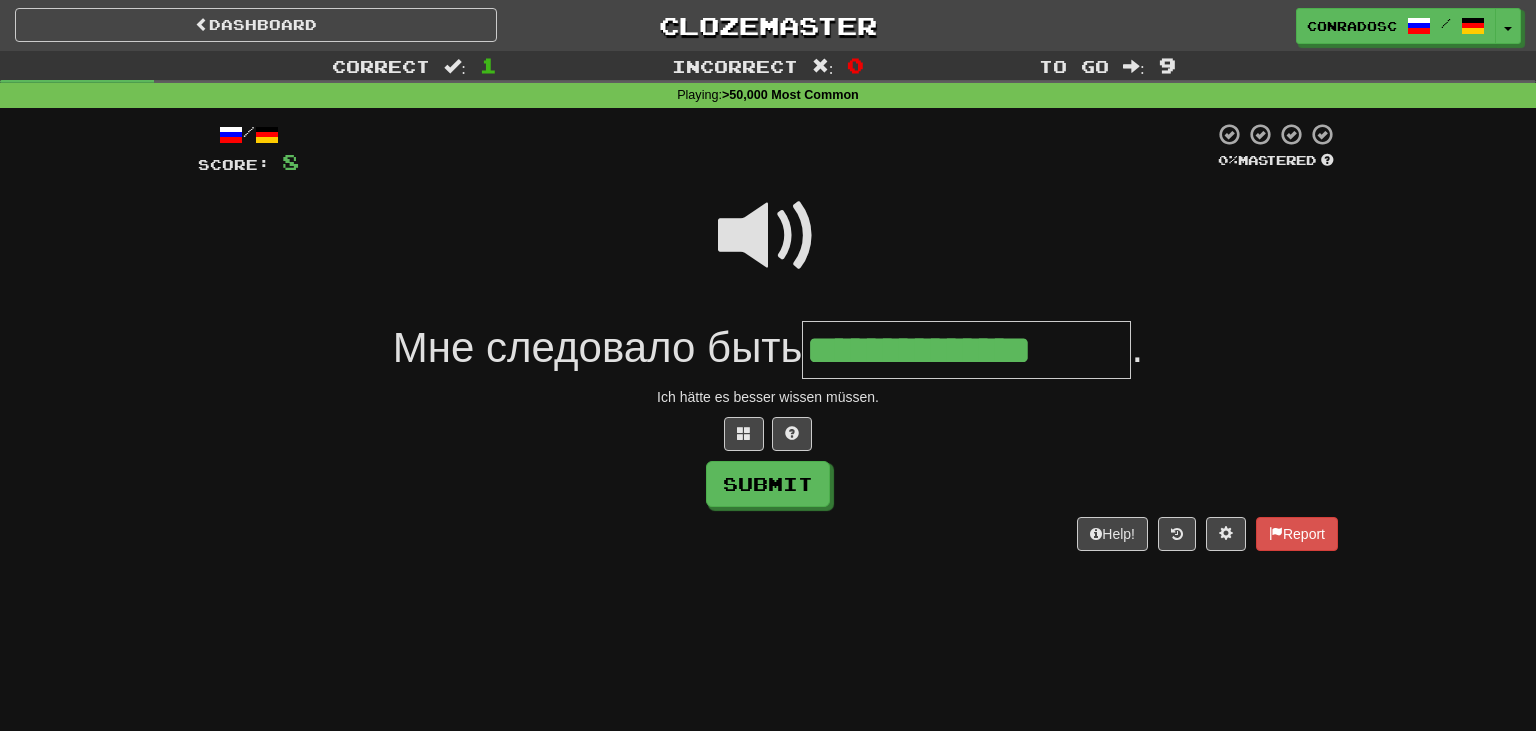 type on "**********" 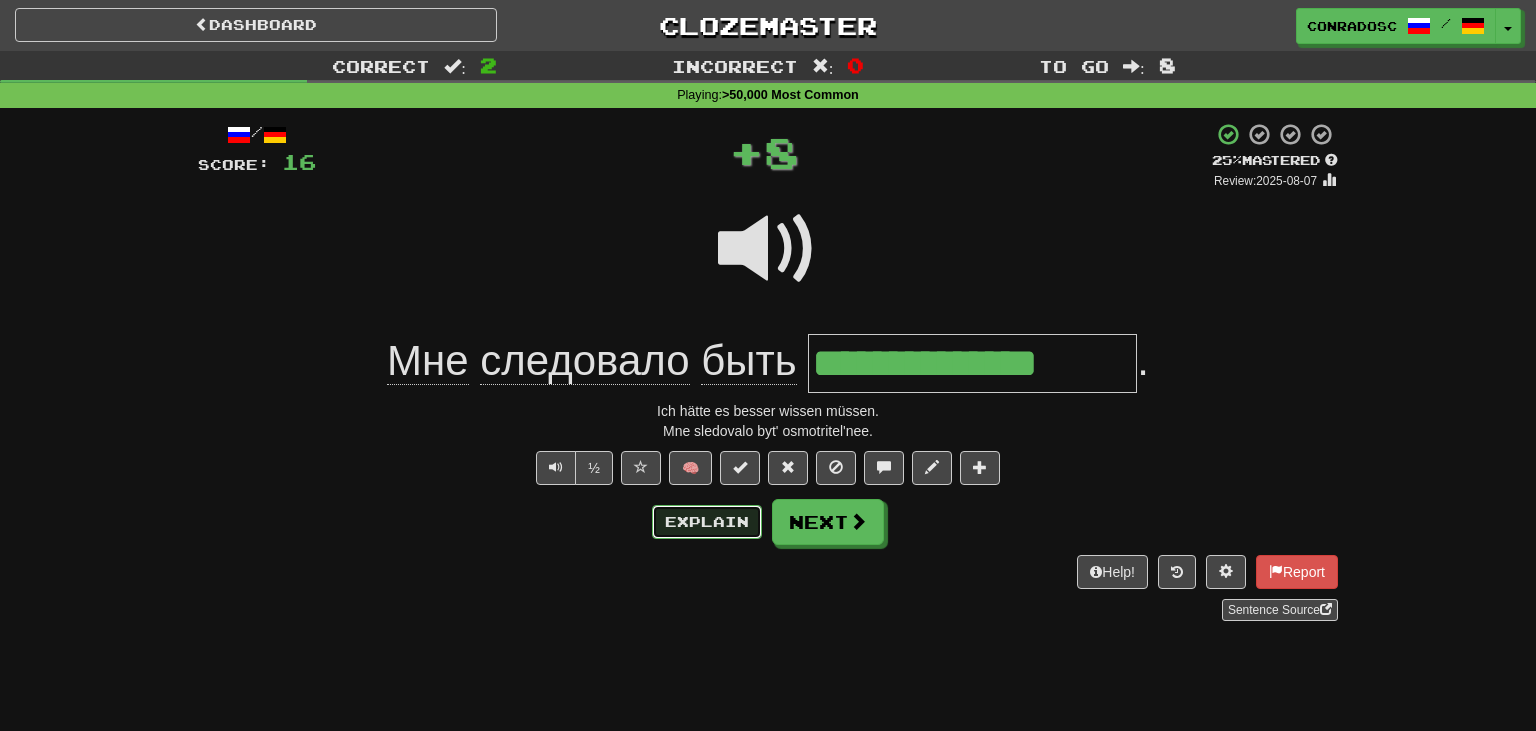 click on "Explain" at bounding box center [707, 522] 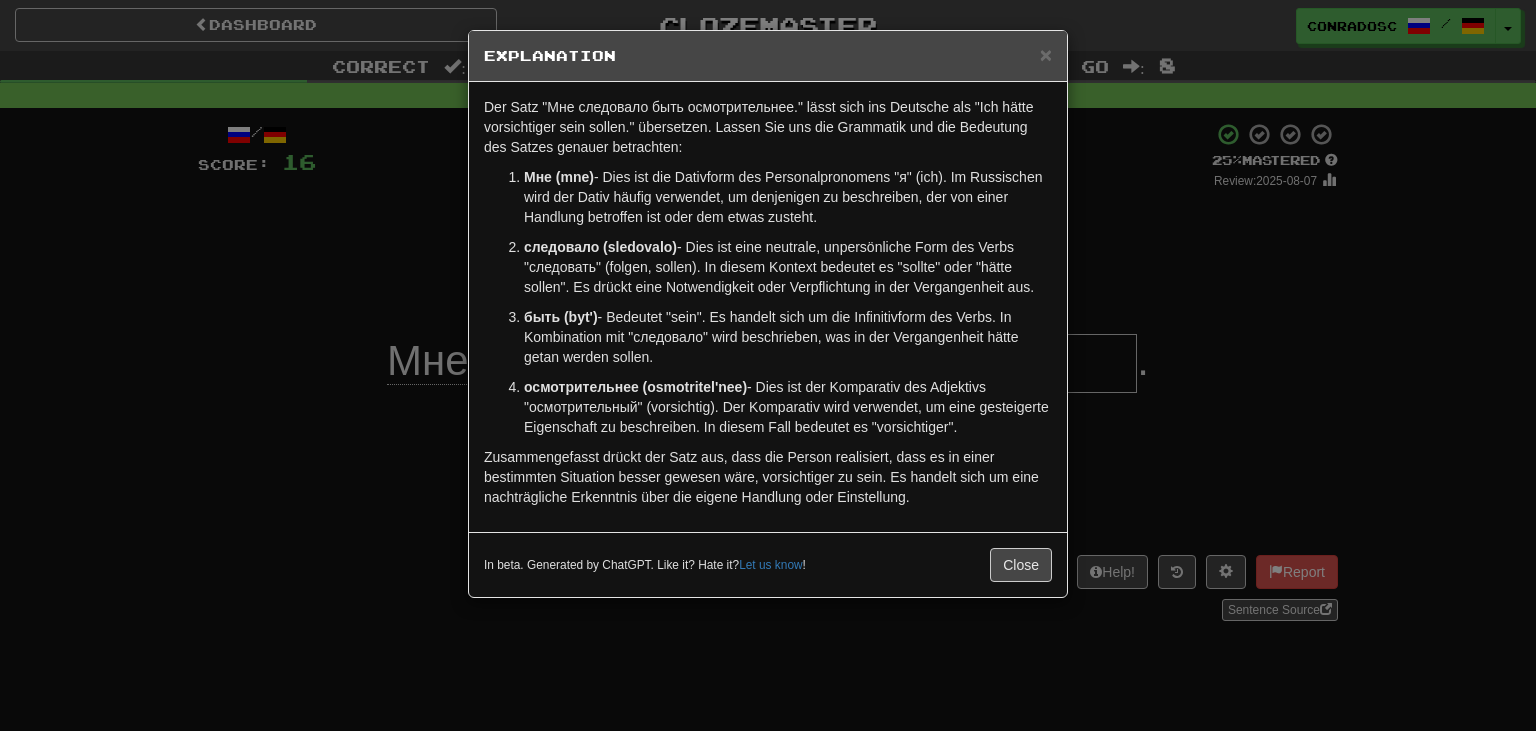 click on "× Explanation Der Satz "Мне следовало быть осмотрительнее." lässt sich ins Deutsche als "Ich hätte vorsichtiger sein sollen." übersetzen. Lassen Sie uns die Grammatik und die Bedeutung des Satzes genauer betrachten:
Мне (mne)  - Dies ist die Dativform des Personalpronomens "я" (ich). Im Russischen wird der Dativ häufig verwendet, um denjenigen zu beschreiben, der von einer Handlung betroffen ist oder dem etwas zusteht.
следовало (sledovalo)  - Dies ist eine neutrale, unpersönliche Form des Verbs "следовать" (folgen, sollen). In diesem Kontext bedeutet es "sollte" oder "hätte sollen". Es drückt eine Notwendigkeit oder Verpflichtung in der Vergangenheit aus.
быть (byt')  - Bedeutet "sein". Es handelt sich um die Infinitivform des Verbs. In Kombination mit "следовало" wird beschrieben, was in der Vergangenheit hätte getan werden sollen.
осмотрительнее (osmotritel'nee)
Let us know ! Close" at bounding box center (768, 365) 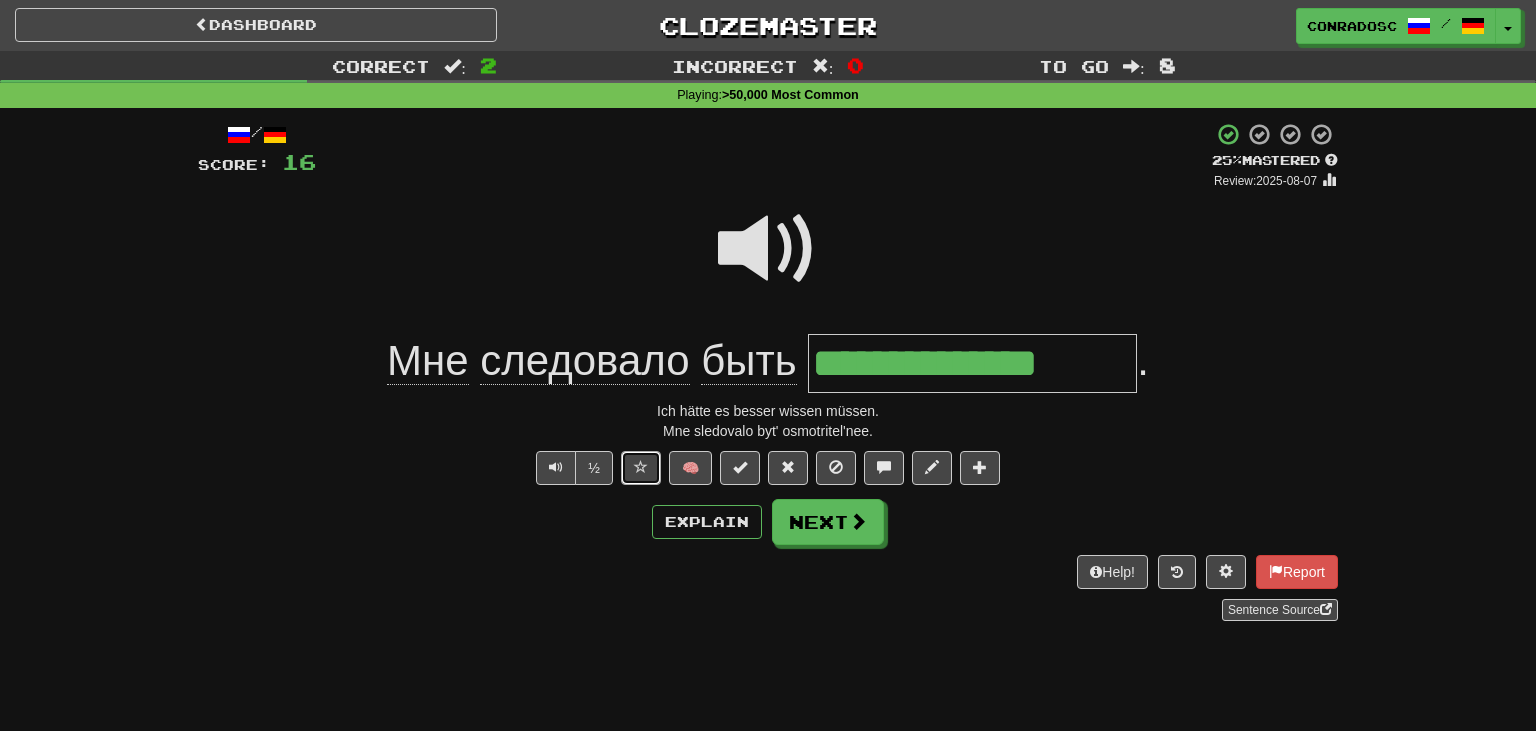 click at bounding box center [641, 468] 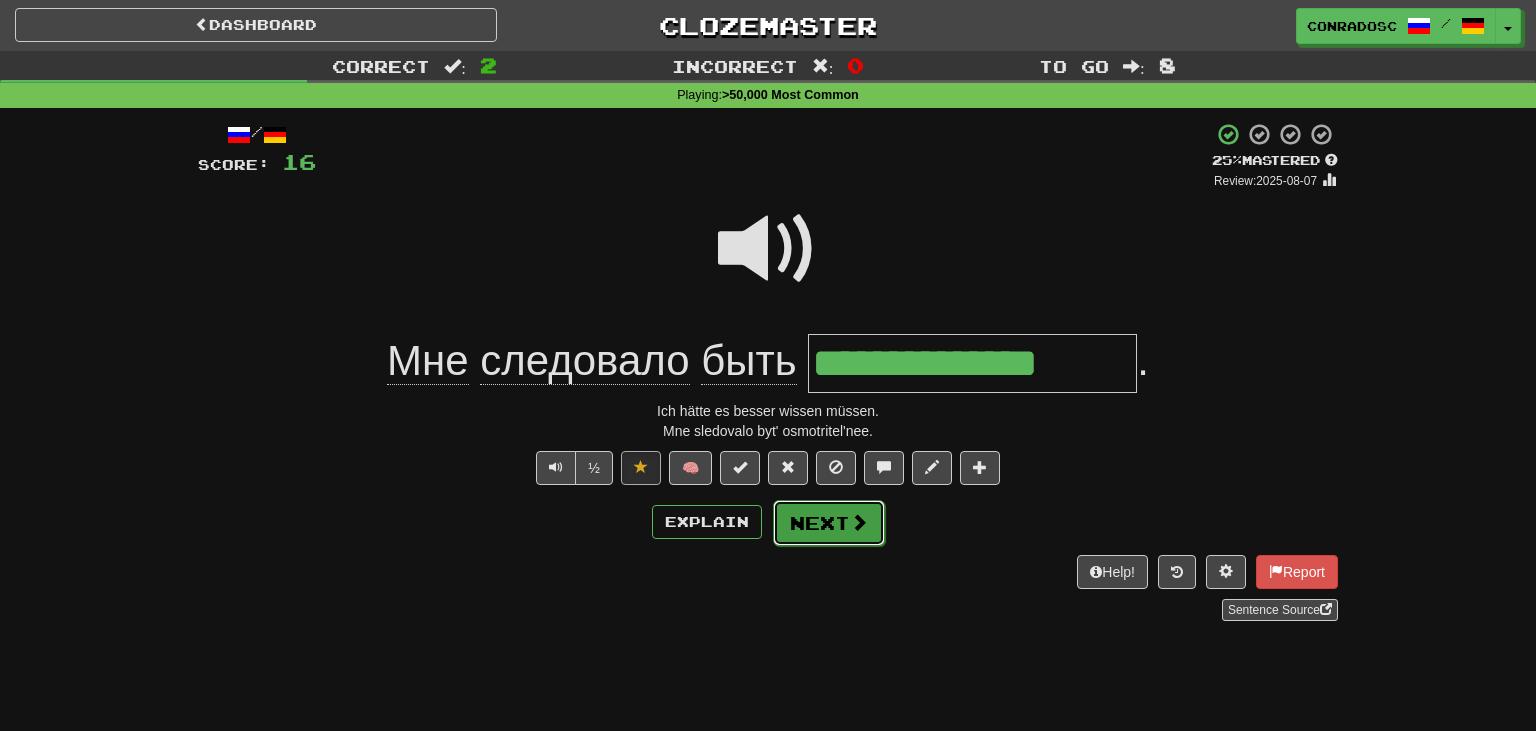click on "Next" at bounding box center [829, 523] 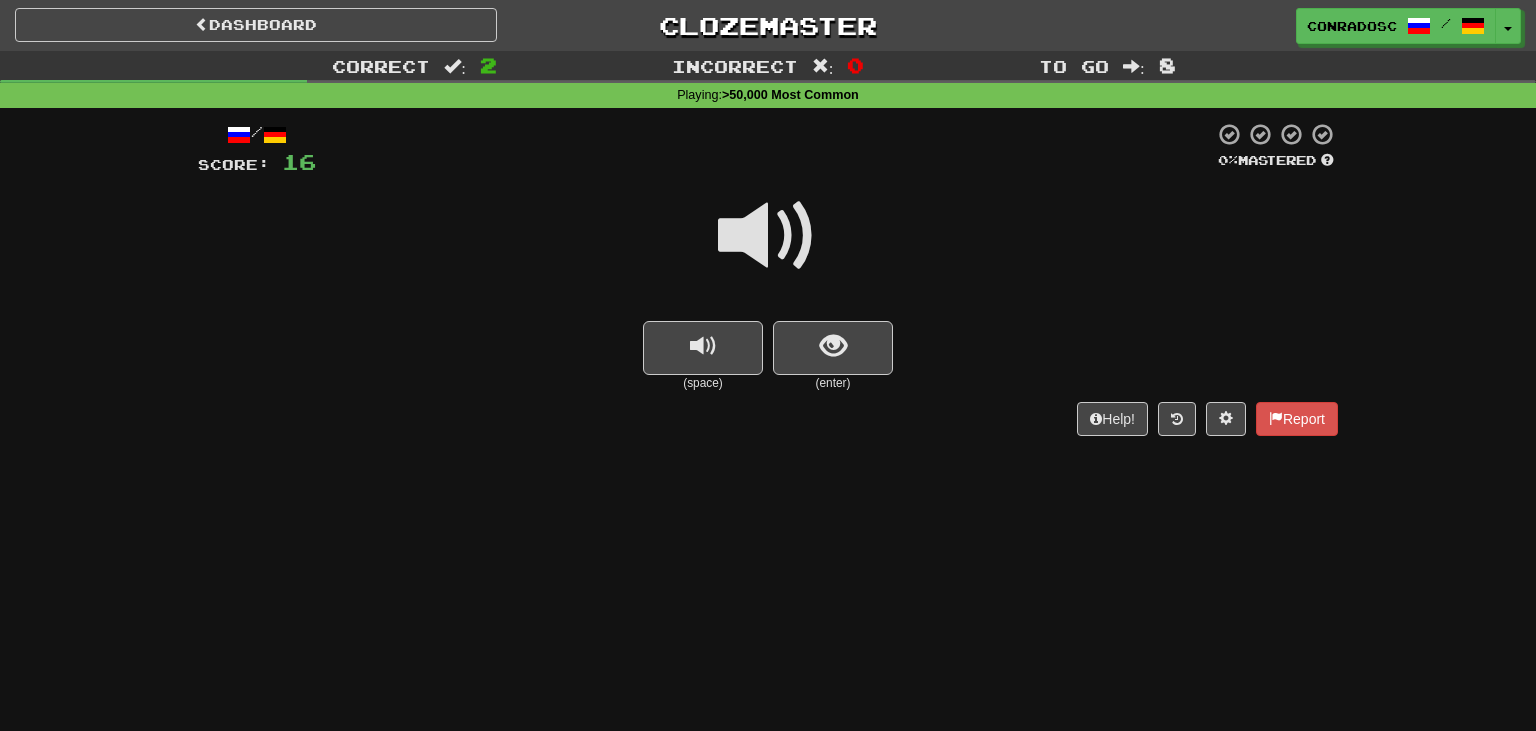 click at bounding box center (768, 236) 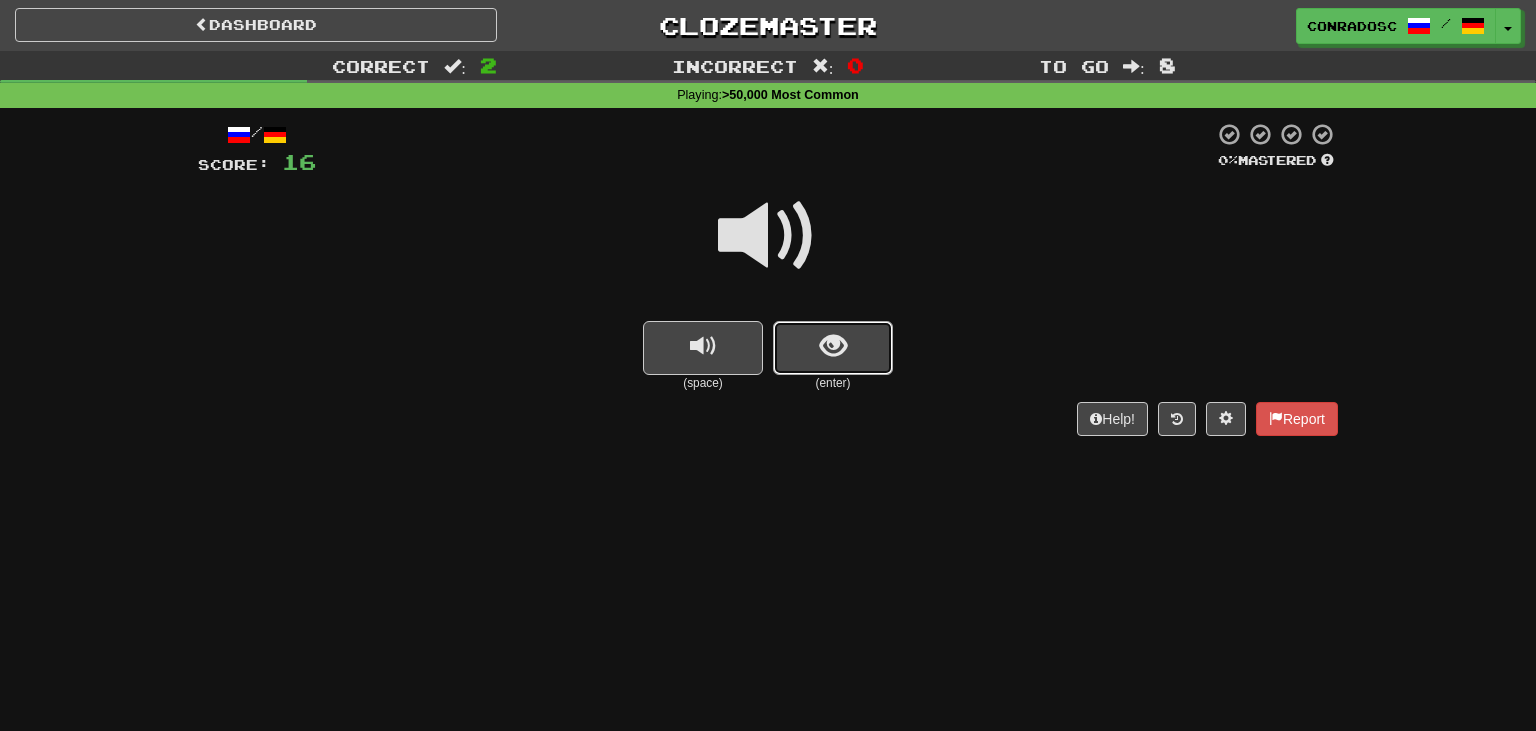 click at bounding box center [833, 348] 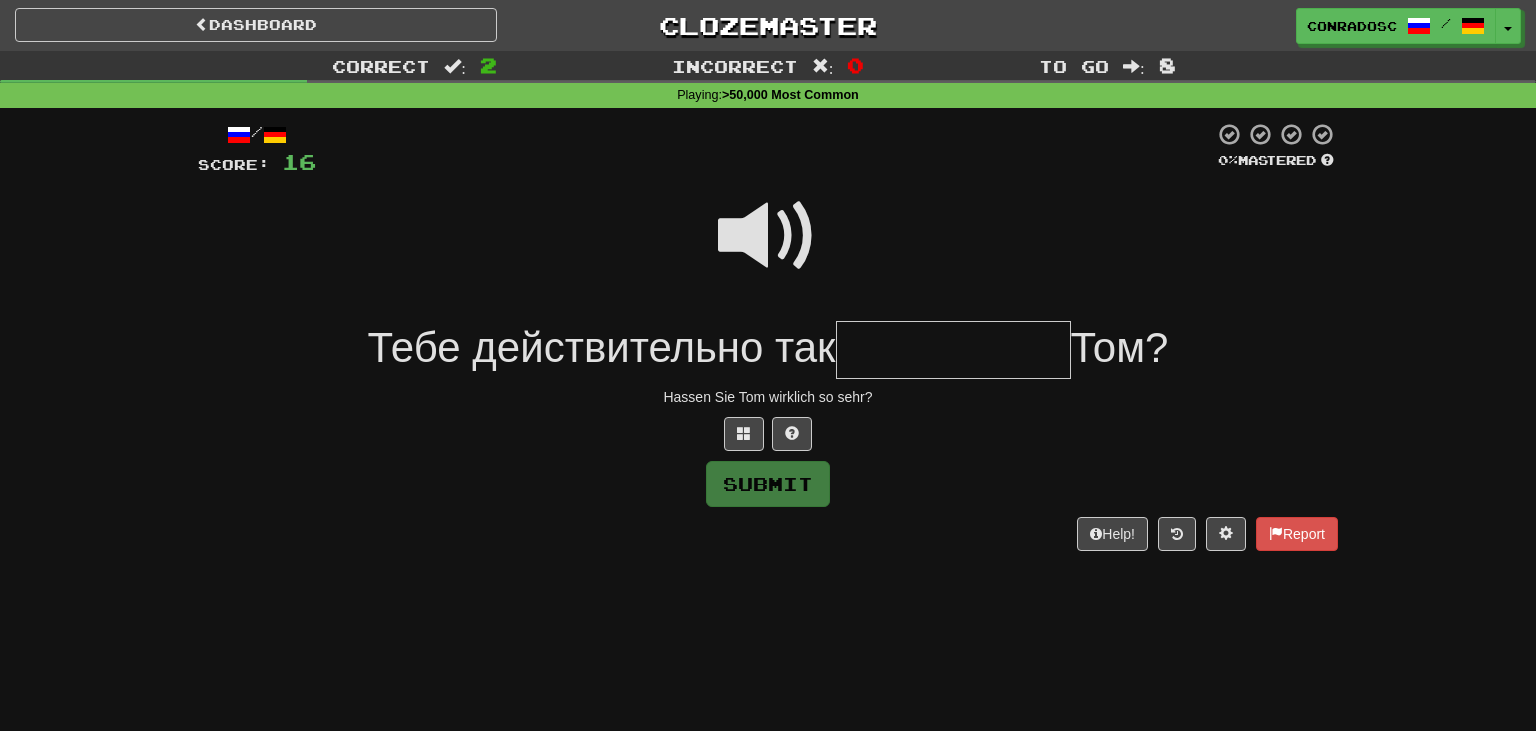 click at bounding box center (768, 236) 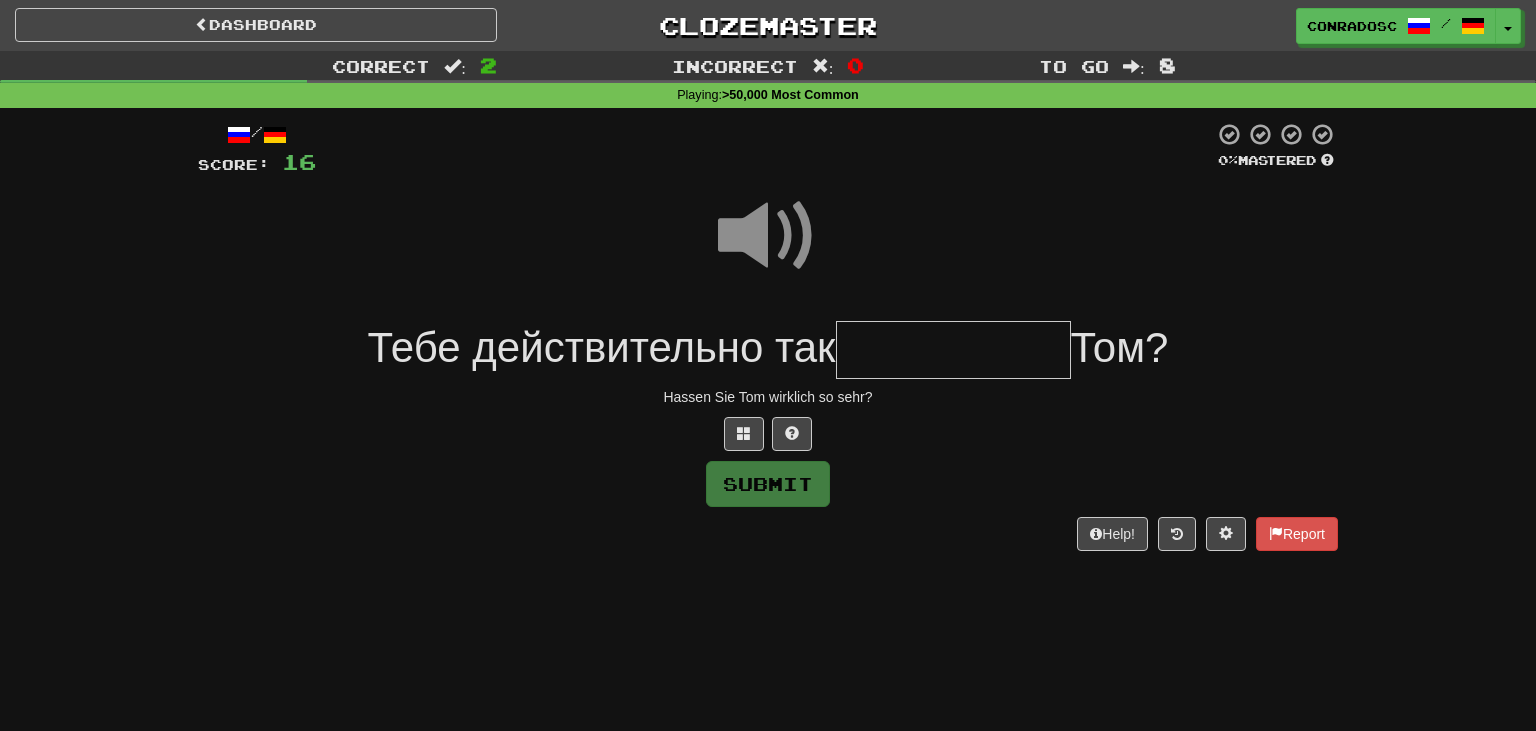 click at bounding box center [953, 350] 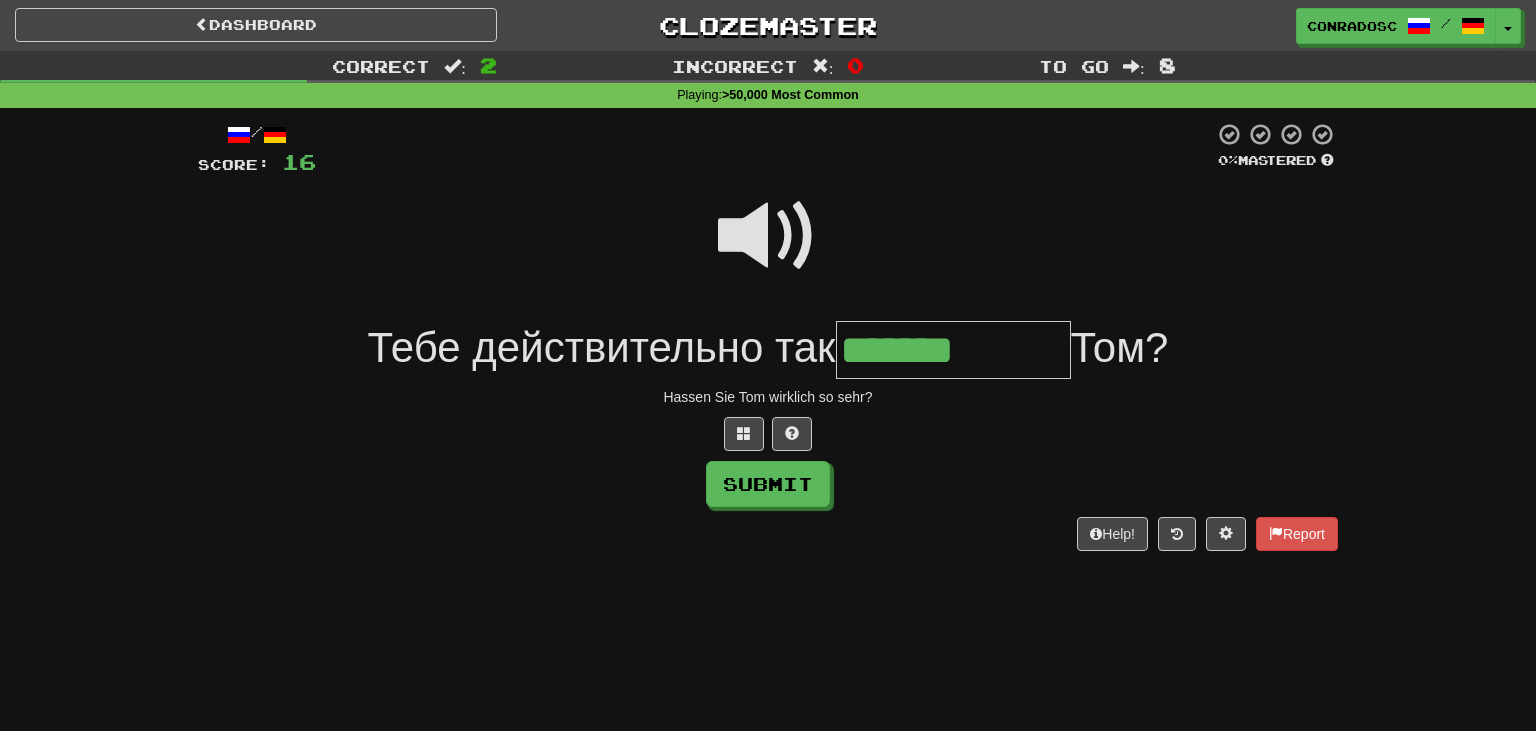 click at bounding box center [765, 149] 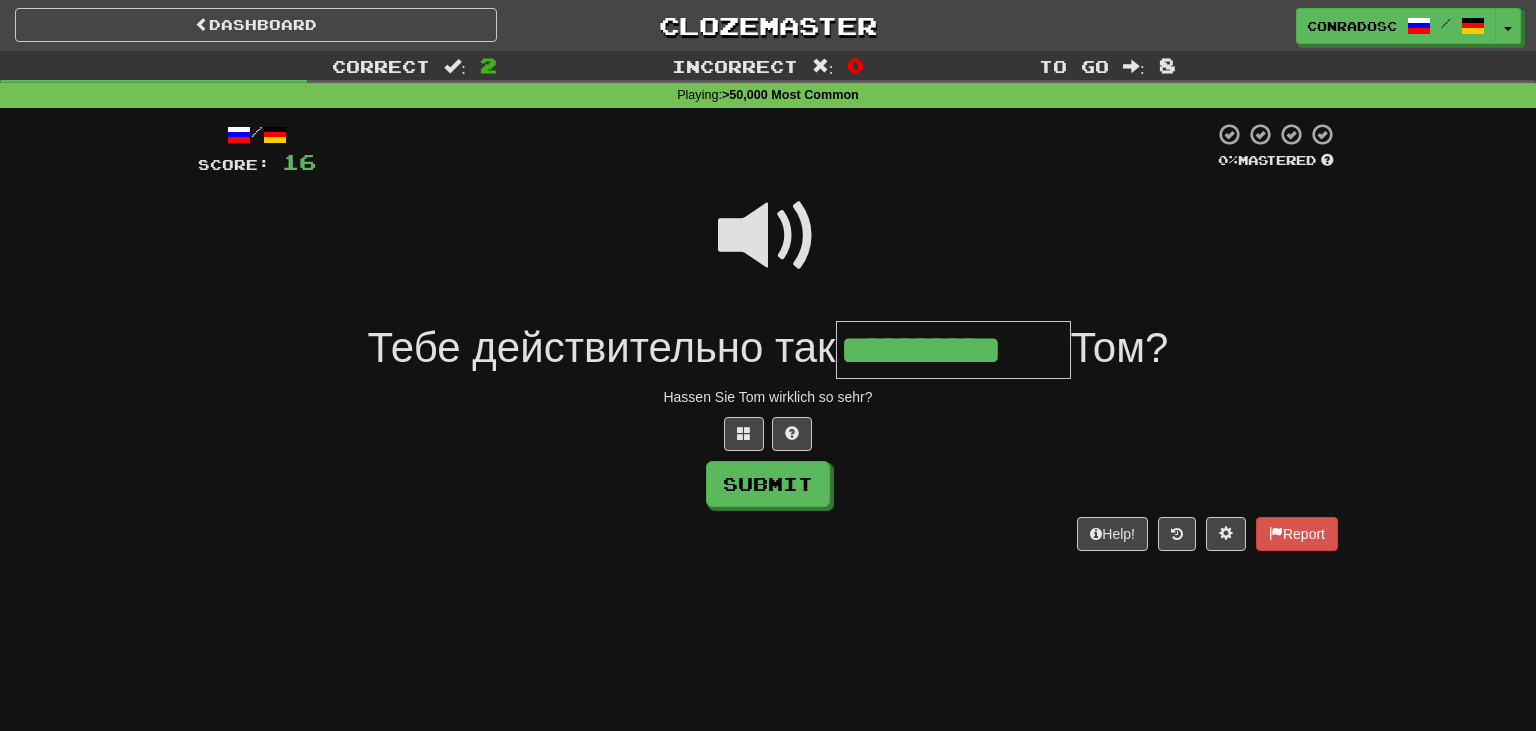 type on "**********" 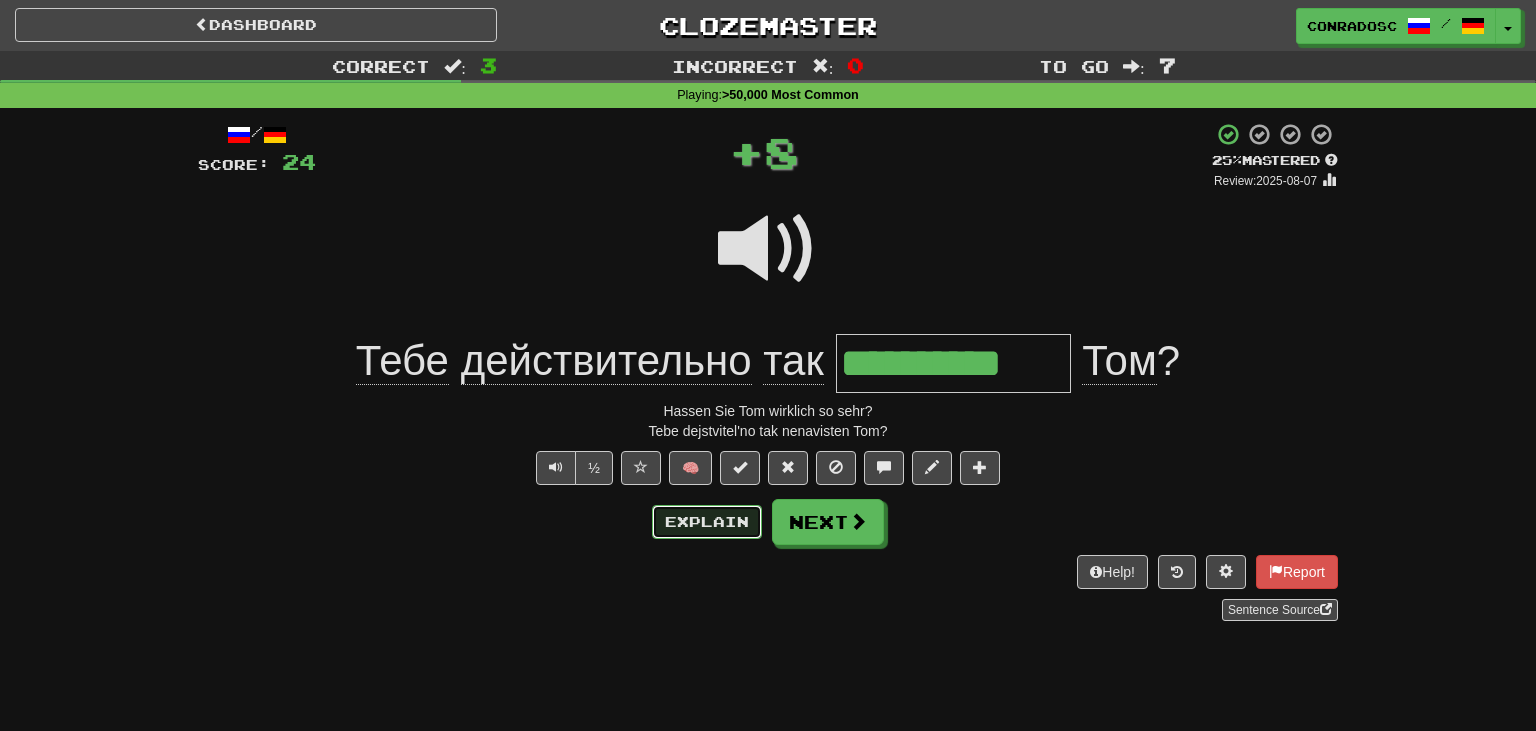 click on "Explain" at bounding box center (707, 522) 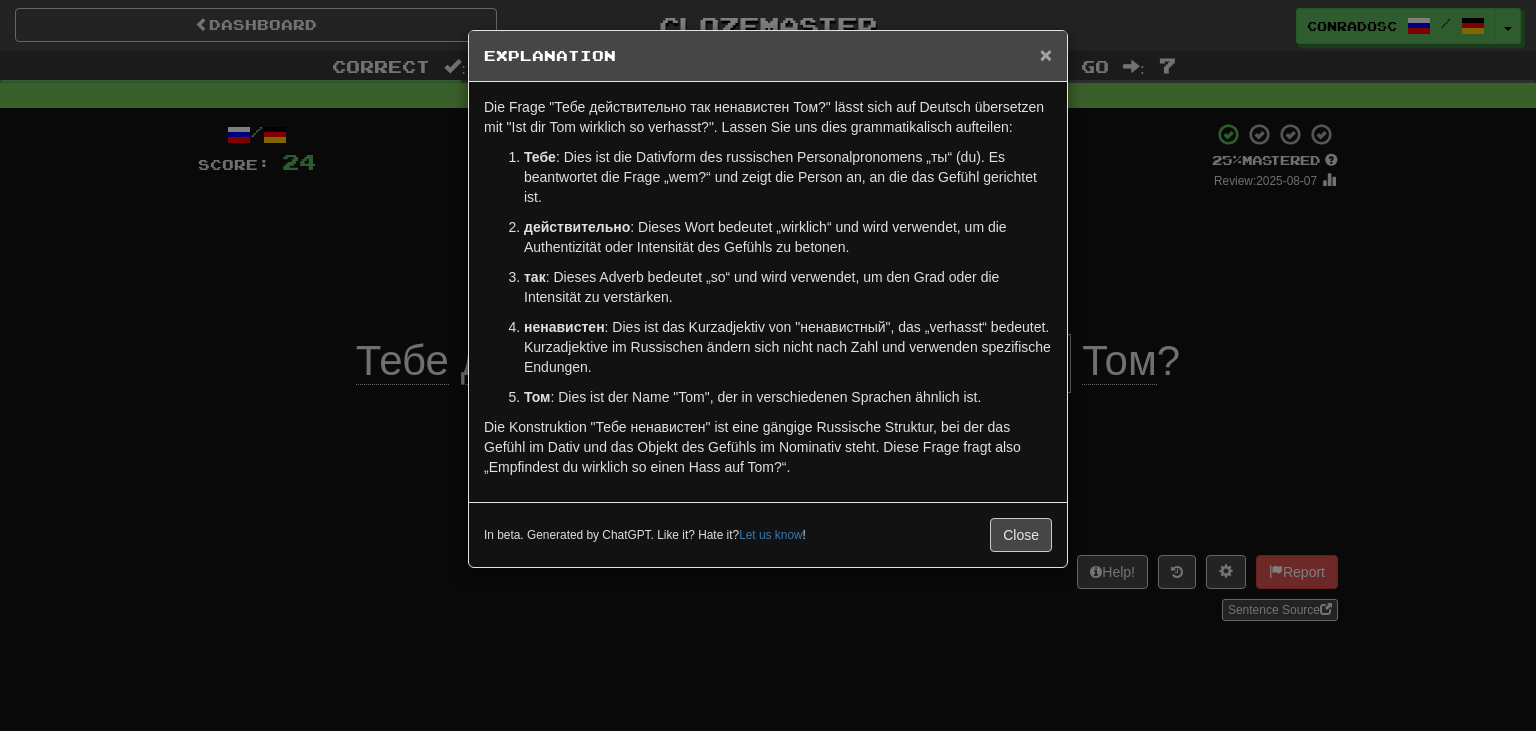 click on "×" at bounding box center [1046, 54] 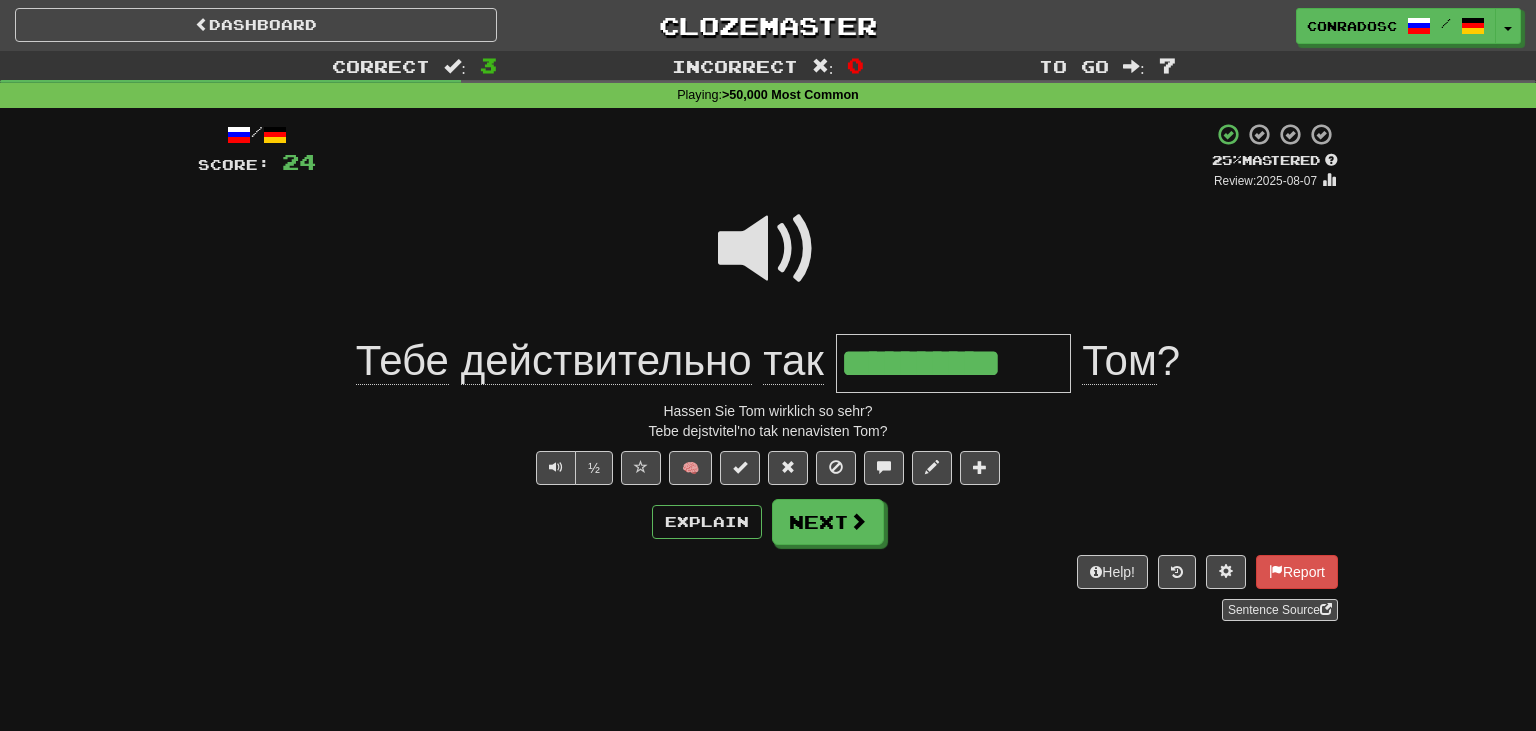 click at bounding box center [768, 249] 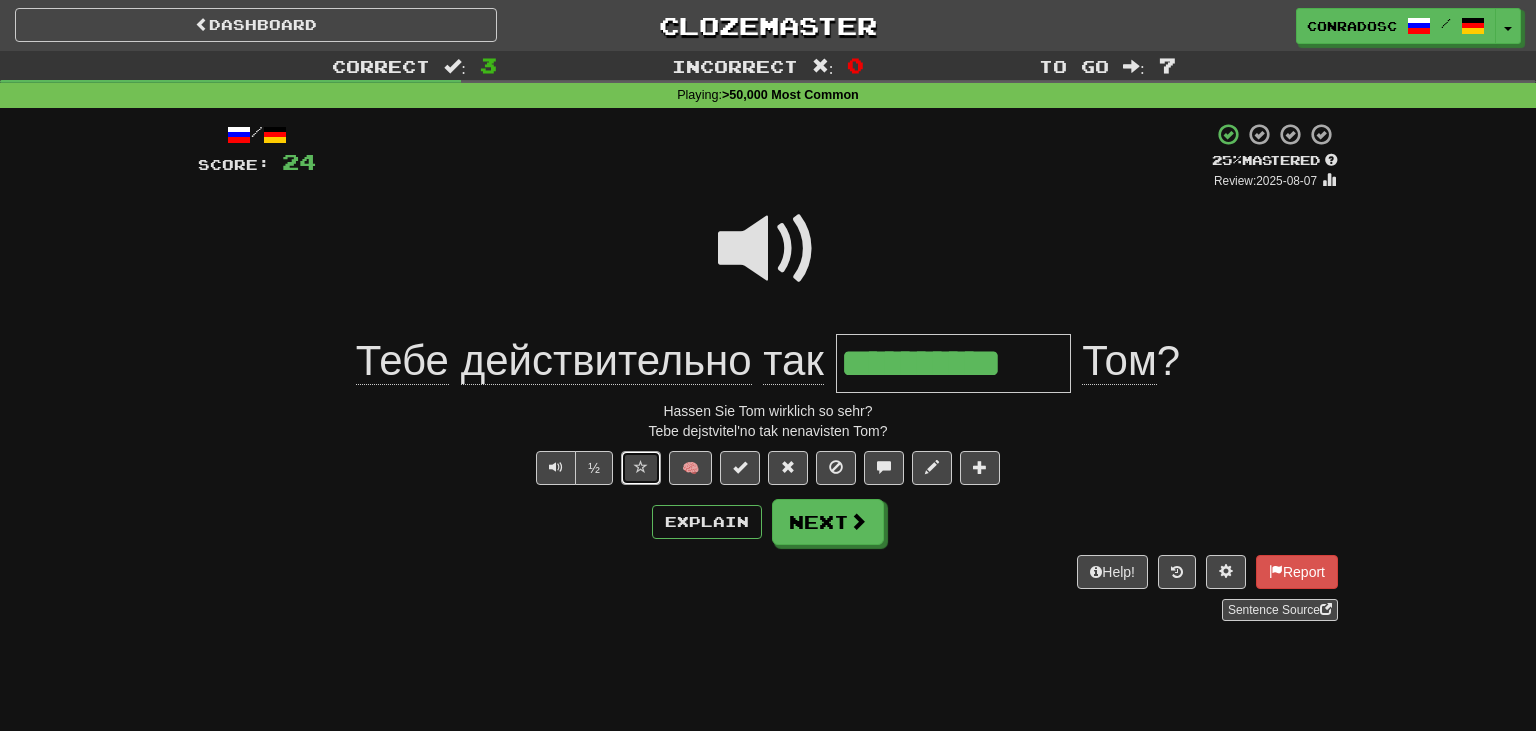 click at bounding box center (641, 468) 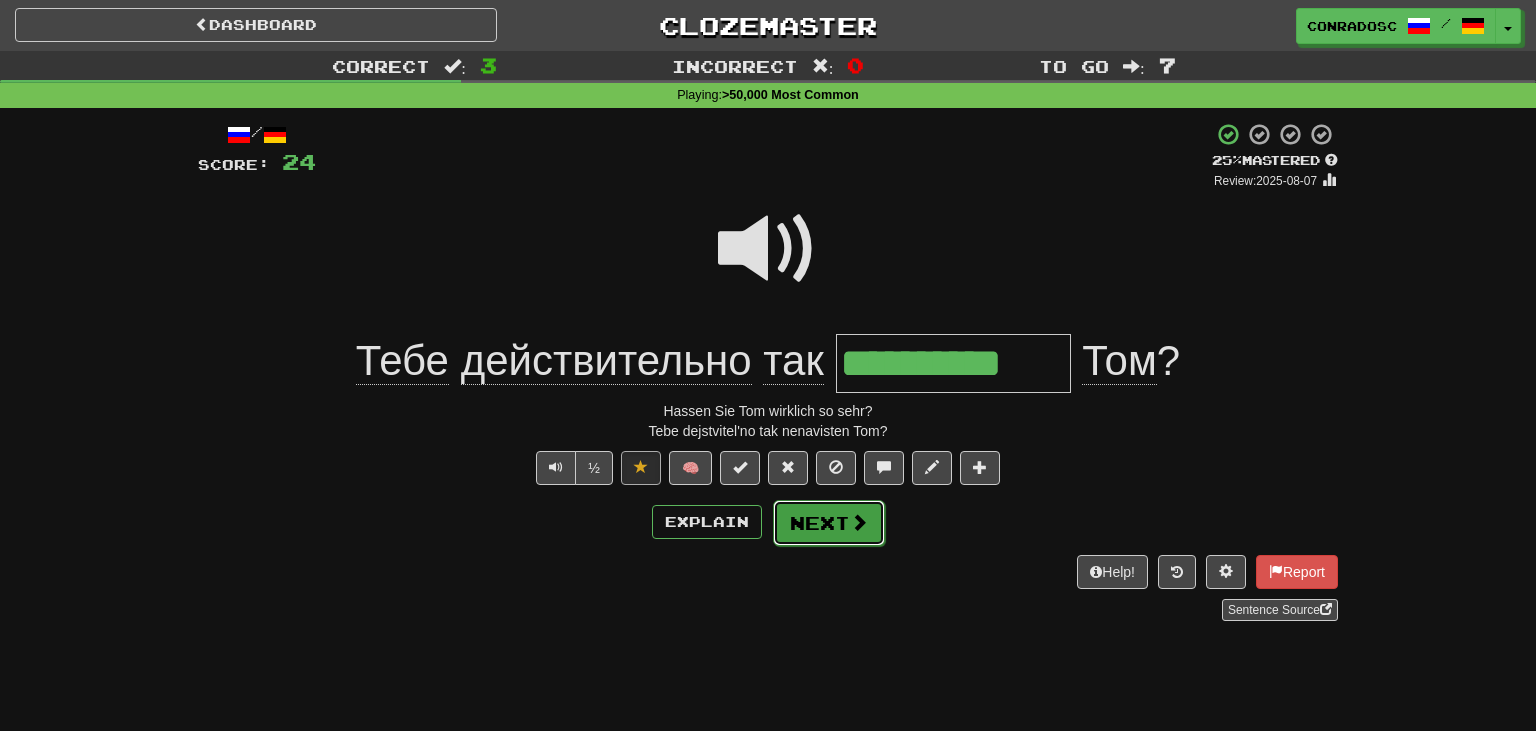 click on "Next" at bounding box center (829, 523) 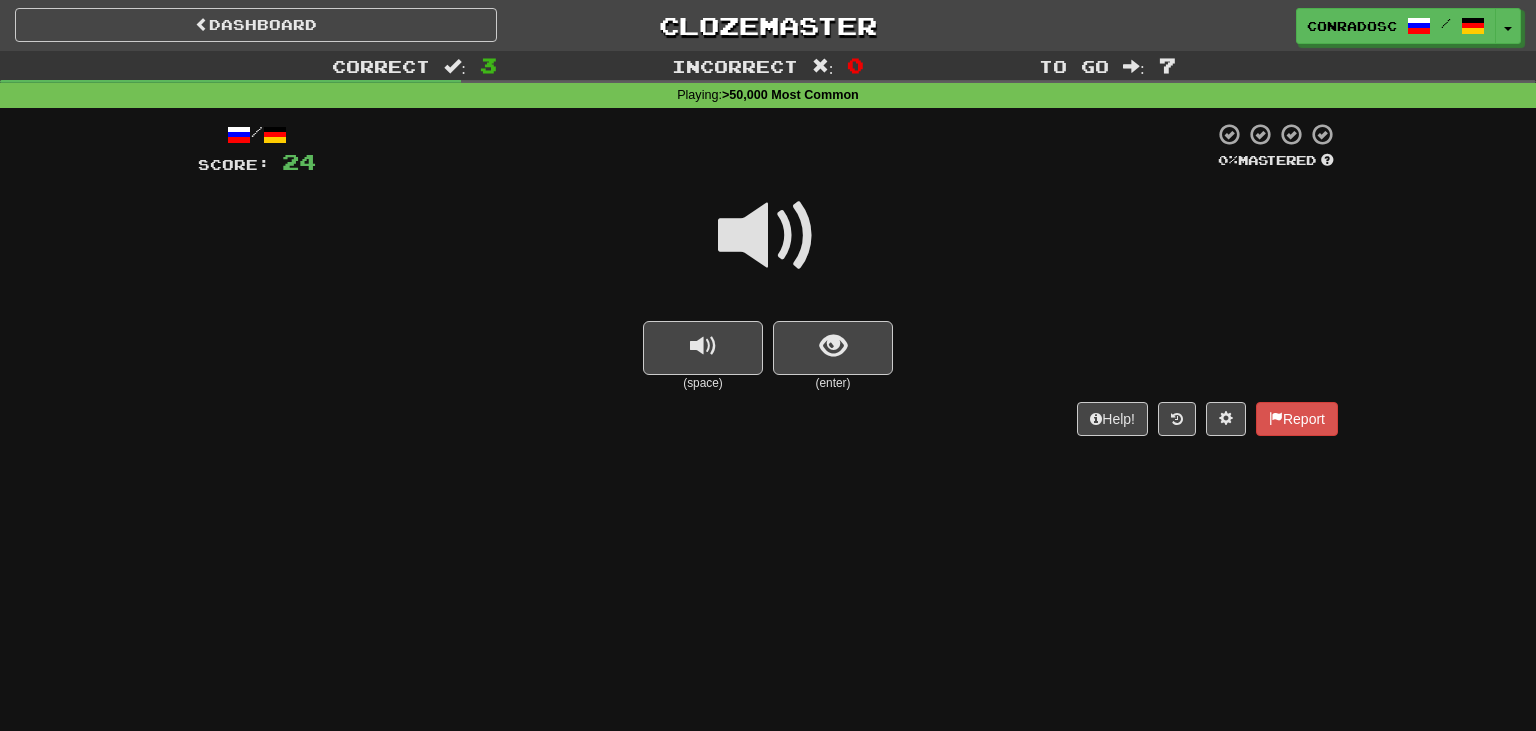 click at bounding box center [768, 236] 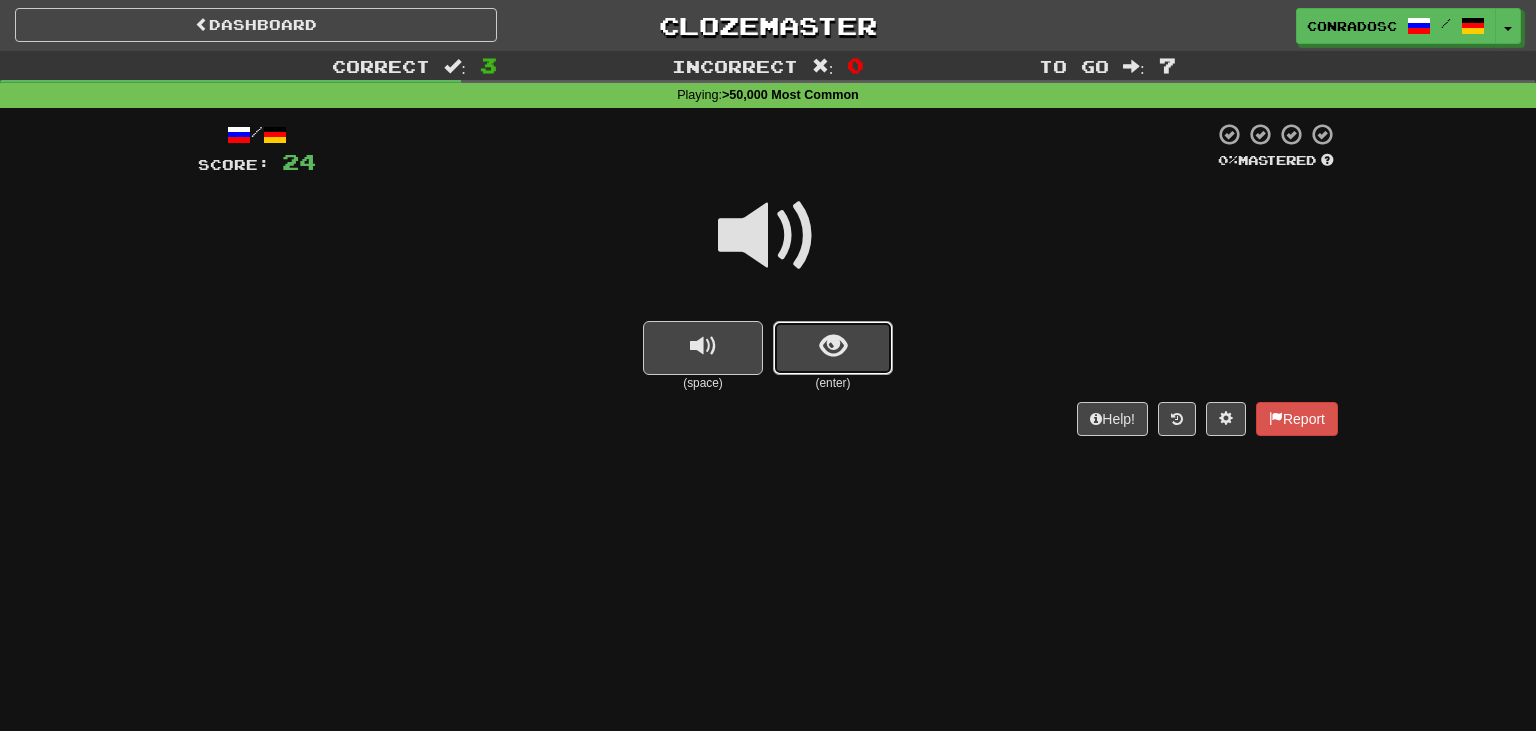 click at bounding box center [833, 348] 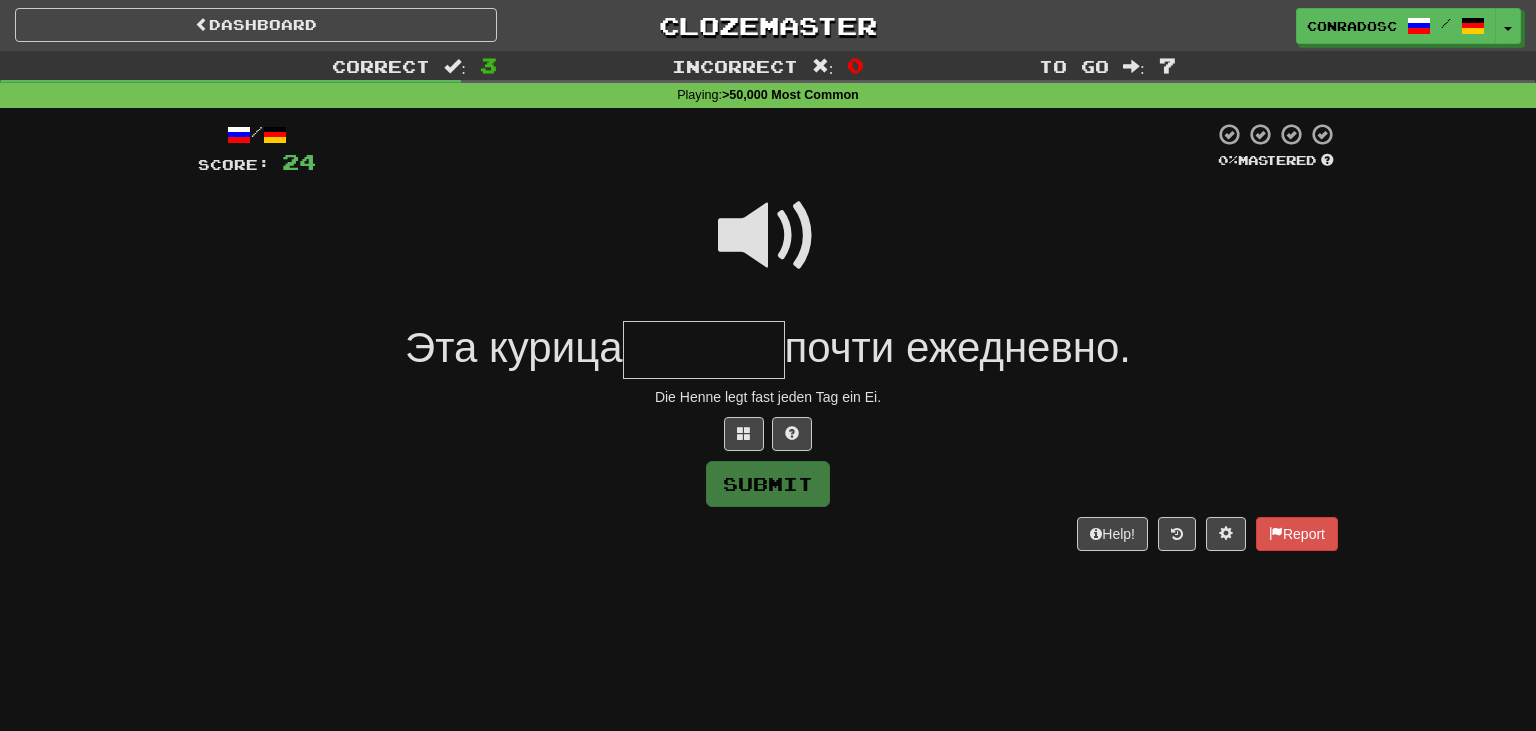 click at bounding box center [768, 236] 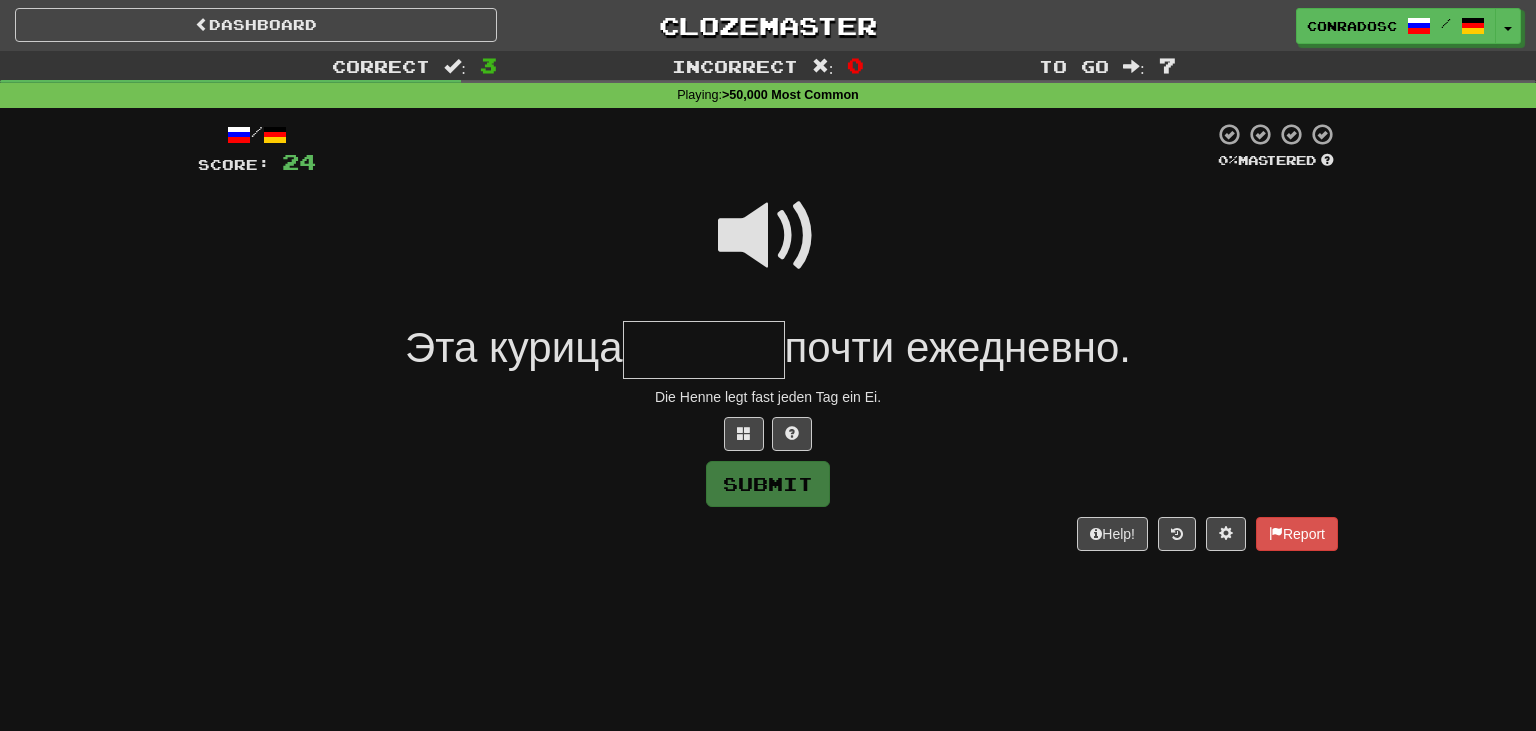 click at bounding box center (704, 350) 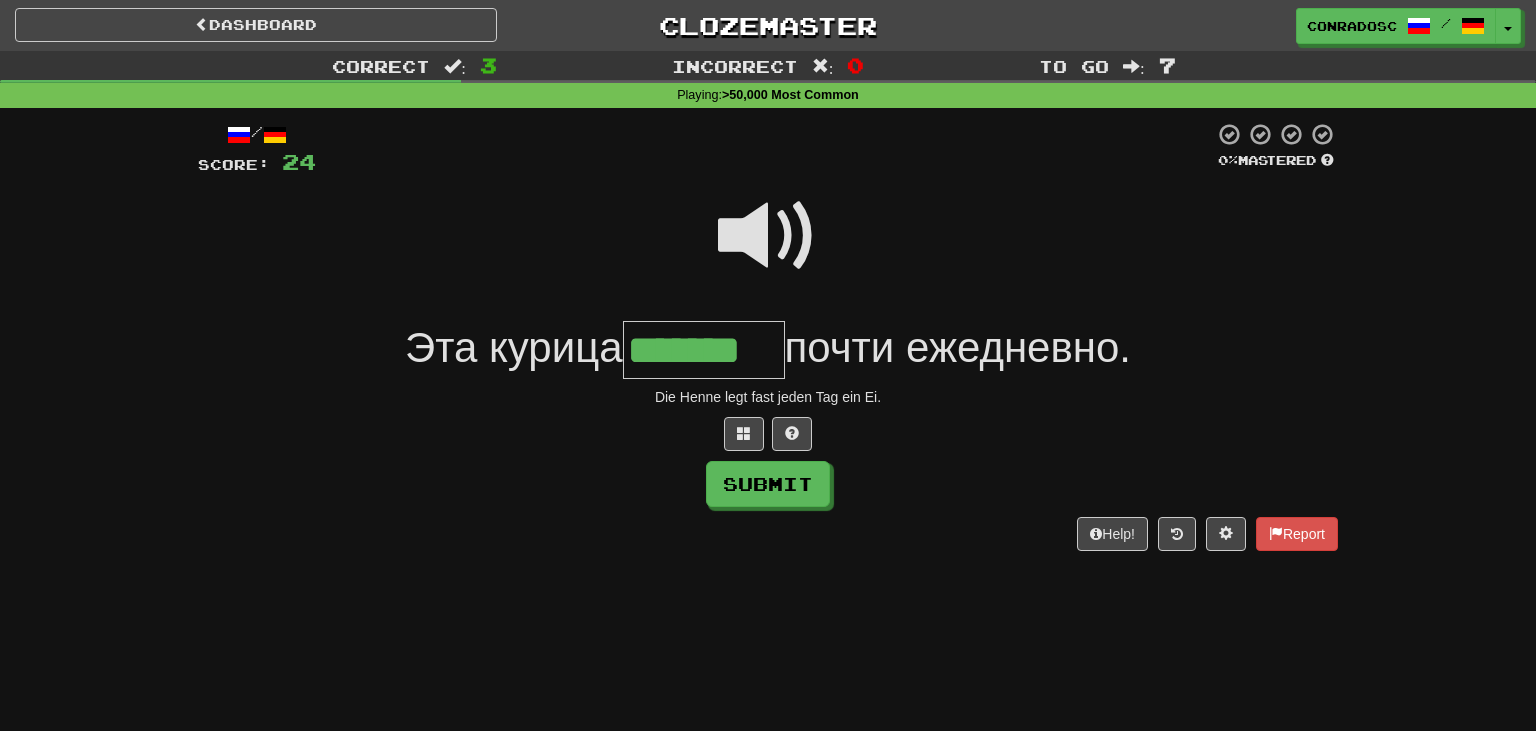 type on "*******" 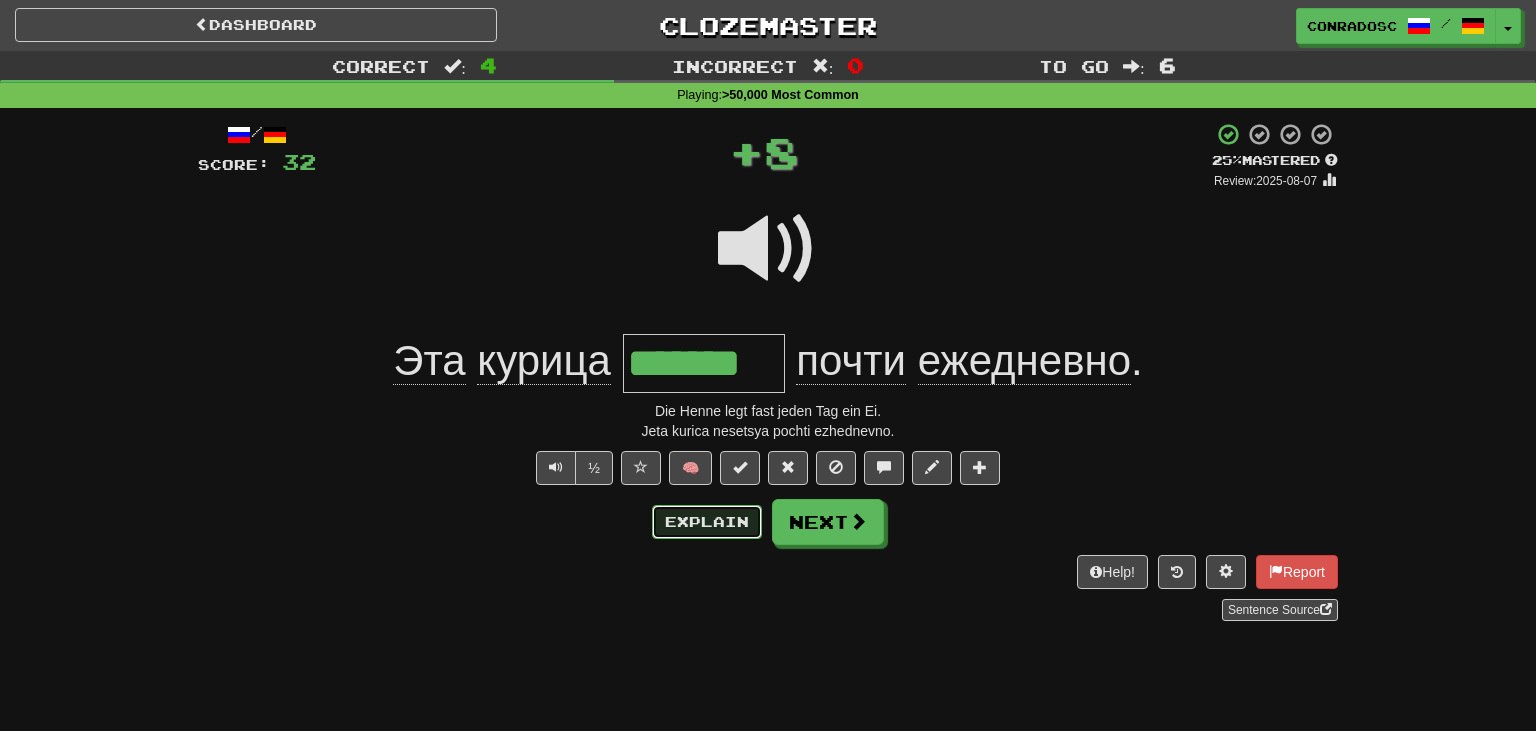 click on "Explain" at bounding box center [707, 522] 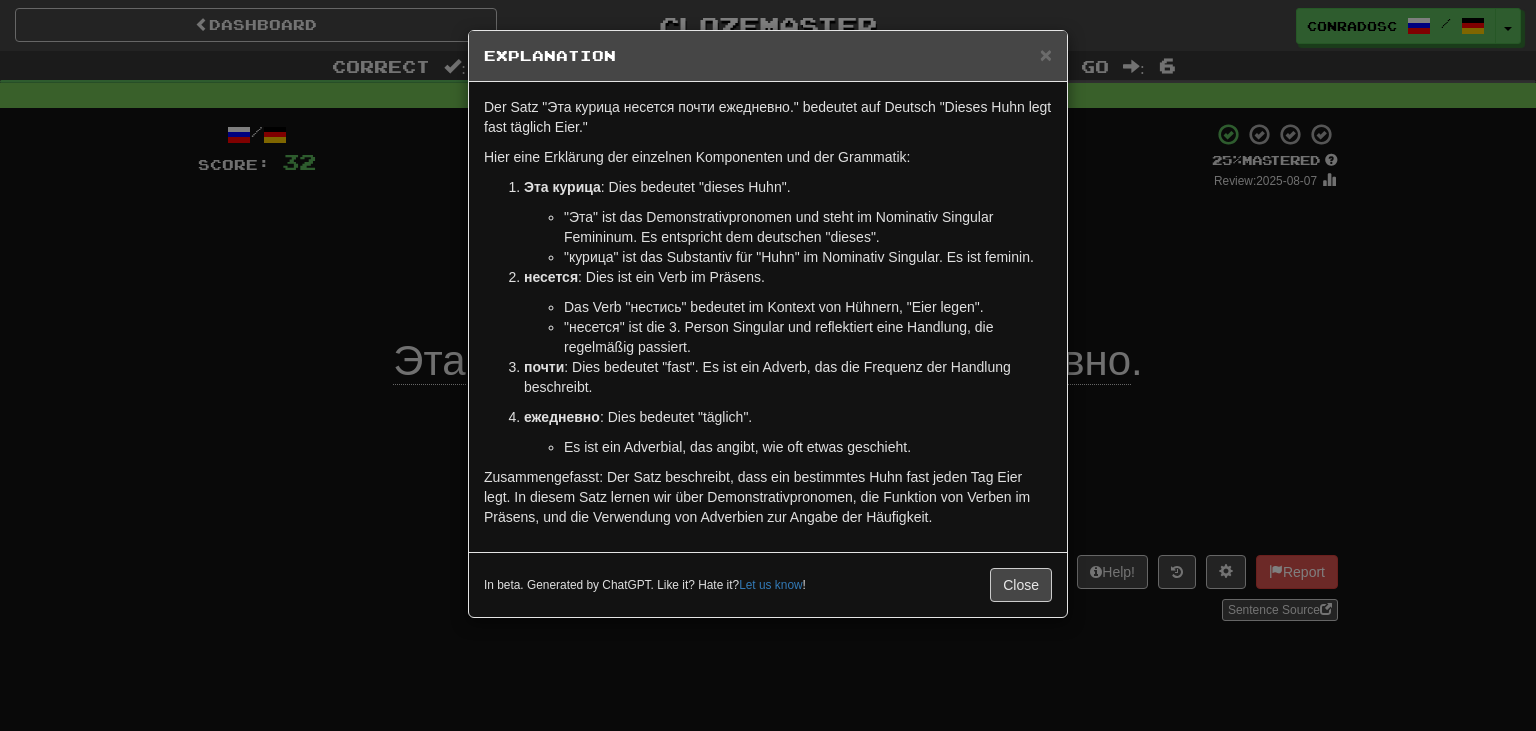 click on "× Explanation Der Satz "Эта курица несется почти ежедневно." bedeutet auf Deutsch "Dieses Huhn legt fast täglich Eier."
Hier eine Erklärung der einzelnen Komponenten und der Grammatik:
Эта курица : Dies bedeutet "dieses Huhn".
"Эта" ist das Demonstrativpronomen und steht im Nominativ Singular Femininum. Es entspricht dem deutschen "dieses".
"курица" ist das Substantiv für "Huhn" im Nominativ Singular. Es ist feminin.
несется : Dies ist ein Verb im Präsens.
Das Verb "нестись" bedeutet im Kontext von Hühnern, "Eier legen".
"несется" ist die 3. Person Singular und reflektiert eine Handlung, die regelmäßig passiert.
почти : Dies bedeutet "fast". Es ist ein Adverb, das die Frequenz der Handlung beschreibt.
ежедневно : Dies bedeutet "täglich".
Es ist ein Adverbial, das angibt, wie oft etwas geschieht.
In beta. Generated by ChatGPT. Like it? Hate it?  Let us know ! Close" at bounding box center (768, 365) 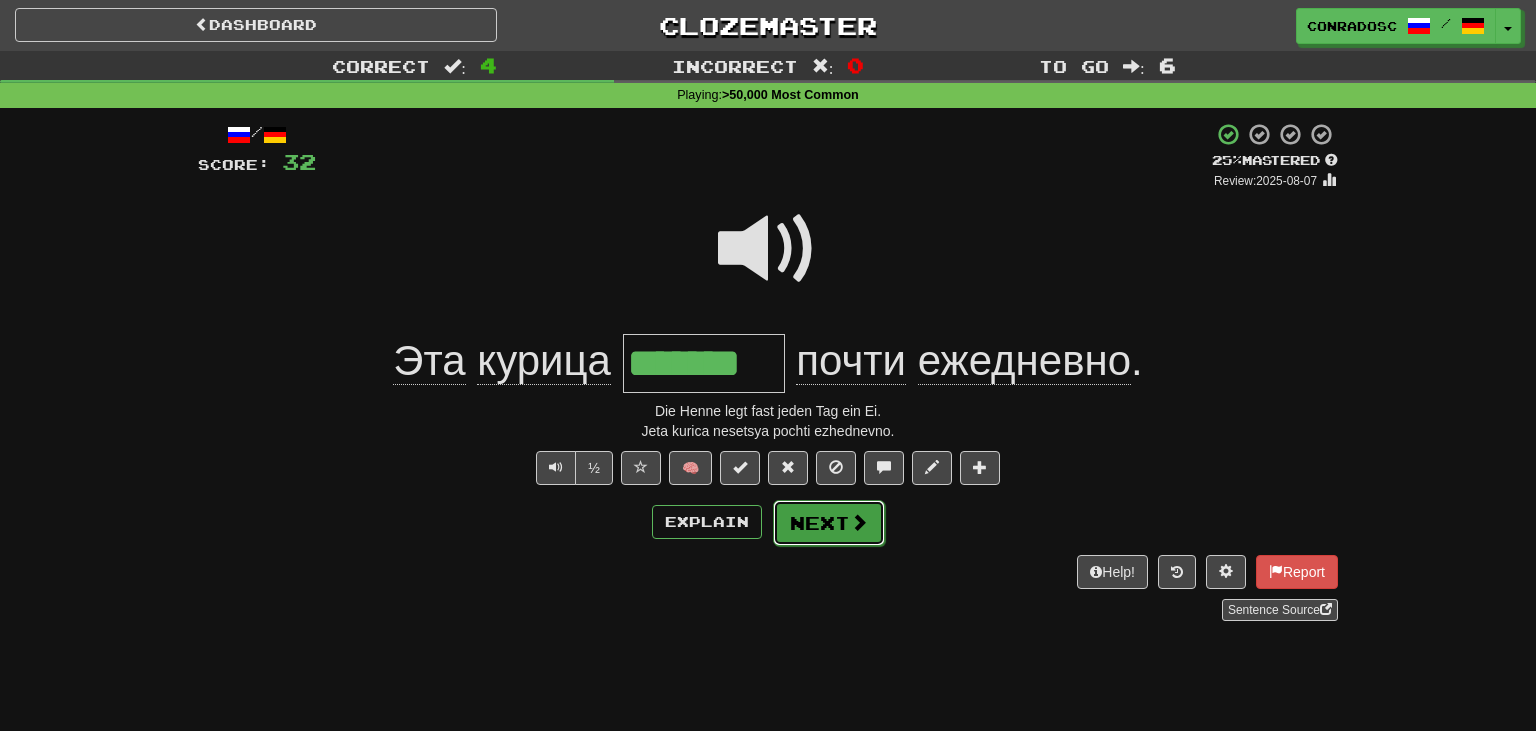 click on "Next" at bounding box center (829, 523) 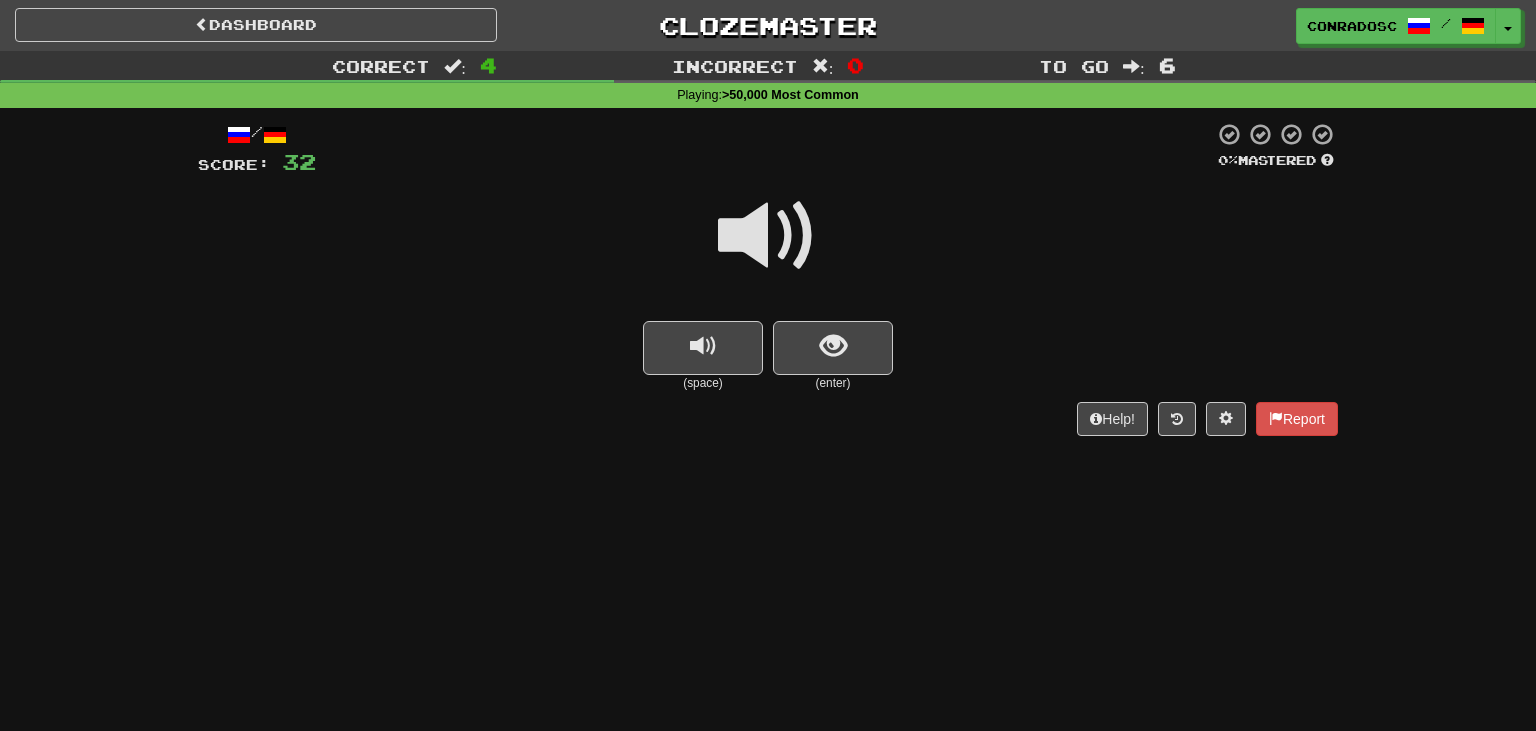 click at bounding box center (768, 236) 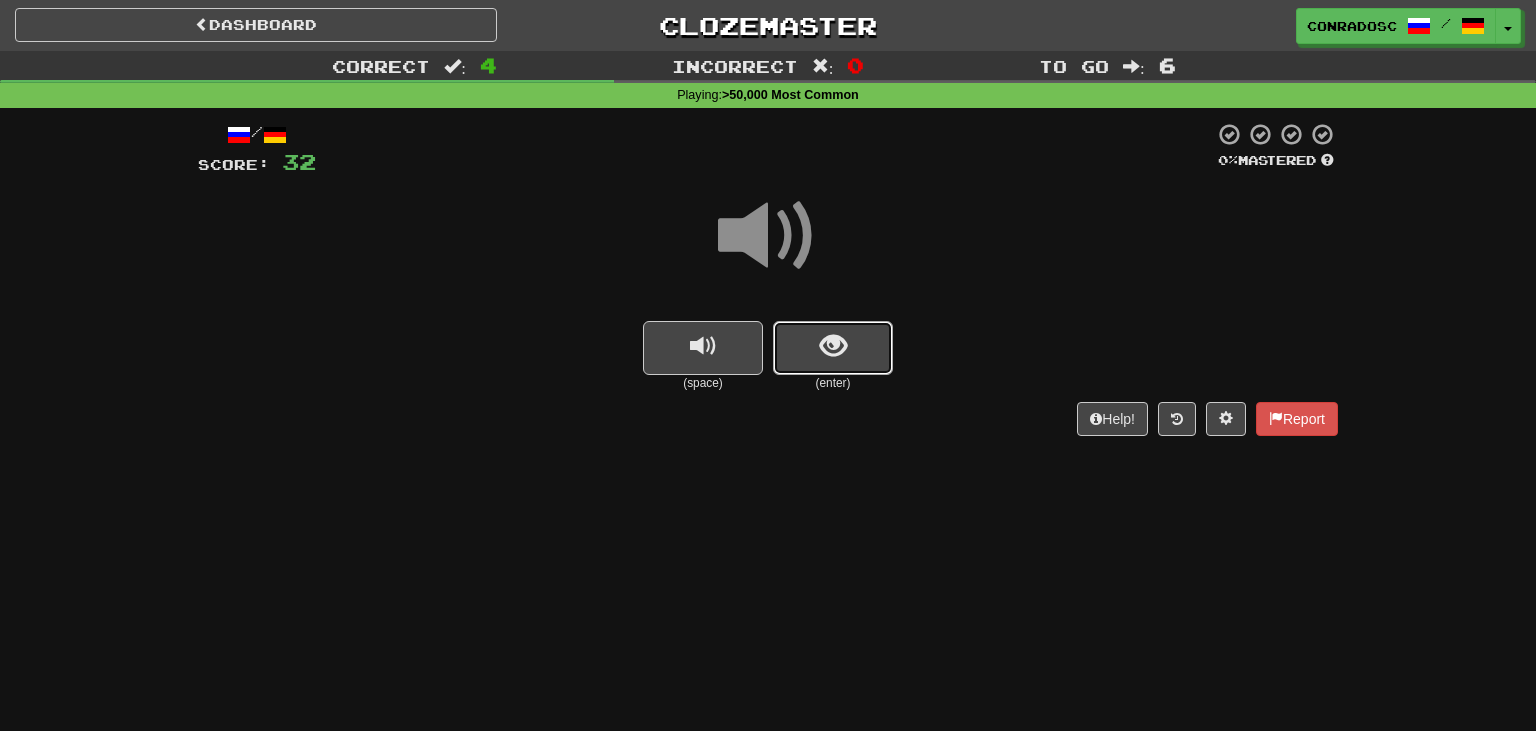 click at bounding box center (833, 348) 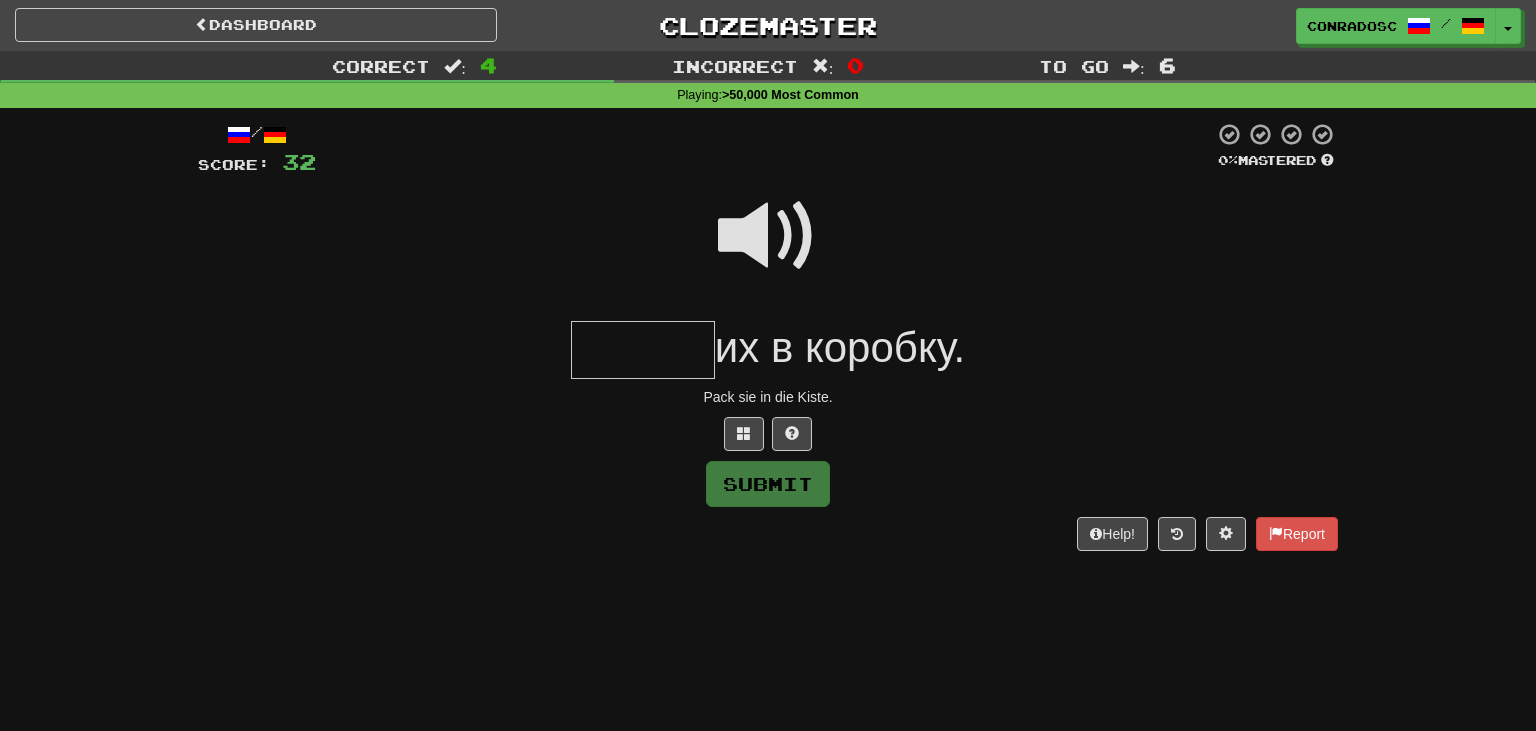 click at bounding box center [768, 236] 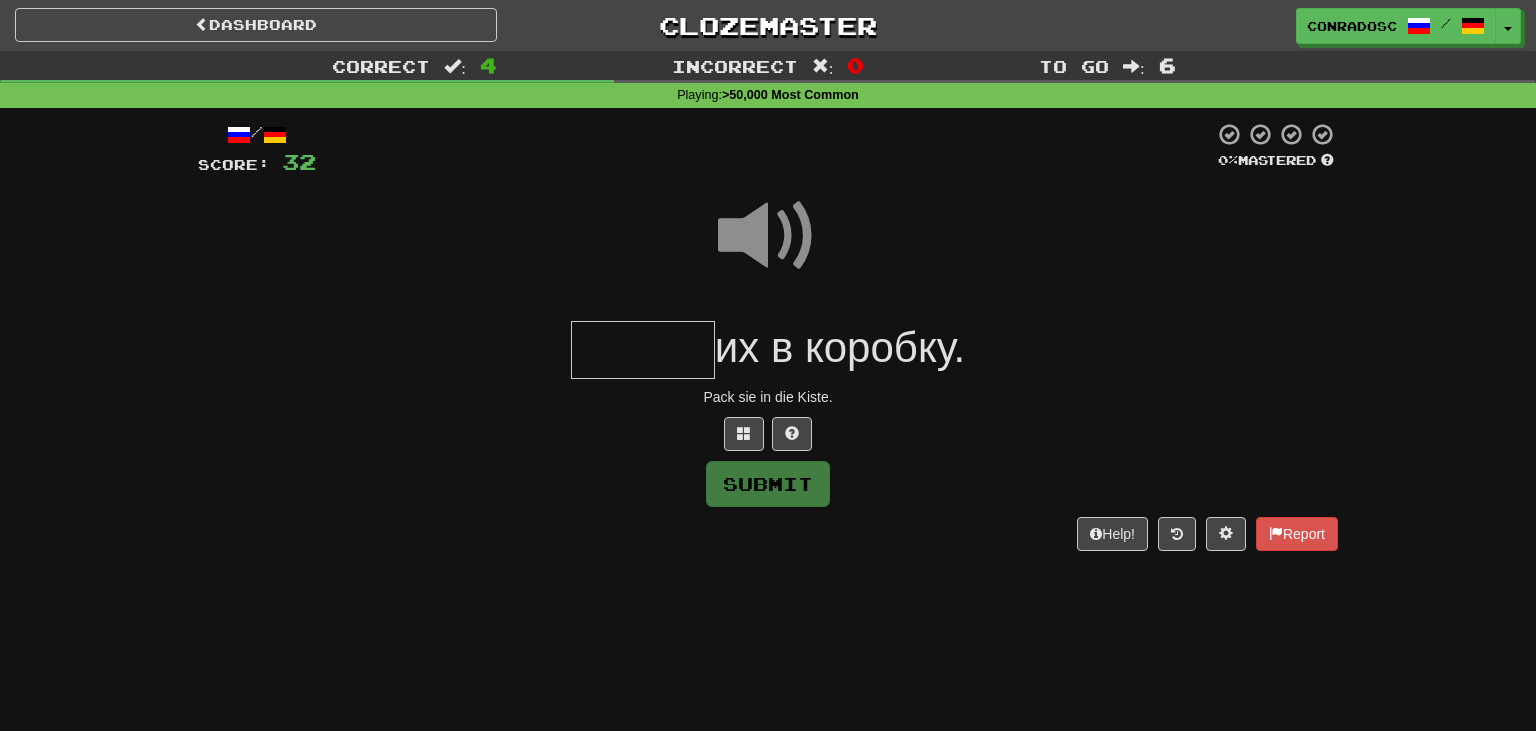 click at bounding box center [643, 350] 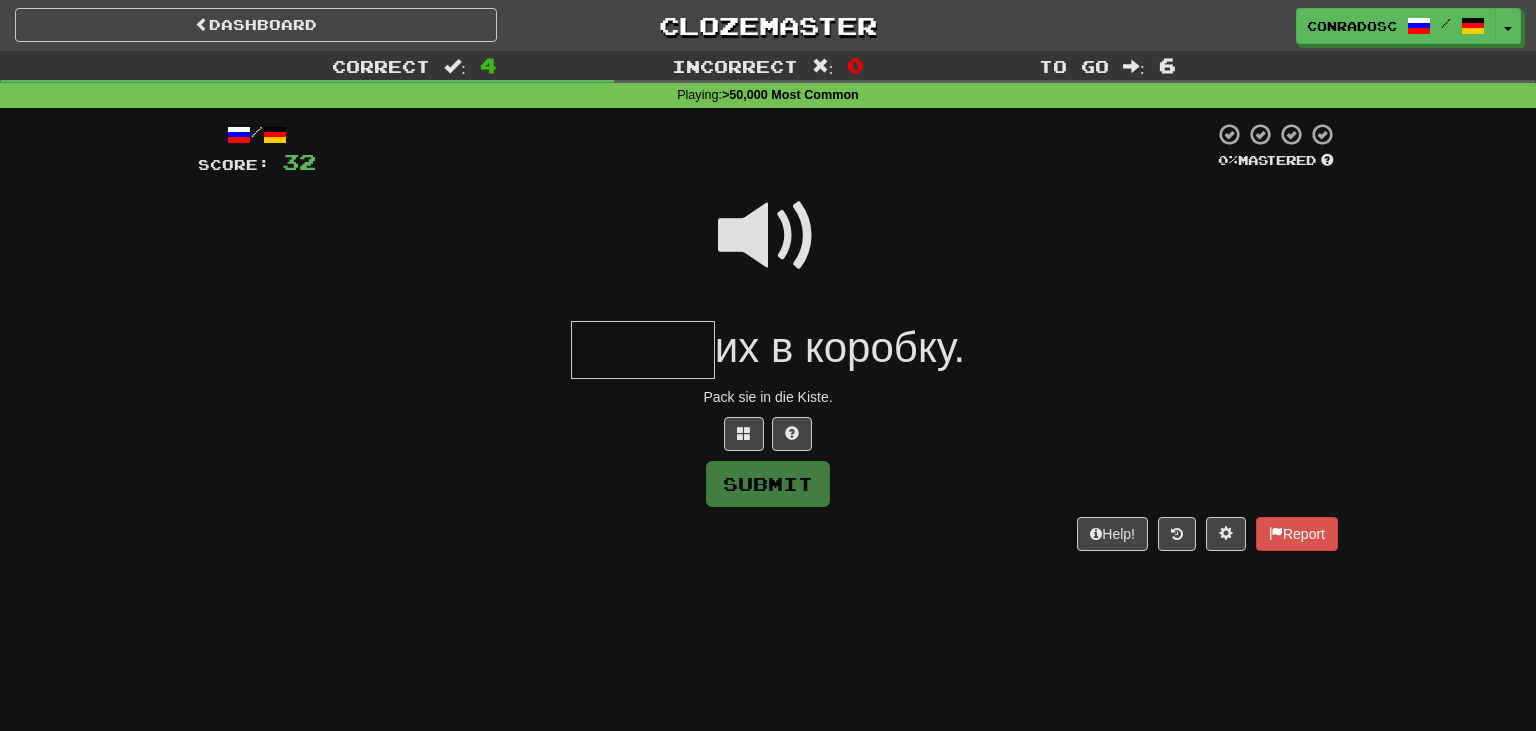type on "*" 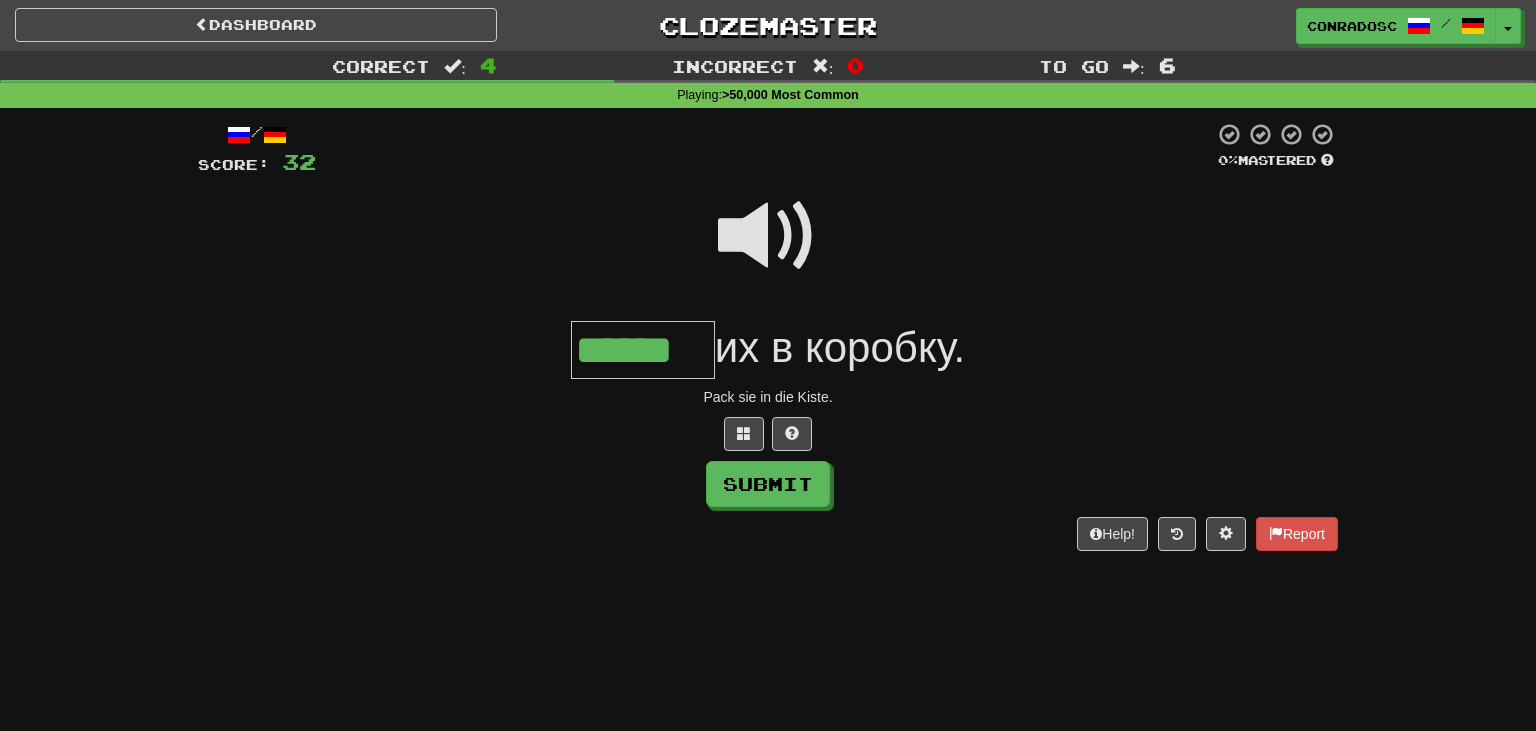 type on "******" 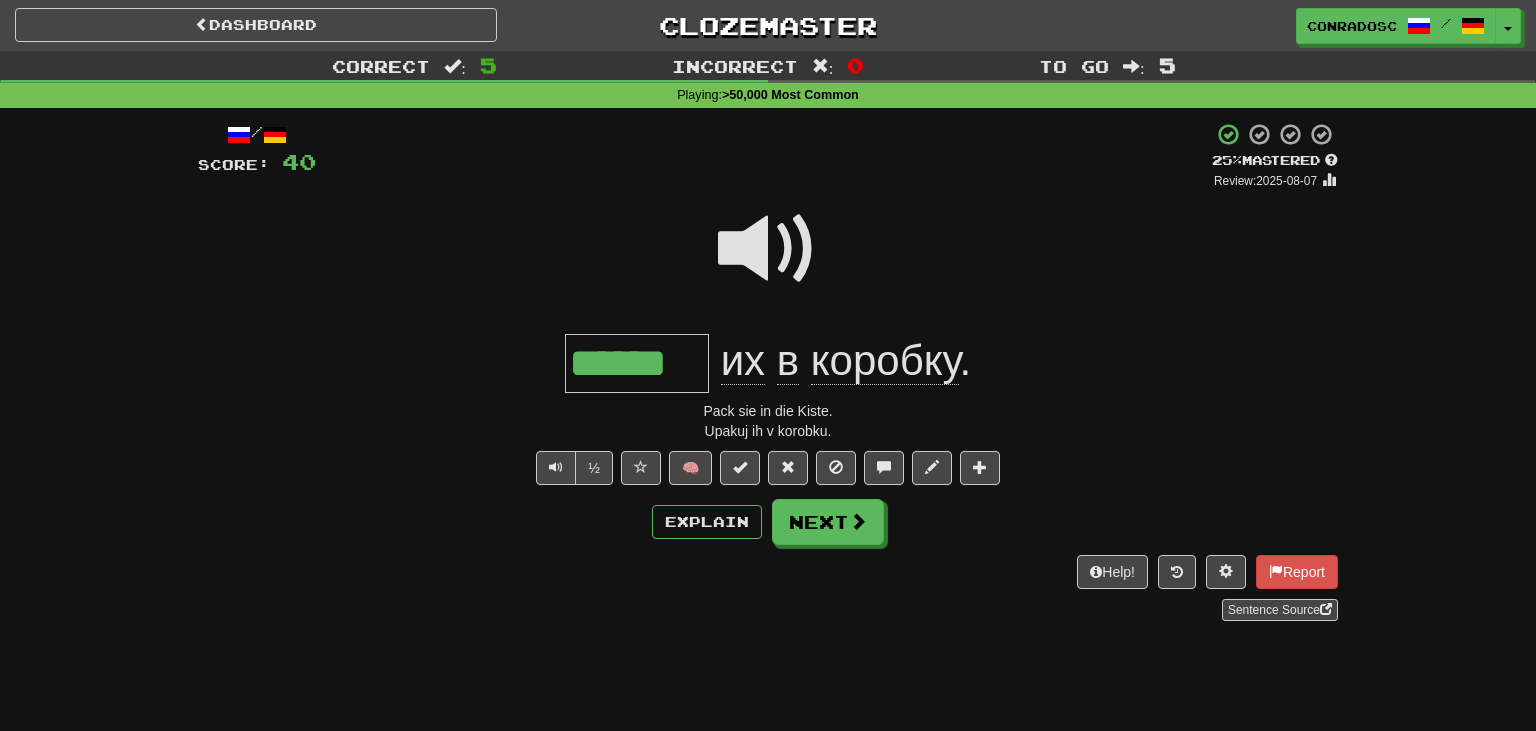click at bounding box center [768, 249] 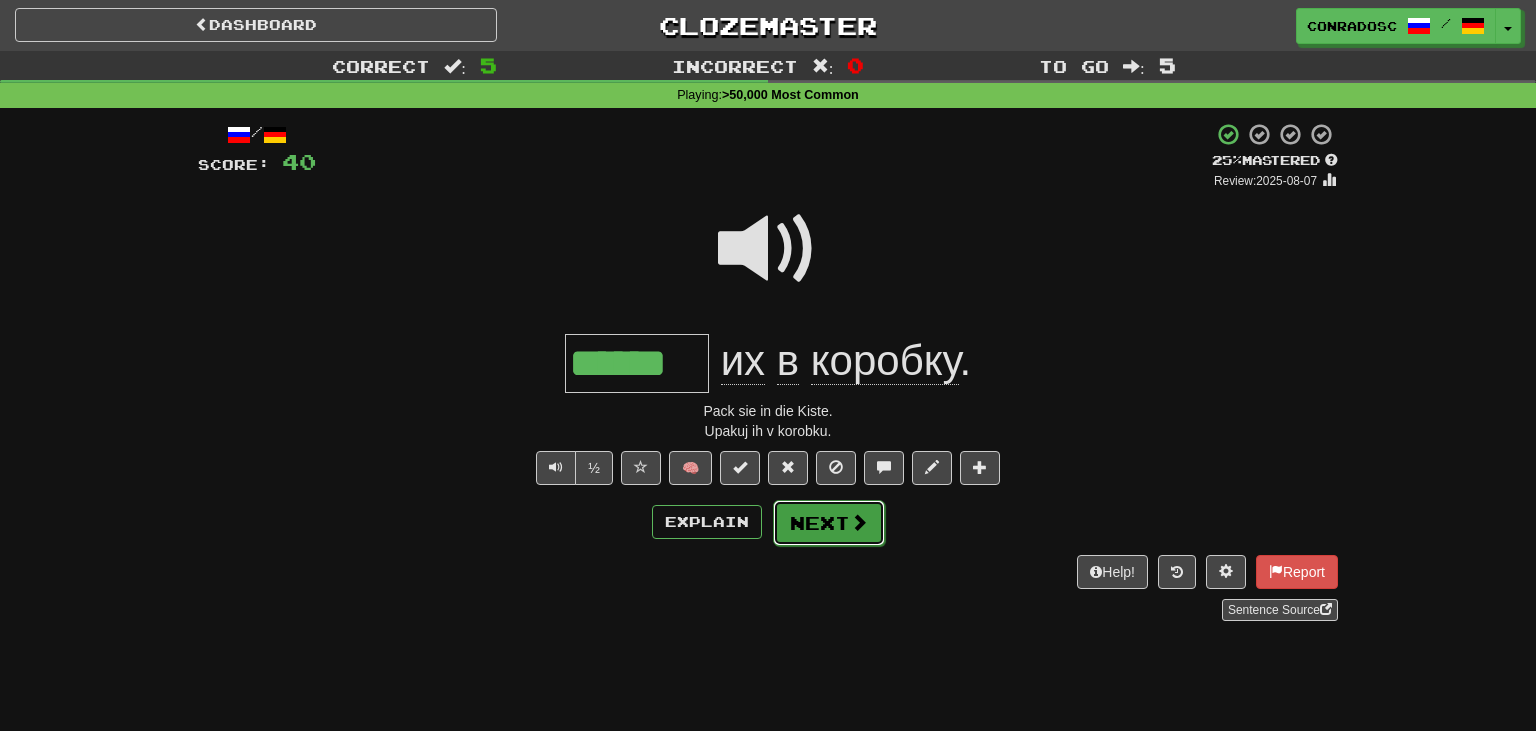 click on "Next" at bounding box center (829, 523) 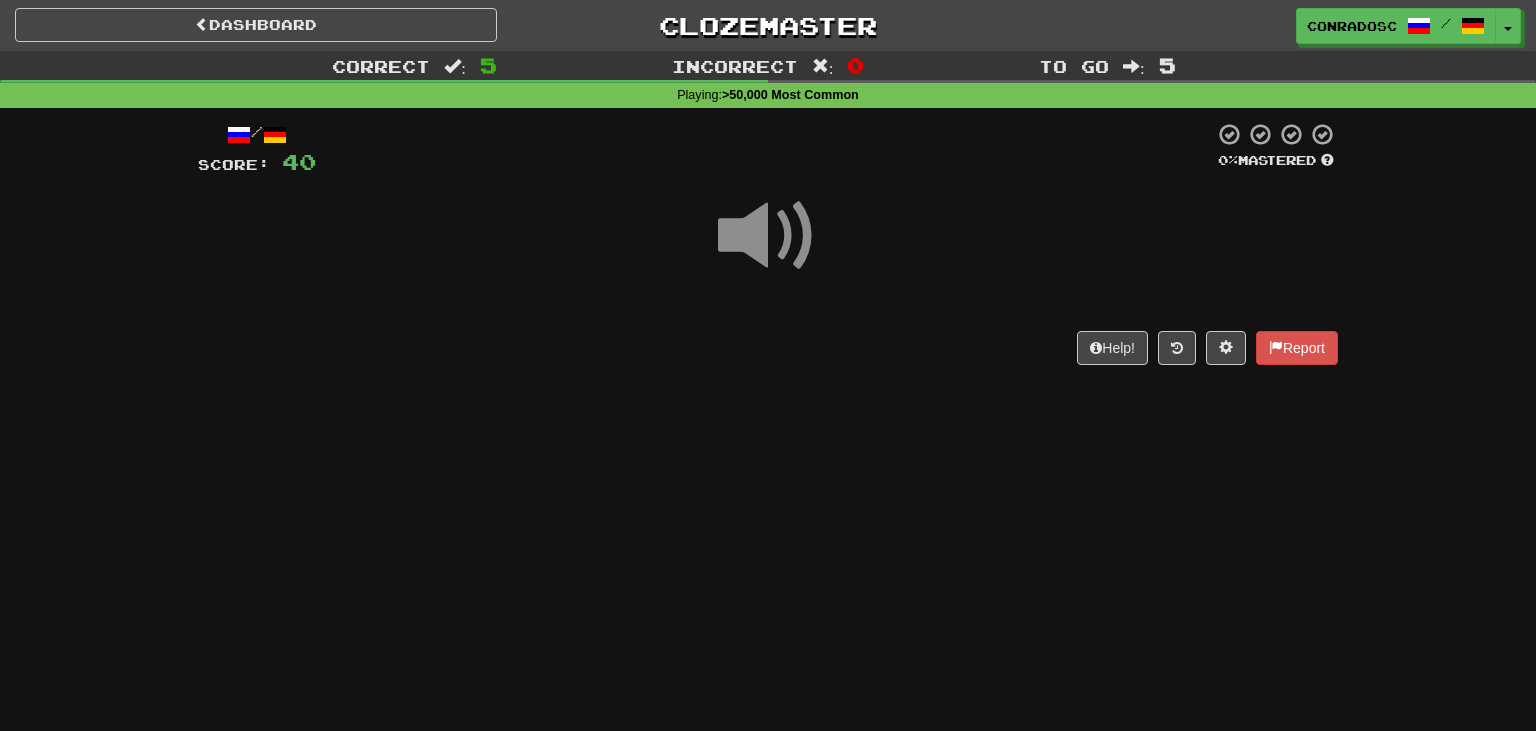 click on "Dashboard
Clozemaster
conradosc
/
Toggle Dropdown
Dashboard
Leaderboard
Activity Feed
Notifications
Profile
Discussions
English
/
Deutsch
Streak:
0
Review:
20
Points Today: 0
Polski
/
Deutsch
Streak:
14
Review:
0
Points Today: 1048
Tiếng Việt
/
English
Streak:
82
Review:
20
Points Today: 900
Tiếng Việt
/
Français
Streak:
0
Review:
1
Points Today: 0
Русский
/
Deutsch
Streak:
29
Review:
0
Points Today: 692
Languages
Account
Logout
conradosc
/
Toggle Dropdown
Dashboard
Leaderboard
Activity Feed
Notifications
Profile" at bounding box center (768, 365) 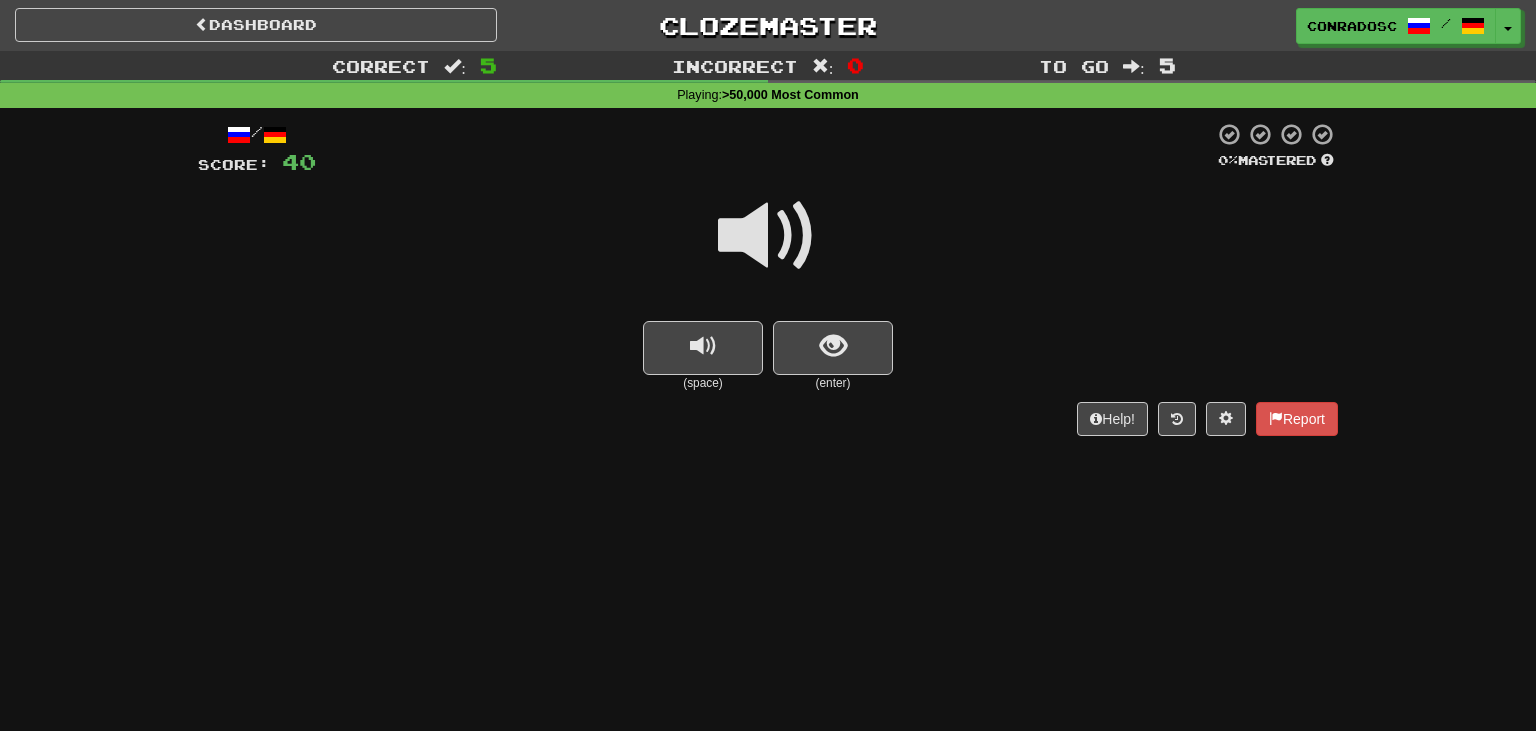 click at bounding box center [768, 236] 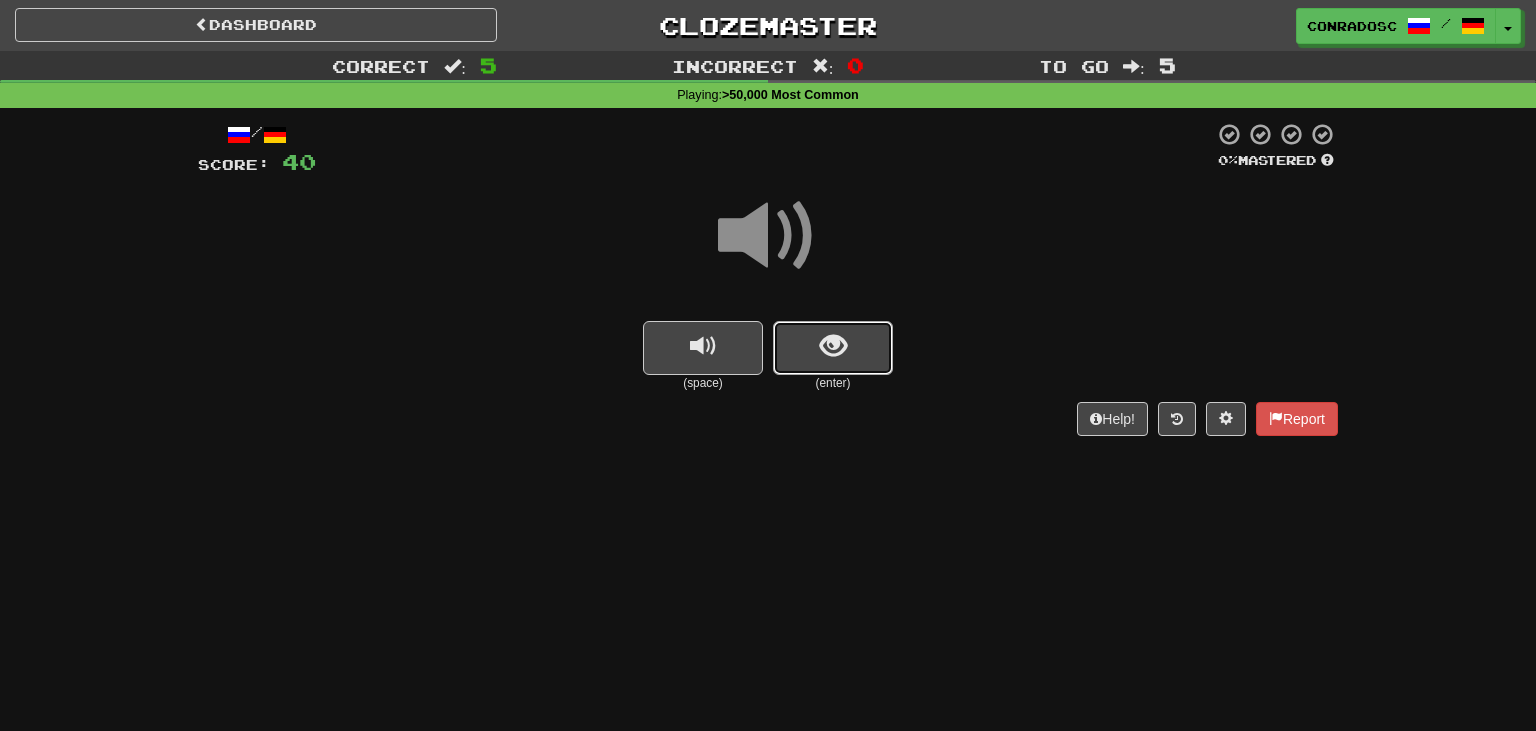 click at bounding box center (833, 348) 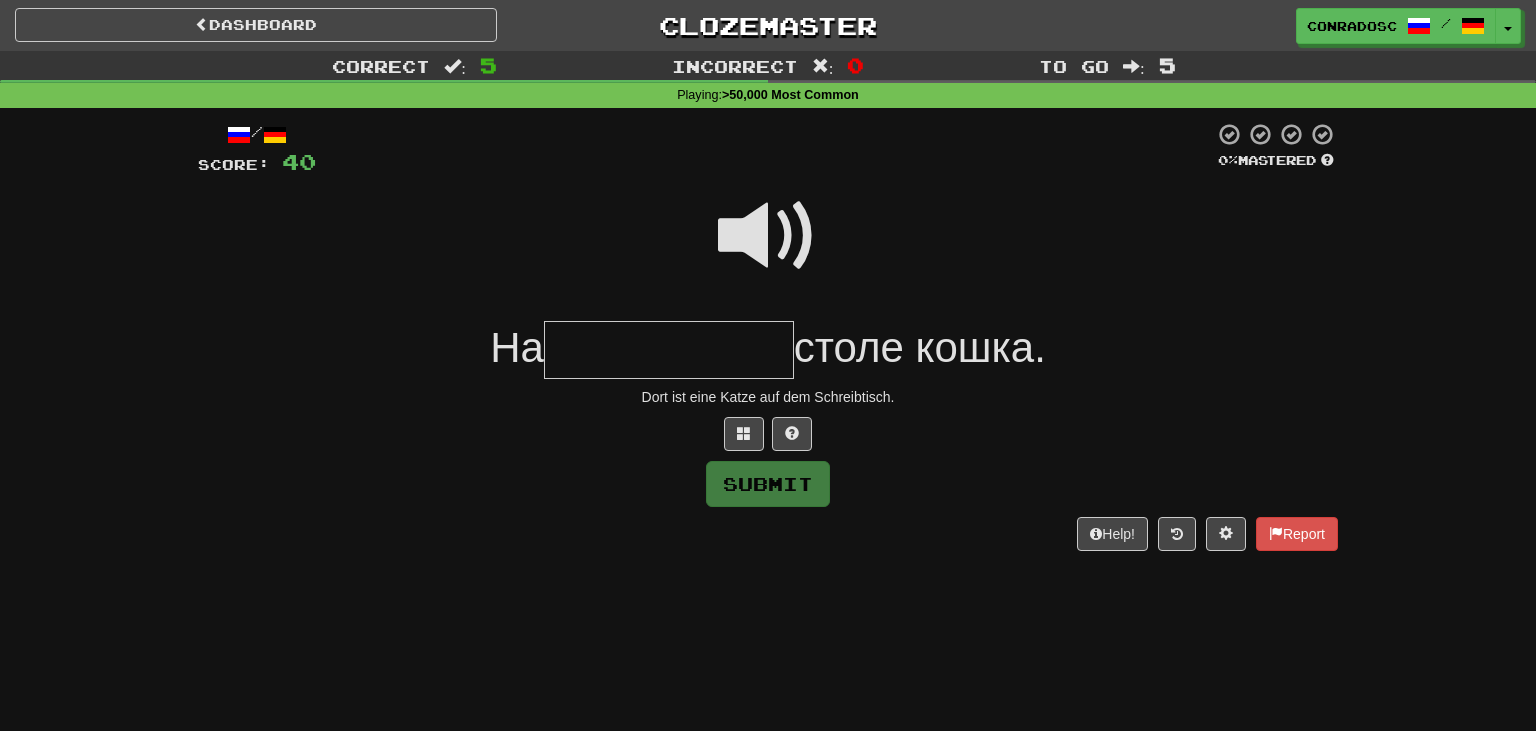 click at bounding box center [768, 236] 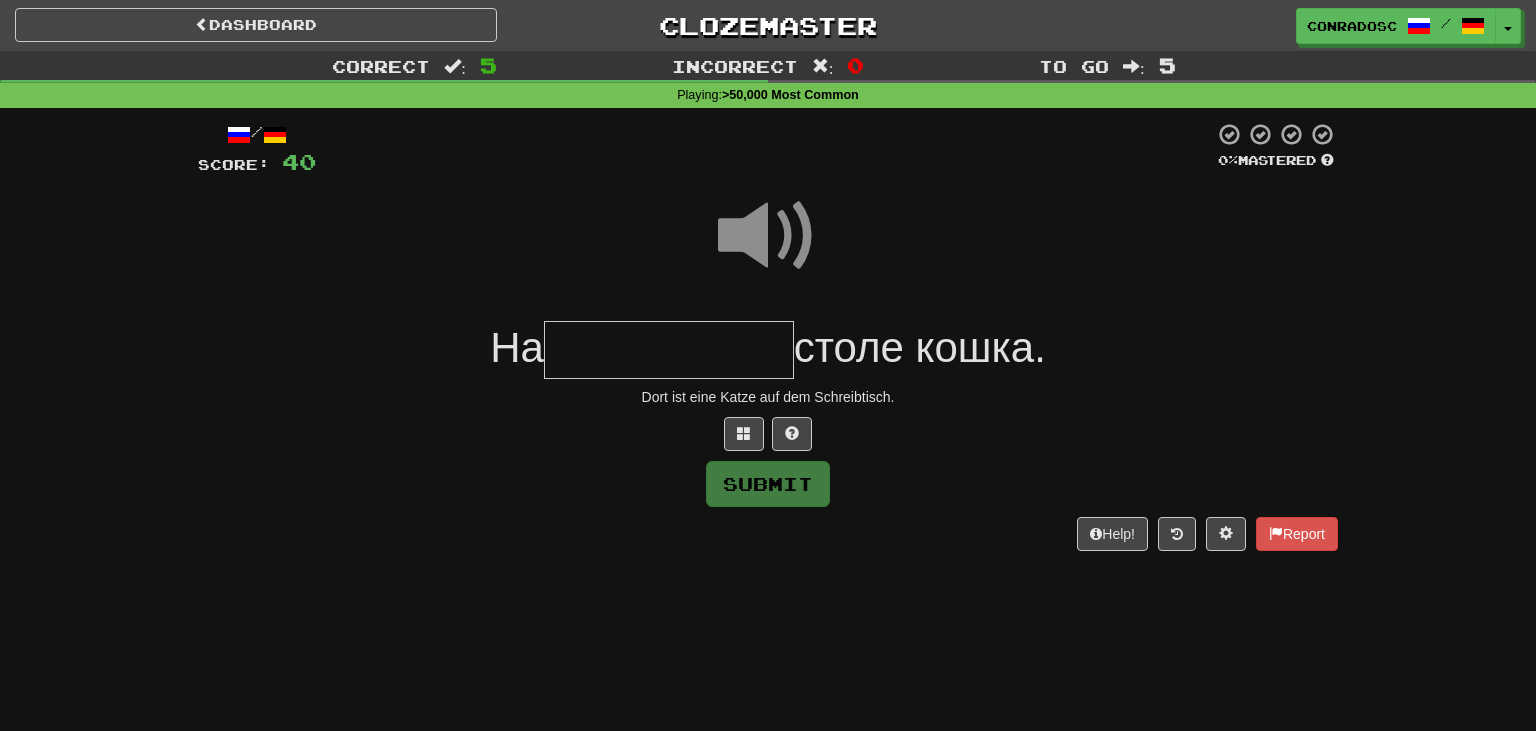 click at bounding box center [669, 350] 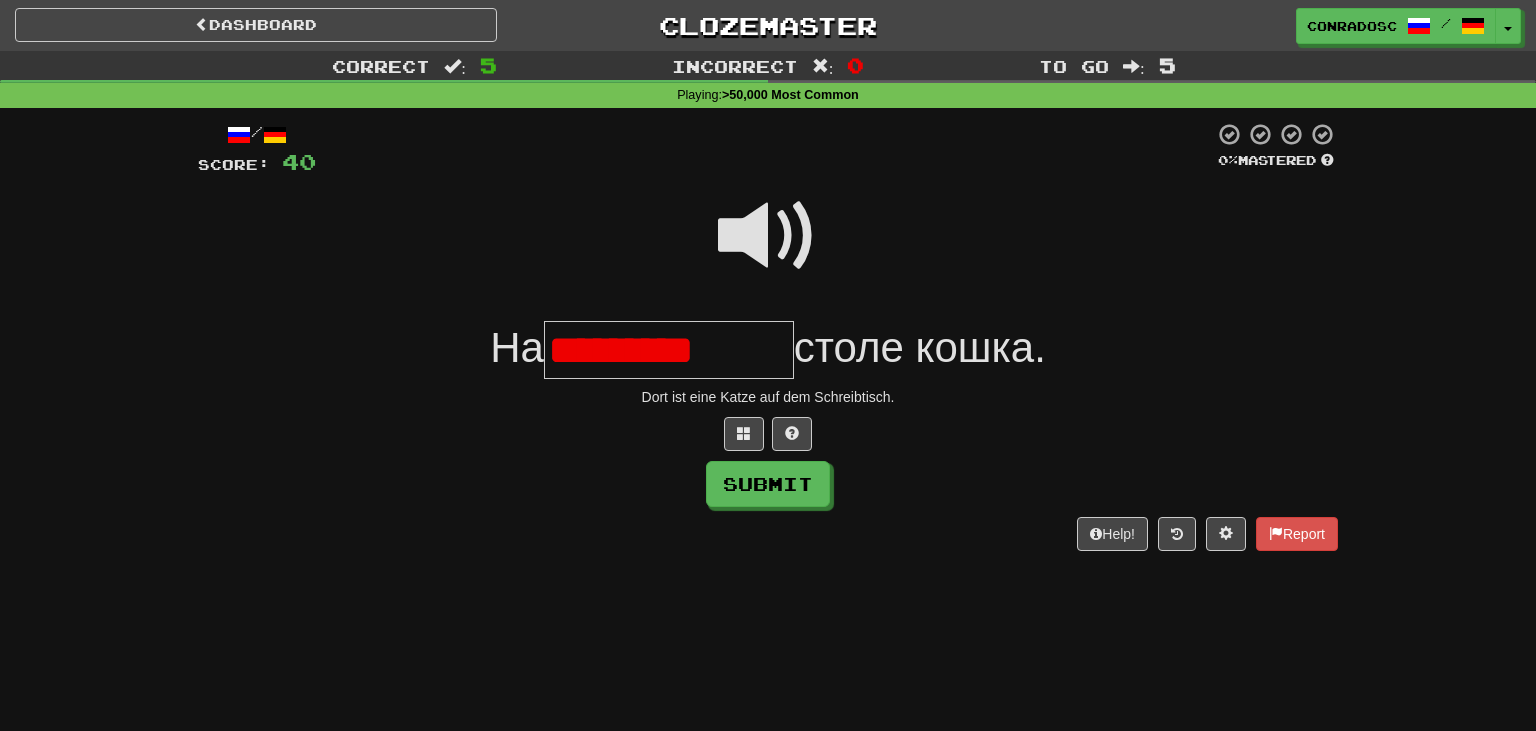 scroll, scrollTop: 0, scrollLeft: 0, axis: both 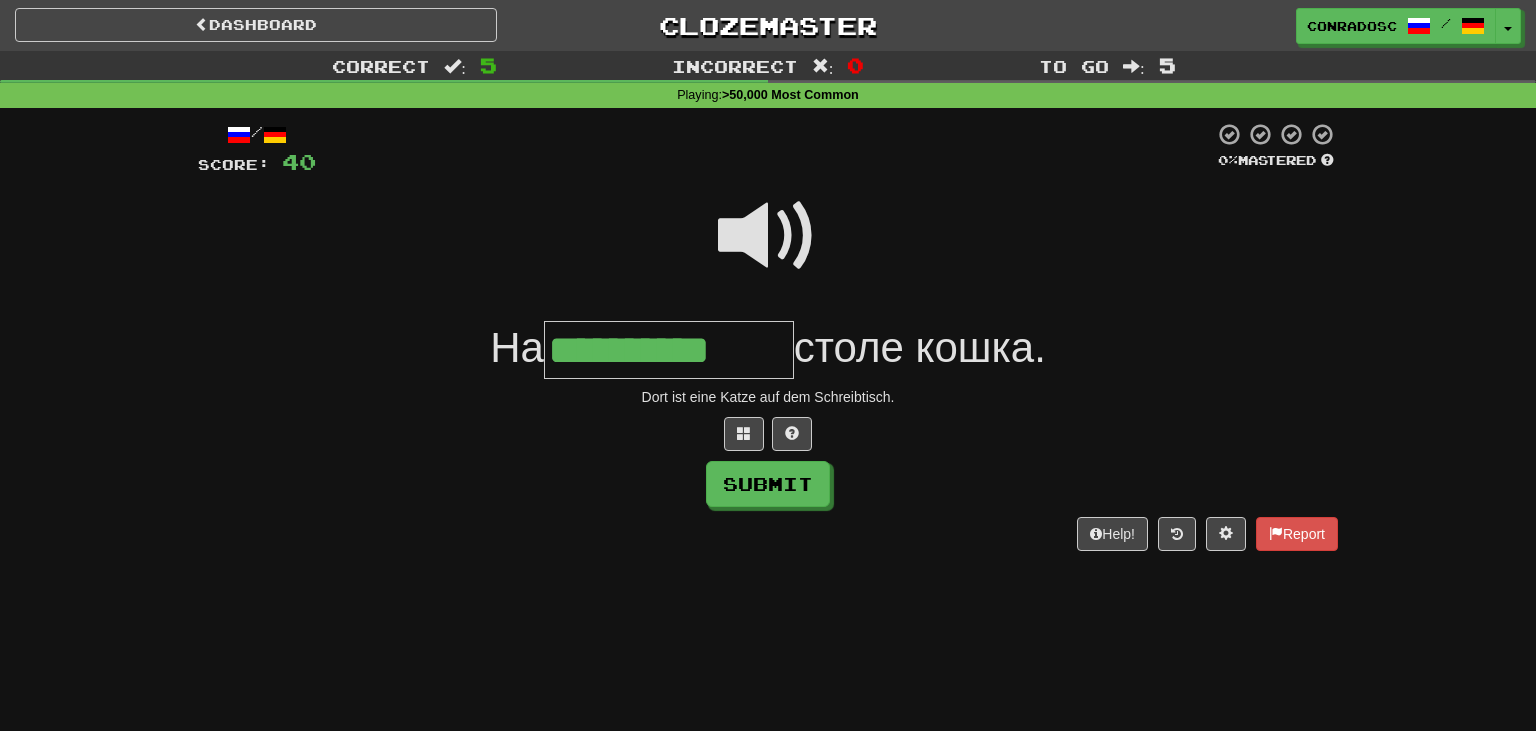 type on "**********" 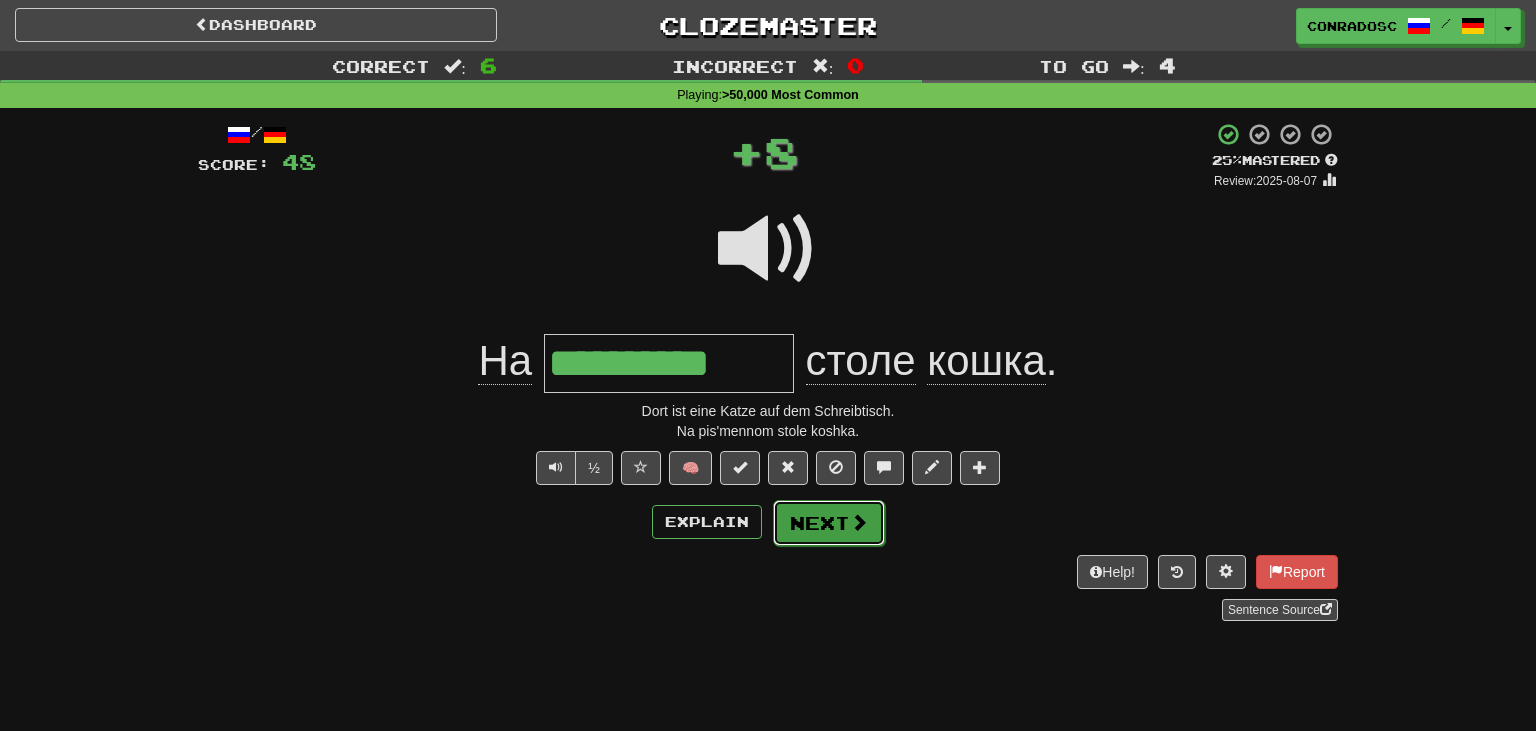 click on "Next" at bounding box center [829, 523] 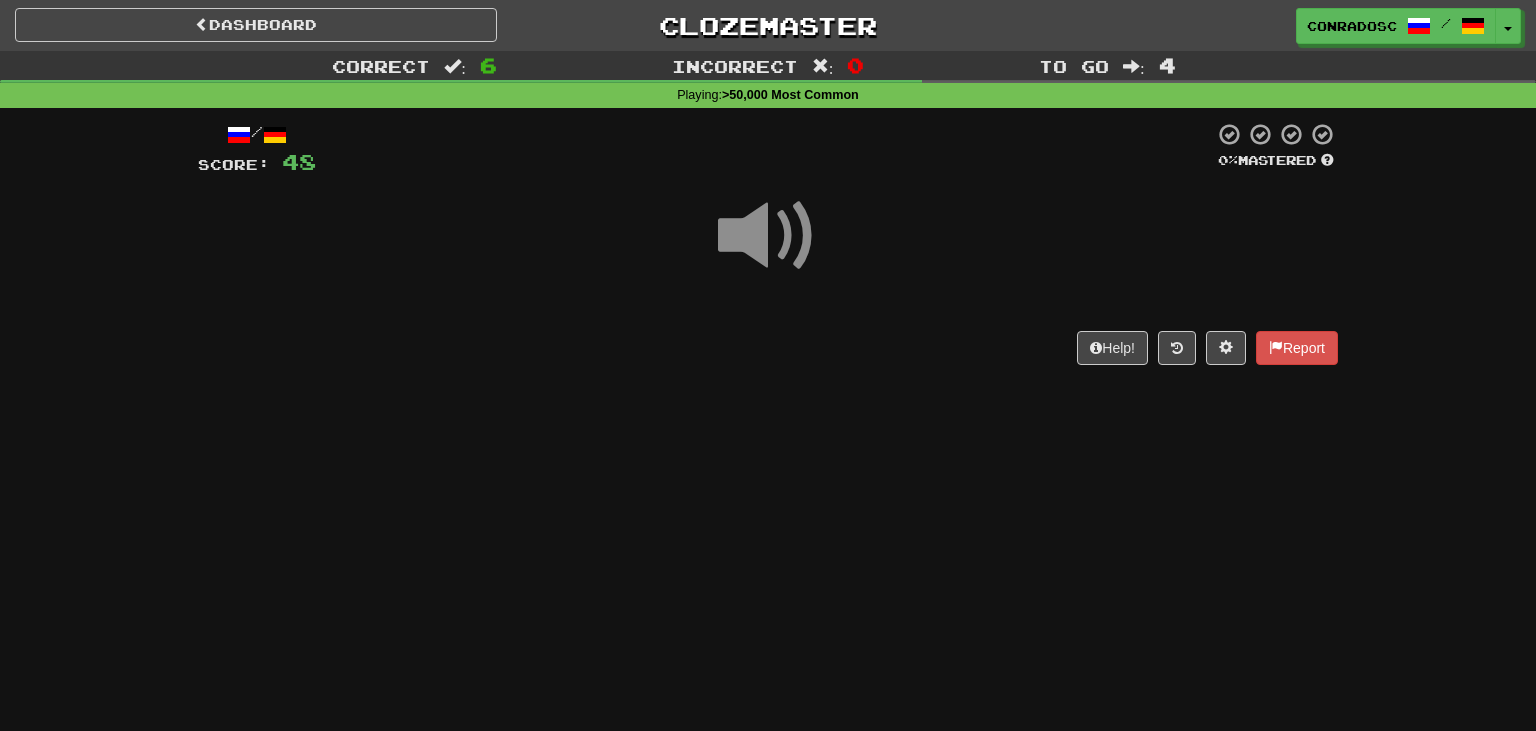 click at bounding box center (768, 236) 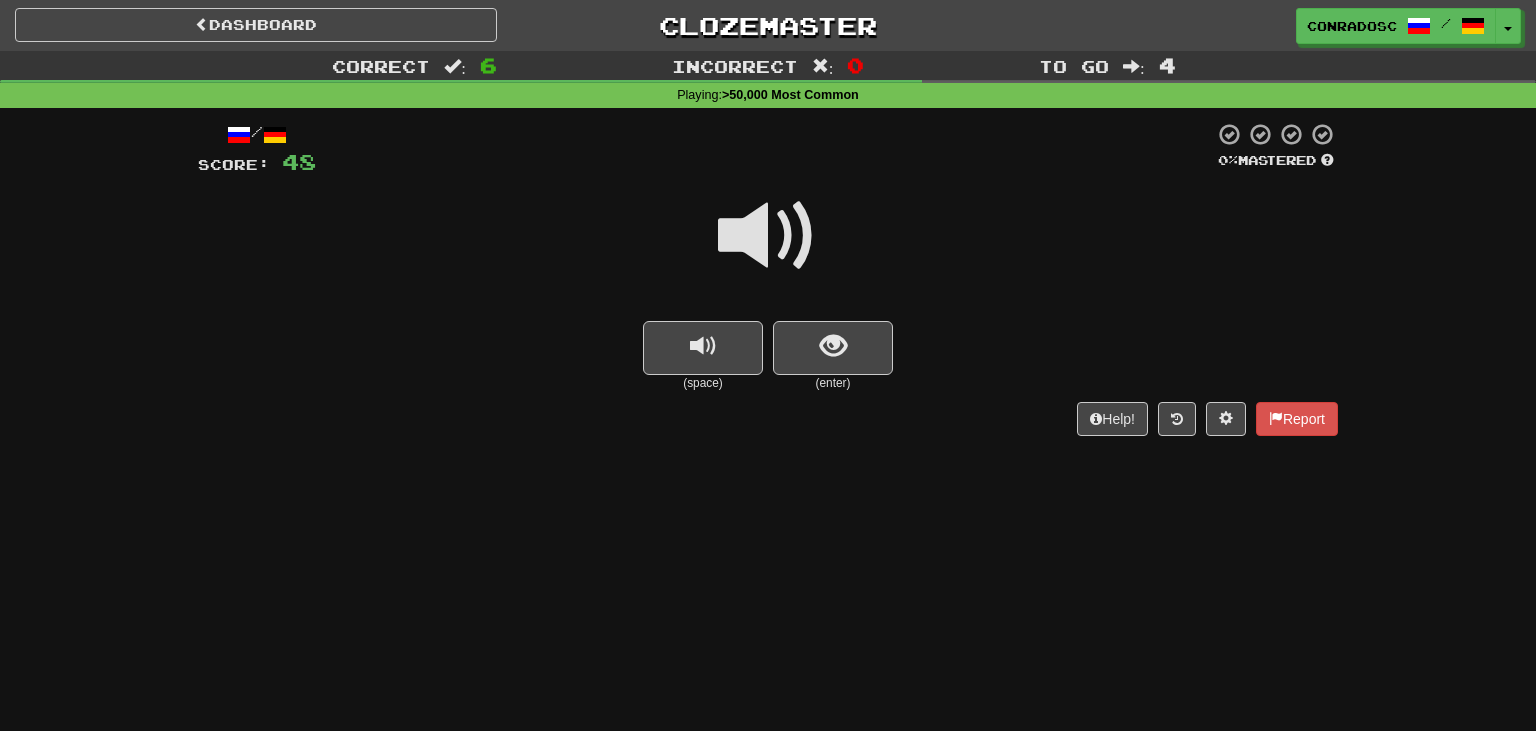 click at bounding box center [768, 236] 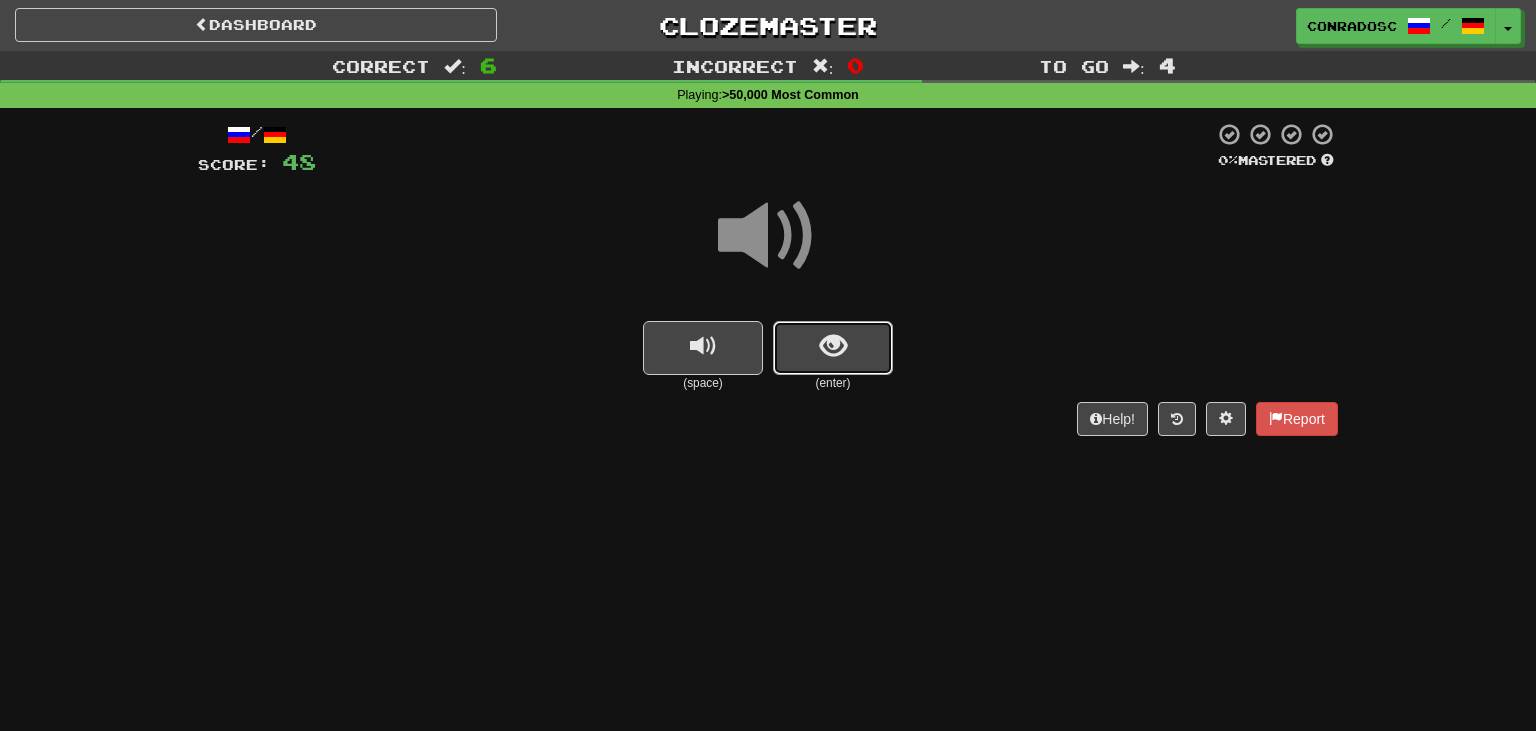 click at bounding box center [833, 348] 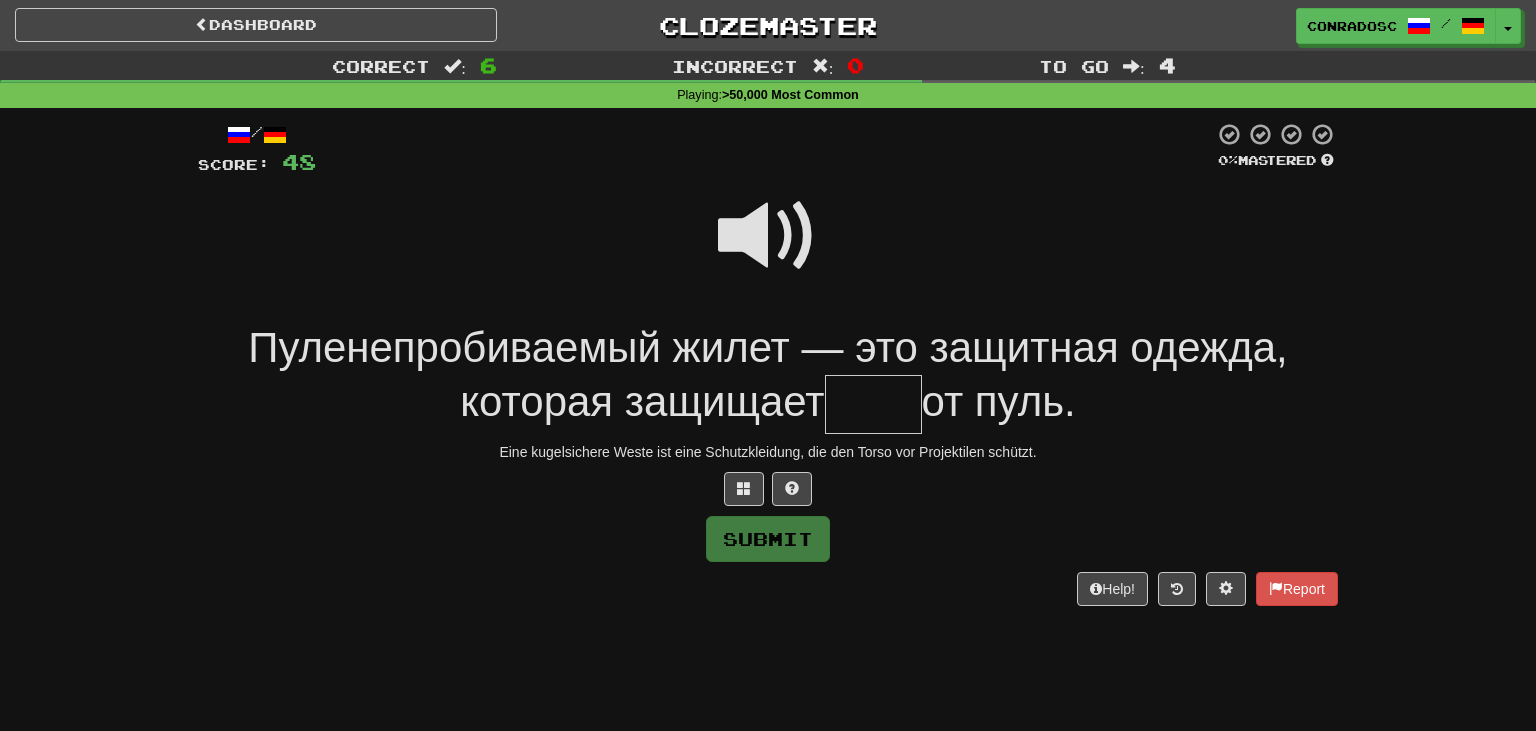 click at bounding box center [765, 149] 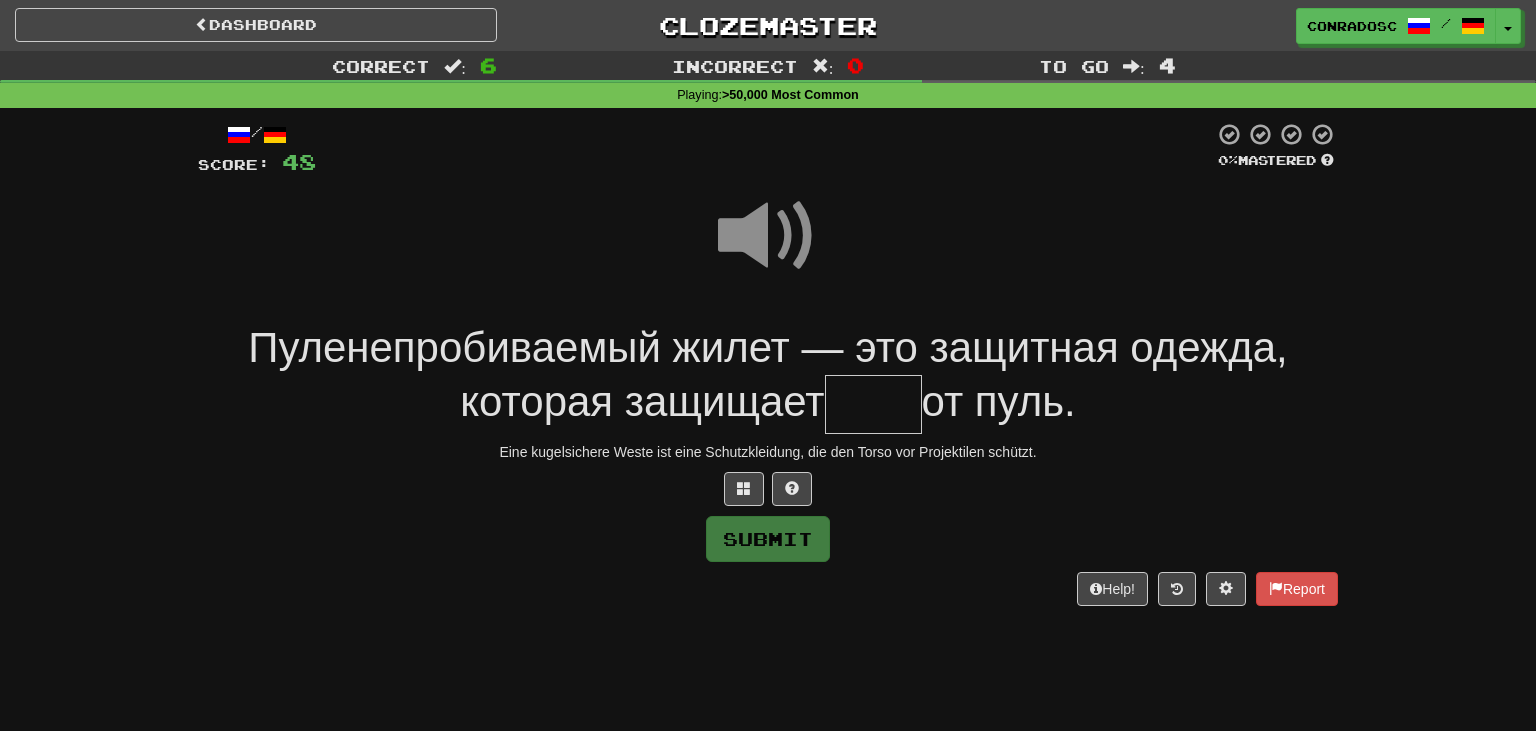 click at bounding box center (768, 236) 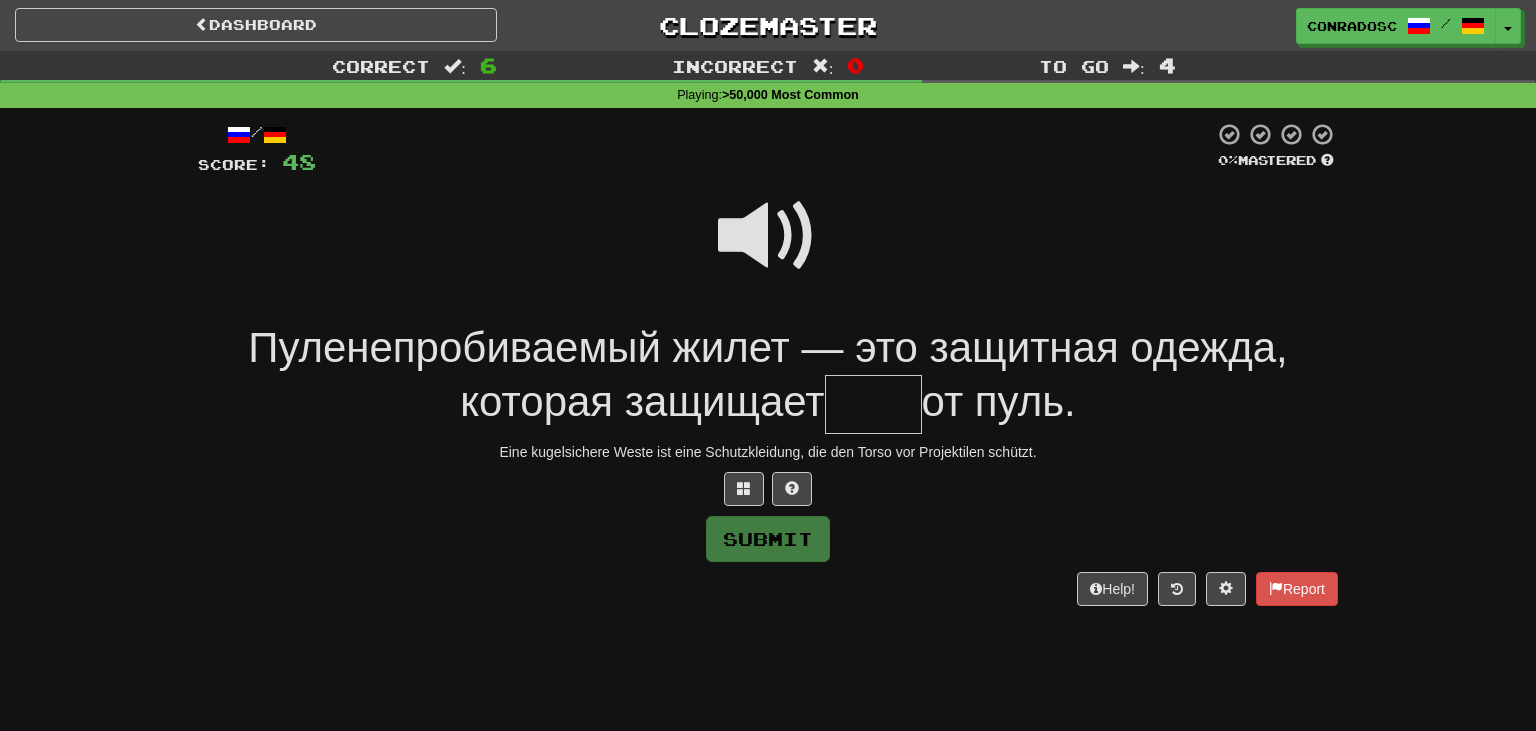 click at bounding box center [768, 236] 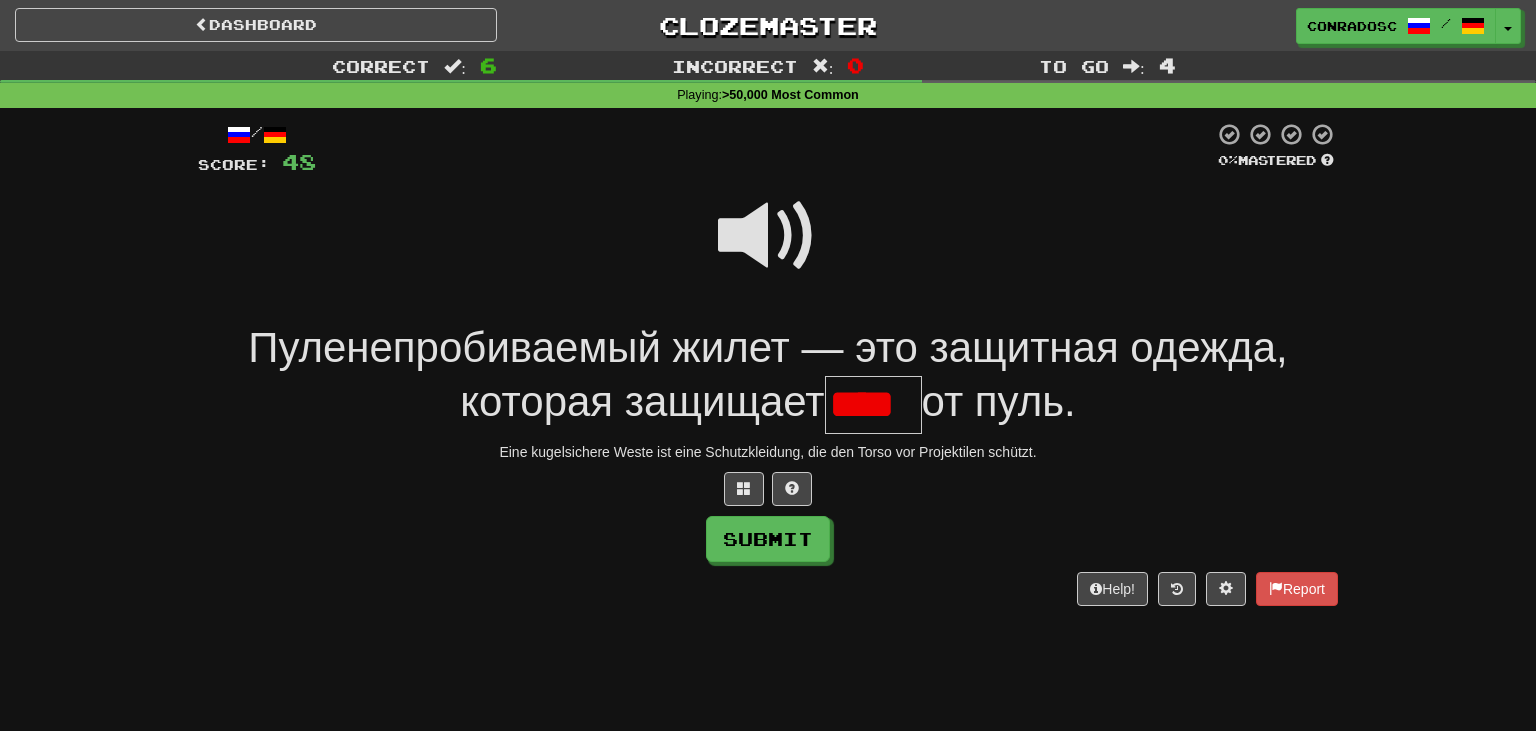 scroll, scrollTop: 0, scrollLeft: 0, axis: both 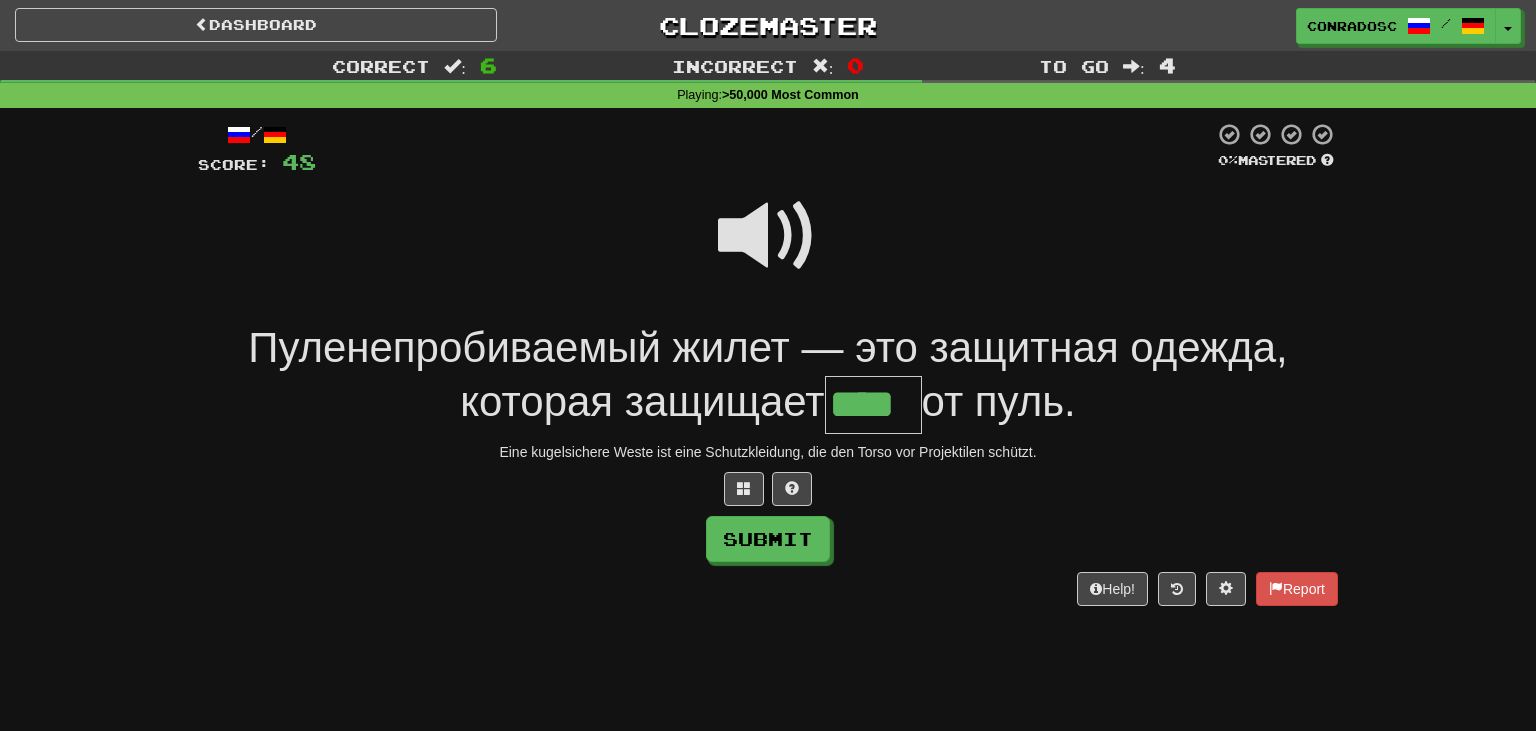 type on "****" 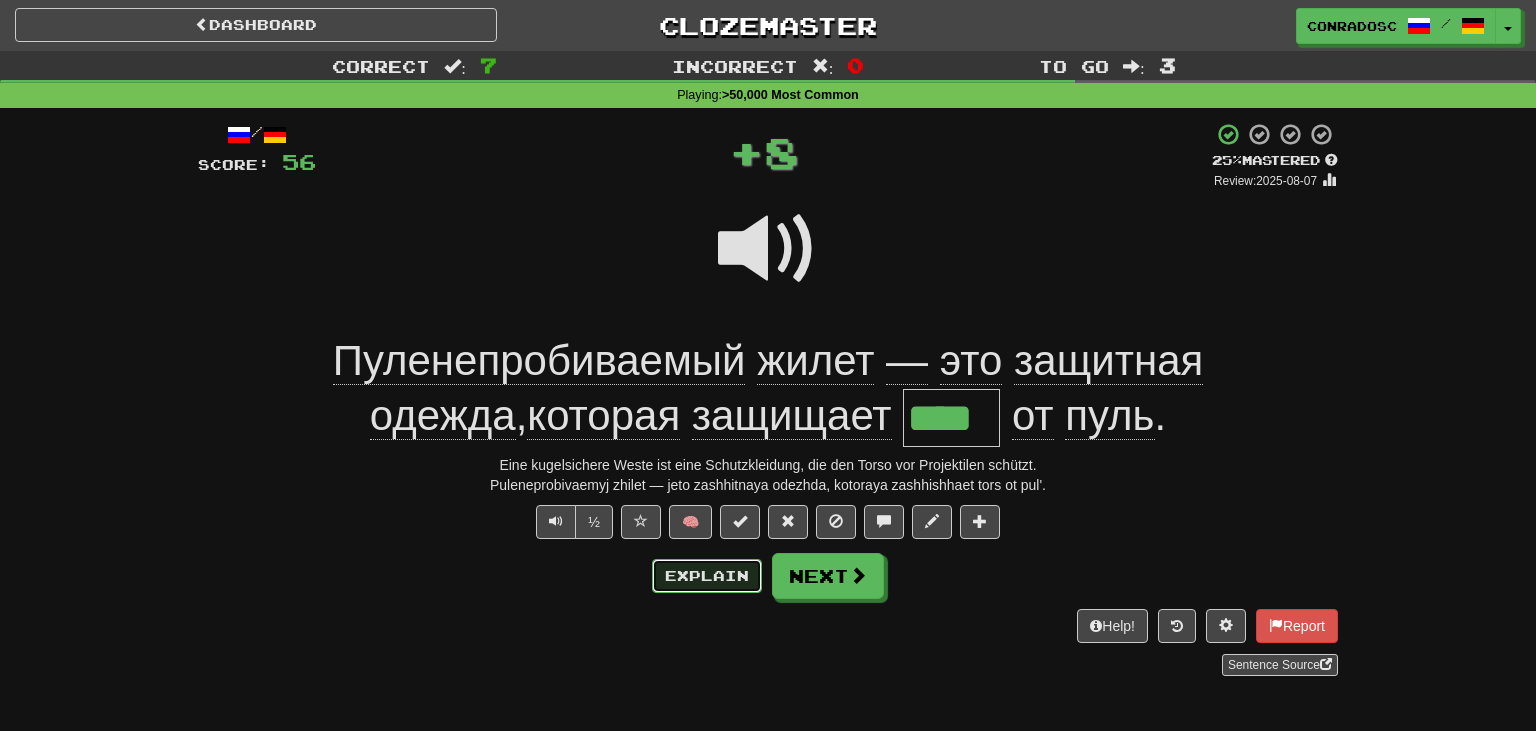 click on "Explain" at bounding box center (707, 576) 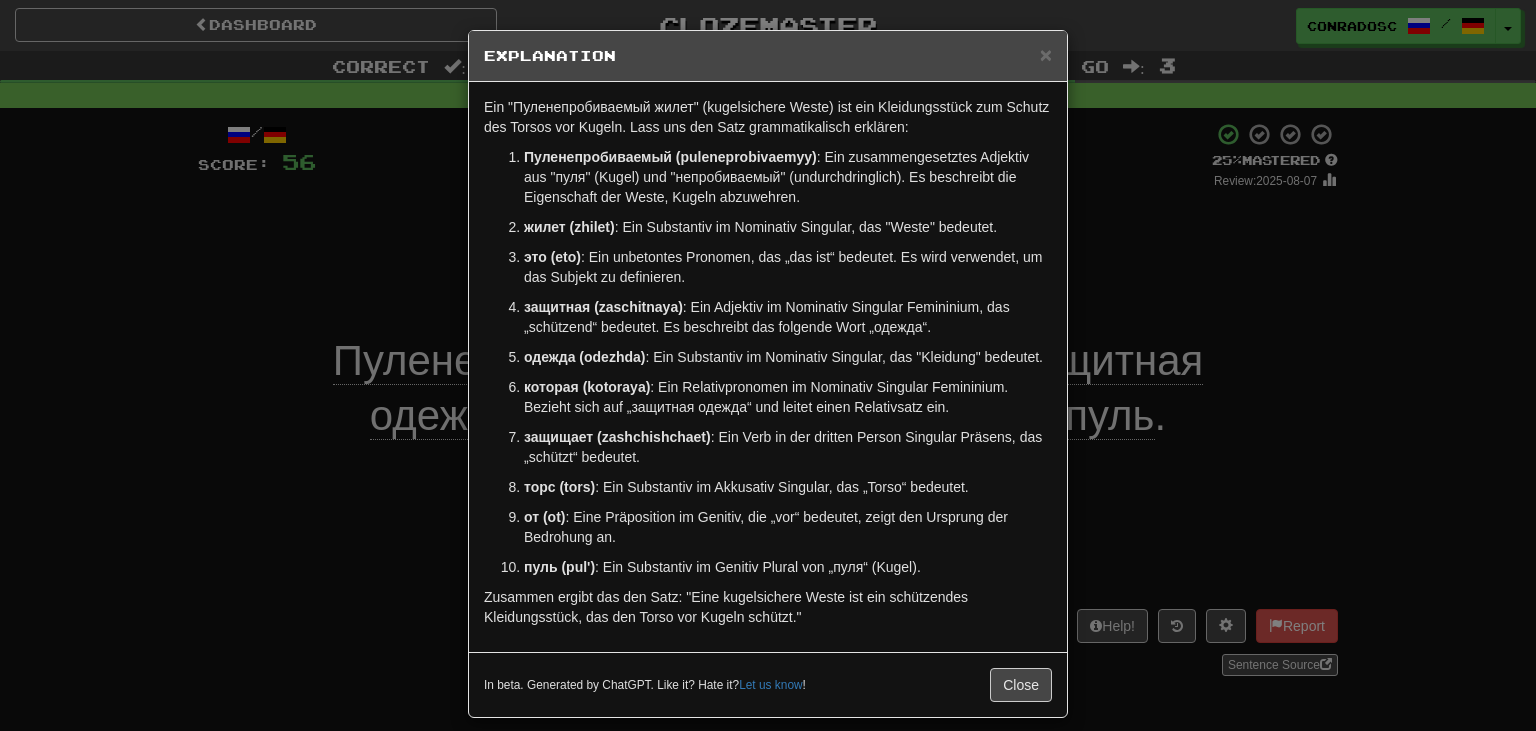 click on "× Explanation Ein "Пуленепробиваемый жилет" (kugelsichere Weste) ist ein Kleidungsstück zum Schutz des Torsos vor Kugeln. Lass uns den Satz grammatikalisch erklären:
Пуленепробиваемый (puleneprobivaemyy) : Ein zusammengesetztes Adjektiv aus "пуля" (Kugel) und "непробиваемый" (undurchdringlich). Es beschreibt die Eigenschaft der Weste, Kugeln abzuwehren.
жилет (zhilet) : Ein Substantiv im Nominativ Singular, das "Weste" bedeutet.
это (eto) : Ein unbetontes Pronomen, das „das ist“ bedeutet. Es wird verwendet, um das Subjekt zu definieren.
защитная (zaschitnaya) : Ein Adjektiv im Nominativ Singular Femininium, das „schützend“ bedeutet. Es beschreibt das folgende Wort „одежда“.
одежда (odezhda) : Ein Substantiv im Nominativ Singular, das "Kleidung" bedeutet.
которая (kotoraya)
защищает (zashchishchaet)
торс (tors)
от (ot)
! Close" at bounding box center (768, 365) 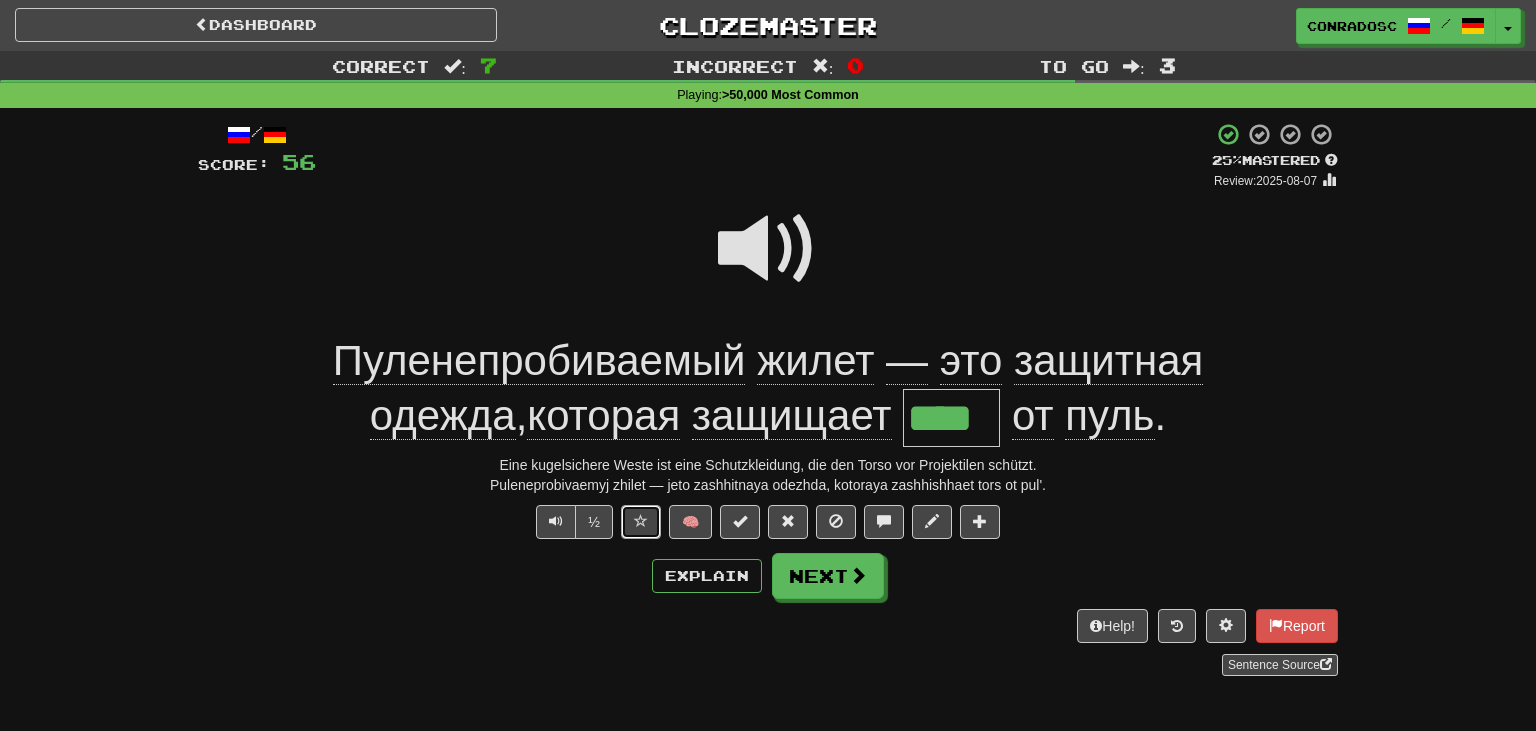 click at bounding box center (641, 522) 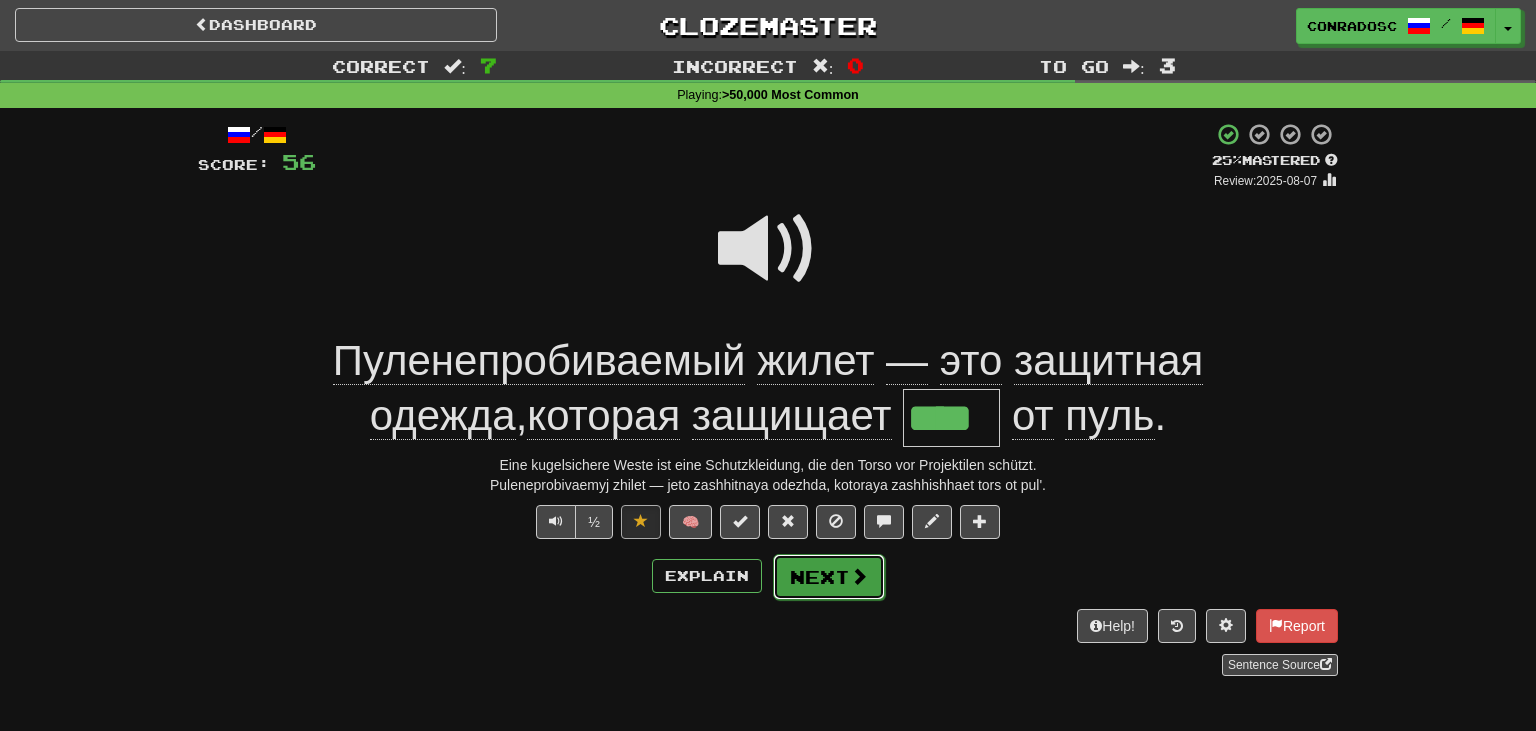 click on "Next" at bounding box center (829, 577) 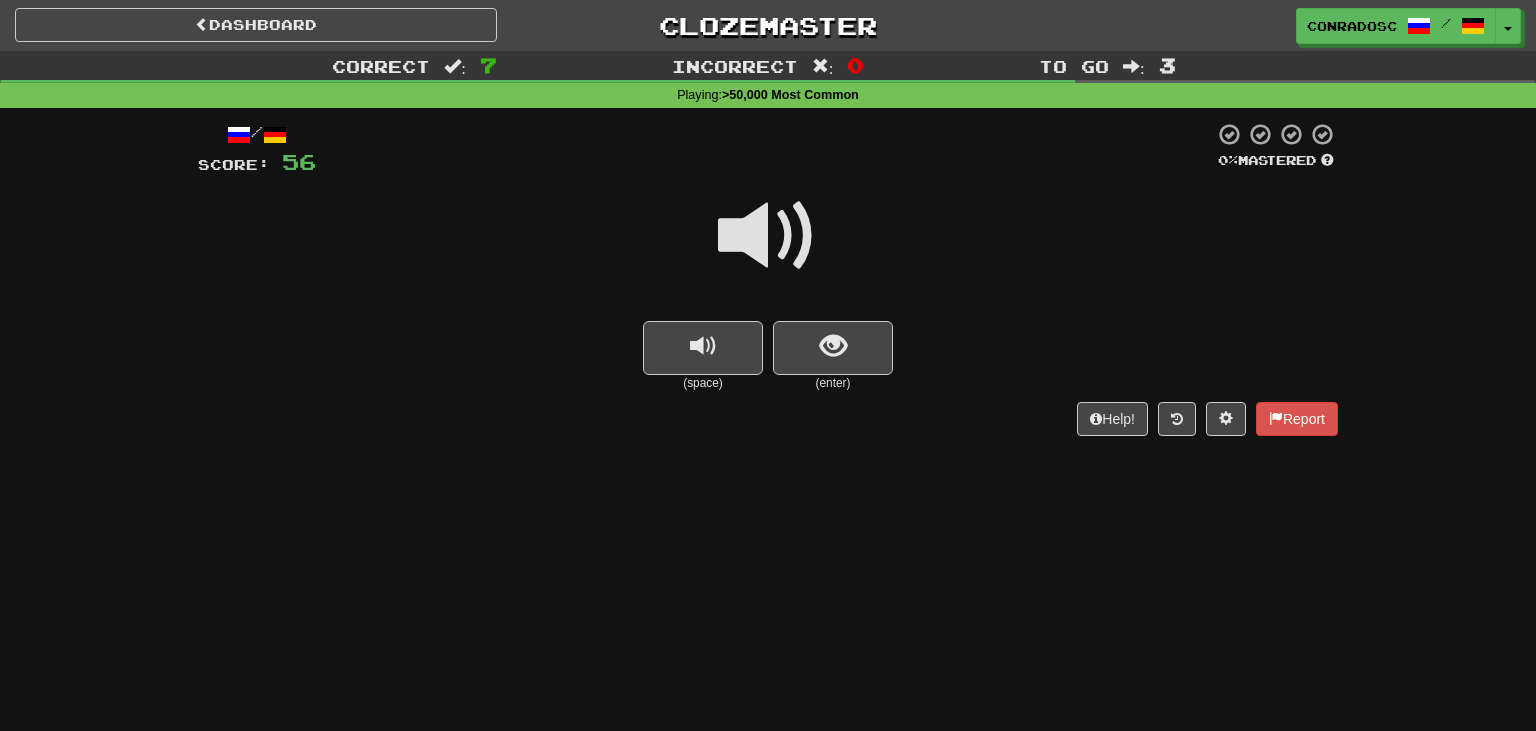 click at bounding box center [768, 236] 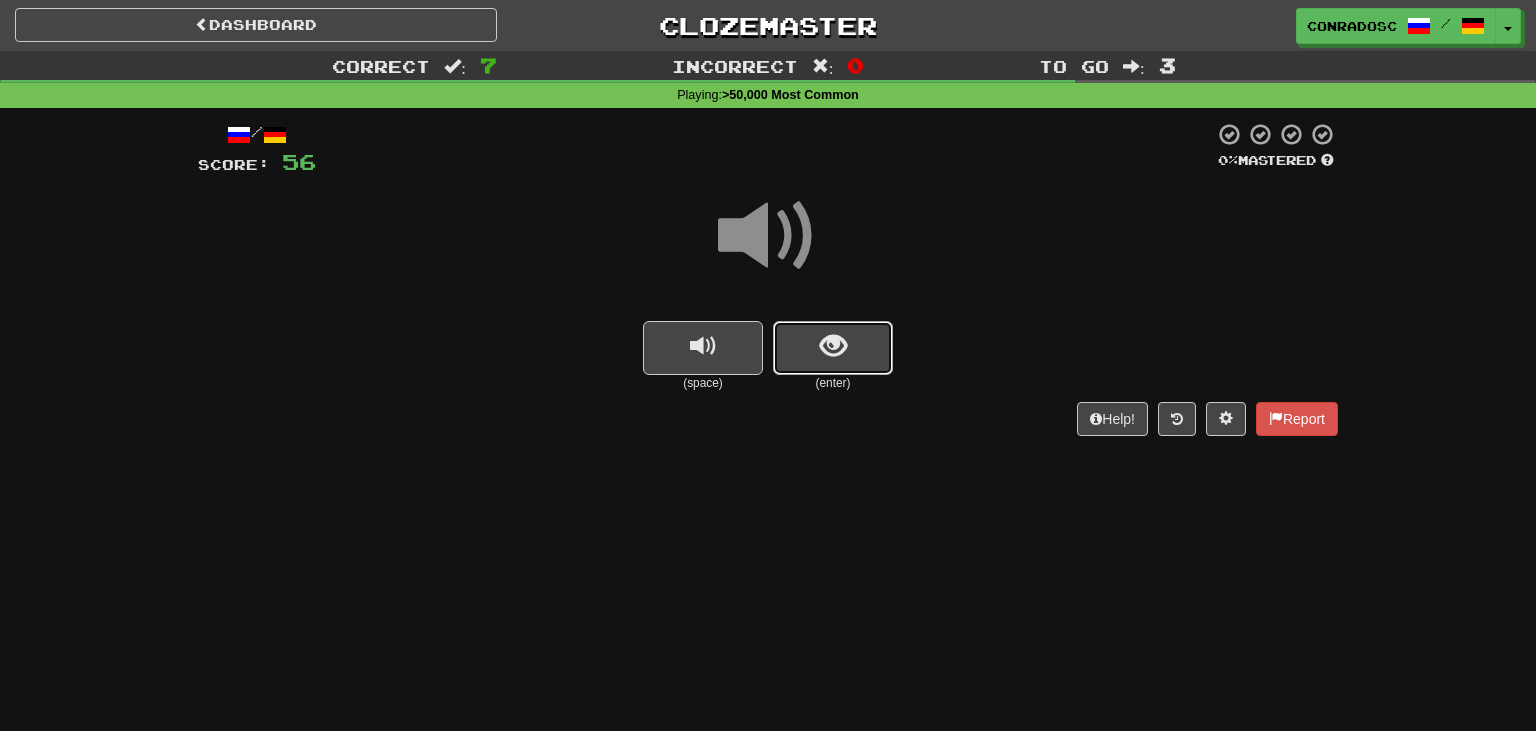 click at bounding box center (833, 346) 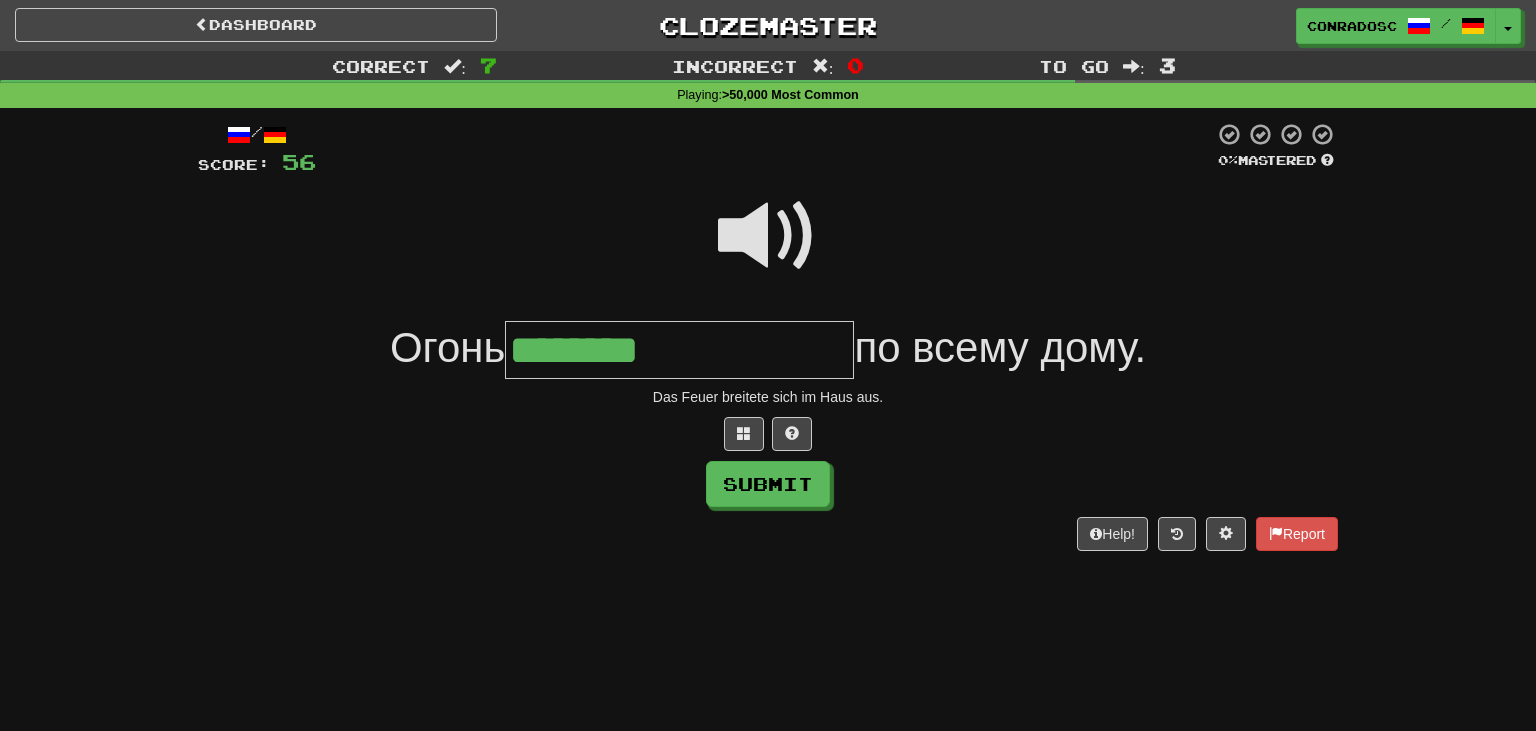 click at bounding box center [768, 236] 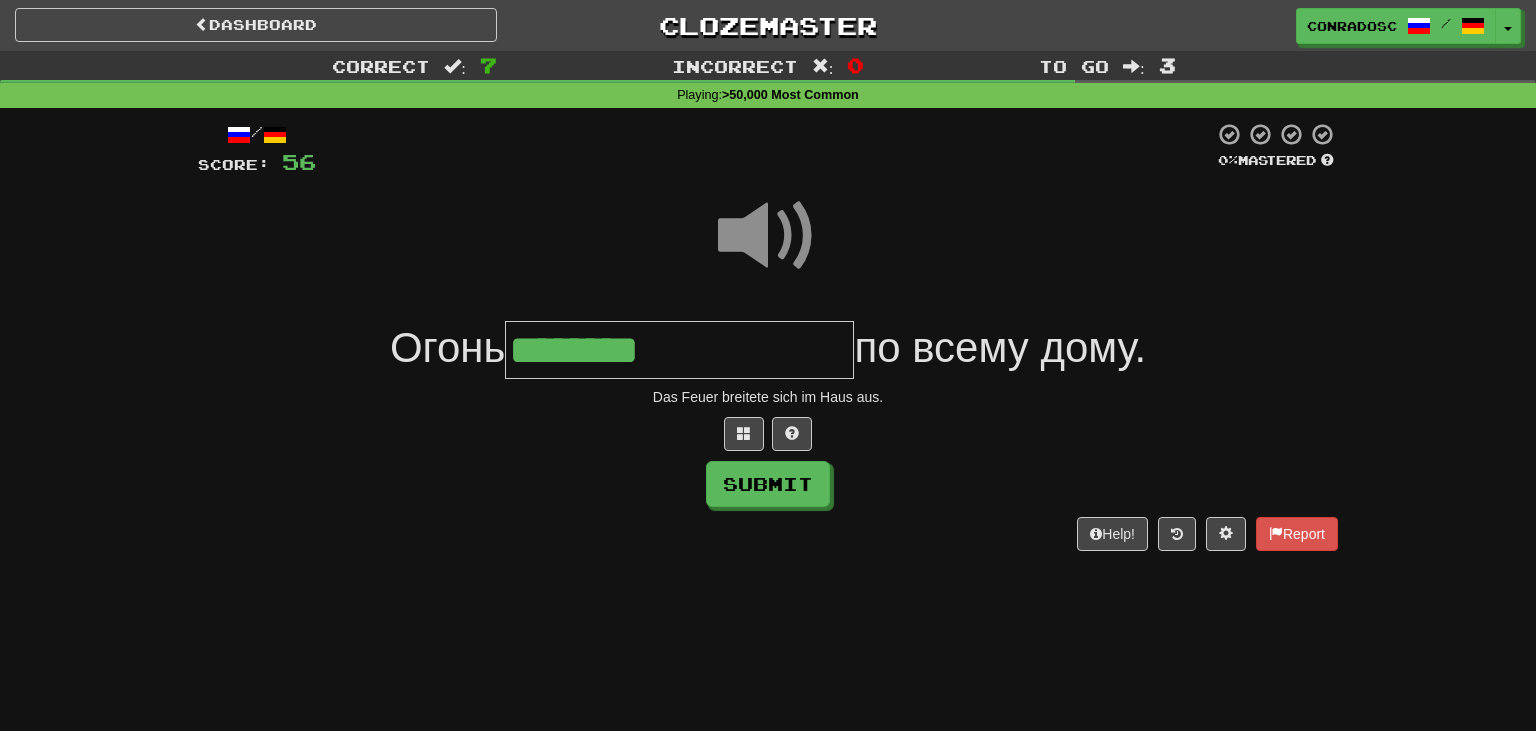 click on "********" at bounding box center [679, 350] 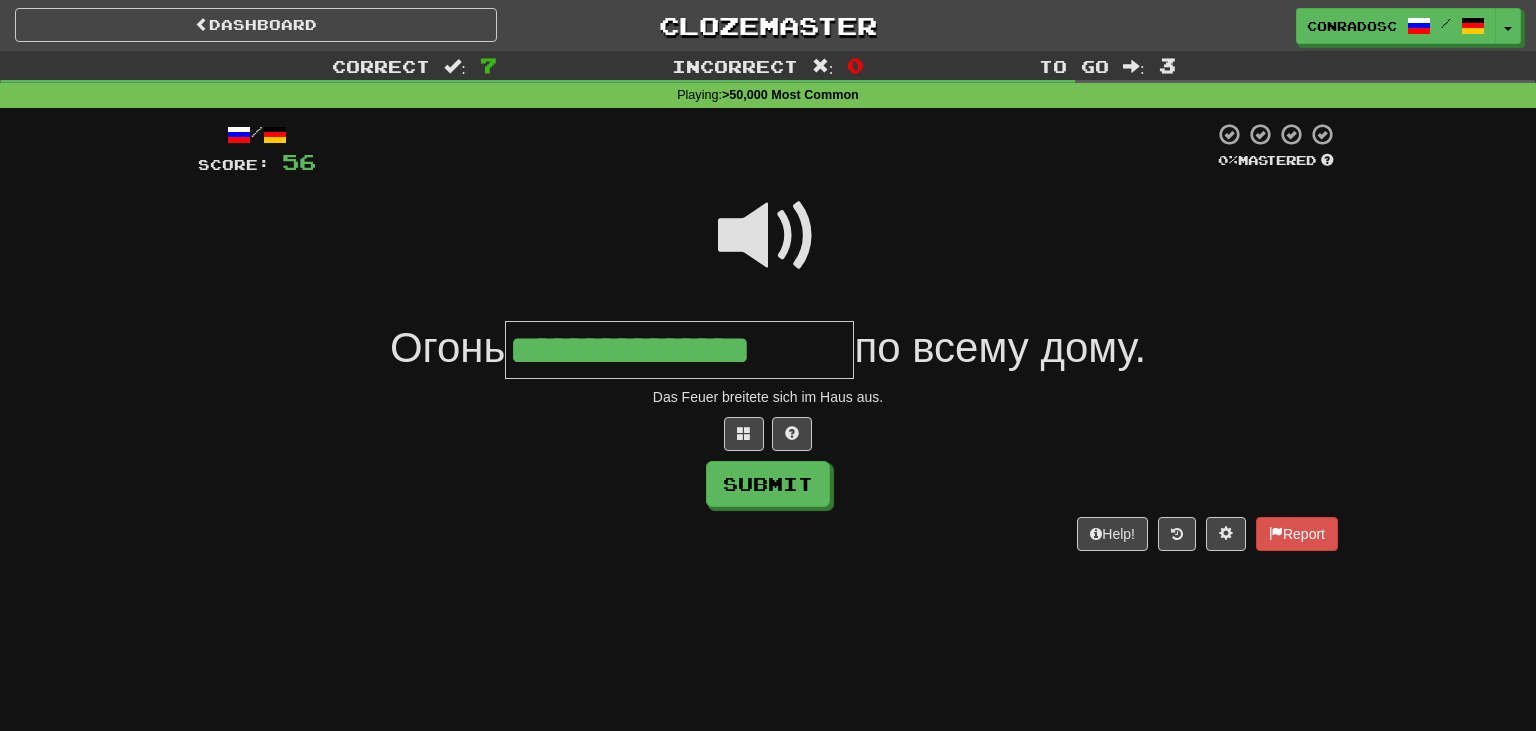 type on "**********" 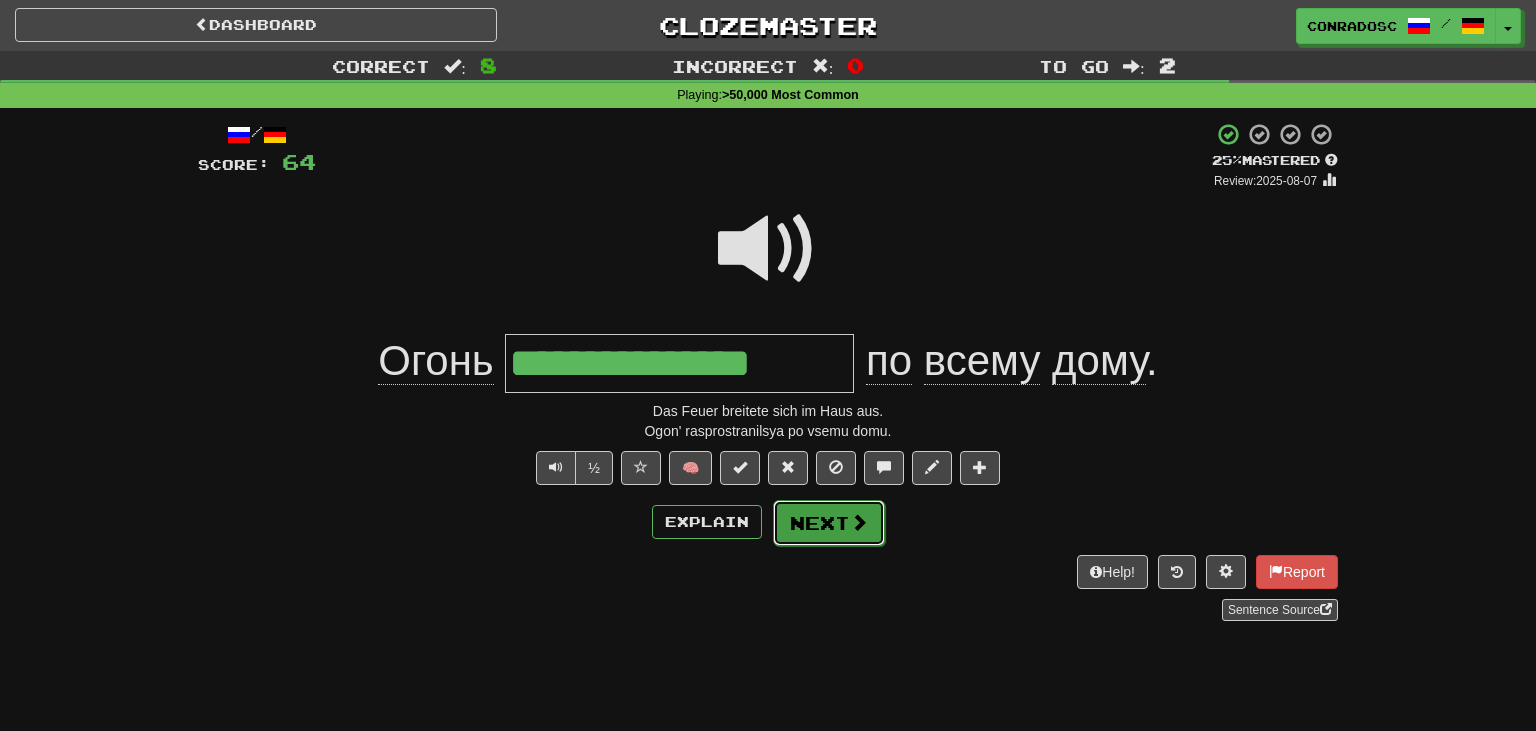 click on "Next" at bounding box center (829, 523) 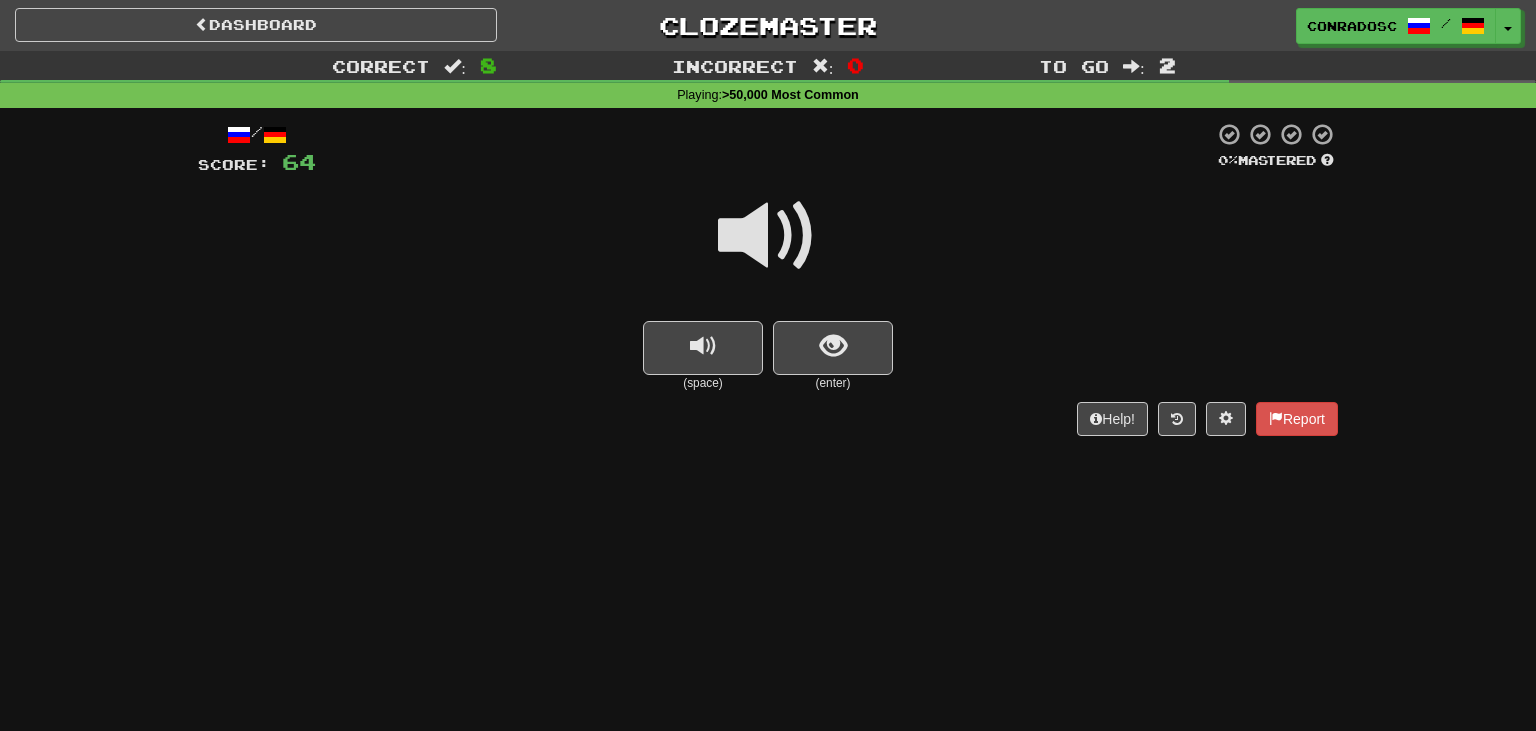 click at bounding box center (768, 236) 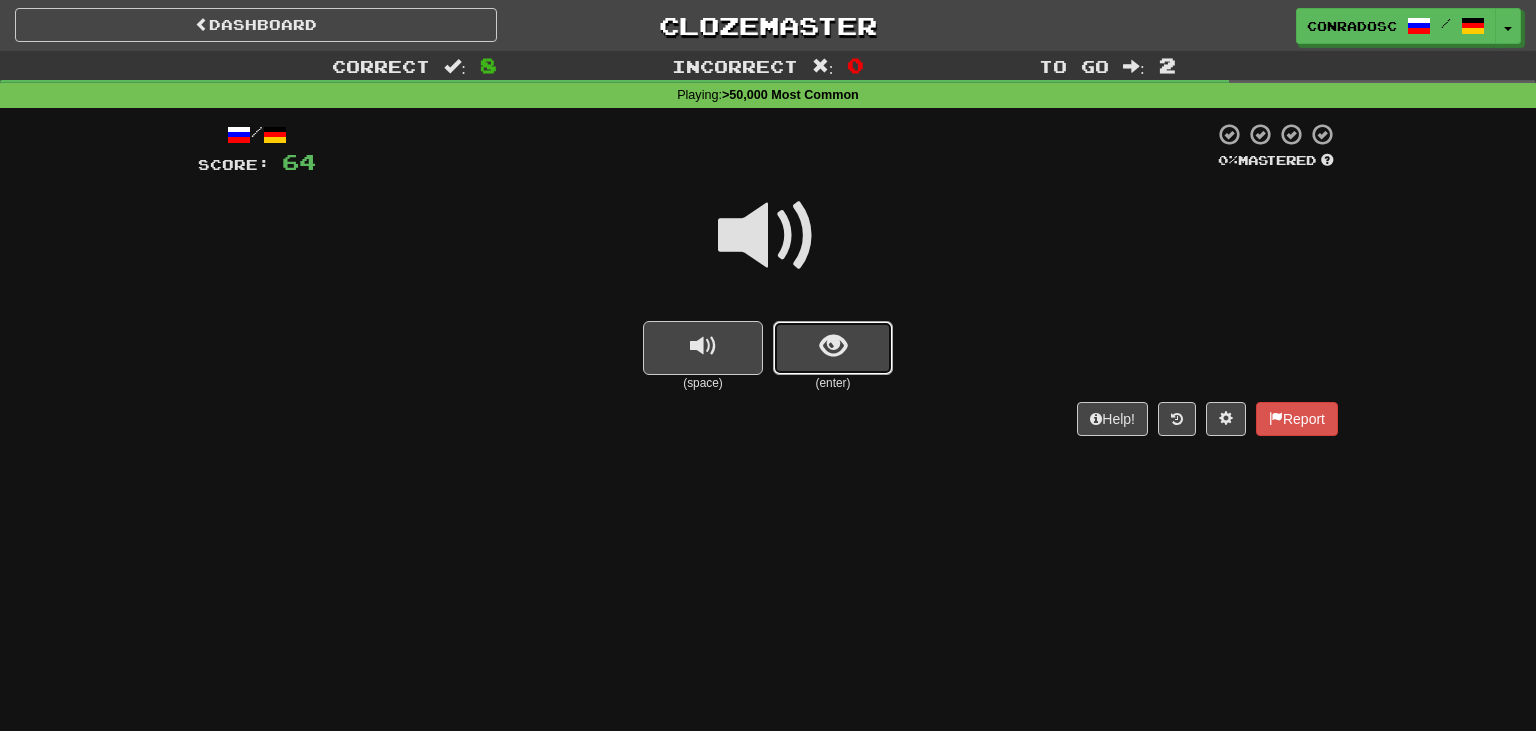 click at bounding box center [833, 348] 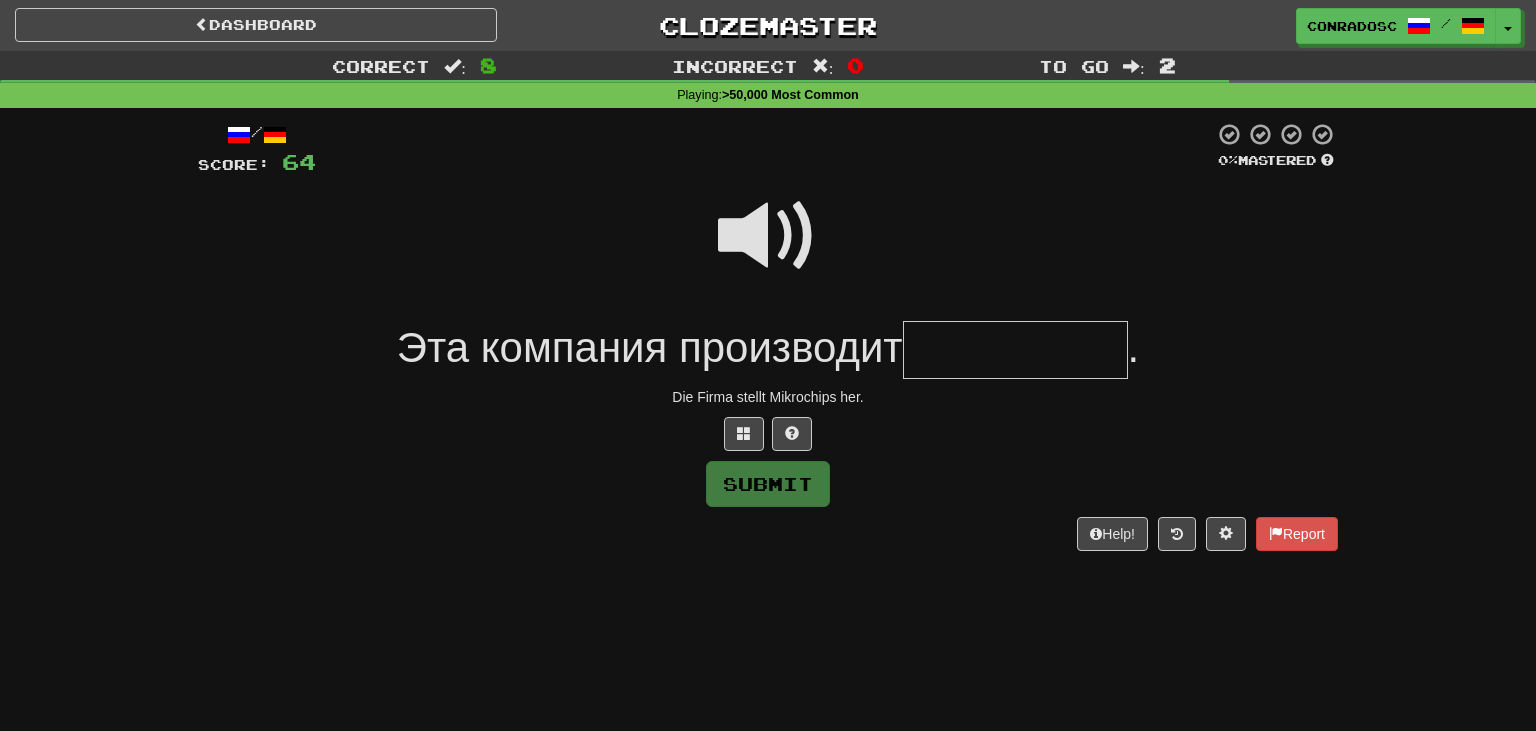 click at bounding box center [768, 236] 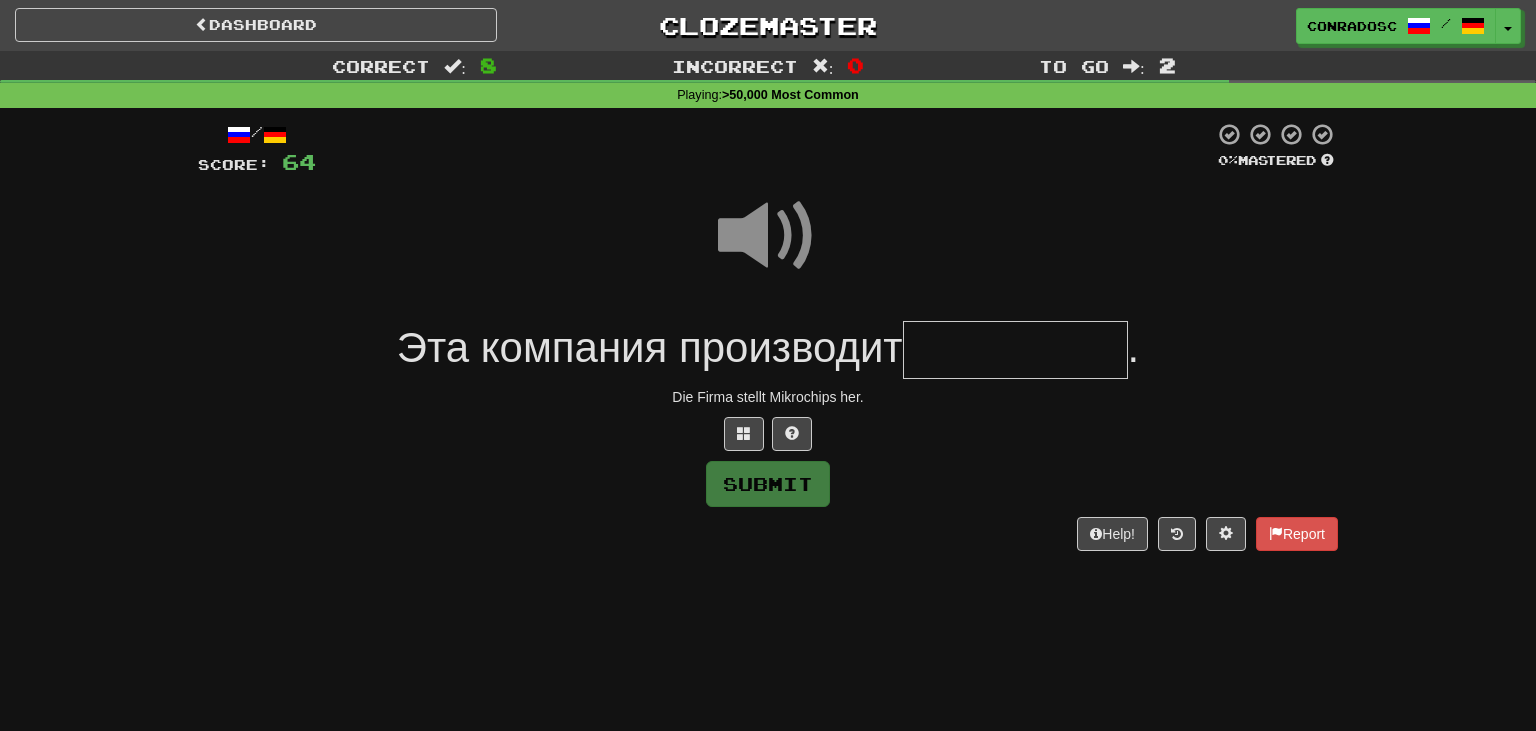 click at bounding box center [1015, 350] 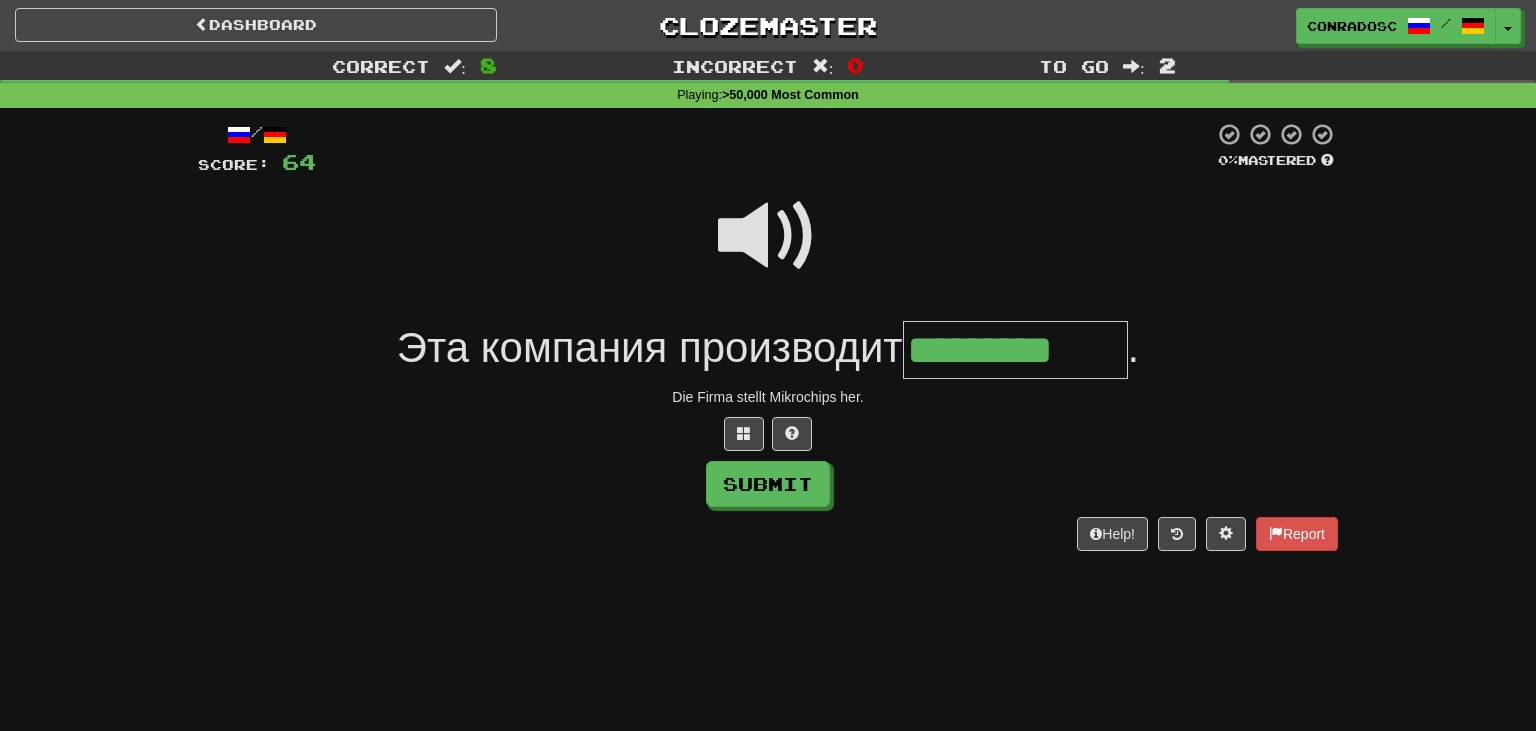 type on "*********" 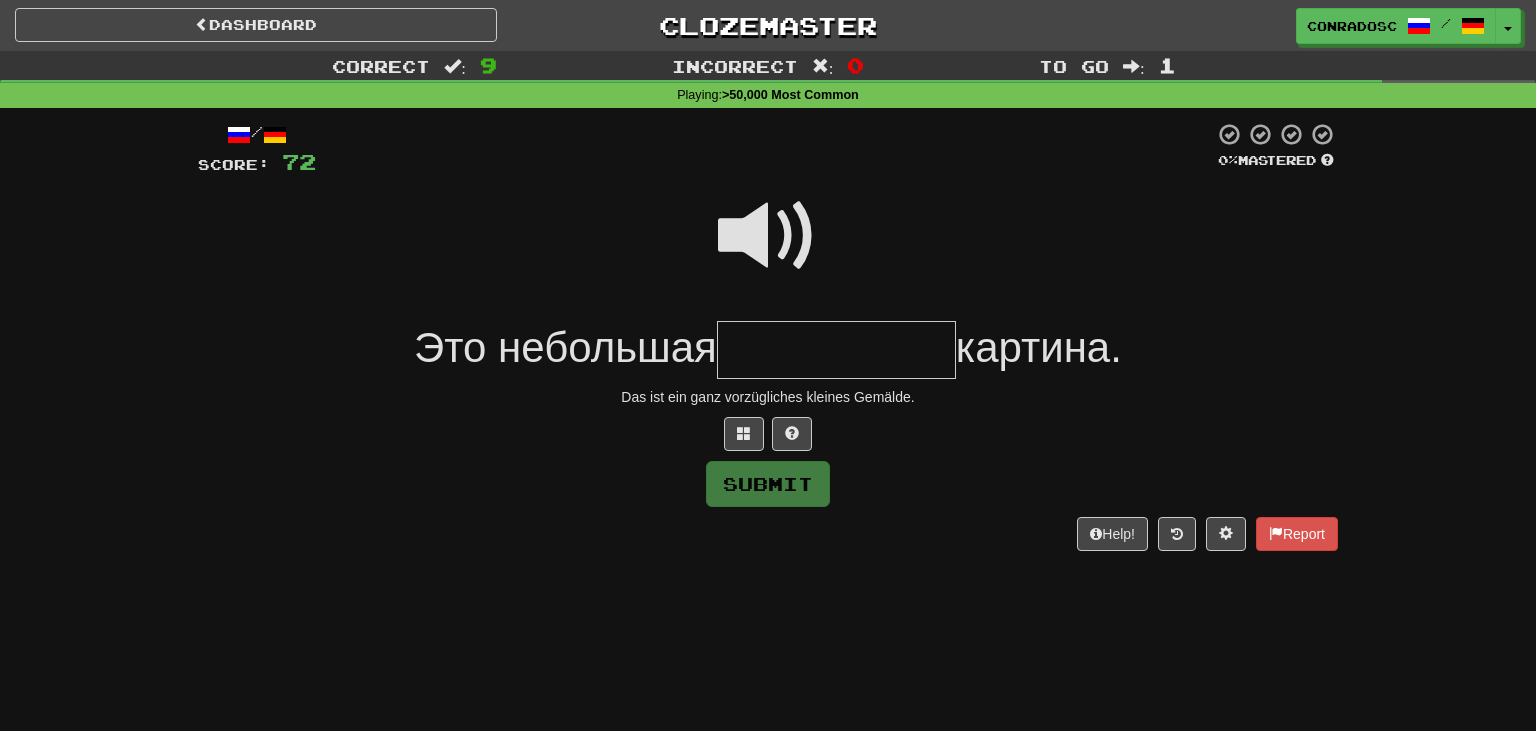 click at bounding box center (768, 249) 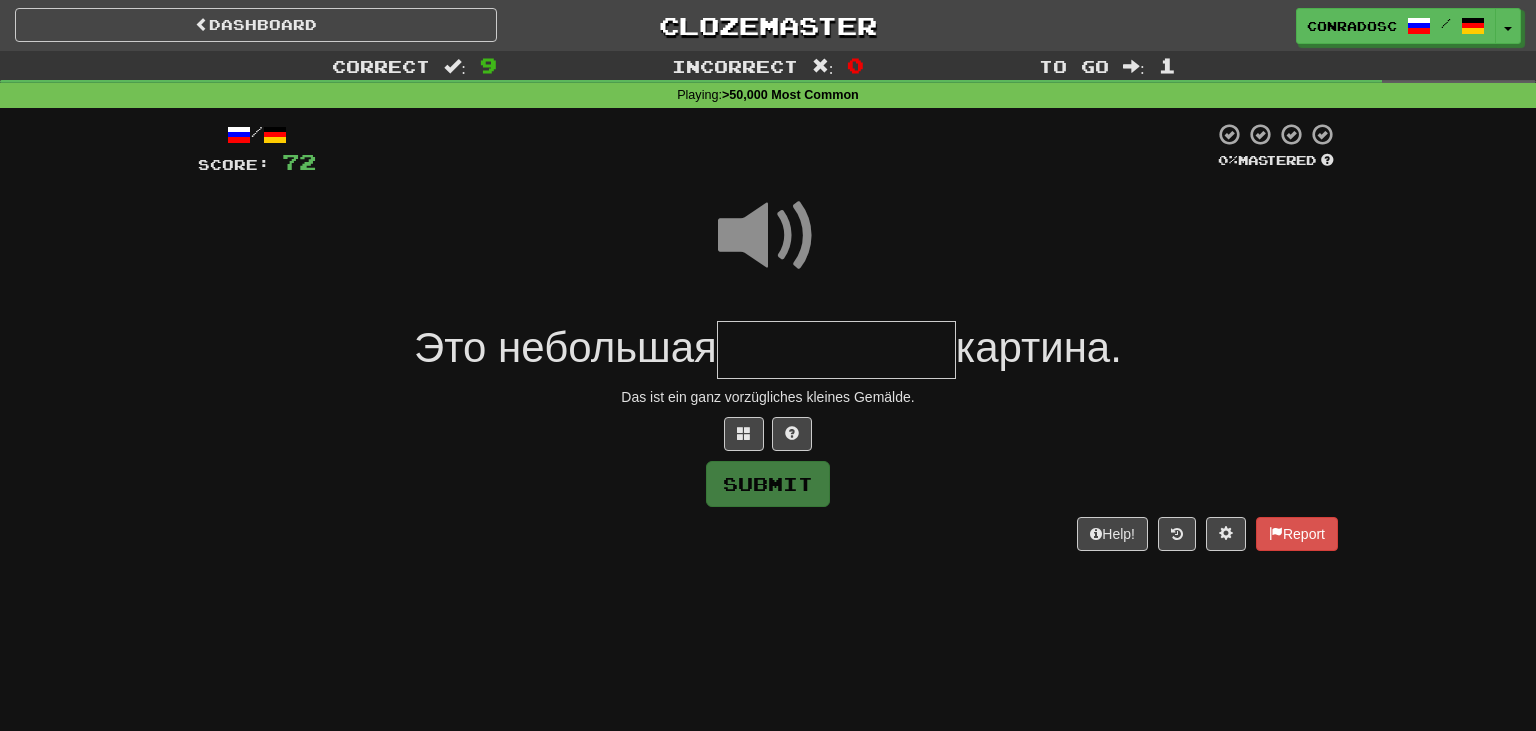 click at bounding box center [836, 350] 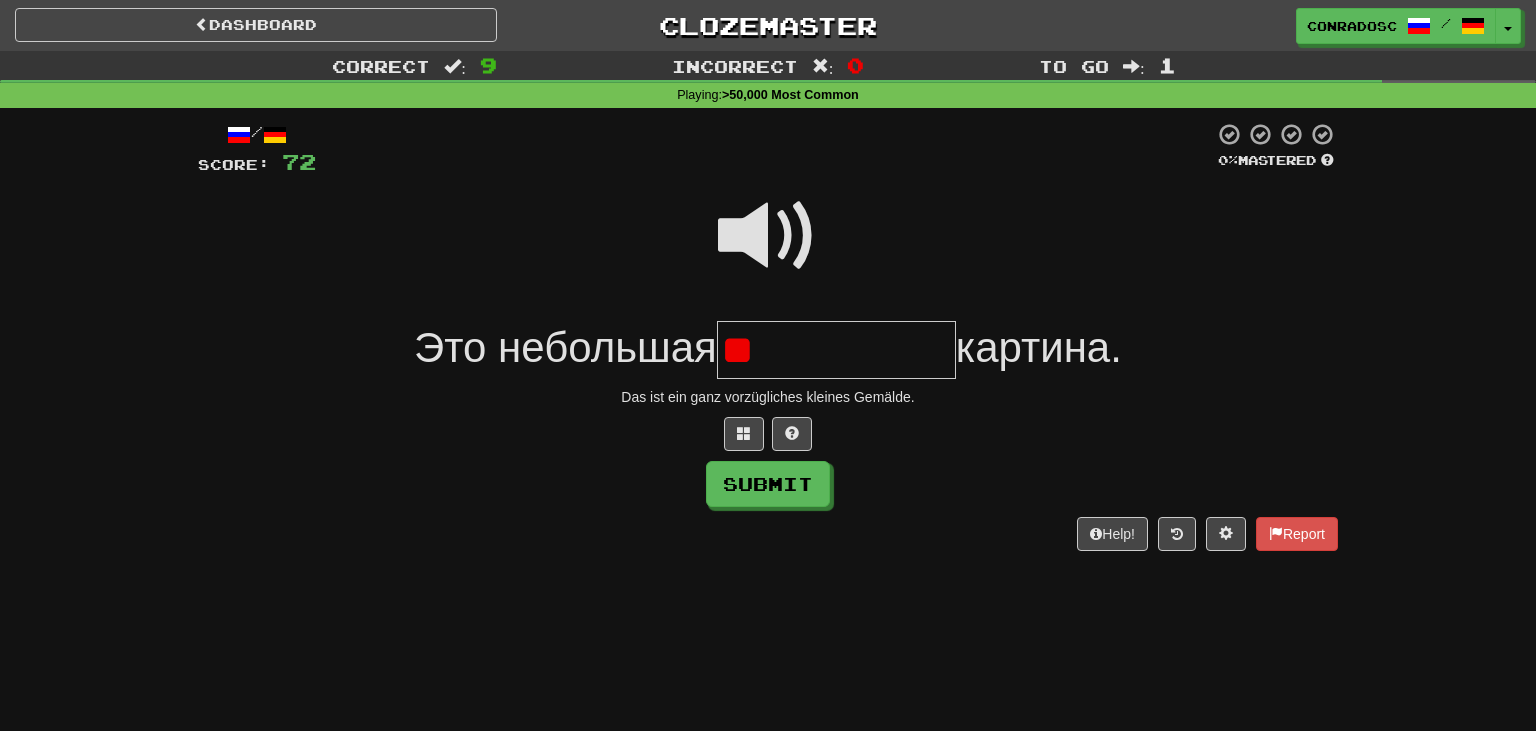 type on "*" 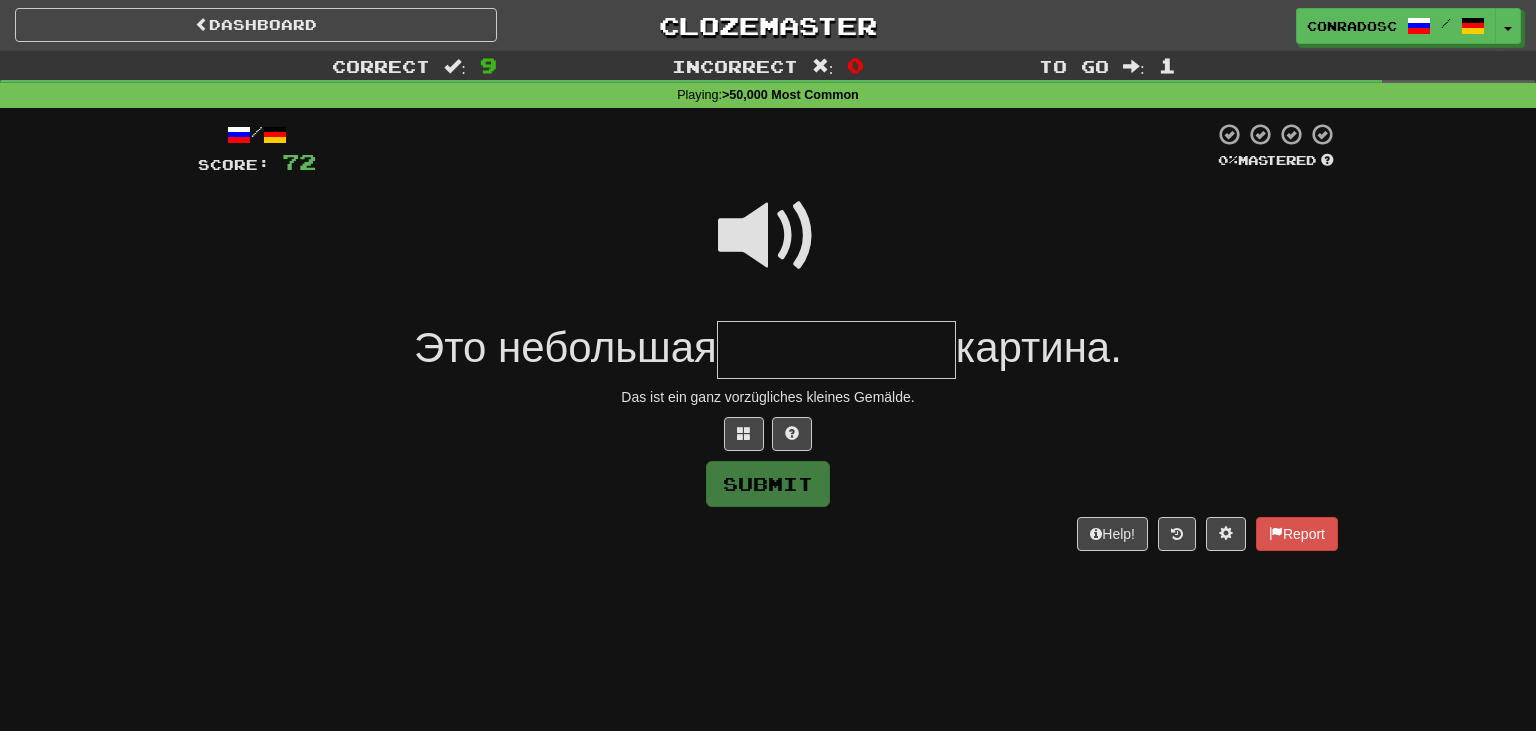 click at bounding box center [768, 236] 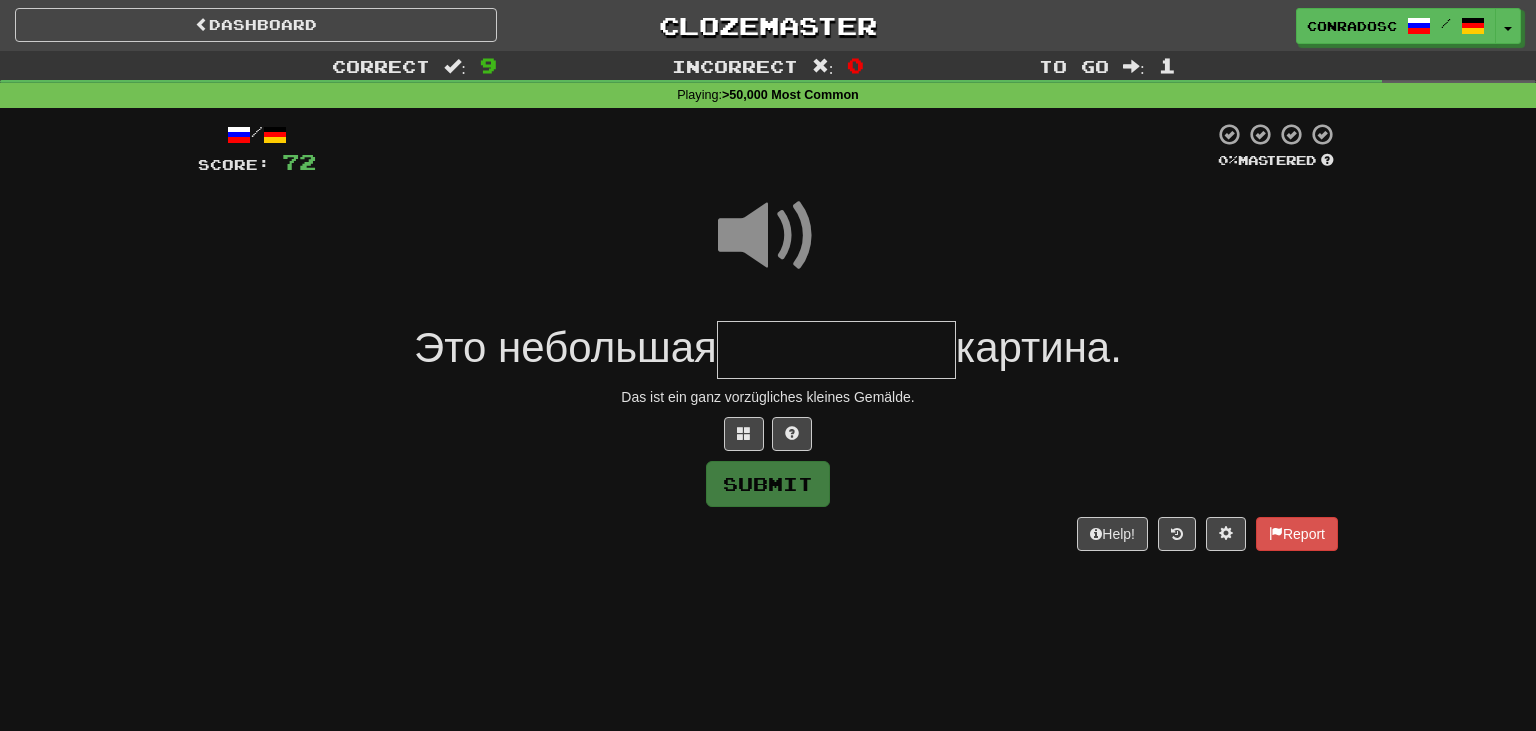 click at bounding box center (836, 350) 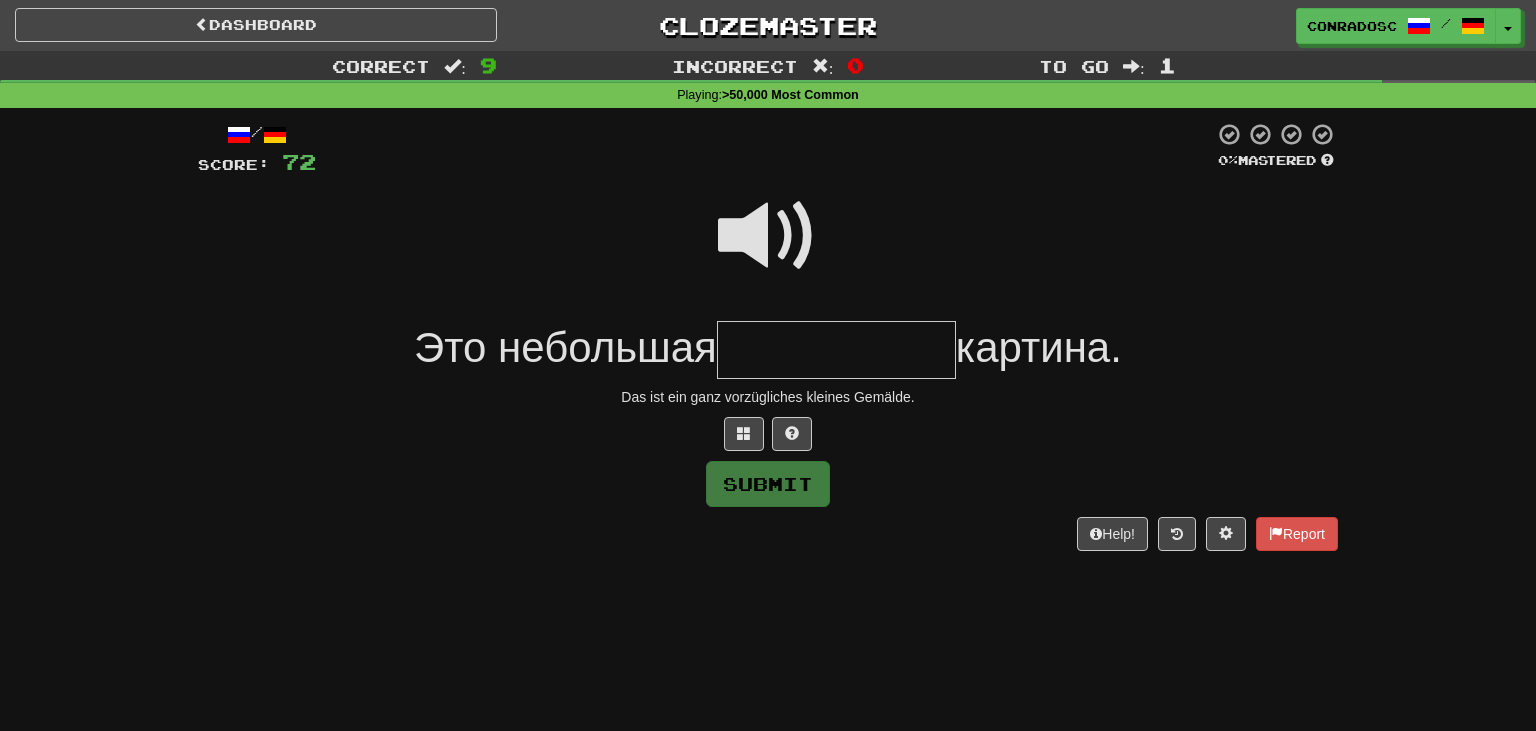click at bounding box center (768, 236) 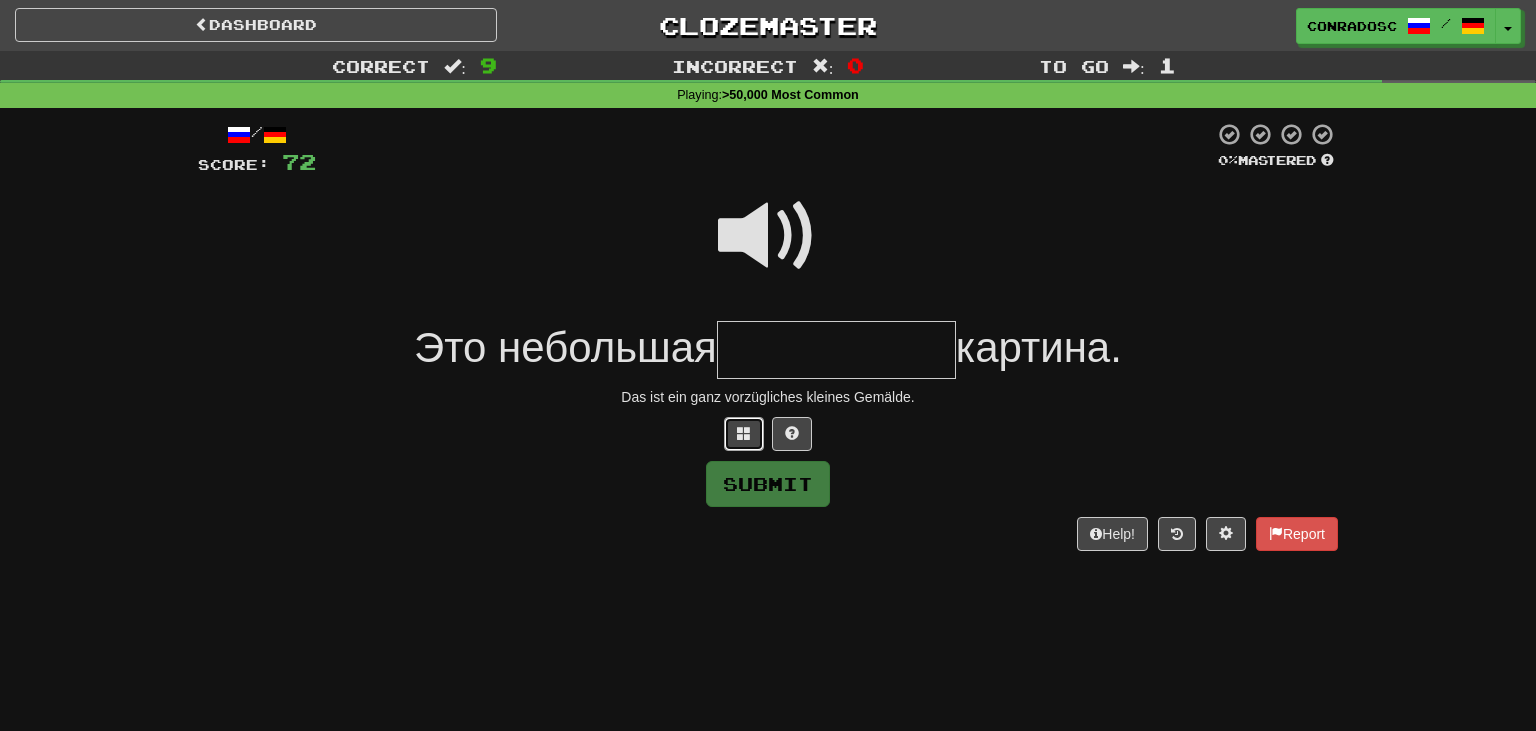click at bounding box center (744, 433) 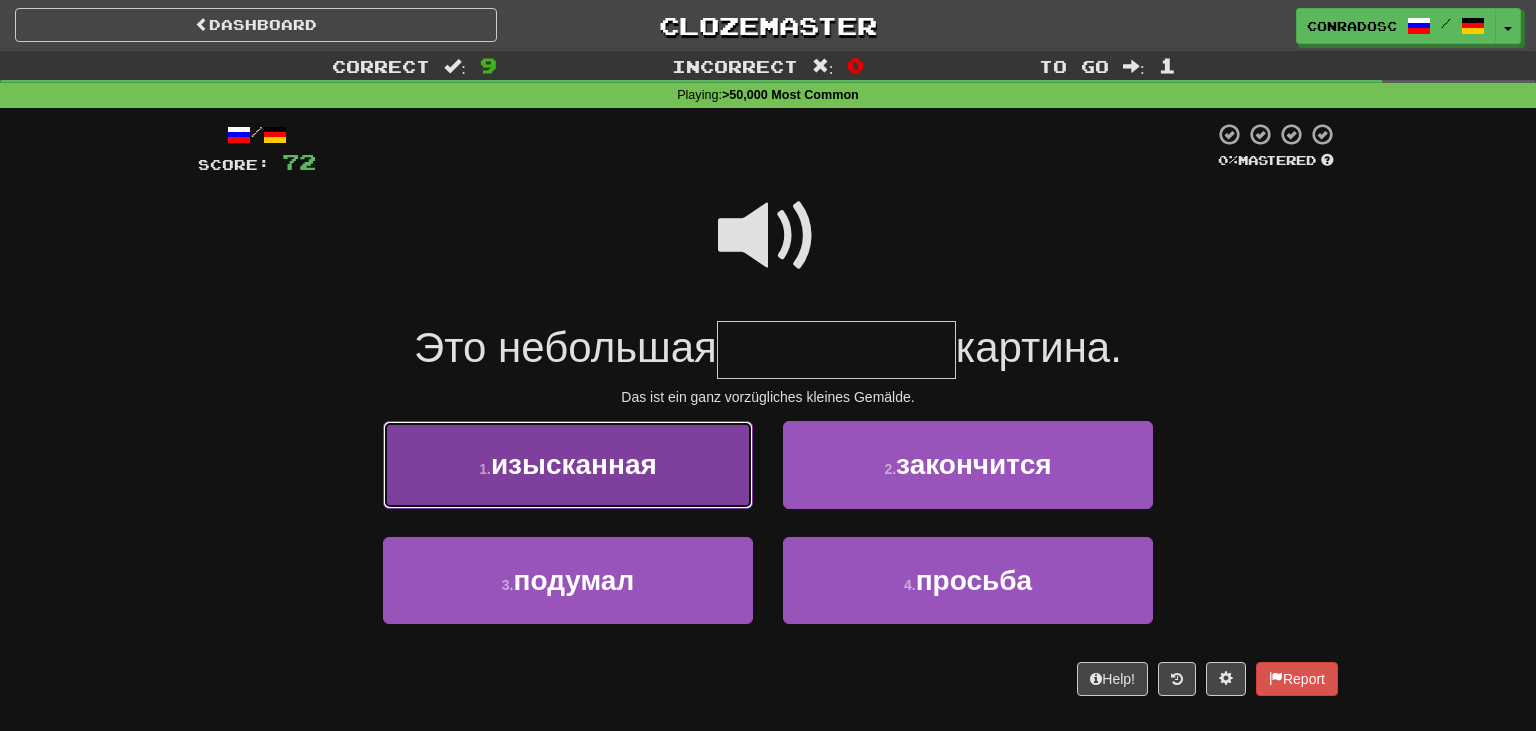 click on "1 .  изысканная" at bounding box center [568, 464] 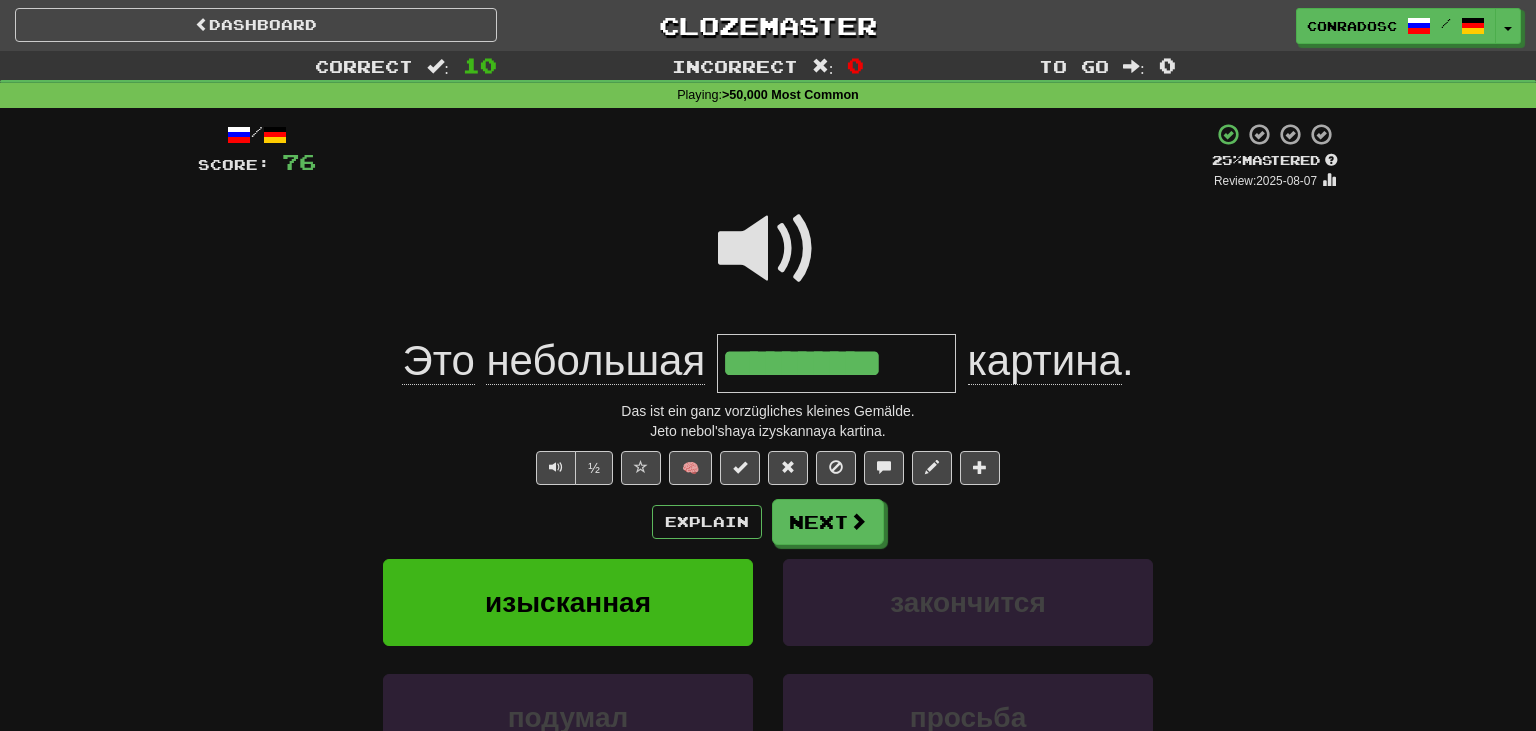 drag, startPoint x: 950, startPoint y: 366, endPoint x: 750, endPoint y: 353, distance: 200.42206 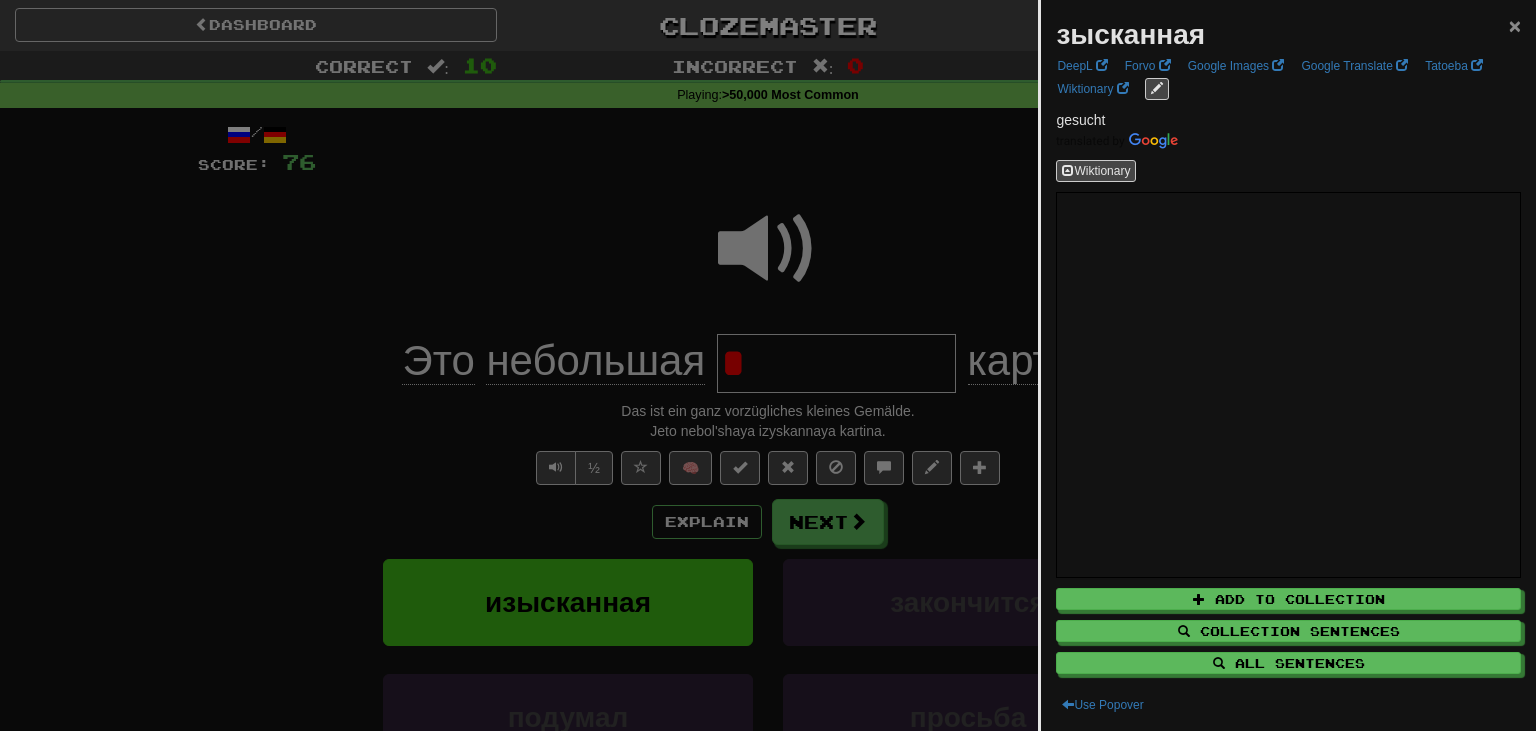 type on "*" 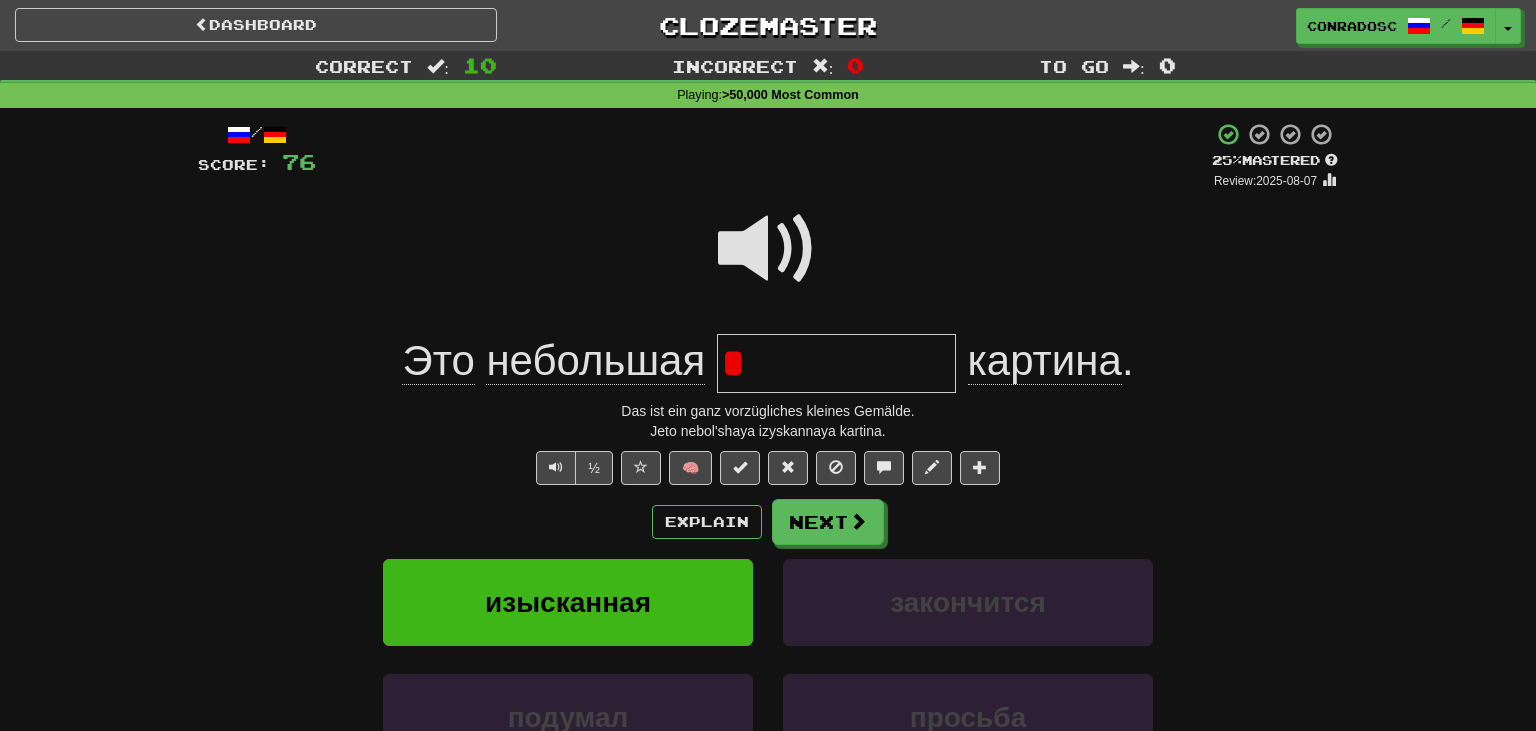 click on "*" at bounding box center (836, 363) 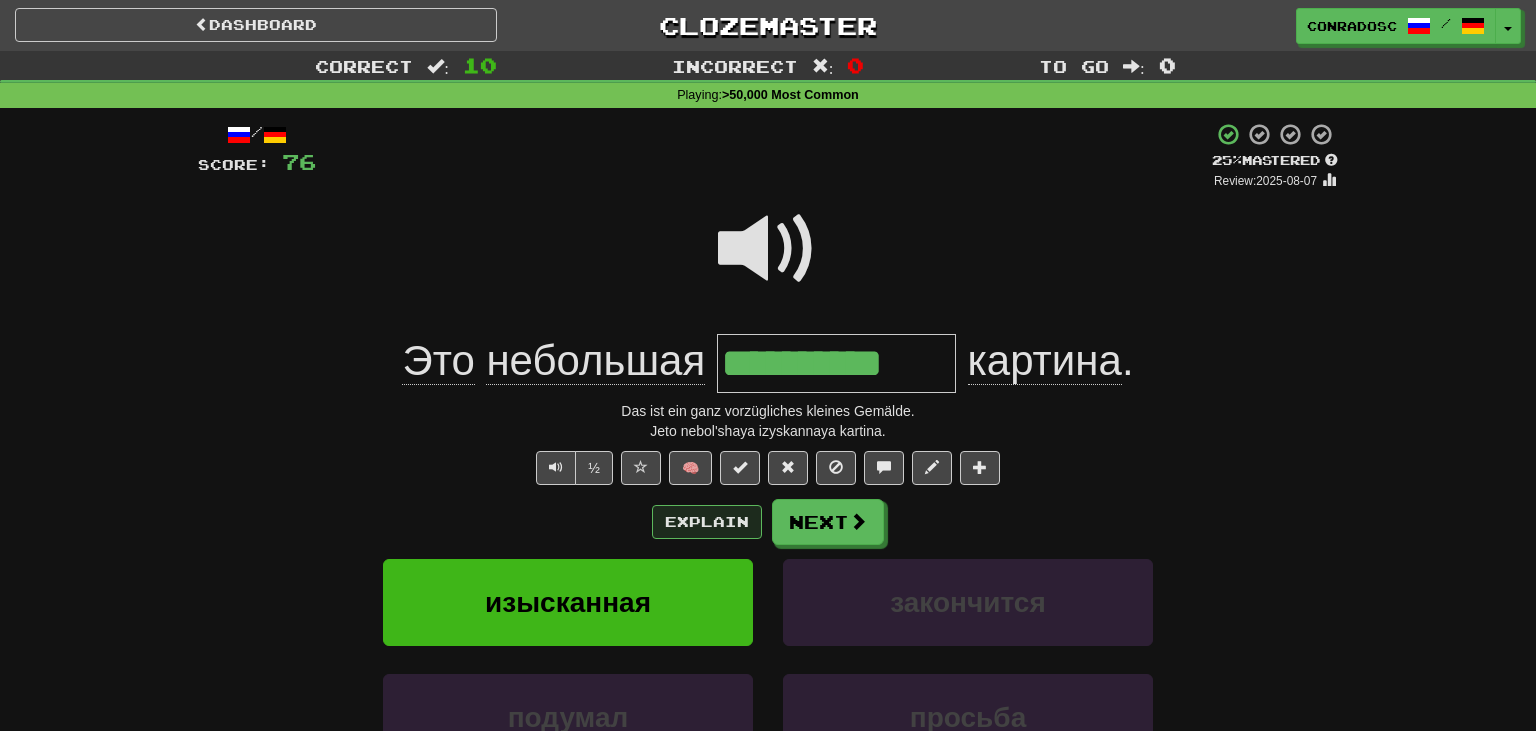 type on "**********" 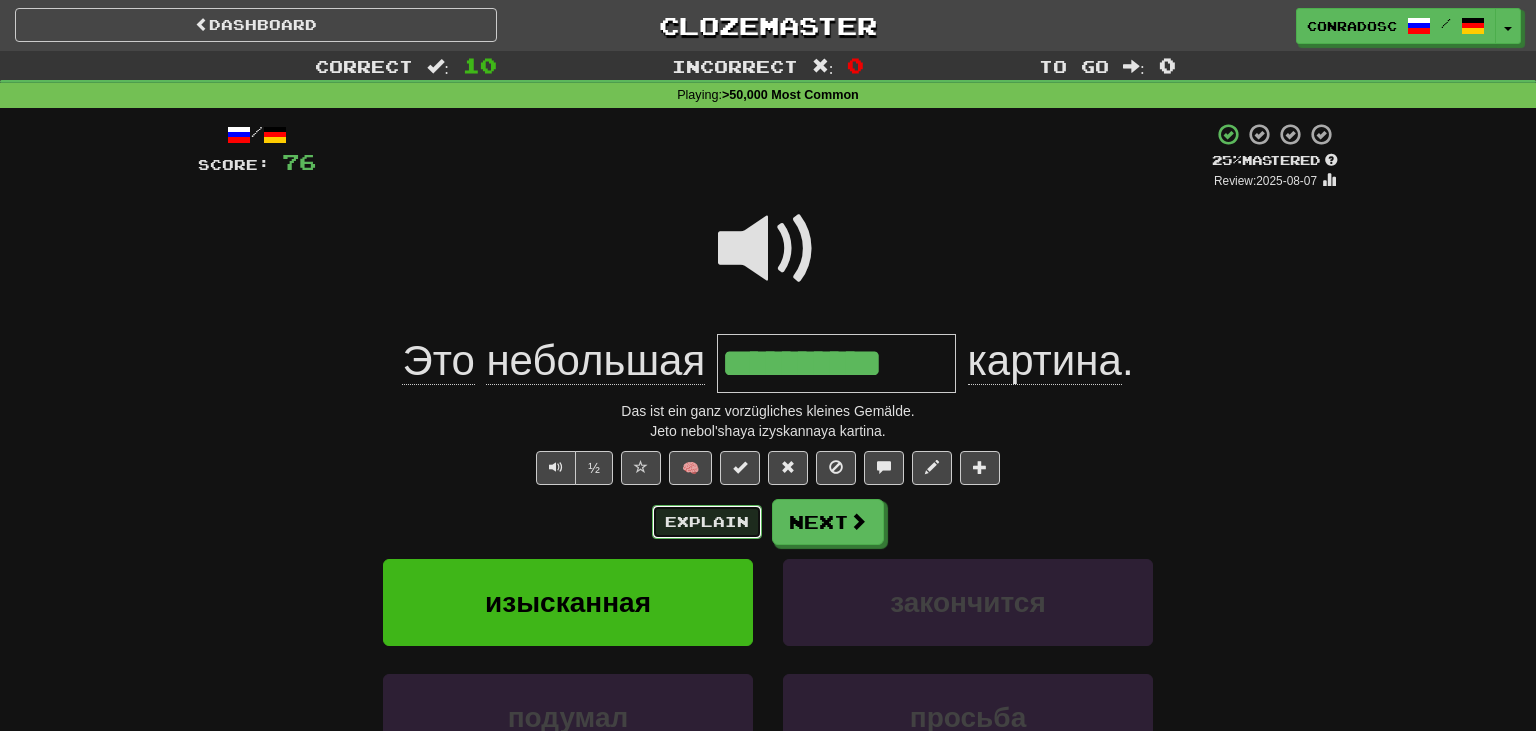 click on "Explain" at bounding box center [707, 522] 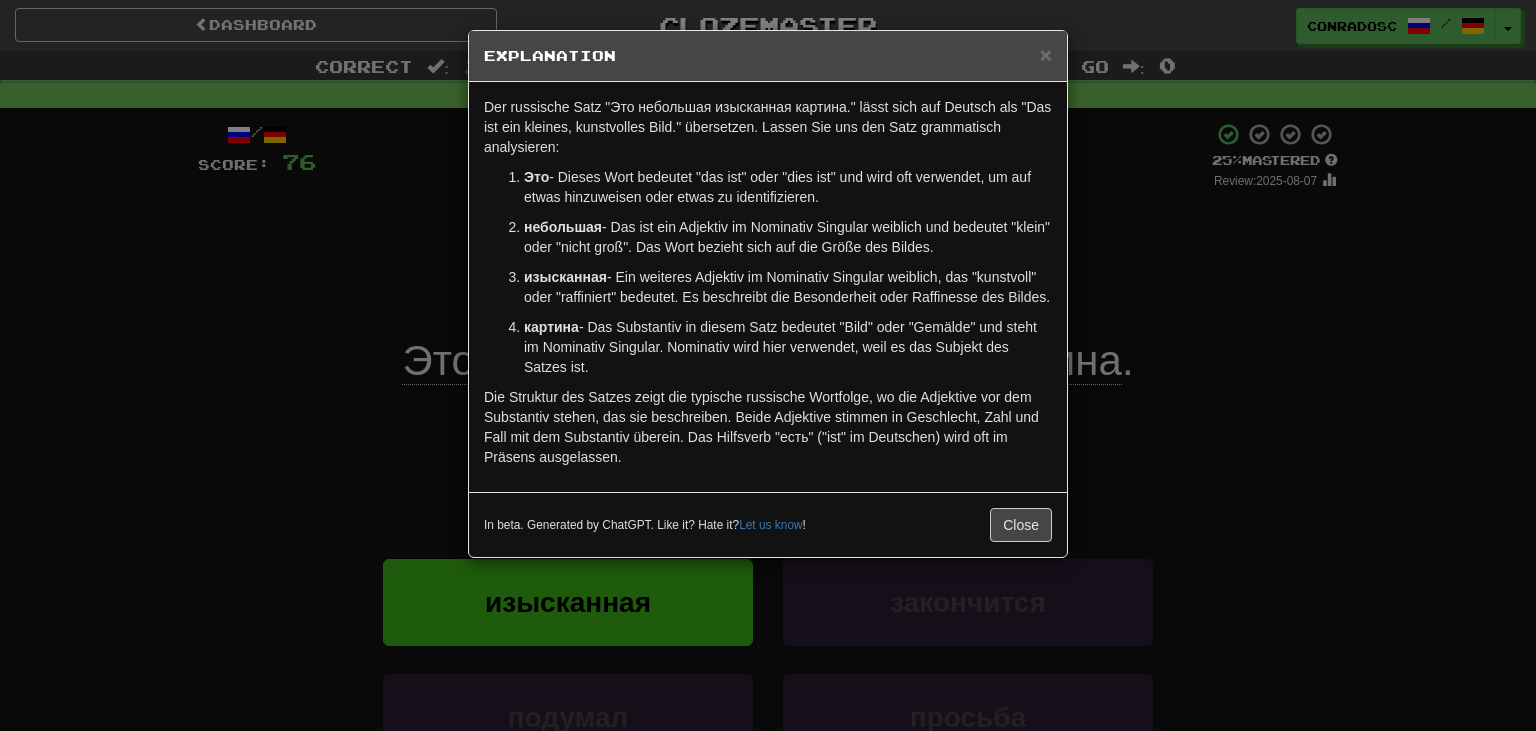 click on "× Explanation Der russische Satz "Это небольшая изысканная картина." lässt sich auf Deutsch als "Das ist ein kleines, kunstvolles Bild." übersetzen. Lassen Sie uns den Satz grammatisch analysieren:
Это  - Dieses Wort bedeutet "das ist" oder "dies ist" und wird oft verwendet, um auf etwas hinzuweisen oder etwas zu identifizieren.
небольшая  - Das ist ein Adjektiv im Nominativ Singular weiblich und bedeutet "klein" oder "nicht groß". Das Wort bezieht sich auf die Größe des Bildes.
изысканная  - Ein weiteres Adjektiv im Nominativ Singular weiblich, das "kunstvoll" oder "raffiniert" bedeutet. Es beschreibt die Besonderheit oder Raffinesse des Bildes.
картина  - Das Substantiv in diesem Satz bedeutet "Bild" oder "Gemälde" und steht im Nominativ Singular. Nominativ wird hier verwendet, weil es das Subjekt des Satzes ist.
In beta. Generated by ChatGPT. Like it? Hate it?  Let us know ! Close" at bounding box center (768, 365) 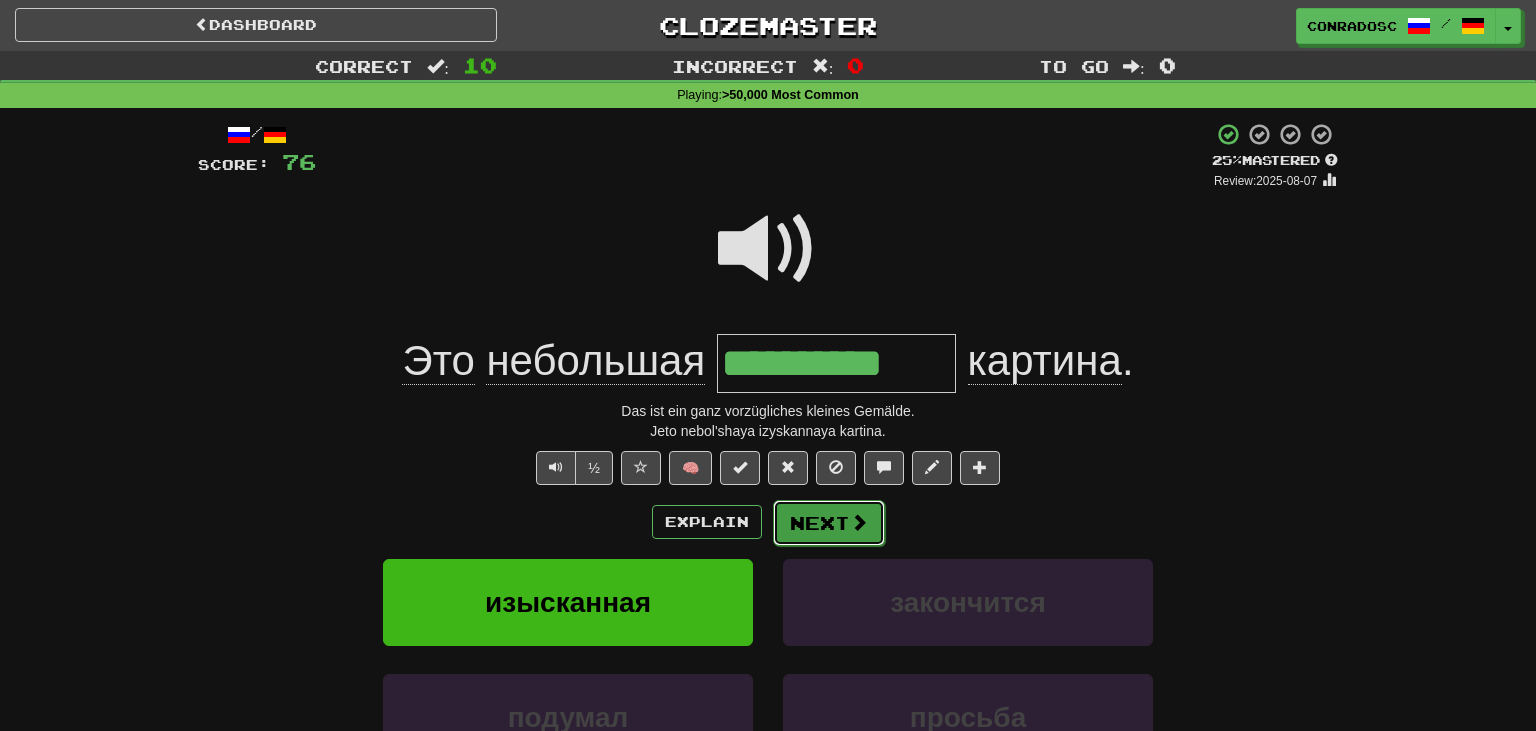click on "Next" at bounding box center [829, 523] 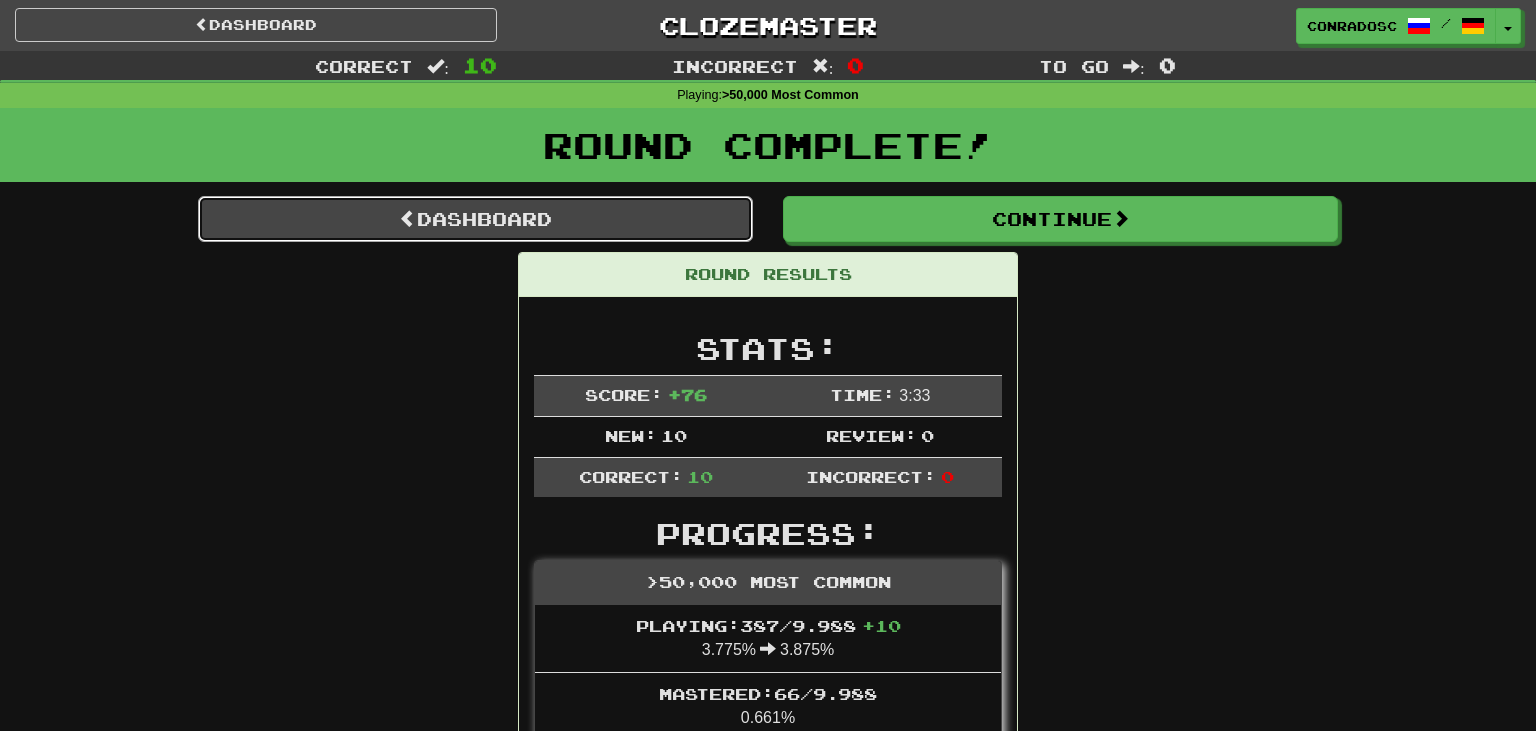 click on "Dashboard" at bounding box center (475, 219) 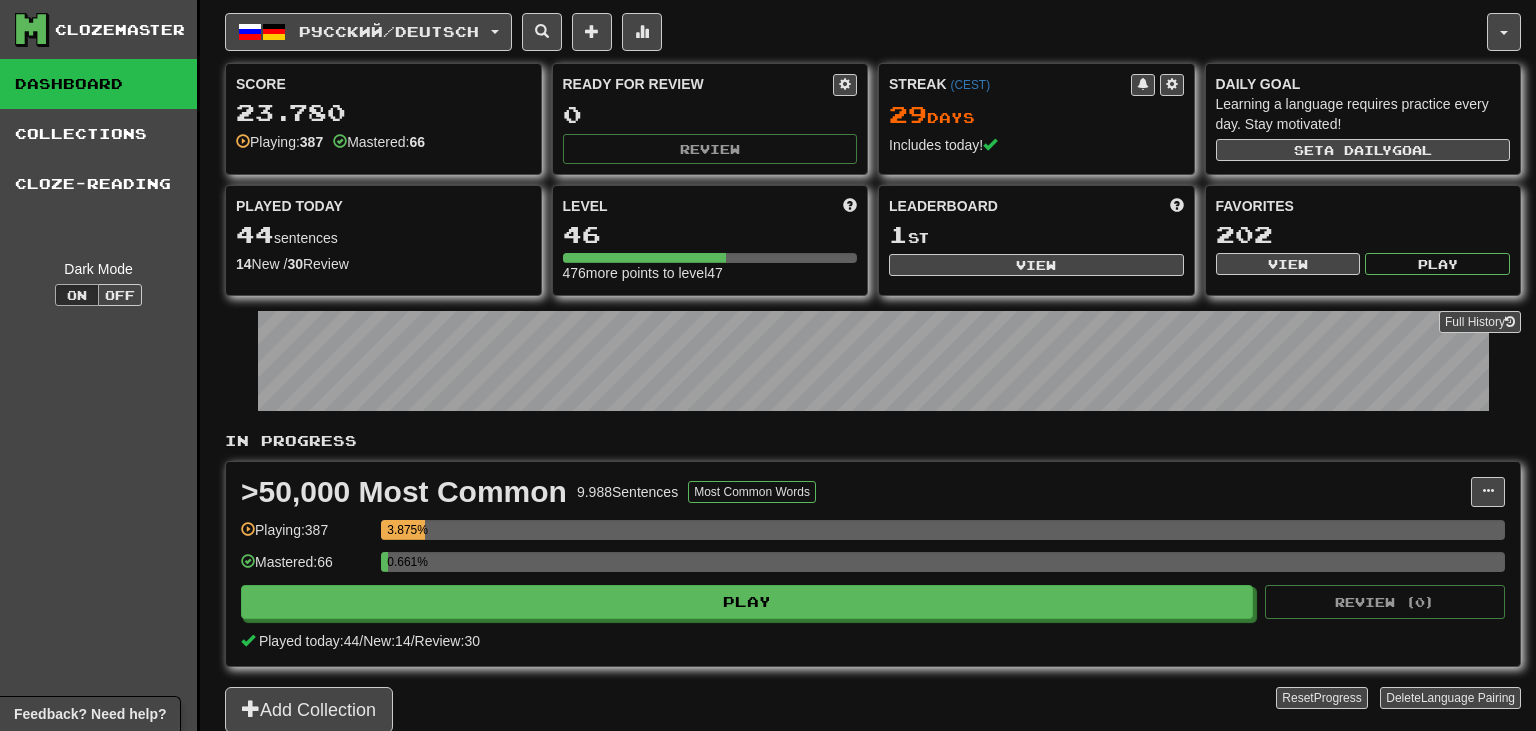 scroll, scrollTop: 0, scrollLeft: 0, axis: both 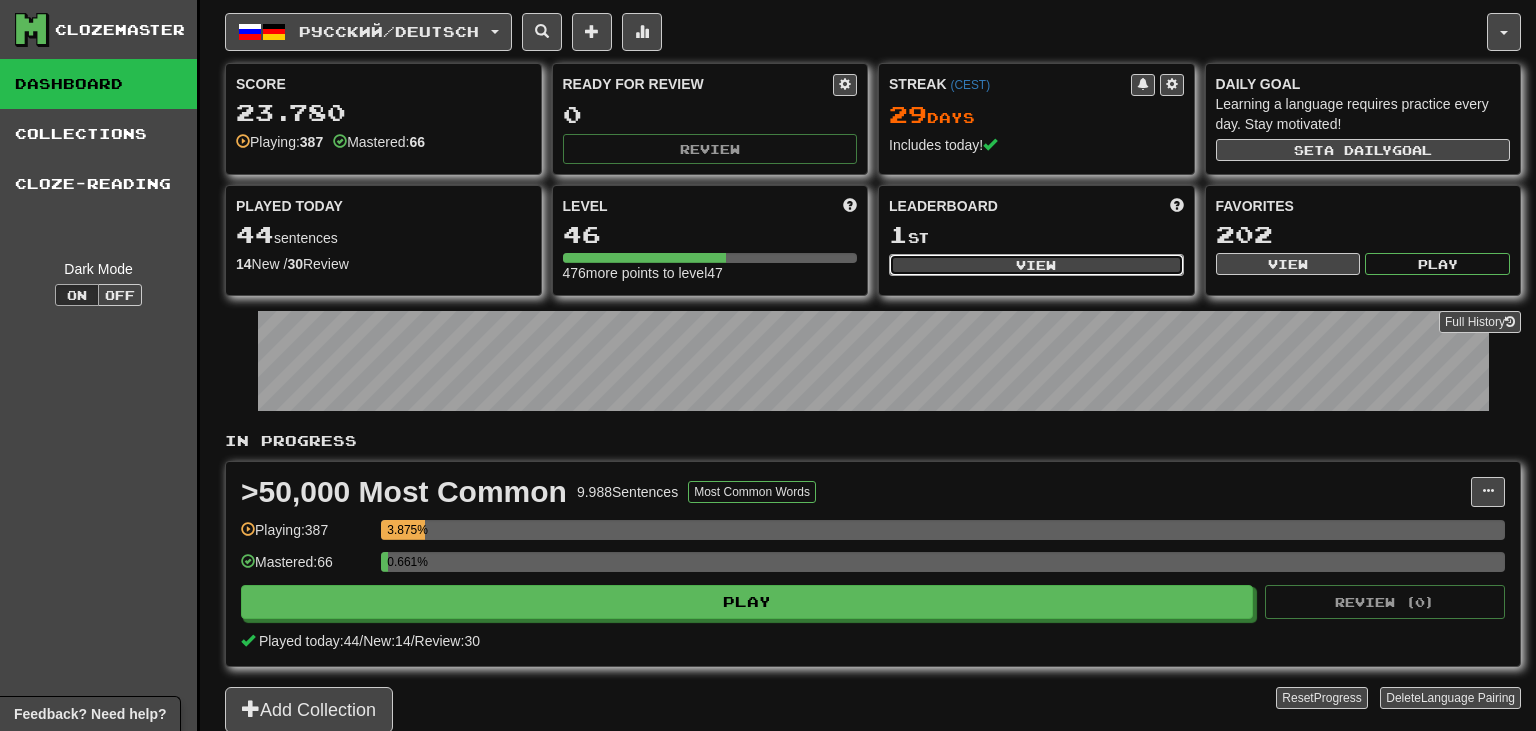 click on "View" at bounding box center [1036, 265] 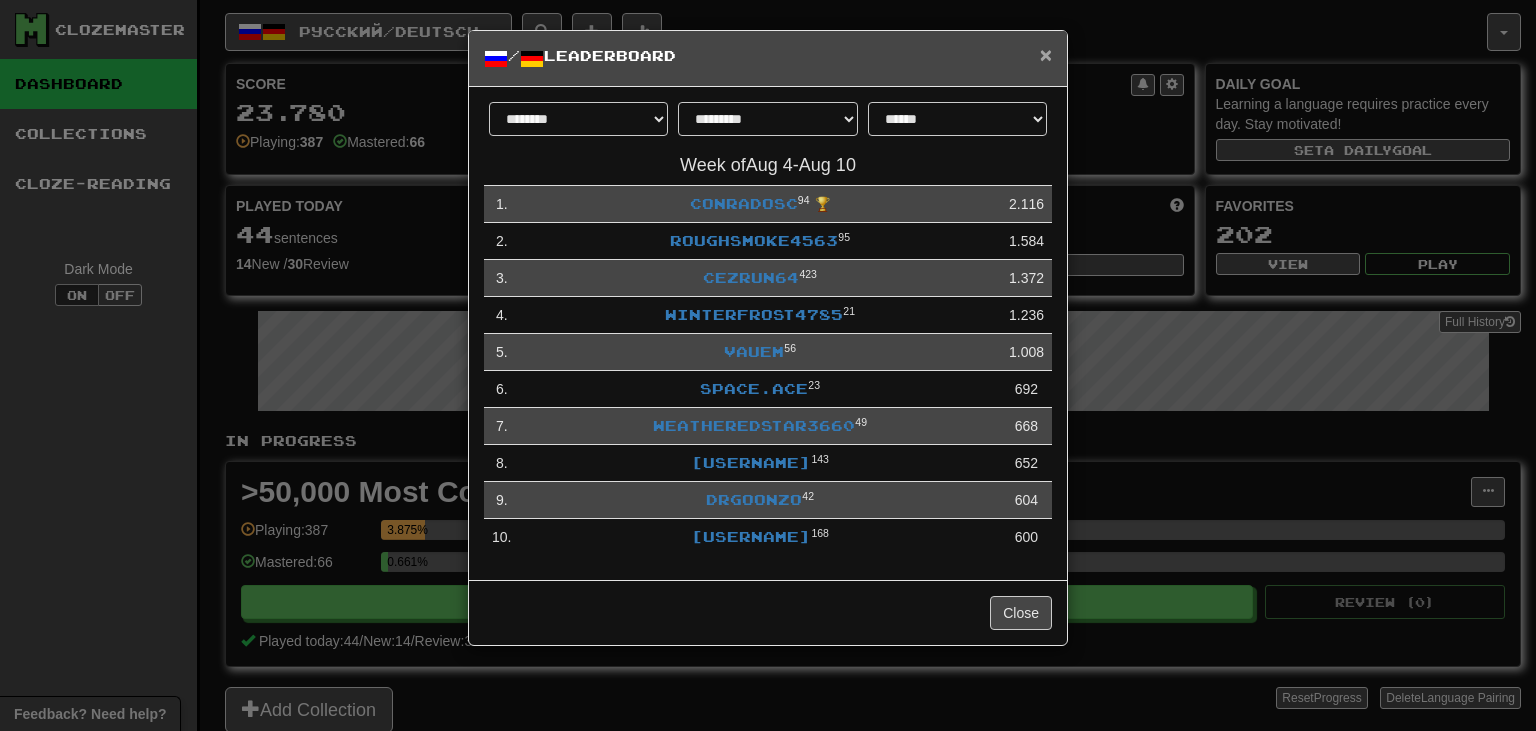 click on "×" at bounding box center (1046, 54) 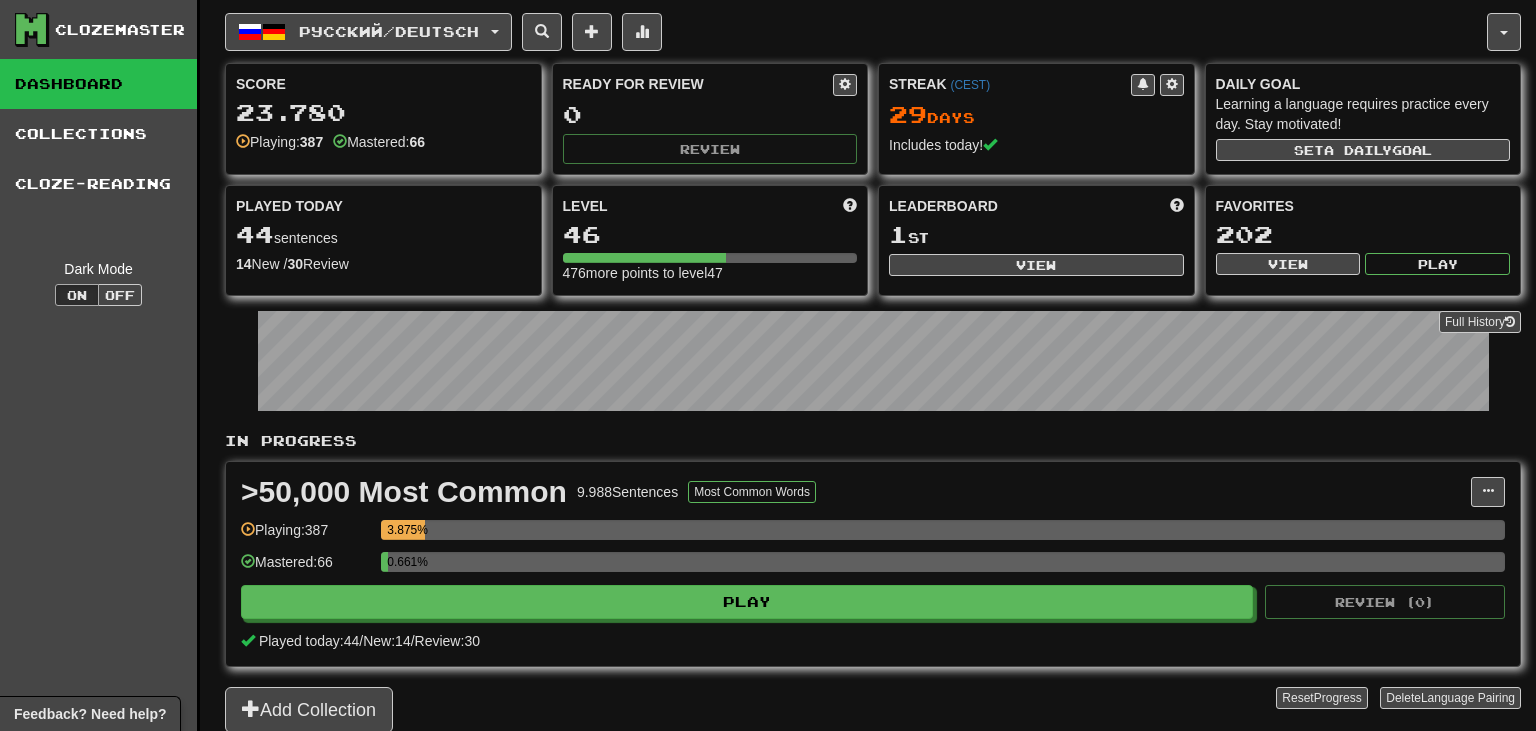 click on "Dashboard" at bounding box center (98, 84) 